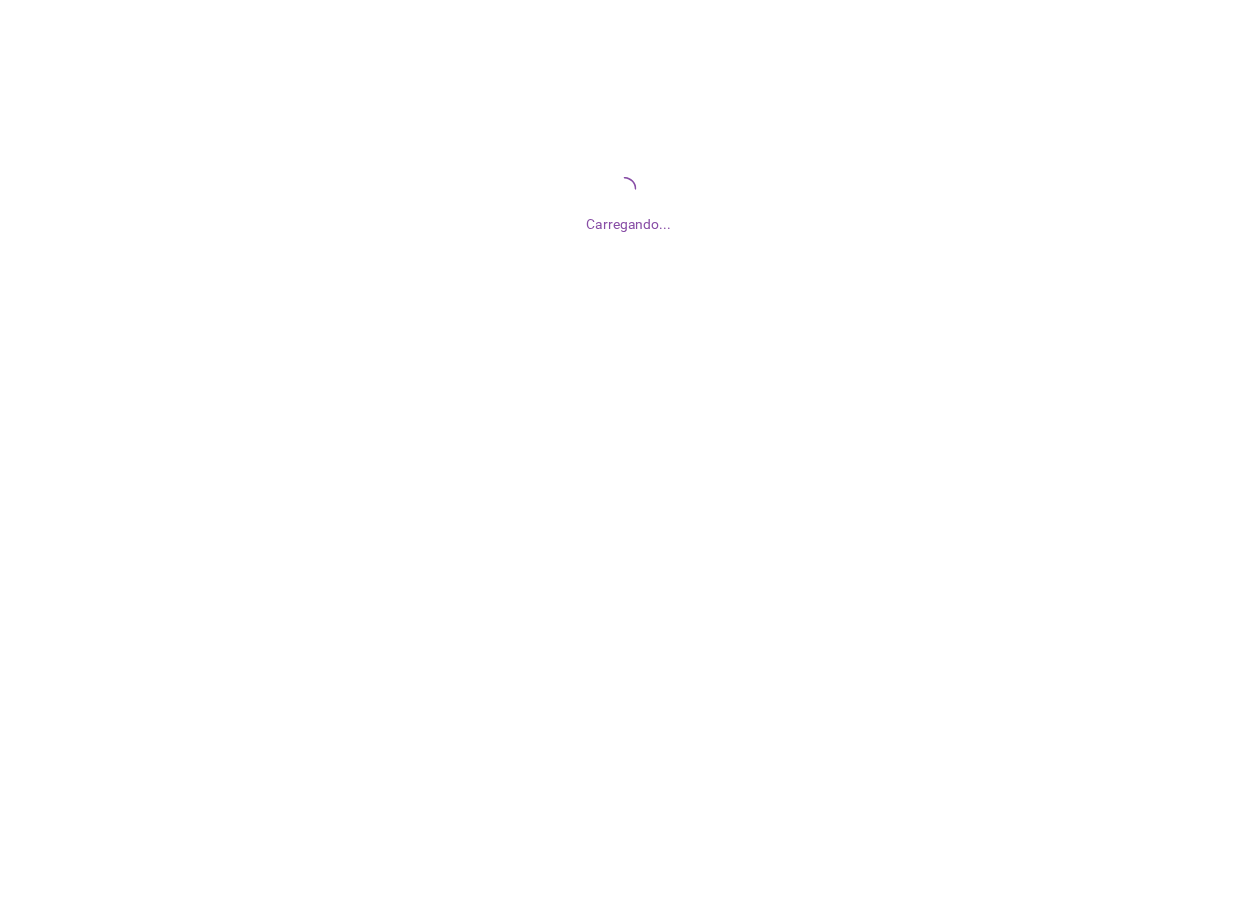 scroll, scrollTop: 0, scrollLeft: 0, axis: both 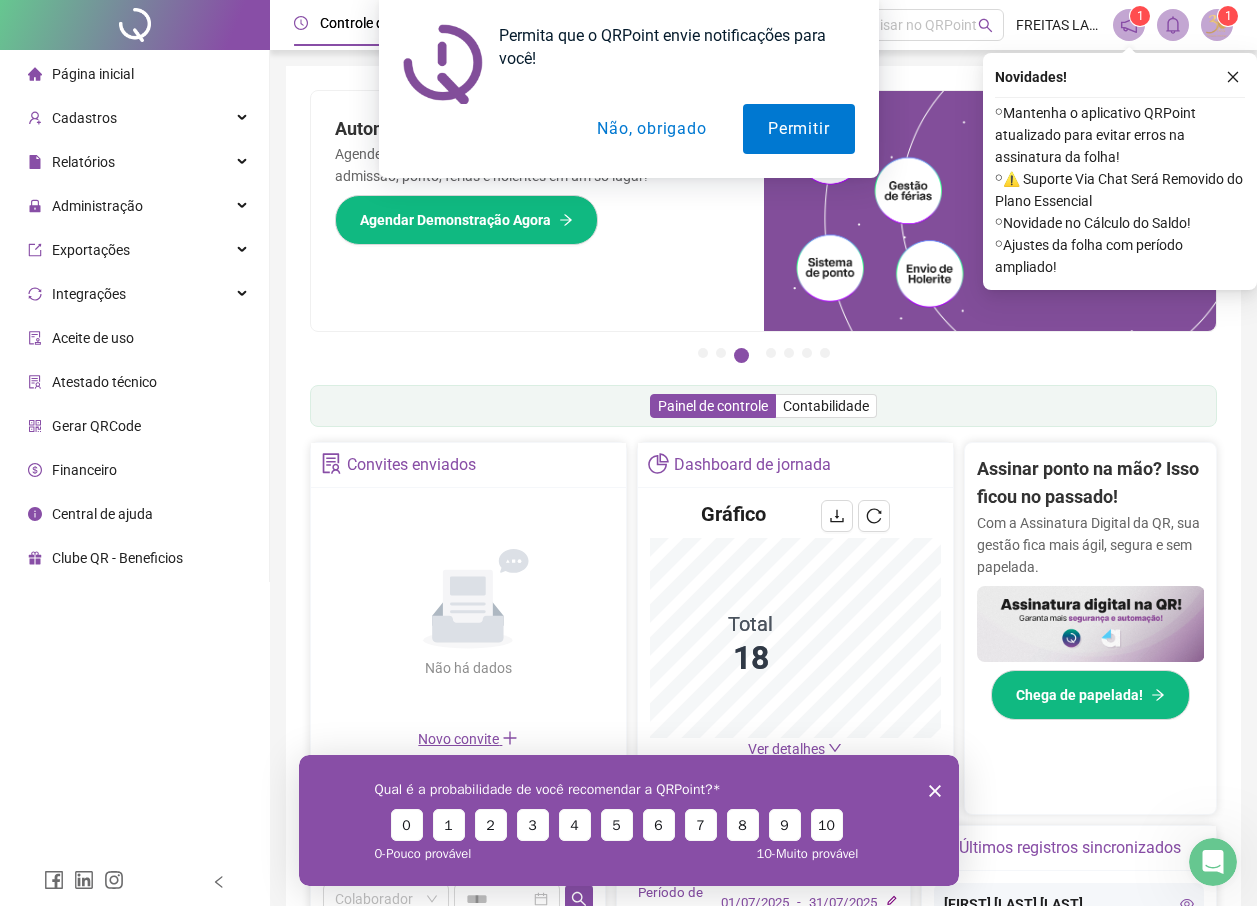 click on "Não, obrigado" at bounding box center (651, 129) 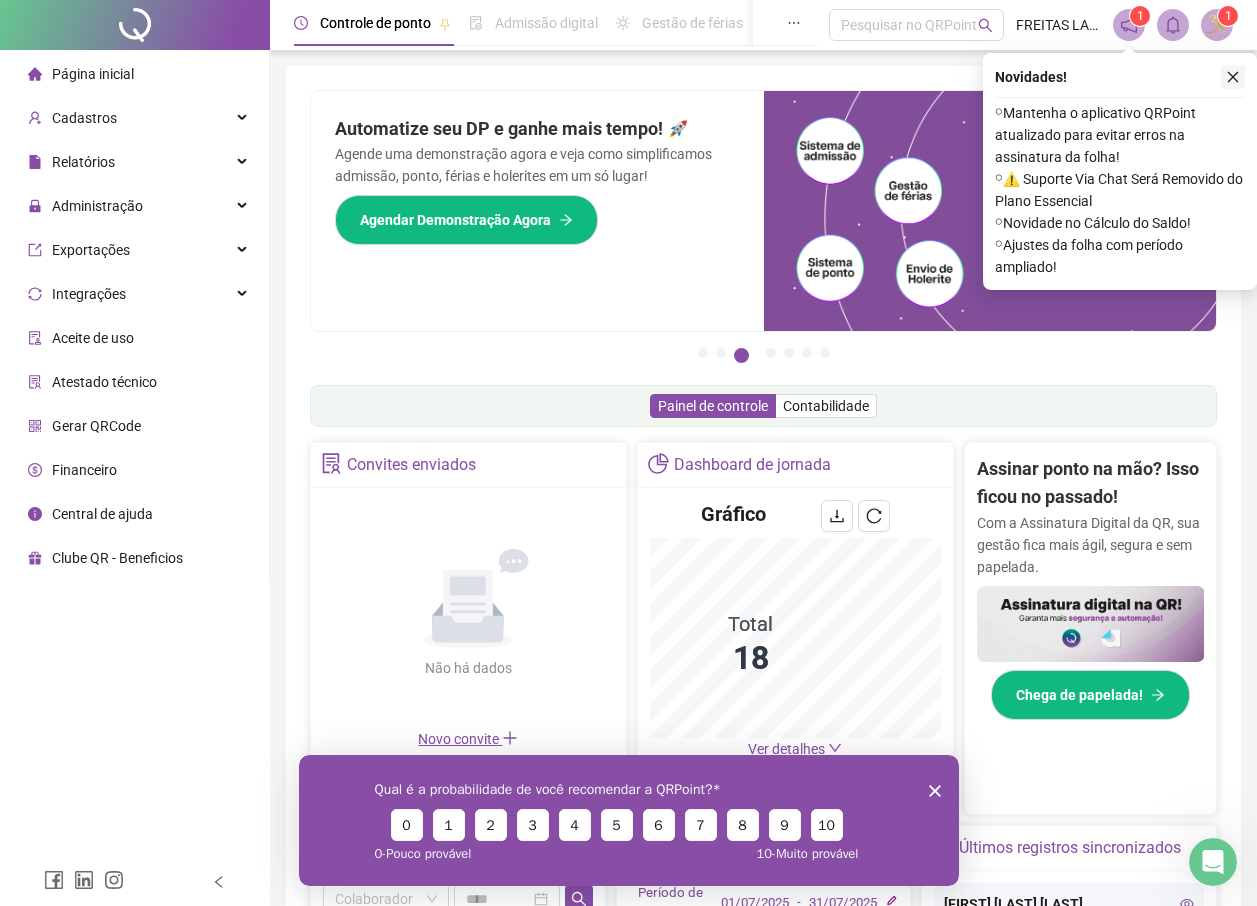 click 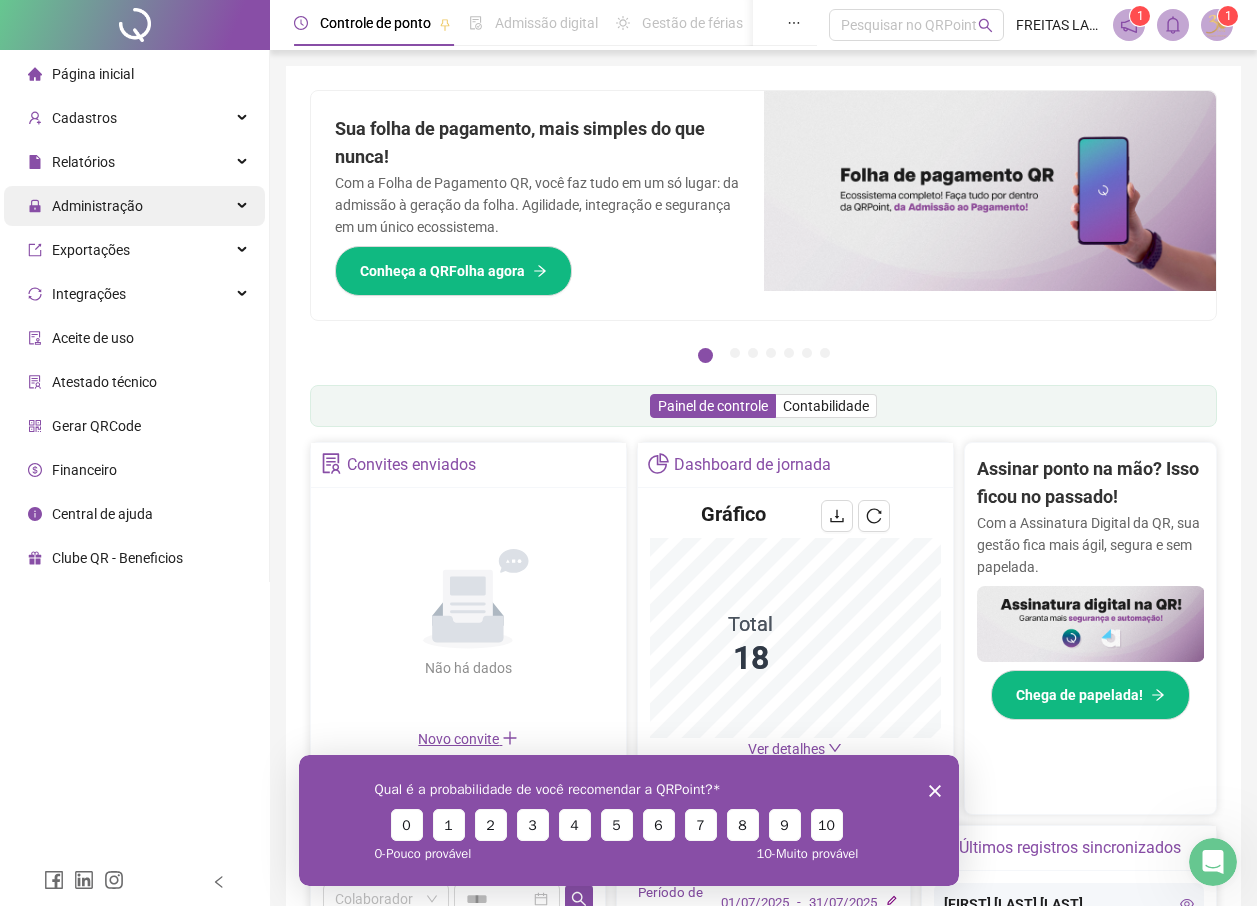 click on "Administração" at bounding box center (97, 206) 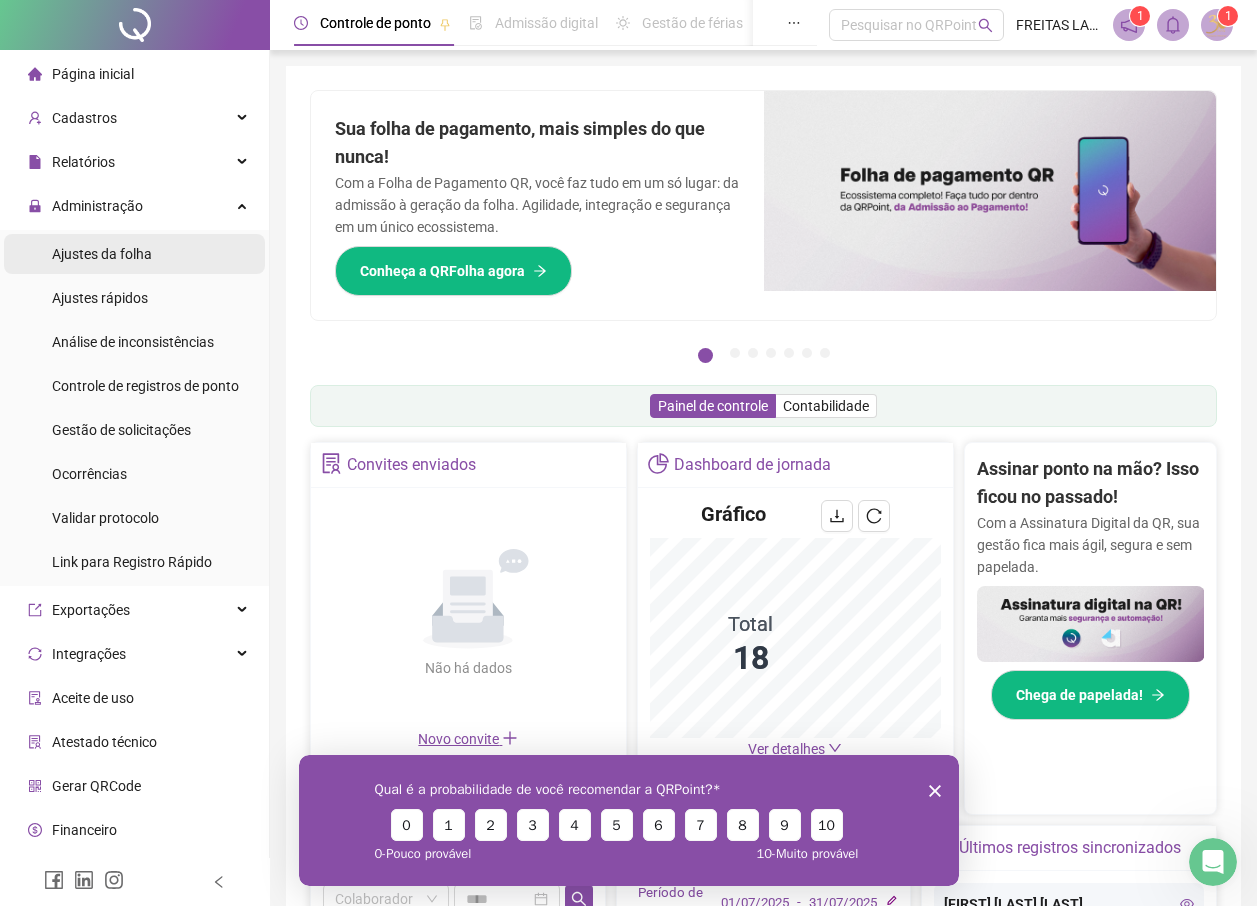 click on "Ajustes da folha" at bounding box center [102, 254] 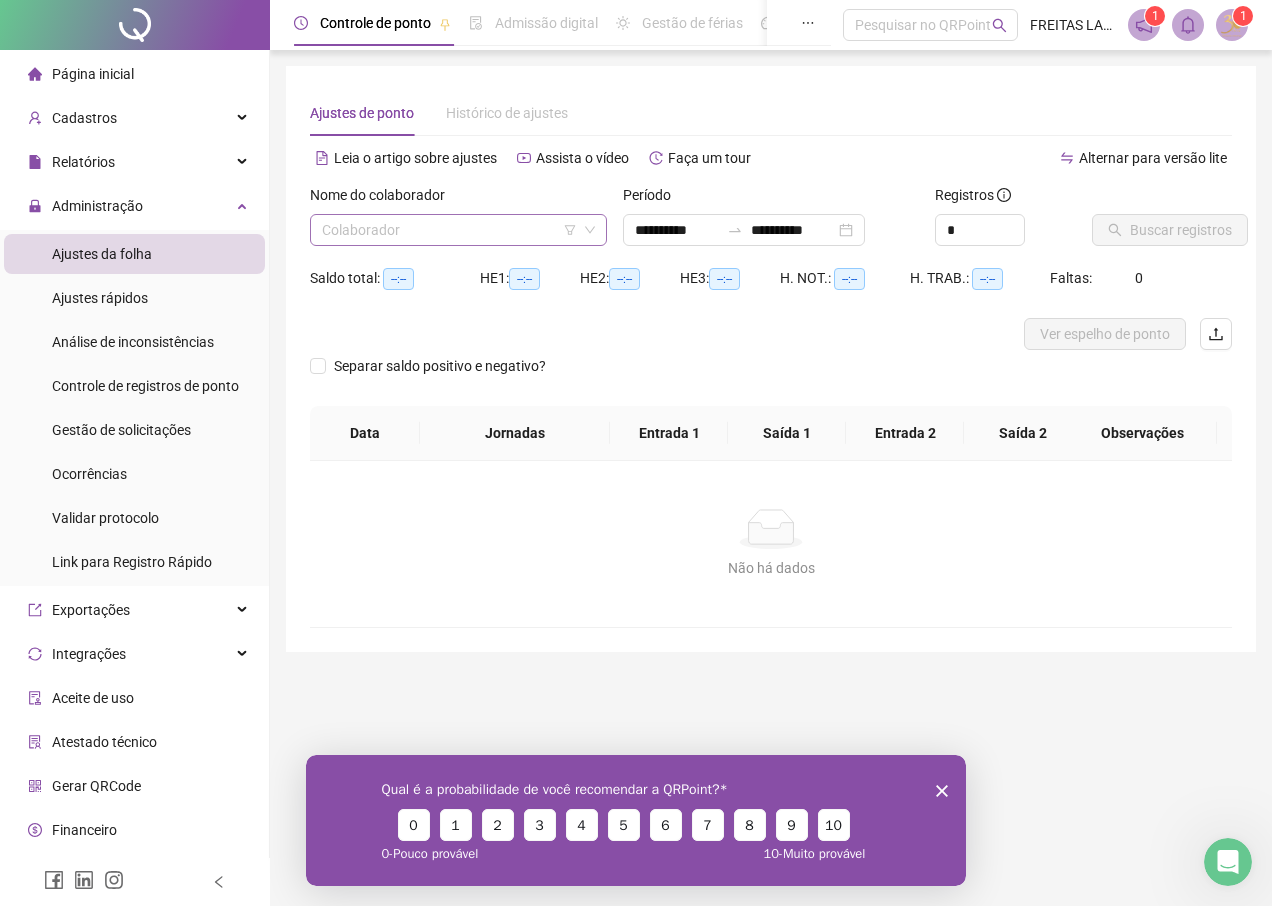click on "Colaborador" at bounding box center (458, 230) 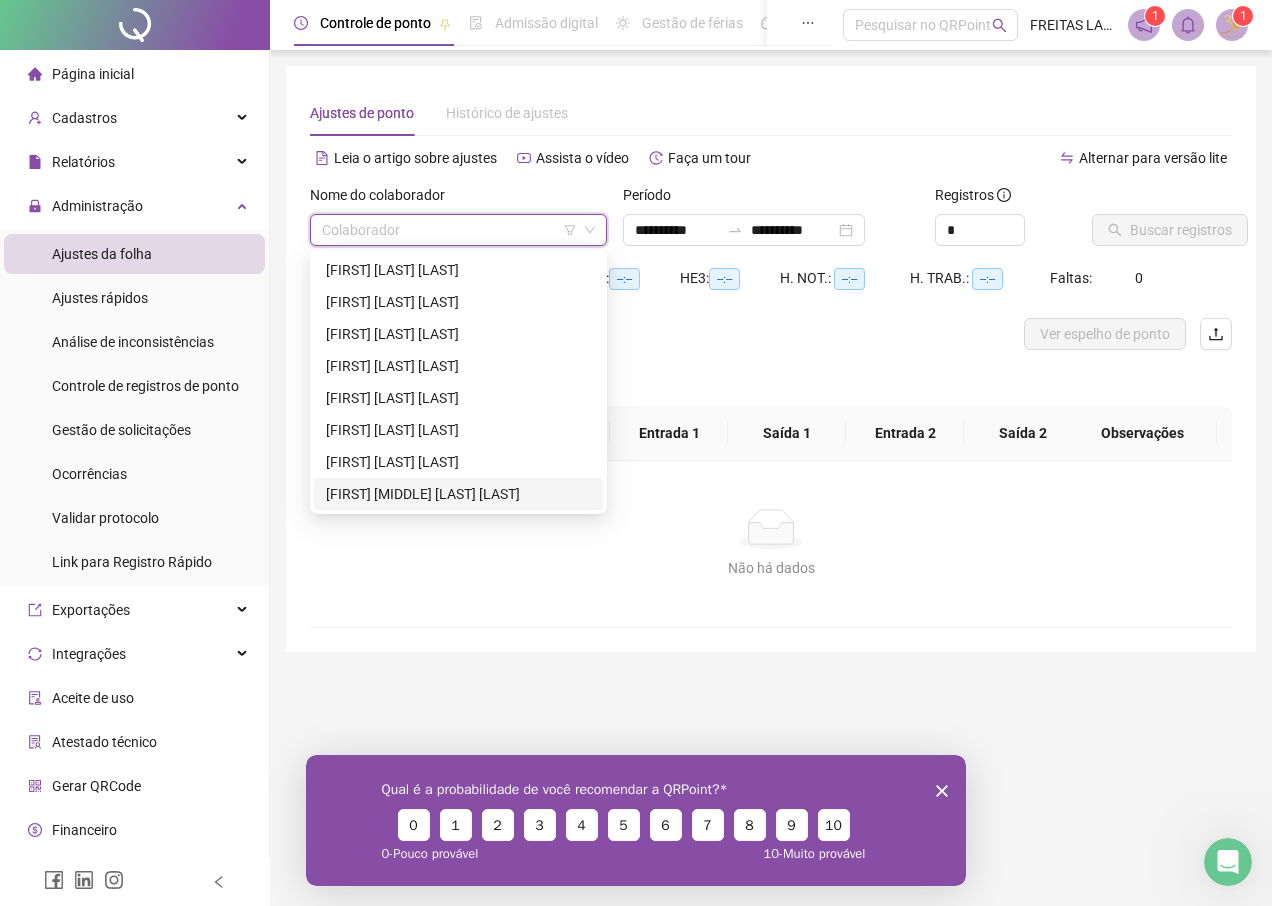 click 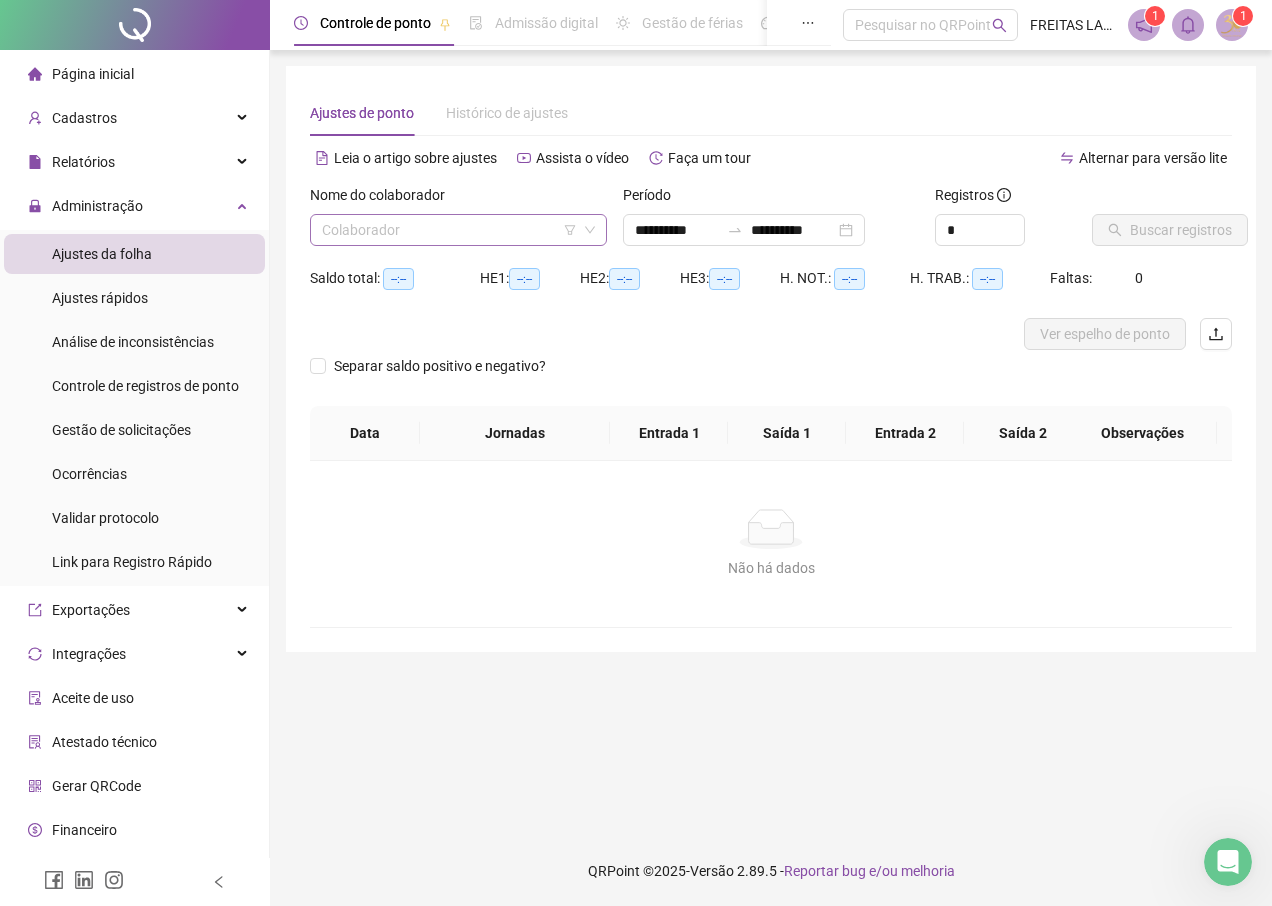 click 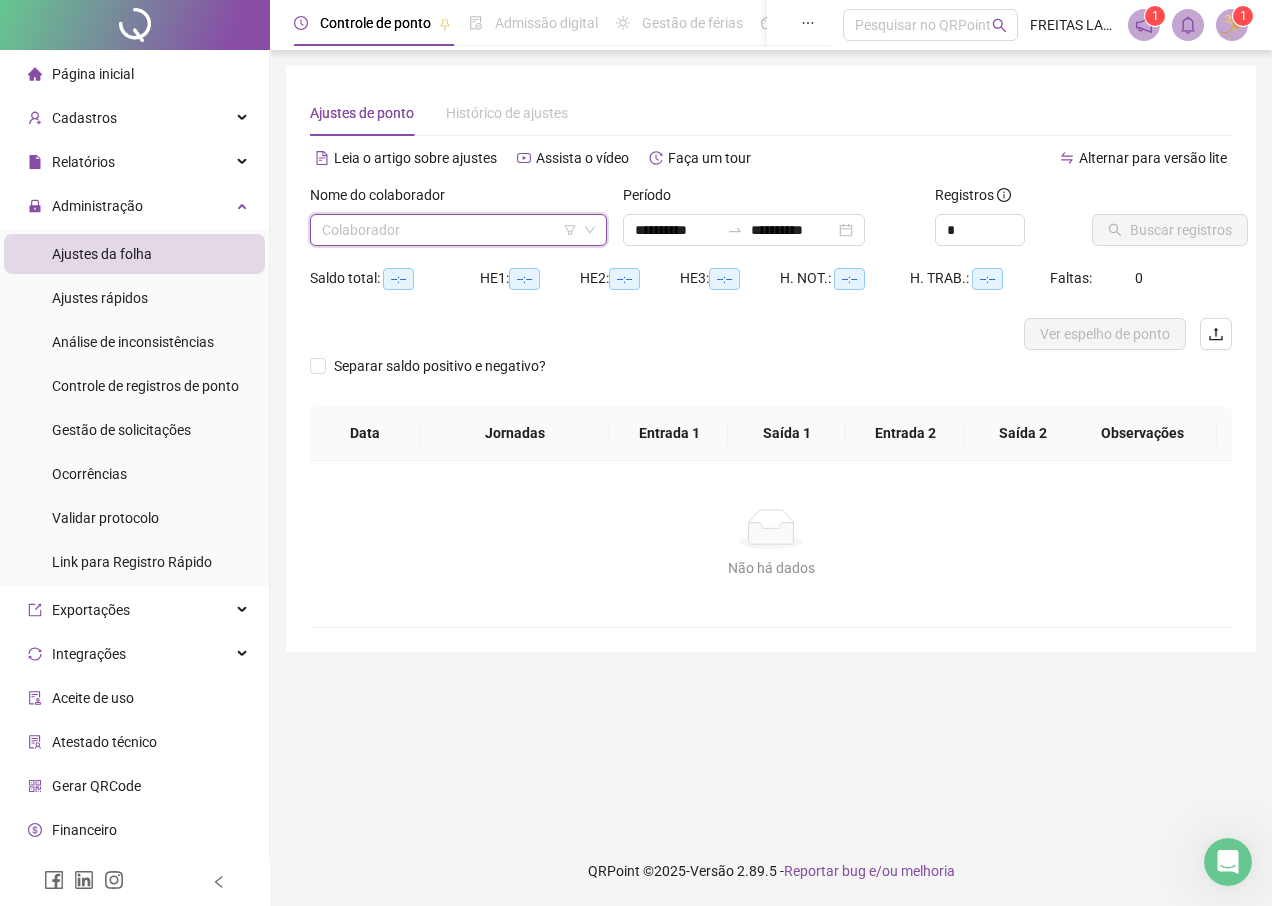 click at bounding box center [449, 230] 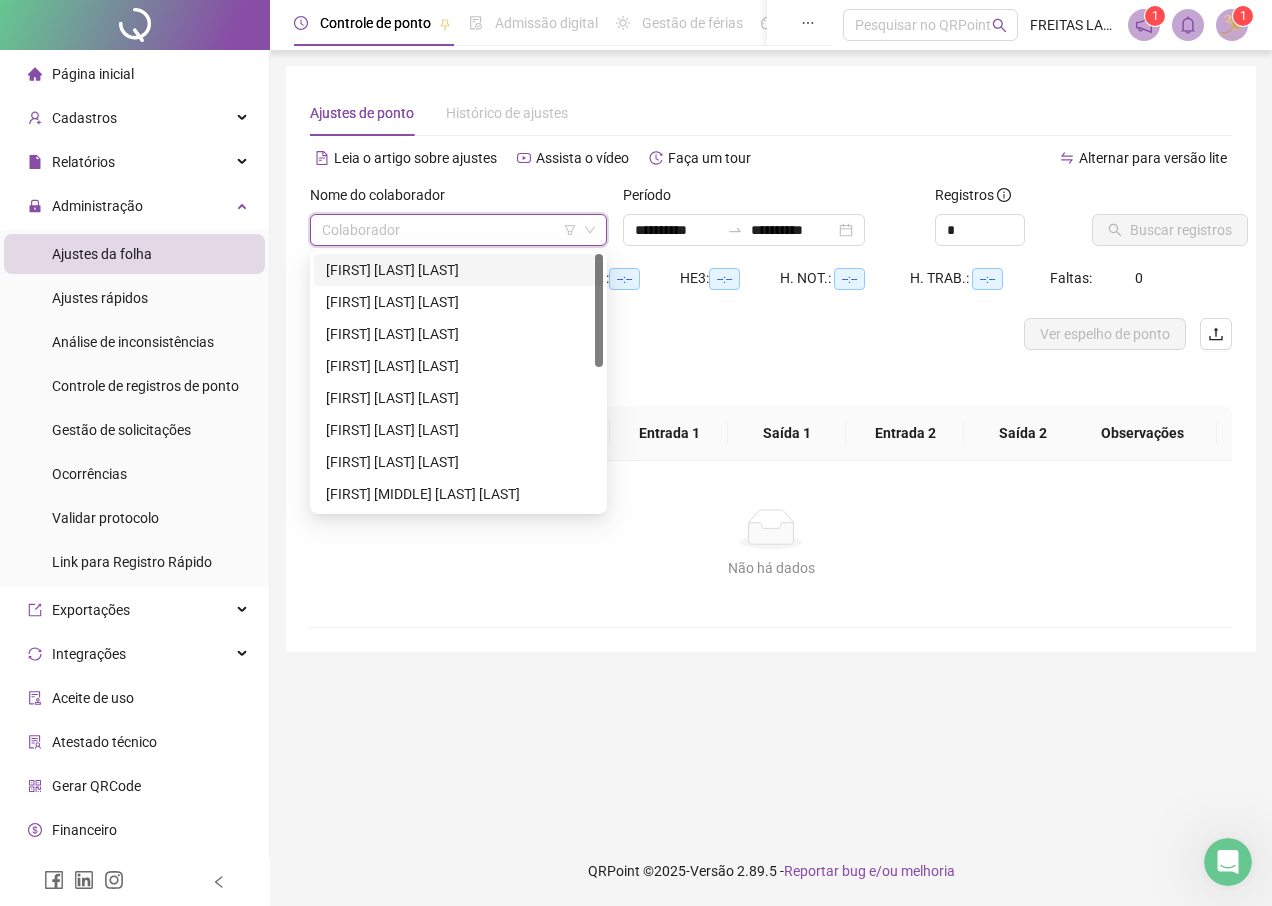 click on "[FIRST] [LAST] [LAST]" at bounding box center (458, 270) 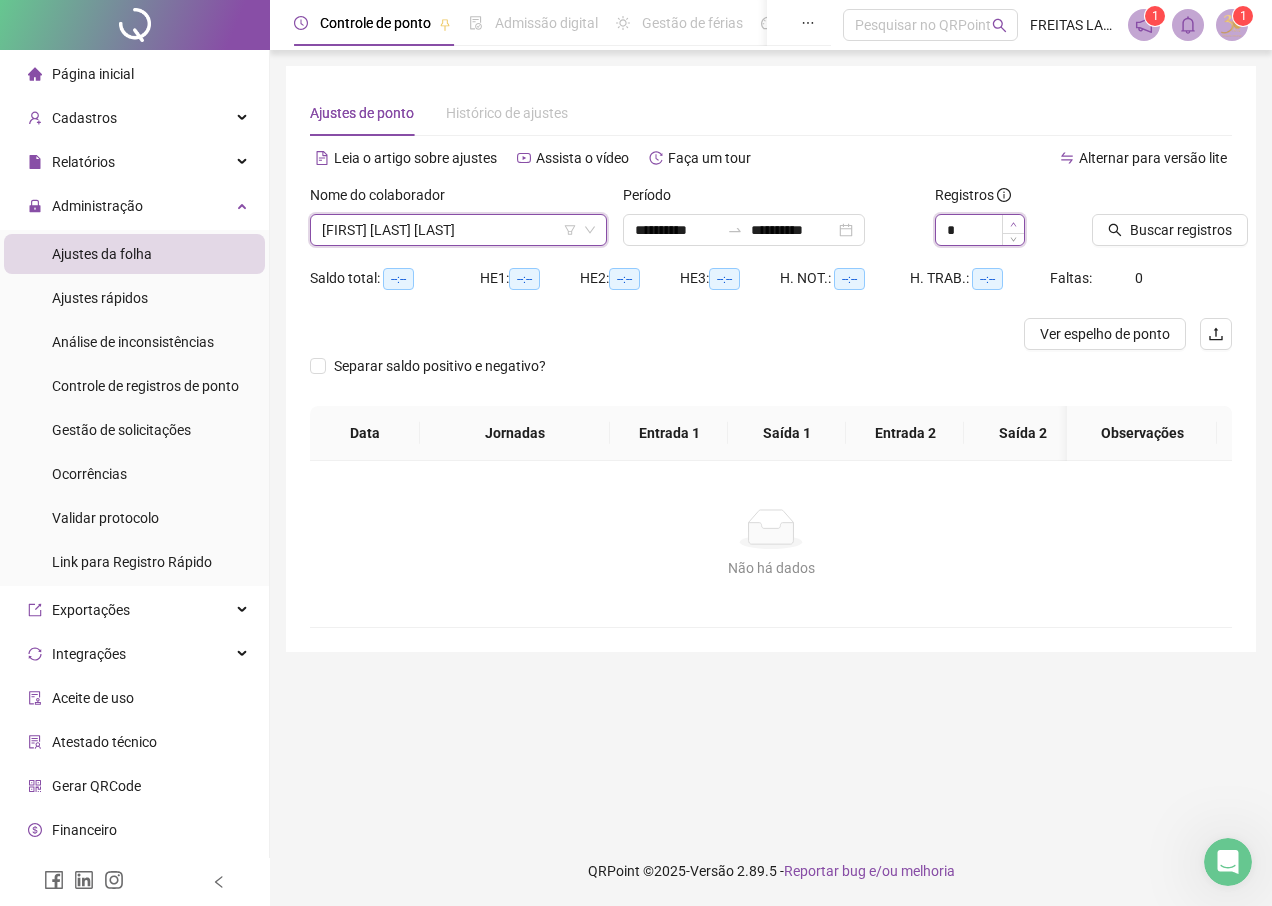 click at bounding box center (1013, 224) 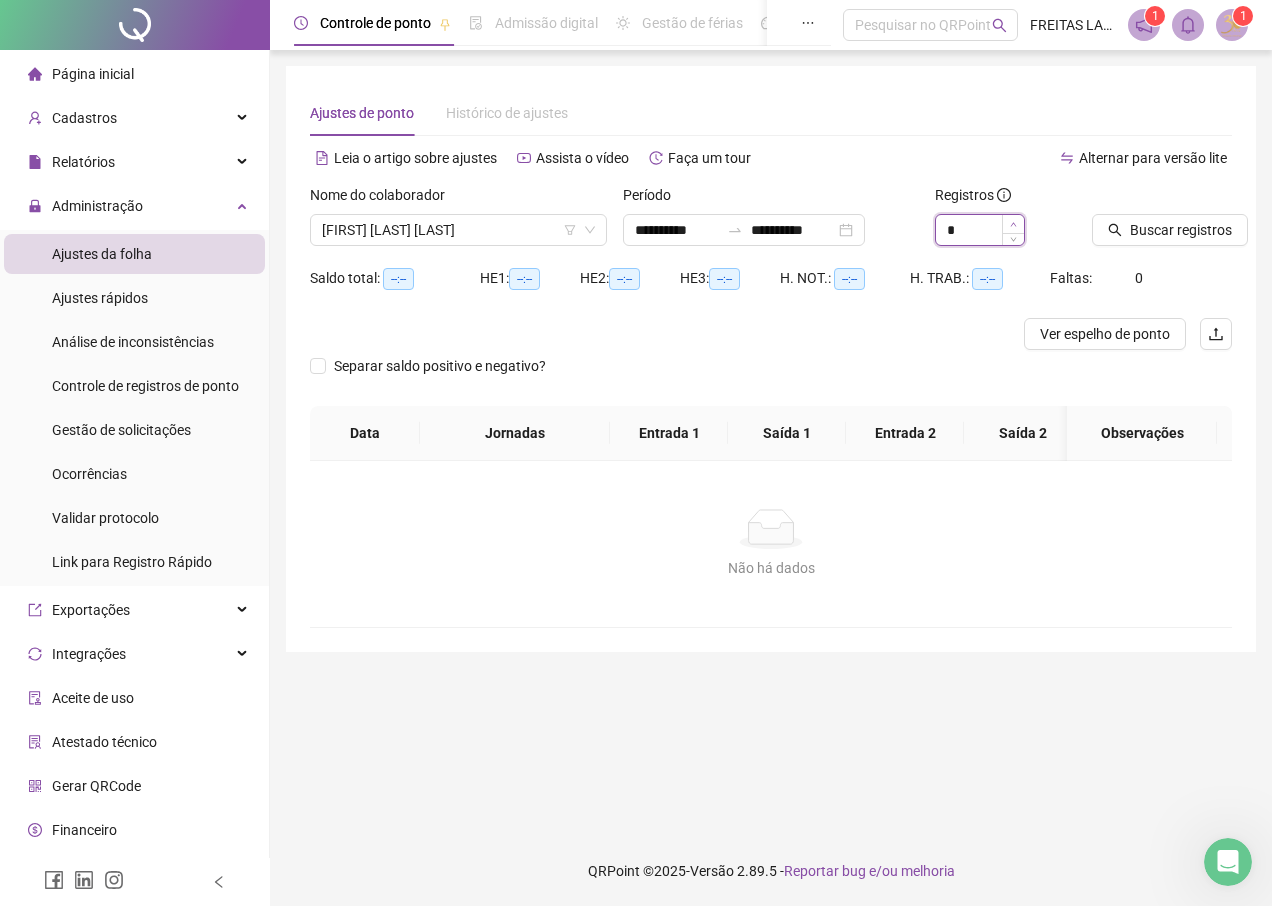type on "*" 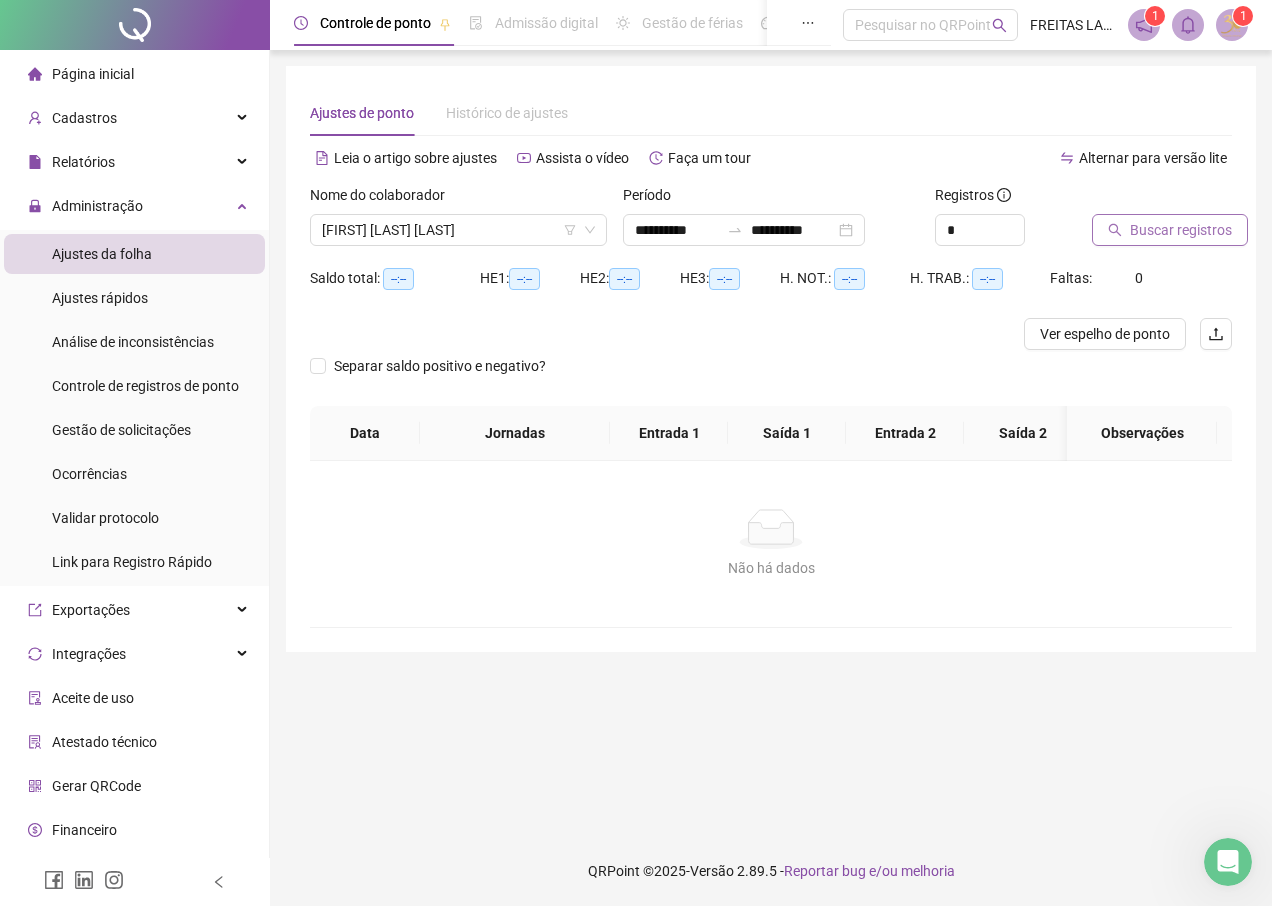 click on "Buscar registros" at bounding box center (1181, 230) 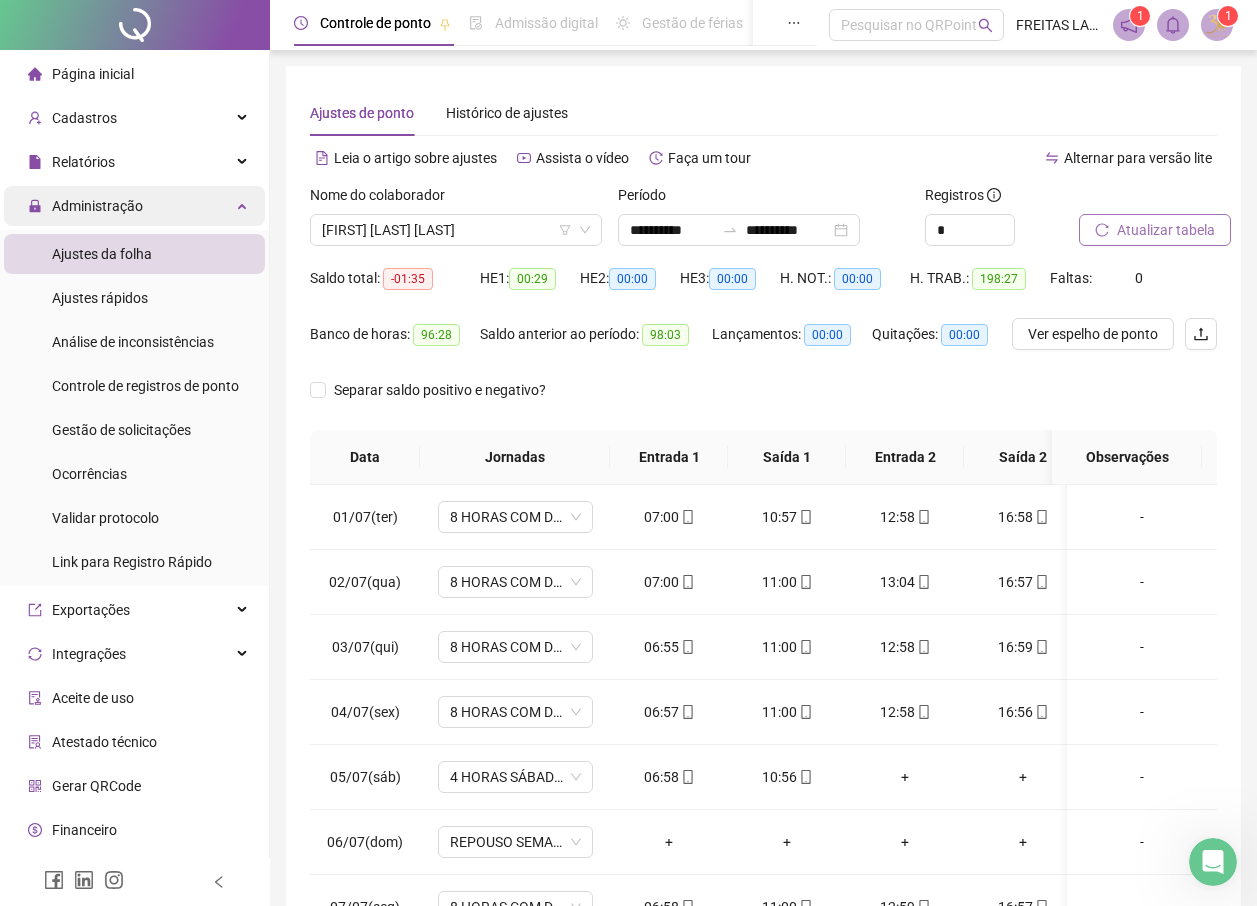 click on "Administração" at bounding box center [97, 206] 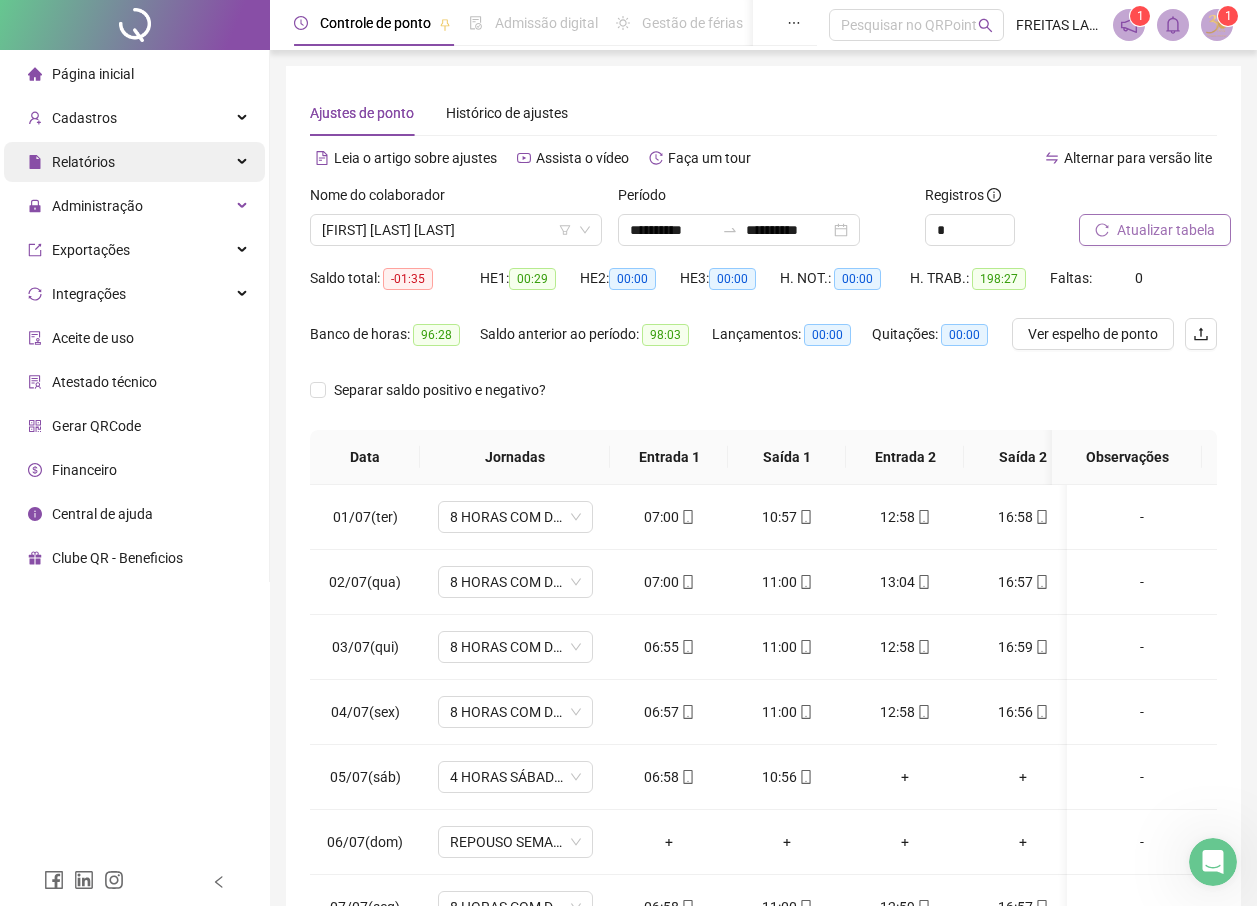 click on "Relatórios" at bounding box center [83, 162] 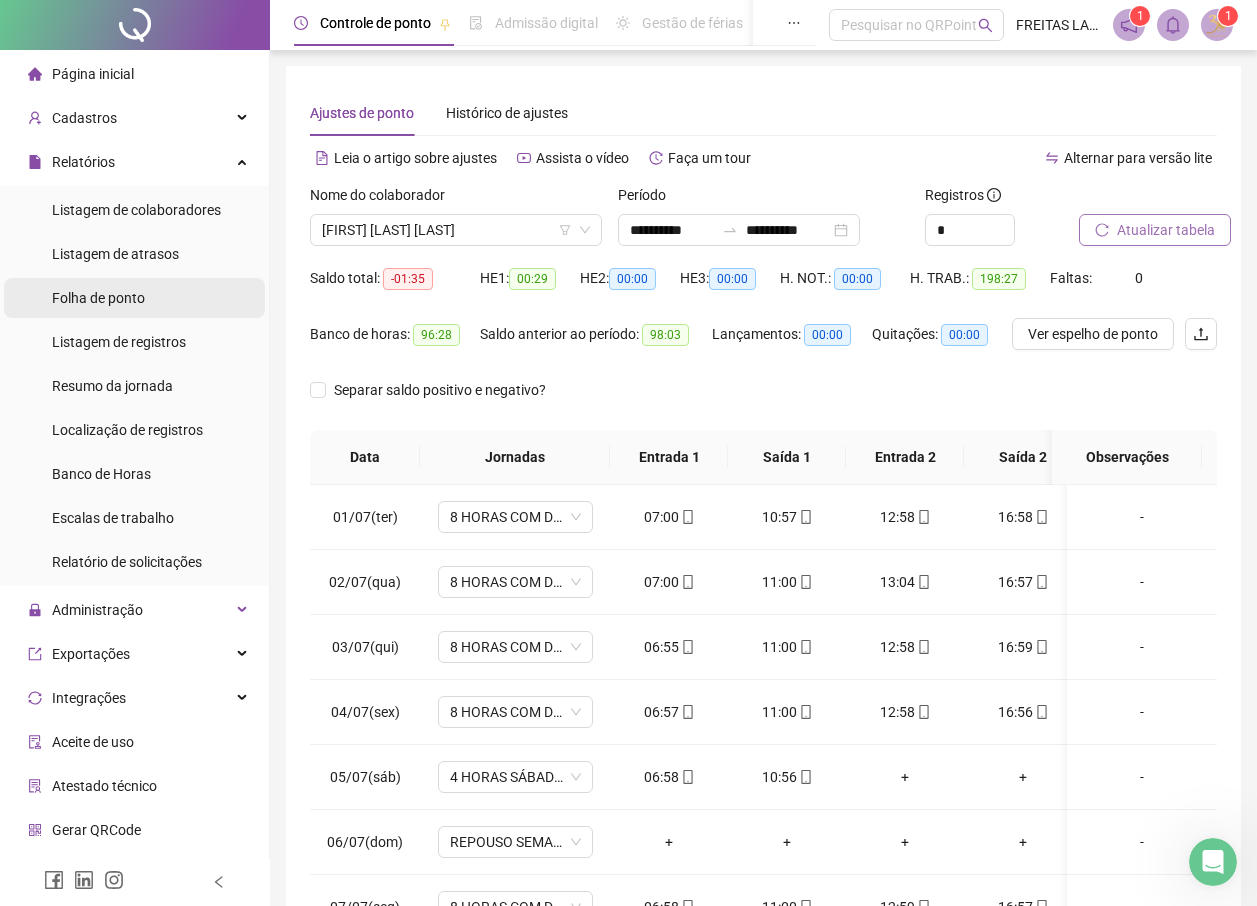 click on "Folha de ponto" at bounding box center [98, 298] 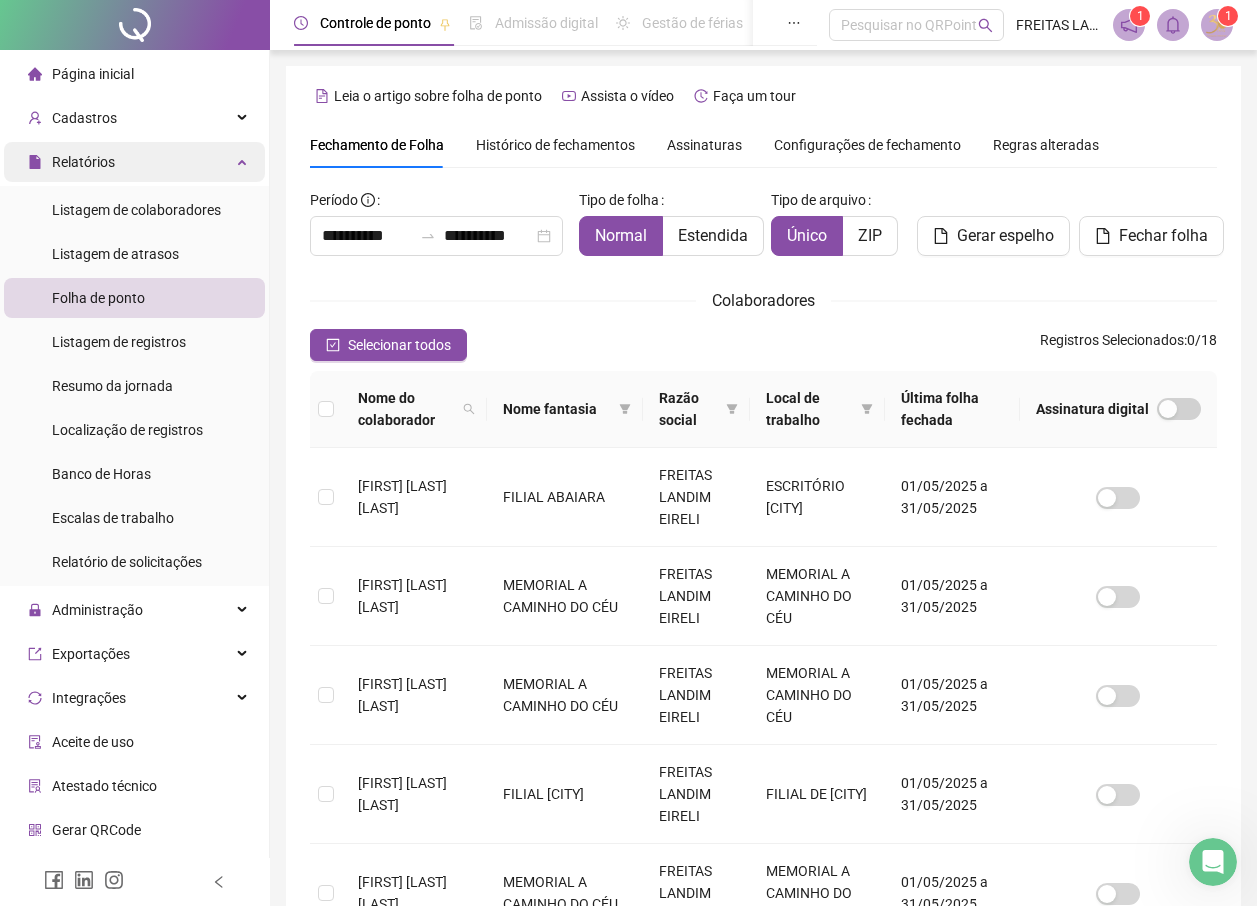 click on "Relatórios" at bounding box center [83, 162] 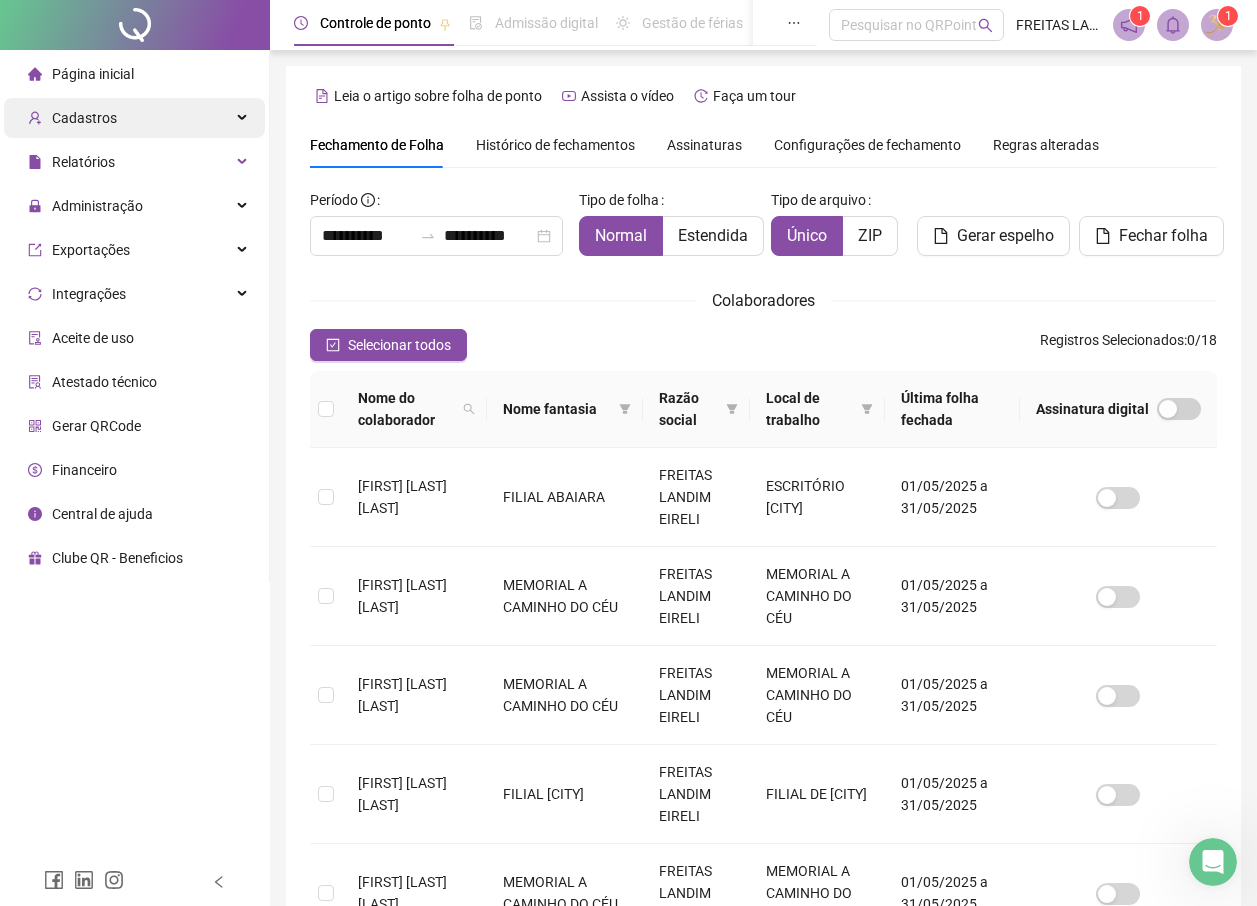 click on "Cadastros" at bounding box center [134, 118] 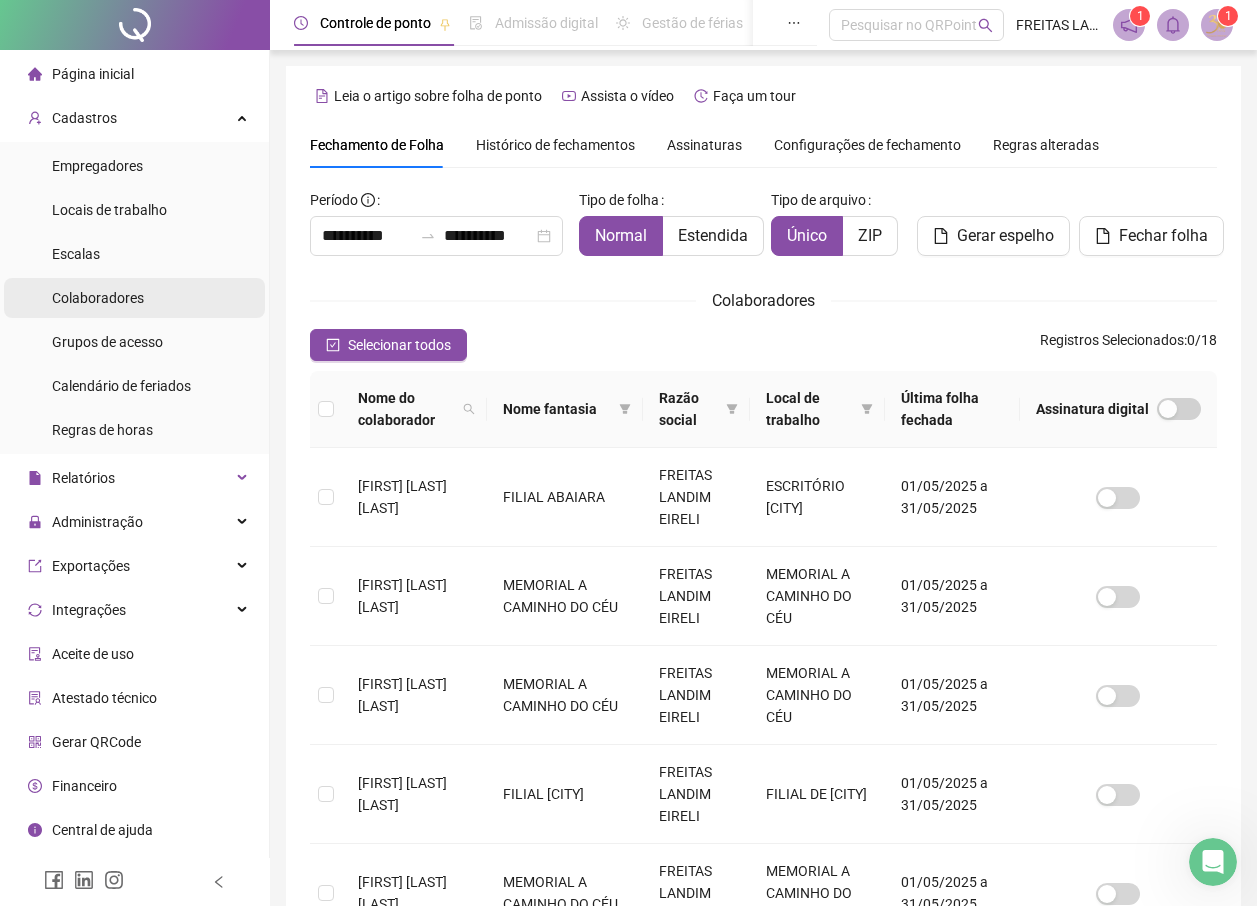 click on "Colaboradores" at bounding box center (98, 298) 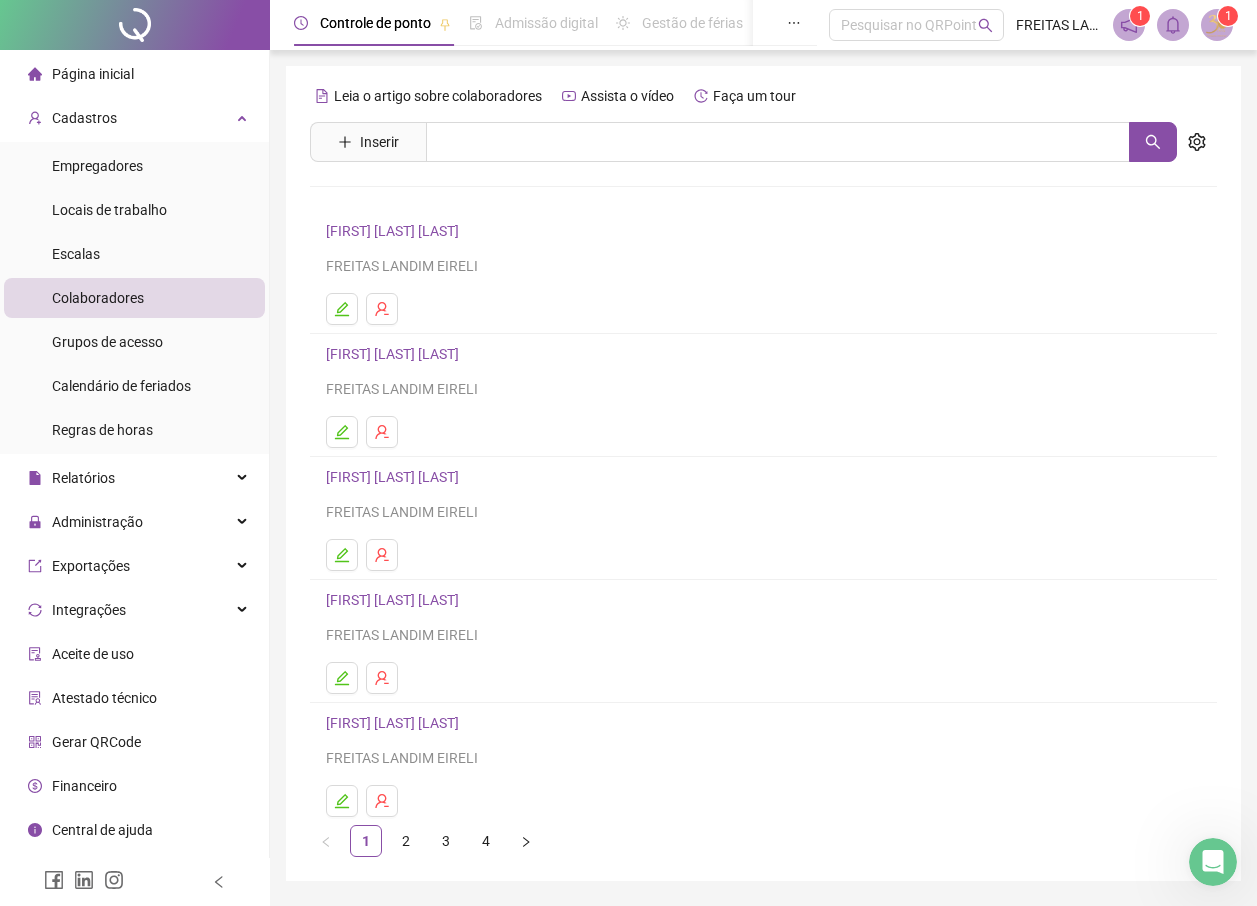 click on "[FIRST] [LAST] [LAST]" at bounding box center (395, 231) 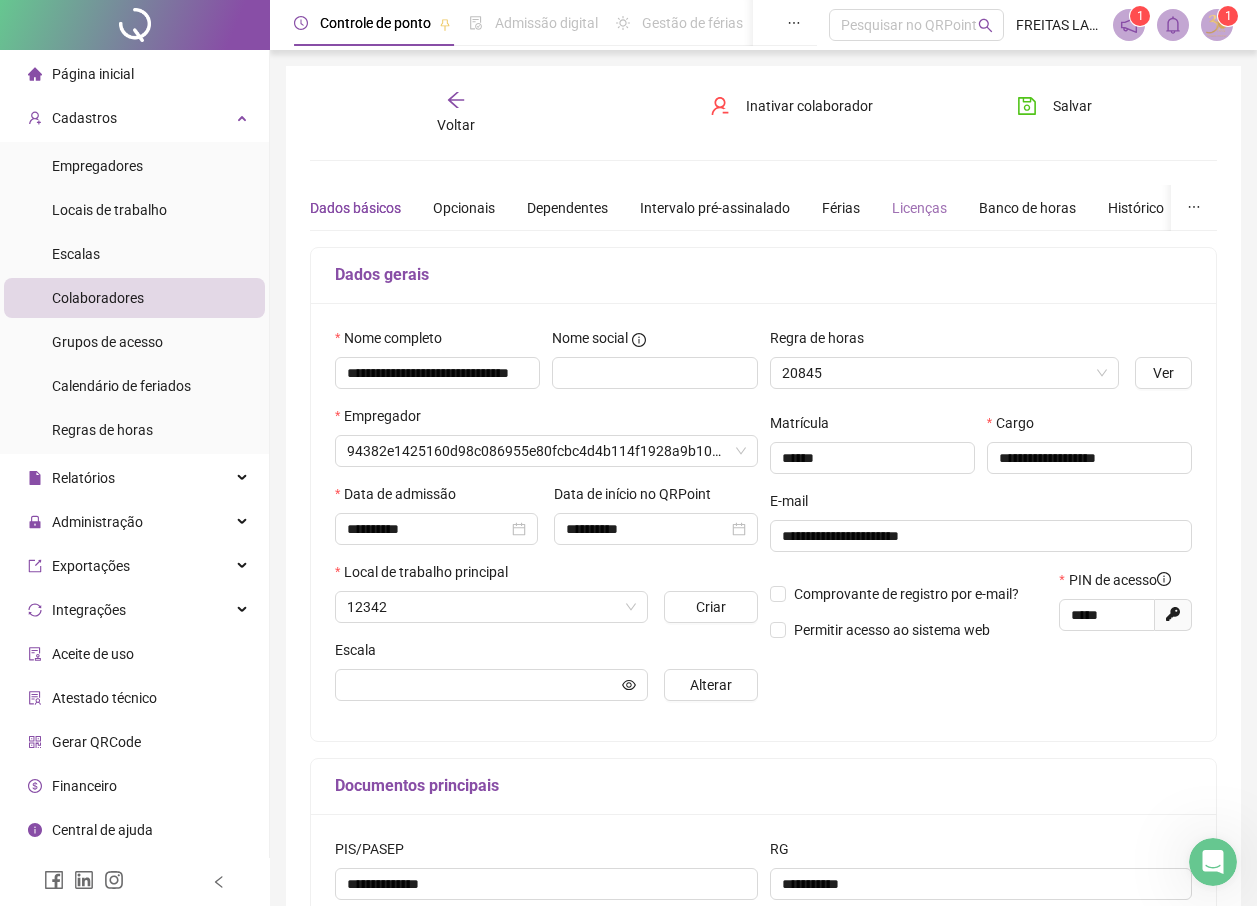 type on "**********" 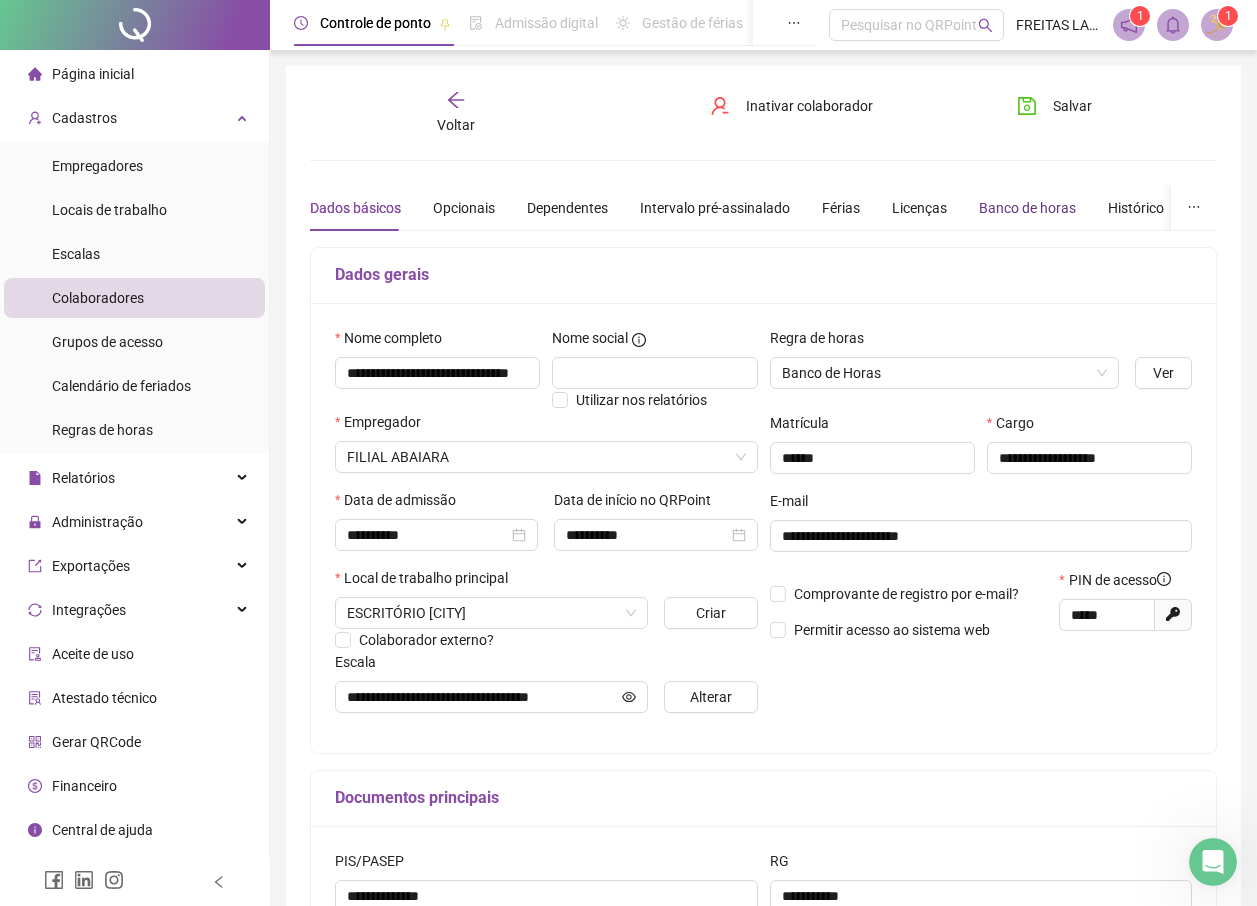 click on "Banco de horas" at bounding box center (1027, 208) 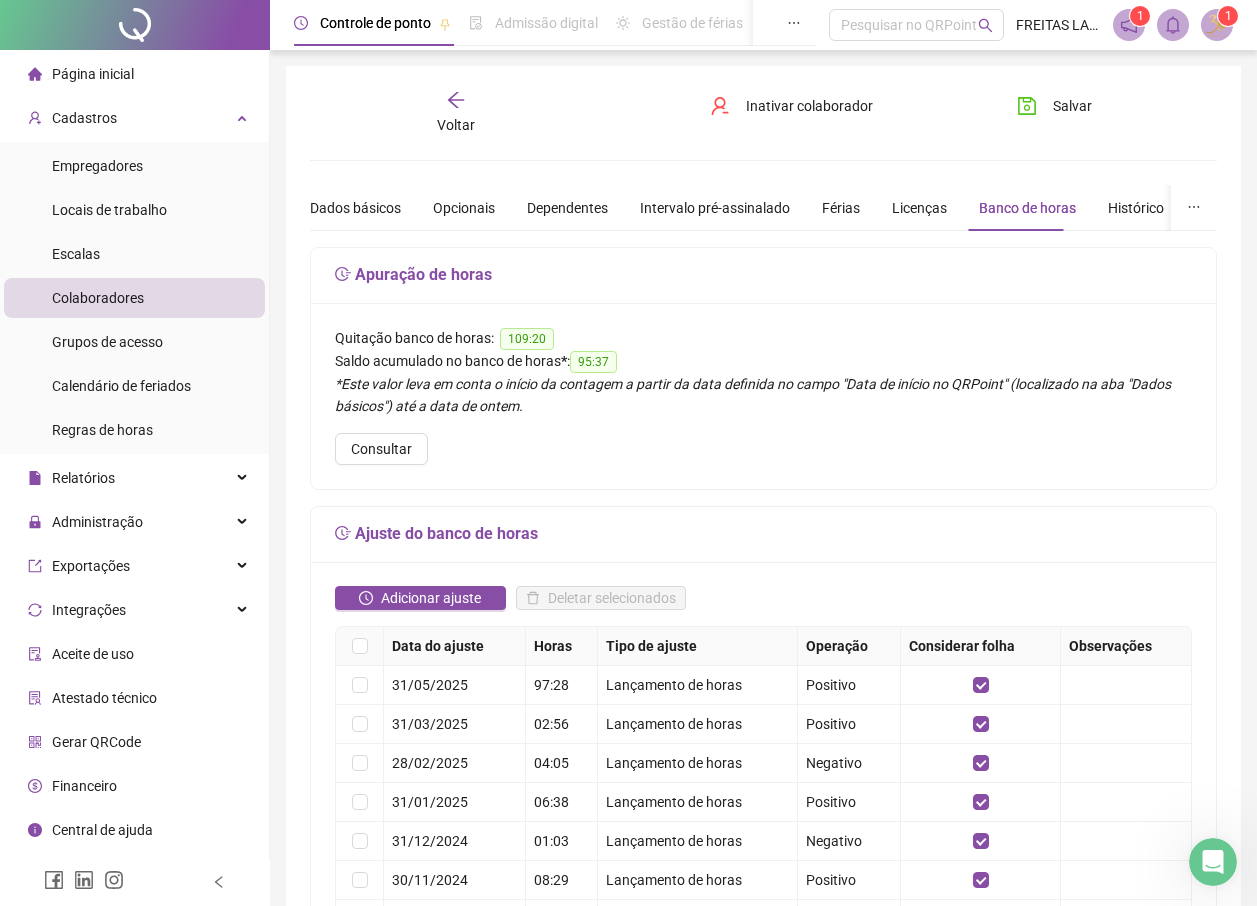 click on "Voltar" at bounding box center [456, 125] 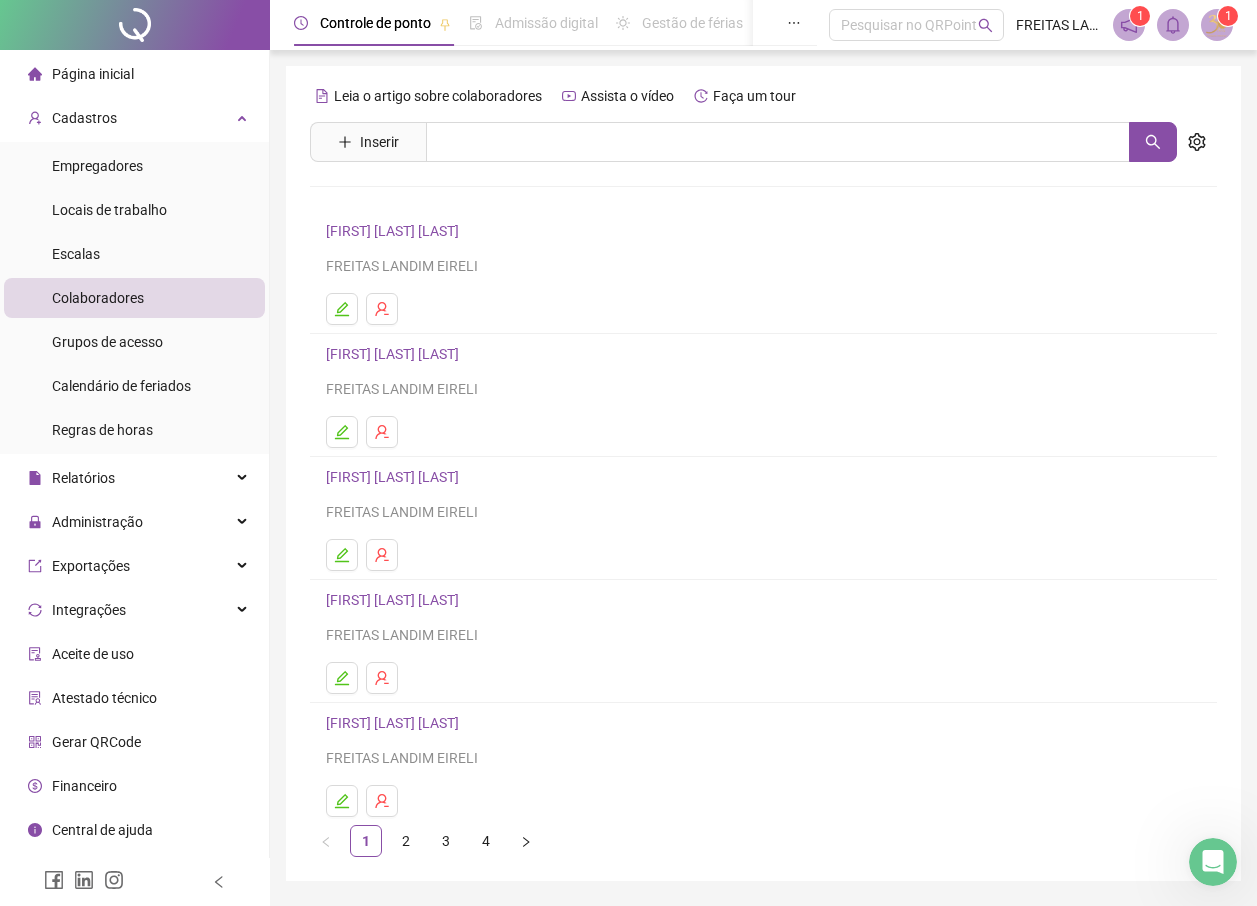 click on "[FIRST] [LAST] [LAST]" at bounding box center (395, 231) 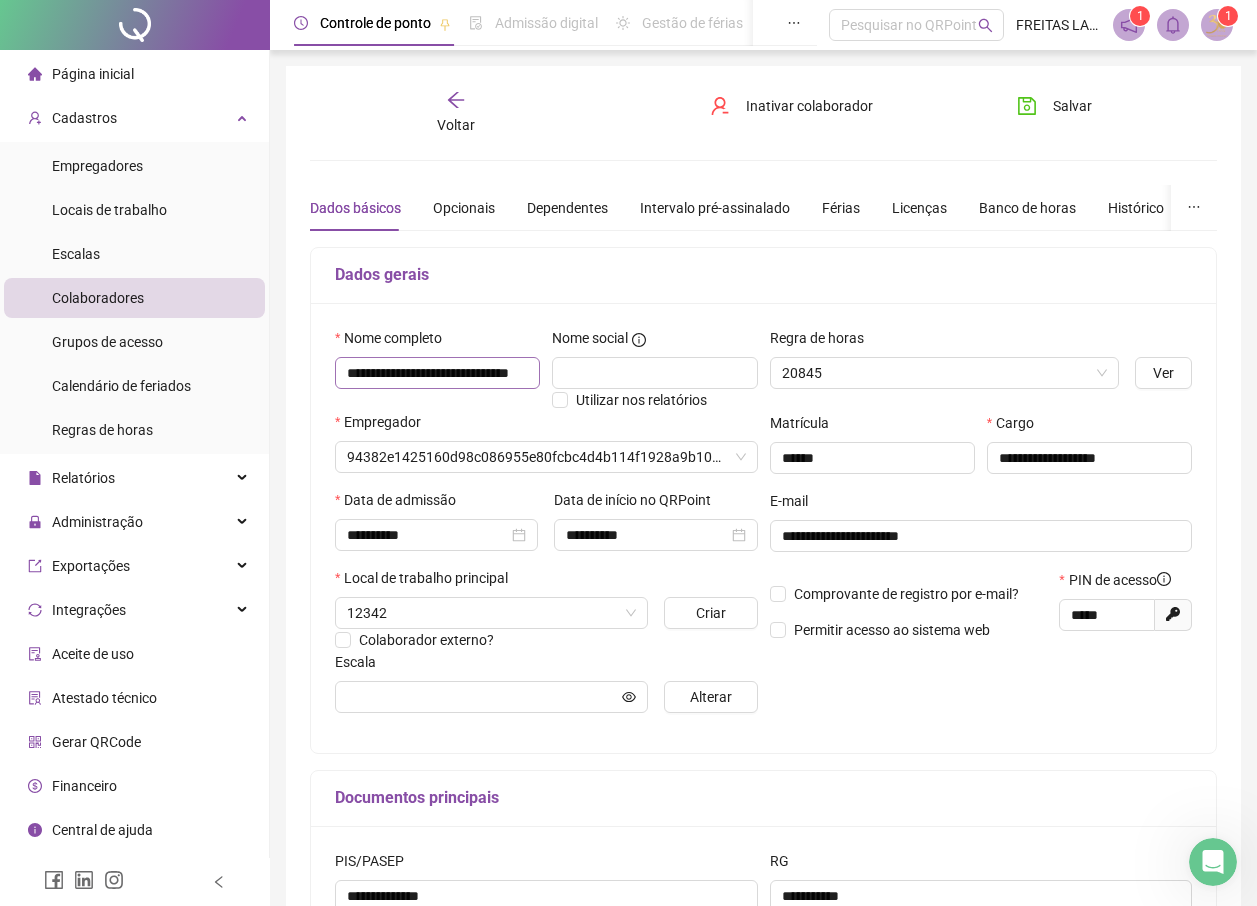 type on "**********" 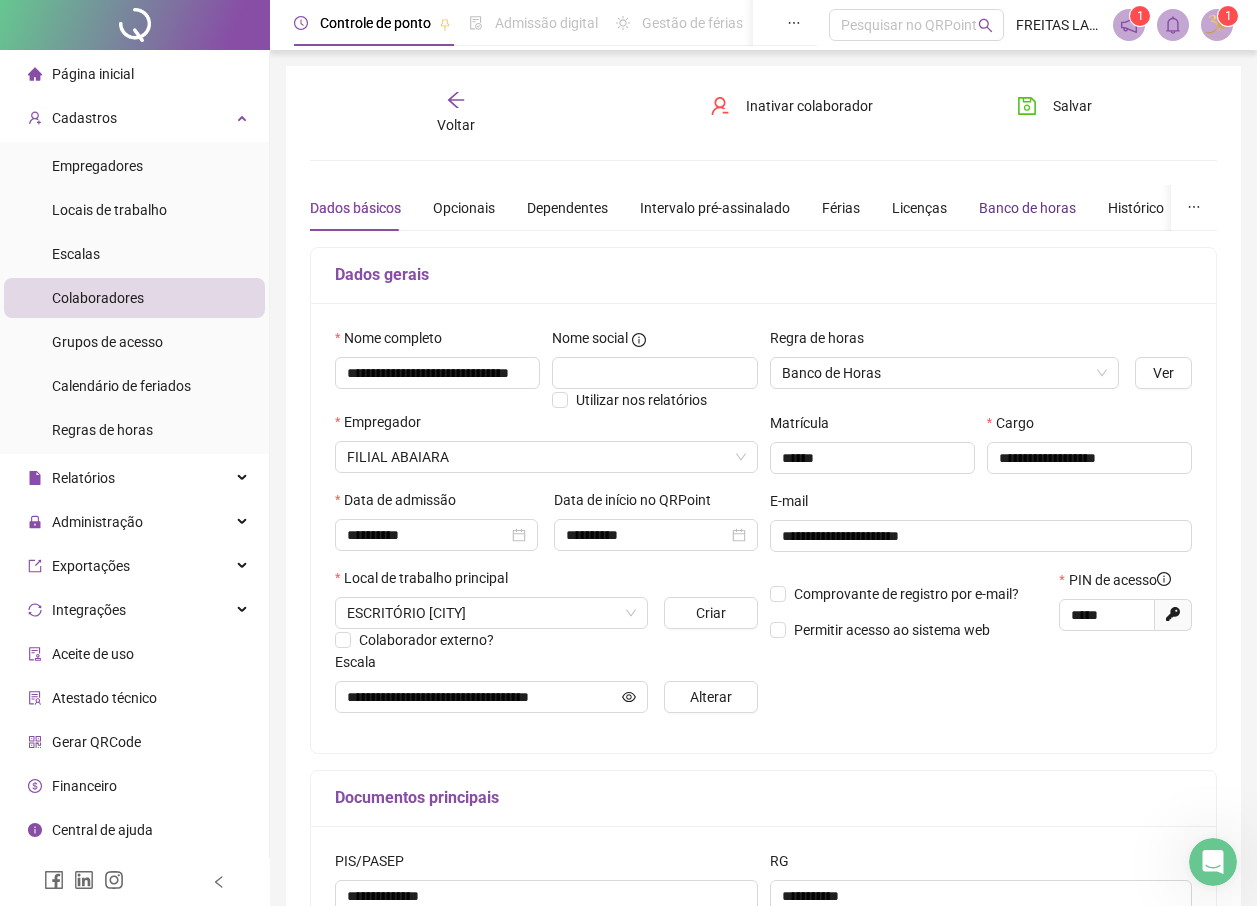 click on "Banco de horas" at bounding box center [1027, 208] 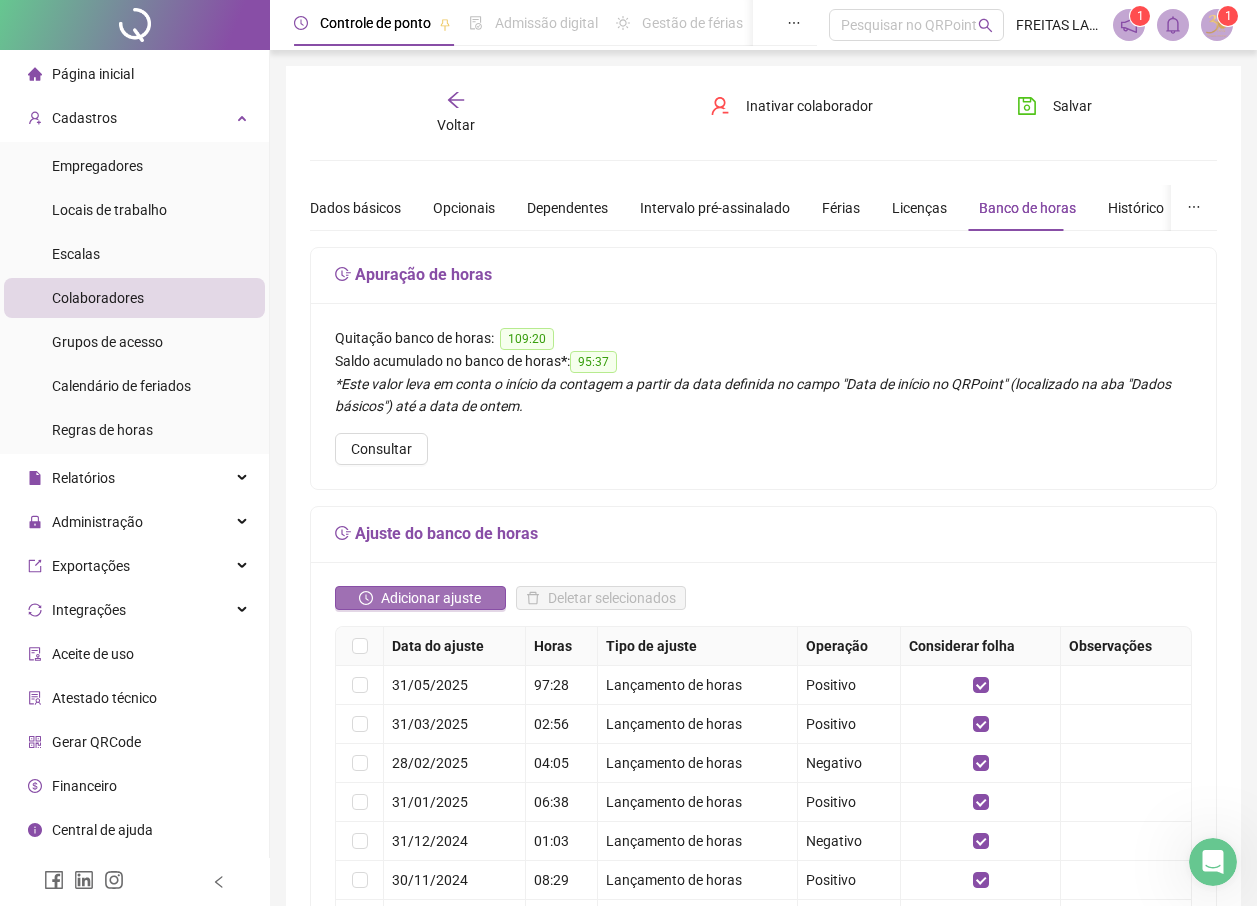 click on "Adicionar ajuste" at bounding box center (431, 598) 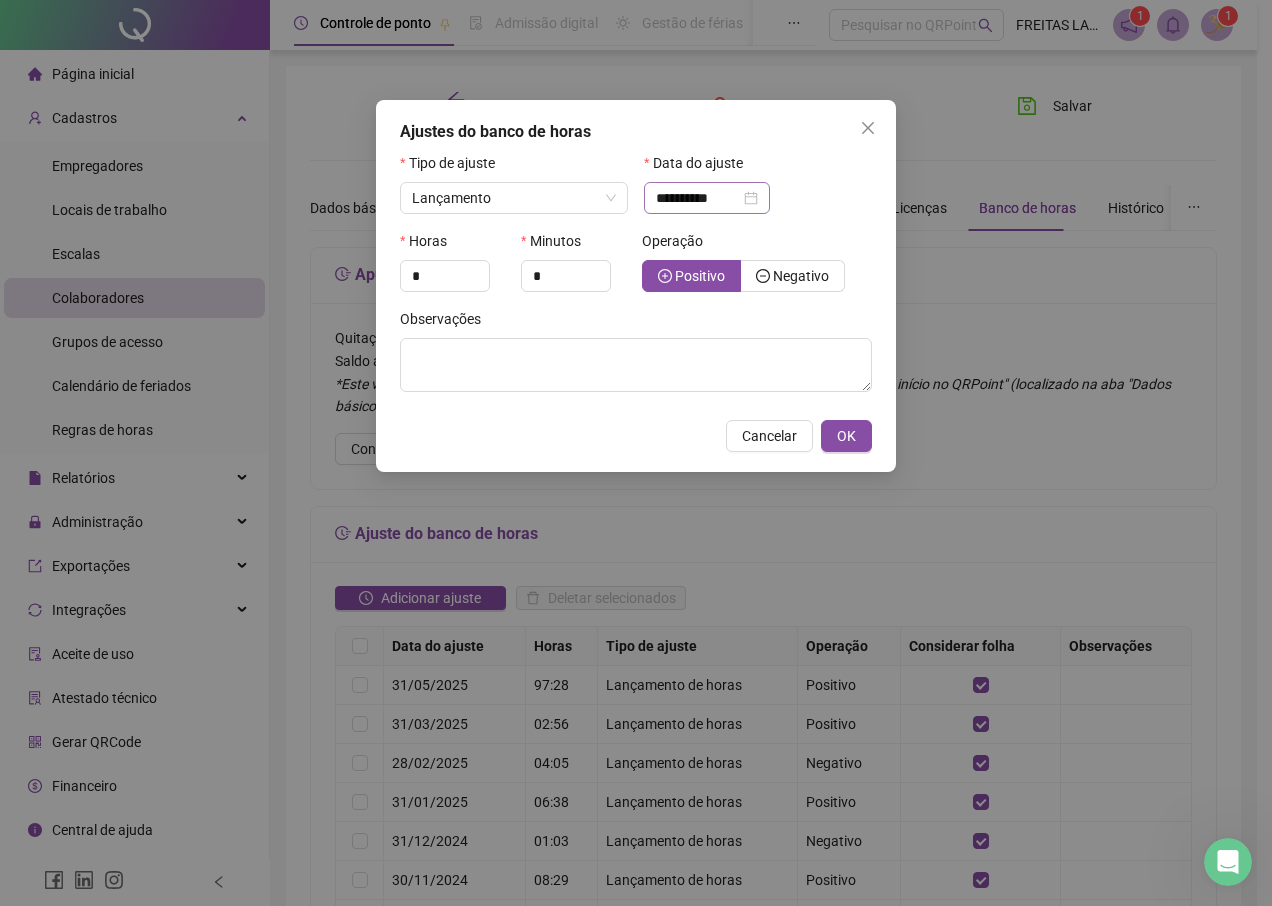 click on "**********" at bounding box center [707, 198] 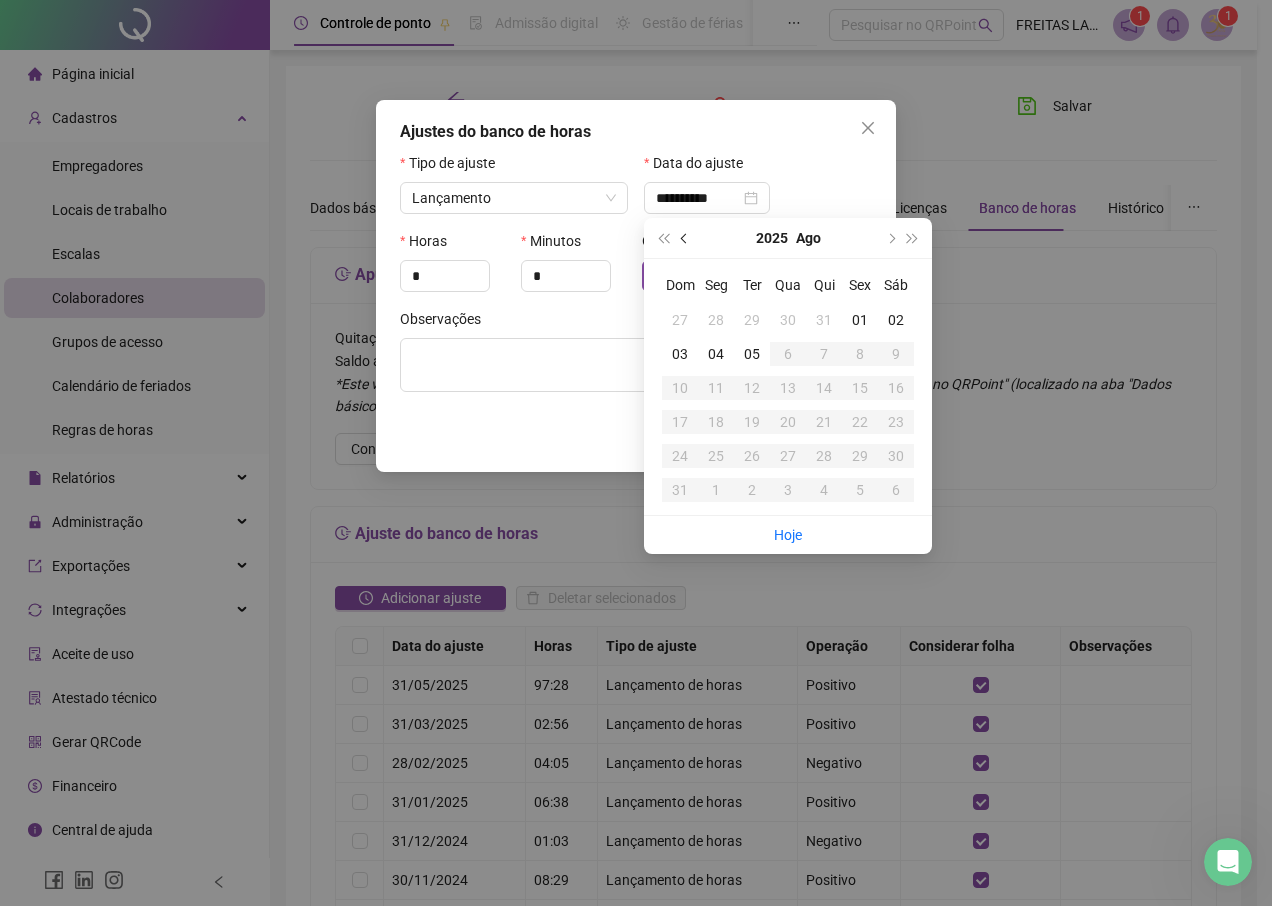 click at bounding box center (685, 238) 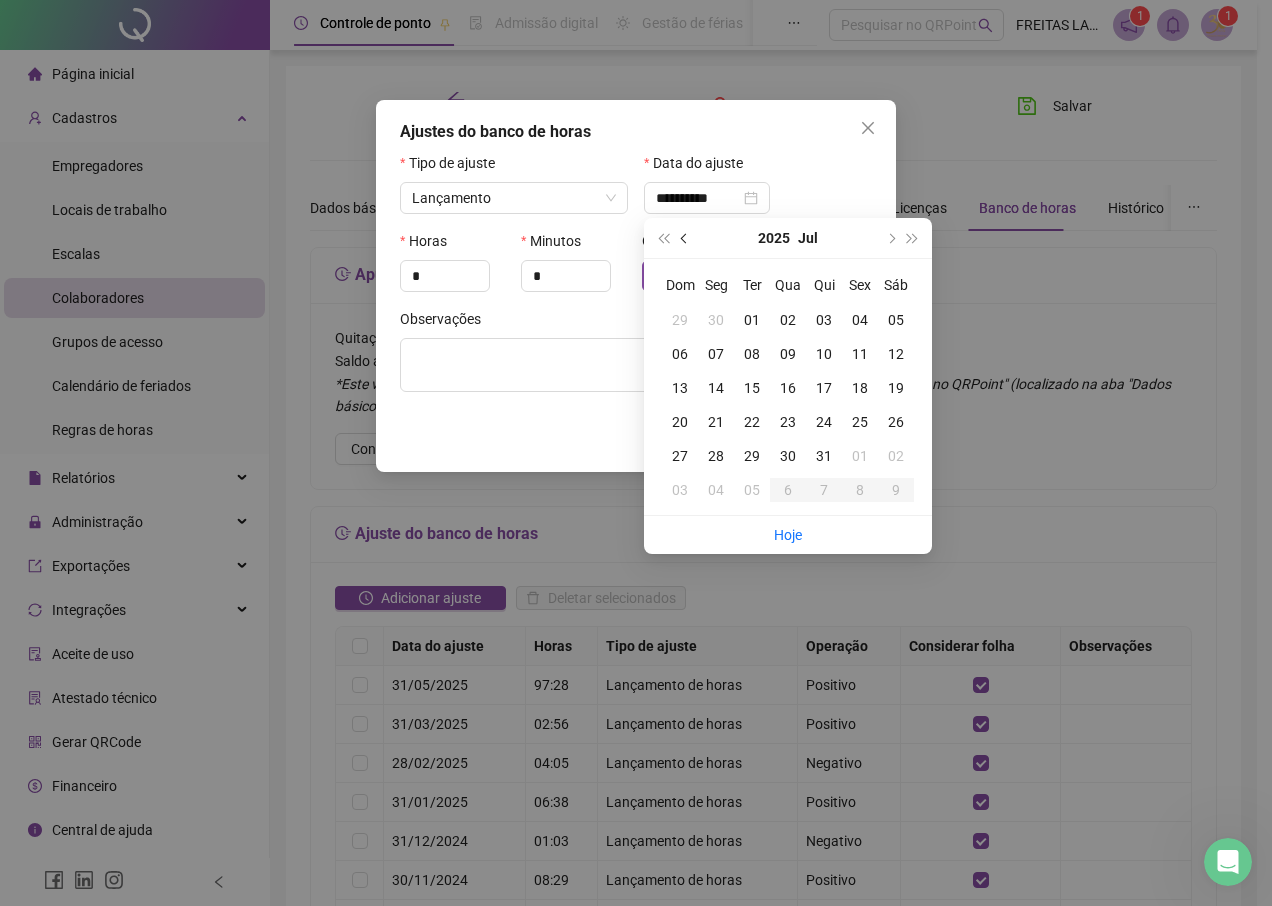click at bounding box center (686, 238) 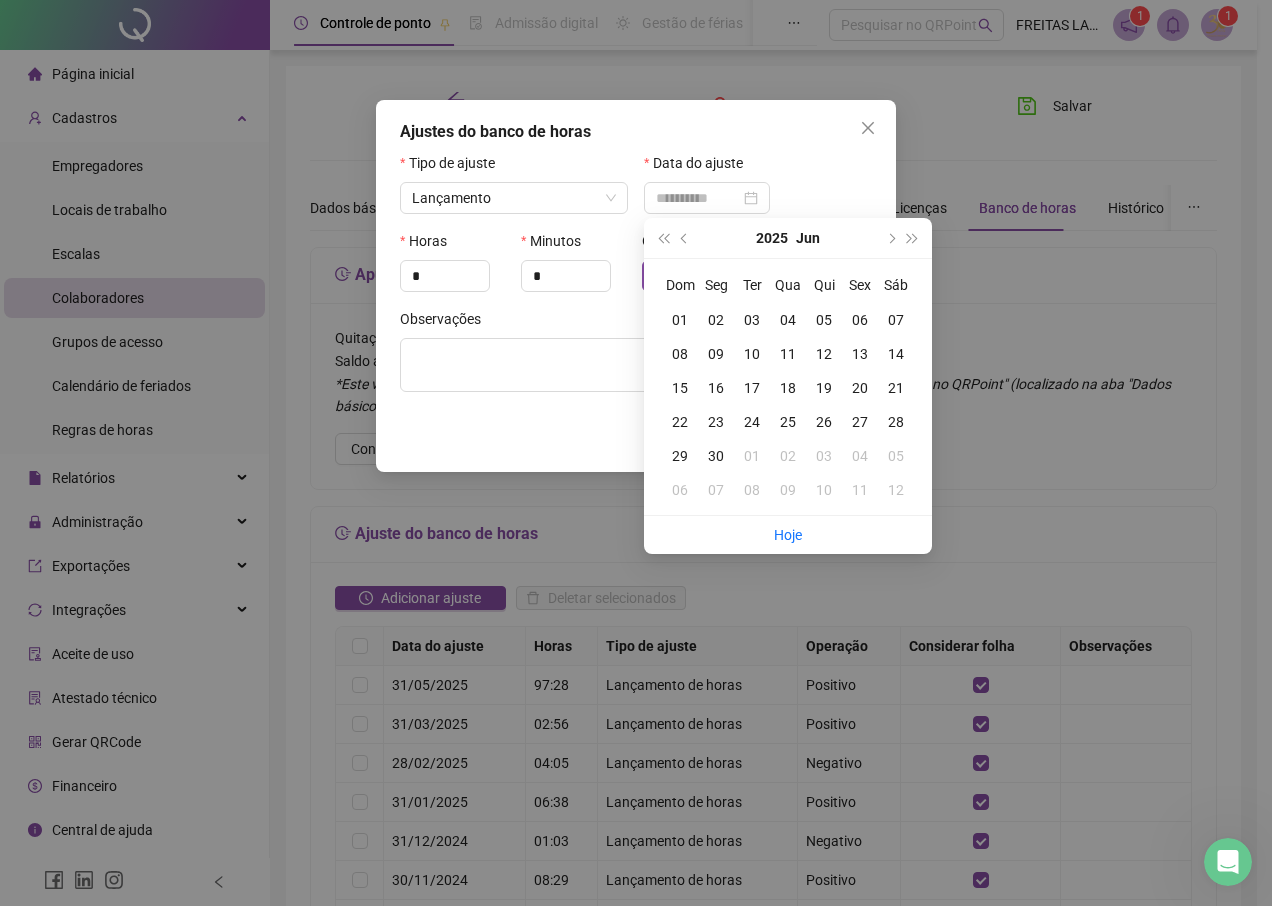 type on "**********" 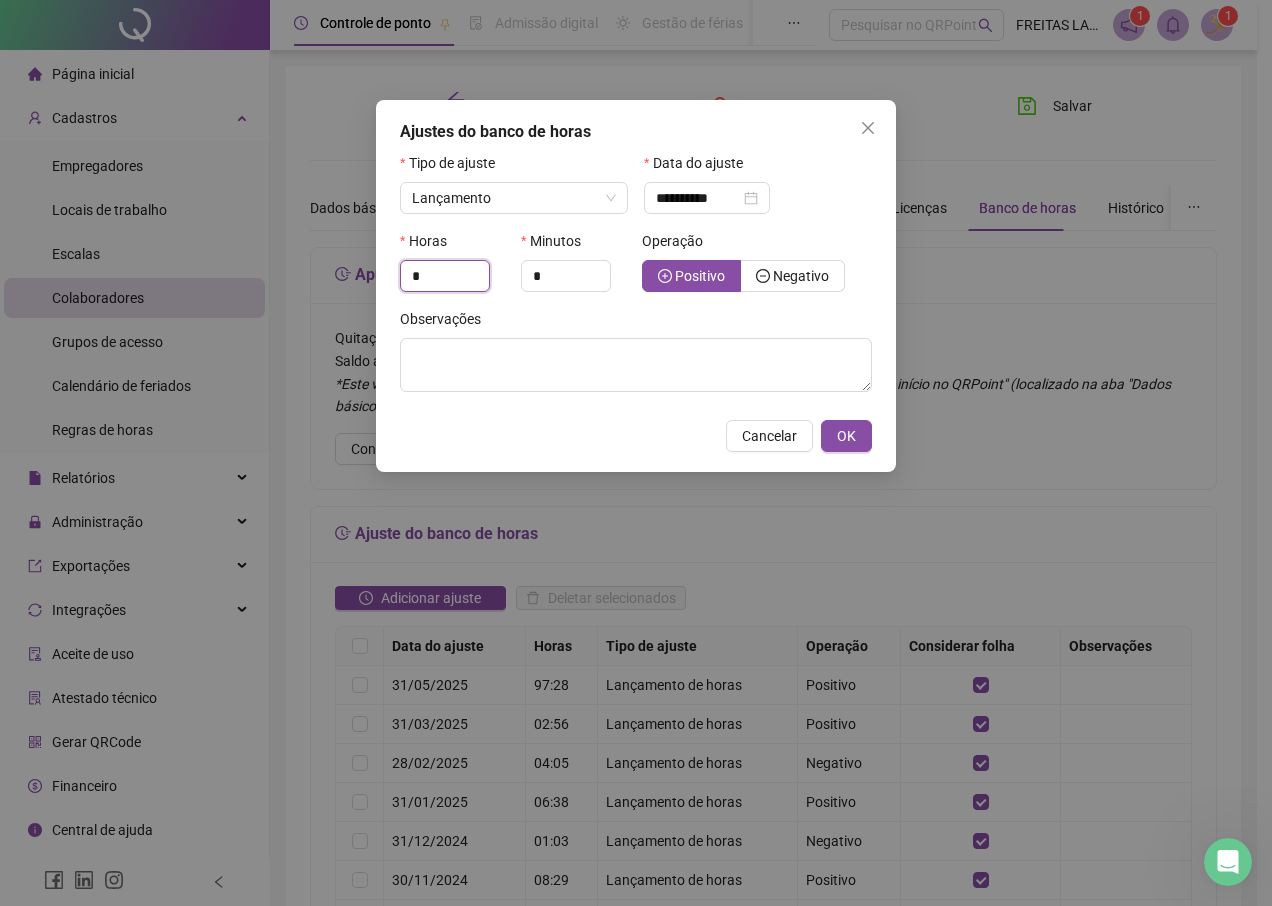 drag, startPoint x: 423, startPoint y: 269, endPoint x: 355, endPoint y: 271, distance: 68.0294 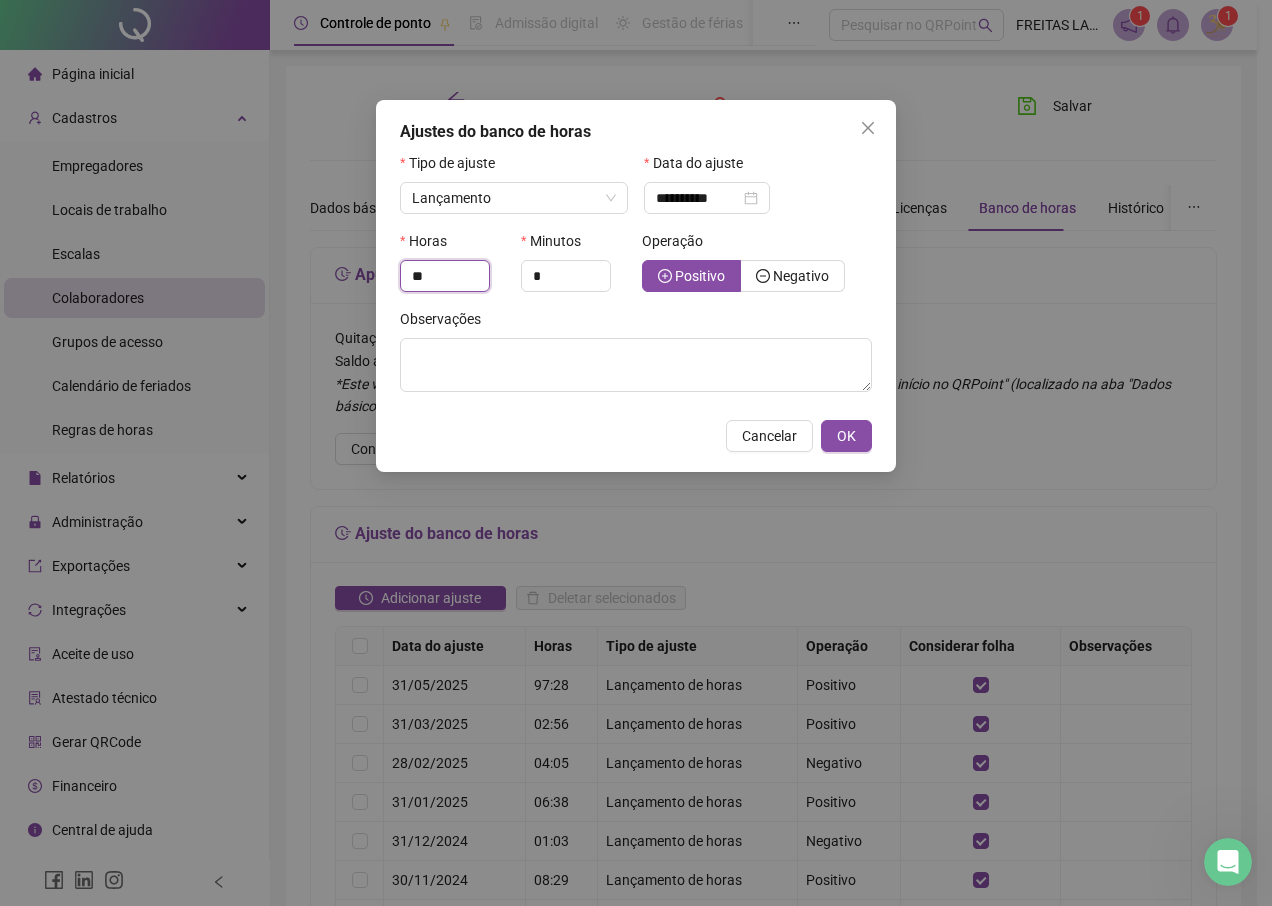type on "**" 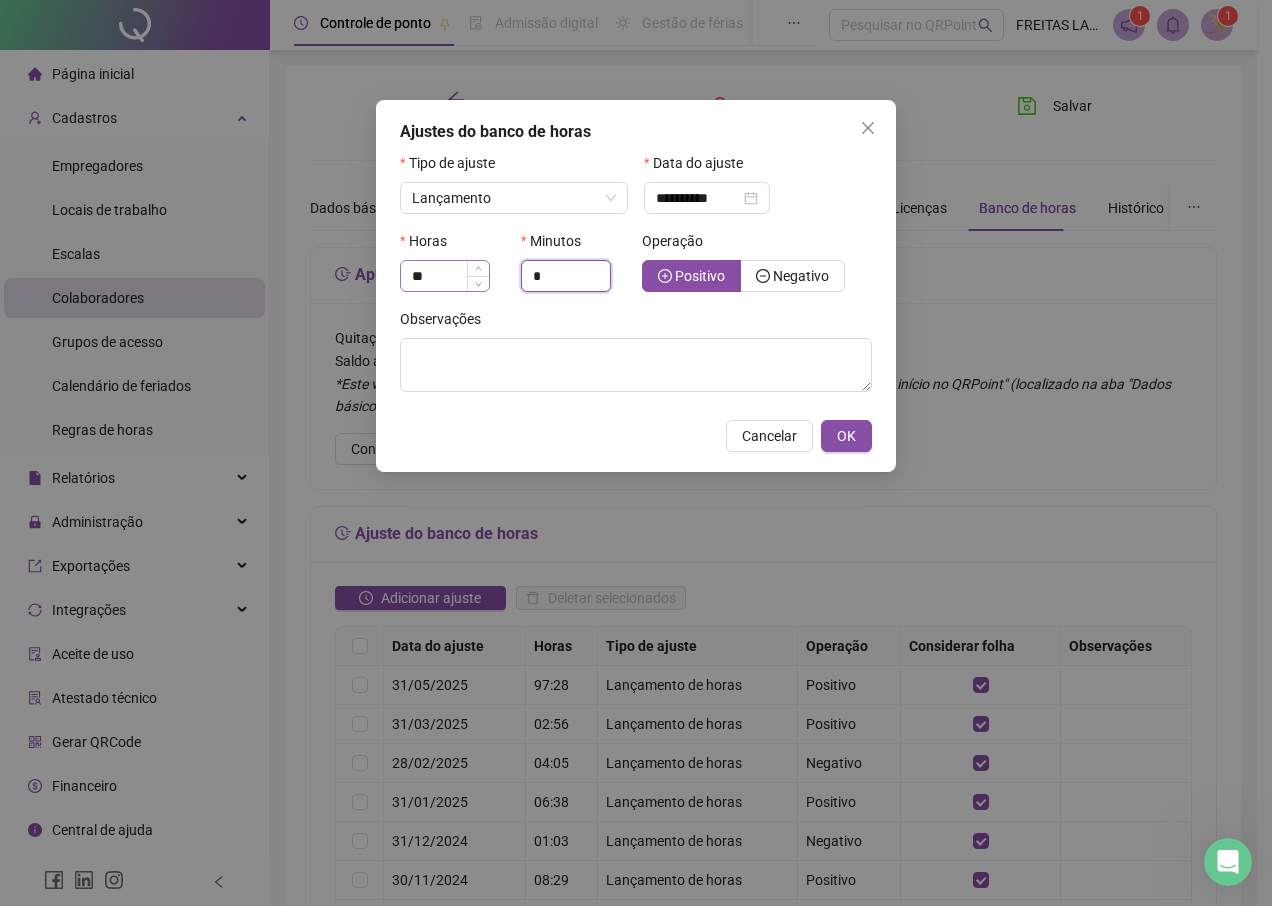 drag, startPoint x: 569, startPoint y: 271, endPoint x: 460, endPoint y: 269, distance: 109.01835 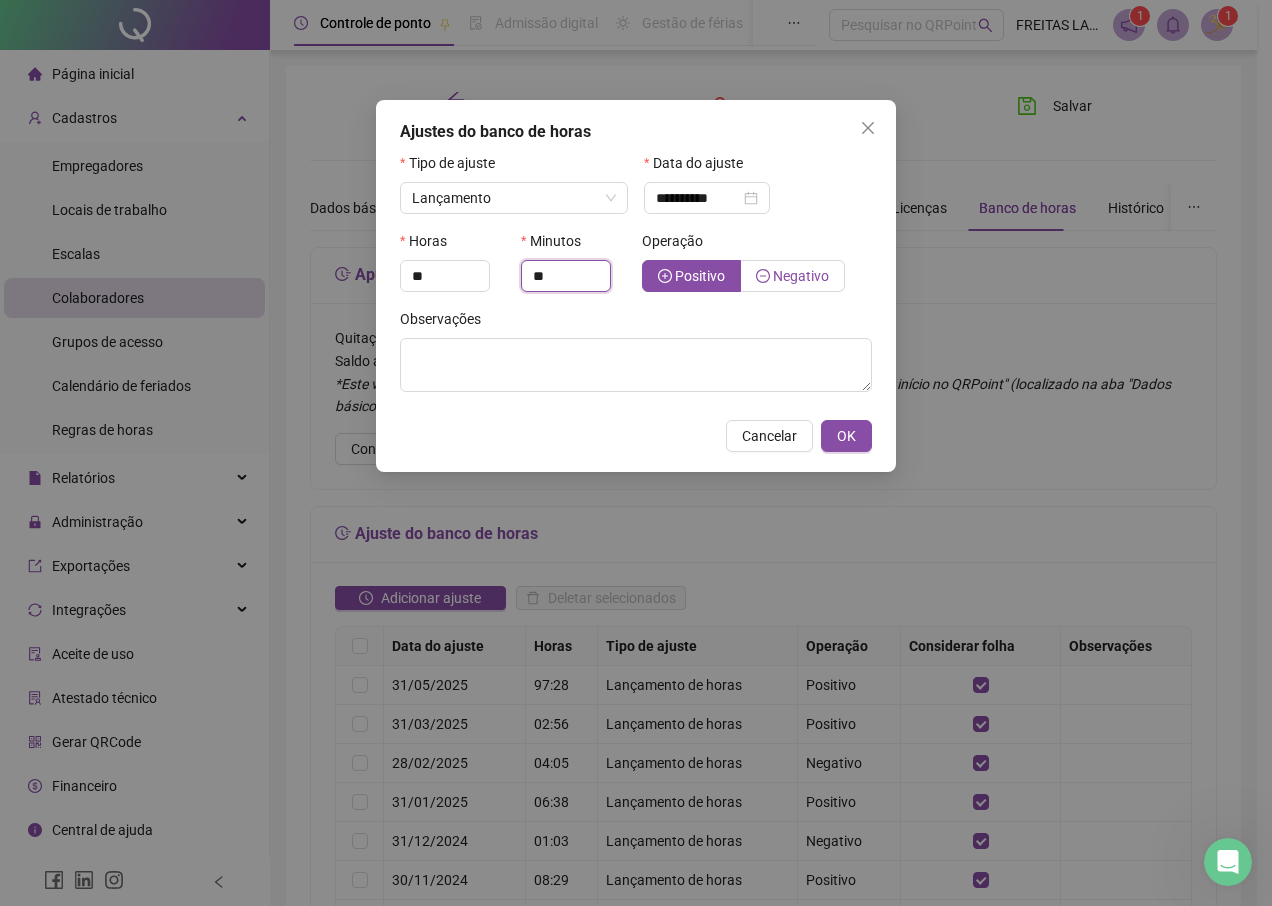 type on "**" 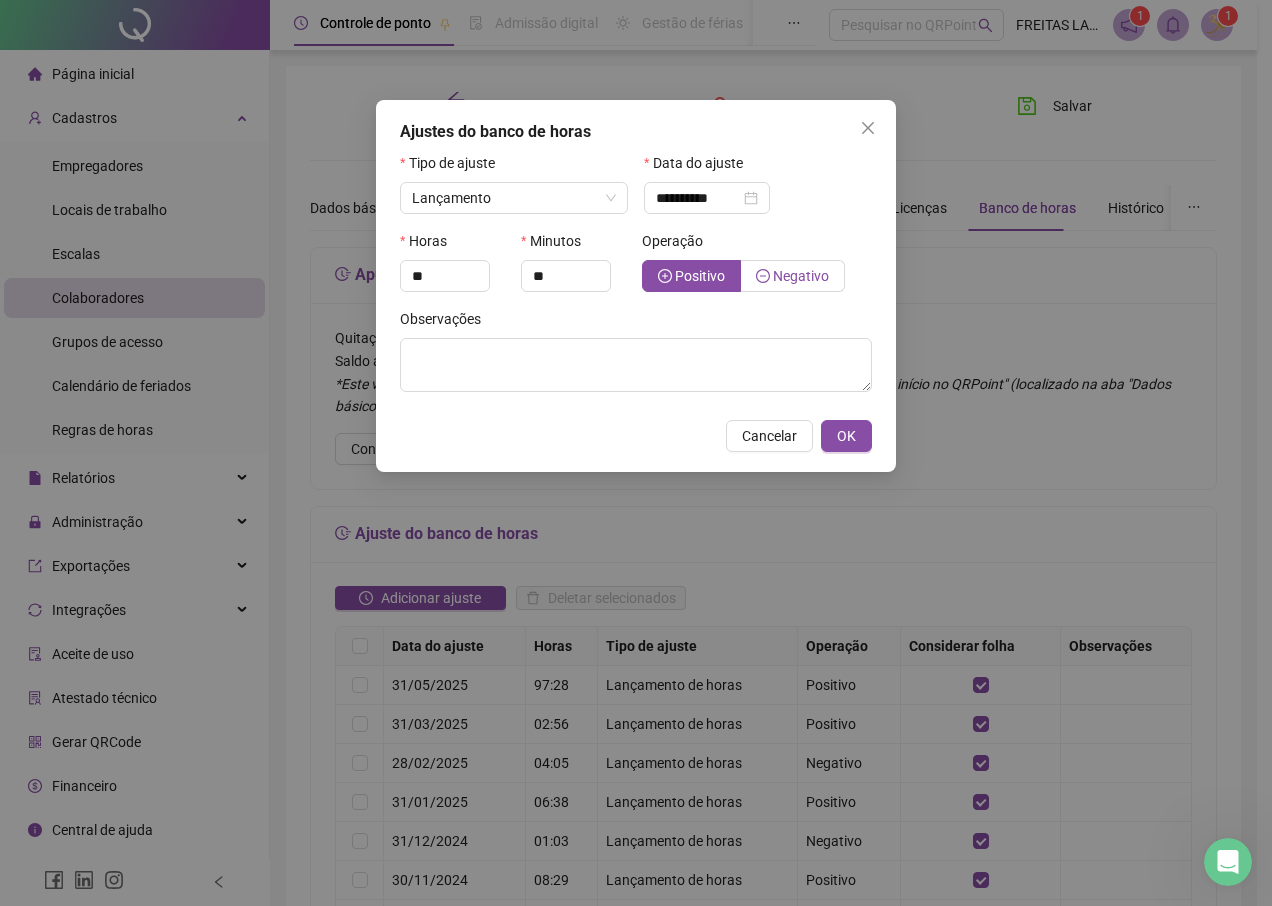 click 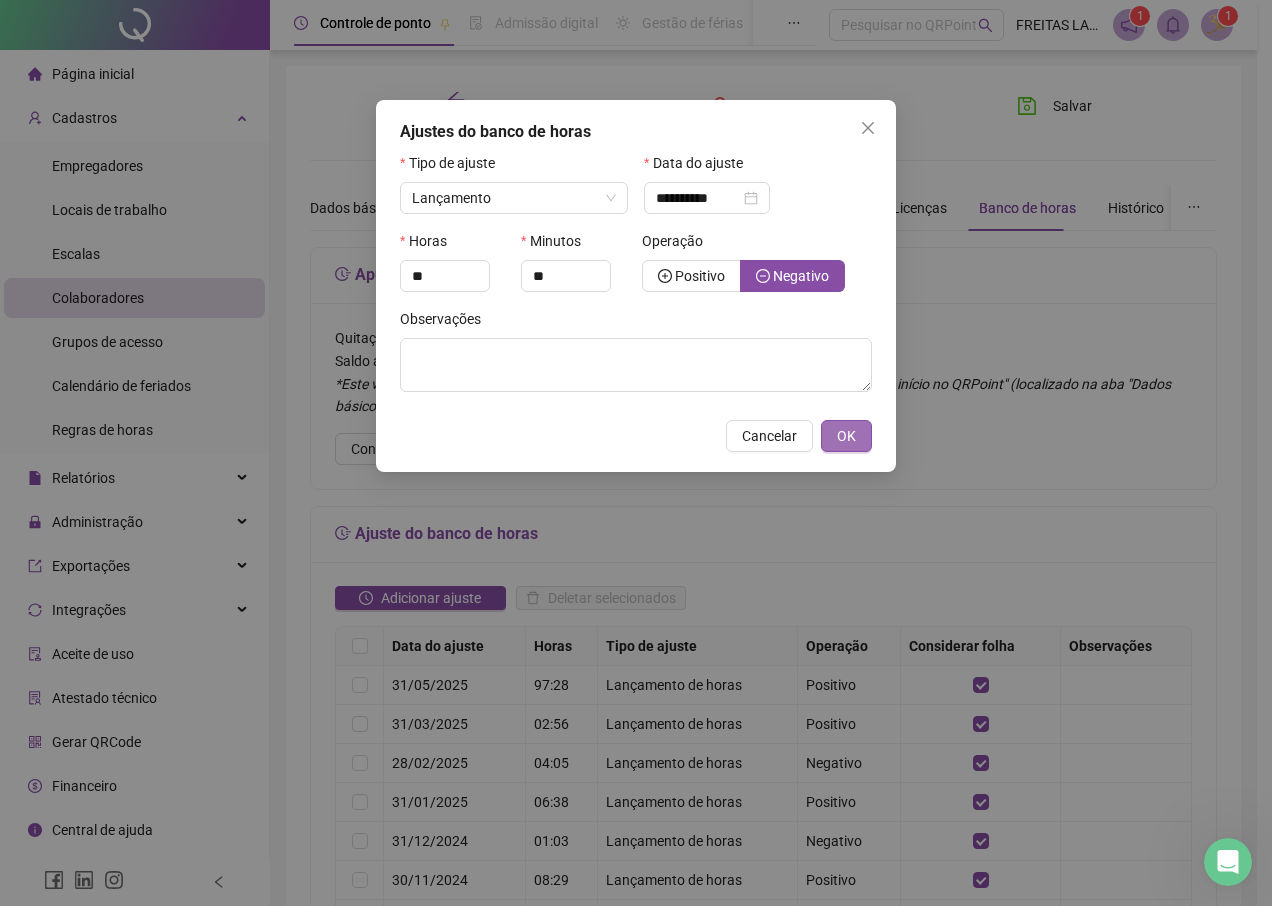 click on "OK" at bounding box center (846, 436) 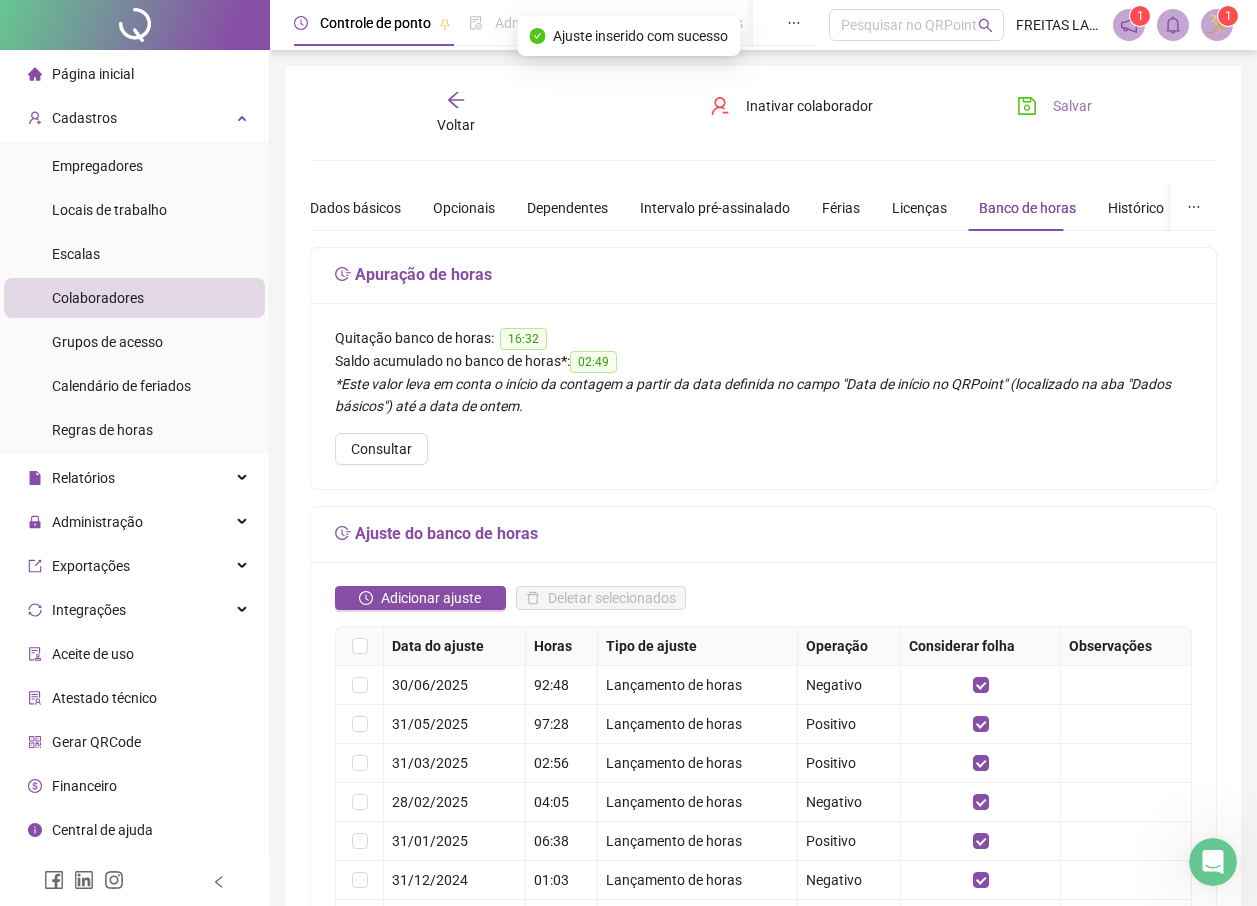 click on "Salvar" at bounding box center (1072, 106) 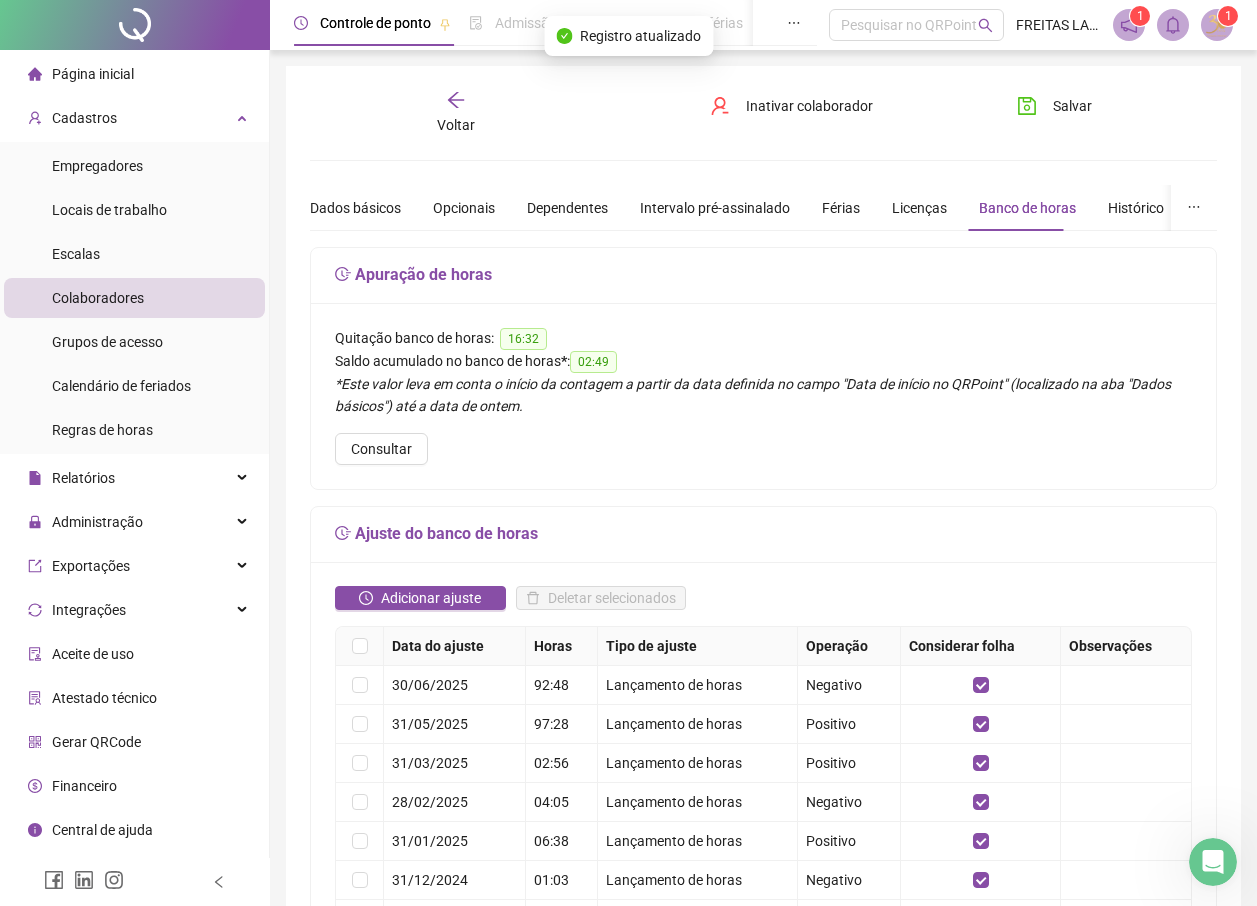 click 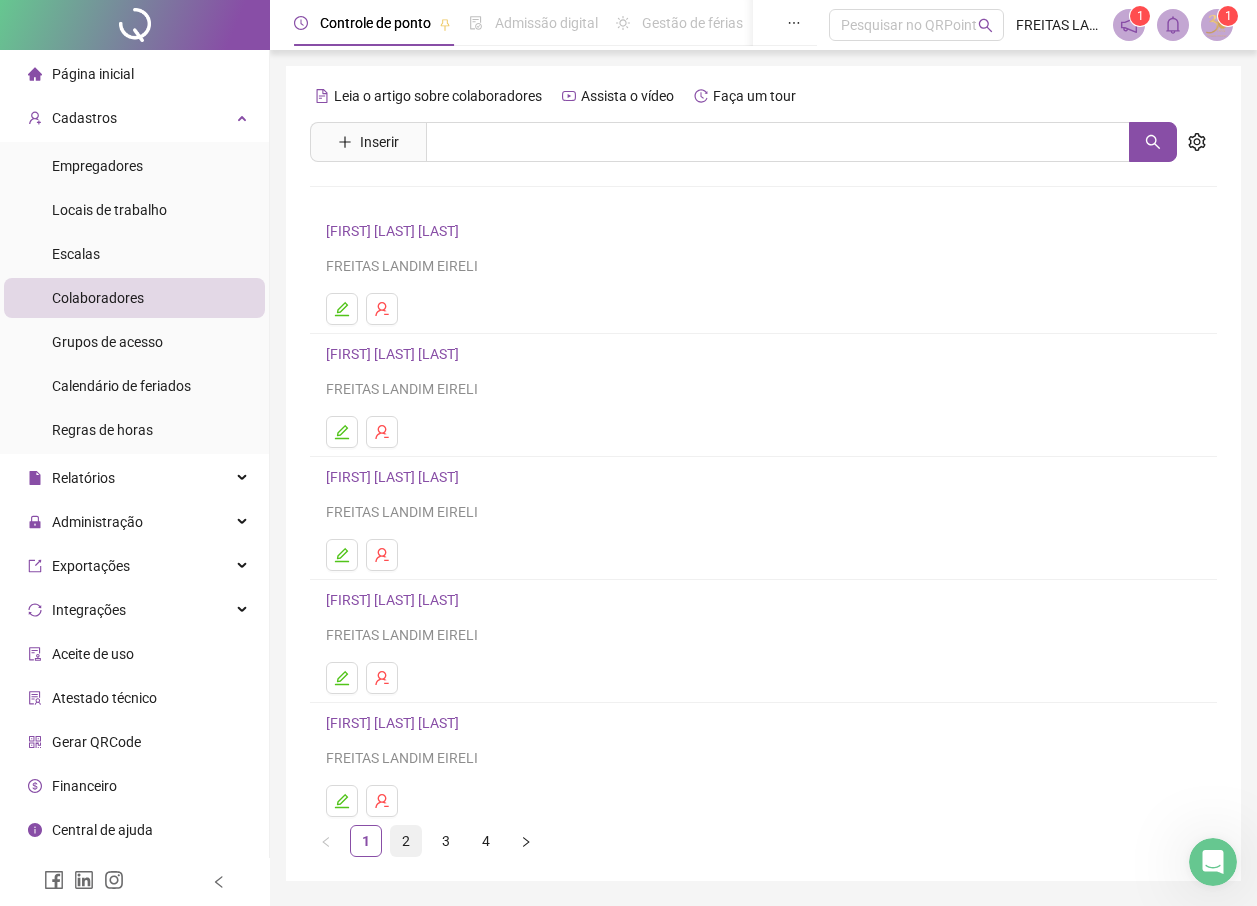 click on "2" at bounding box center (406, 841) 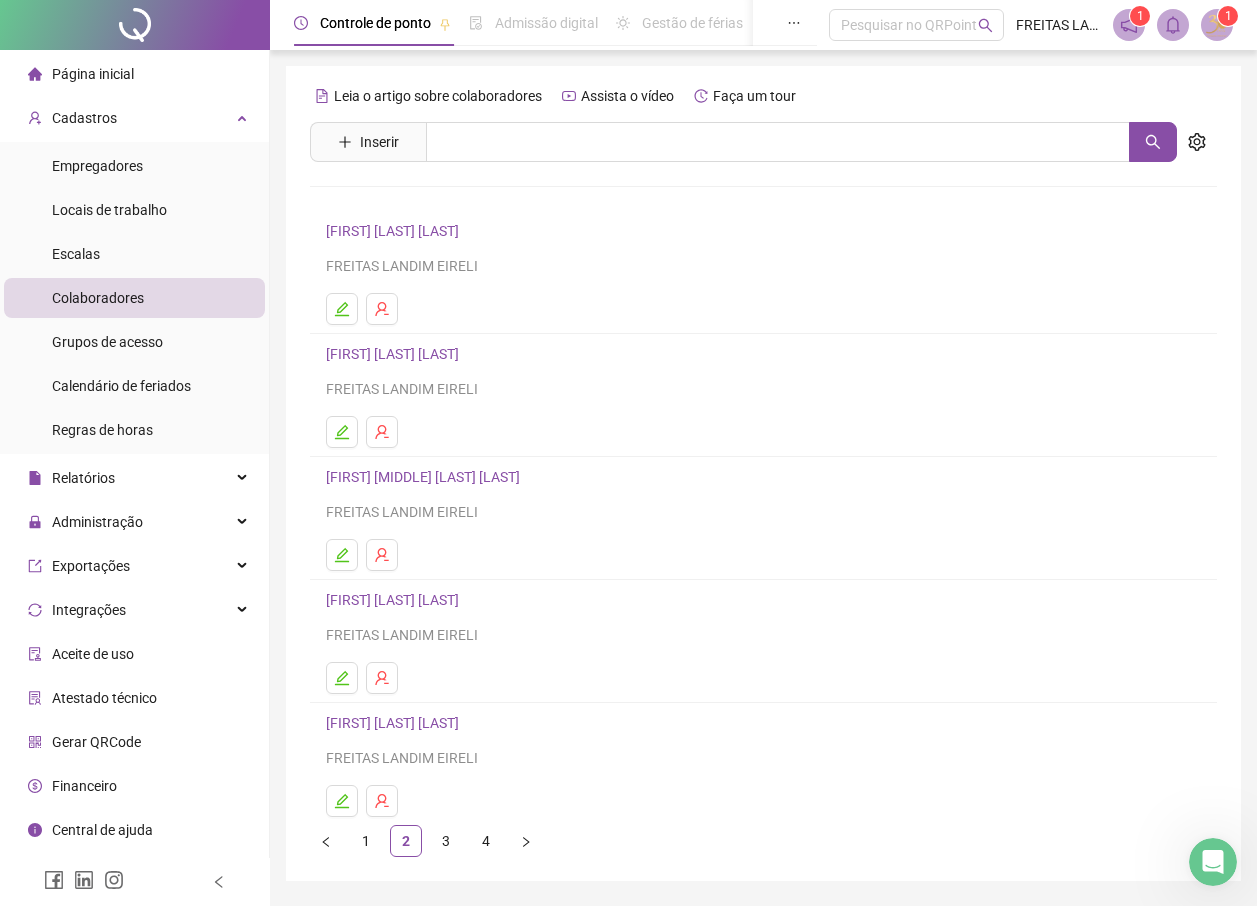 click on "[FIRST] [LAST] [LAST]" at bounding box center (763, 231) 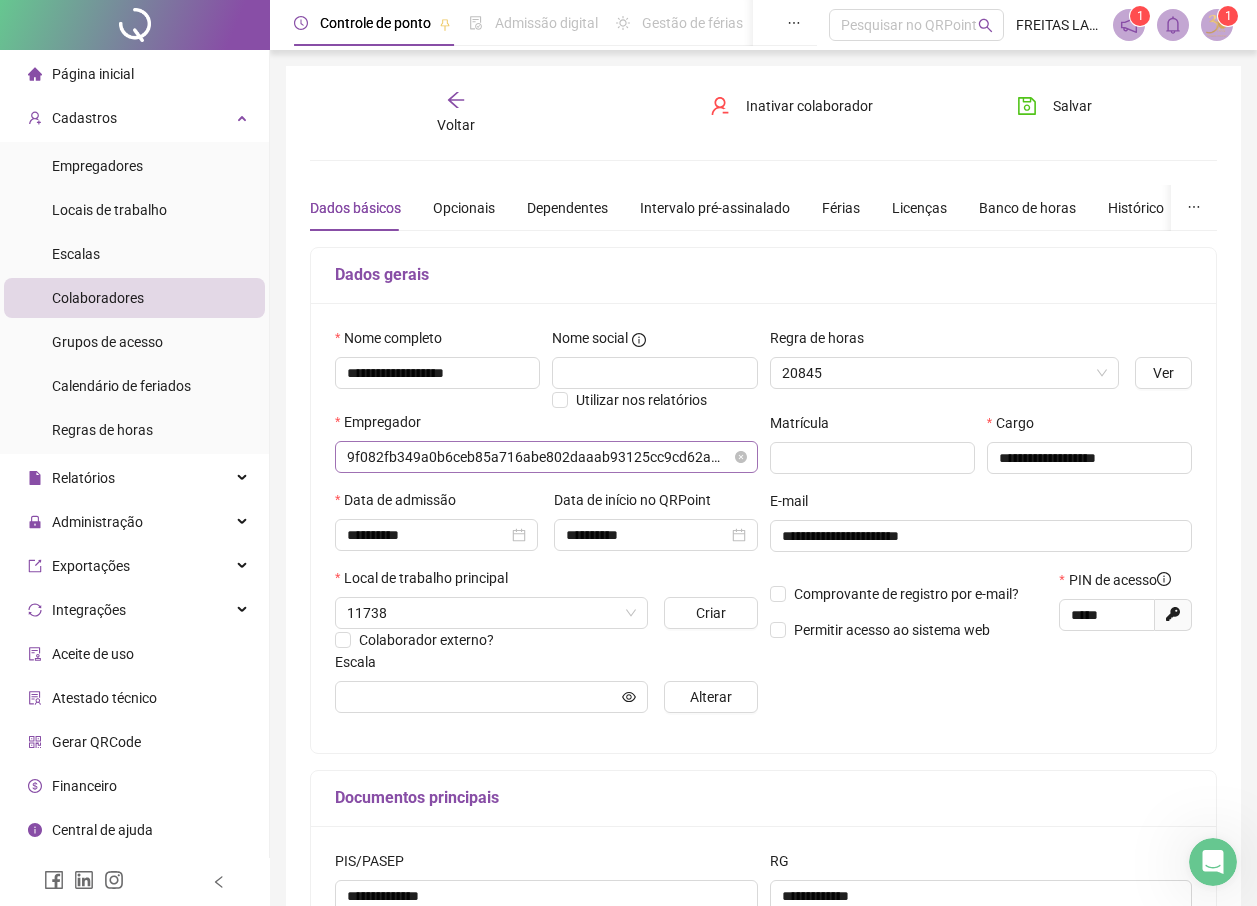 type on "**********" 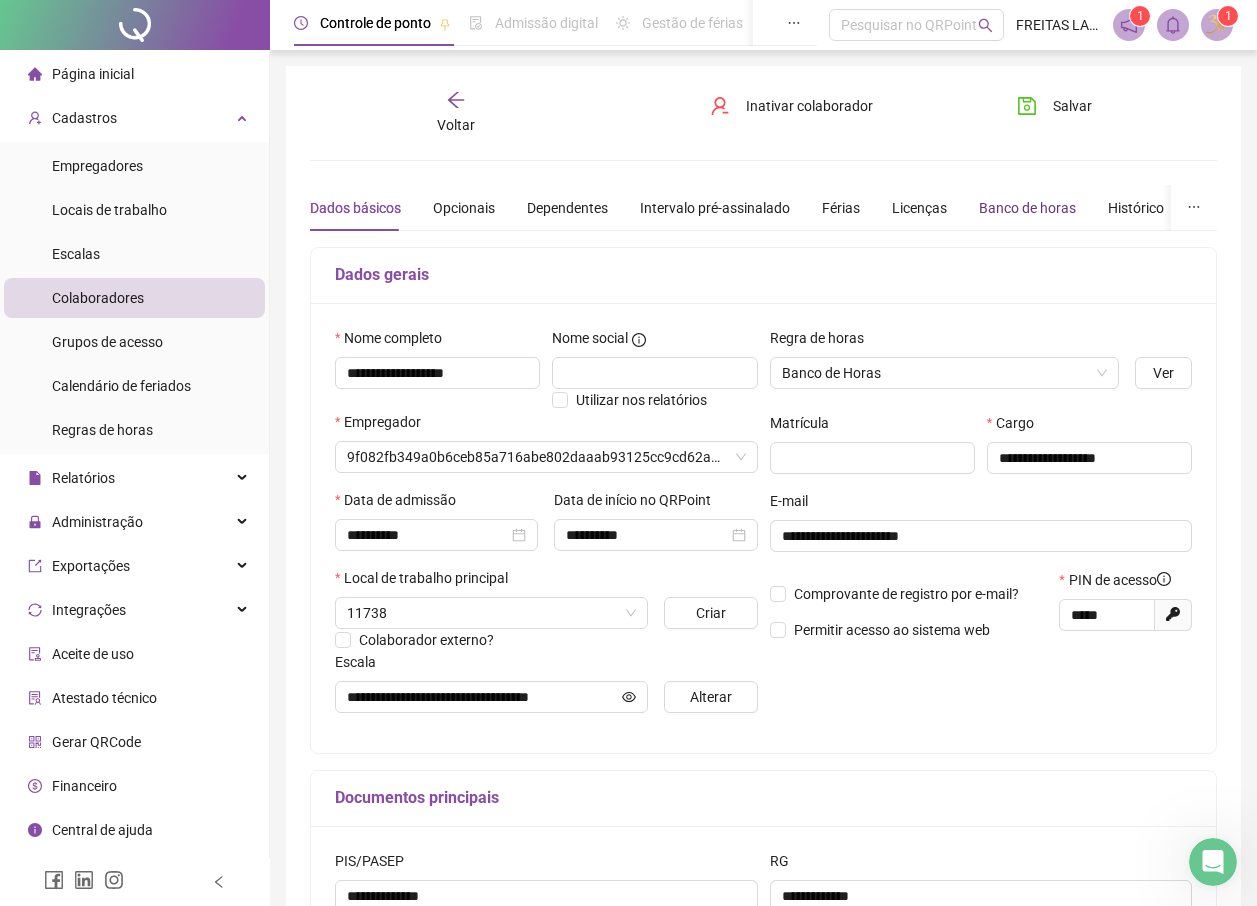 click on "Banco de horas" at bounding box center [1027, 208] 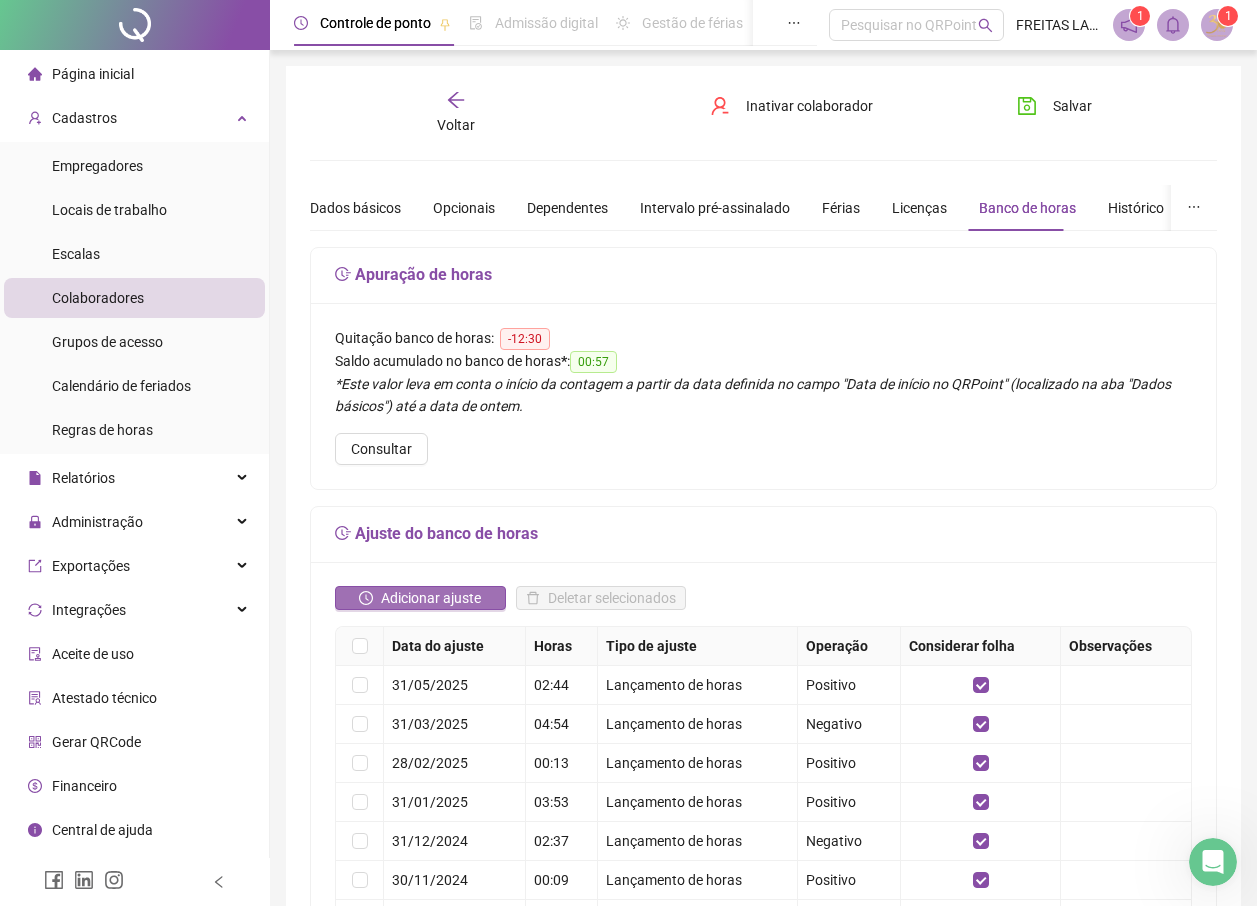 click on "Adicionar ajuste" at bounding box center (431, 598) 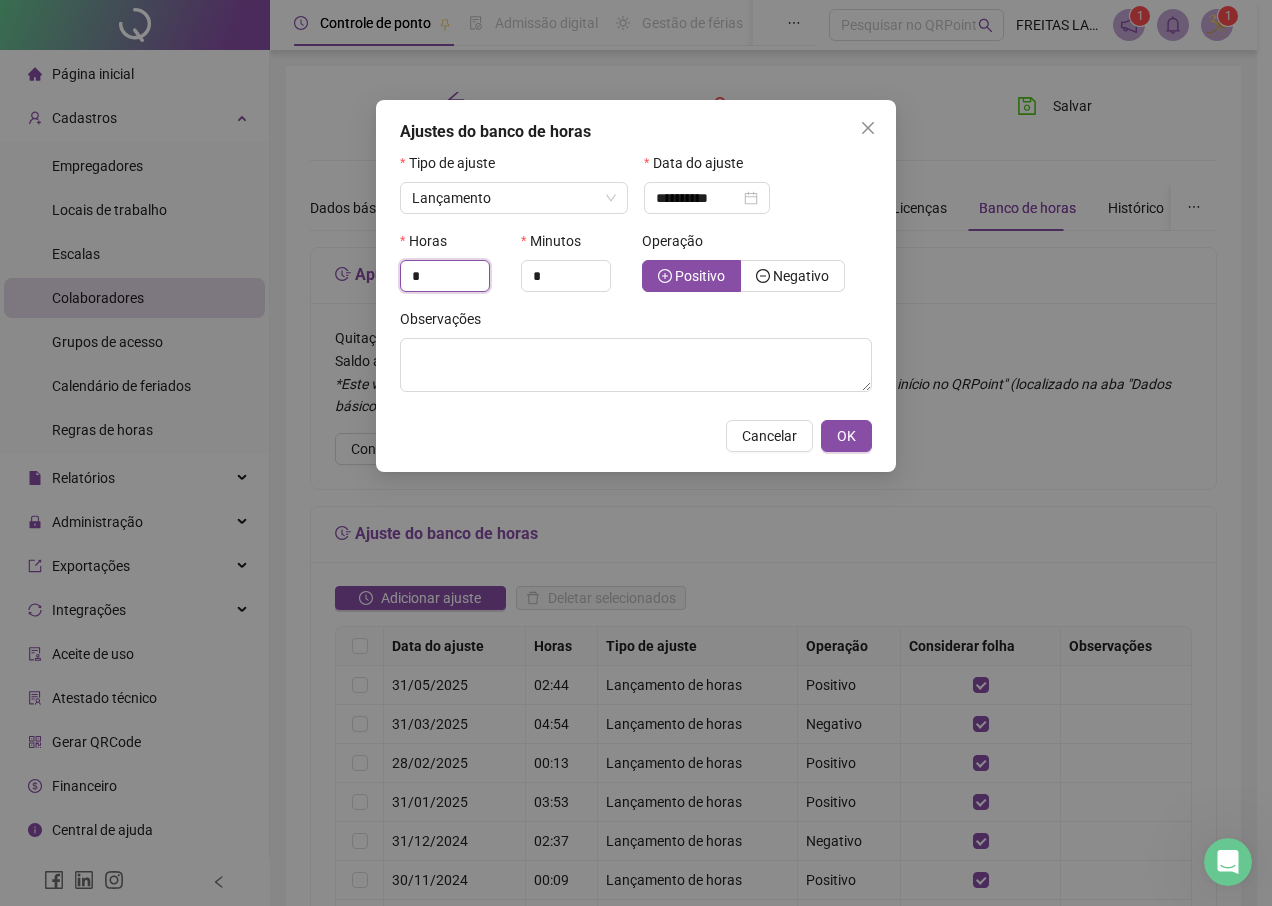 drag, startPoint x: 438, startPoint y: 279, endPoint x: 382, endPoint y: 284, distance: 56.22277 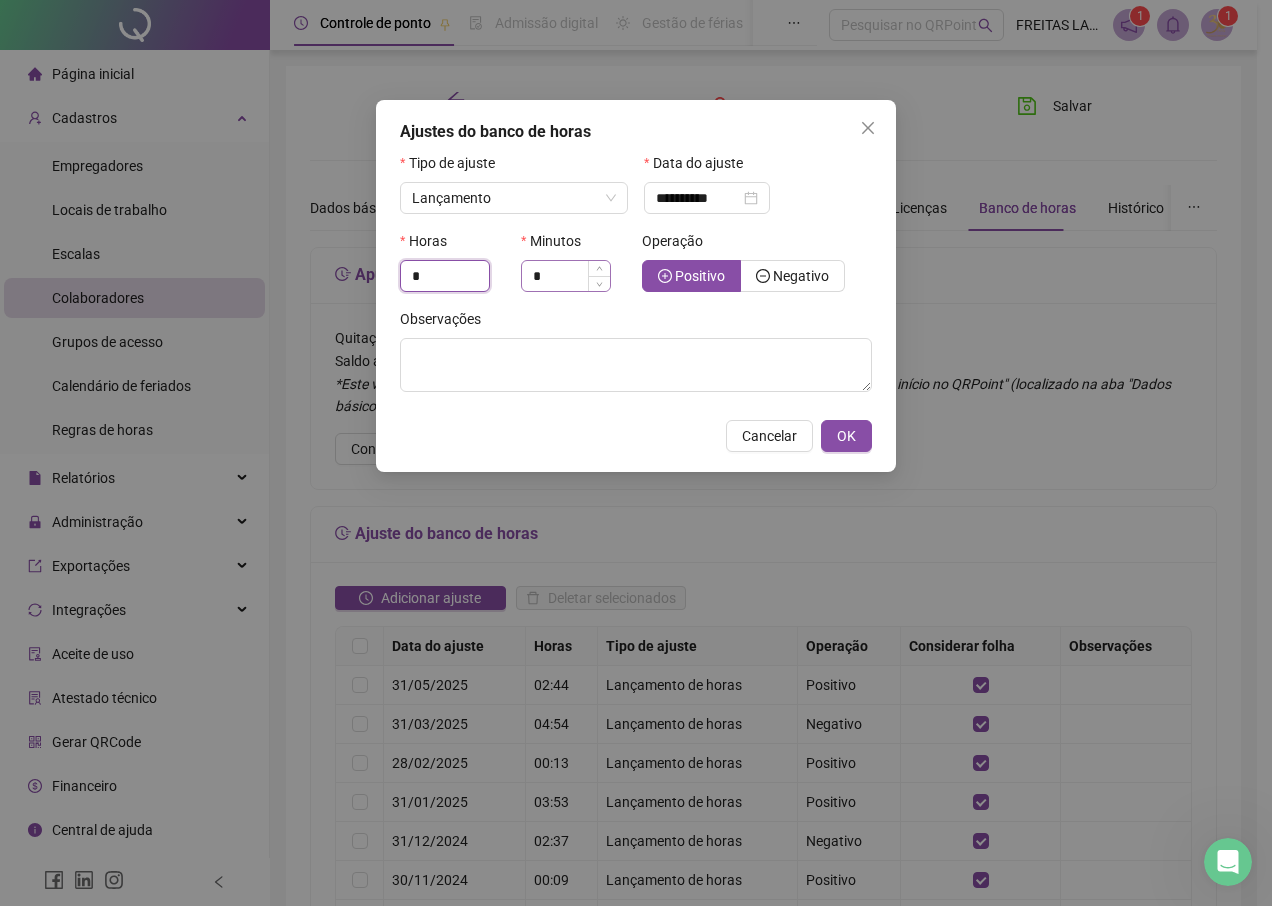type on "*" 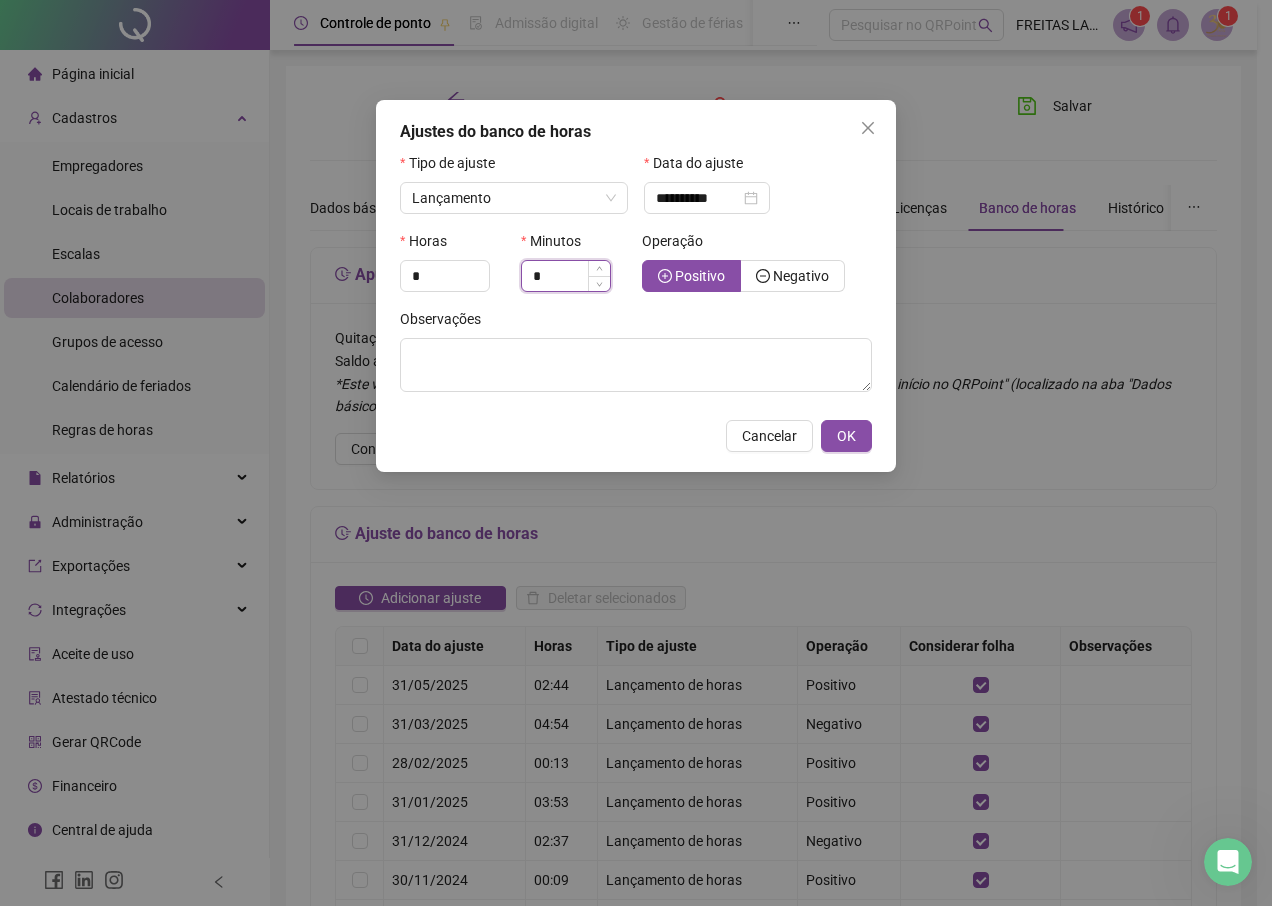 click on "*" at bounding box center (566, 276) 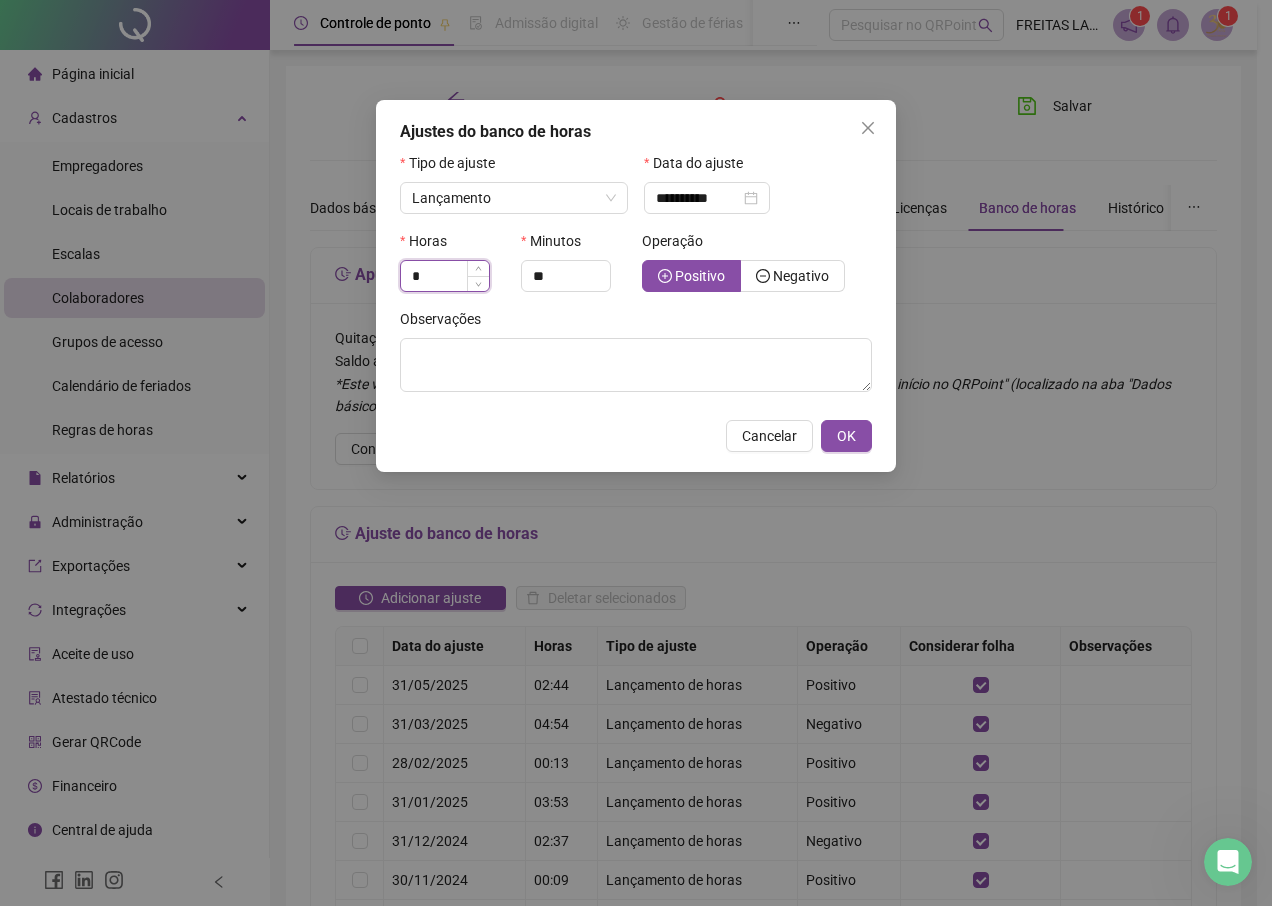 type on "*" 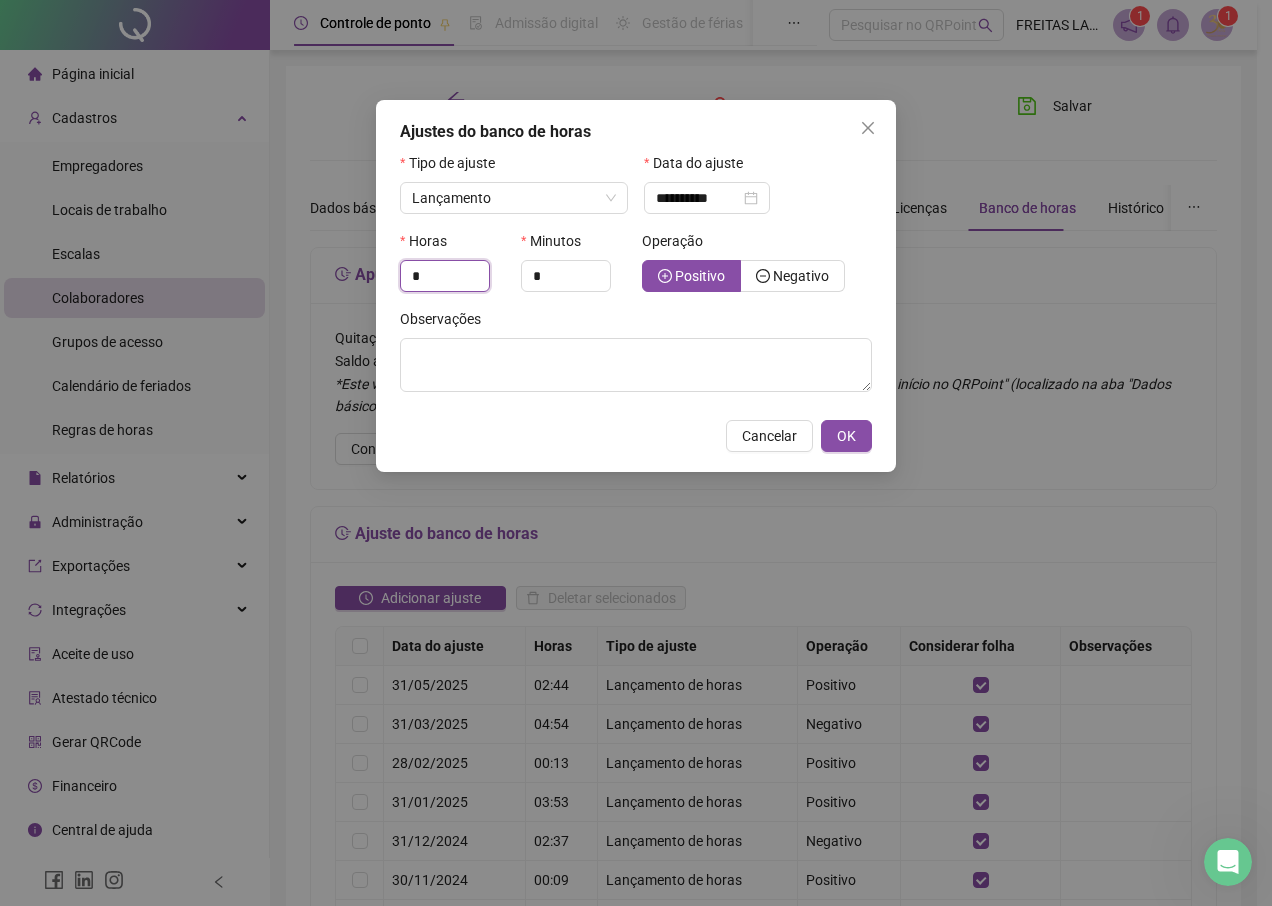 drag, startPoint x: 426, startPoint y: 272, endPoint x: 329, endPoint y: 277, distance: 97.128784 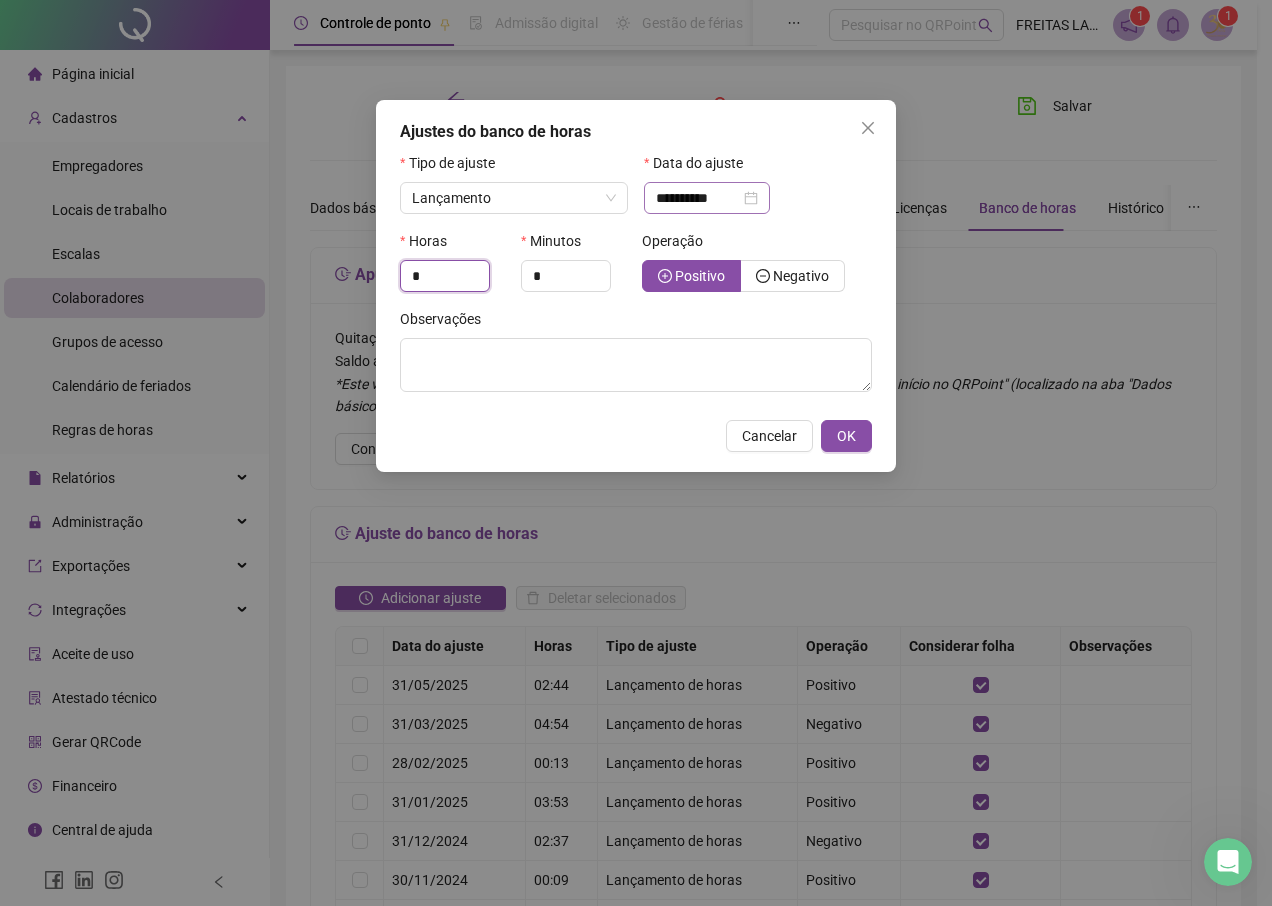 click on "**********" at bounding box center [707, 198] 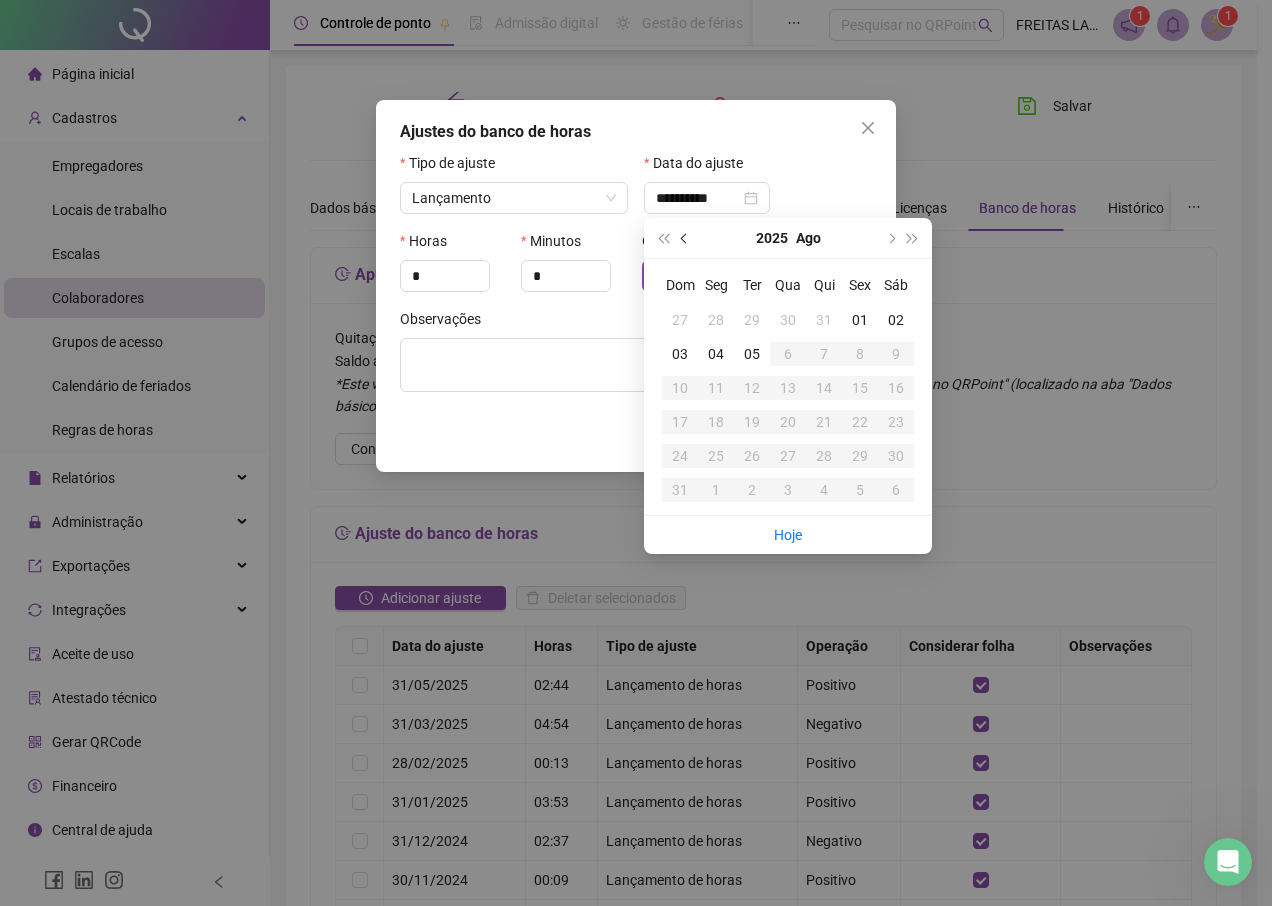 click at bounding box center (685, 238) 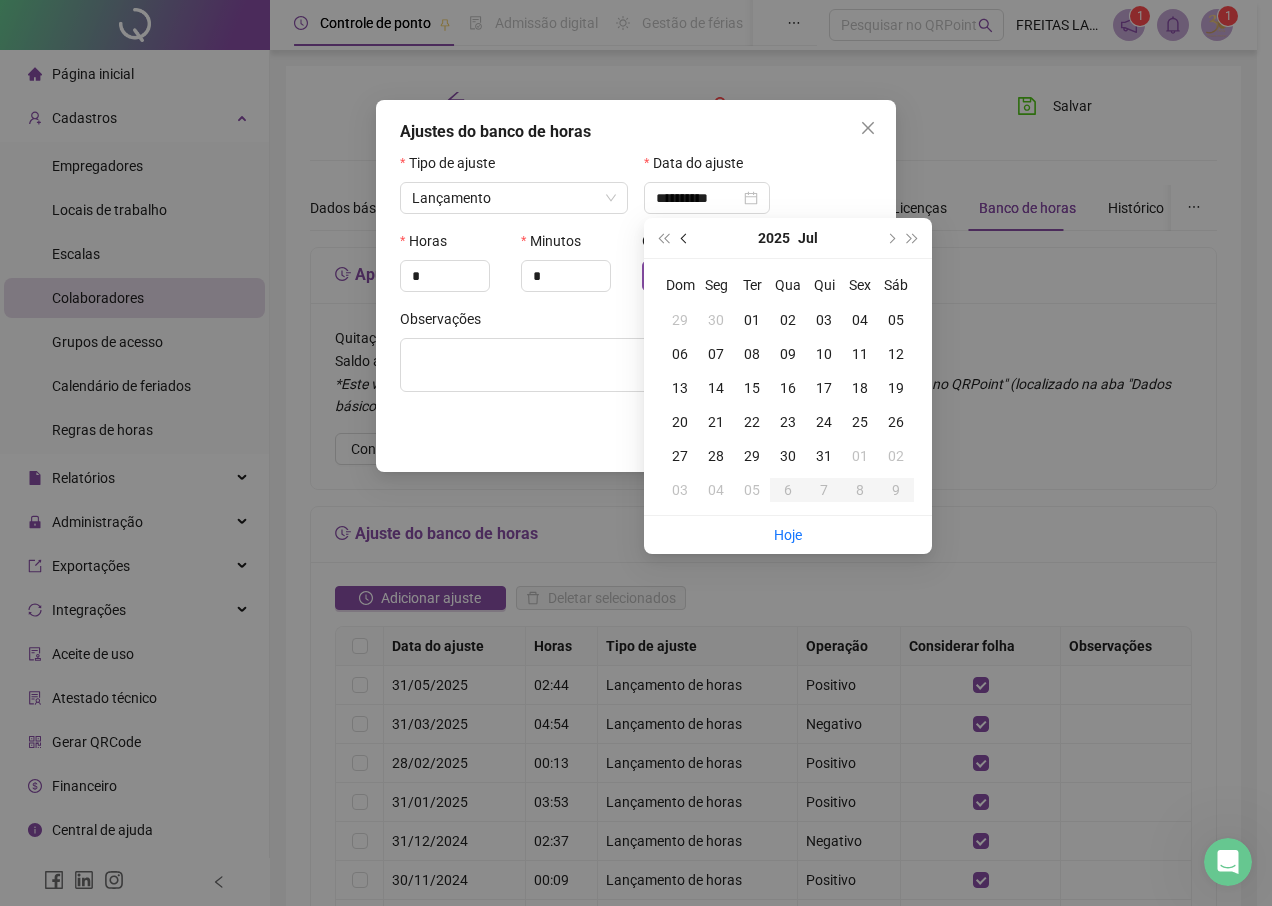 click at bounding box center [685, 238] 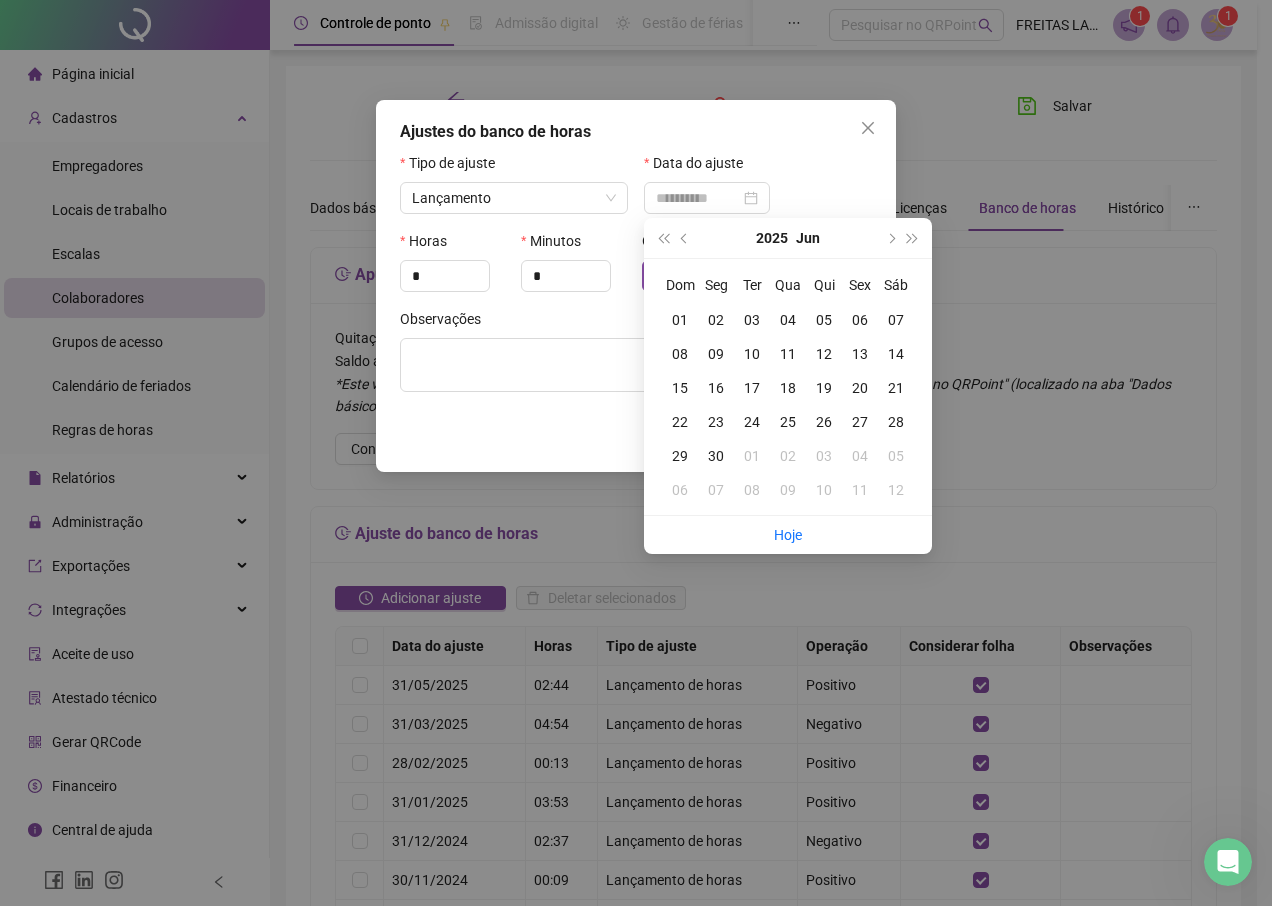 type on "**********" 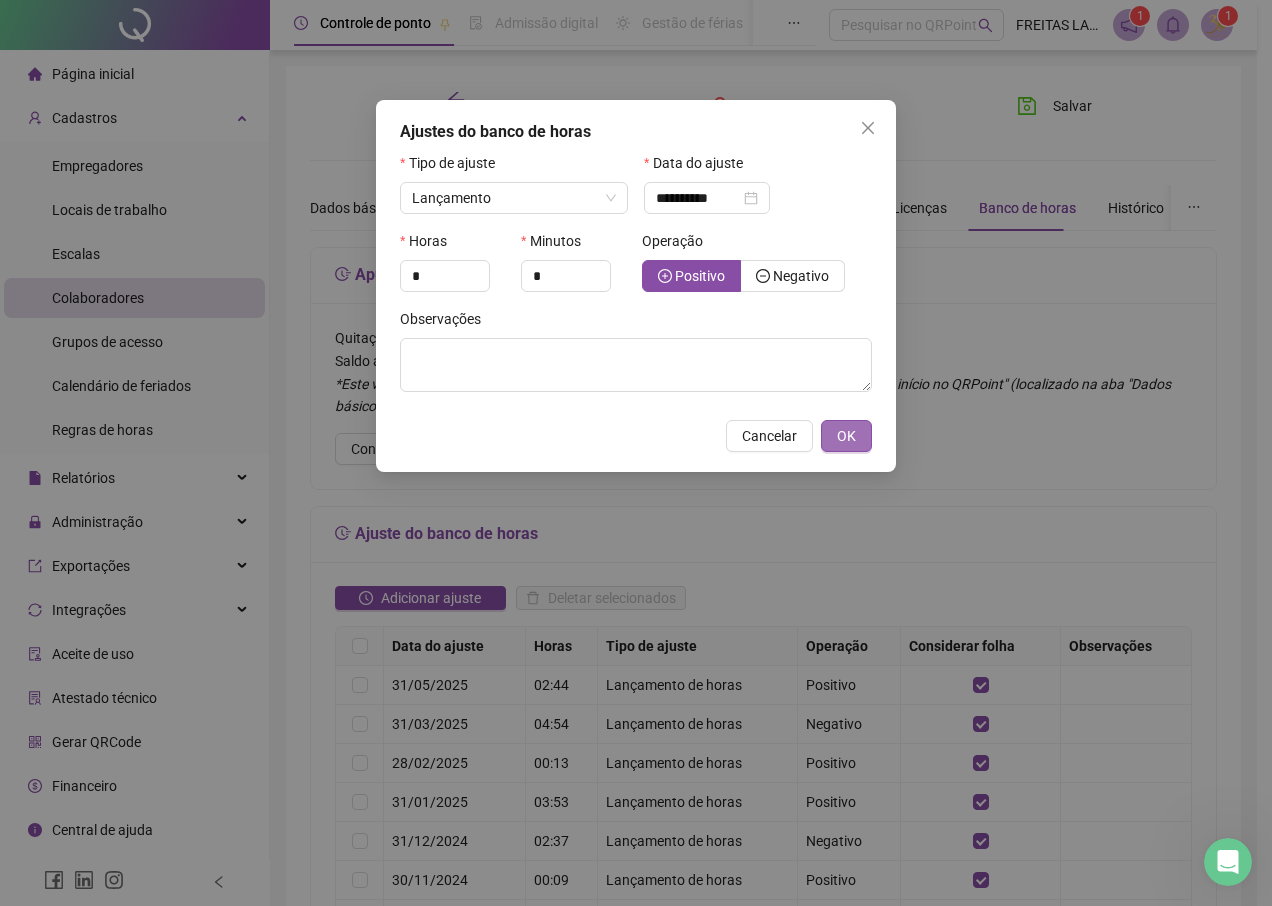 click on "OK" at bounding box center (846, 436) 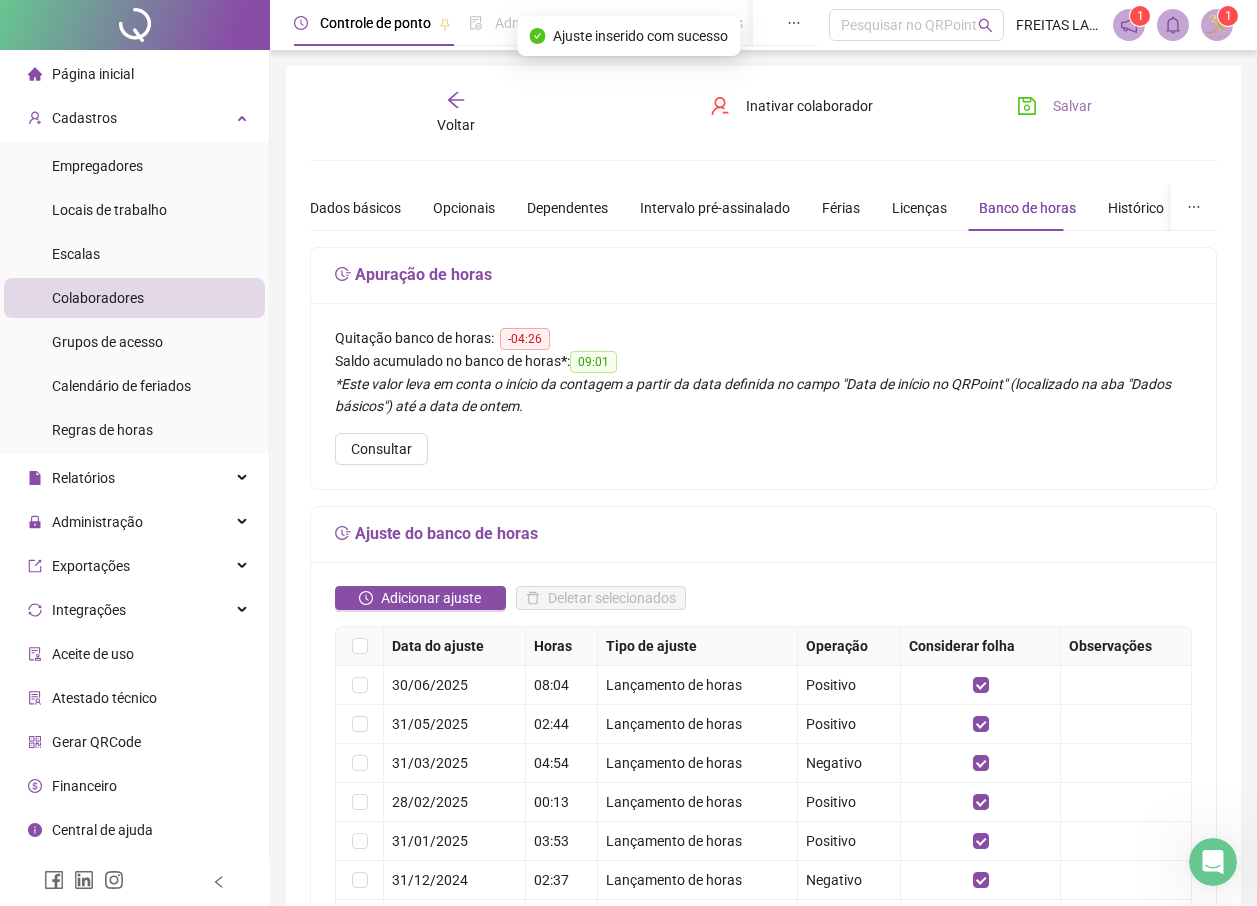 click on "Salvar" at bounding box center [1054, 106] 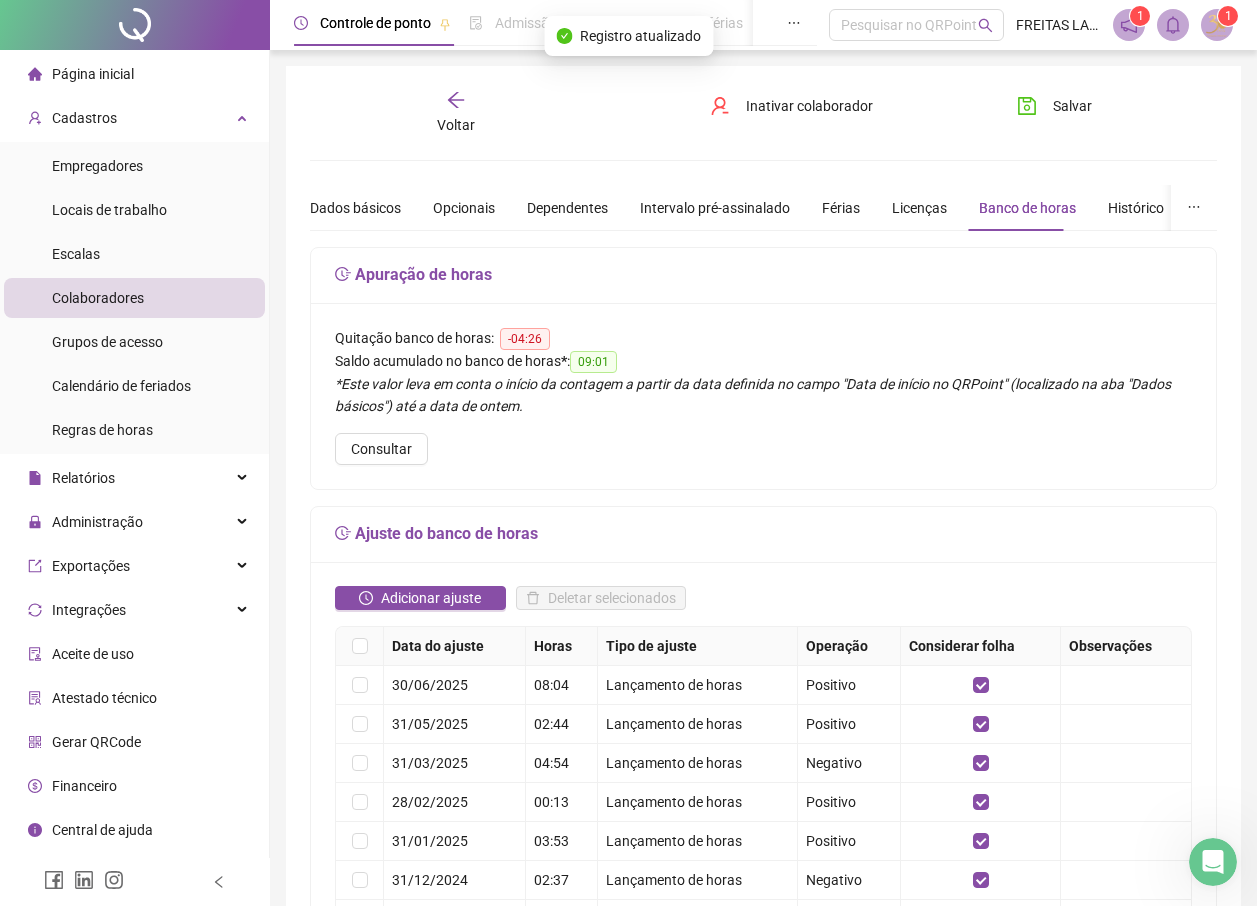 click on "Voltar" at bounding box center (456, 125) 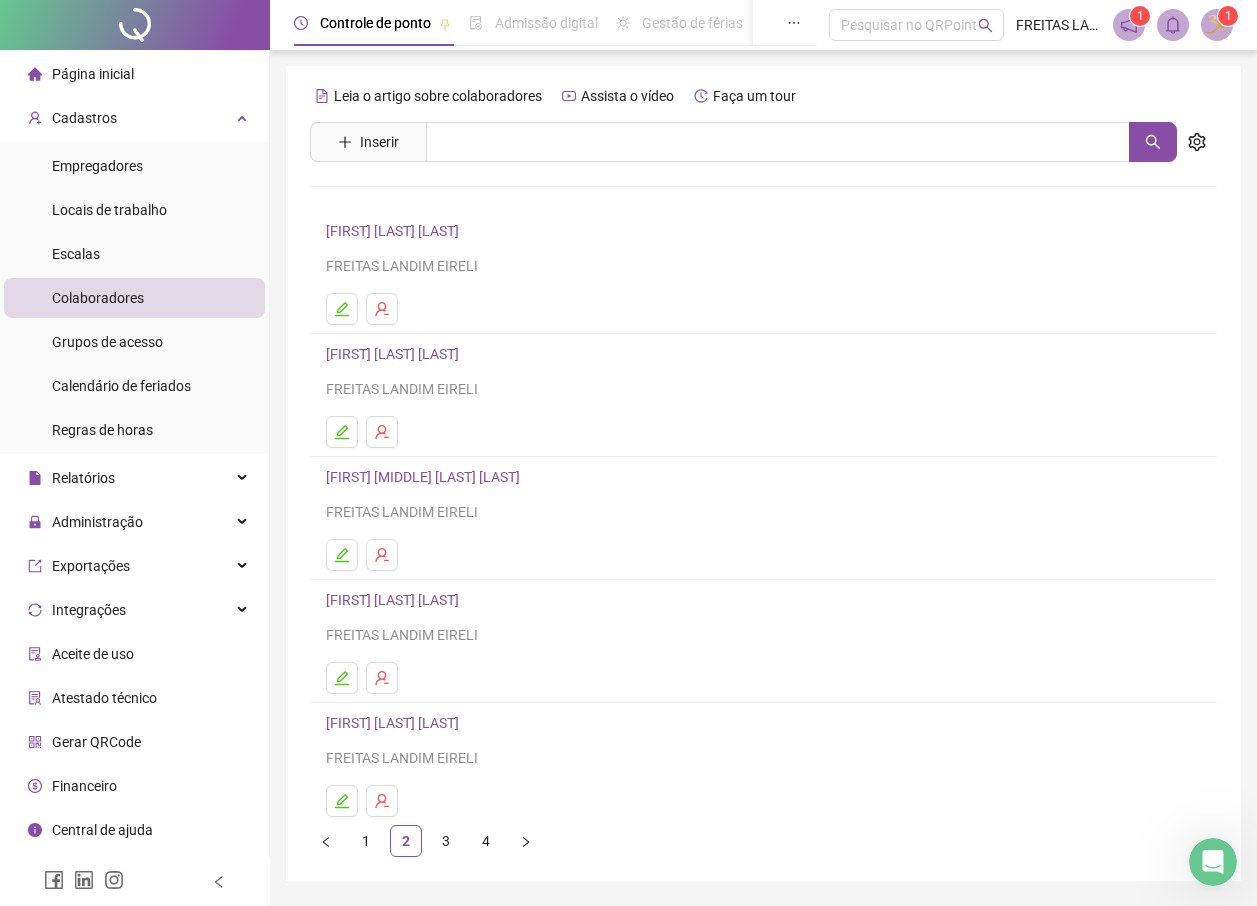 click on "[FIRST] [MIDDLE] [LAST] [LAST]" at bounding box center (426, 477) 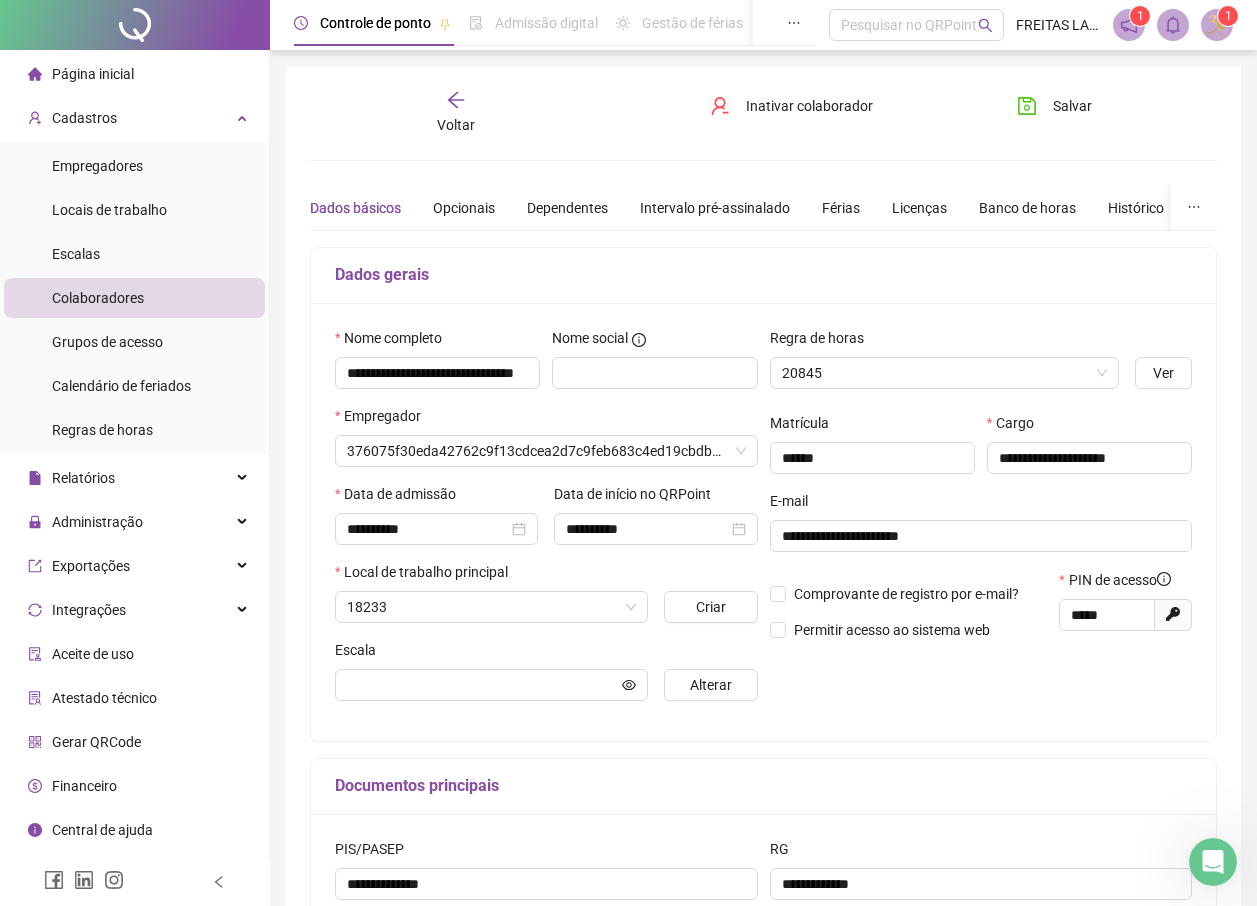 type on "**********" 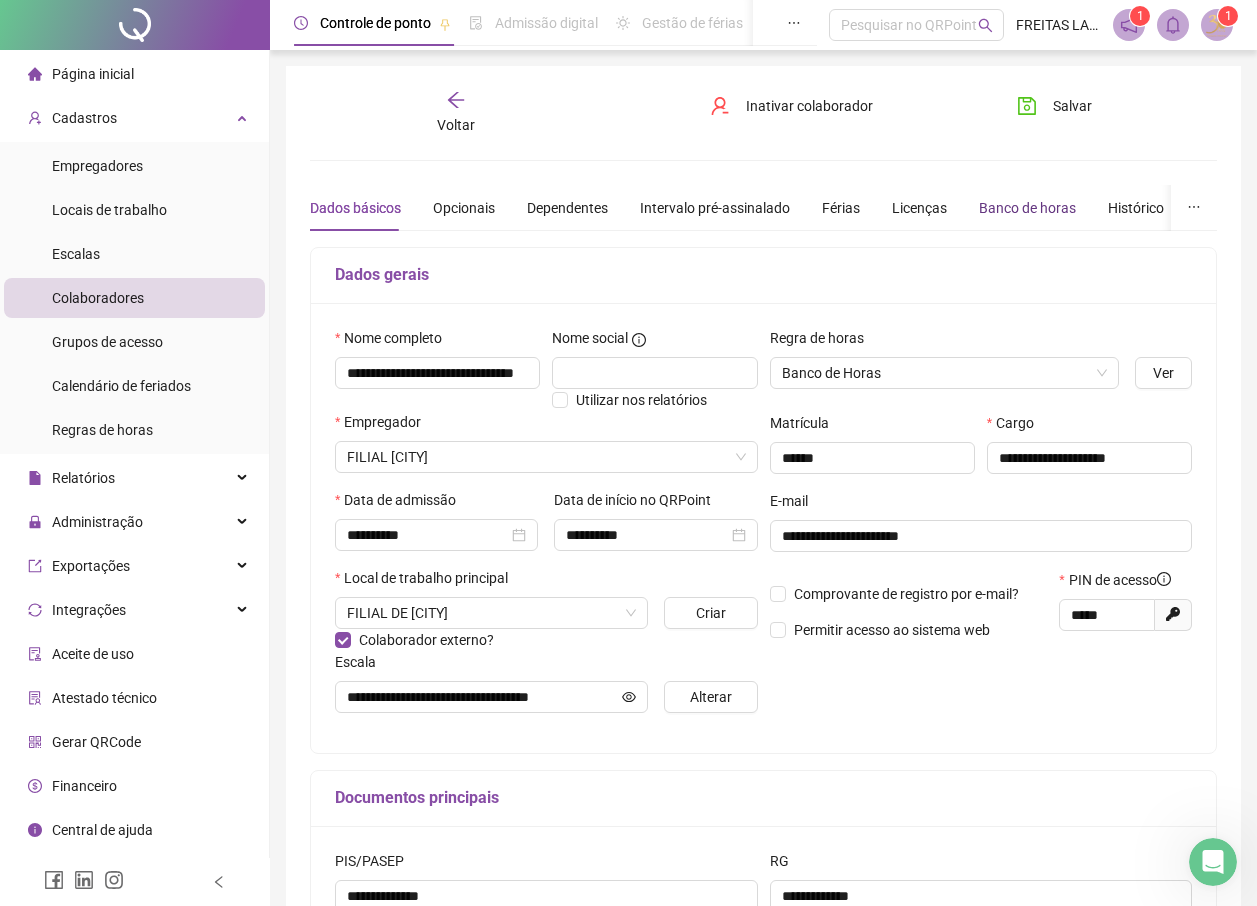 click on "Banco de horas" at bounding box center [1027, 208] 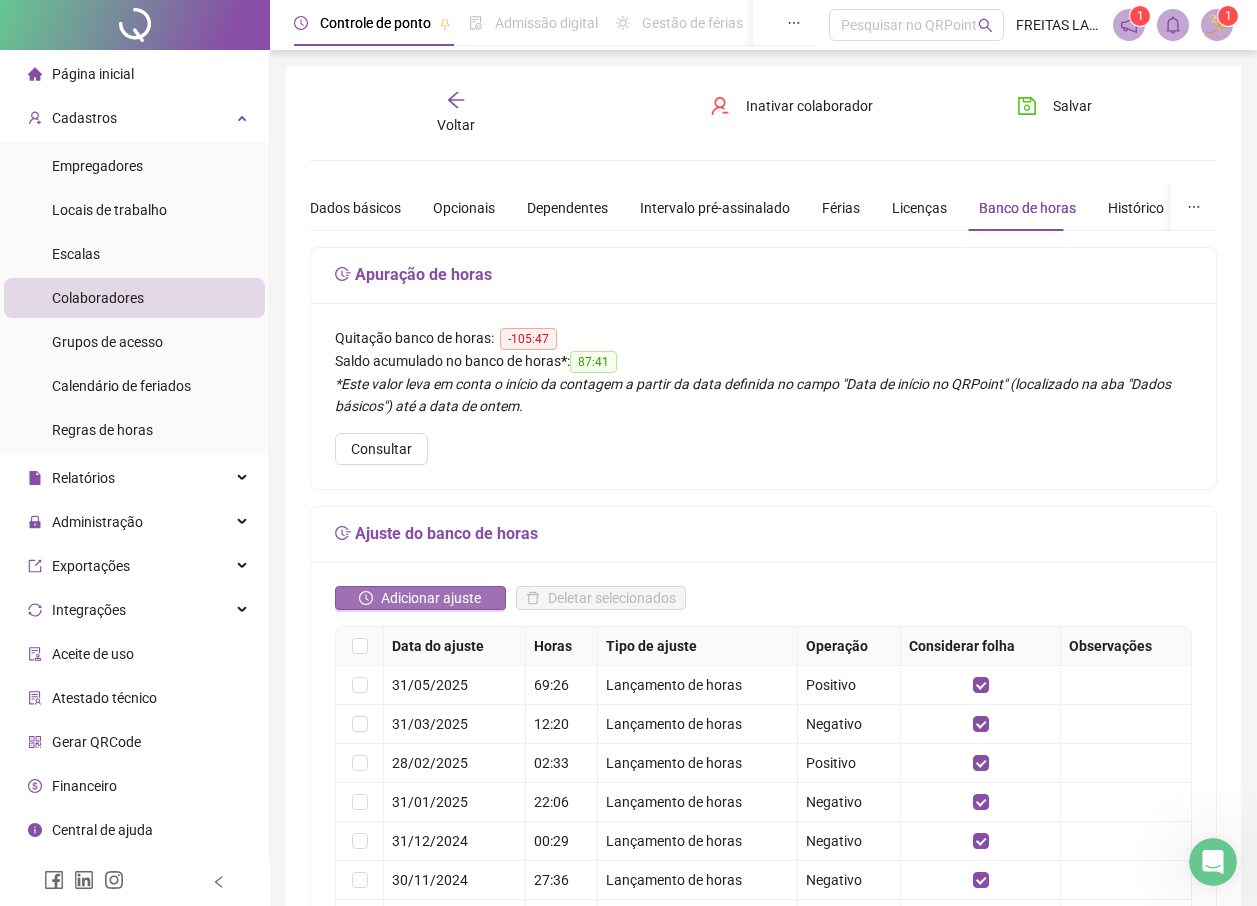 click on "Adicionar ajuste" at bounding box center (431, 598) 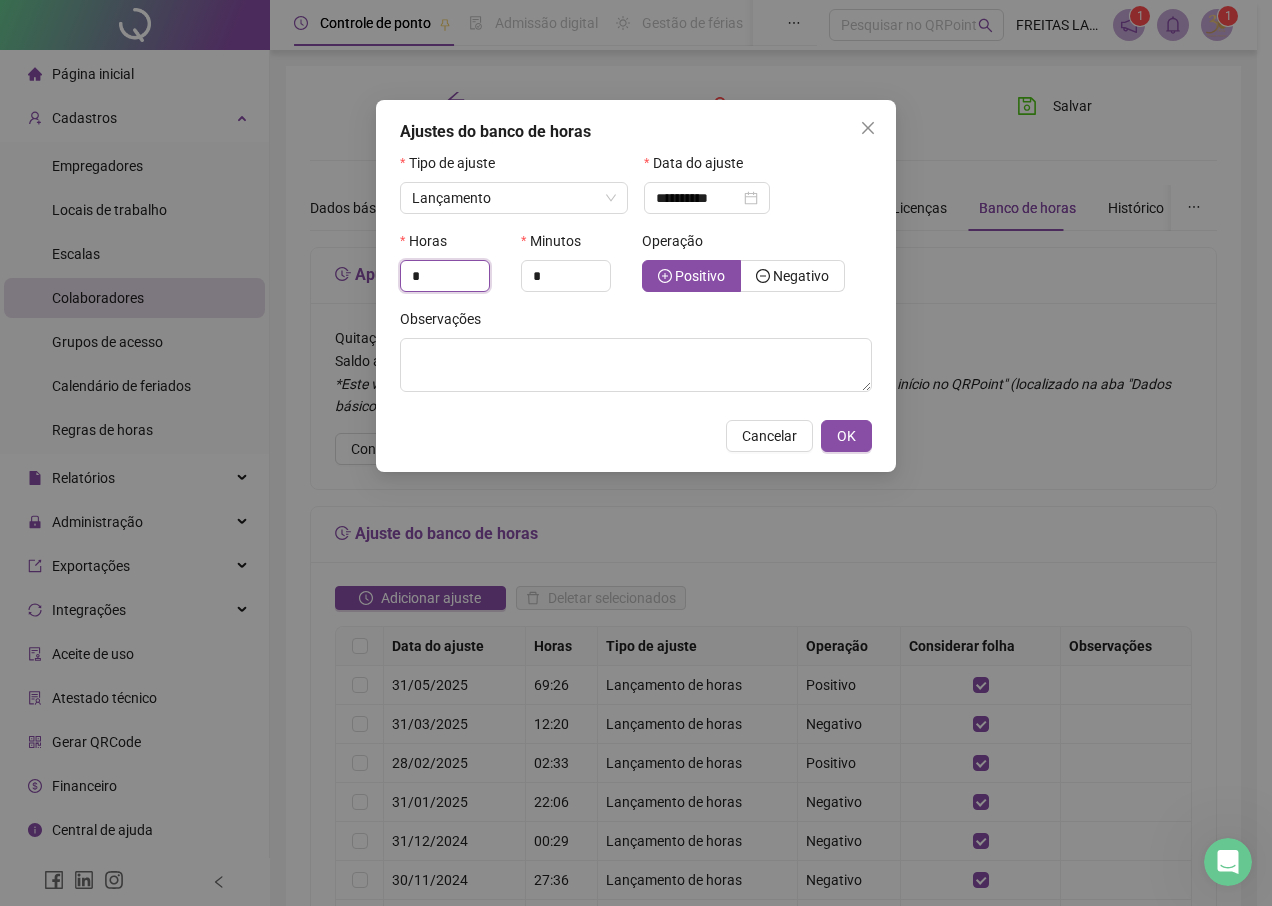 drag, startPoint x: 454, startPoint y: 288, endPoint x: 319, endPoint y: 288, distance: 135 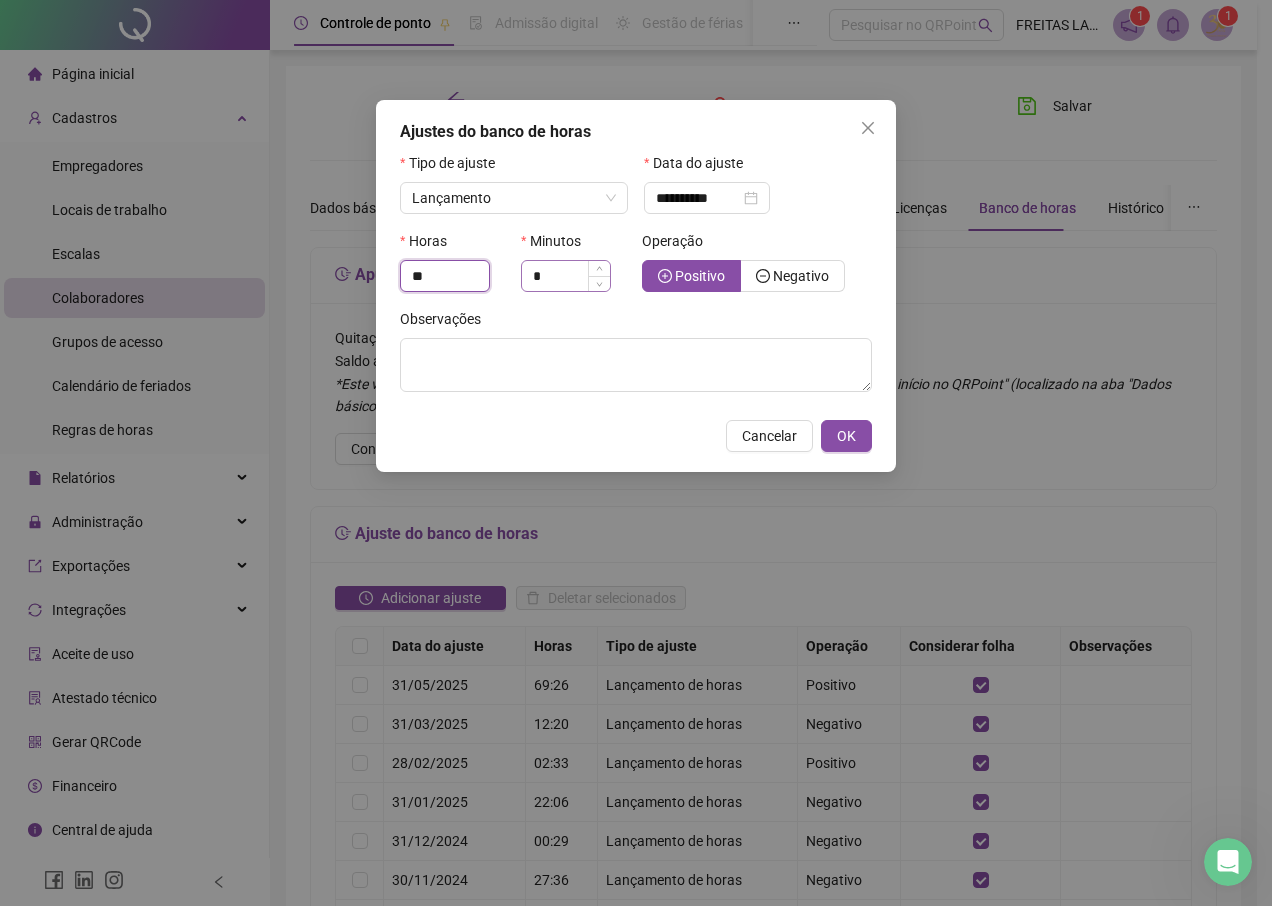 type on "**" 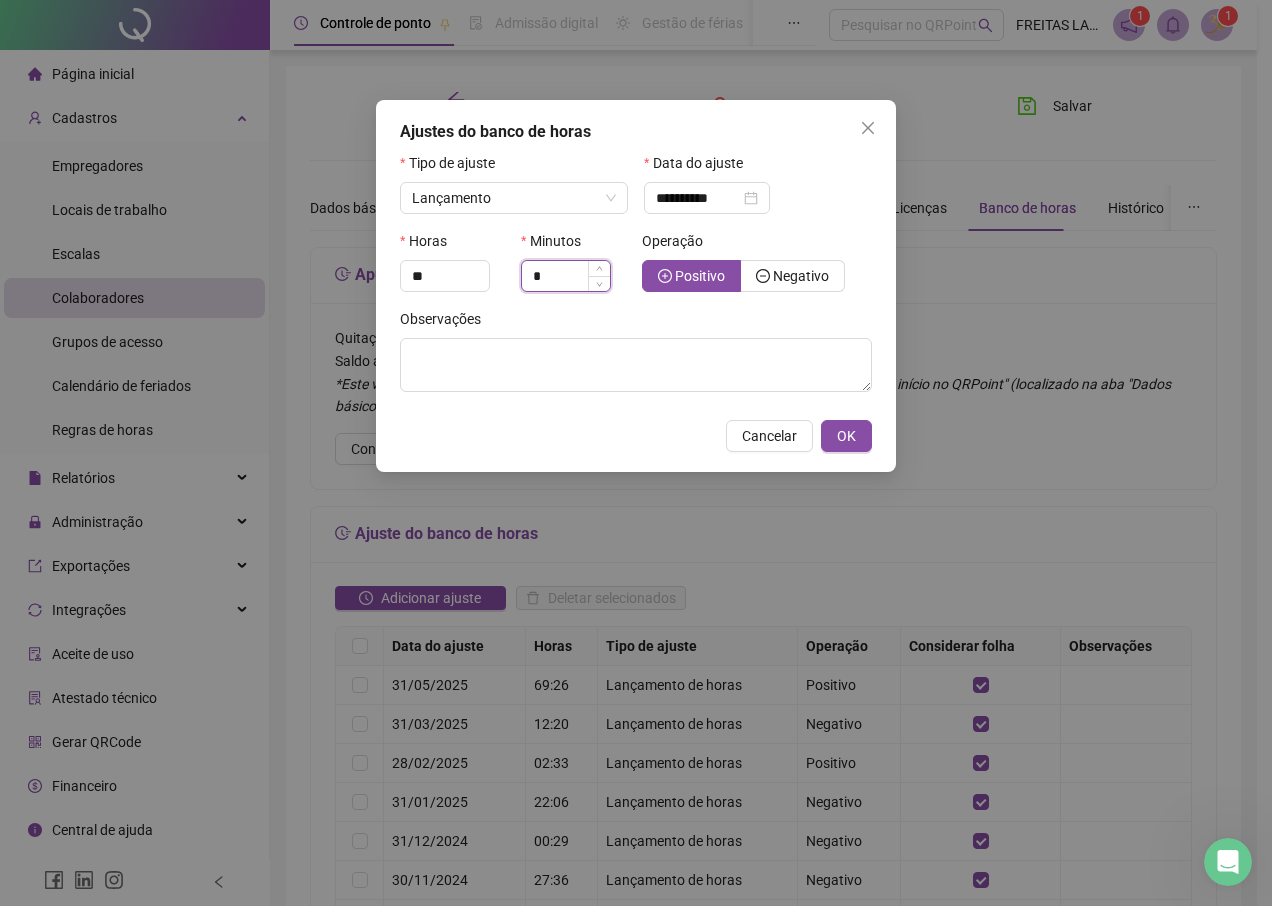 drag, startPoint x: 558, startPoint y: 272, endPoint x: 528, endPoint y: 275, distance: 30.149628 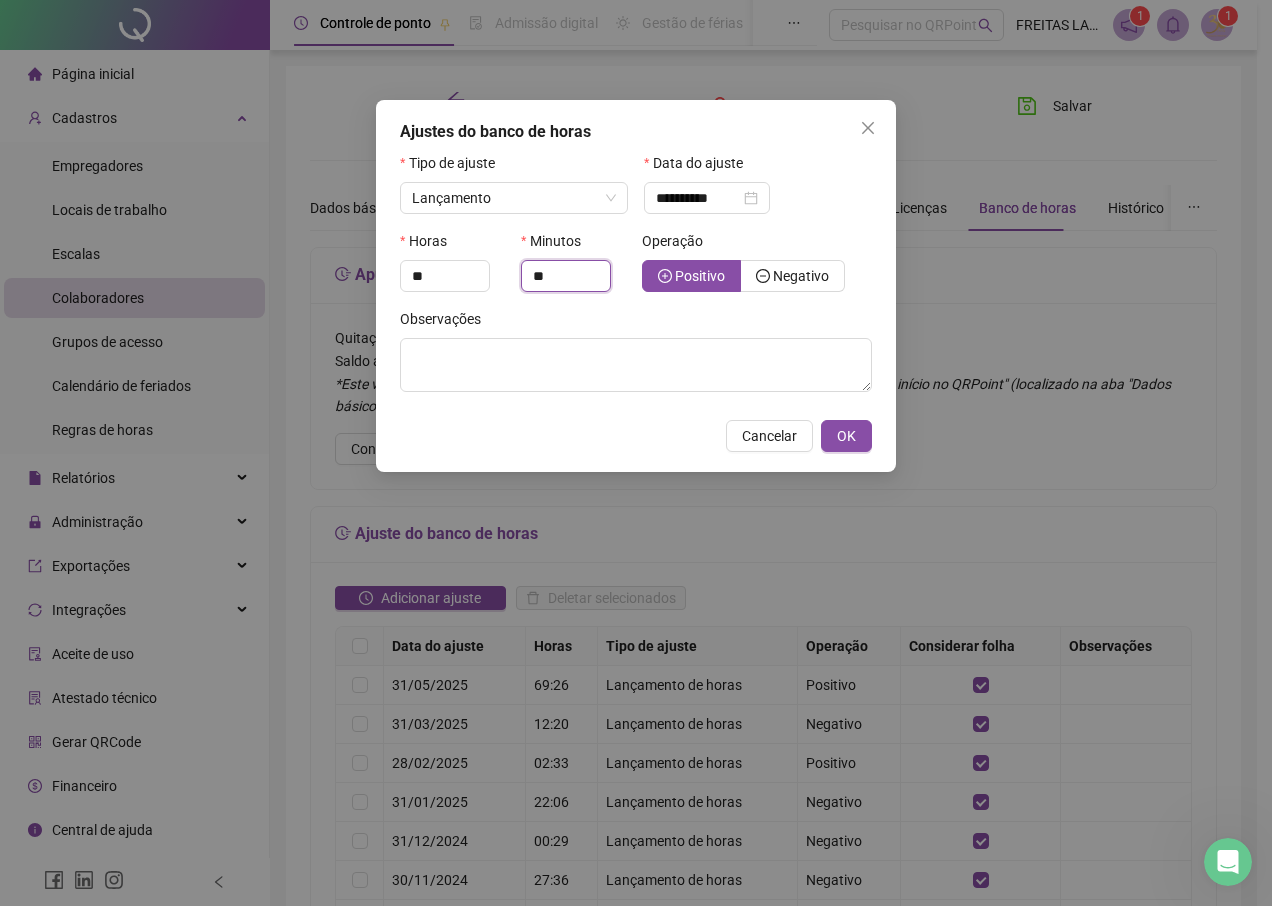 type on "**" 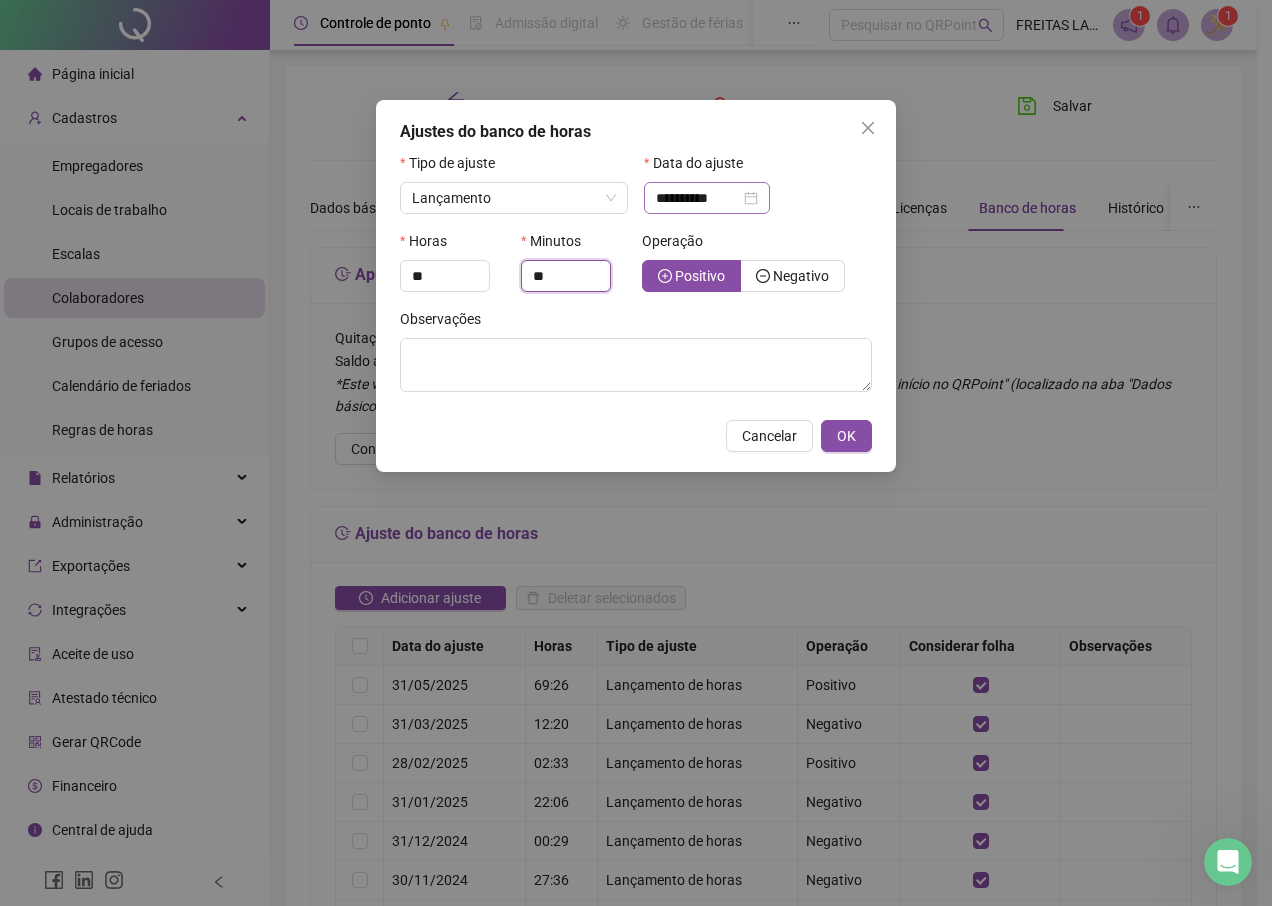 click on "**********" at bounding box center (707, 198) 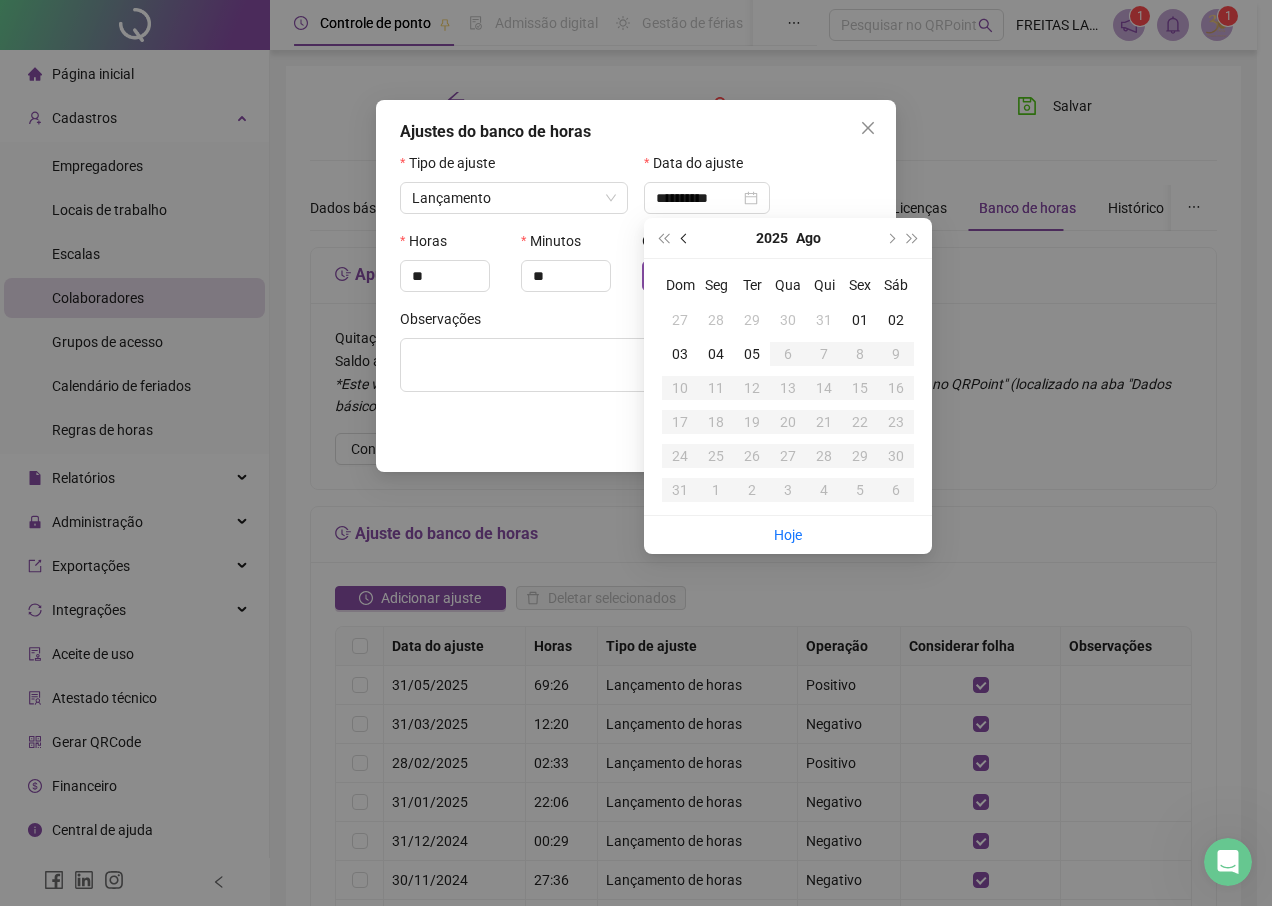 click at bounding box center [685, 238] 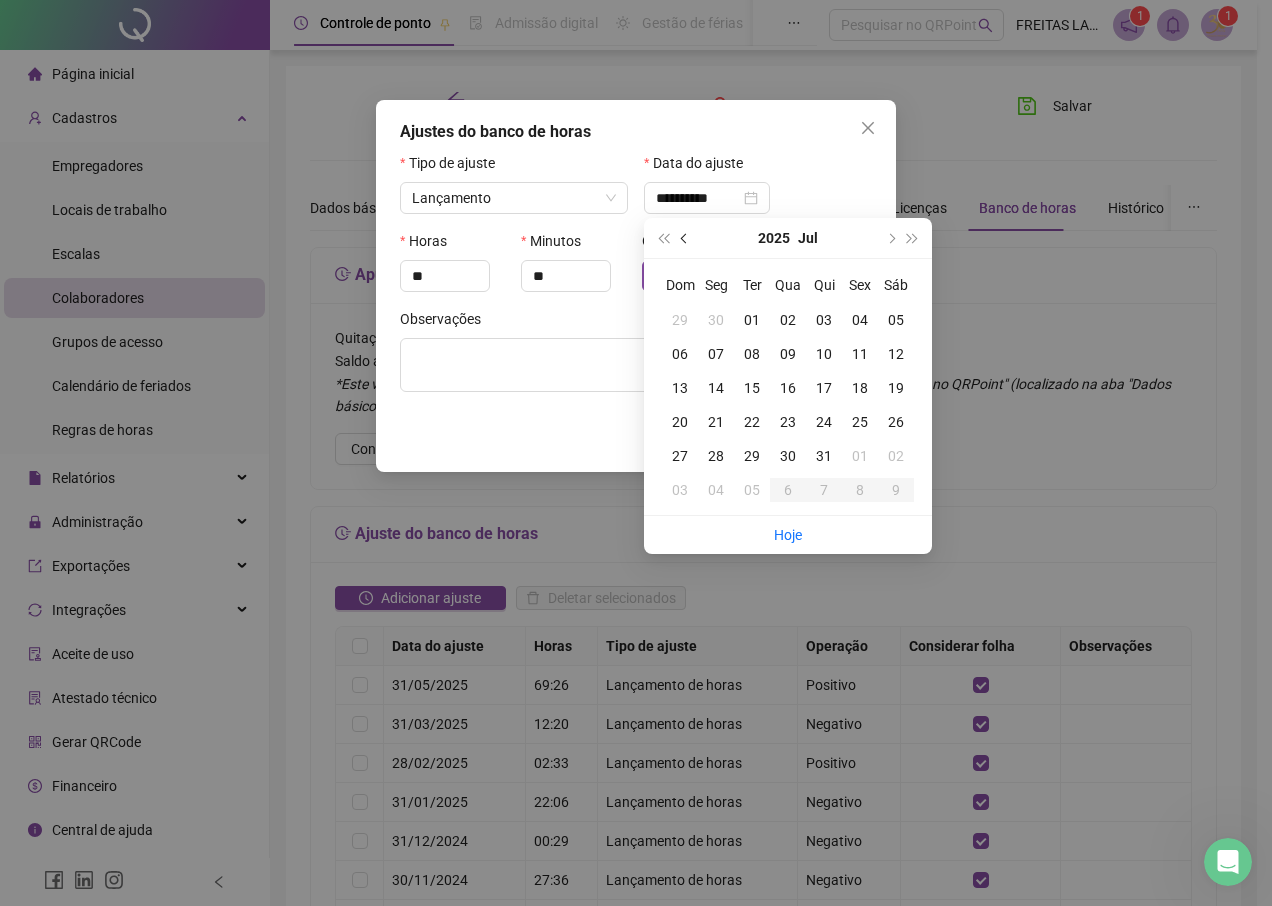 click at bounding box center [685, 238] 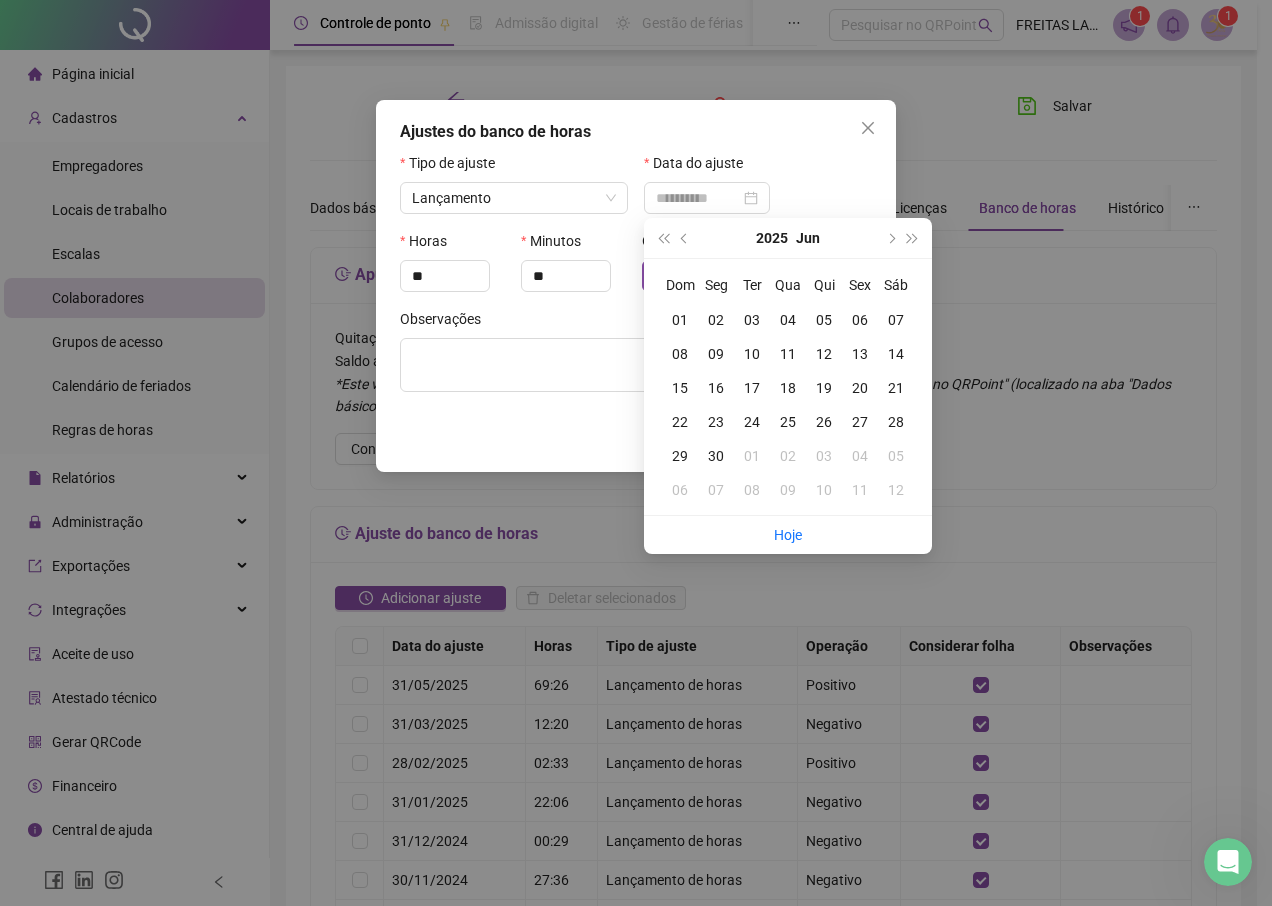 type on "**********" 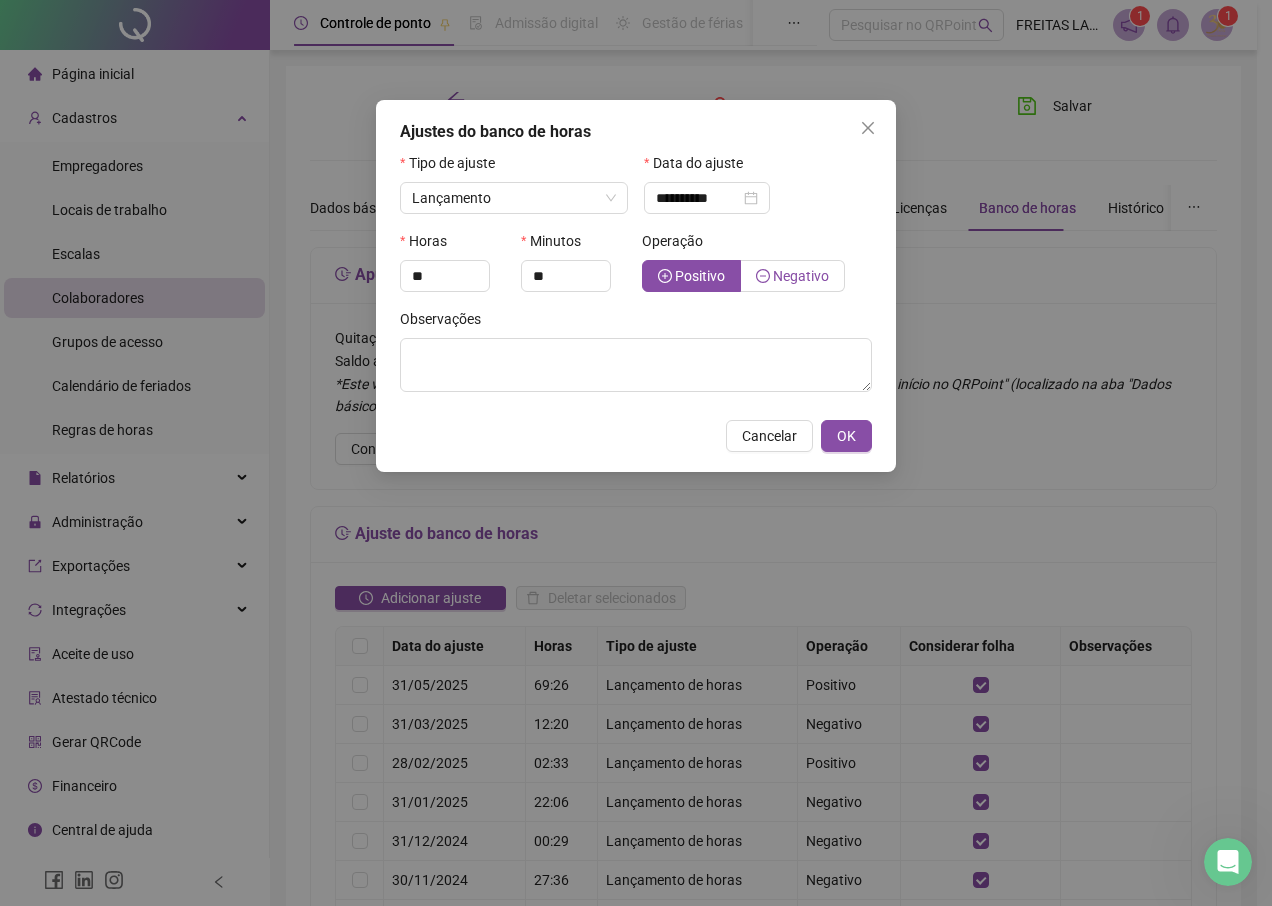 click on "Negativo" at bounding box center (792, 276) 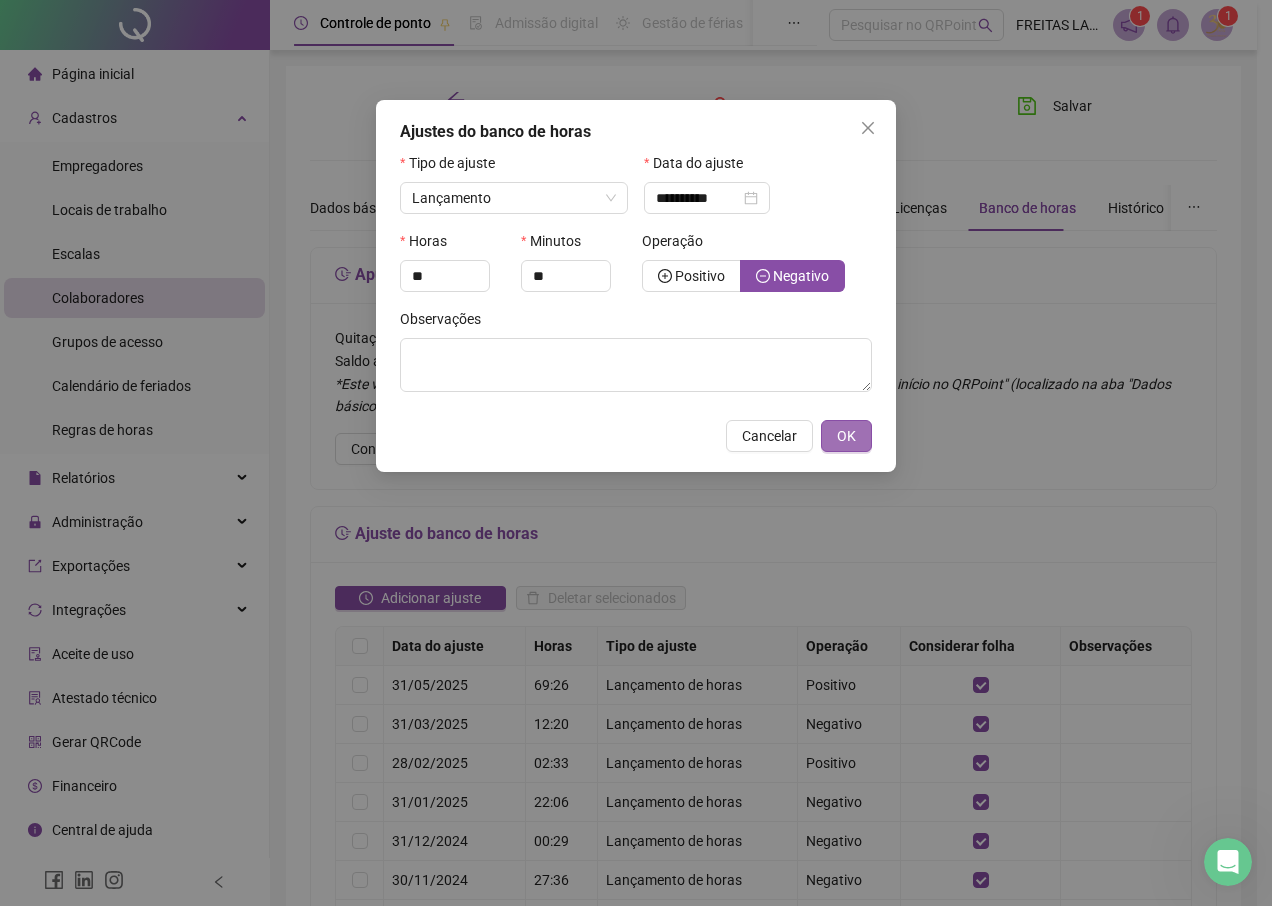 click on "OK" at bounding box center [846, 436] 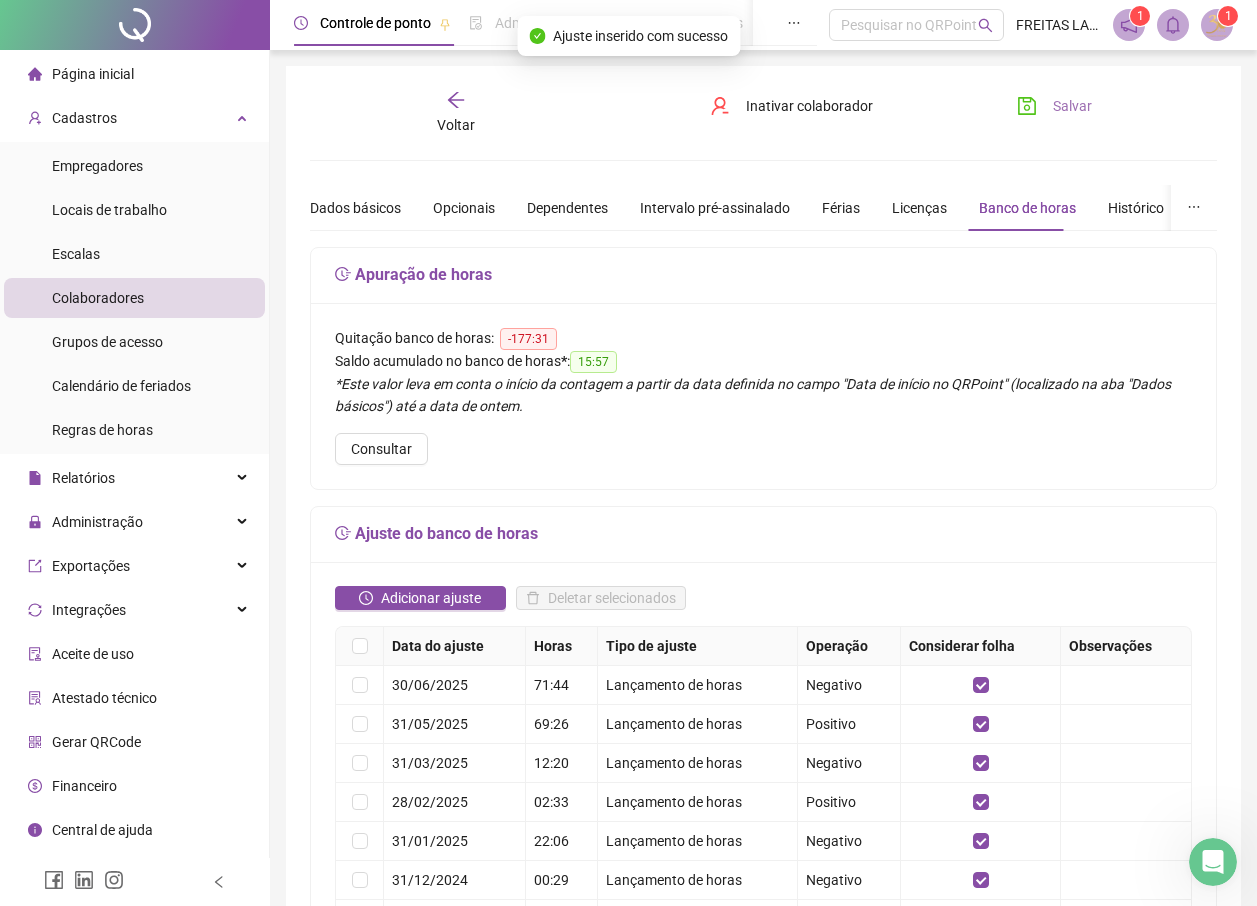 click on "Salvar" at bounding box center (1072, 106) 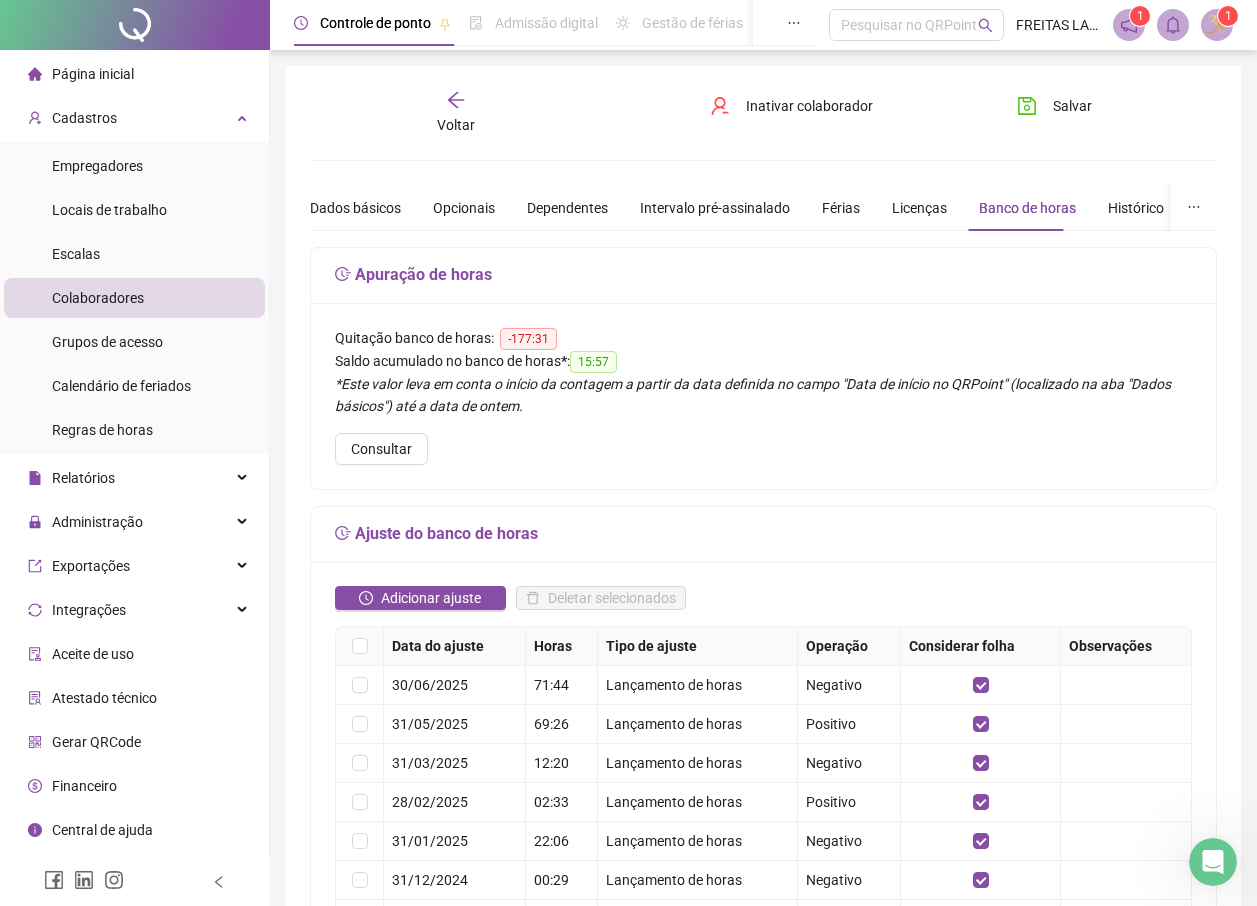 click on "Voltar" at bounding box center [456, 113] 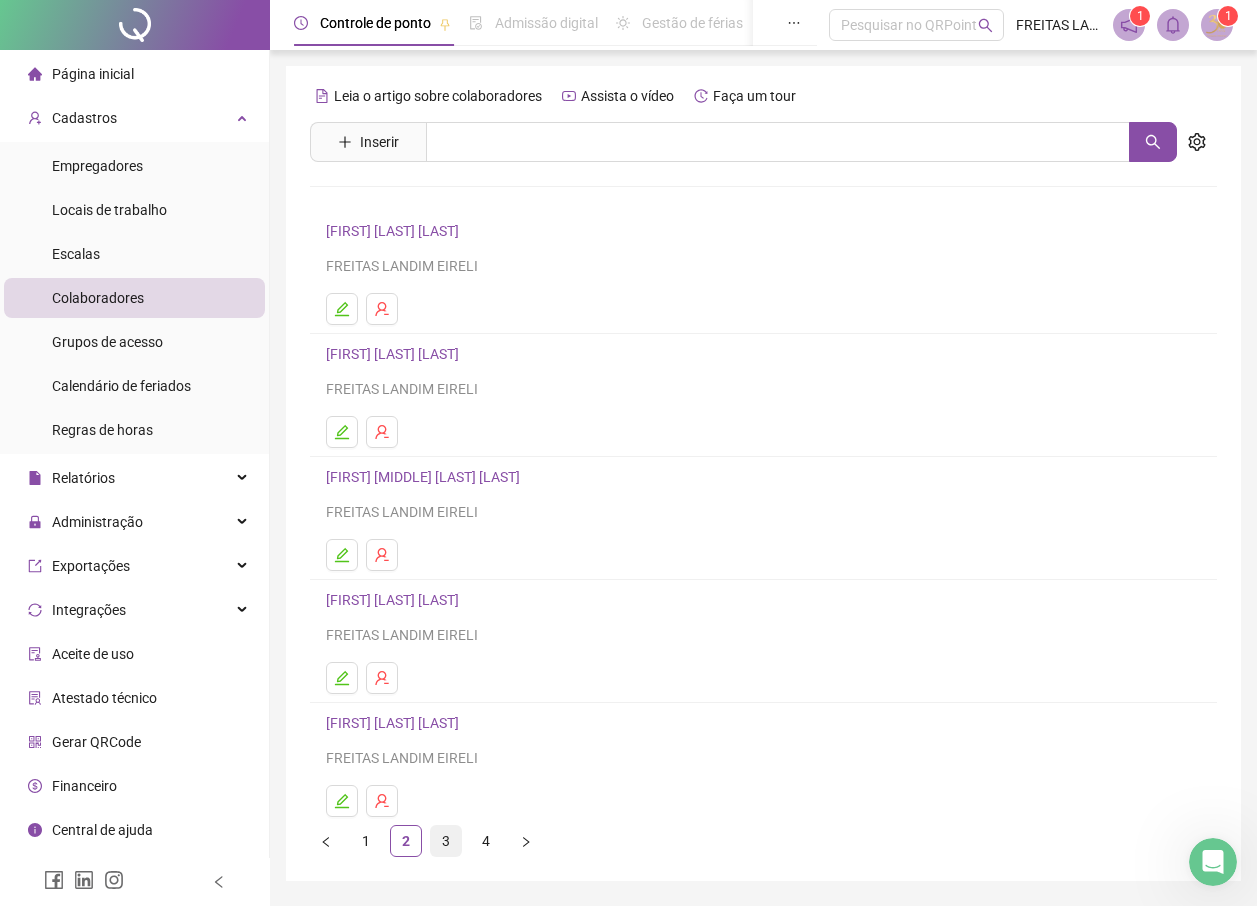 click on "3" at bounding box center (446, 841) 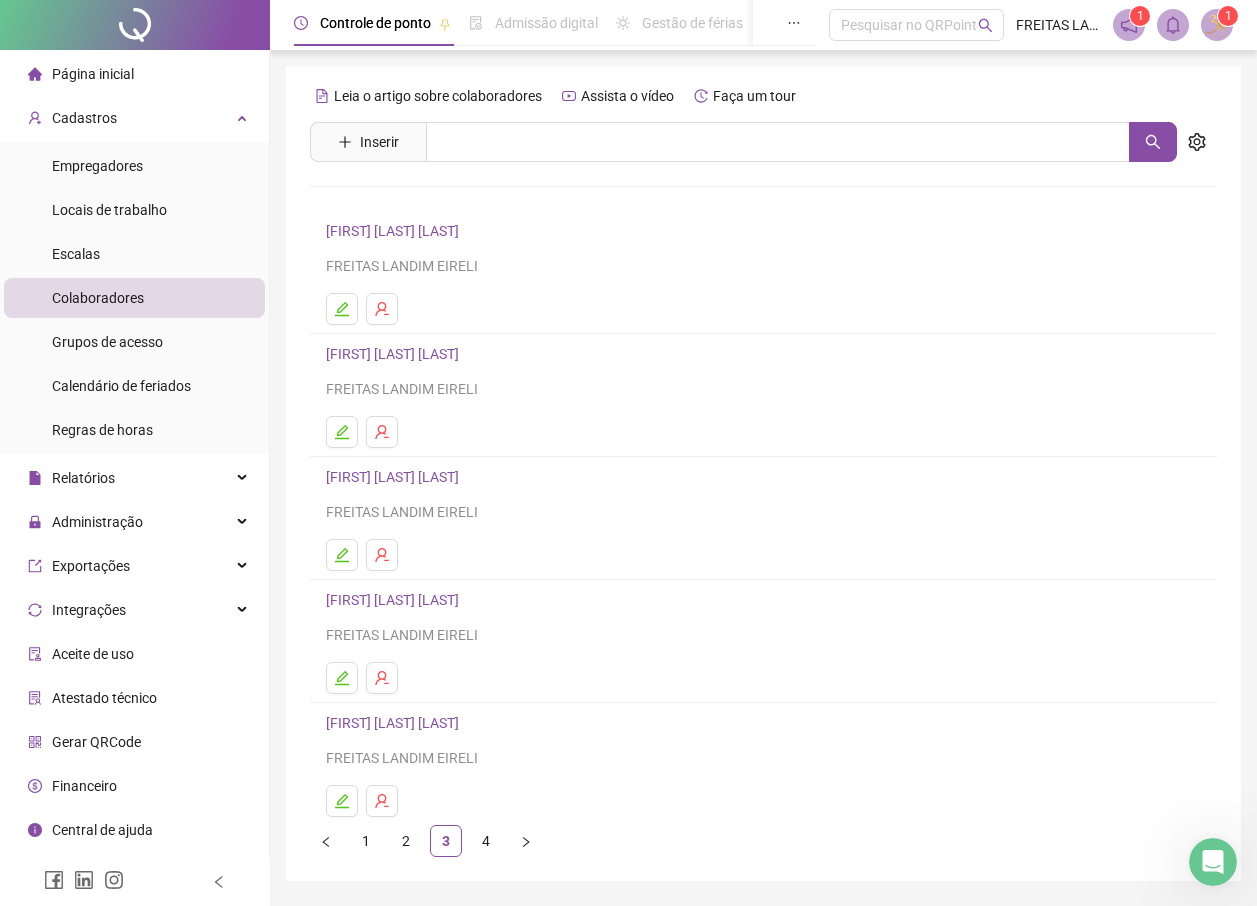 click on "[FIRST] [LAST] [LAST]" at bounding box center [395, 600] 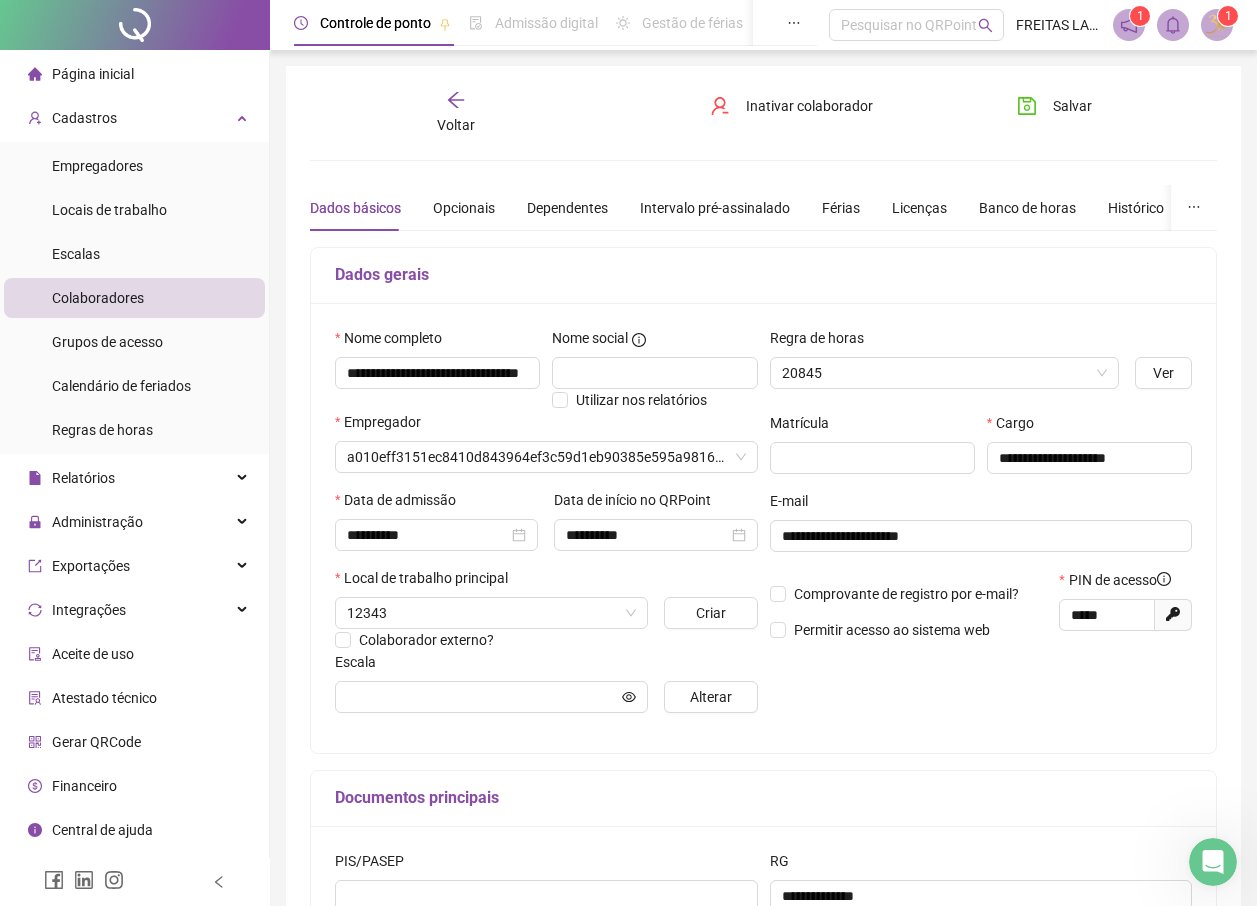type on "**********" 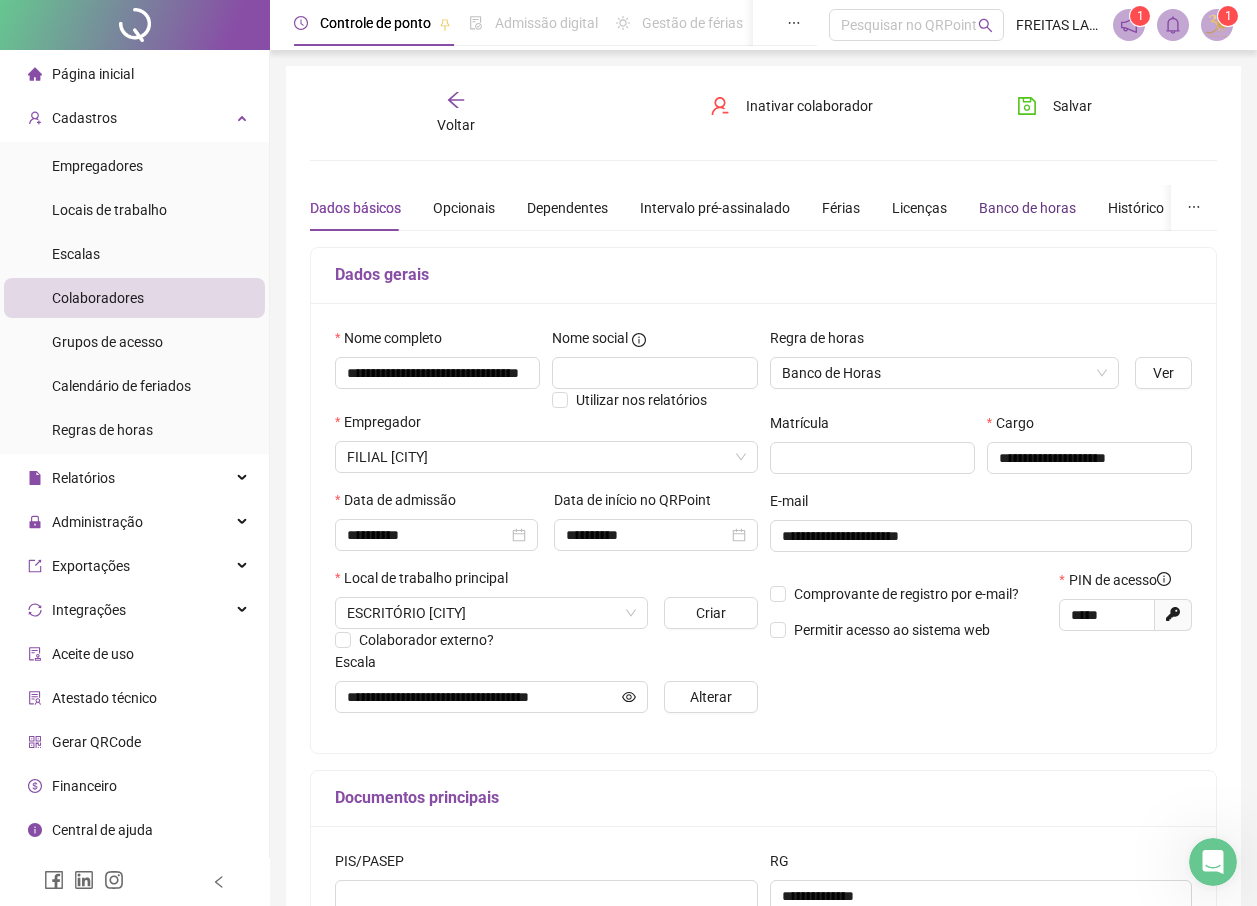 click on "Banco de horas" at bounding box center (1027, 208) 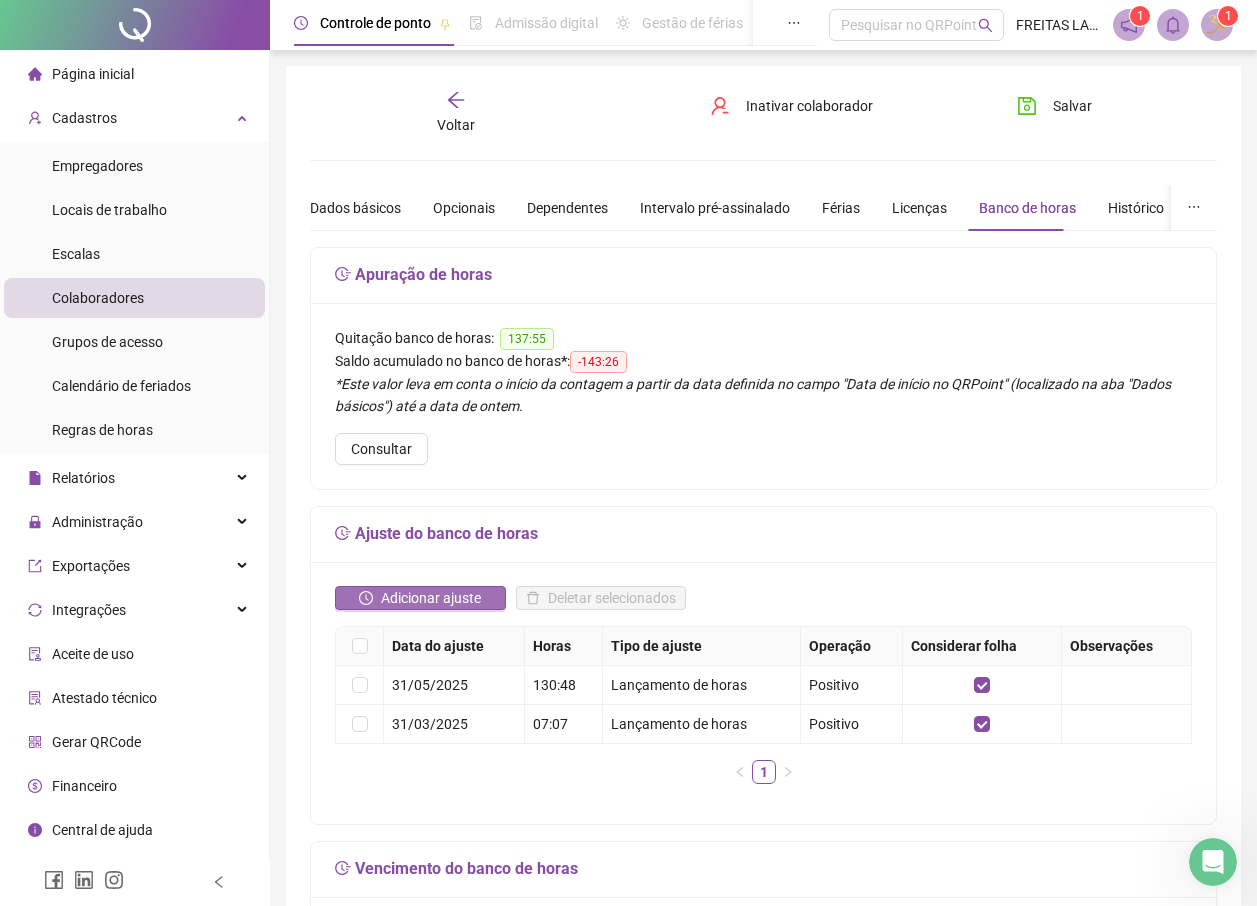 click 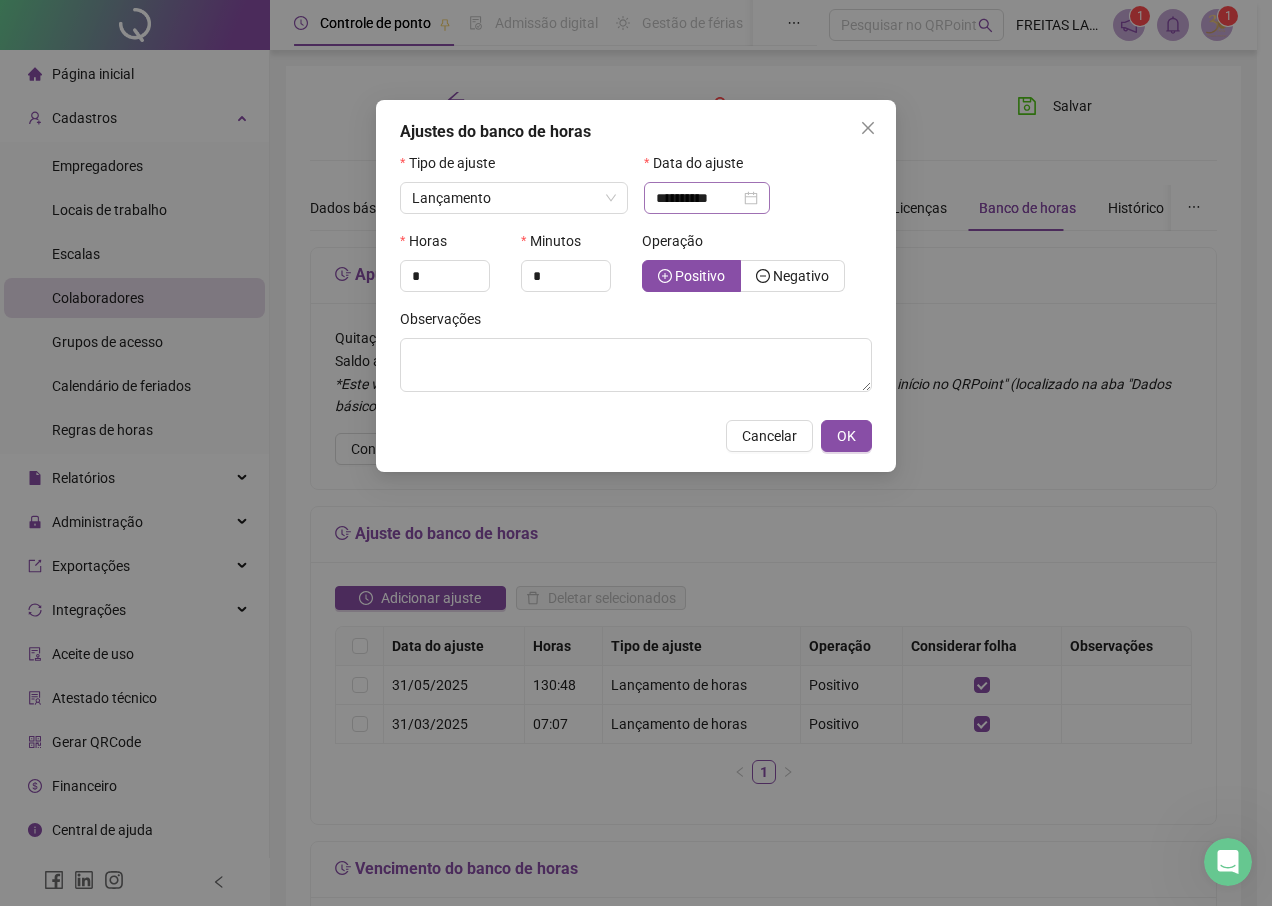 click on "**********" at bounding box center (707, 198) 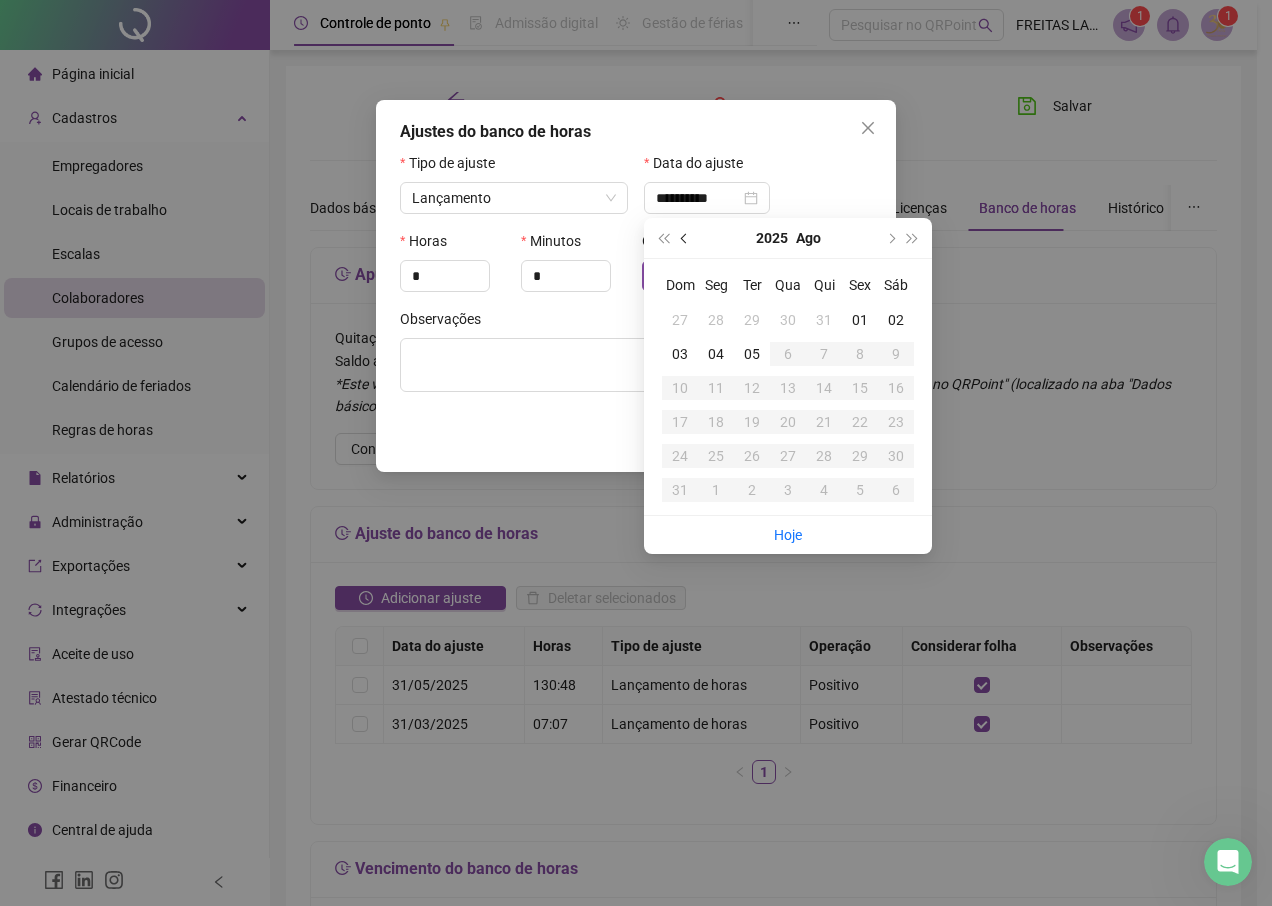 click at bounding box center [685, 238] 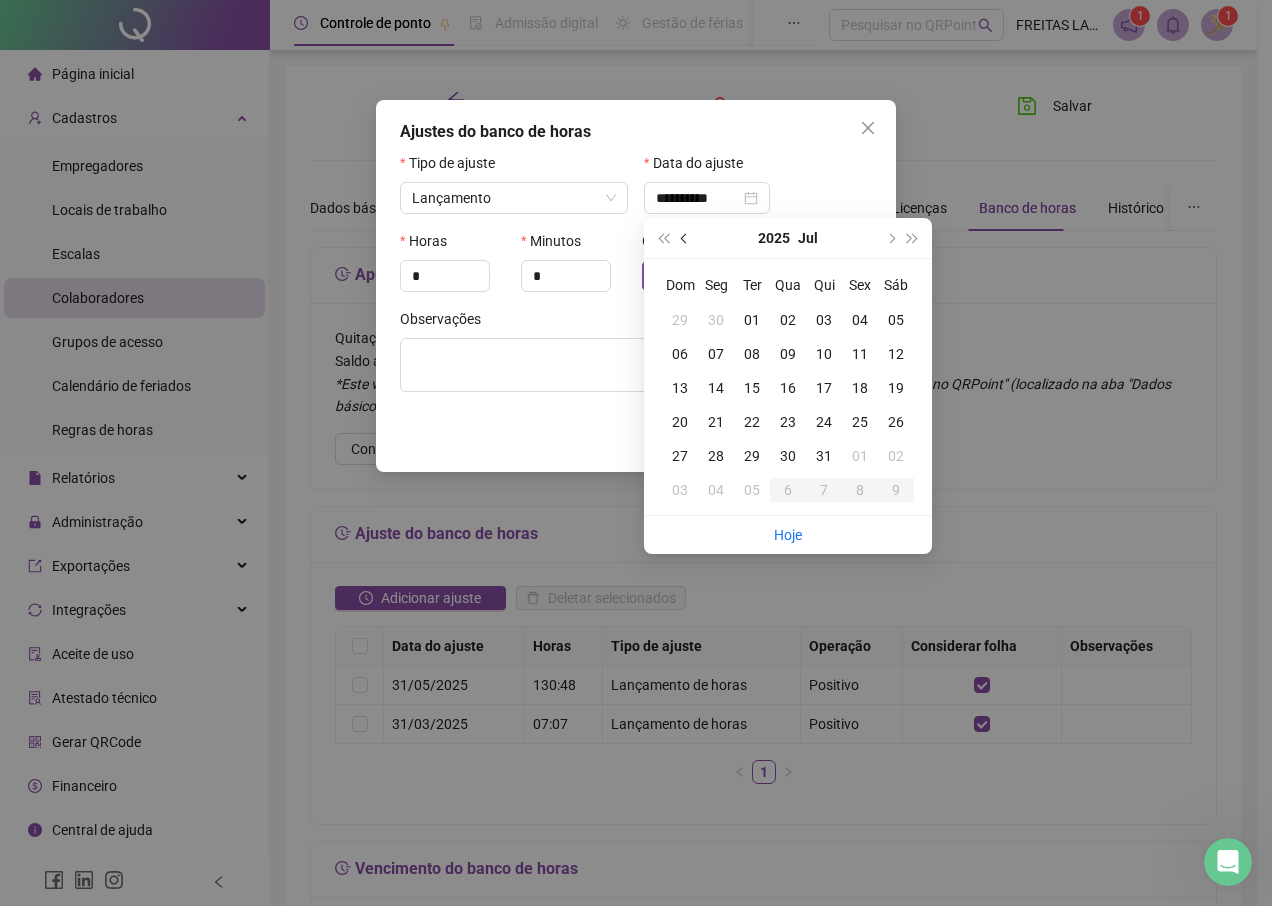 click at bounding box center [685, 238] 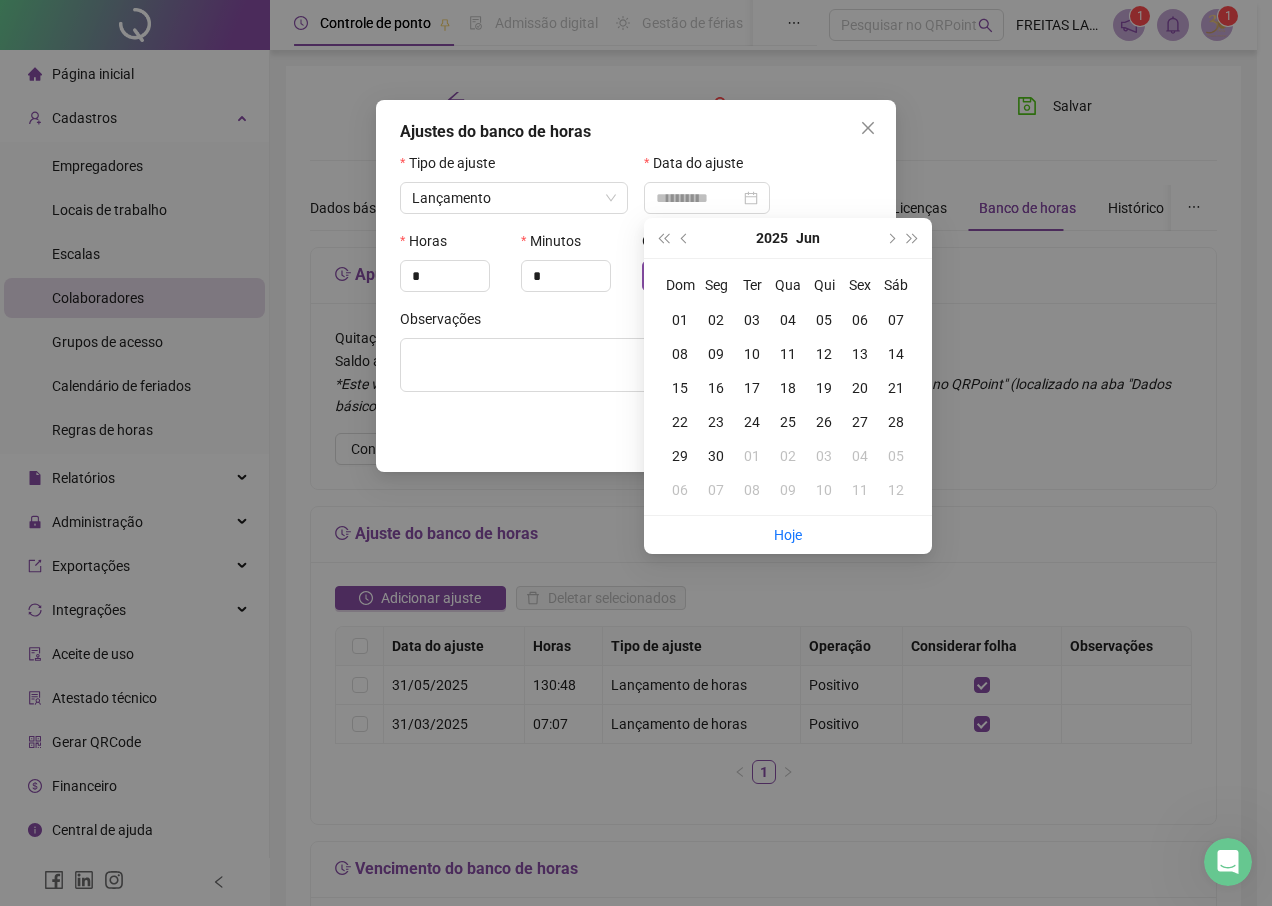 type on "**********" 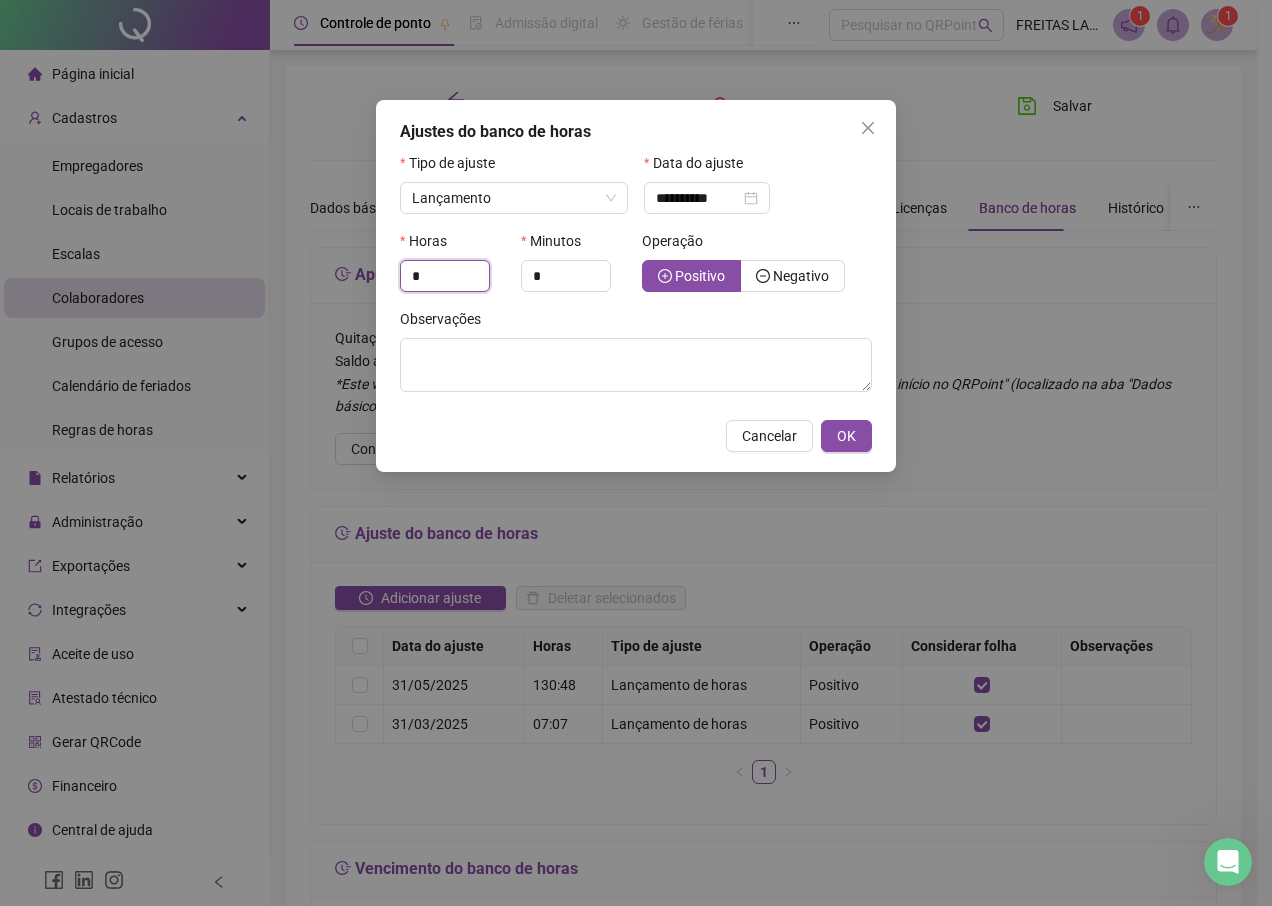drag, startPoint x: 439, startPoint y: 280, endPoint x: 276, endPoint y: 277, distance: 163.0276 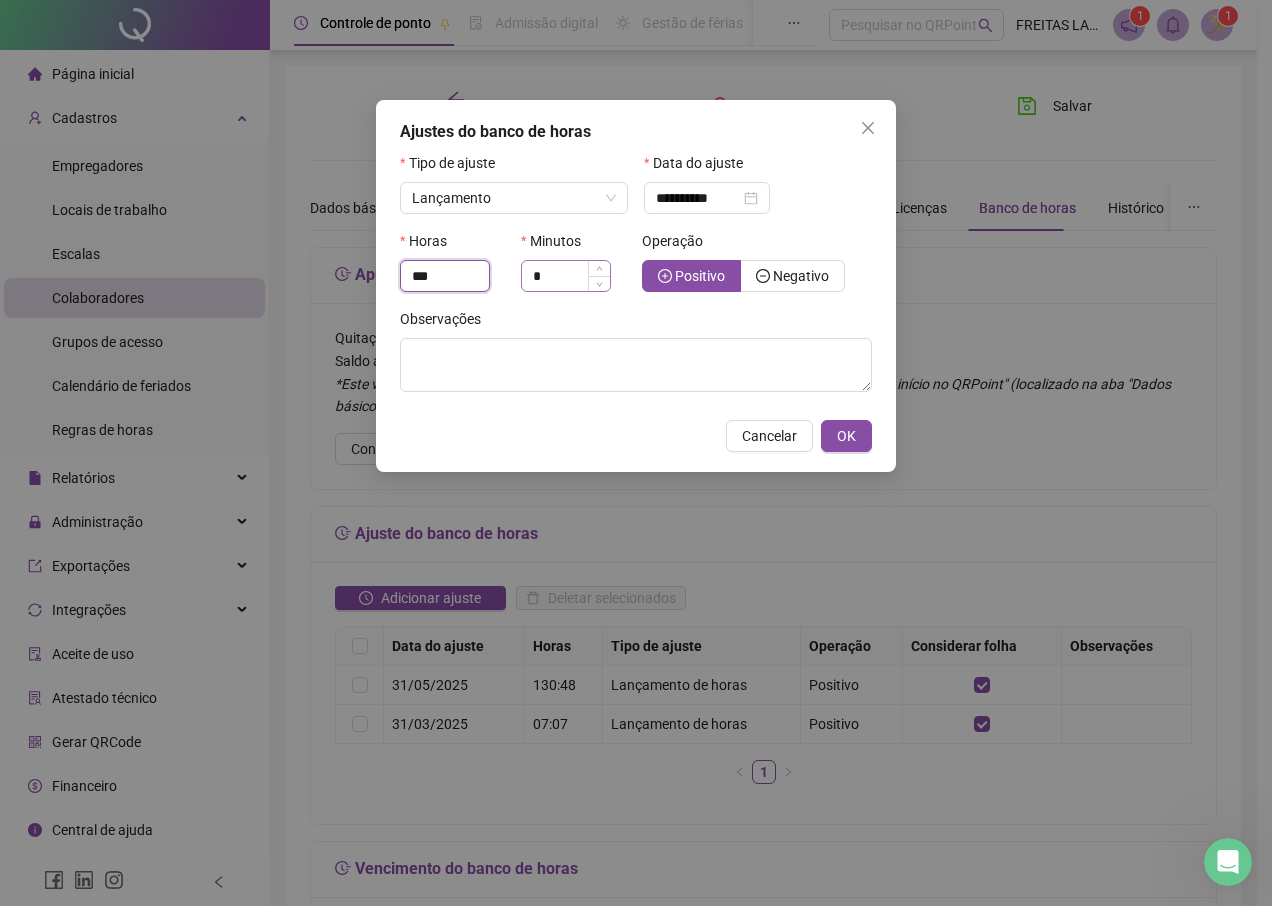 type on "***" 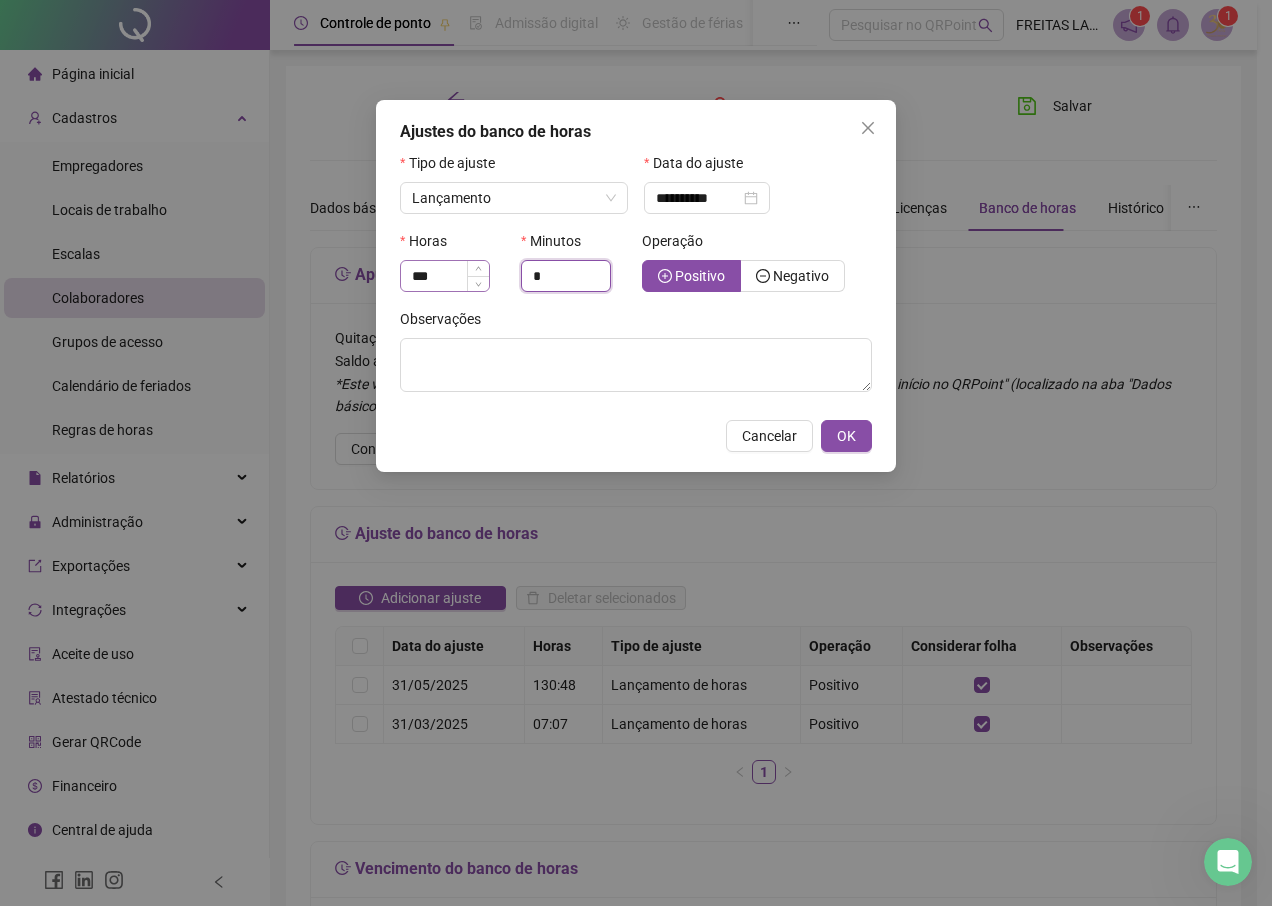 drag, startPoint x: 575, startPoint y: 279, endPoint x: 420, endPoint y: 284, distance: 155.08063 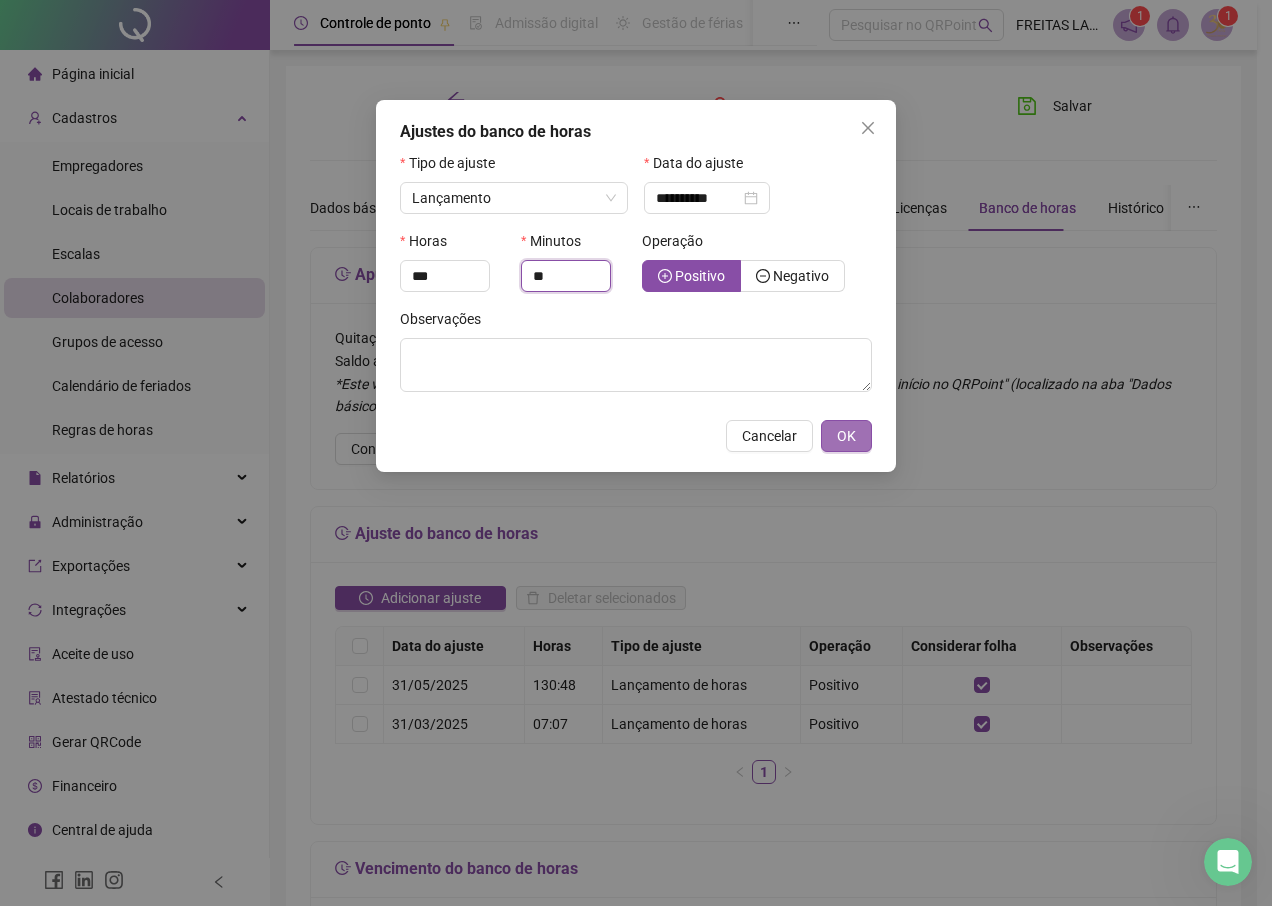 type on "**" 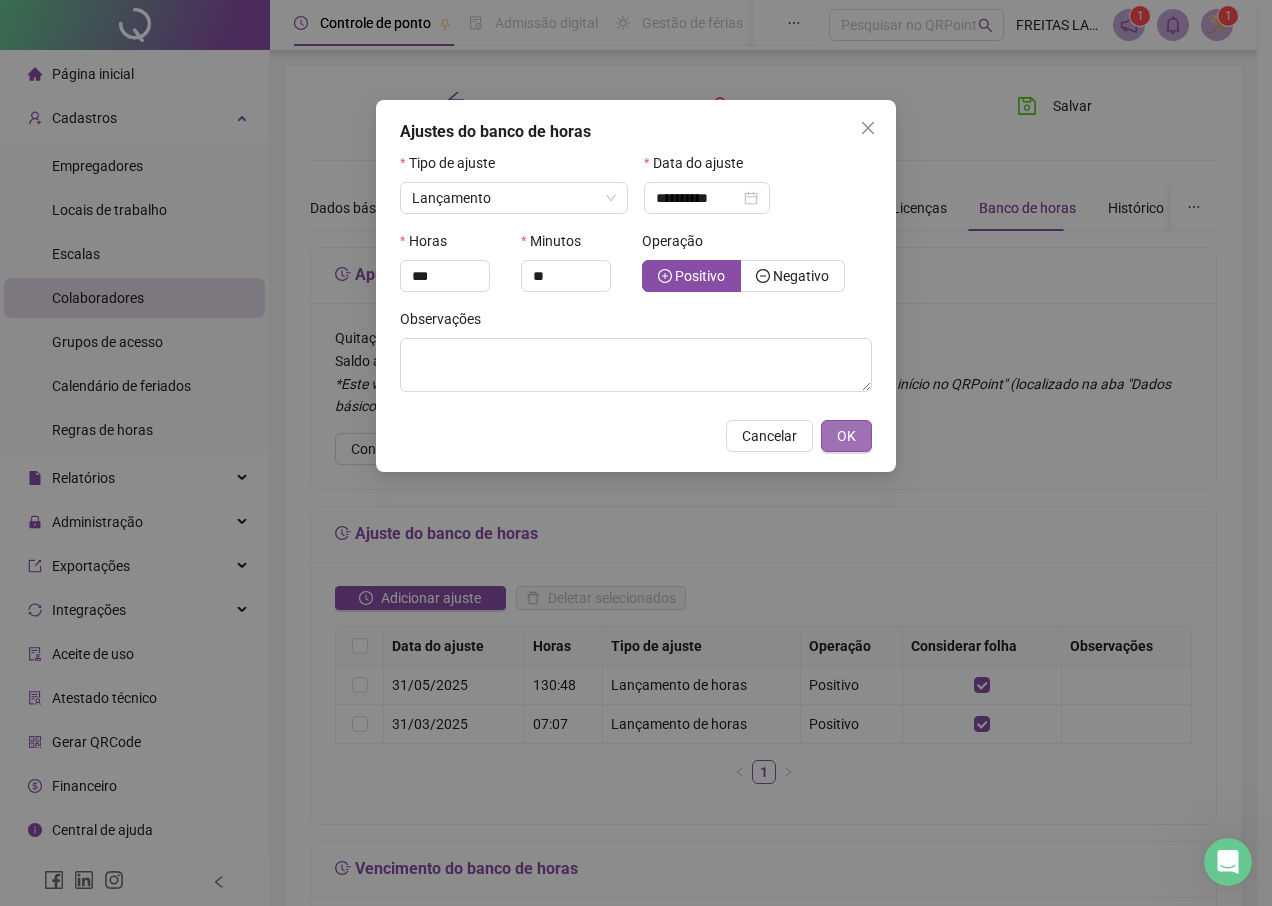 click on "OK" at bounding box center (846, 436) 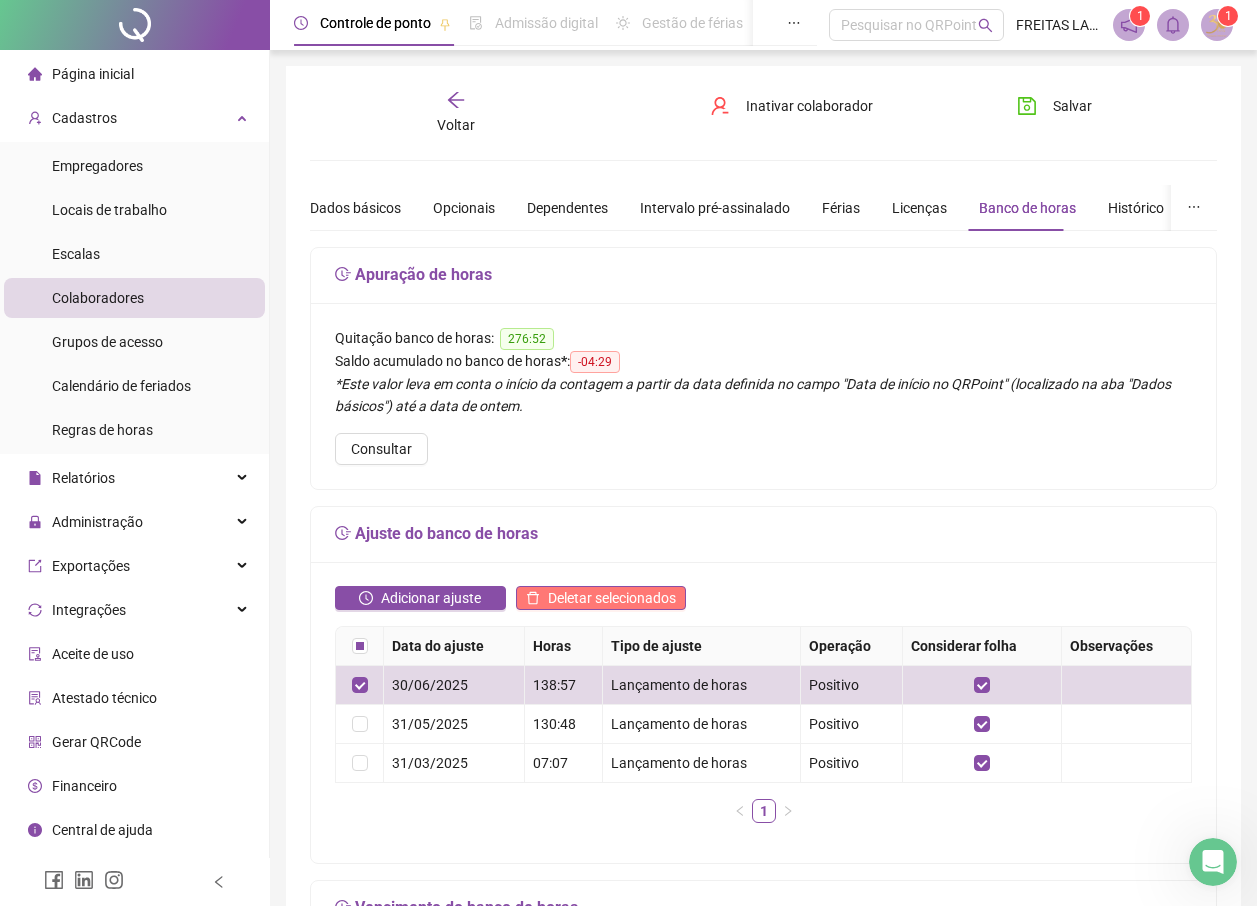 click on "Deletar selecionados" at bounding box center [612, 598] 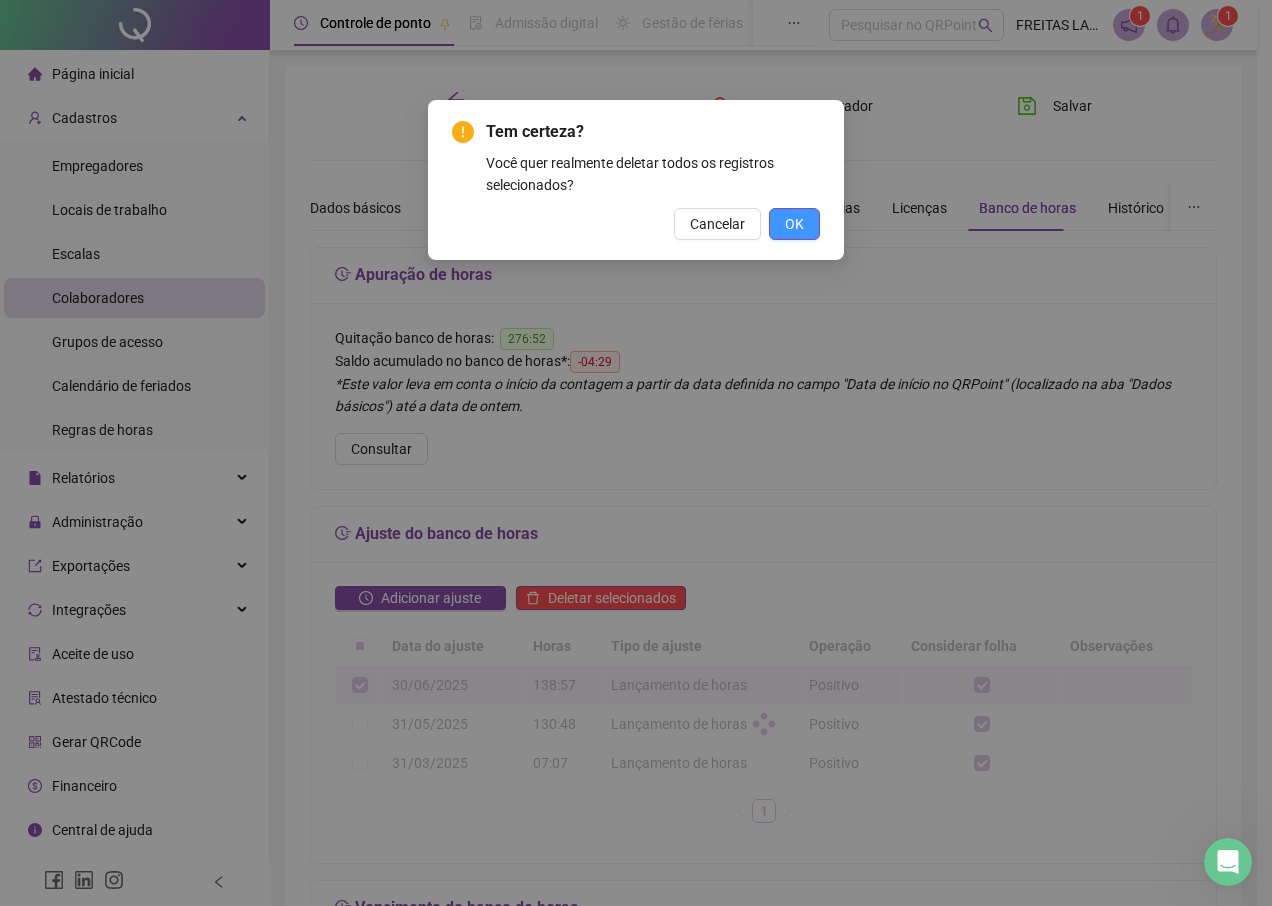 click on "OK" at bounding box center [794, 224] 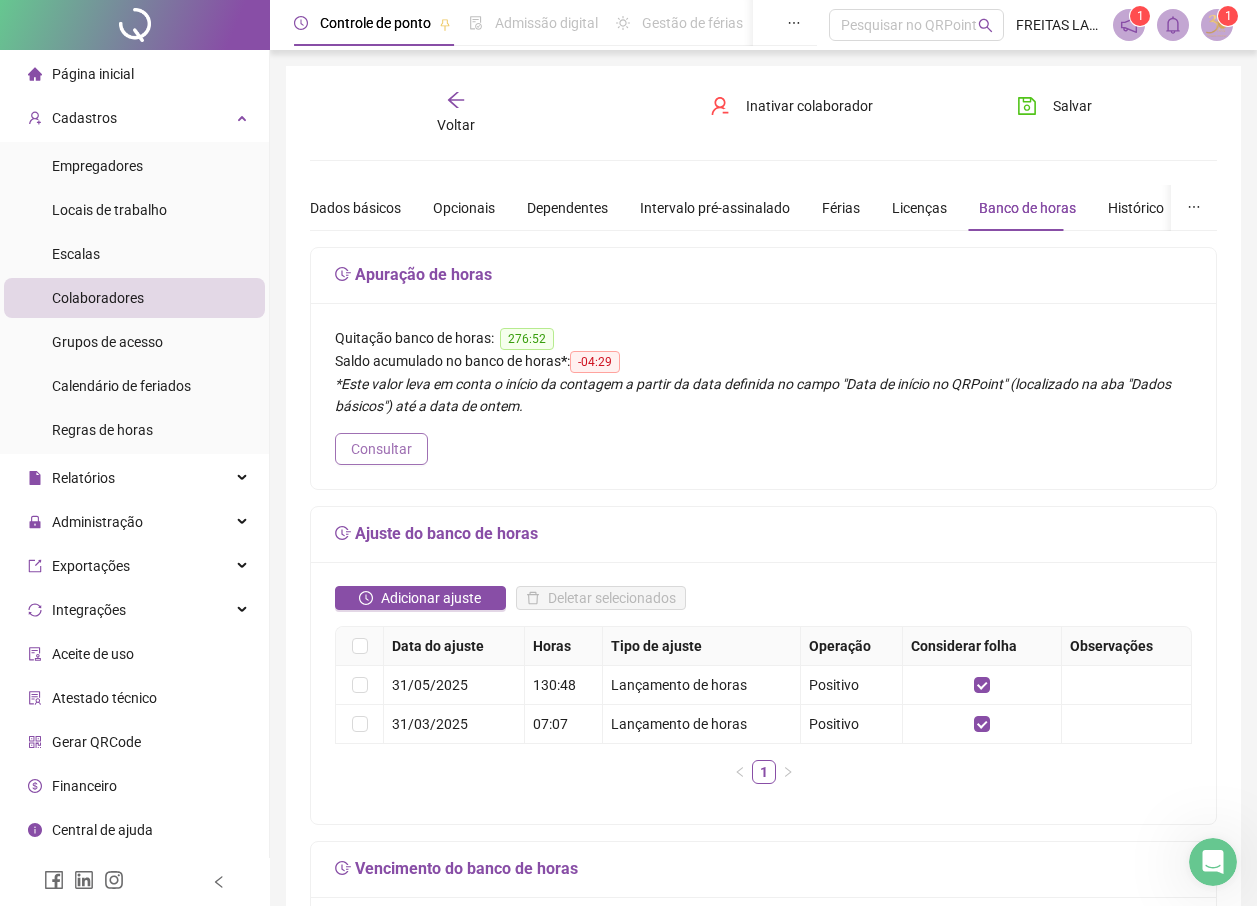 click on "Consultar" at bounding box center (381, 449) 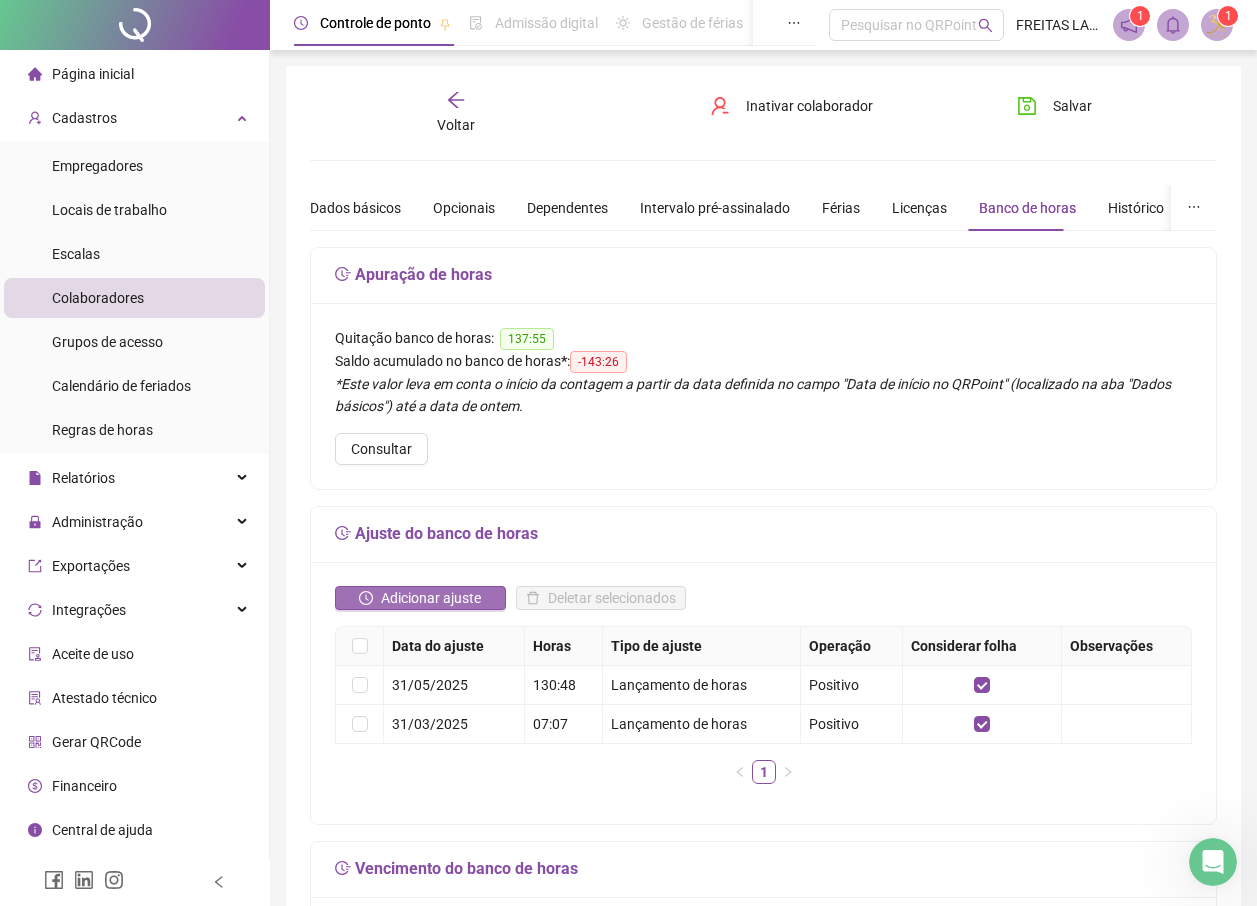click on "Adicionar ajuste" at bounding box center [420, 598] 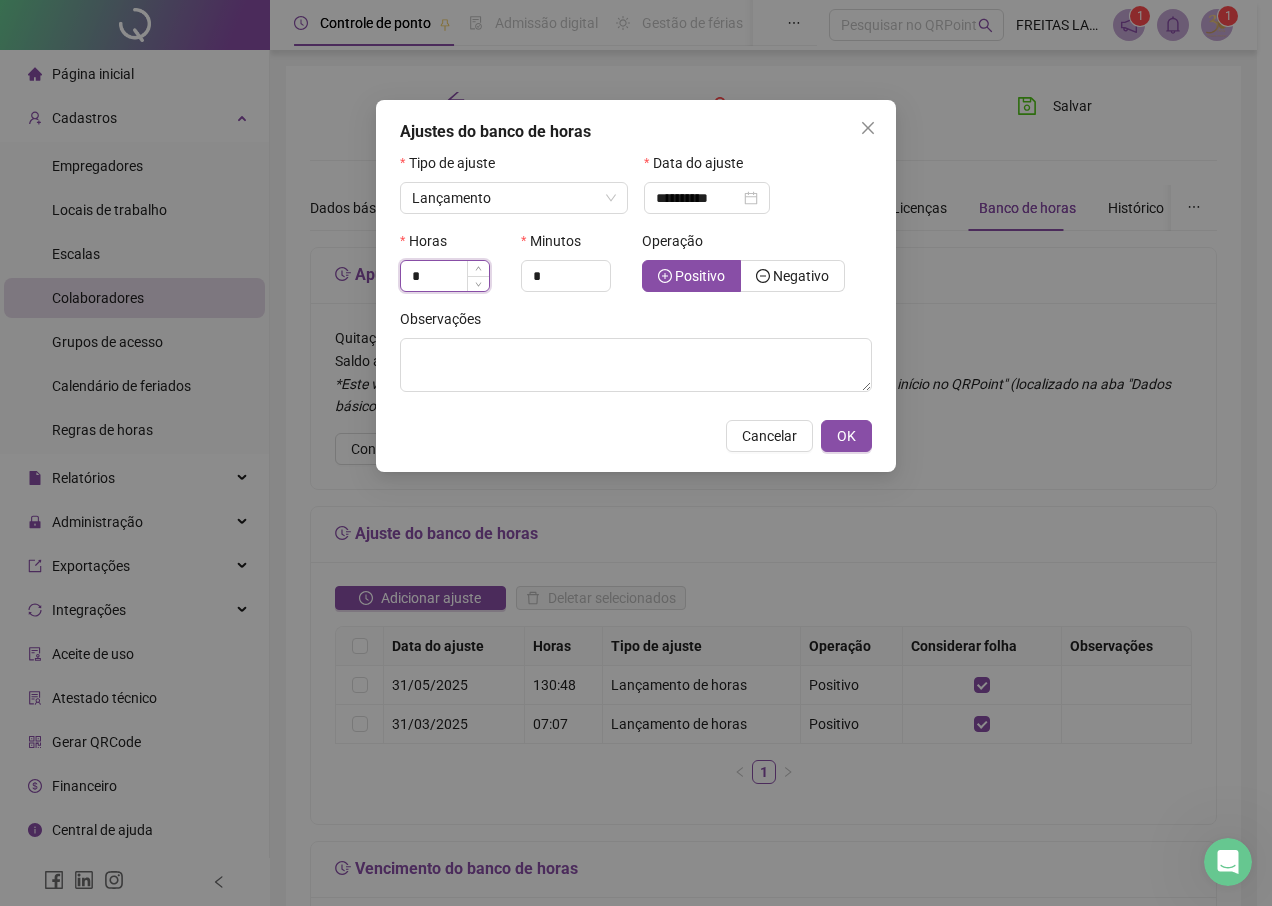 drag, startPoint x: 445, startPoint y: 286, endPoint x: 403, endPoint y: 286, distance: 42 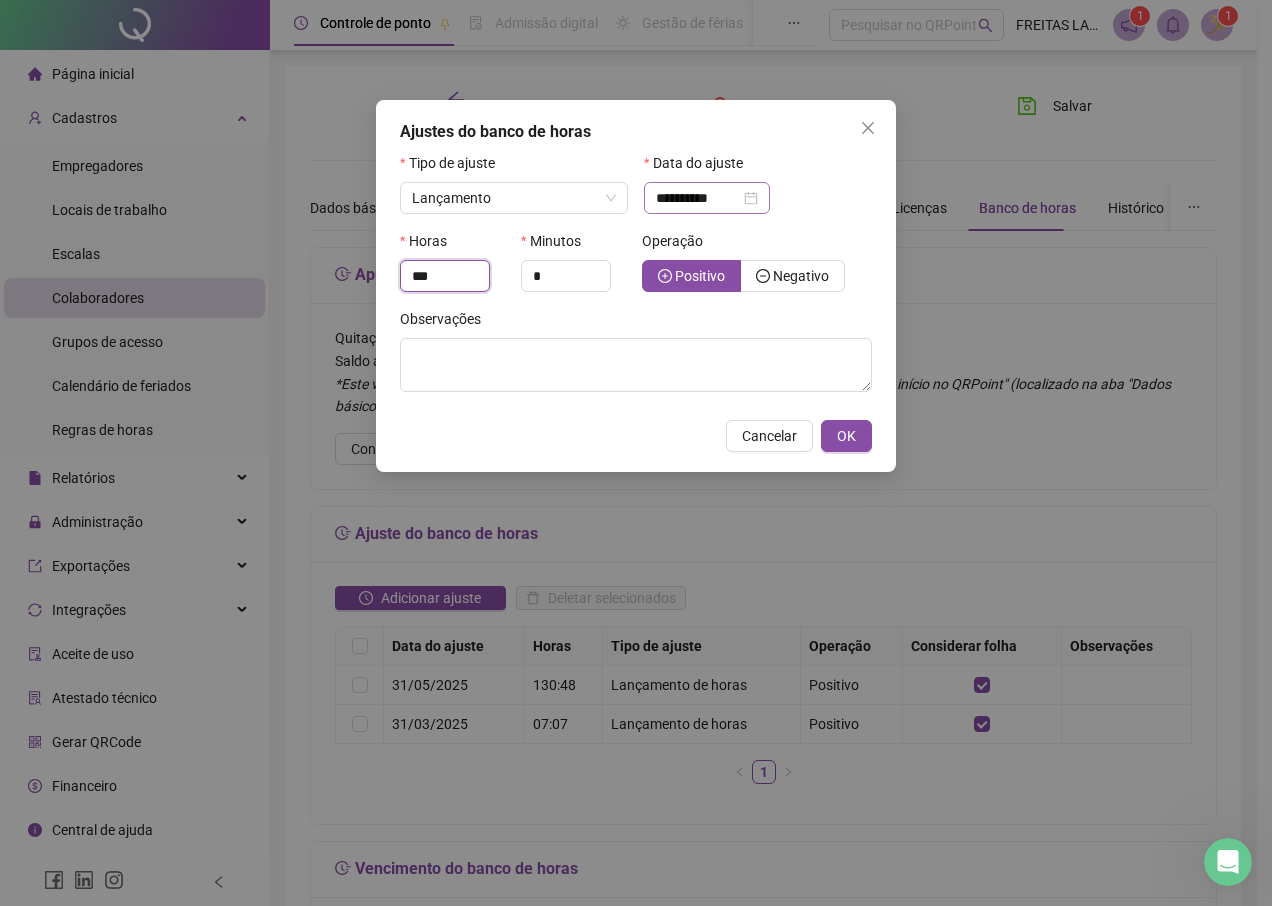 click on "**********" at bounding box center [707, 198] 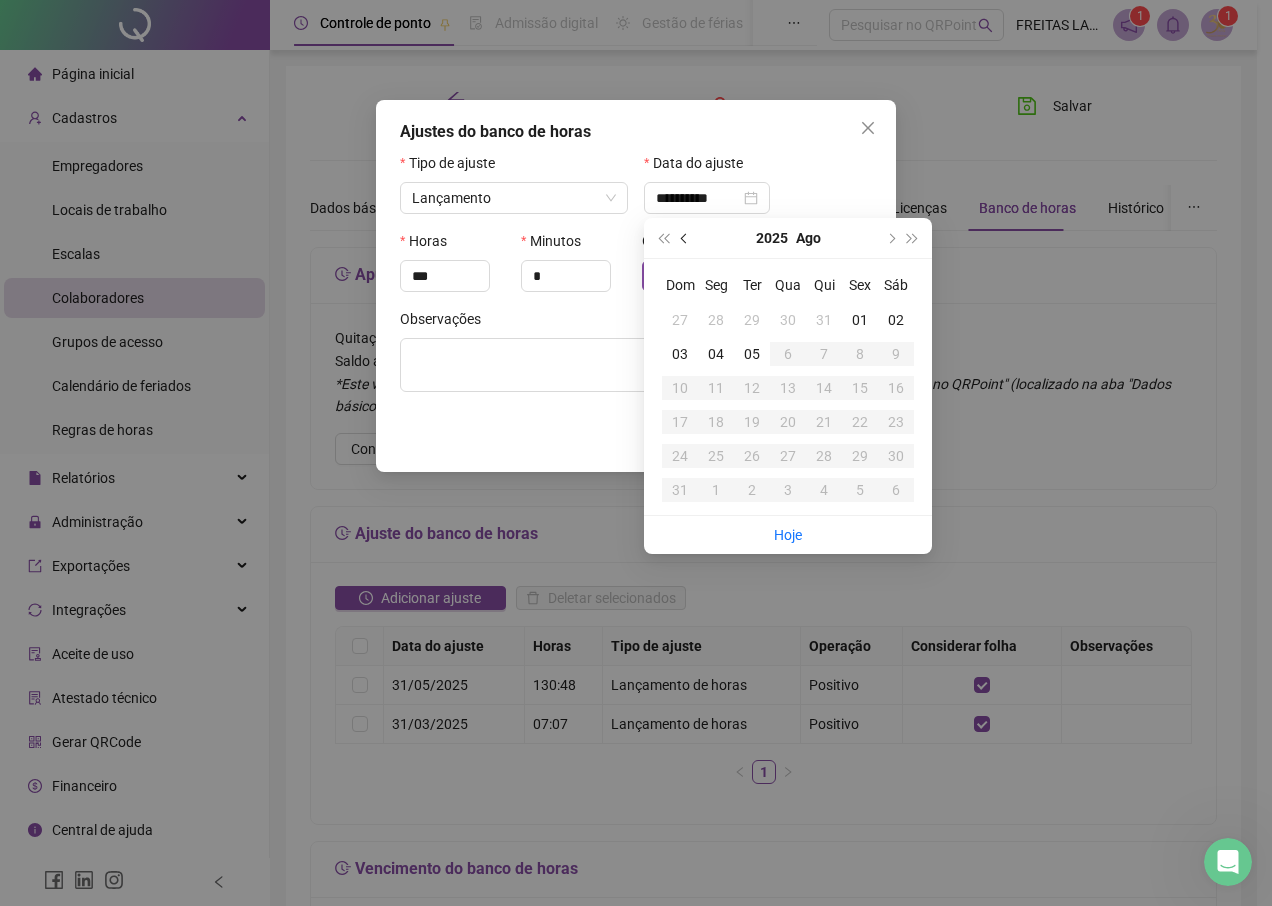 click at bounding box center (686, 238) 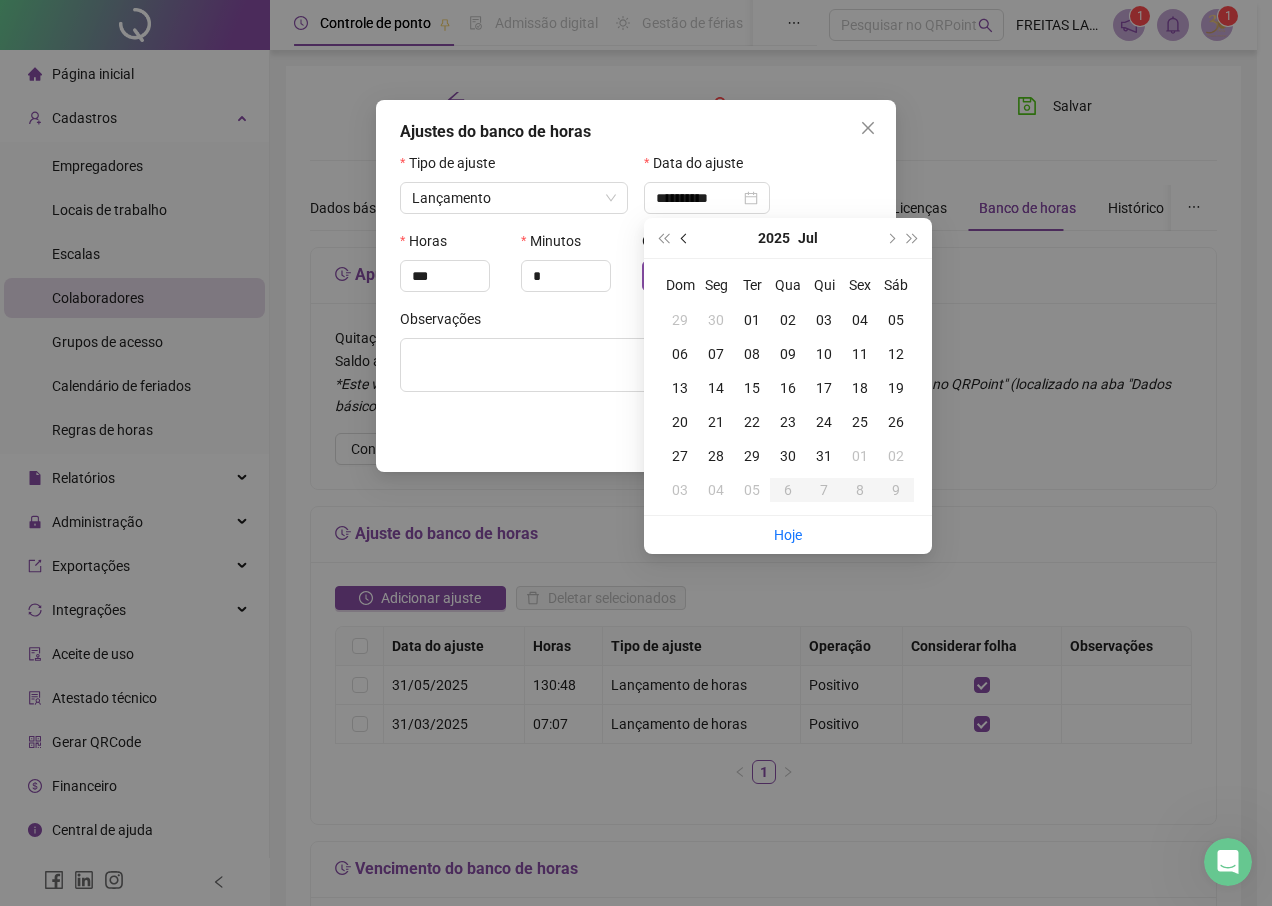 click at bounding box center [686, 238] 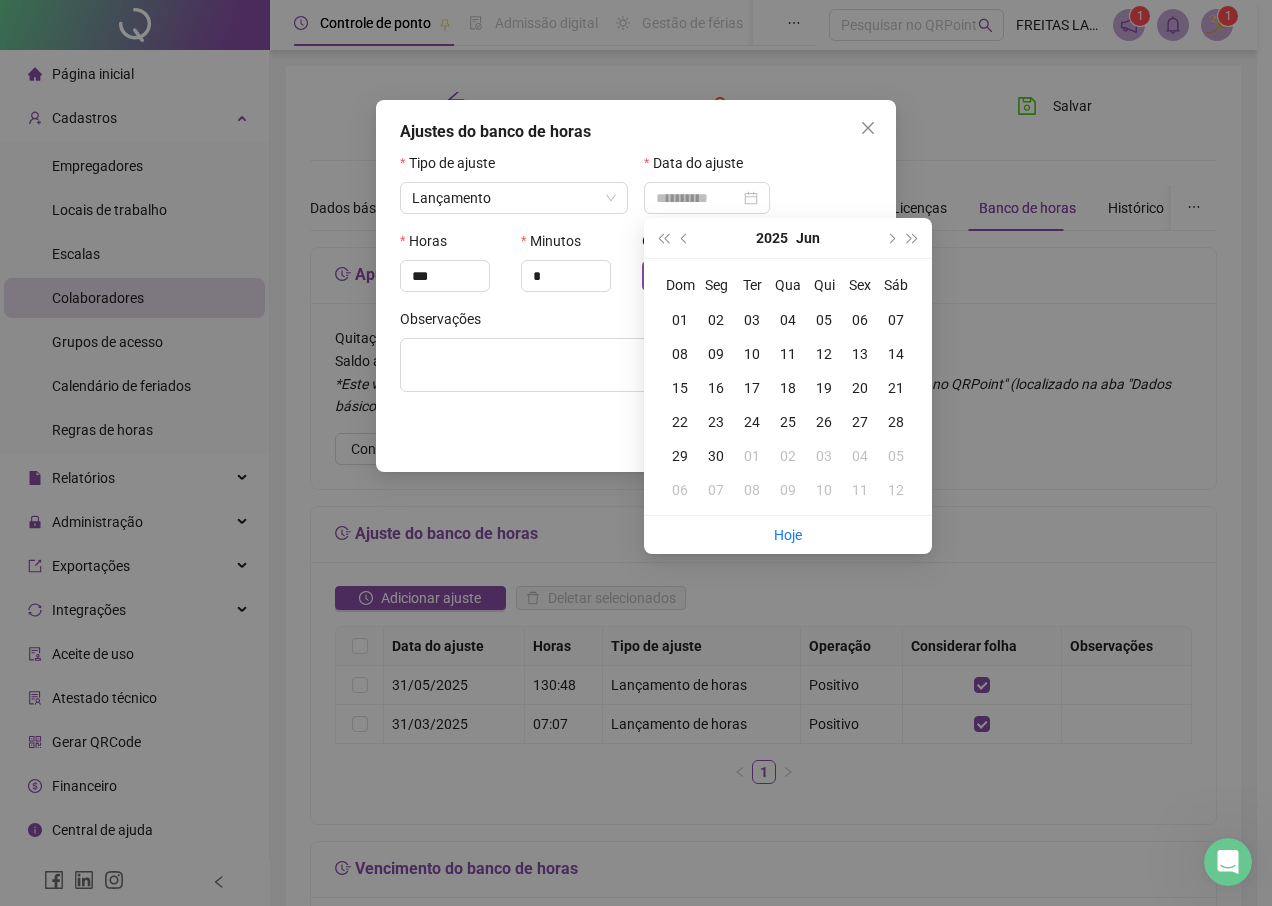 type on "**********" 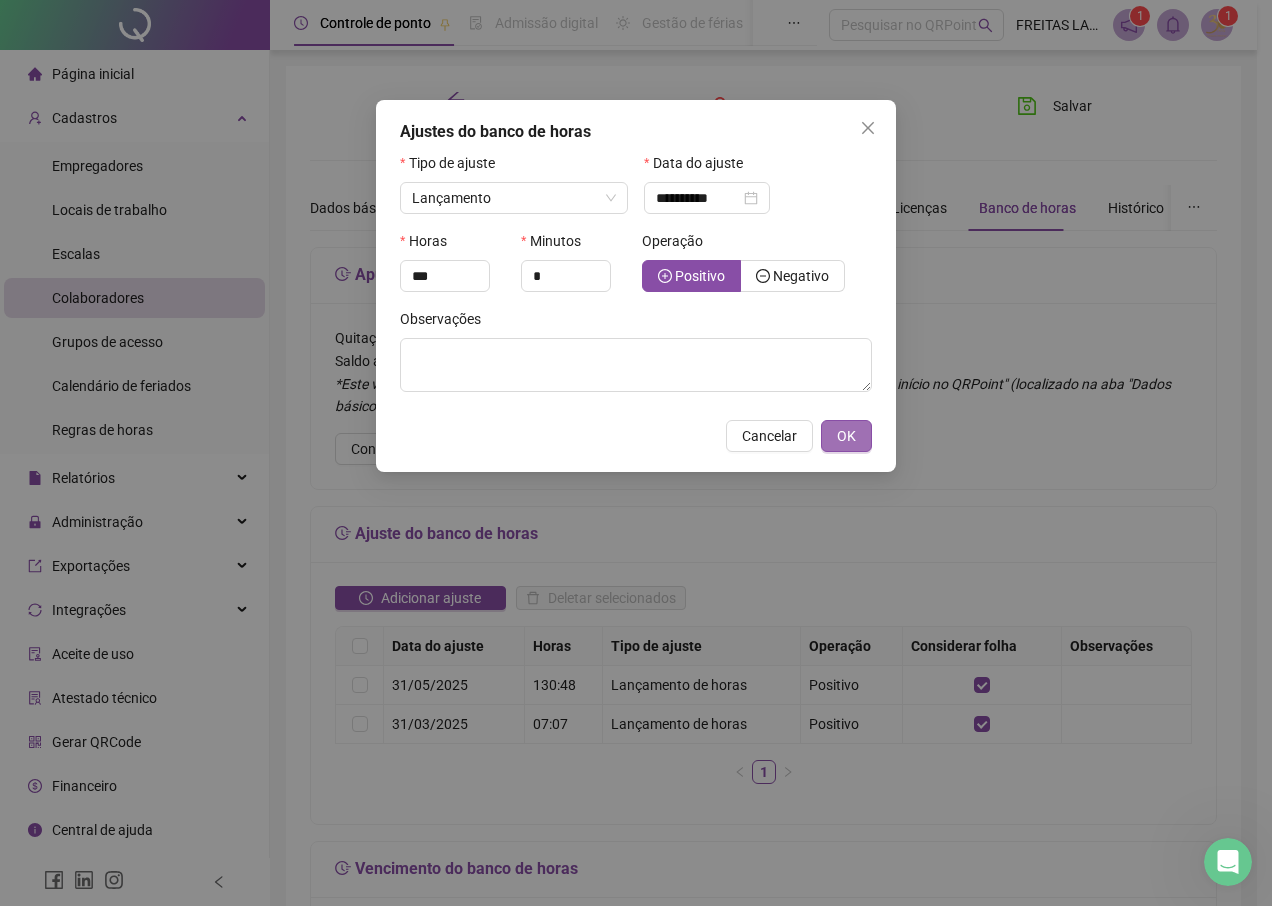 click on "OK" at bounding box center [846, 436] 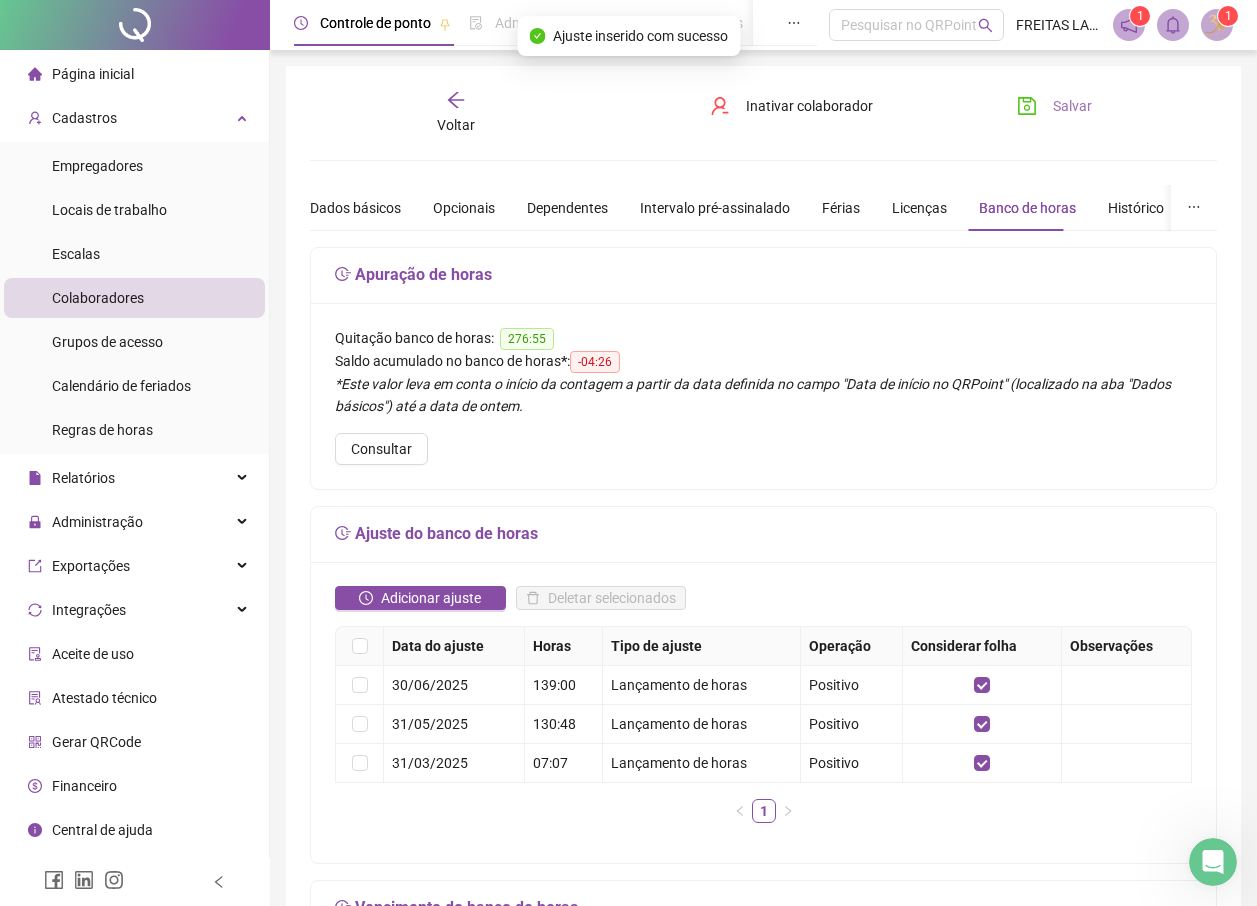 click on "Salvar" at bounding box center [1072, 106] 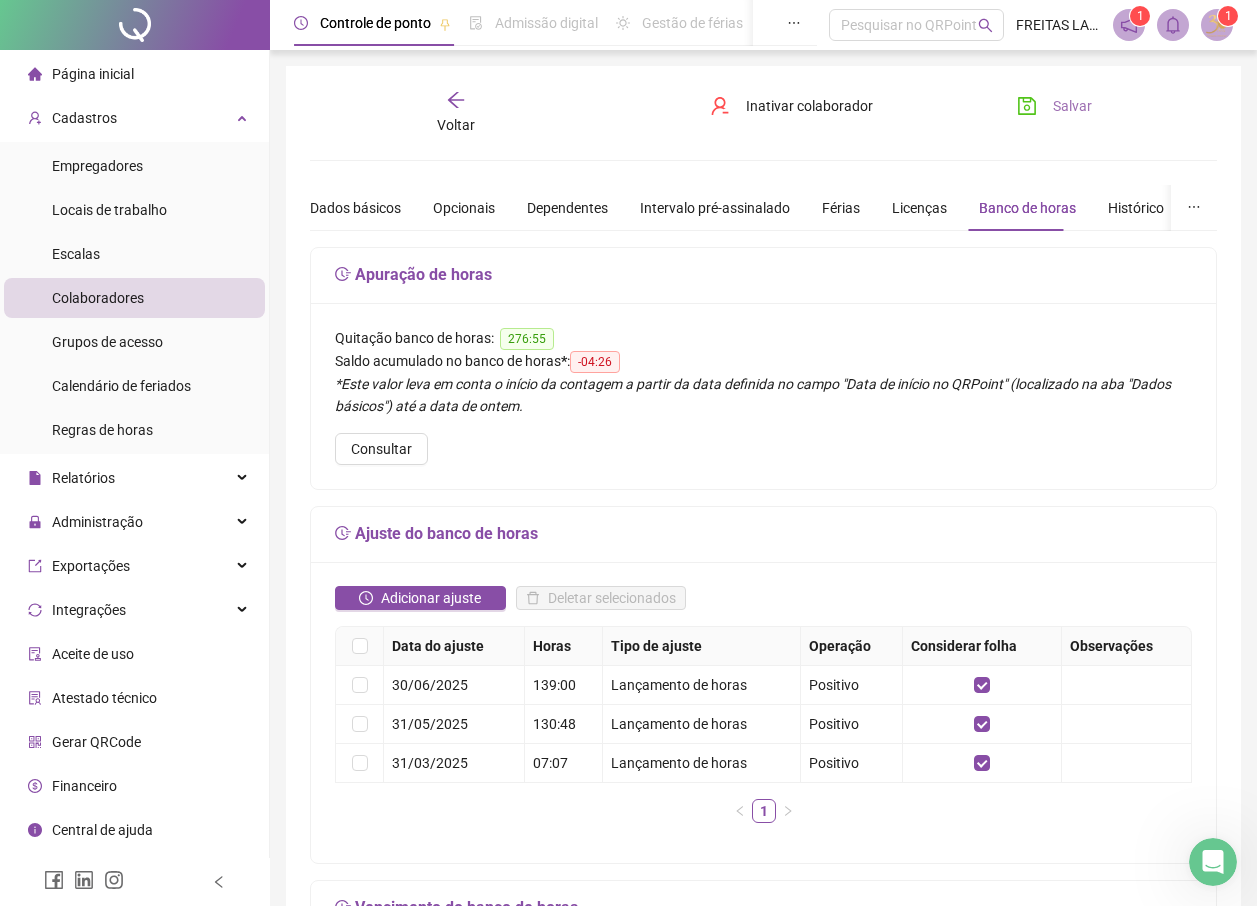 click 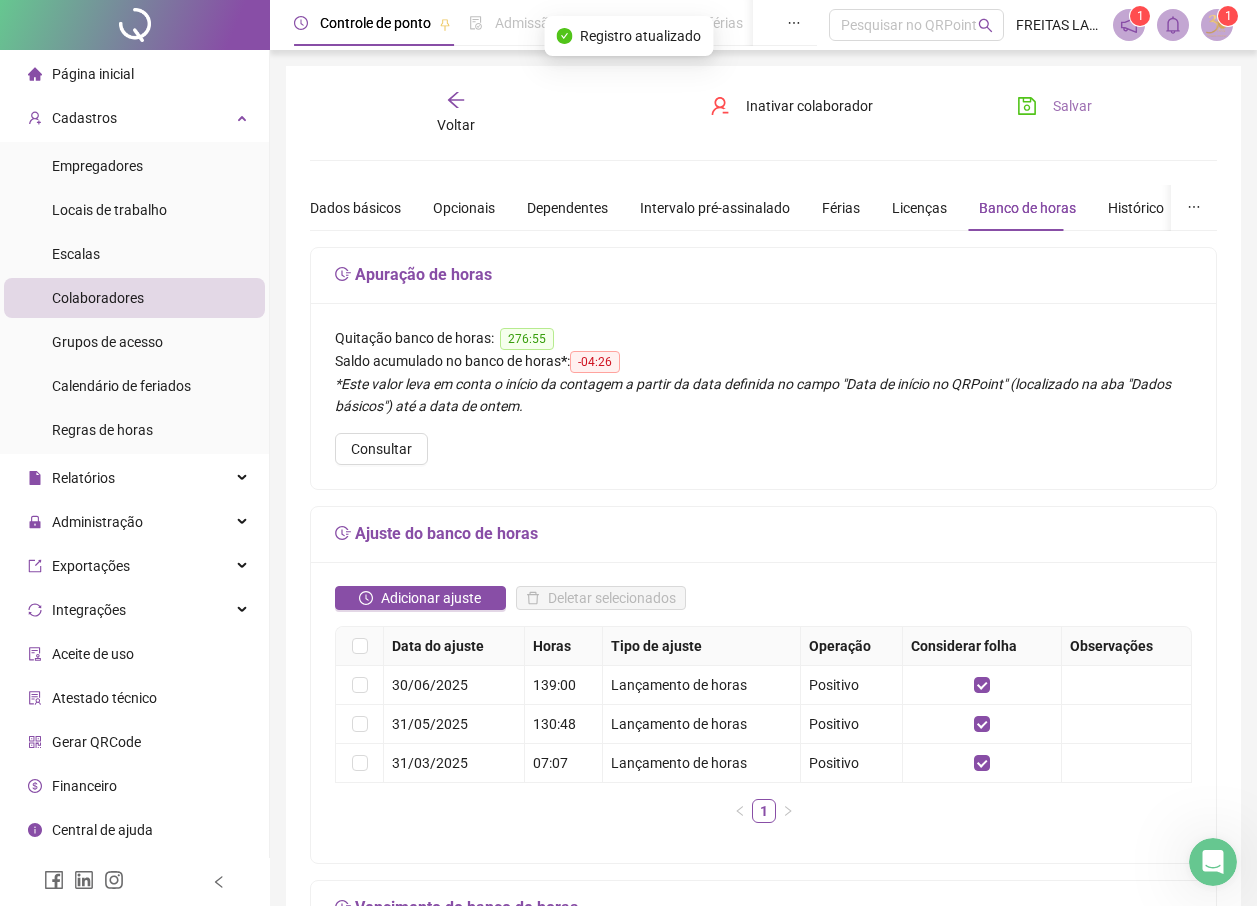 click on "Voltar" at bounding box center [456, 113] 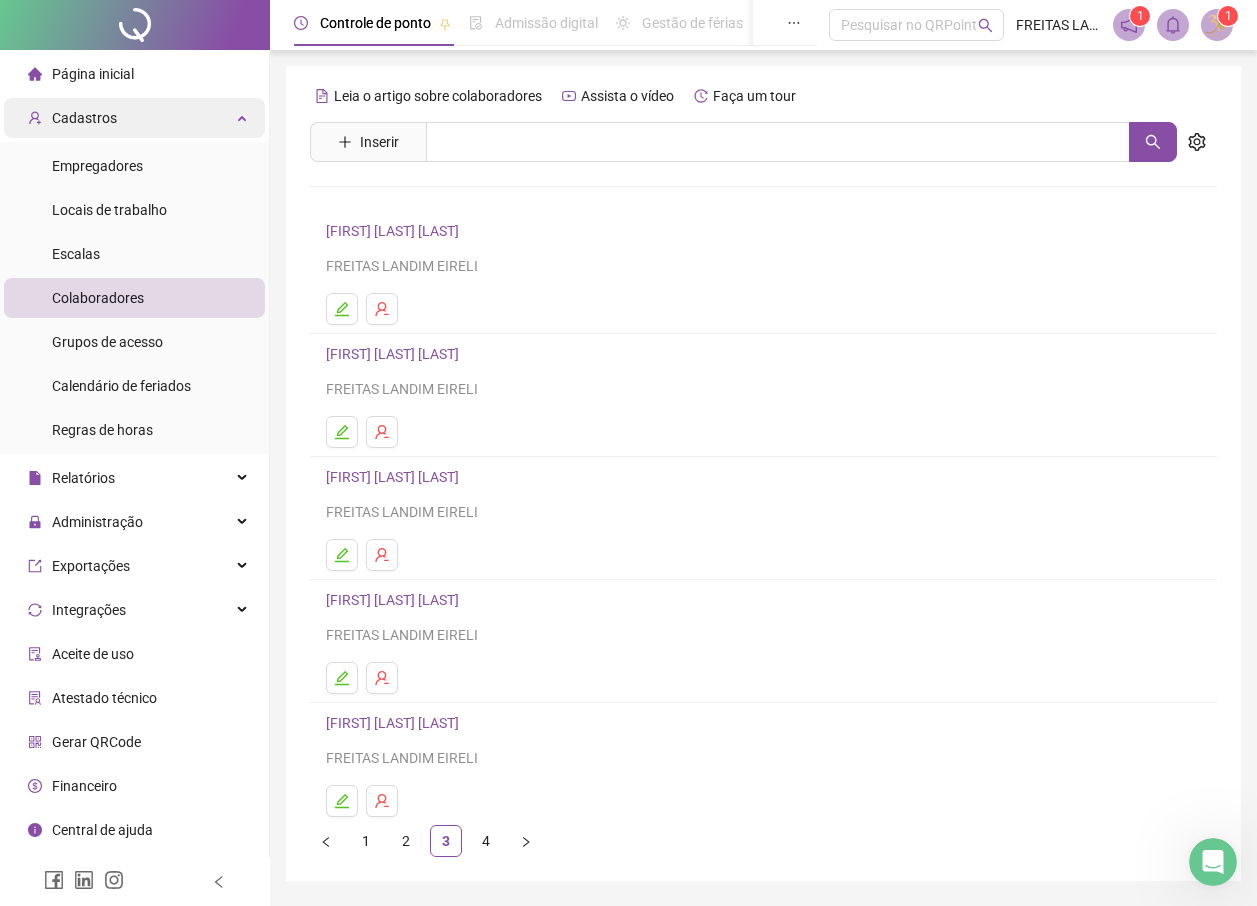 click on "Cadastros" at bounding box center [134, 118] 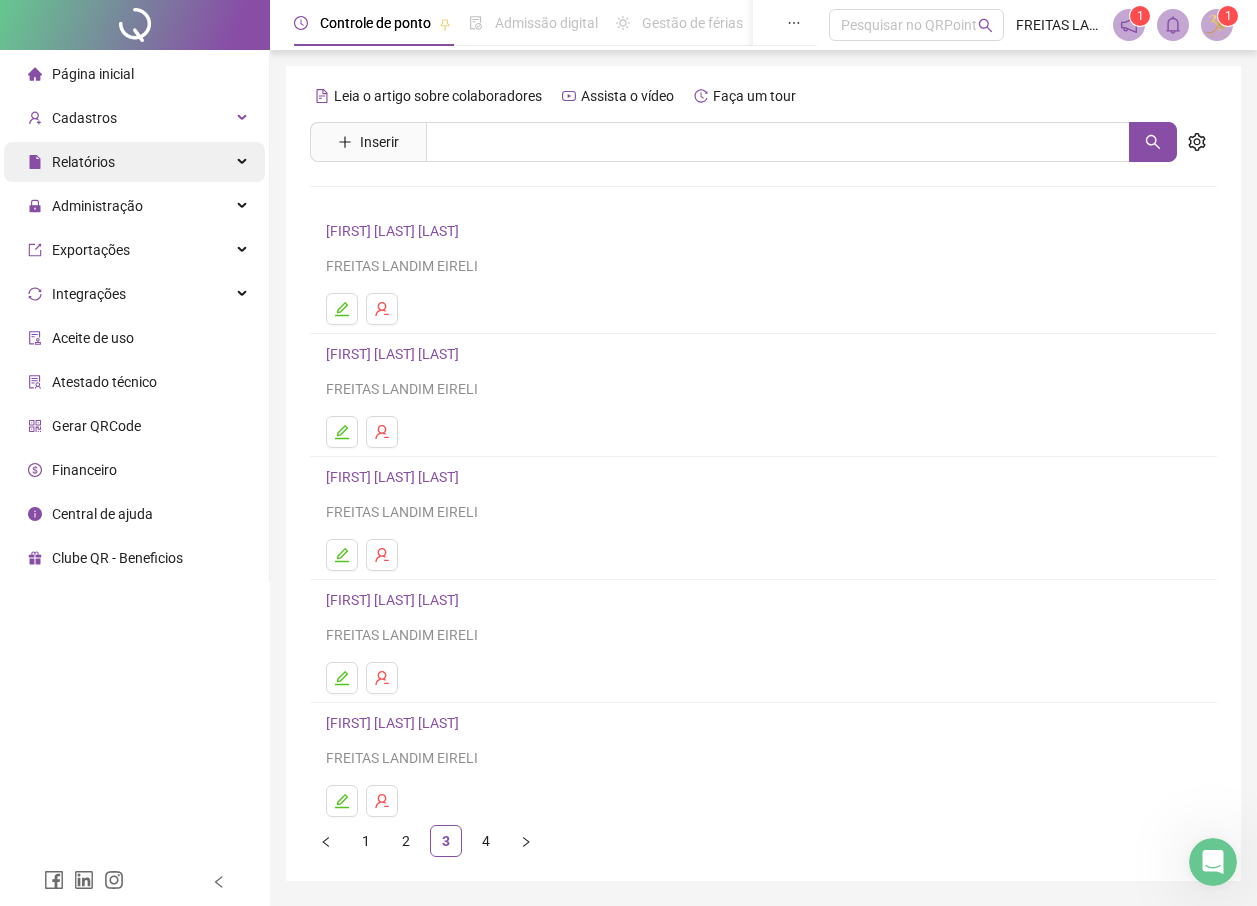 click on "Relatórios" at bounding box center [134, 162] 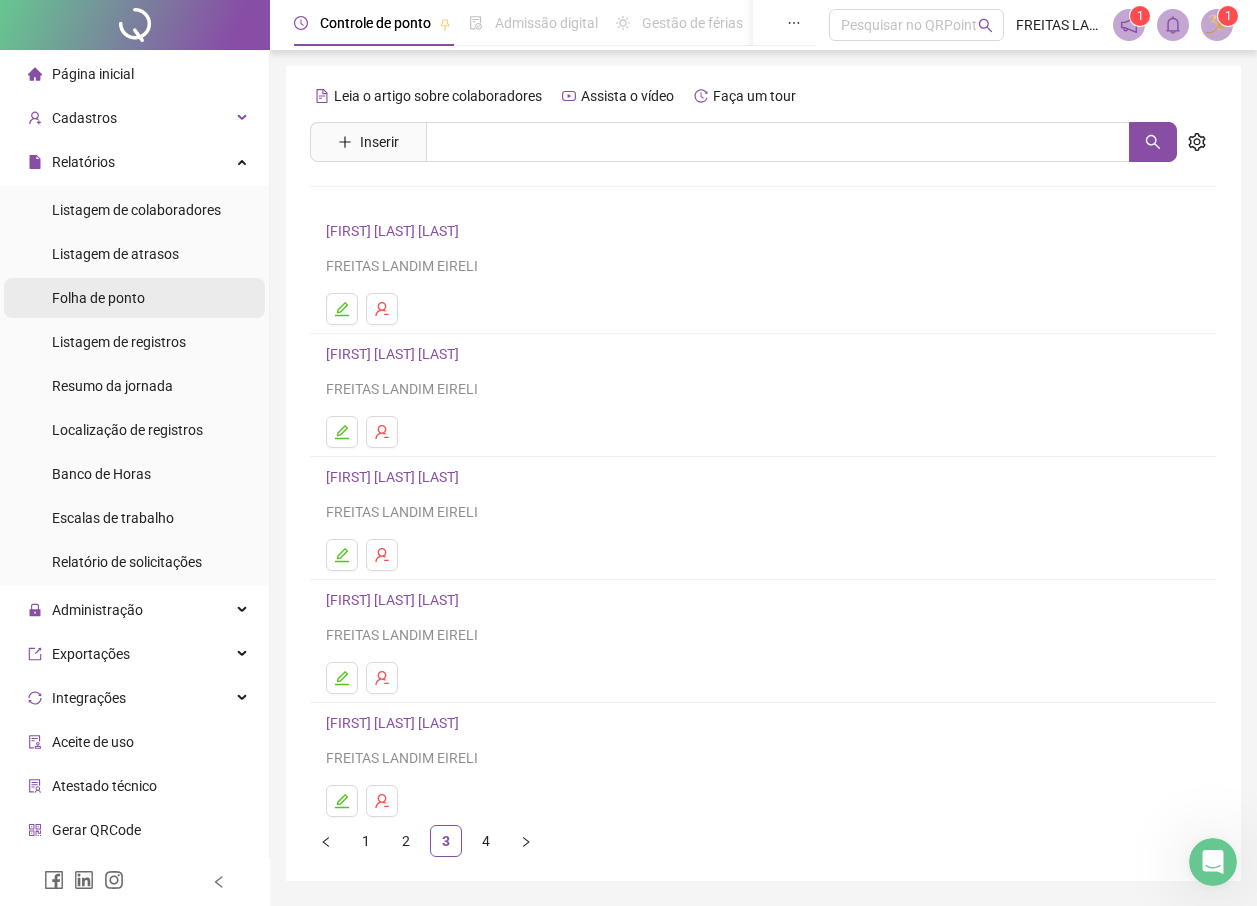 click on "Folha de ponto" at bounding box center (98, 298) 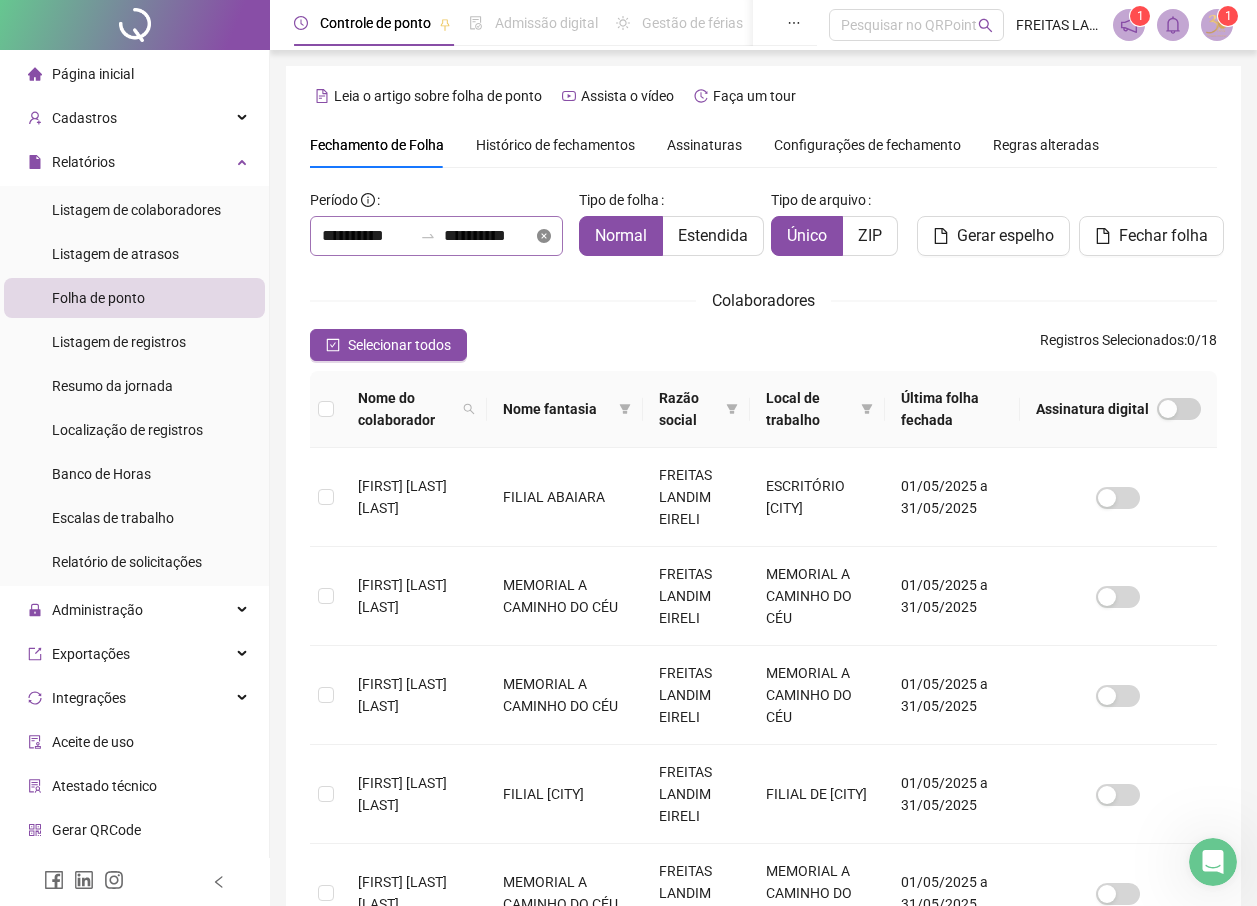click 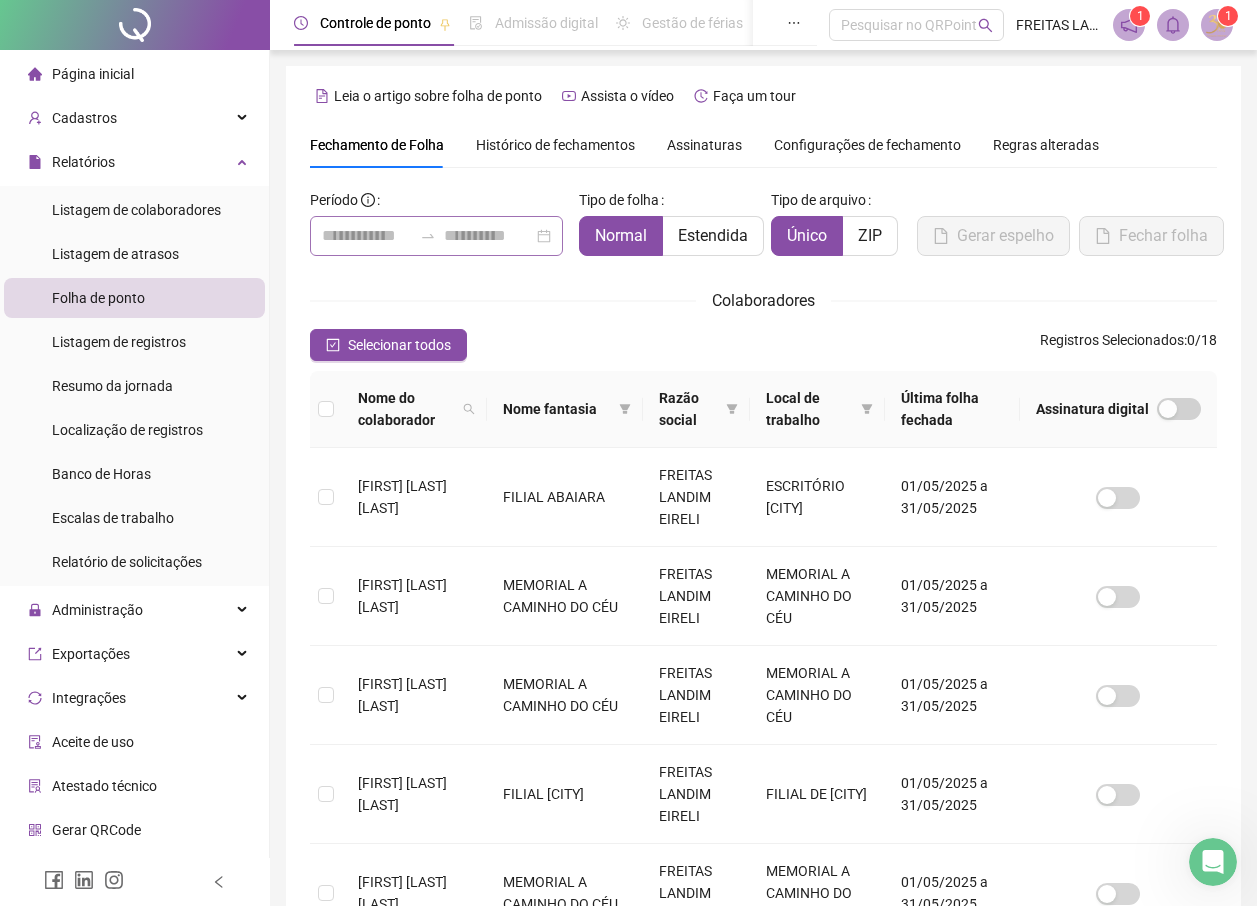 type 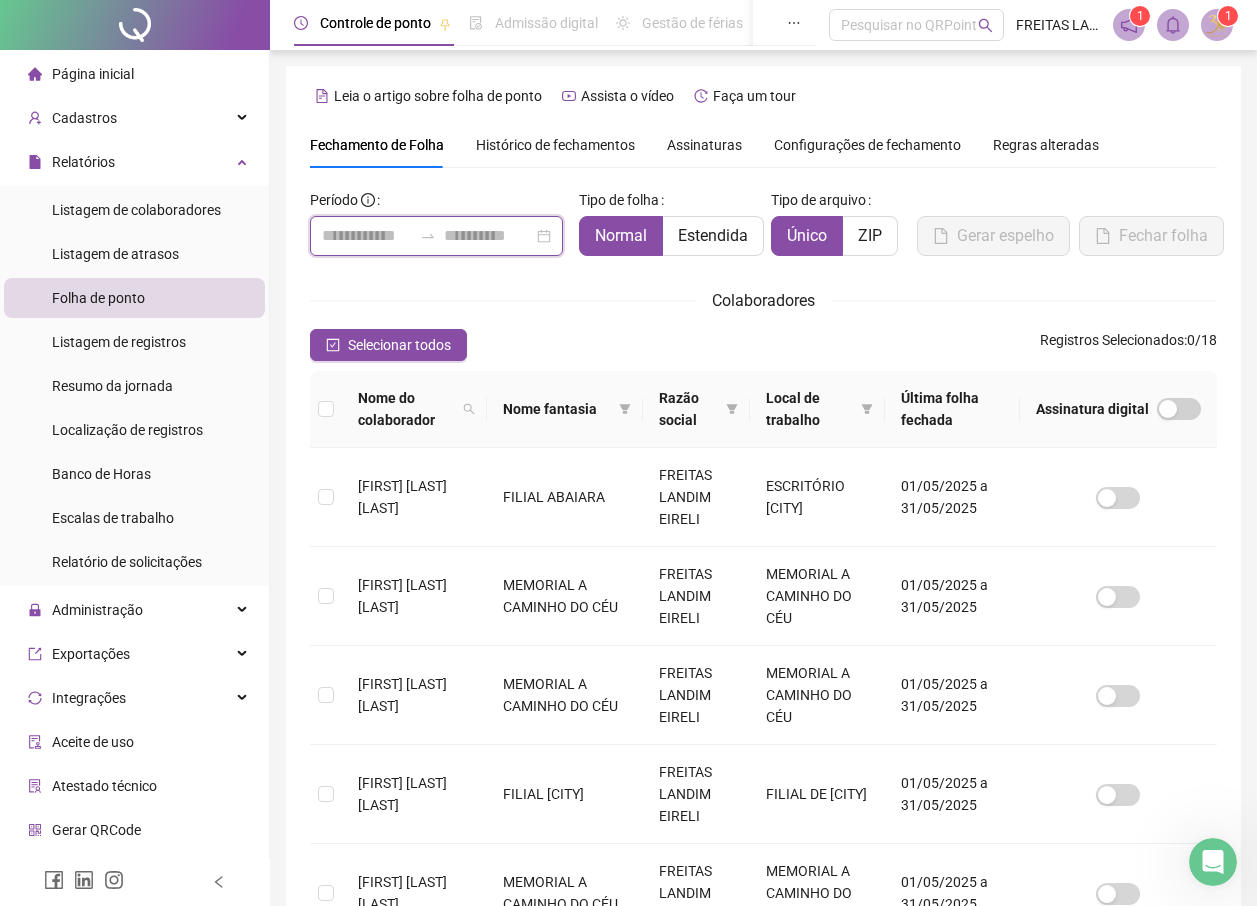 click at bounding box center (367, 236) 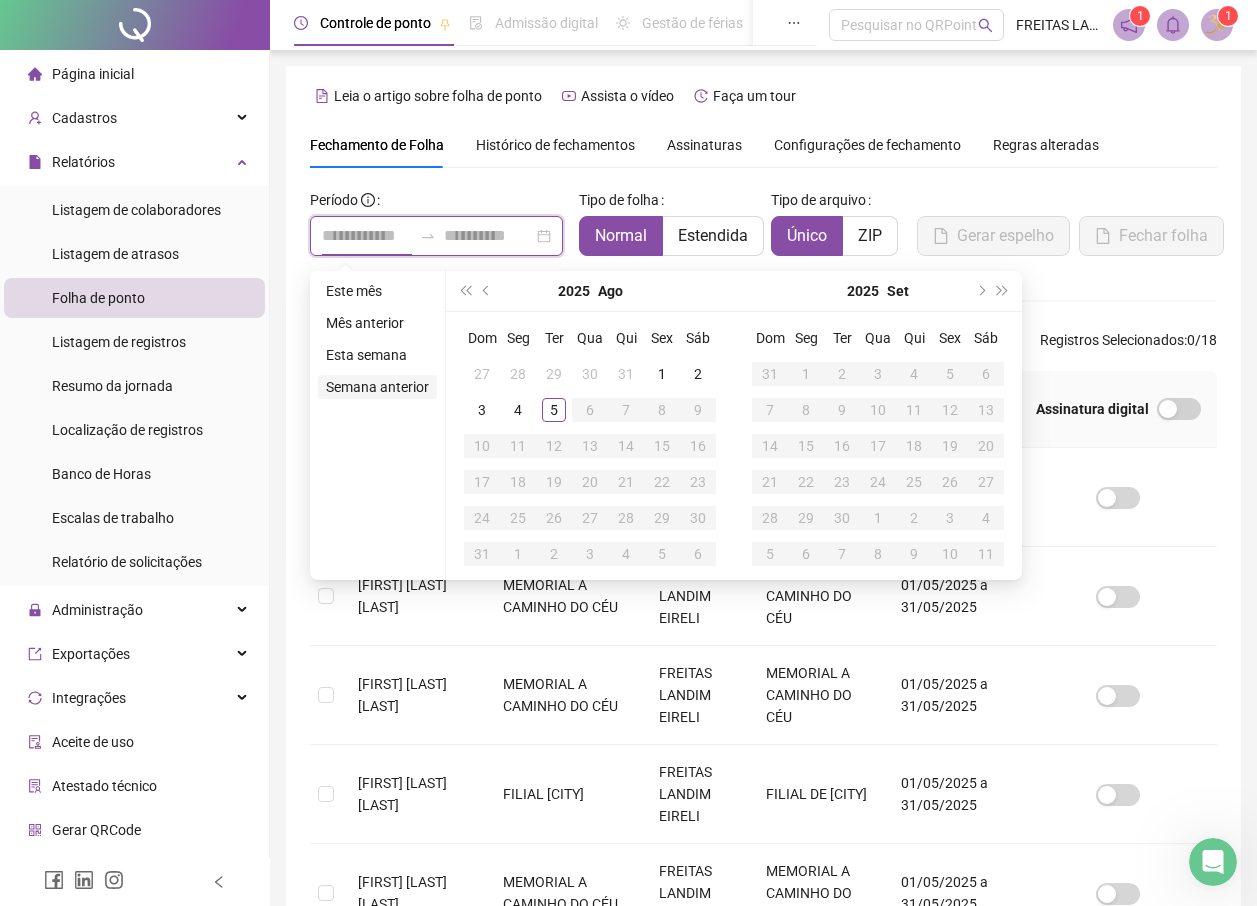 type on "**********" 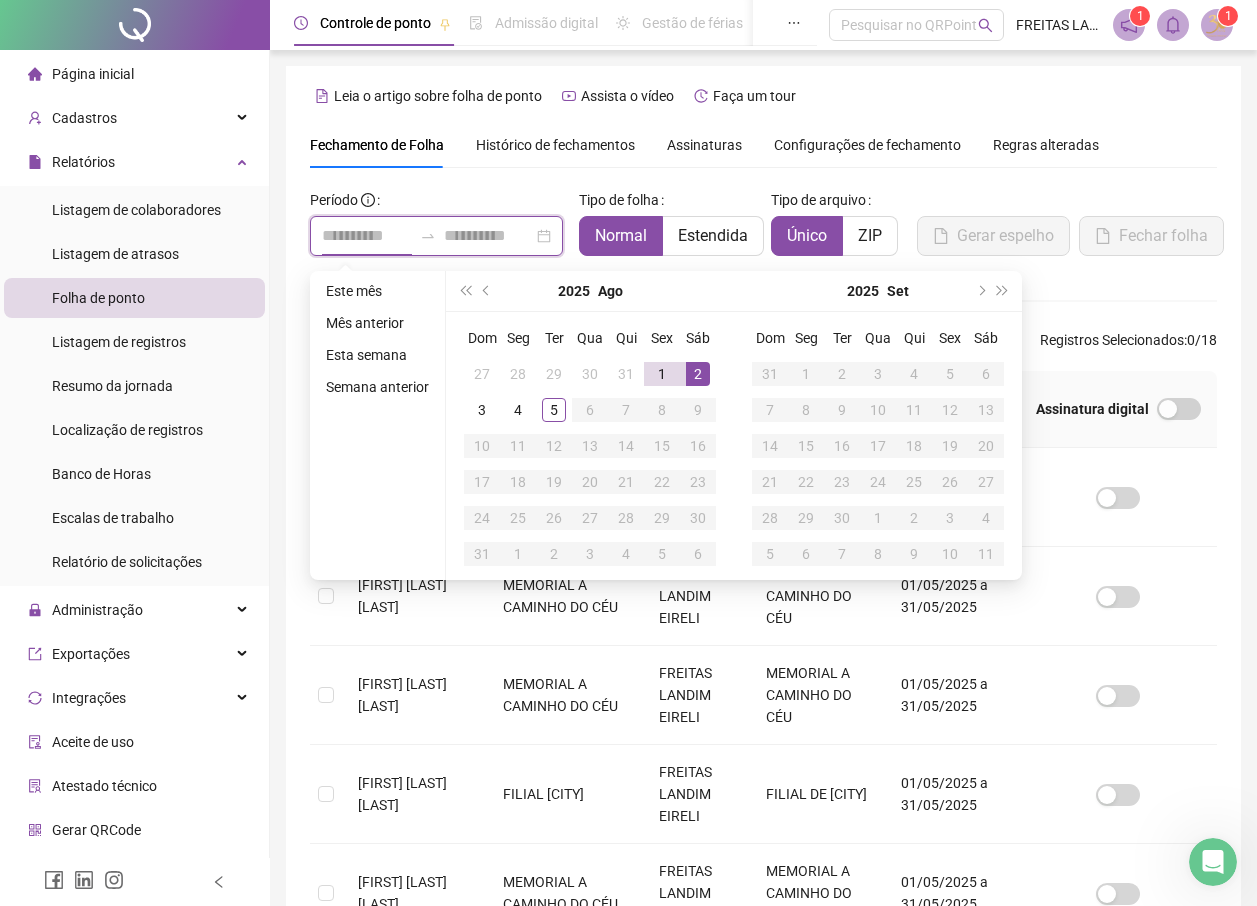 type 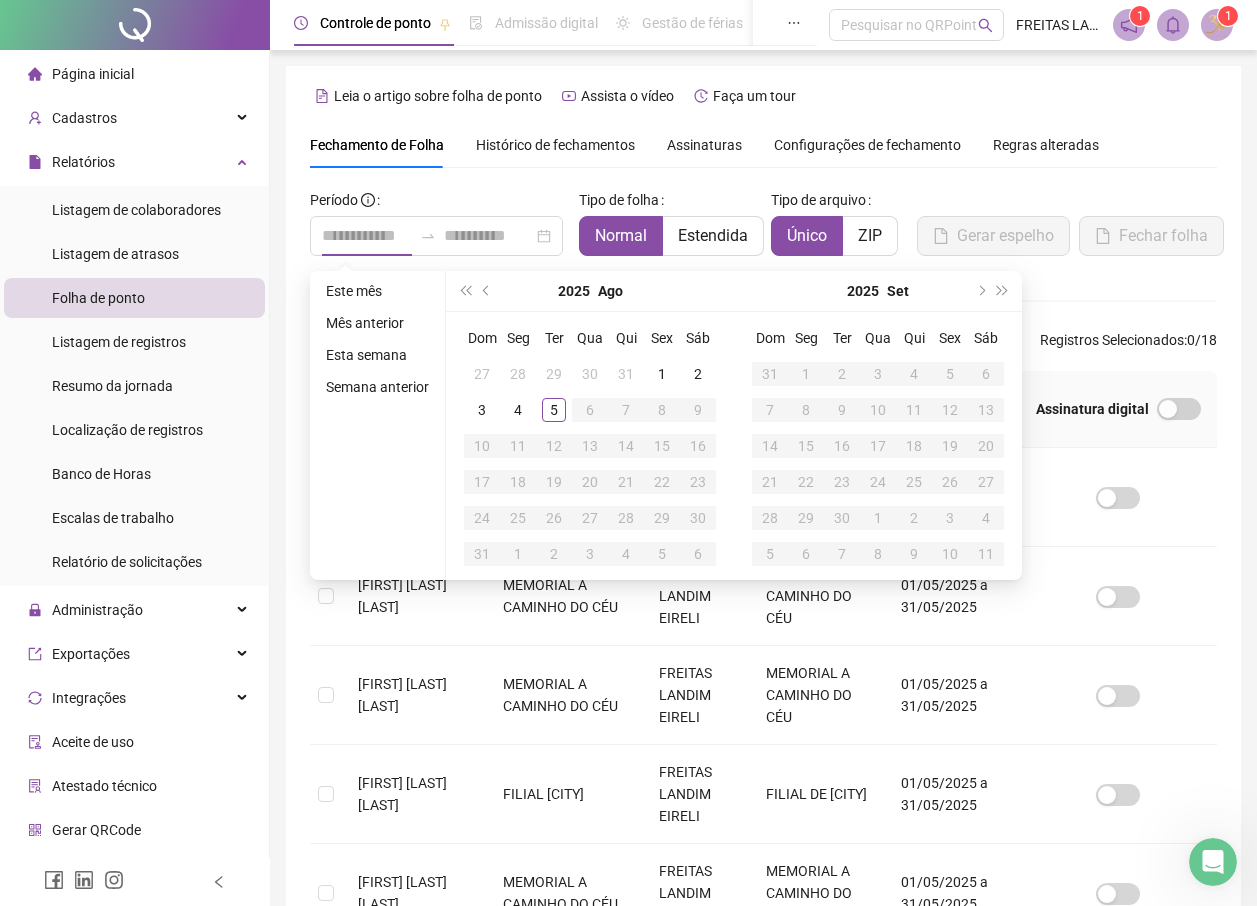 click on "Leia o artigo sobre folha de ponto Assista o vídeo Faça um tour Fechamento de Folha Histórico de fechamentos Assinaturas Configurações de fechamento Regras alteradas Período   Tipo de folha Normal Estendida Tipo de arquivo Único ZIP   Gerar espelho   Fechar folha Colaboradores Selecionar todos Registros Selecionados :  0 / 18 Nome do colaborador Nome fantasia Razão social Local de trabalho Última folha fechada Assinatura digital               [NAME] FILIAL [CITY] [COMPANY] ESCRITÓRIO [CITY] 01/05/2025 a 31/05/2025 [NAME] MEMORIAL A CAMINHO DO CÉU [COMPANY] MEMORIAL A CAMINHO DO CÉU 01/05/2025 a 31/05/2025 [NAME] MEMORIAL A CAMINHO DO CÉU [COMPANY] MEMORIAL A CAMINHO DO CÉU 01/05/2025 a 31/05/2025 [NAME] FILIAL [CITY] [COMPANY] FILIAL DE [CITY] 01/05/2025 a 31/05/2025 [NAME] MEMORIAL A CAMINHO DO CÉU 1 2" at bounding box center [763, 796] 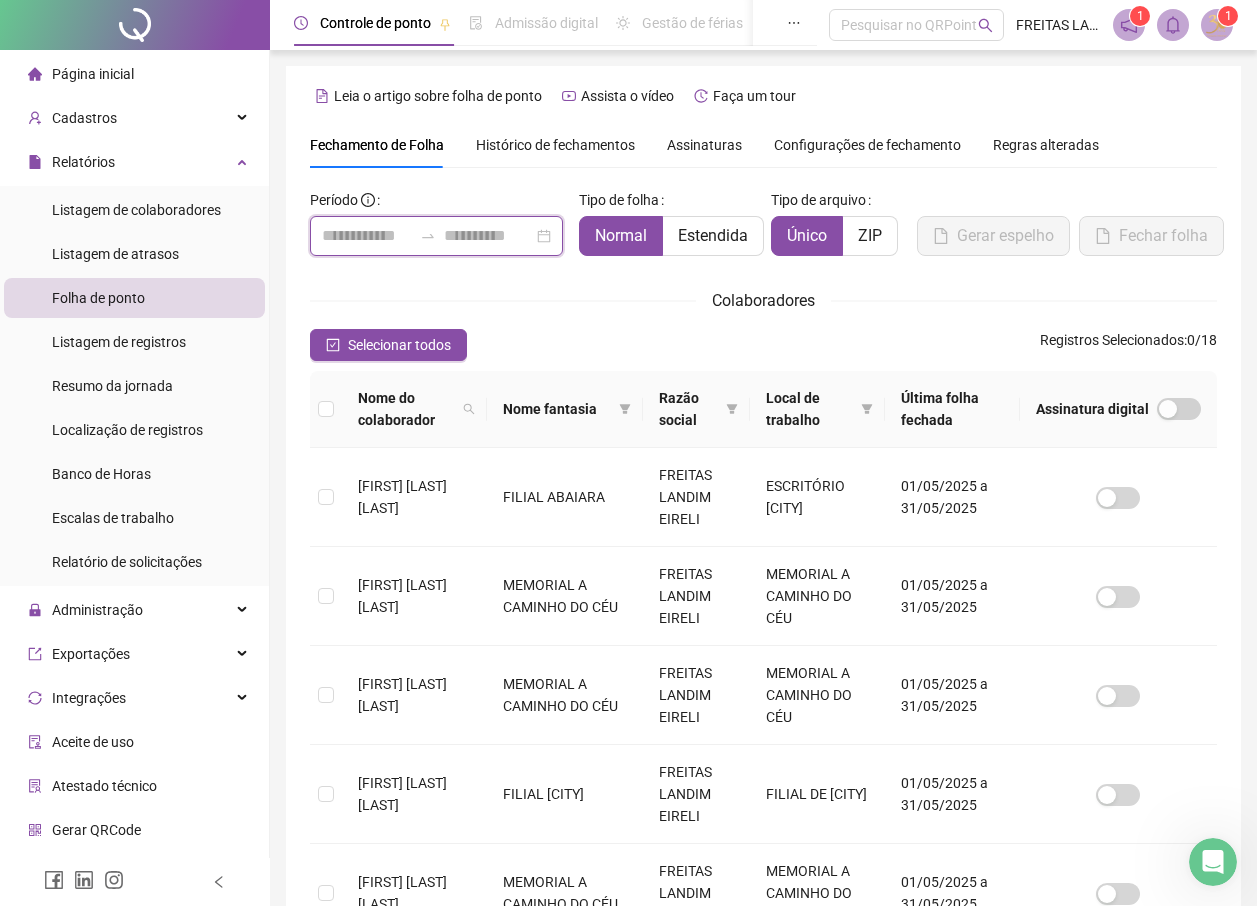 click at bounding box center [367, 236] 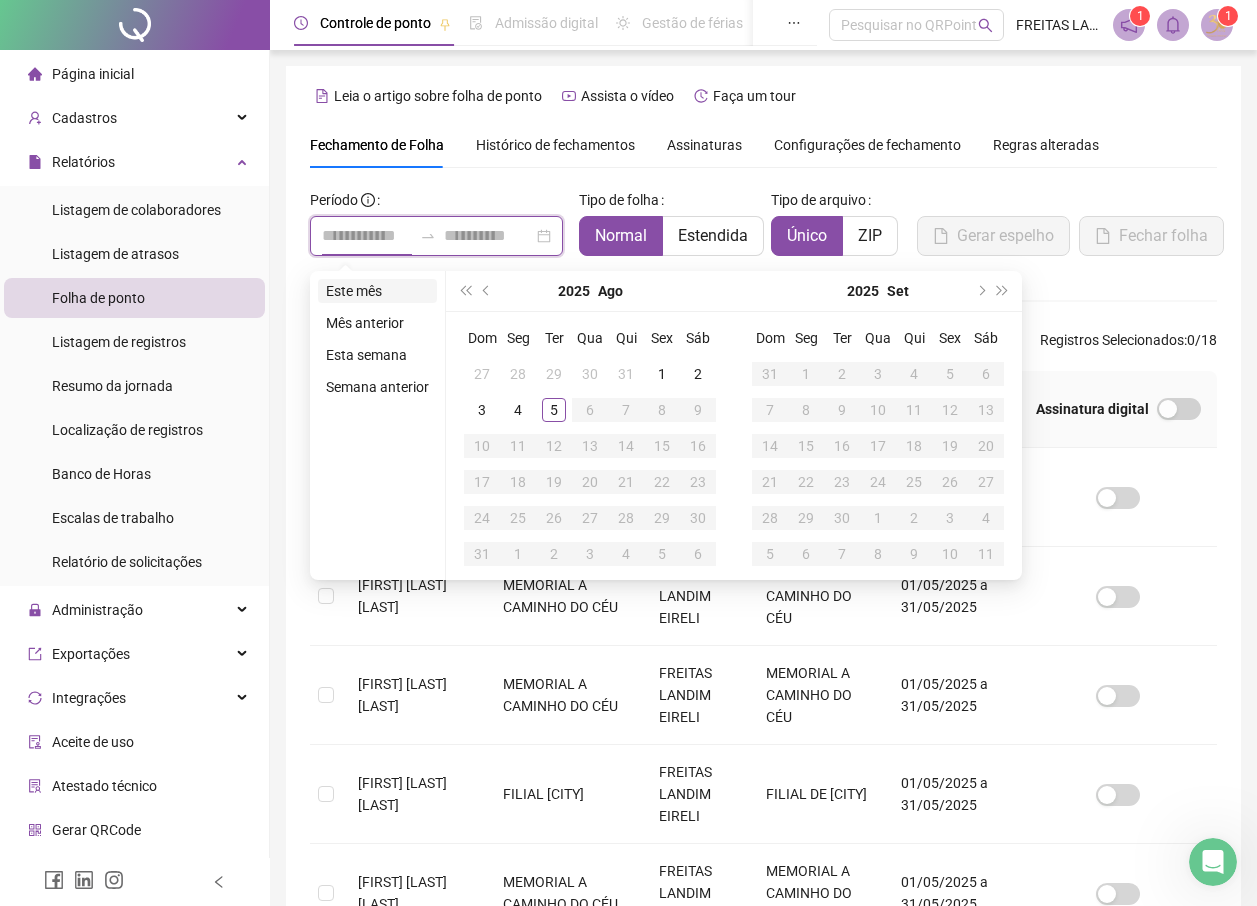 type on "**********" 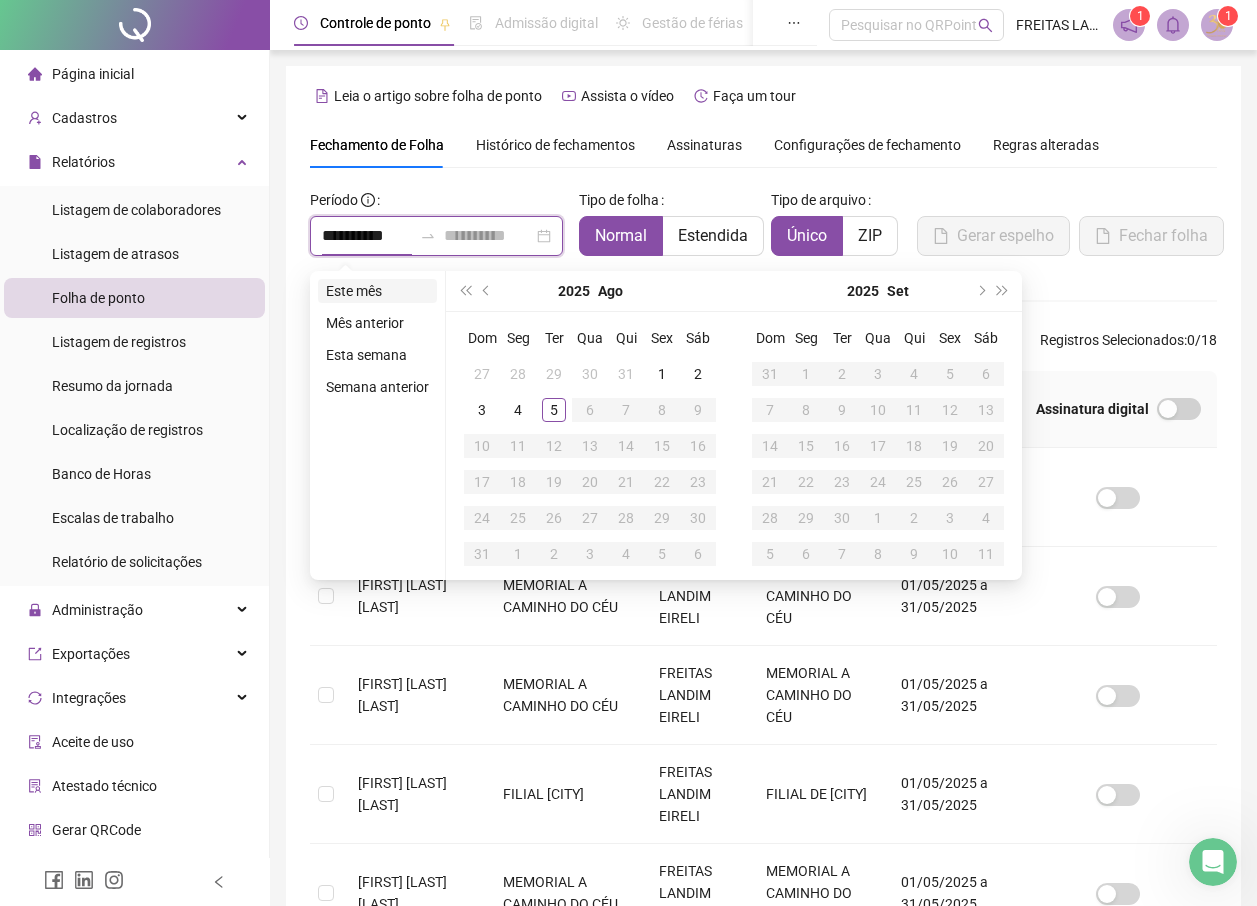 type on "**********" 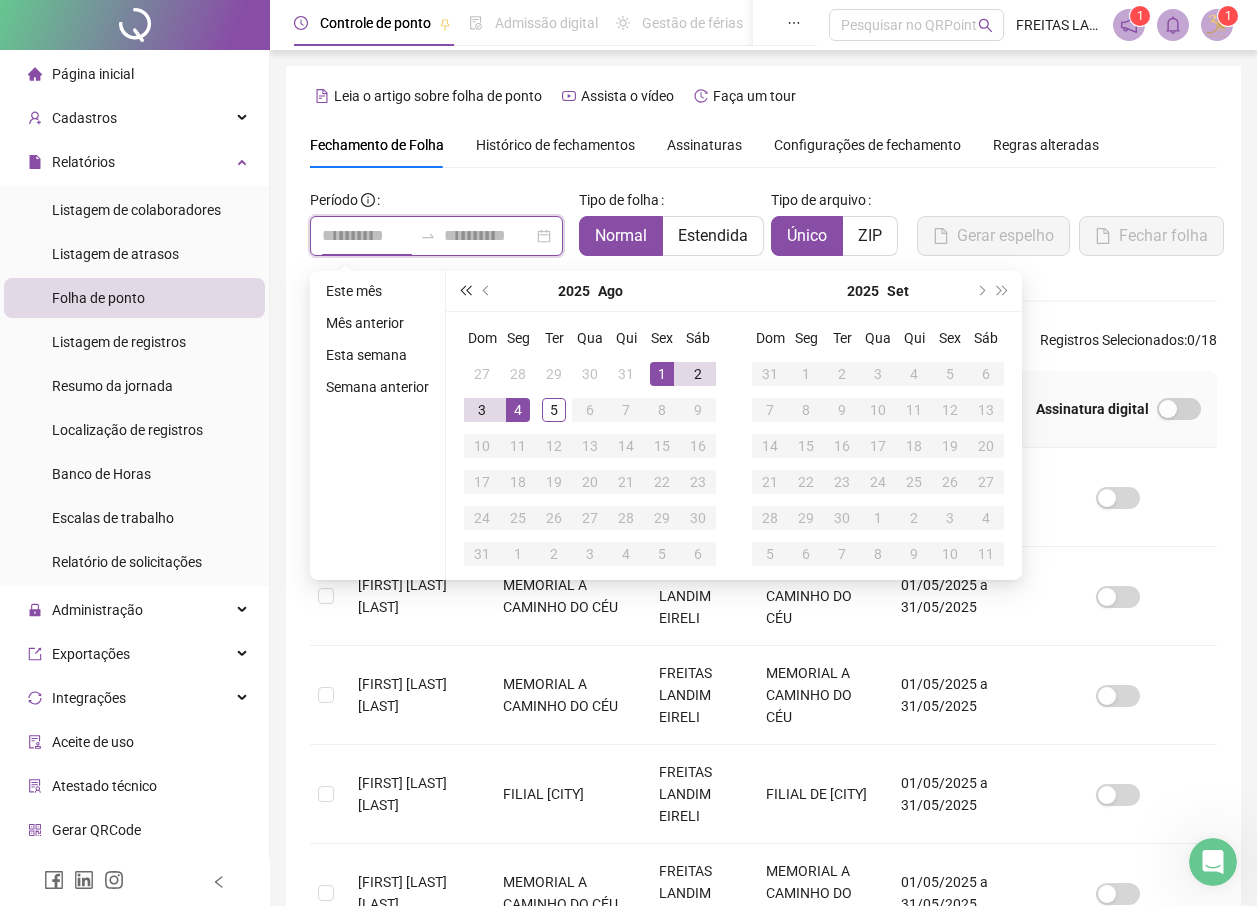 type 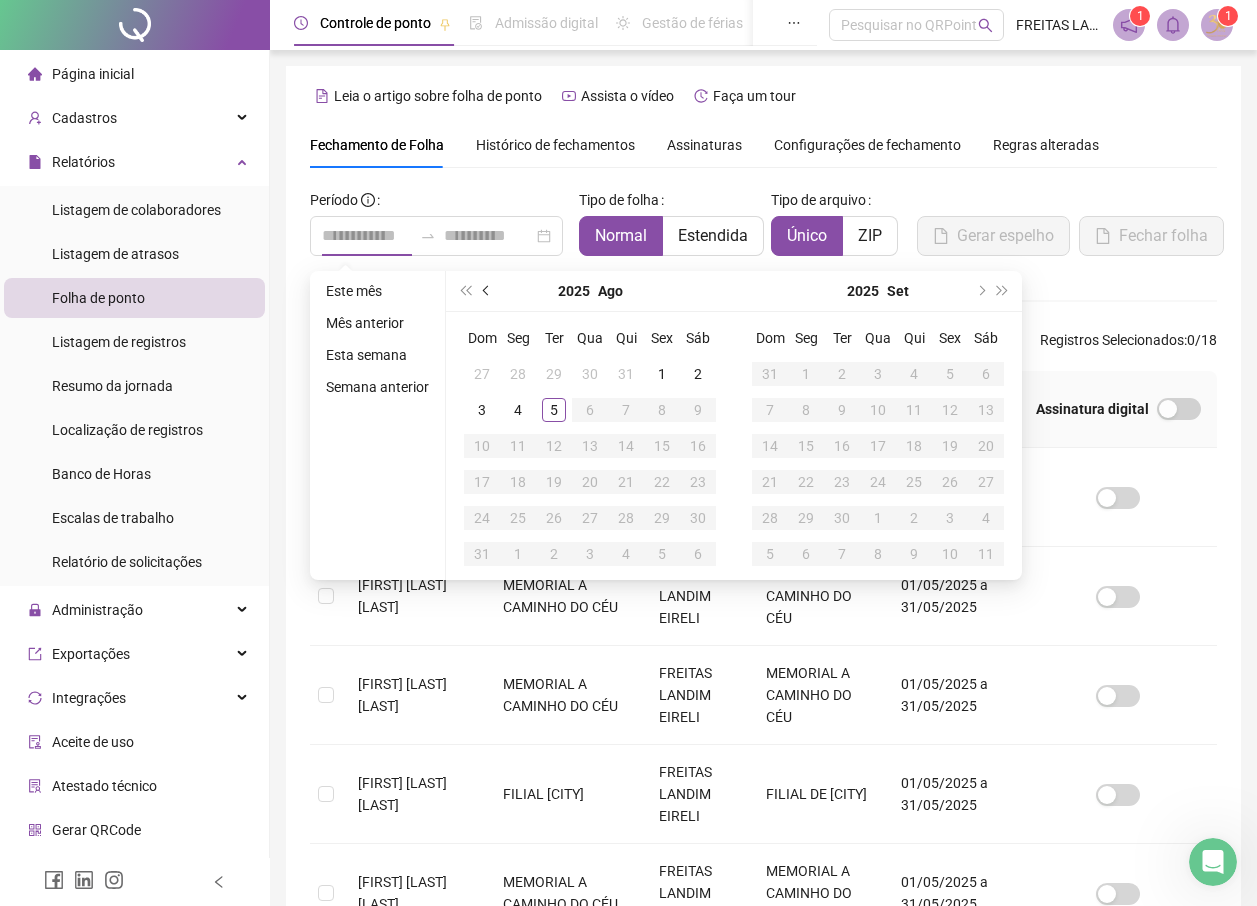 click at bounding box center [487, 291] 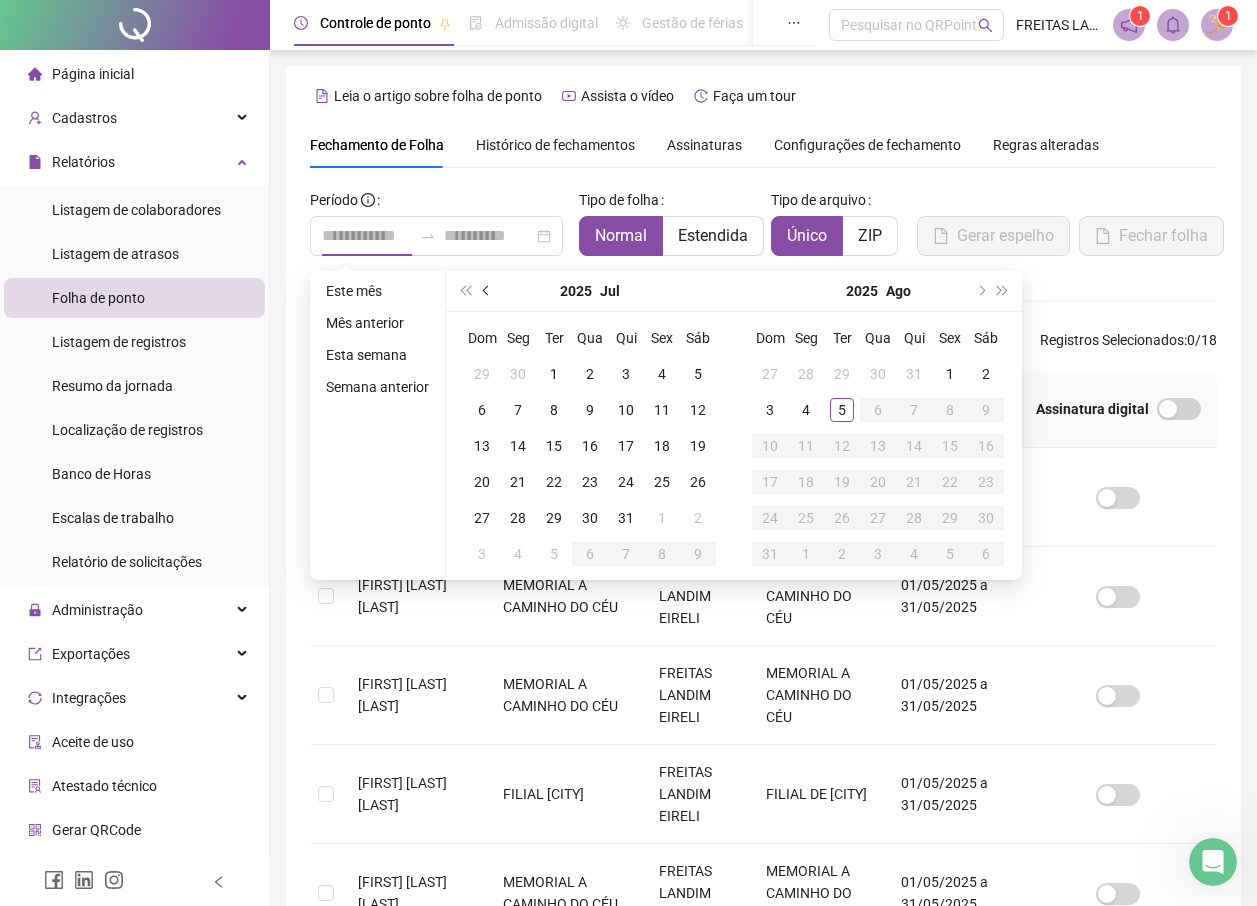 click at bounding box center [487, 291] 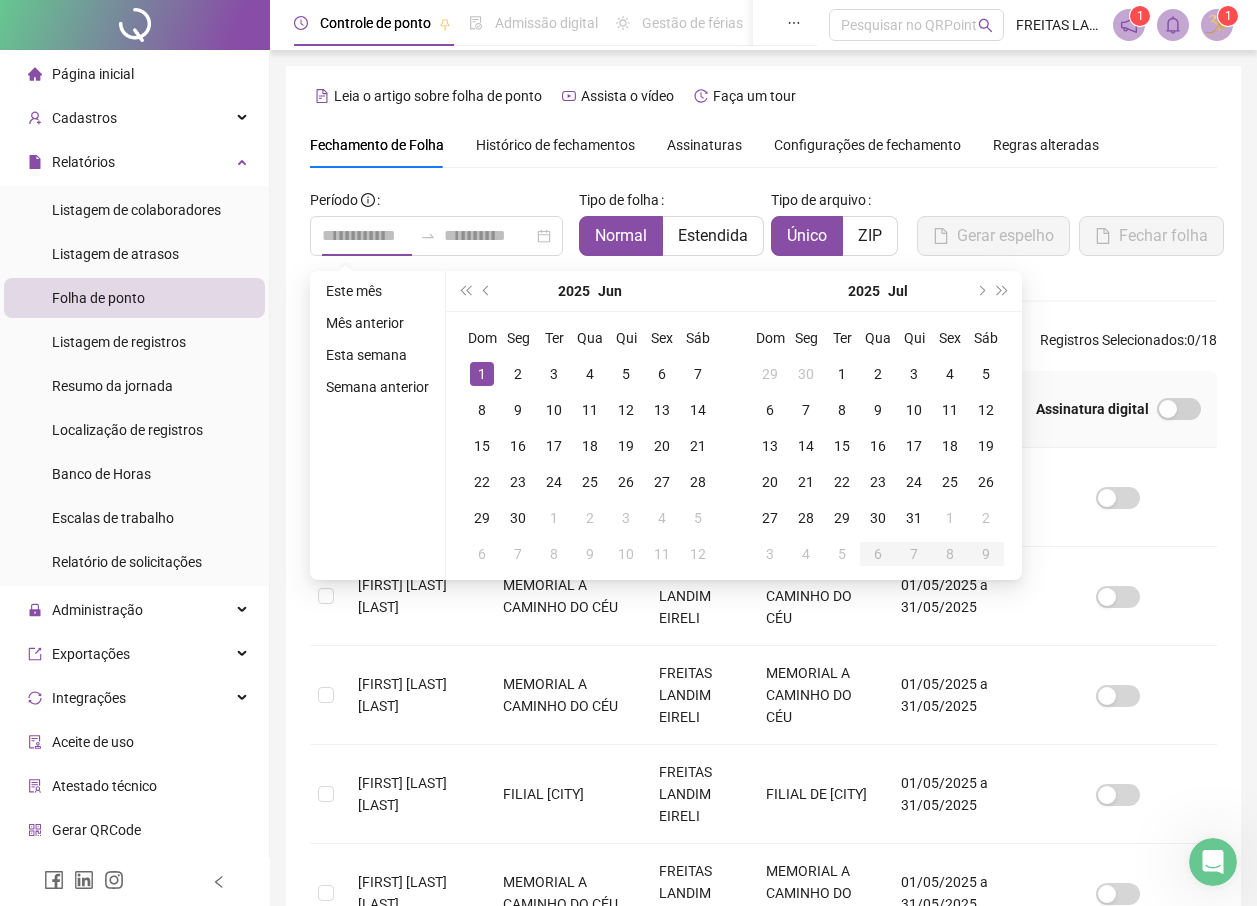 type on "**********" 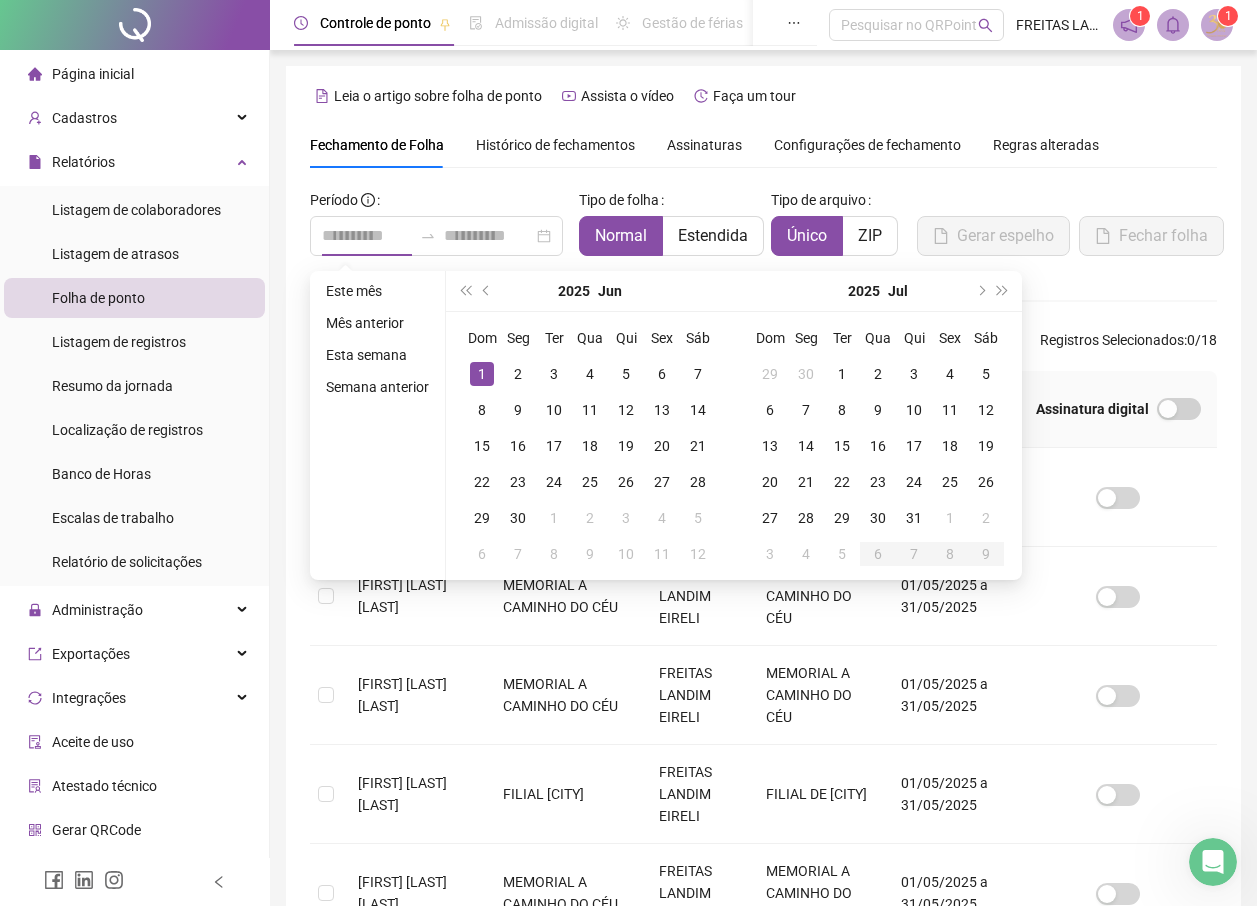 click on "1" at bounding box center (482, 374) 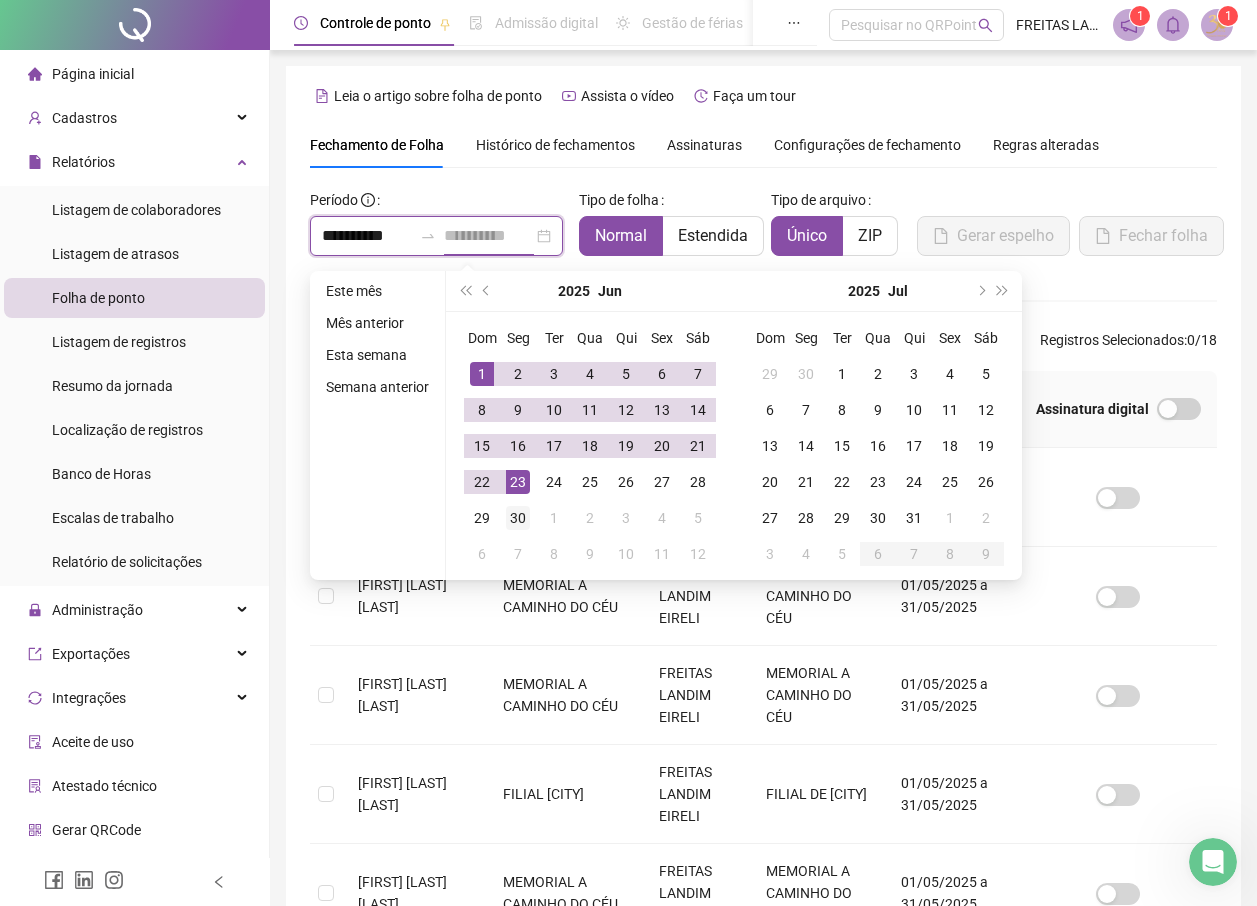type on "**********" 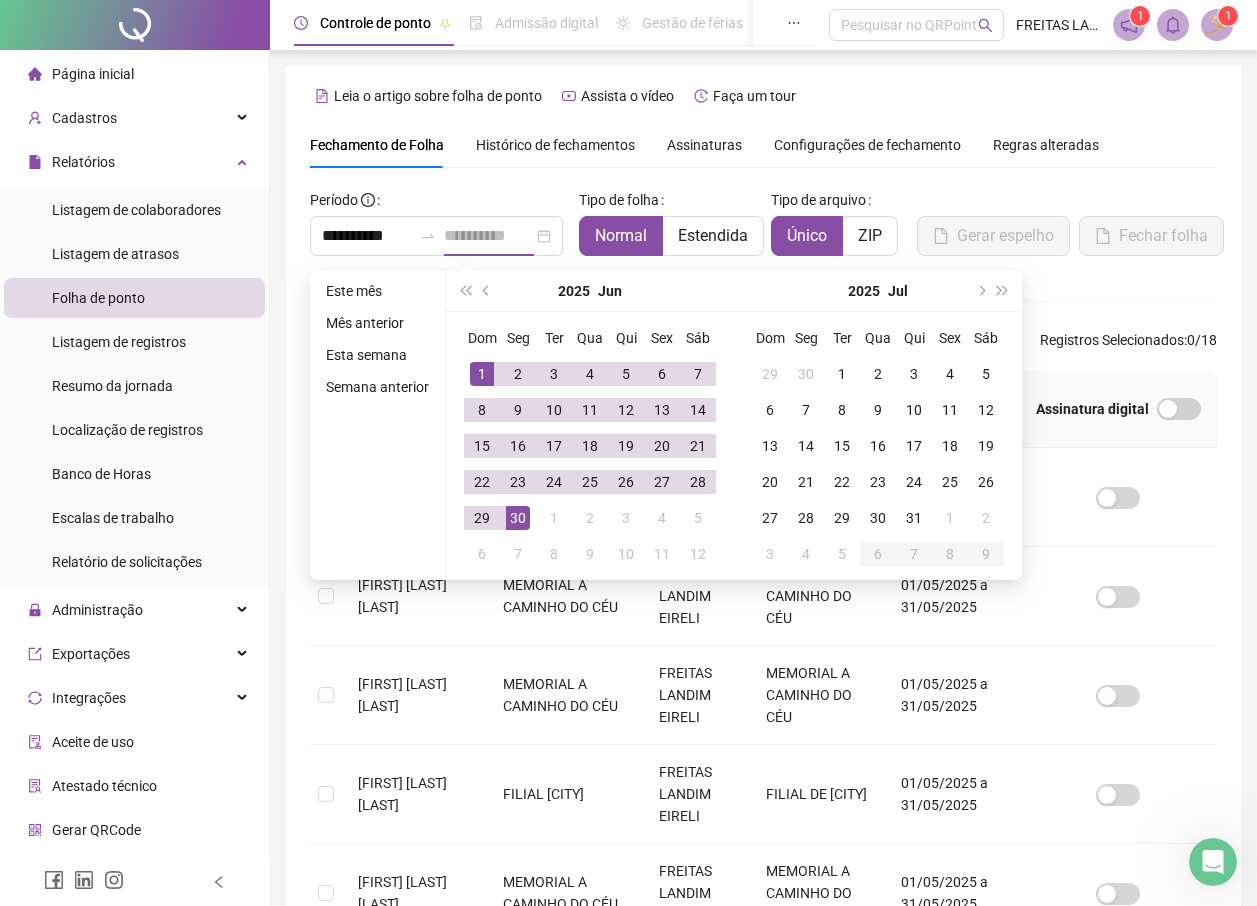 click on "30" at bounding box center (518, 518) 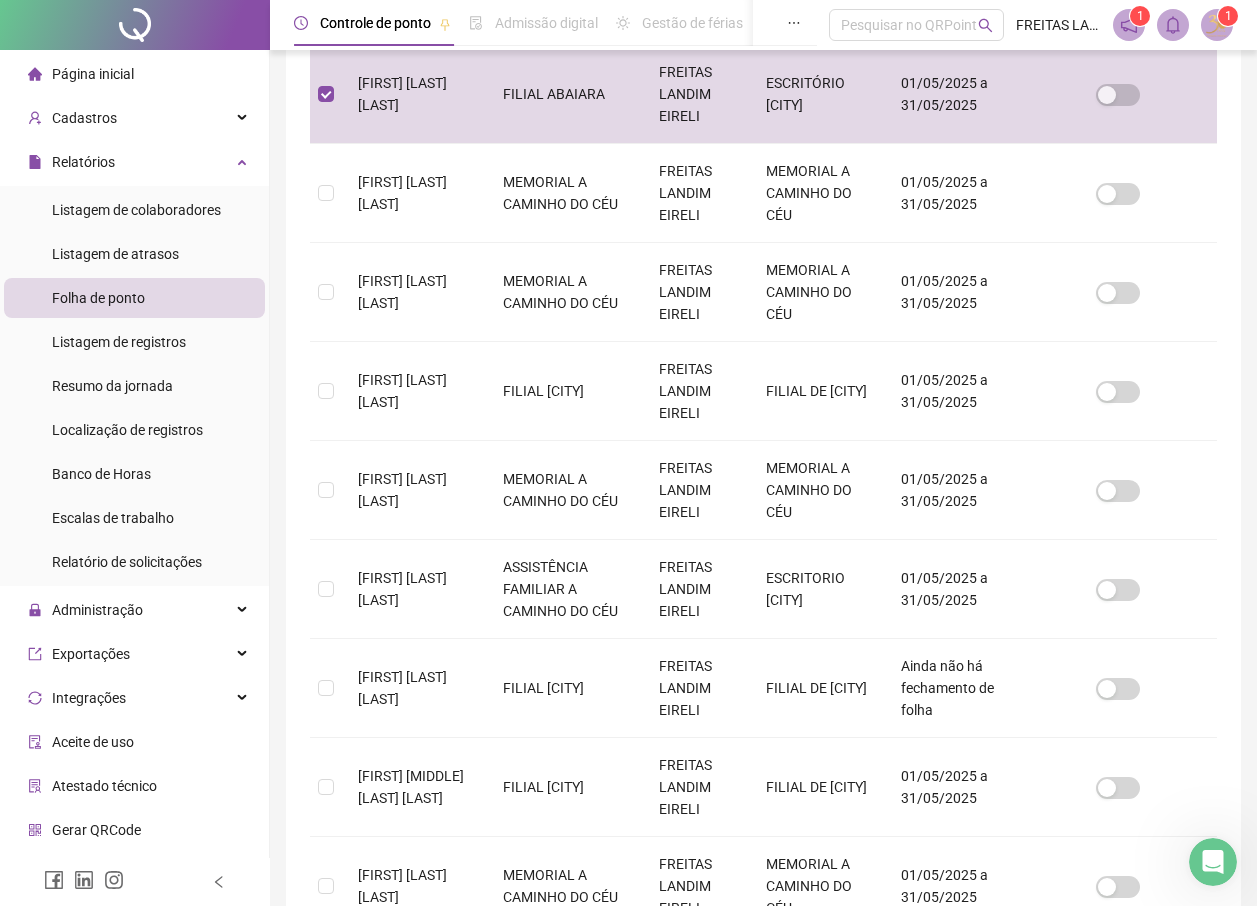scroll, scrollTop: 408, scrollLeft: 0, axis: vertical 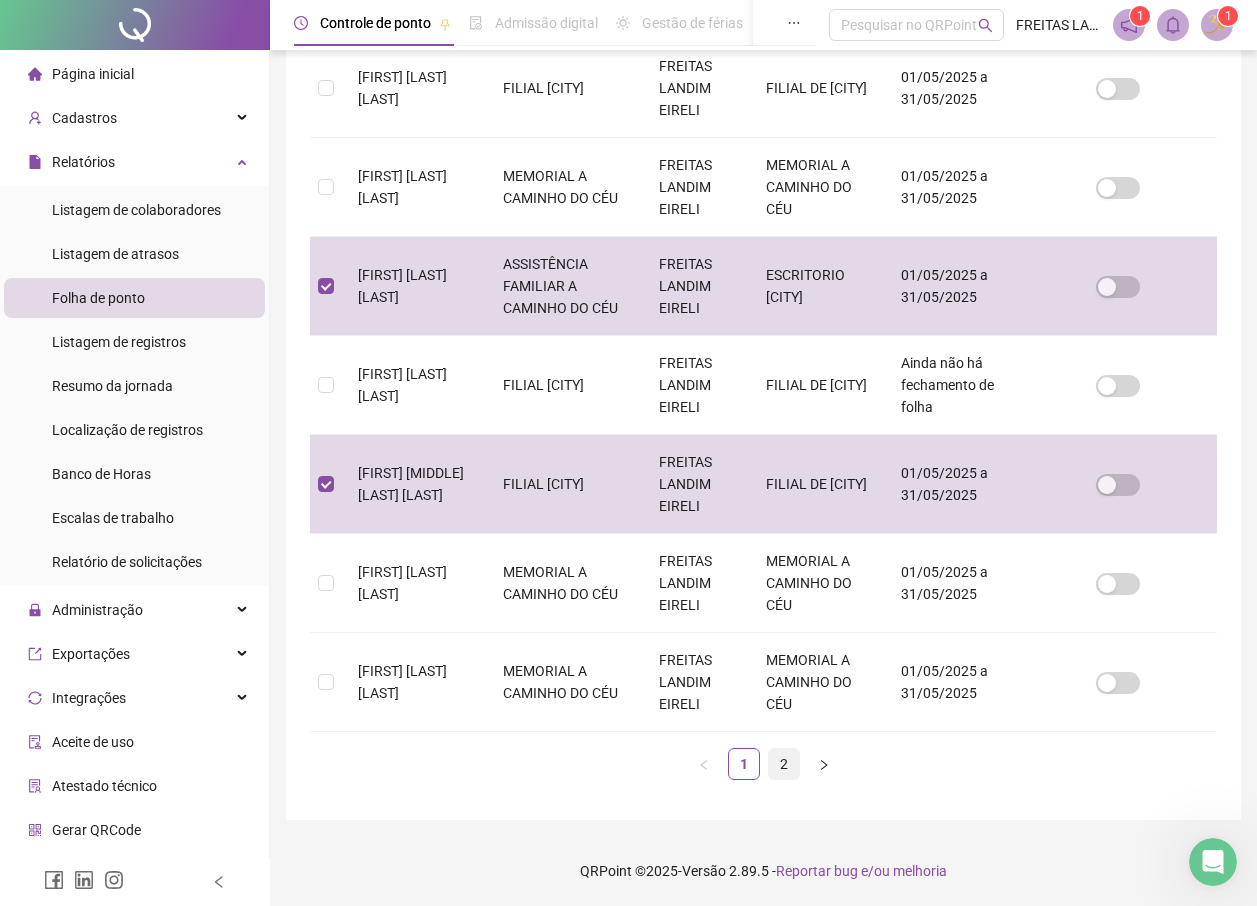click on "2" at bounding box center (784, 764) 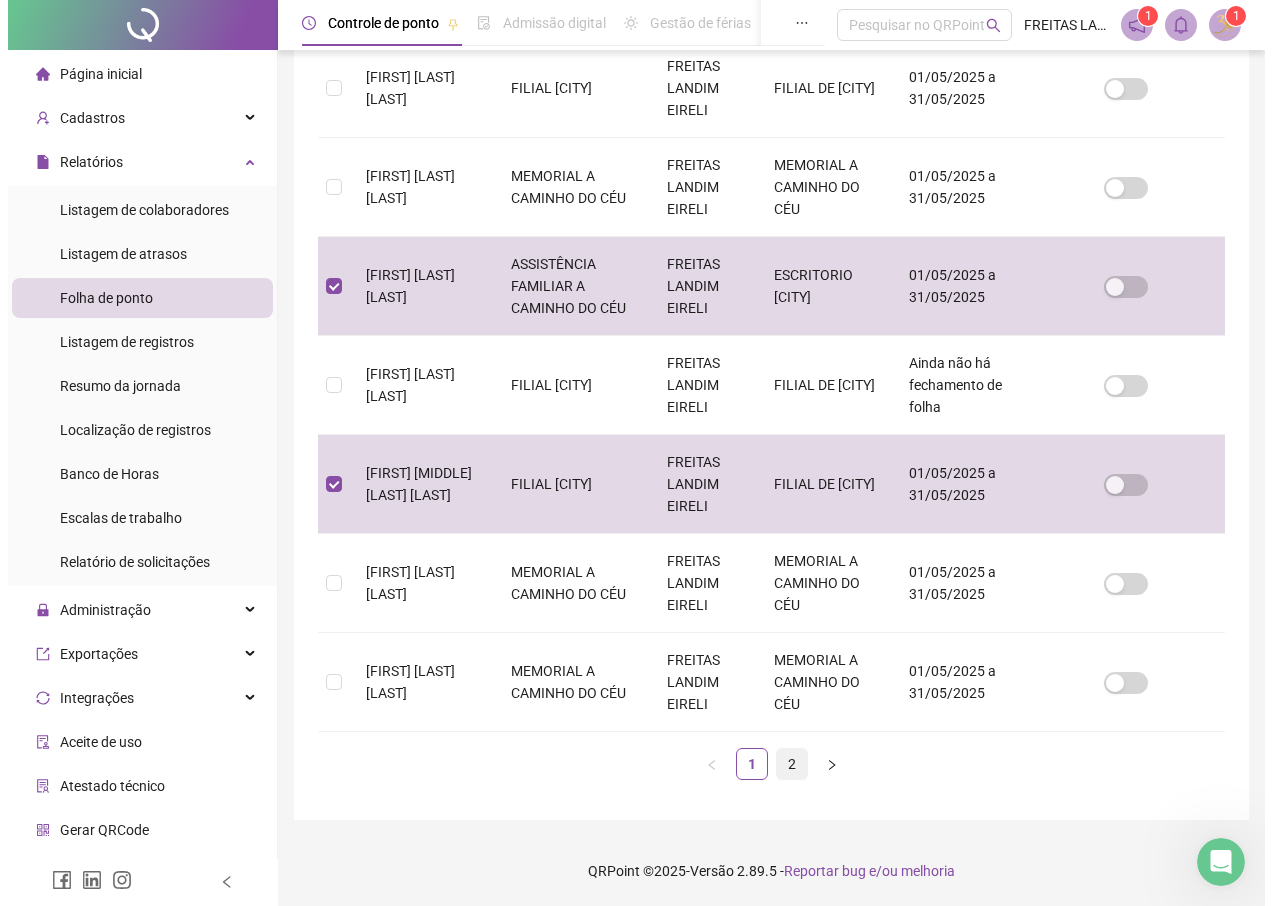 scroll, scrollTop: 0, scrollLeft: 0, axis: both 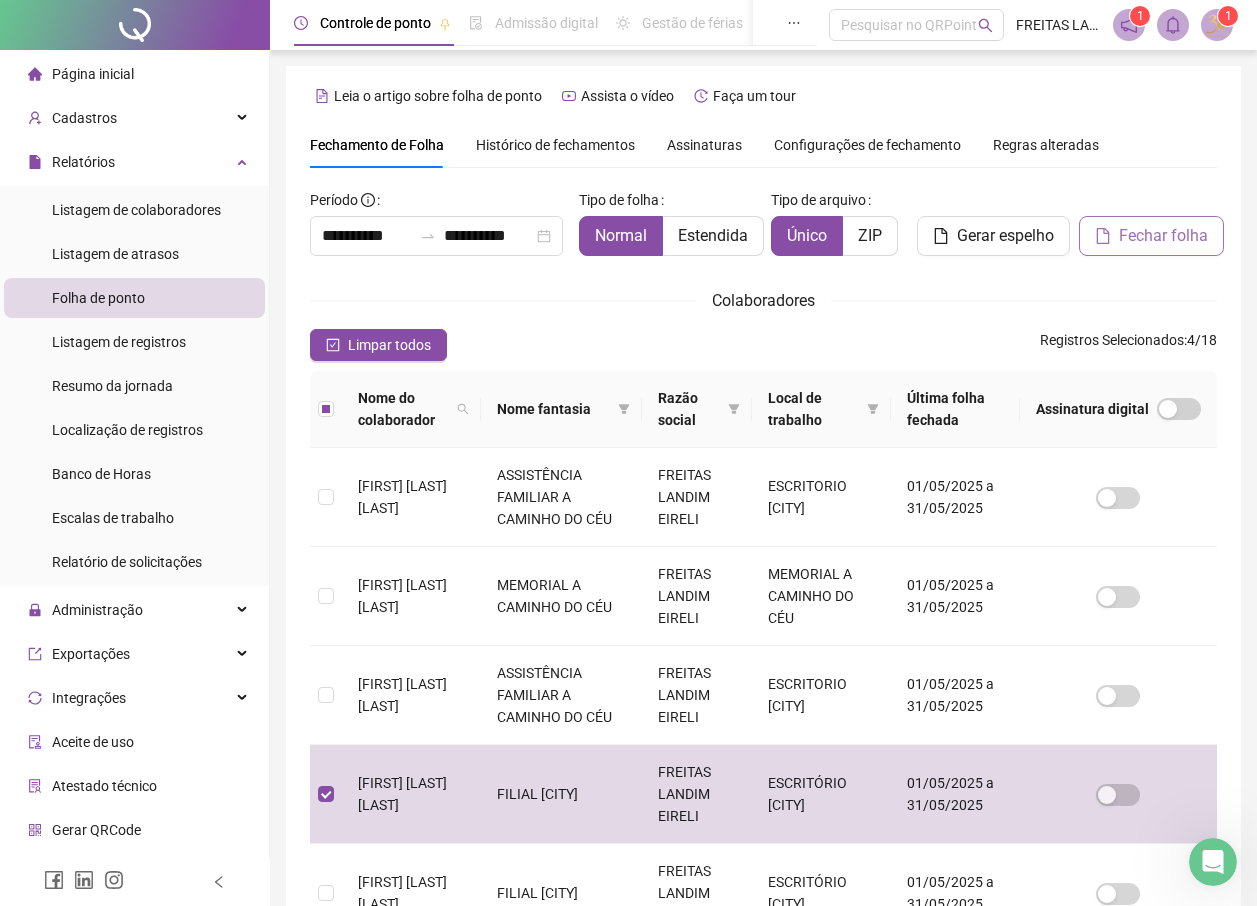 click 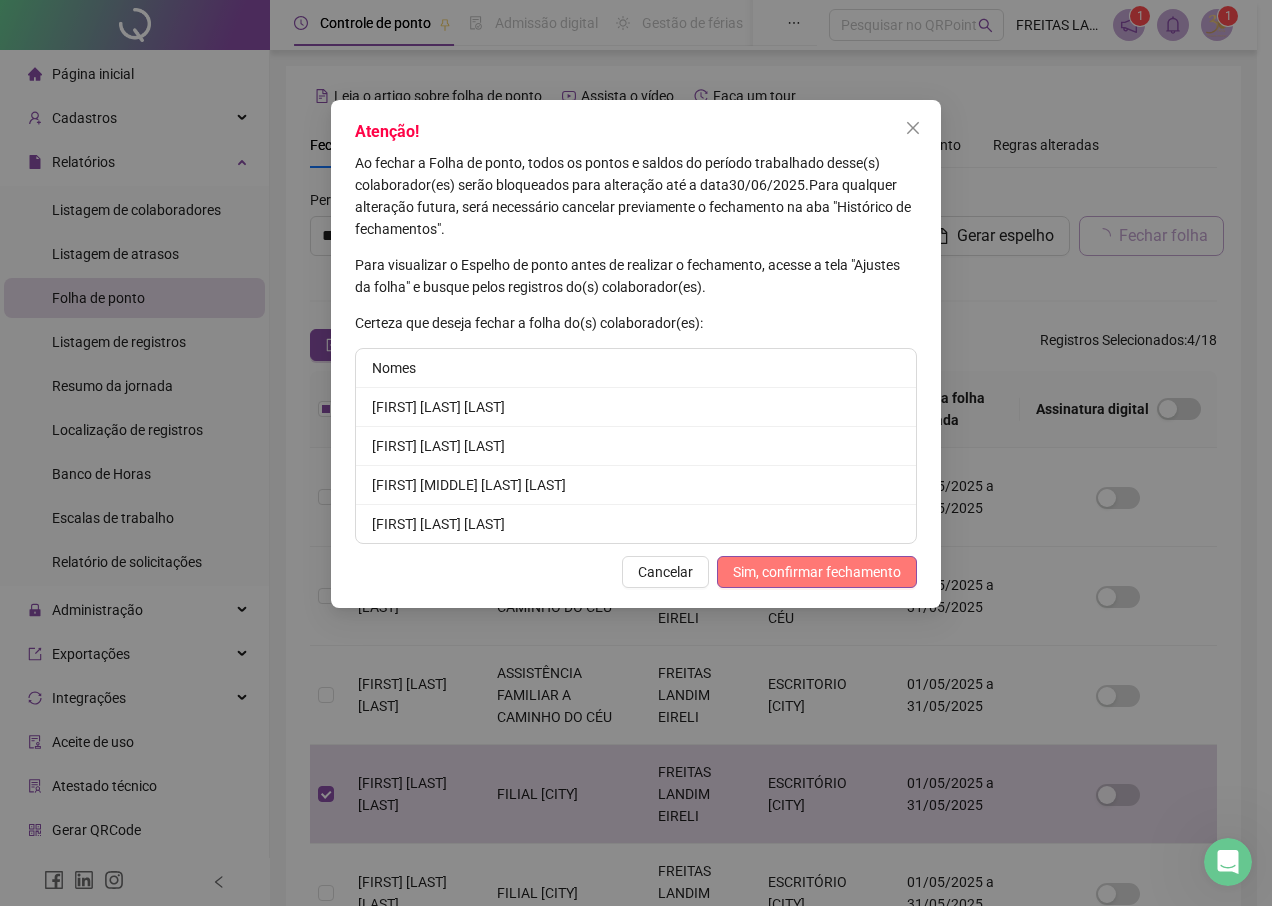 click on "Sim, confirmar fechamento" at bounding box center (817, 572) 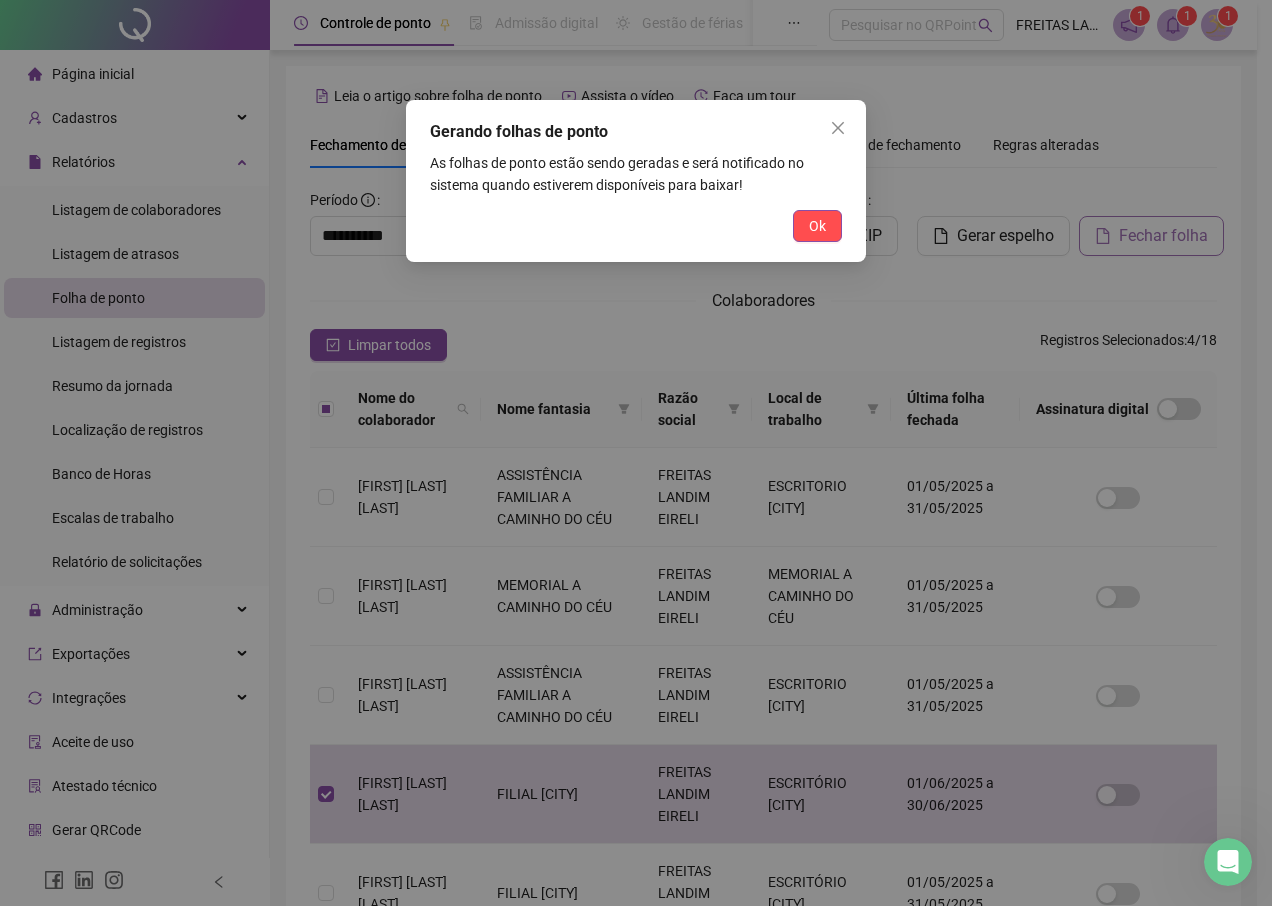 click on "Gerando folhas de ponto As folhas de ponto estão sendo geradas e será notificado no
sistema quando estiverem disponíveis para baixar! Ok" at bounding box center (636, 181) 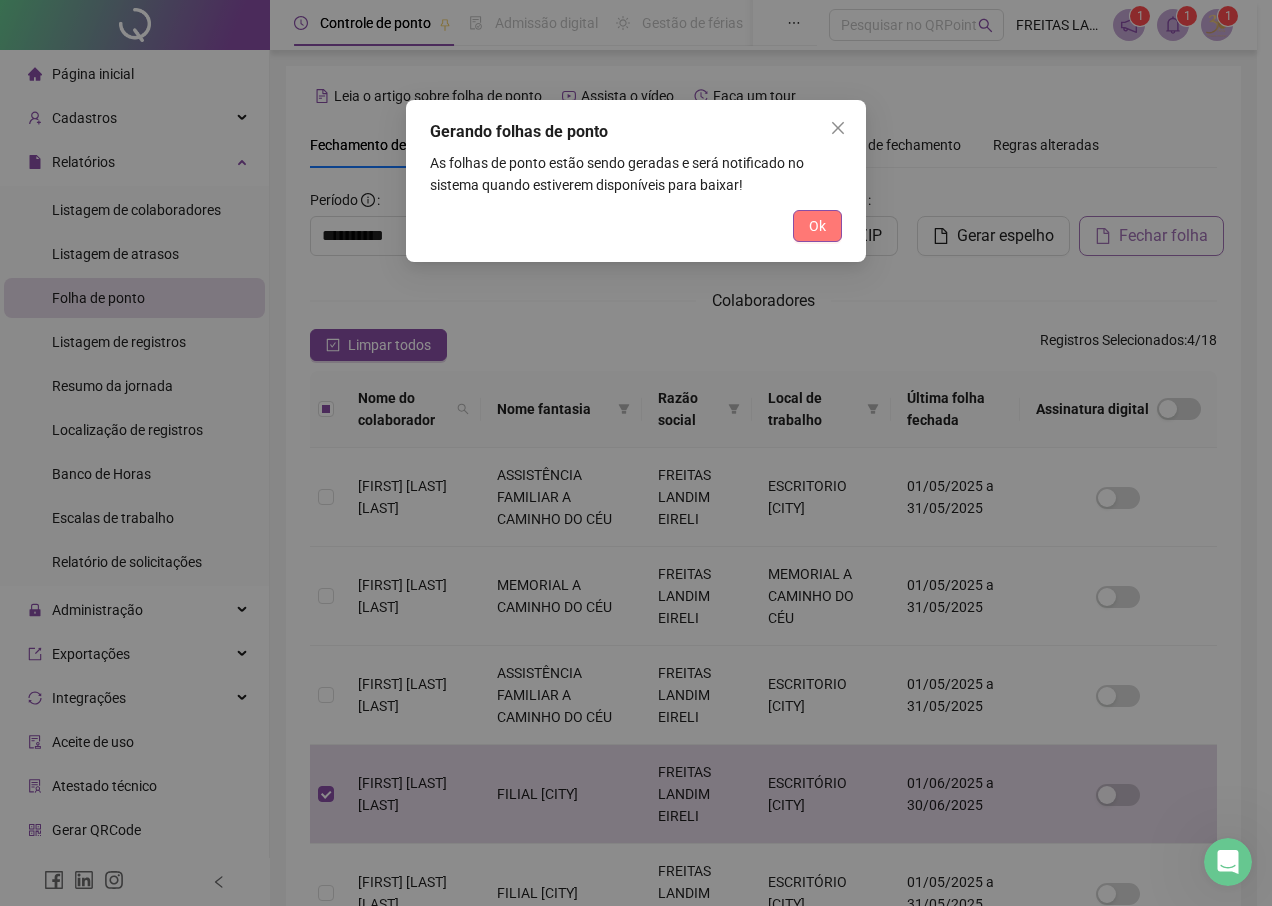 click on "Ok" at bounding box center (817, 226) 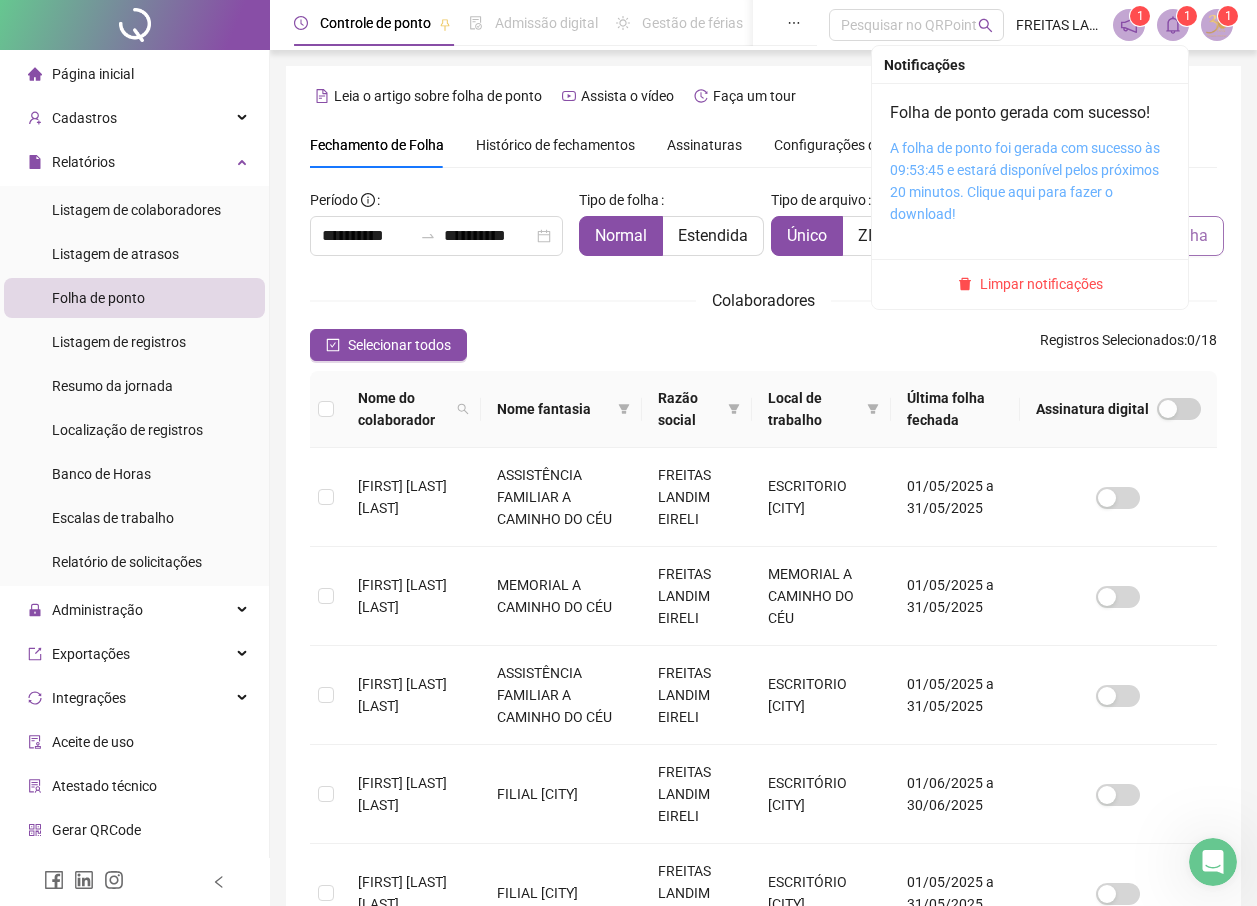 click on "A folha de ponto foi gerada com sucesso às 09:53:45 e estará disponível pelos próximos 20 minutos.
Clique aqui para fazer o download!" at bounding box center [1025, 181] 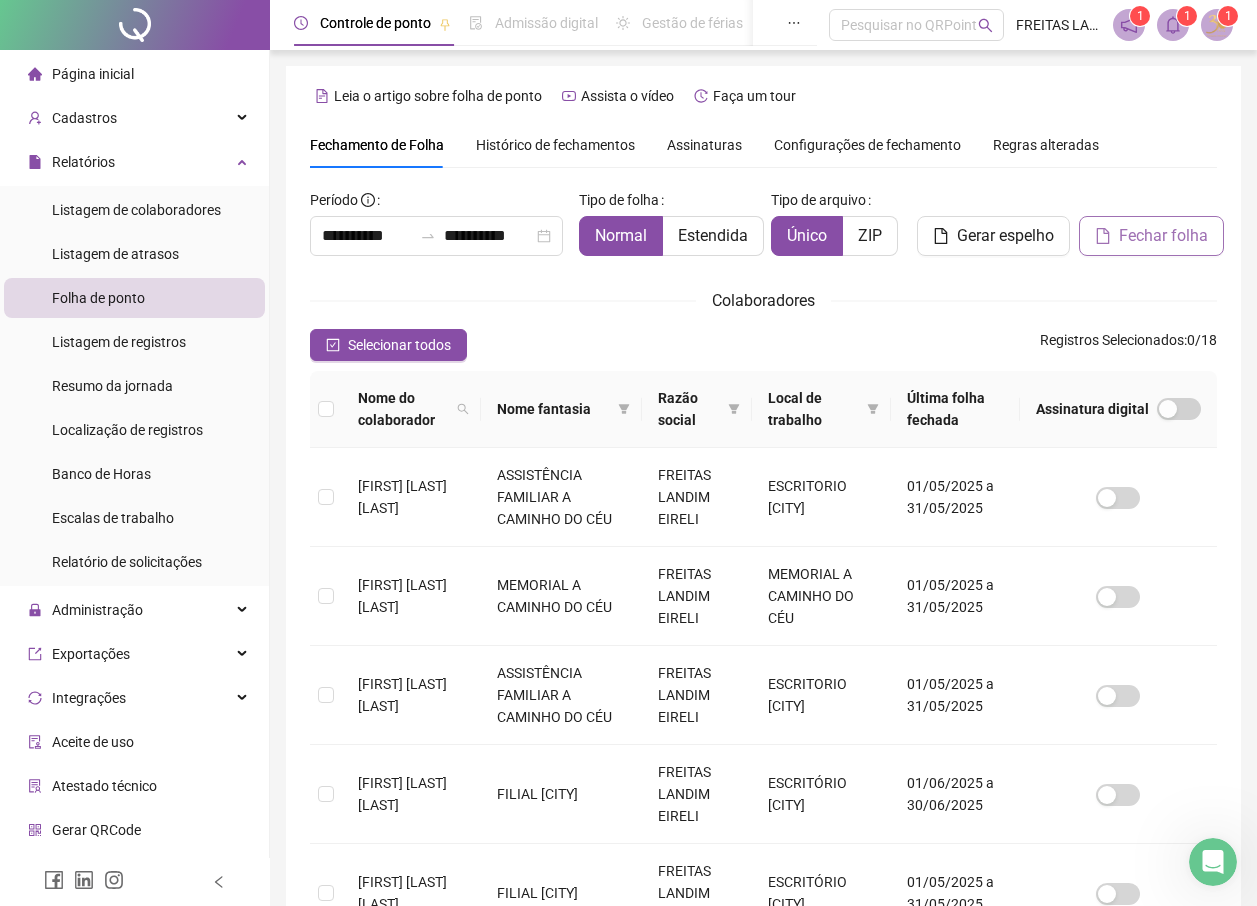 click 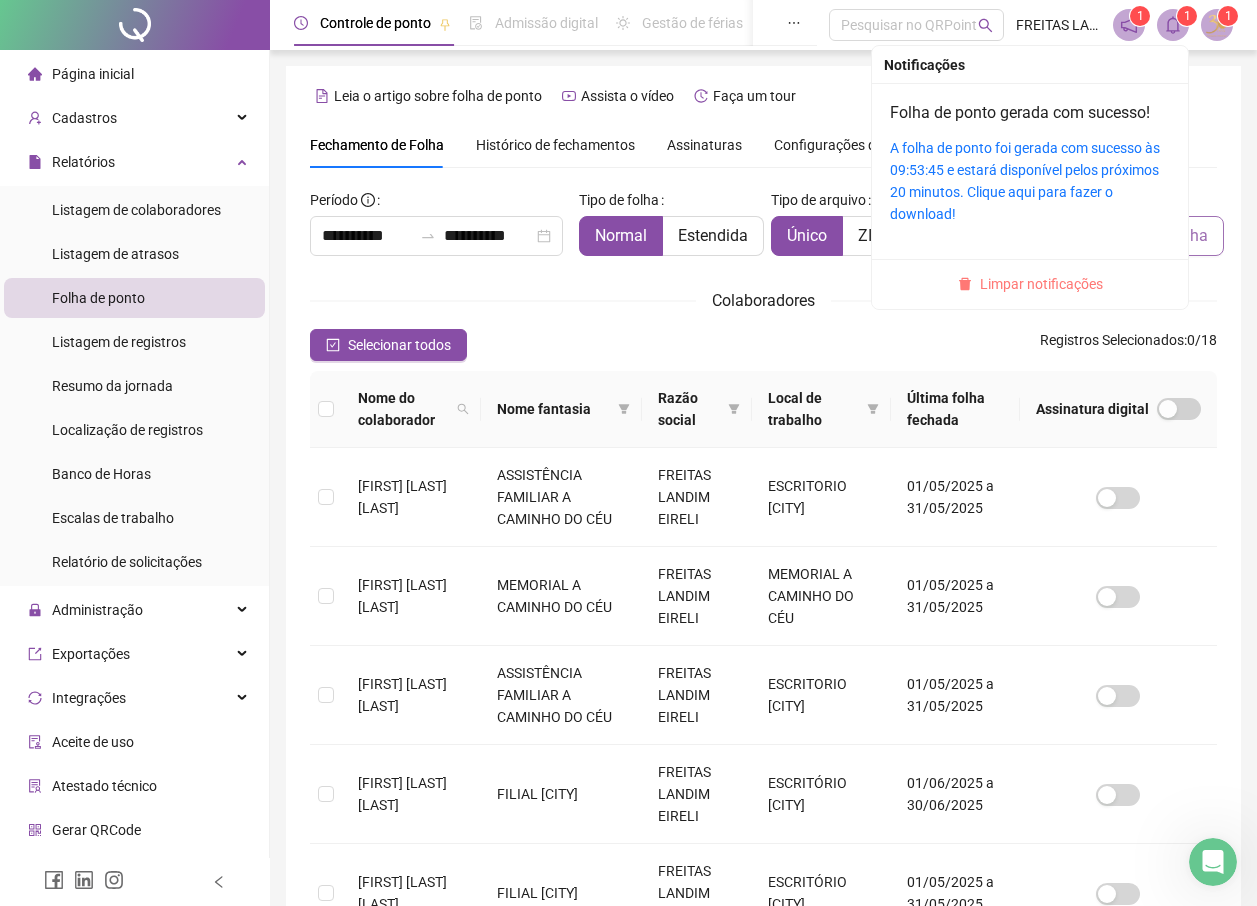 click on "Limpar notificações" at bounding box center [1041, 284] 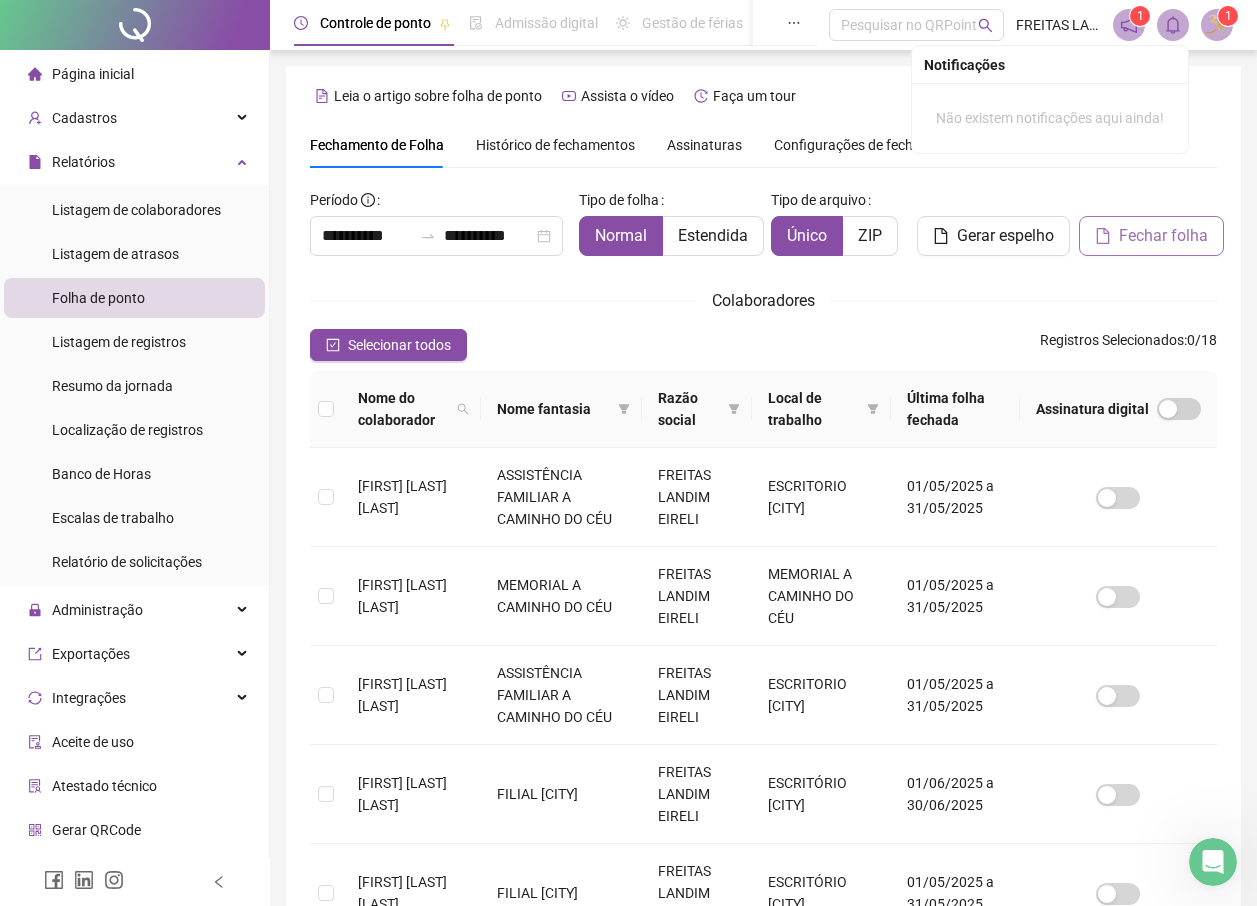 click on "Histórico de fechamentos" at bounding box center (555, 145) 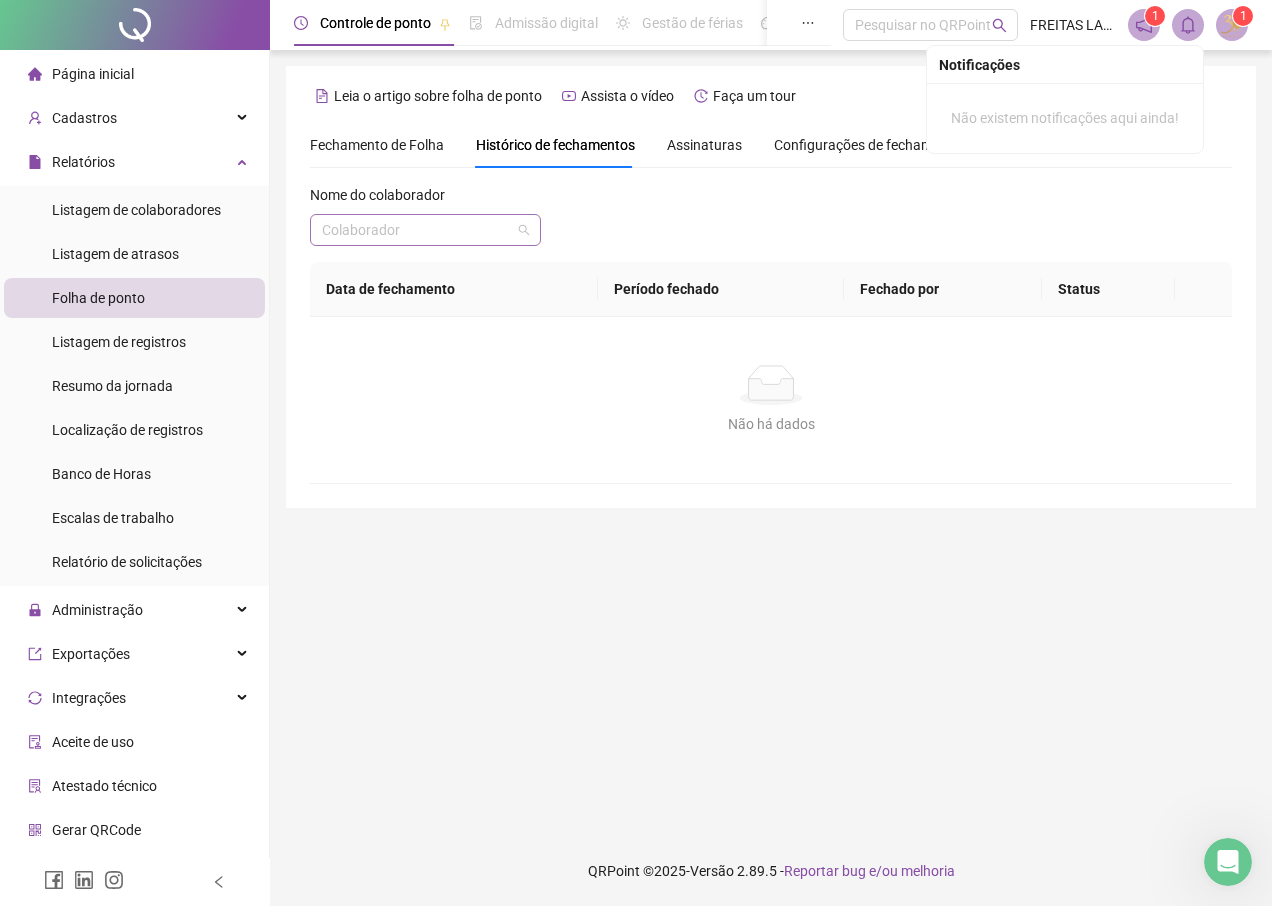 click at bounding box center (425, 230) 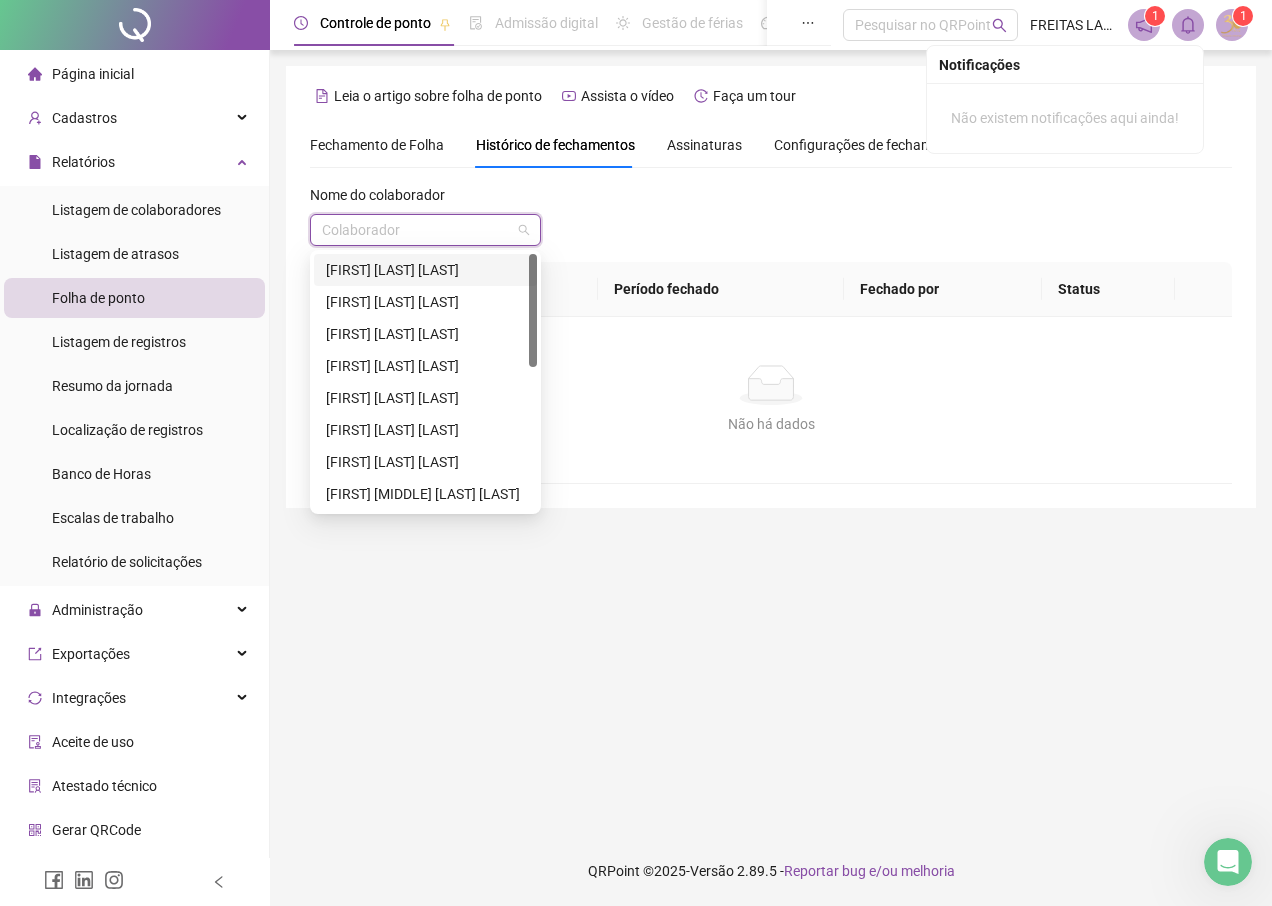 click on "[FIRST] [LAST] [LAST]" at bounding box center (425, 270) 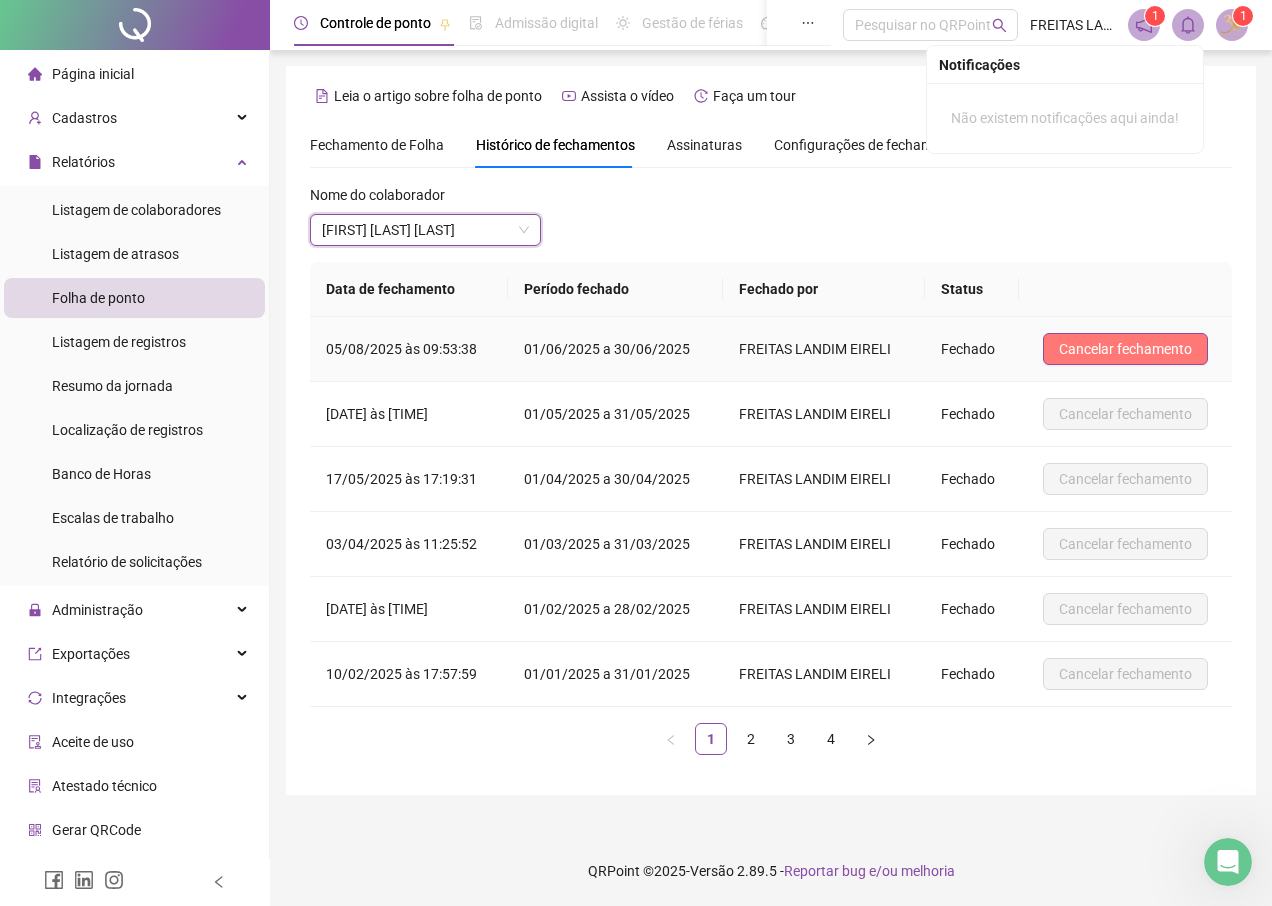 click on "Cancelar fechamento" at bounding box center [1125, 349] 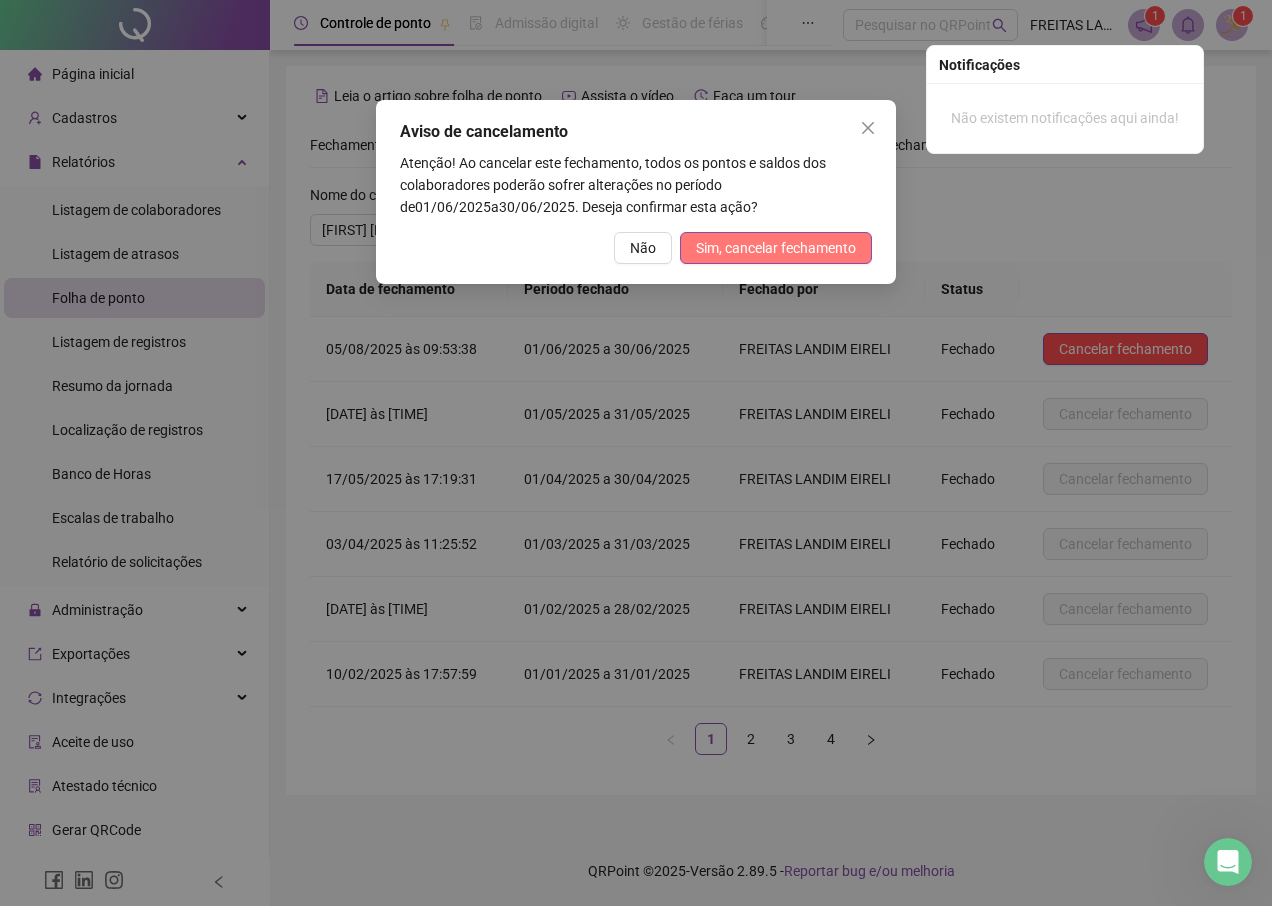 click on "Sim, cancelar fechamento" at bounding box center [776, 248] 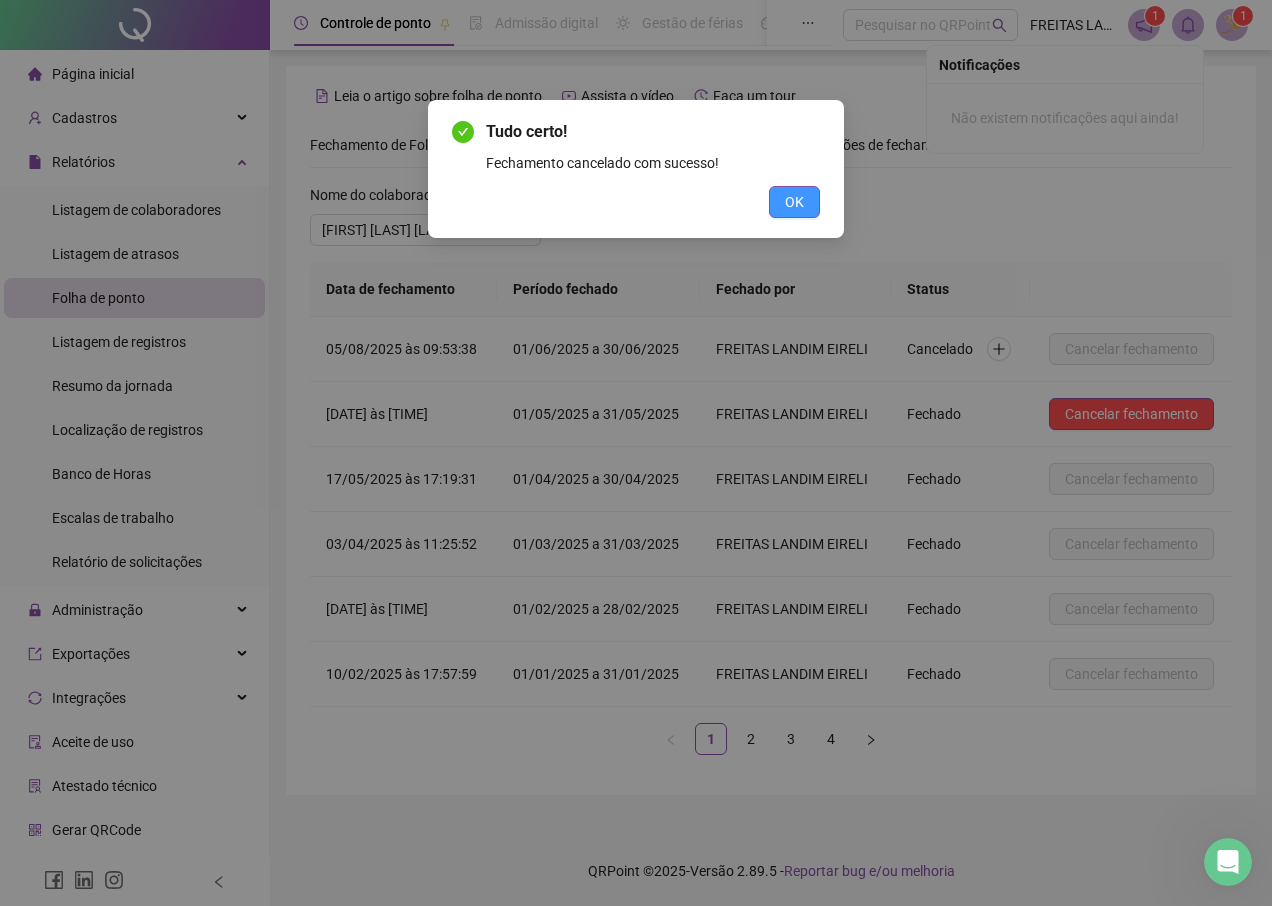 click on "OK" at bounding box center [794, 202] 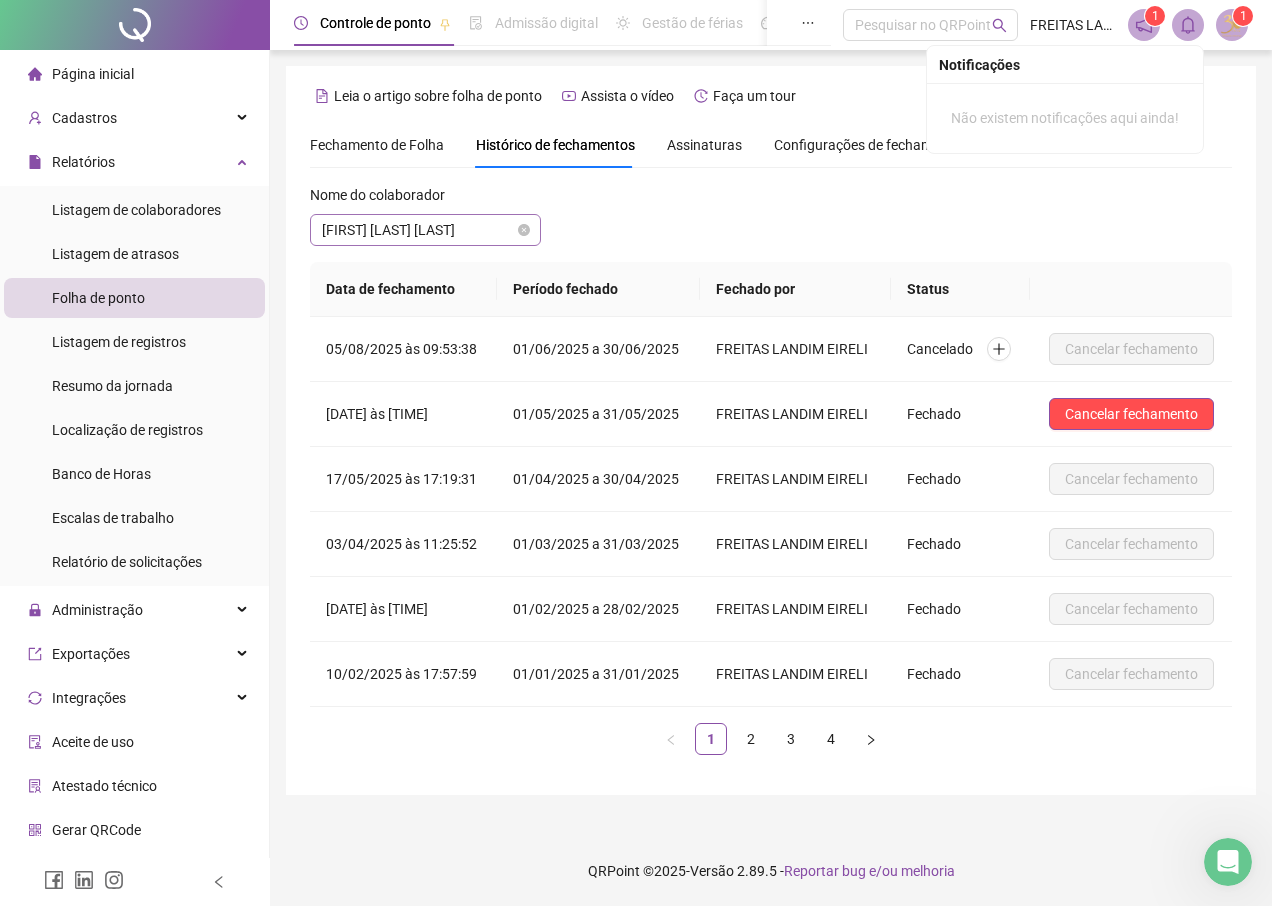 click on "[FIRST] [LAST] [LAST]" at bounding box center [425, 230] 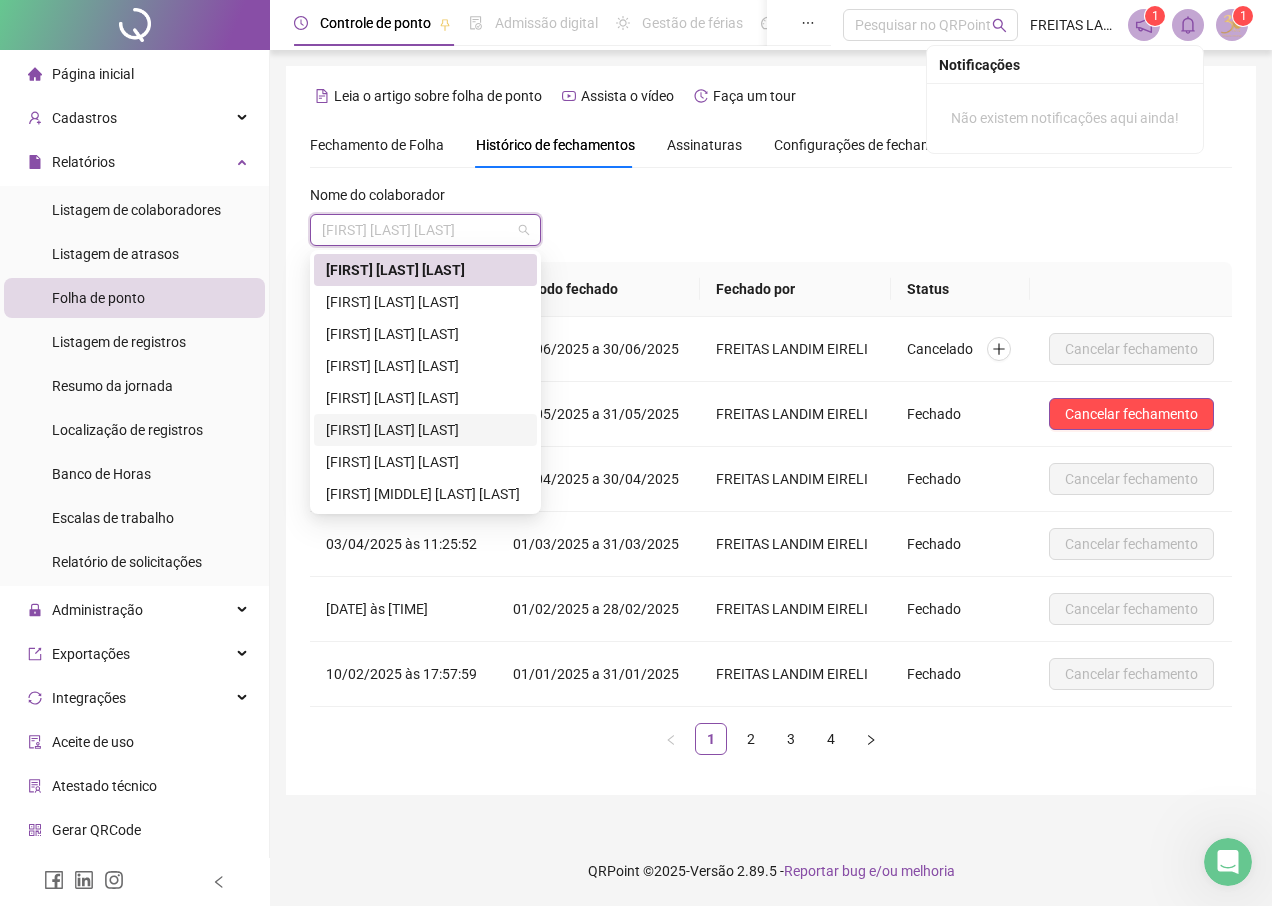 click on "[FIRST] [LAST] [LAST]" at bounding box center (425, 430) 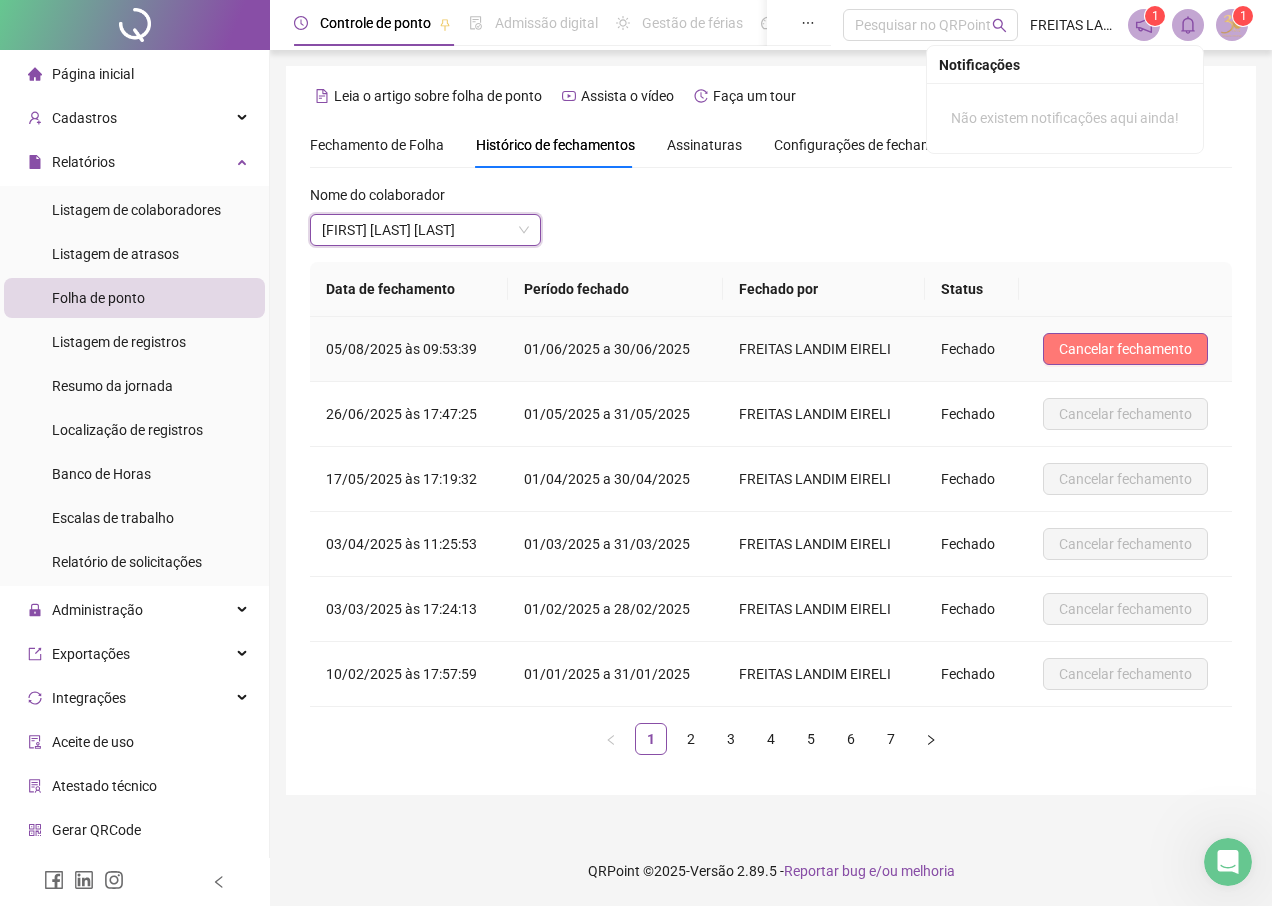 click on "Cancelar fechamento" at bounding box center (1125, 349) 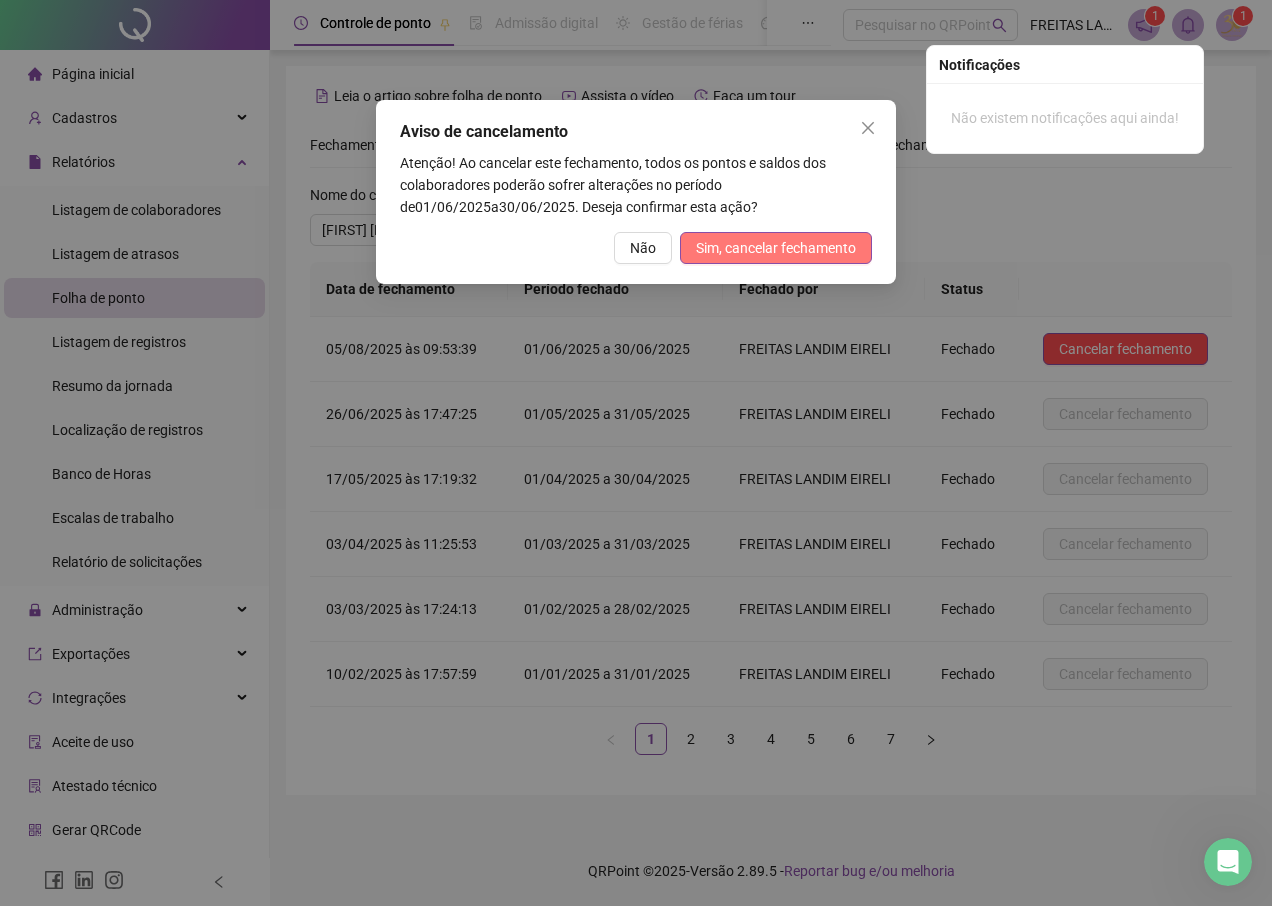 click on "Sim, cancelar fechamento" at bounding box center (776, 248) 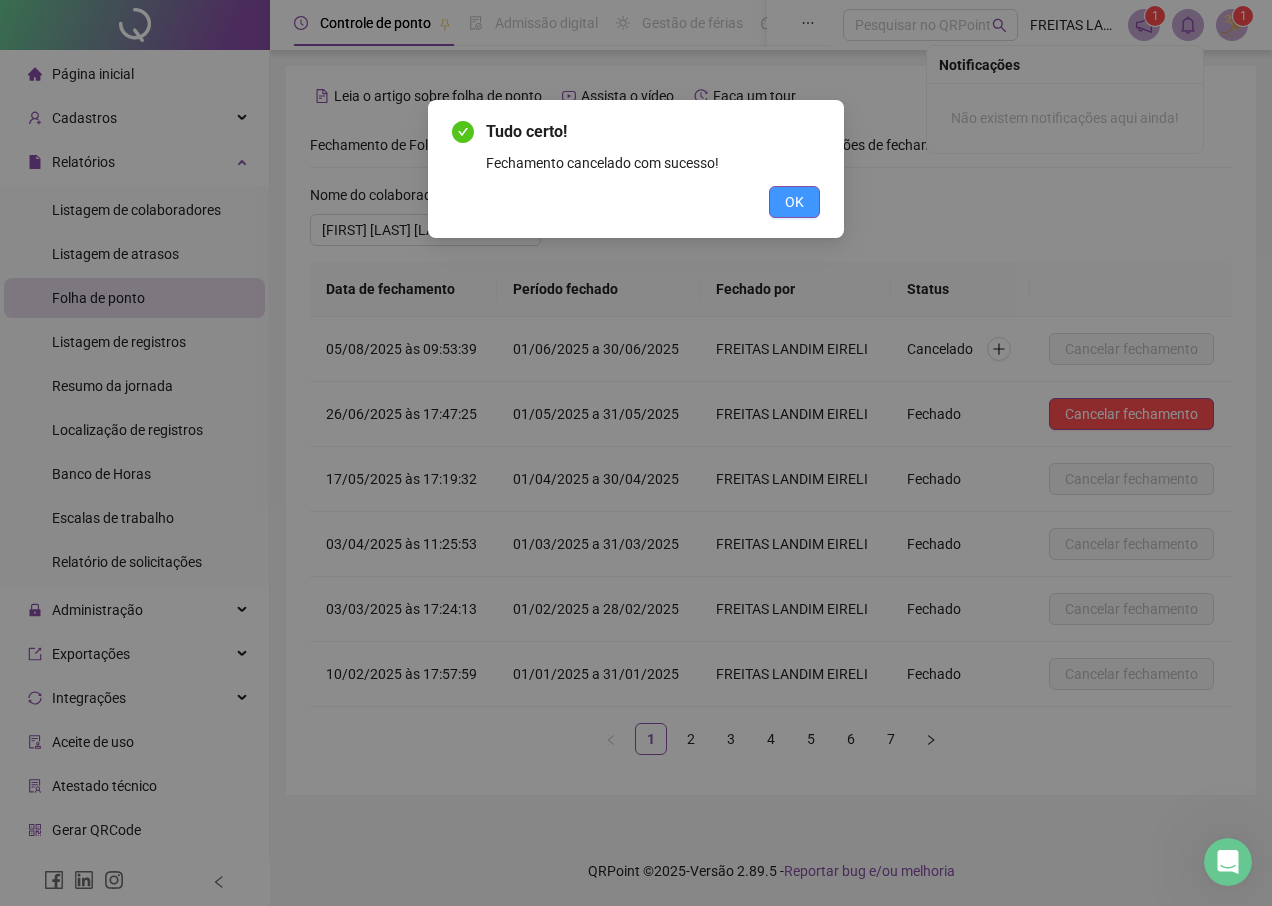 click on "OK" at bounding box center [794, 202] 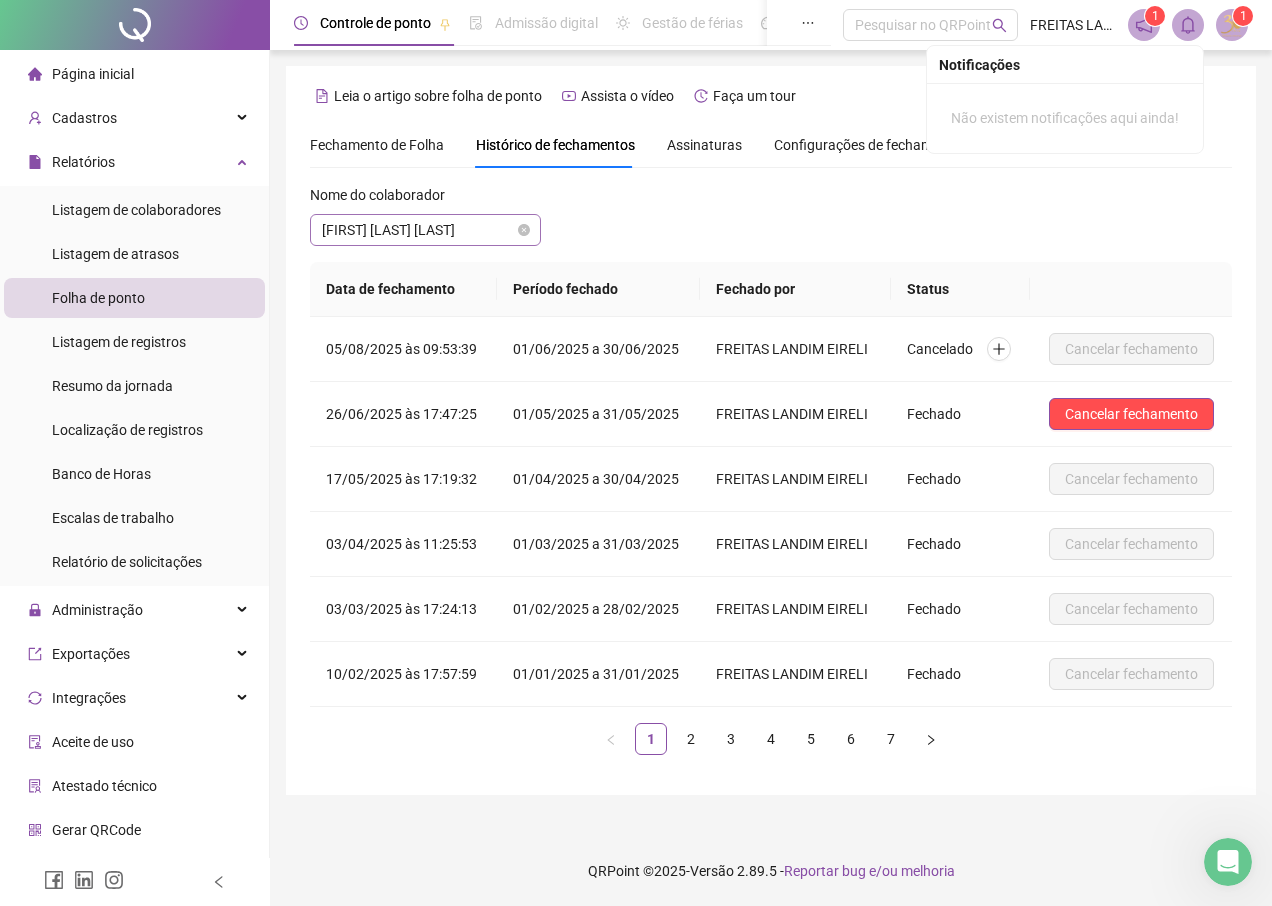 click on "[FIRST] [LAST] [LAST]" at bounding box center (425, 230) 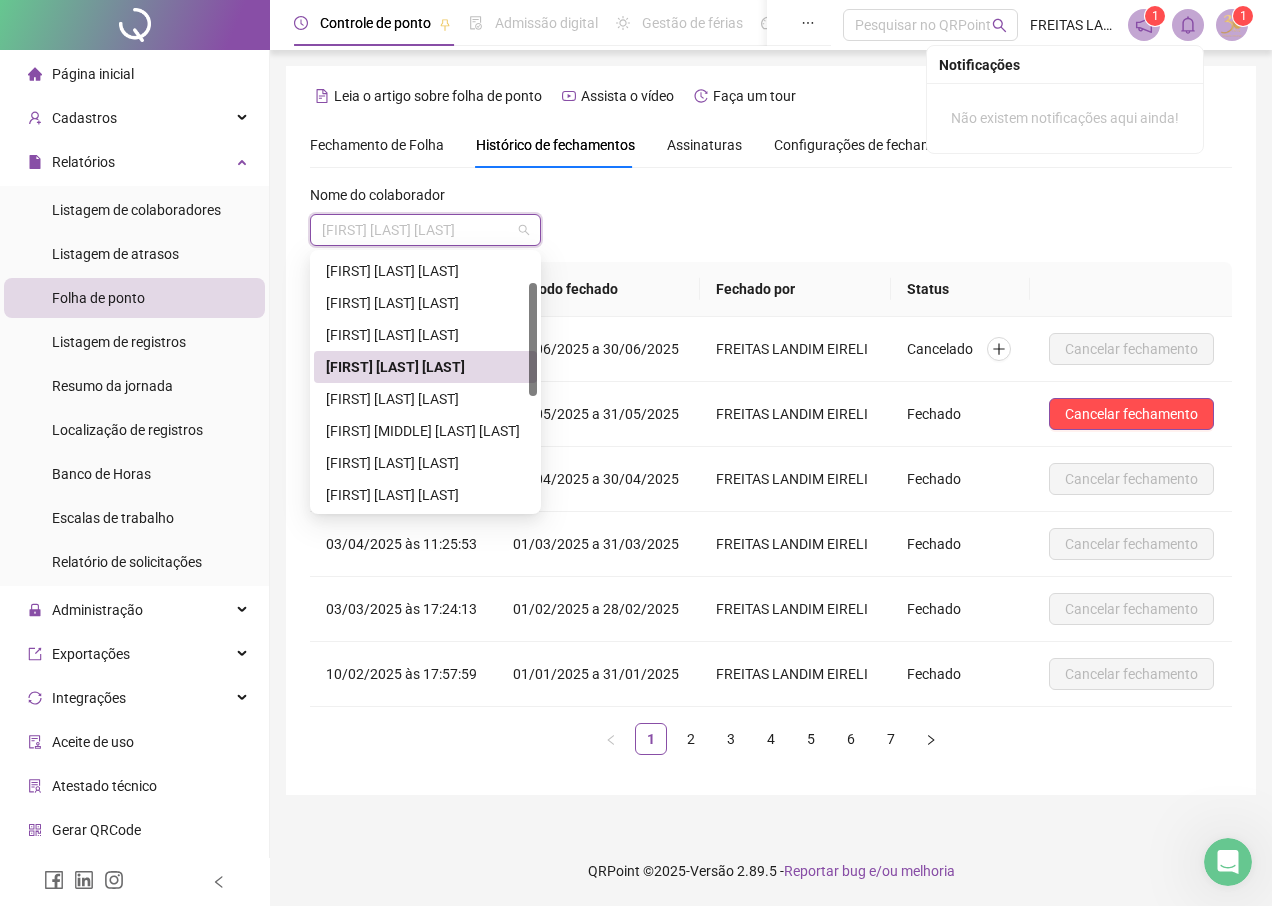 scroll, scrollTop: 65, scrollLeft: 0, axis: vertical 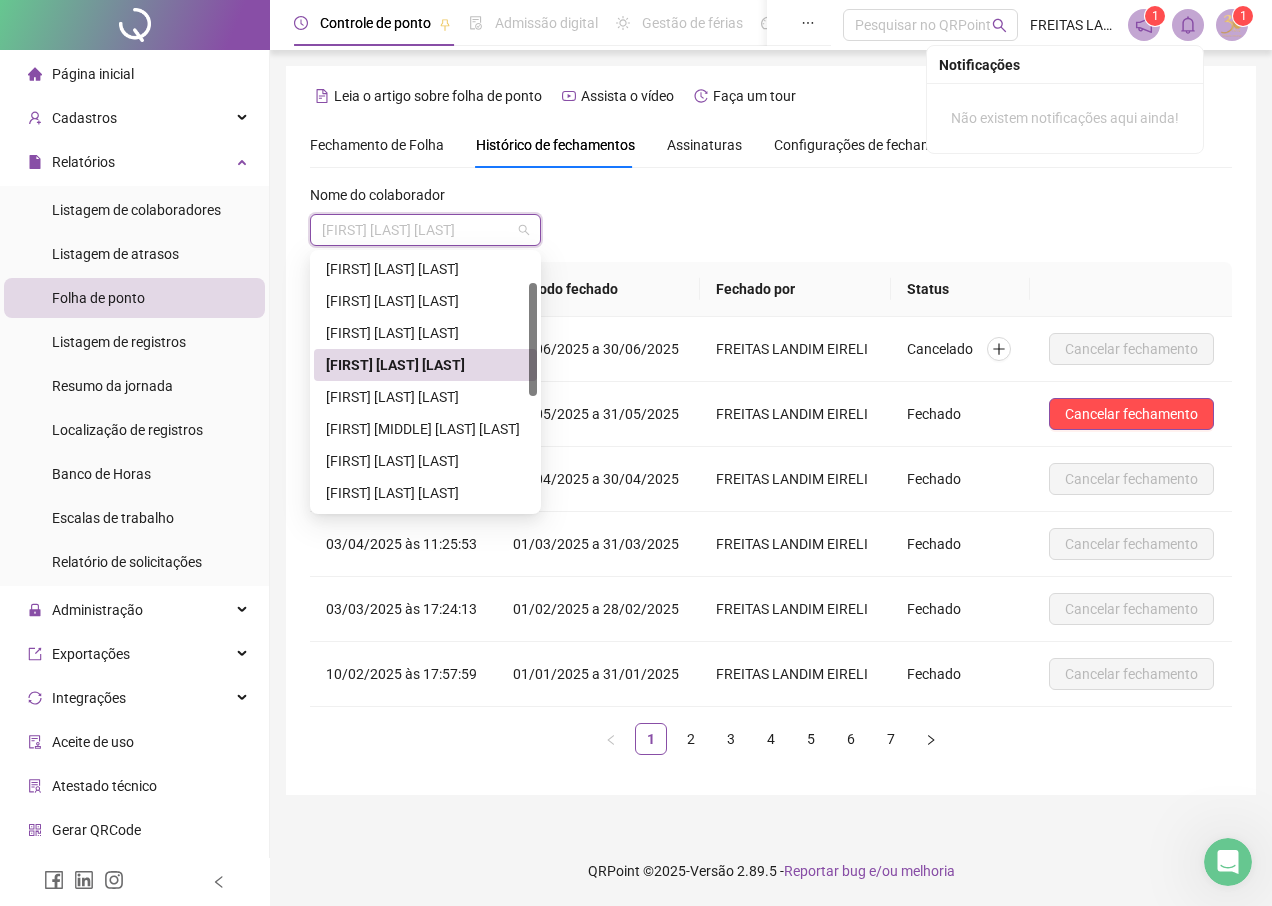 drag, startPoint x: 533, startPoint y: 304, endPoint x: 530, endPoint y: 333, distance: 29.15476 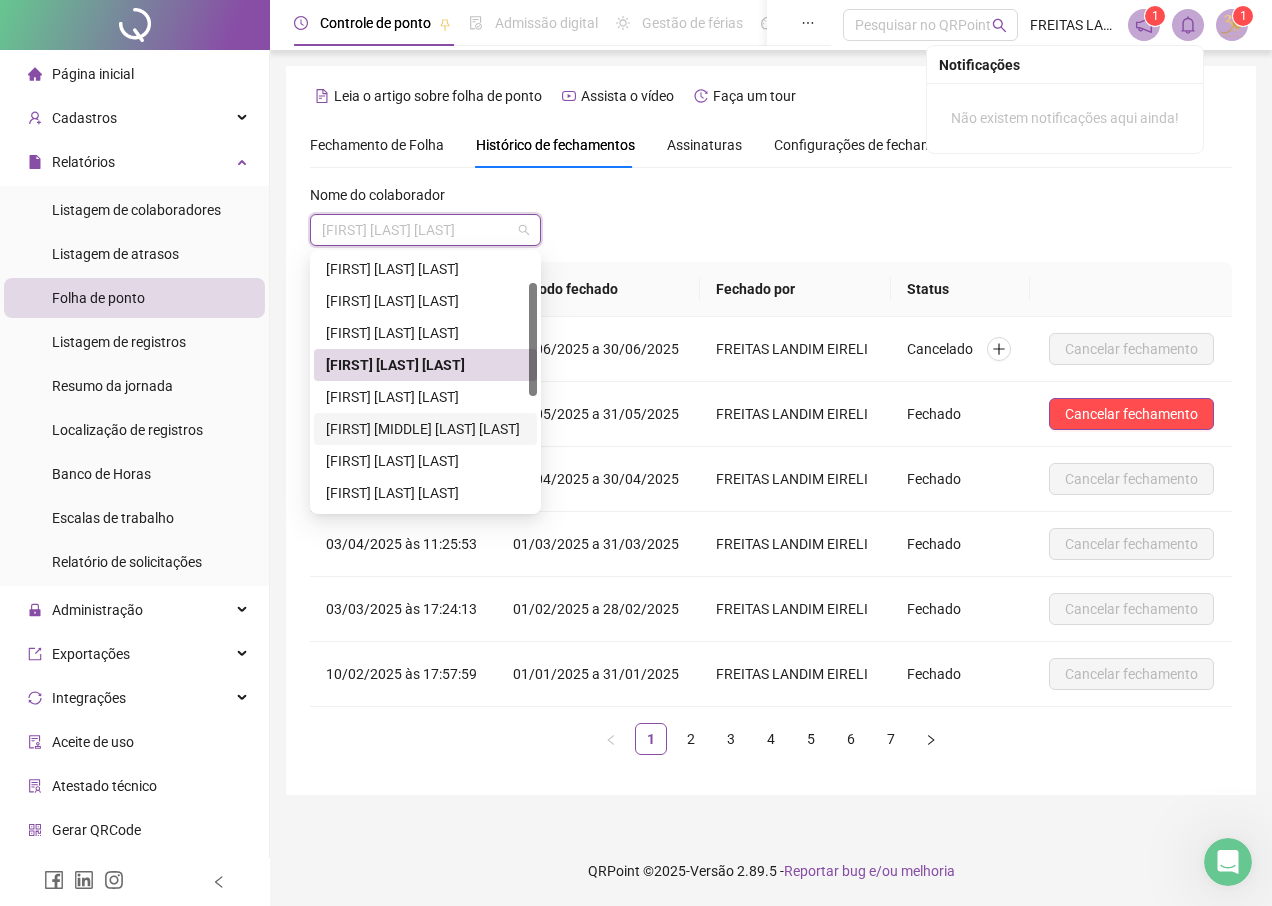 click on "[FIRST] [MIDDLE] [LAST] [LAST]" at bounding box center [425, 429] 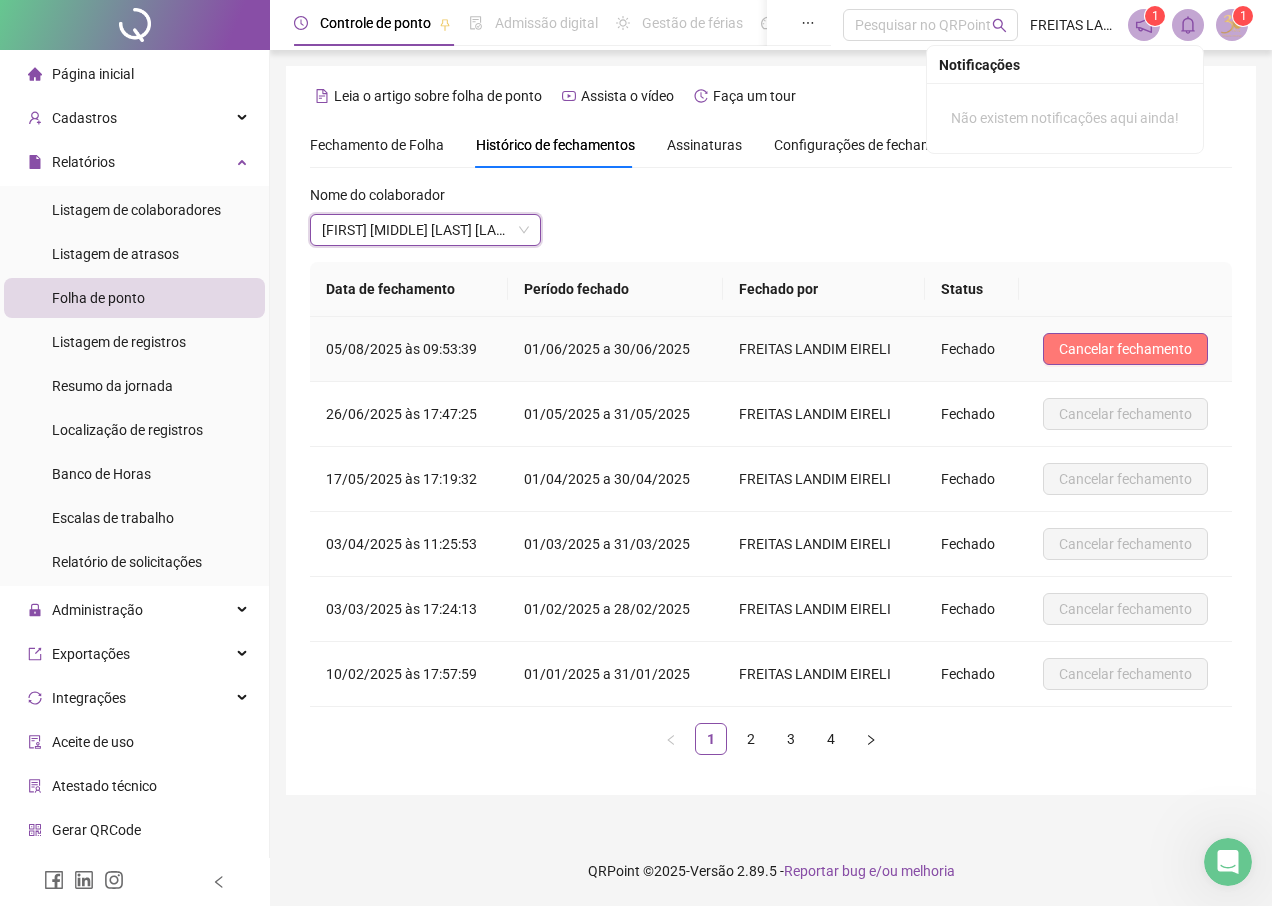 click on "Cancelar fechamento" at bounding box center (1125, 349) 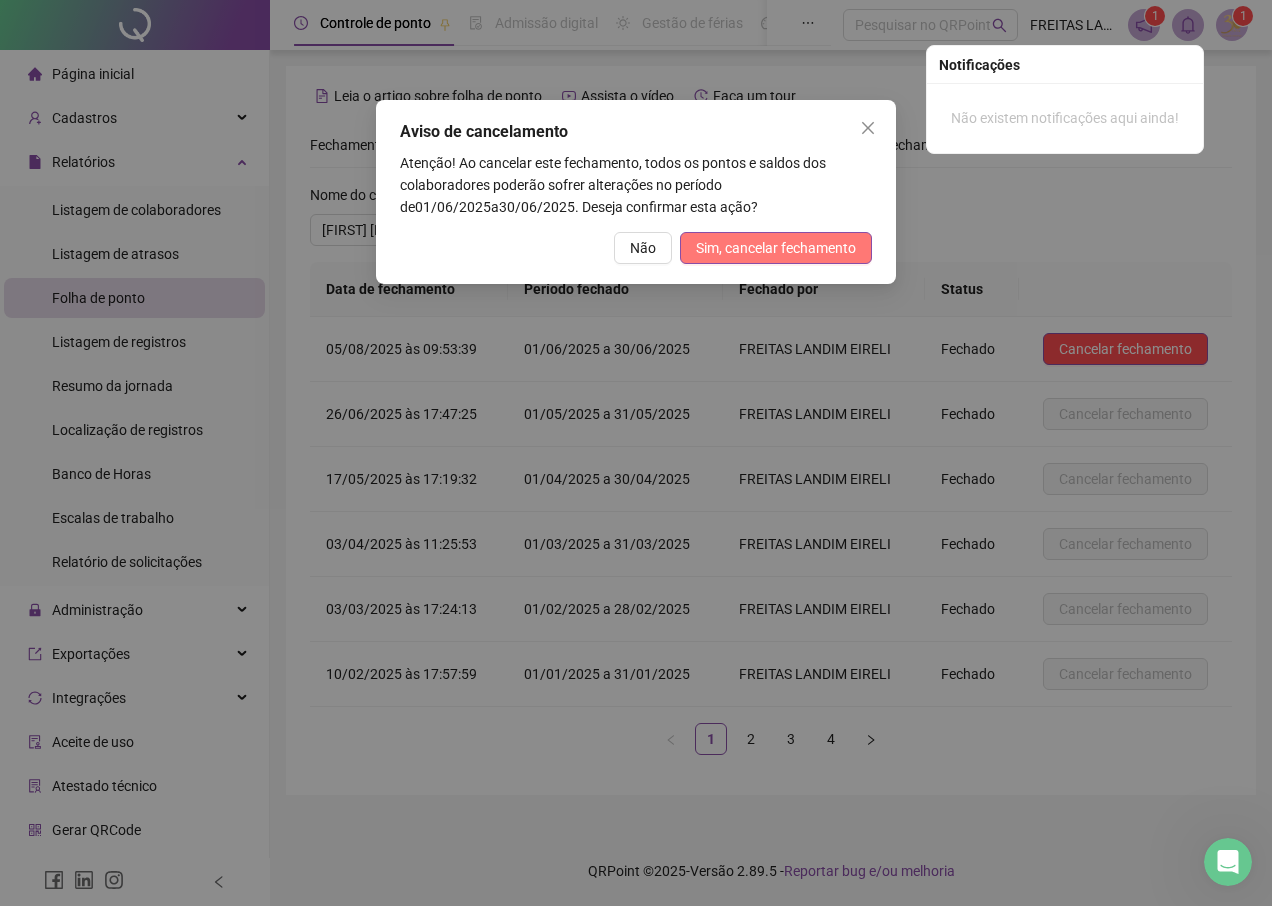 click on "Sim, cancelar fechamento" at bounding box center (776, 248) 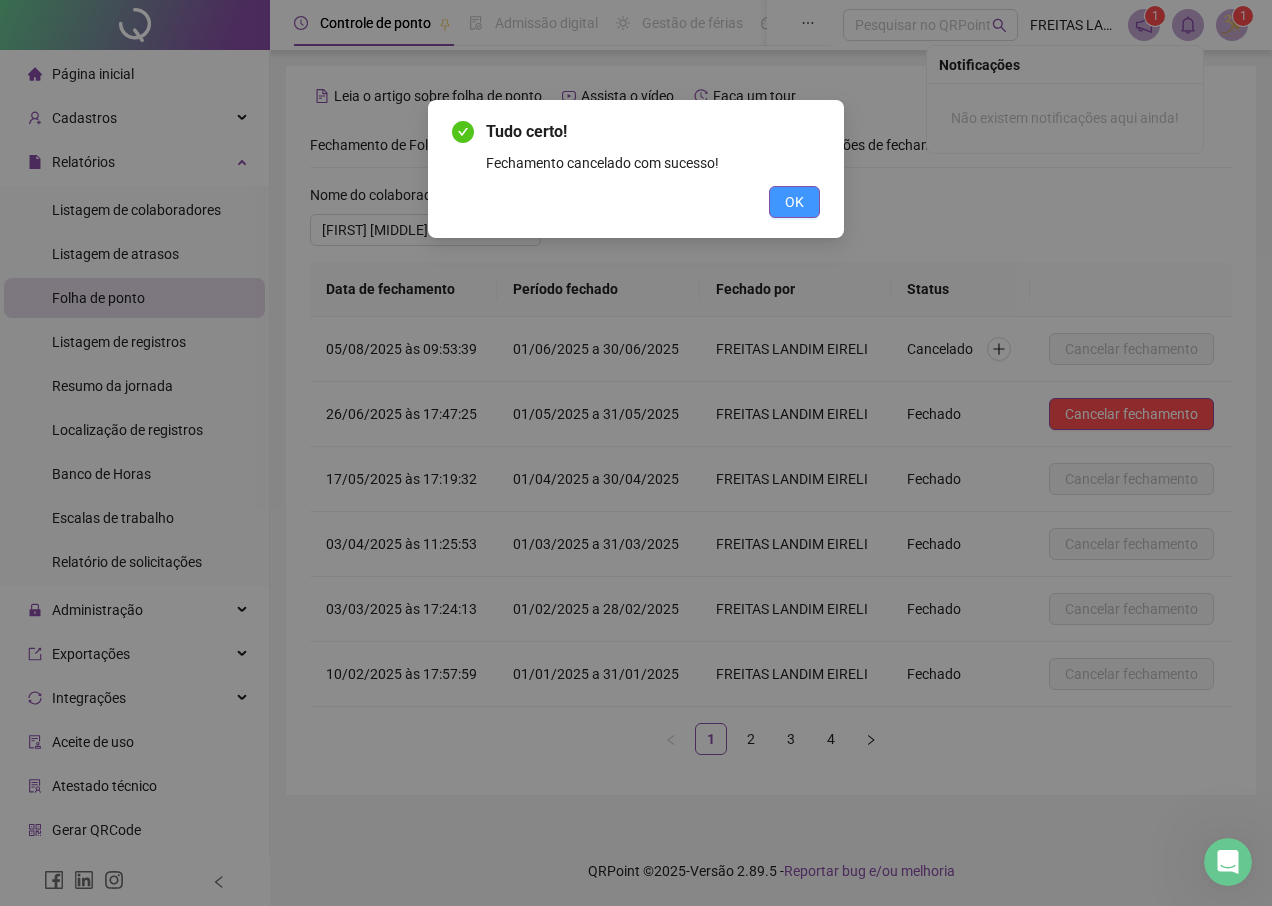 click on "OK" at bounding box center (794, 202) 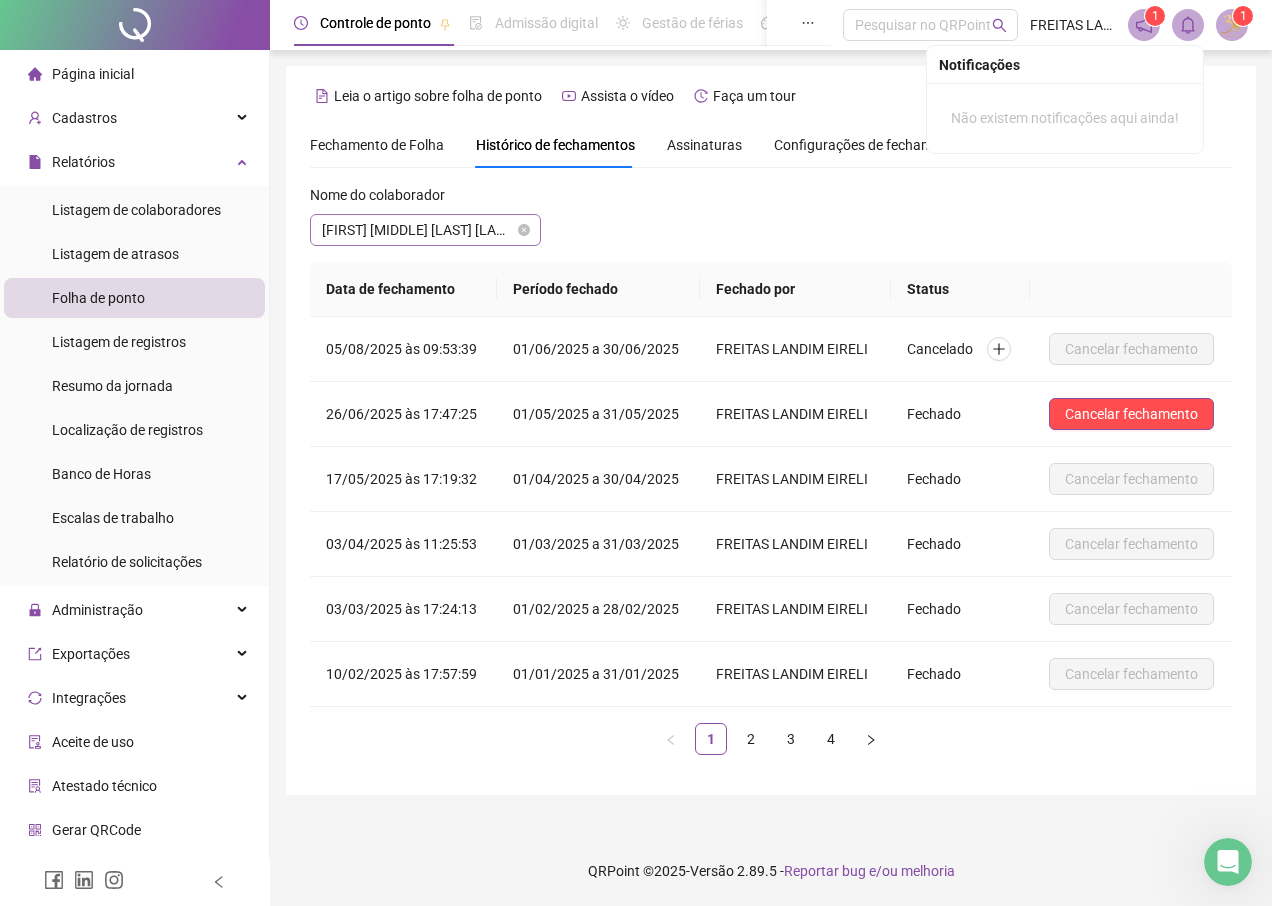 click on "[FIRST] [MIDDLE] [LAST] [LAST]" at bounding box center (425, 230) 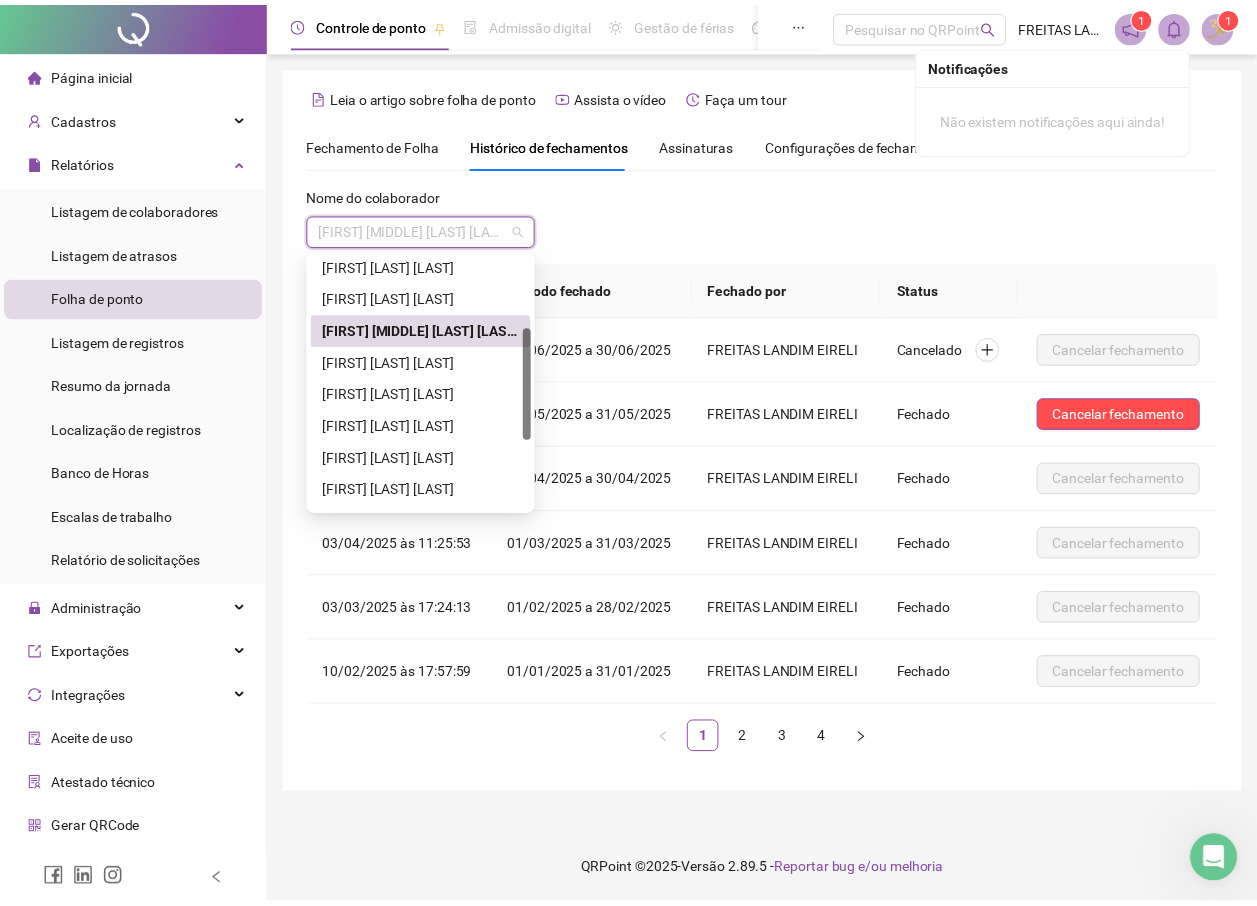scroll, scrollTop: 182, scrollLeft: 0, axis: vertical 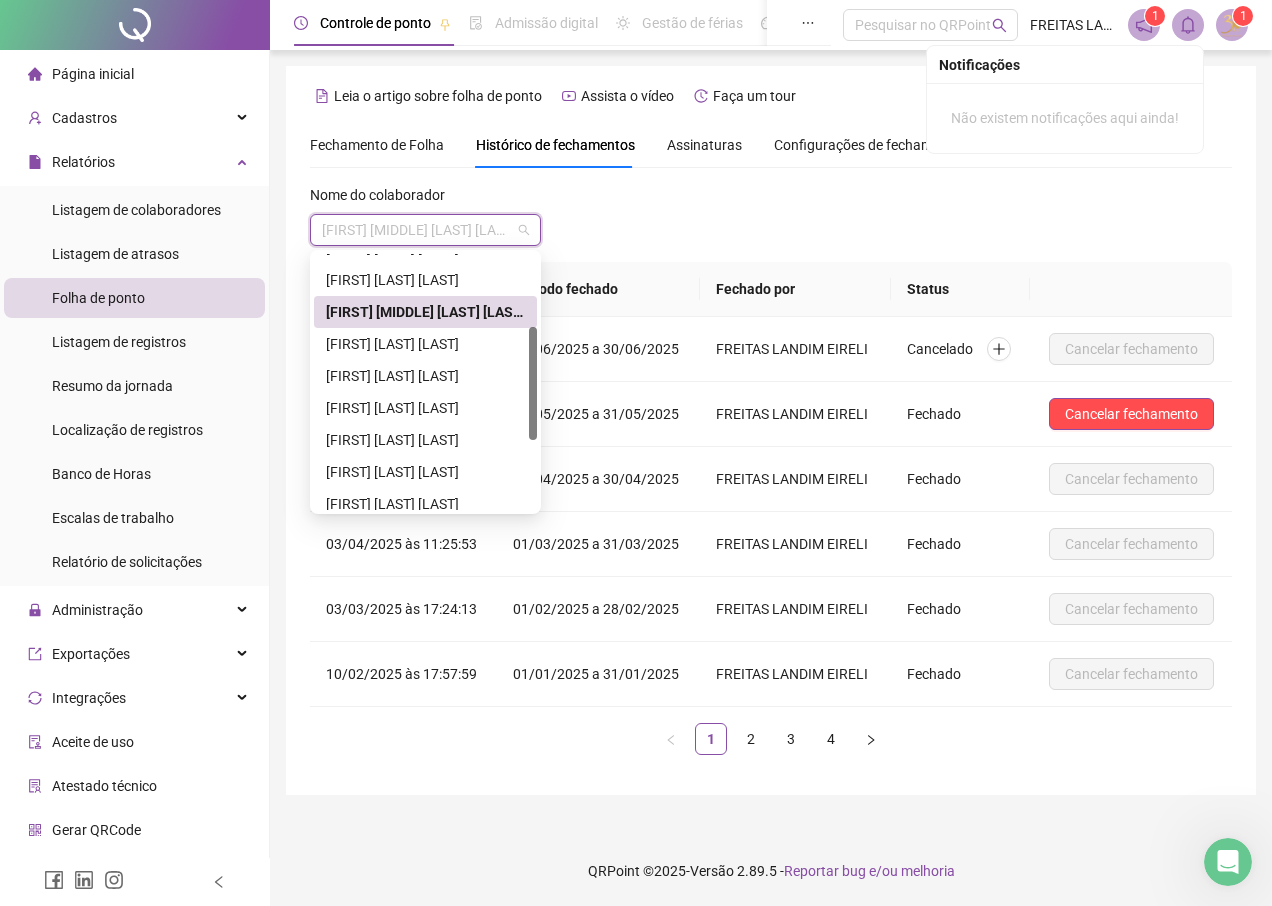 drag, startPoint x: 536, startPoint y: 329, endPoint x: 534, endPoint y: 381, distance: 52.03845 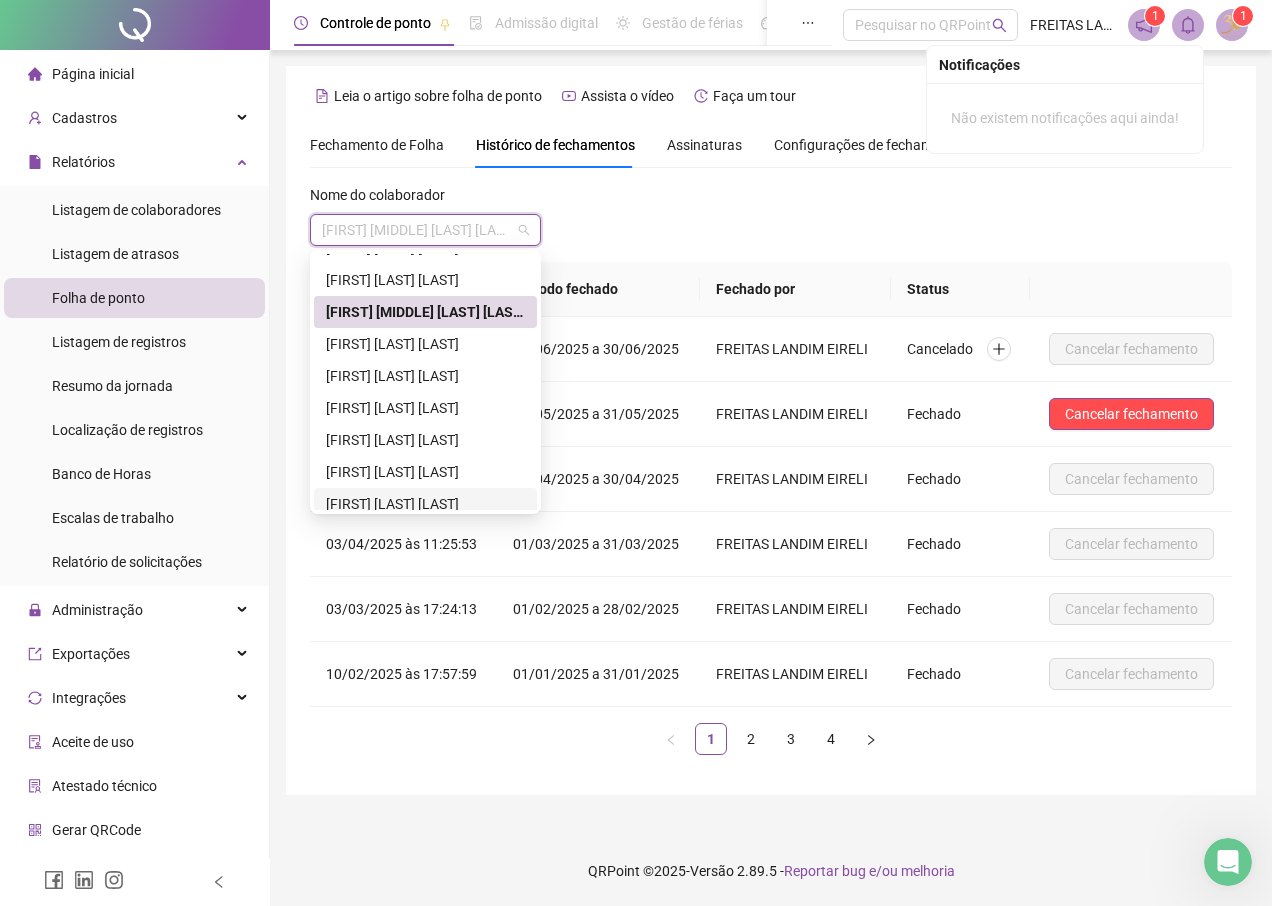 click on "[FIRST] [LAST] [LAST]" at bounding box center [425, 504] 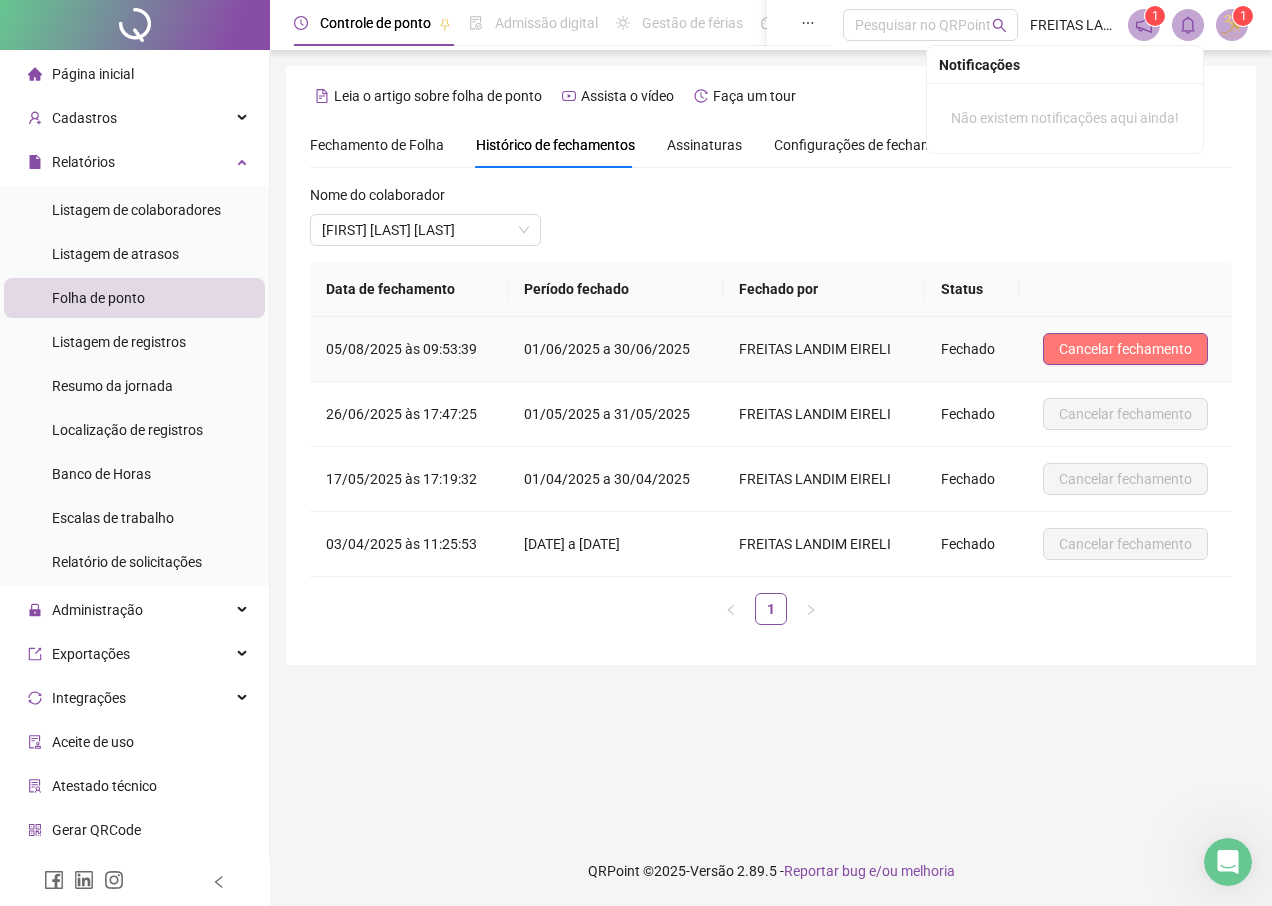 click on "Cancelar fechamento" at bounding box center (1125, 349) 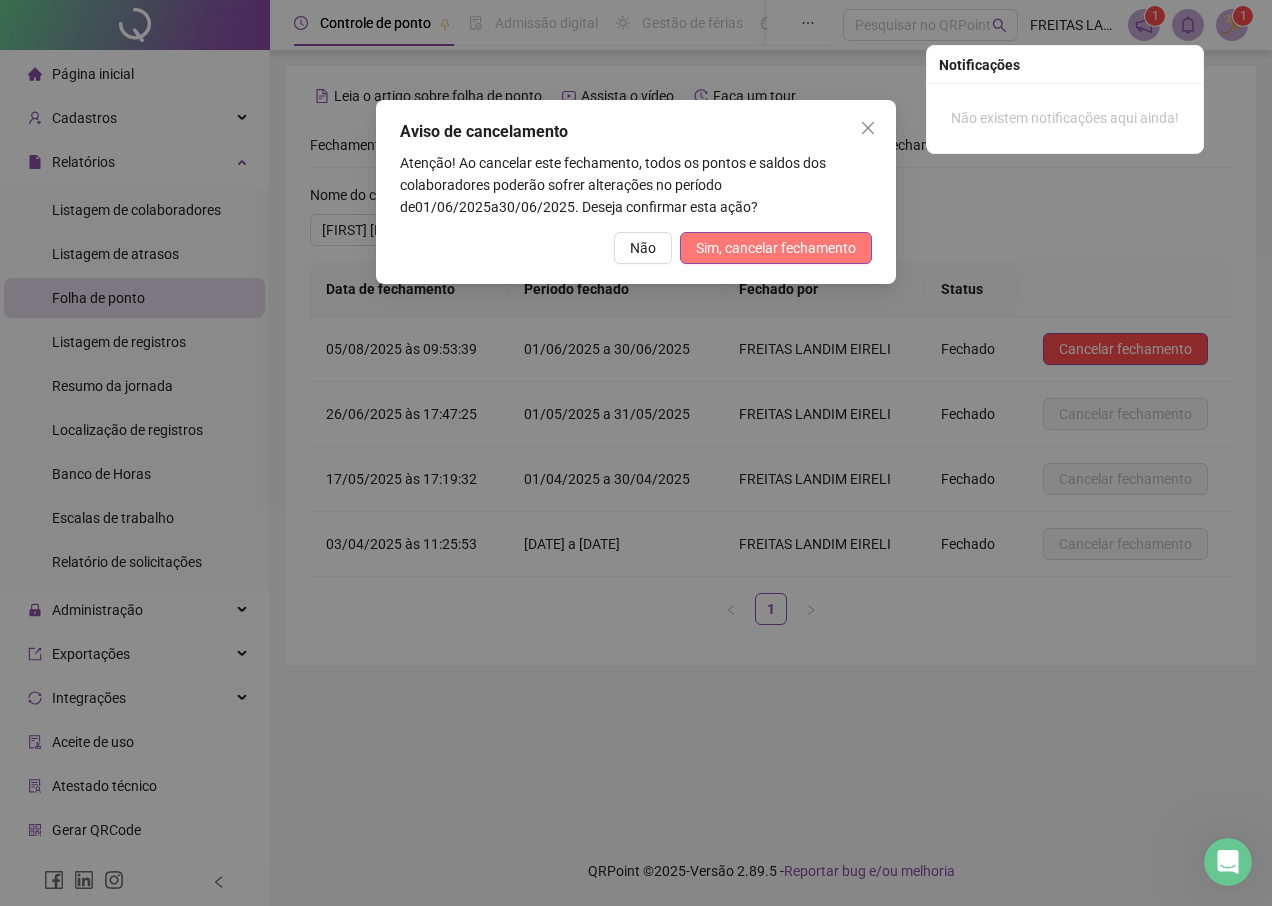 click on "Sim, cancelar fechamento" at bounding box center (776, 248) 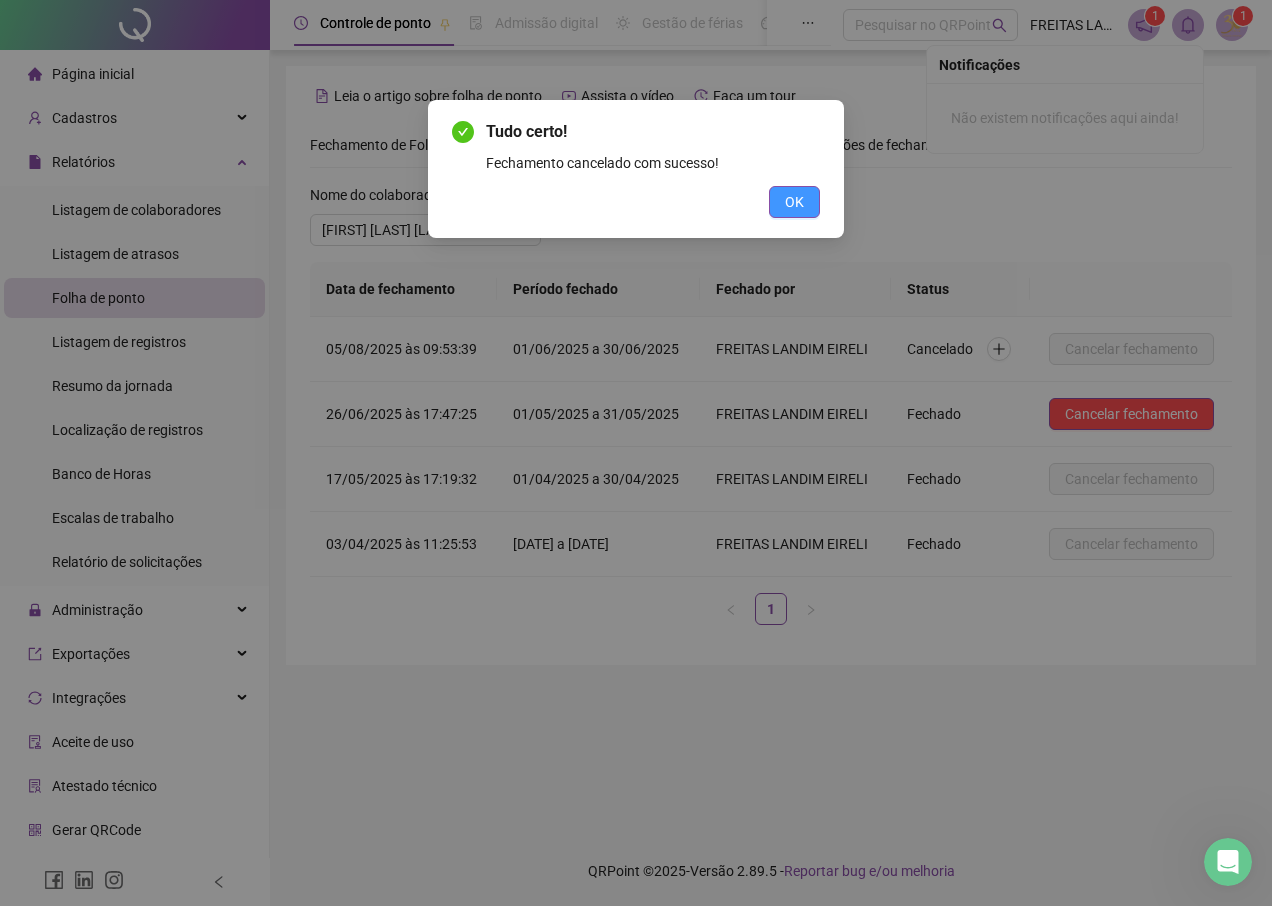 click on "OK" at bounding box center [794, 202] 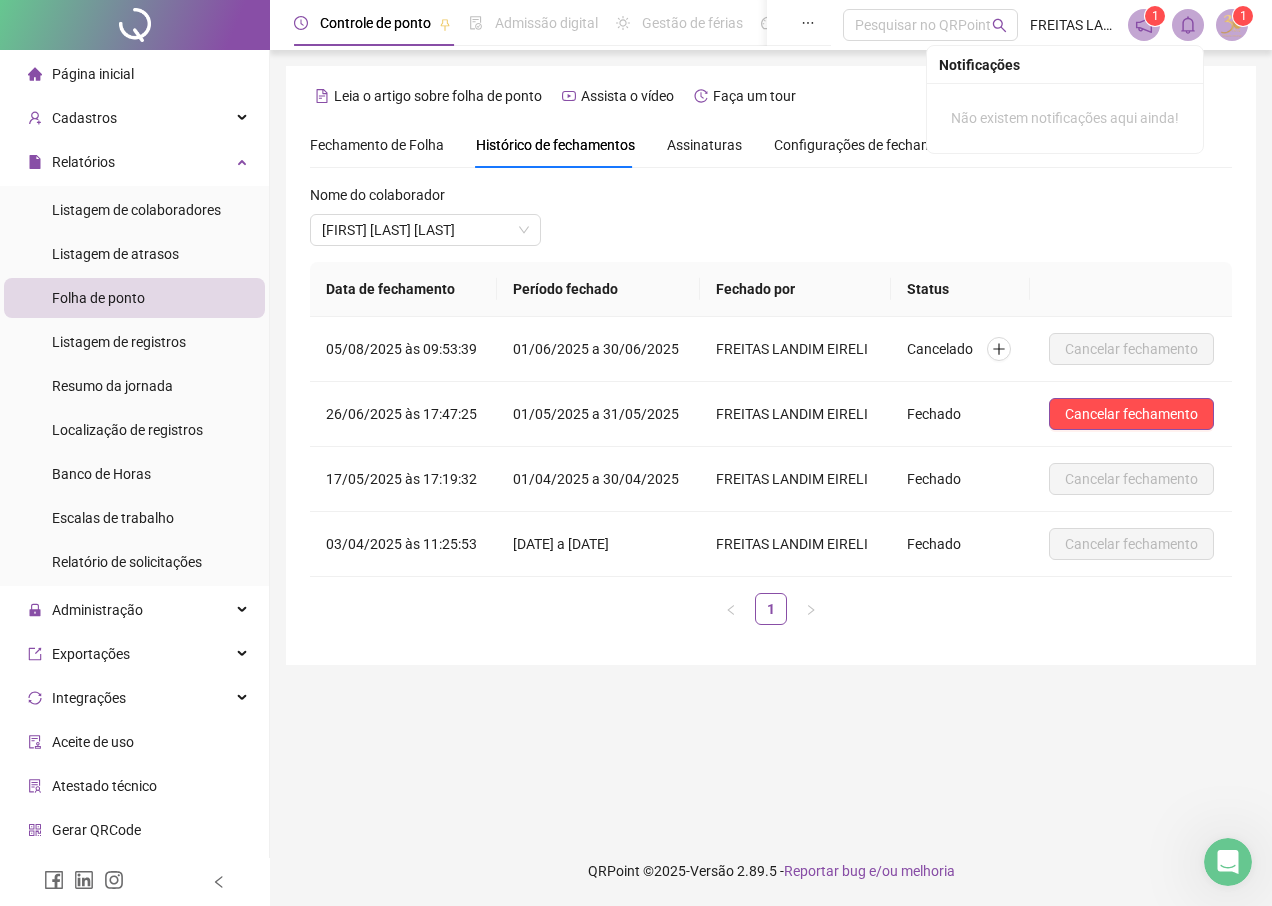 click on "Fechamento de Folha" at bounding box center [377, 145] 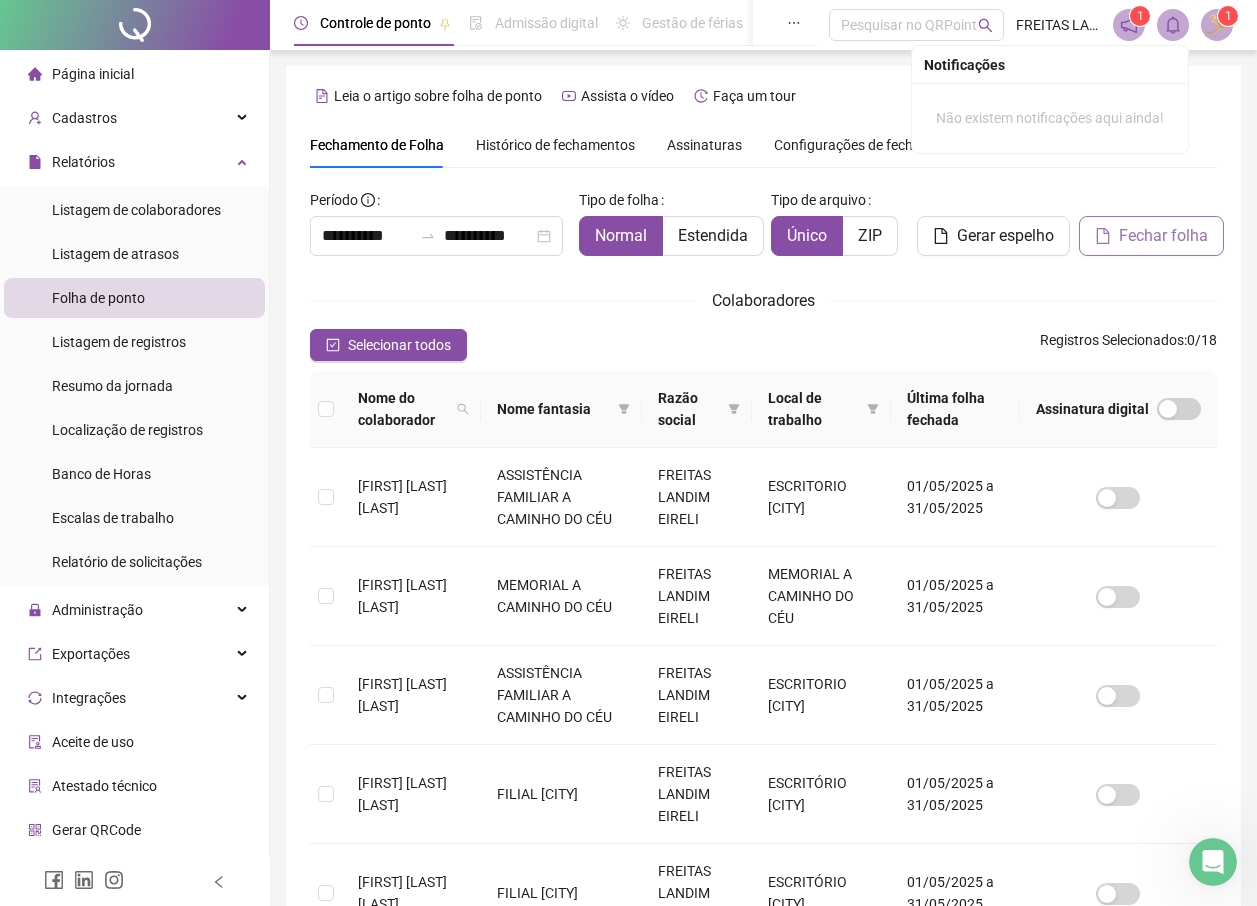type on "**********" 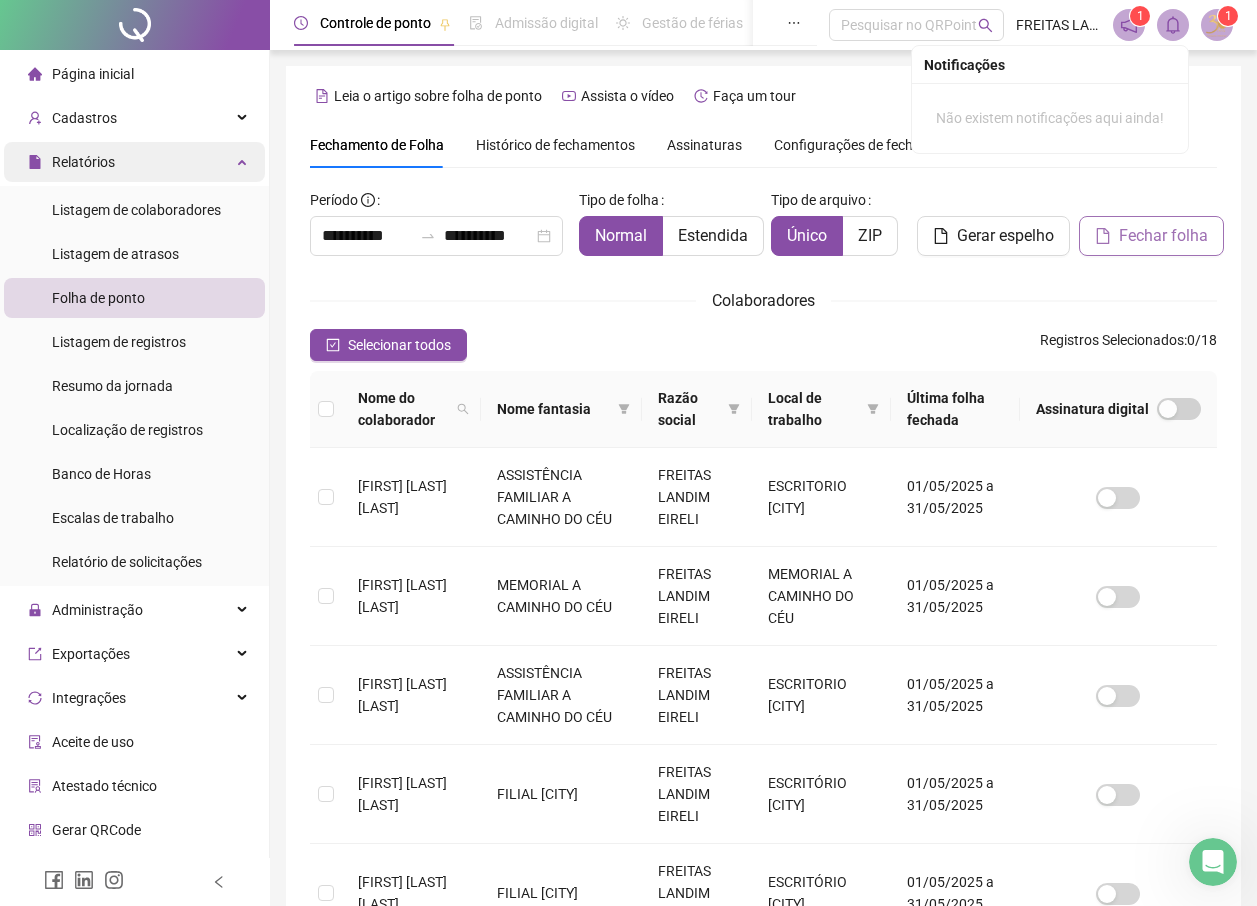 click on "Relatórios" at bounding box center [134, 162] 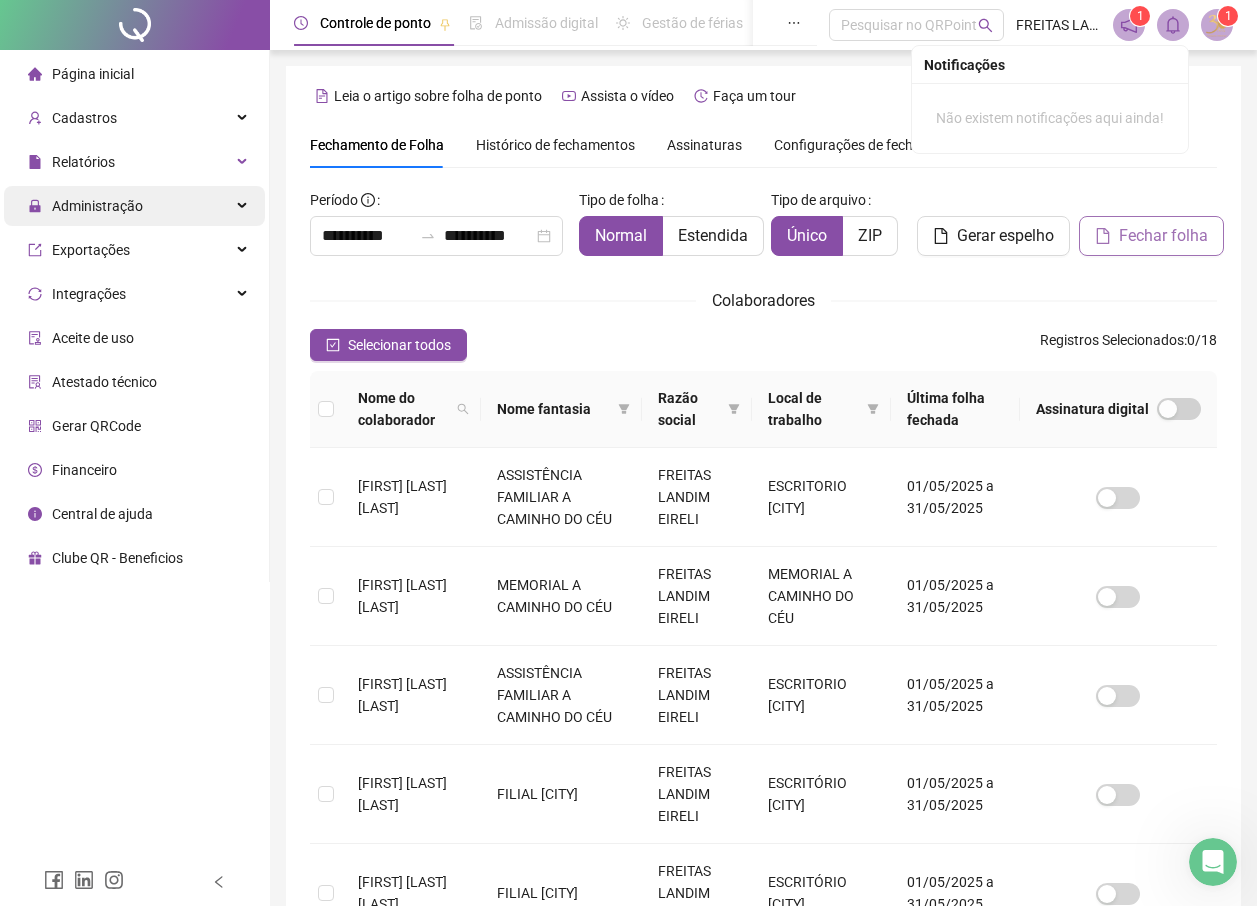 click on "Administração" at bounding box center (97, 206) 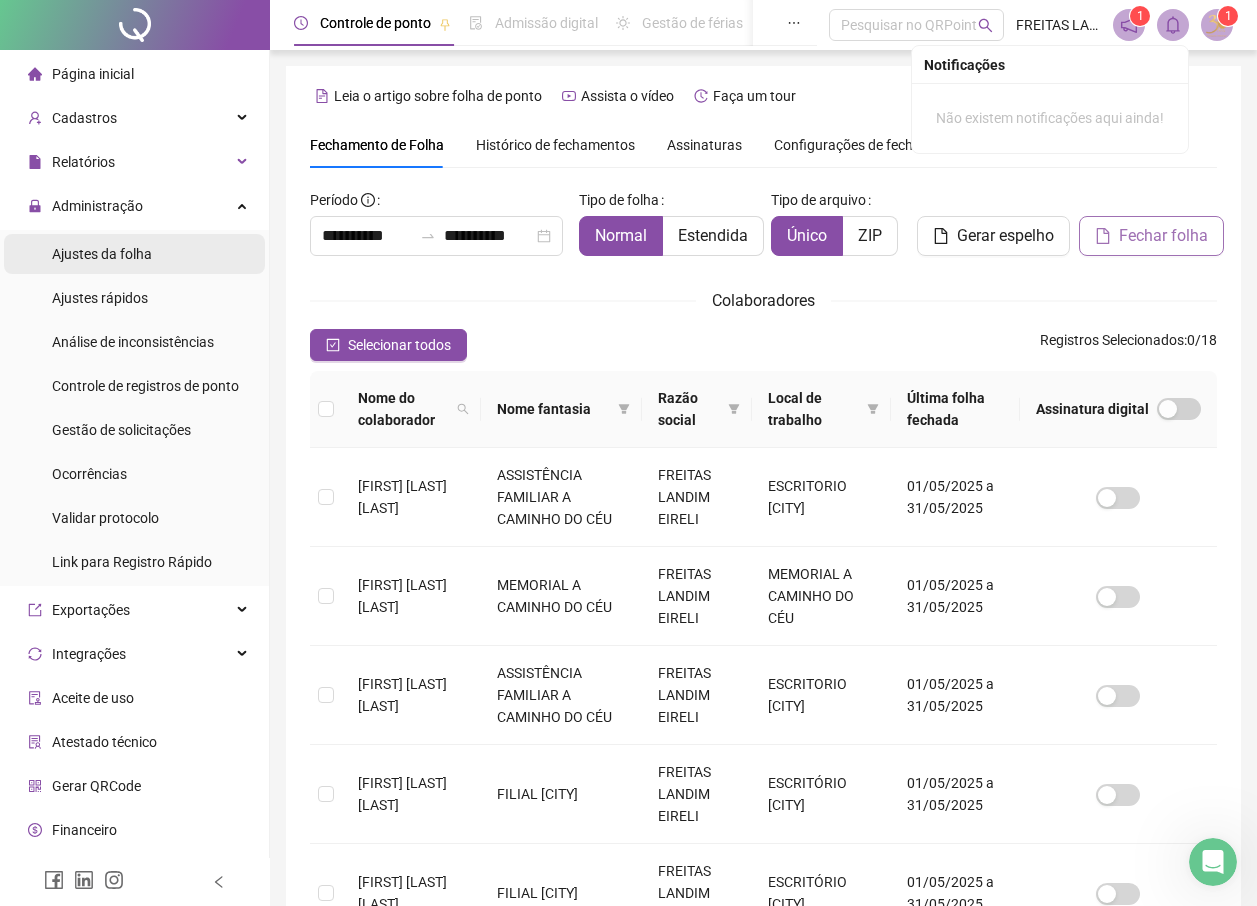 click on "Ajustes da folha" at bounding box center (102, 254) 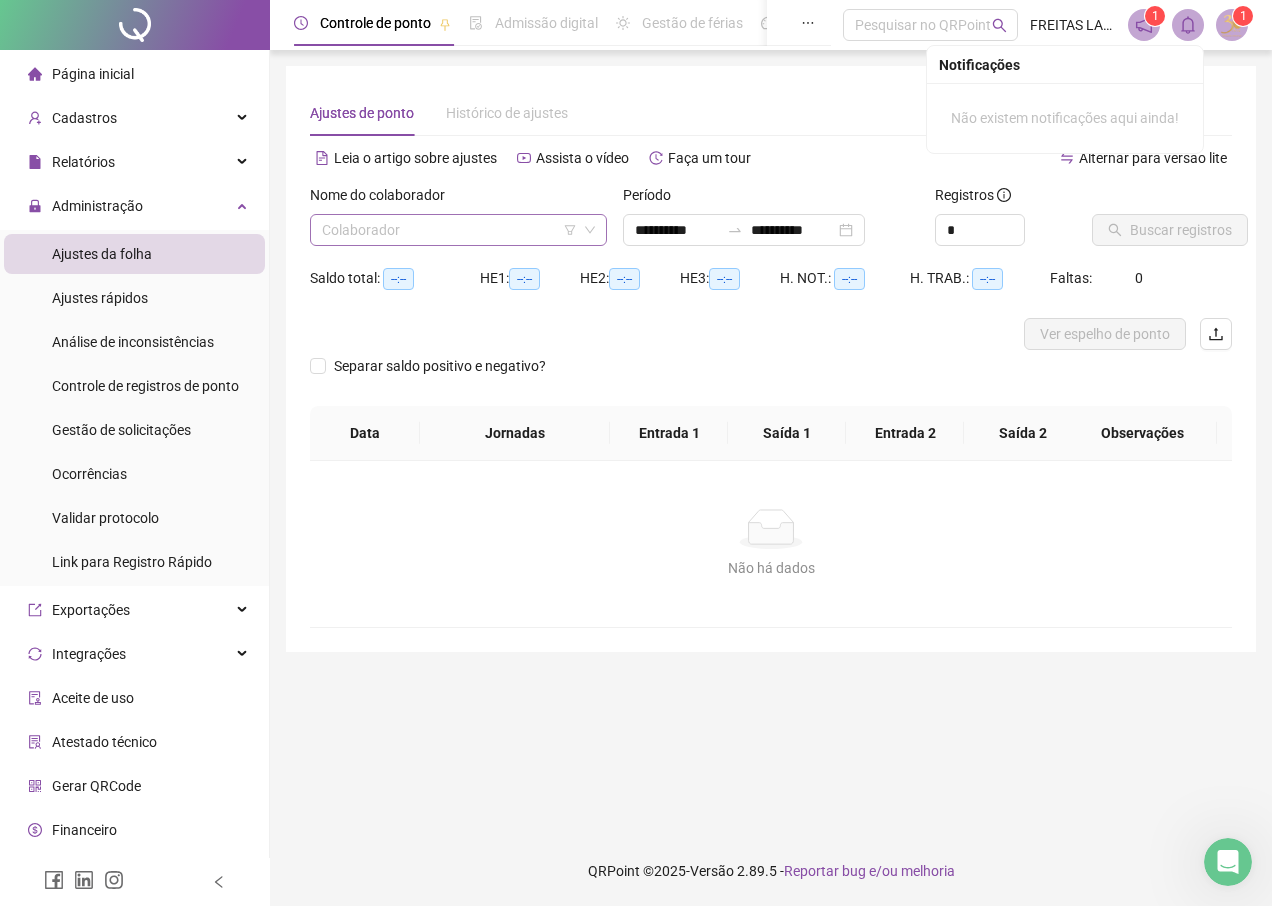 click at bounding box center (449, 230) 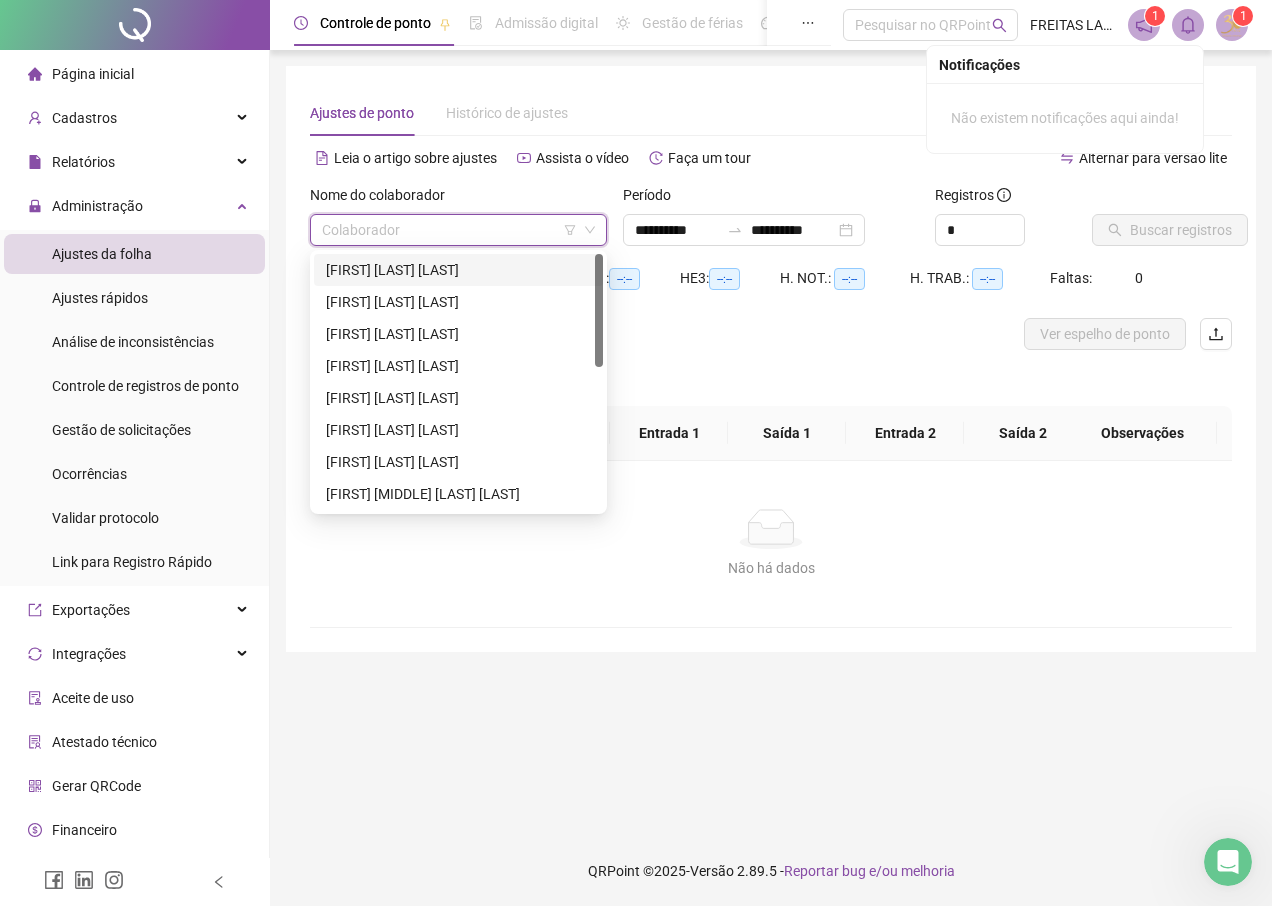 click on "[FIRST] [LAST] [LAST]" at bounding box center [458, 270] 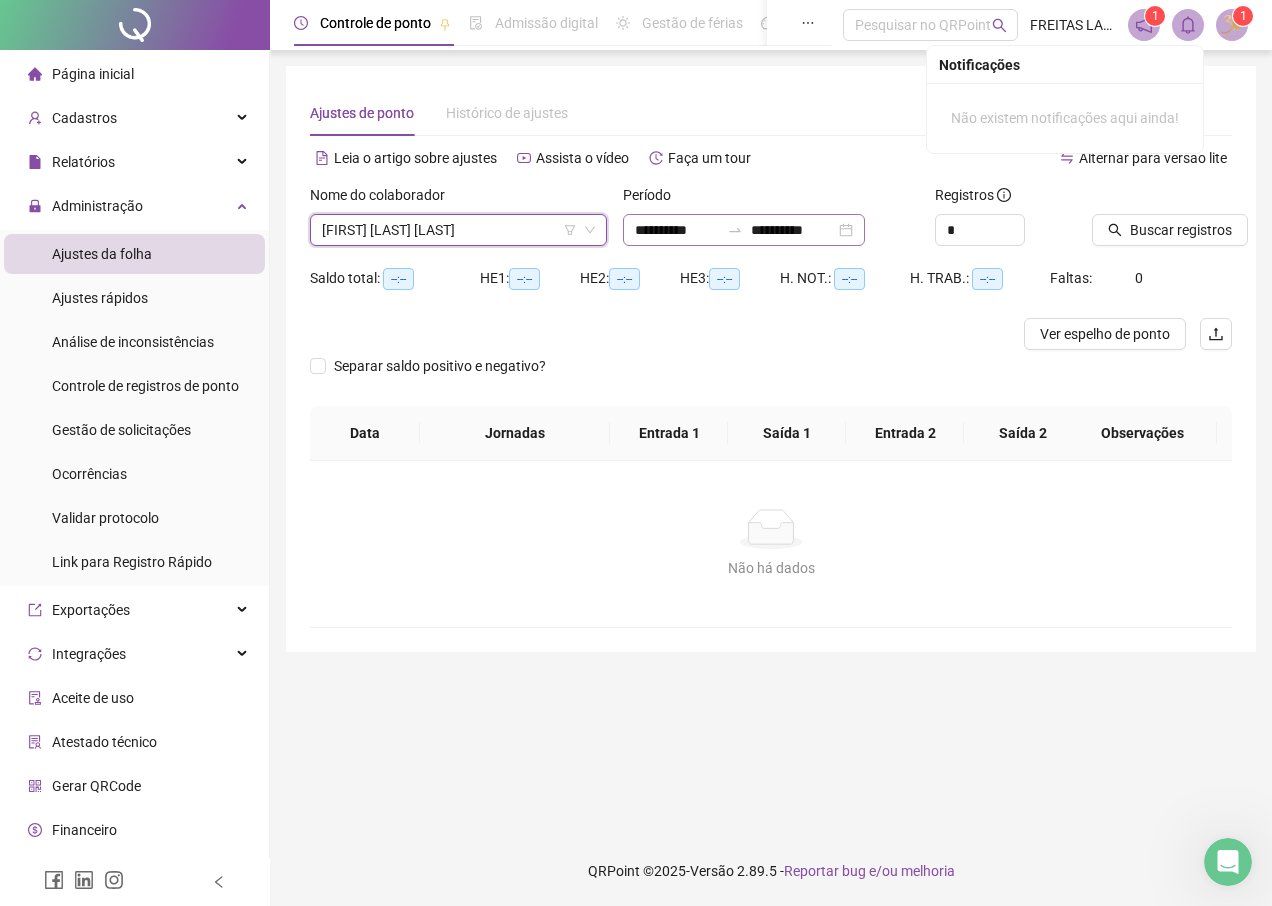 click on "**********" at bounding box center (744, 230) 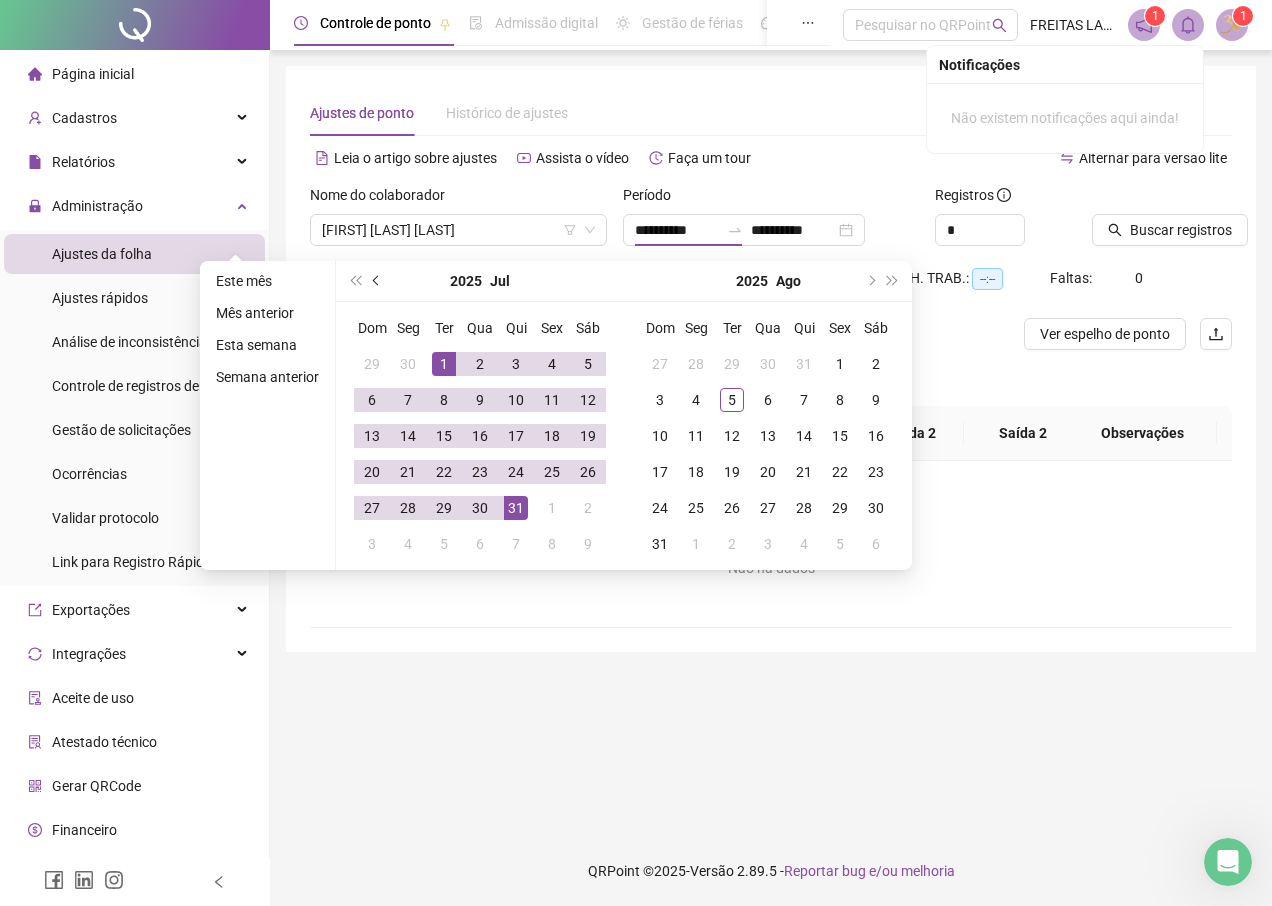click at bounding box center (377, 281) 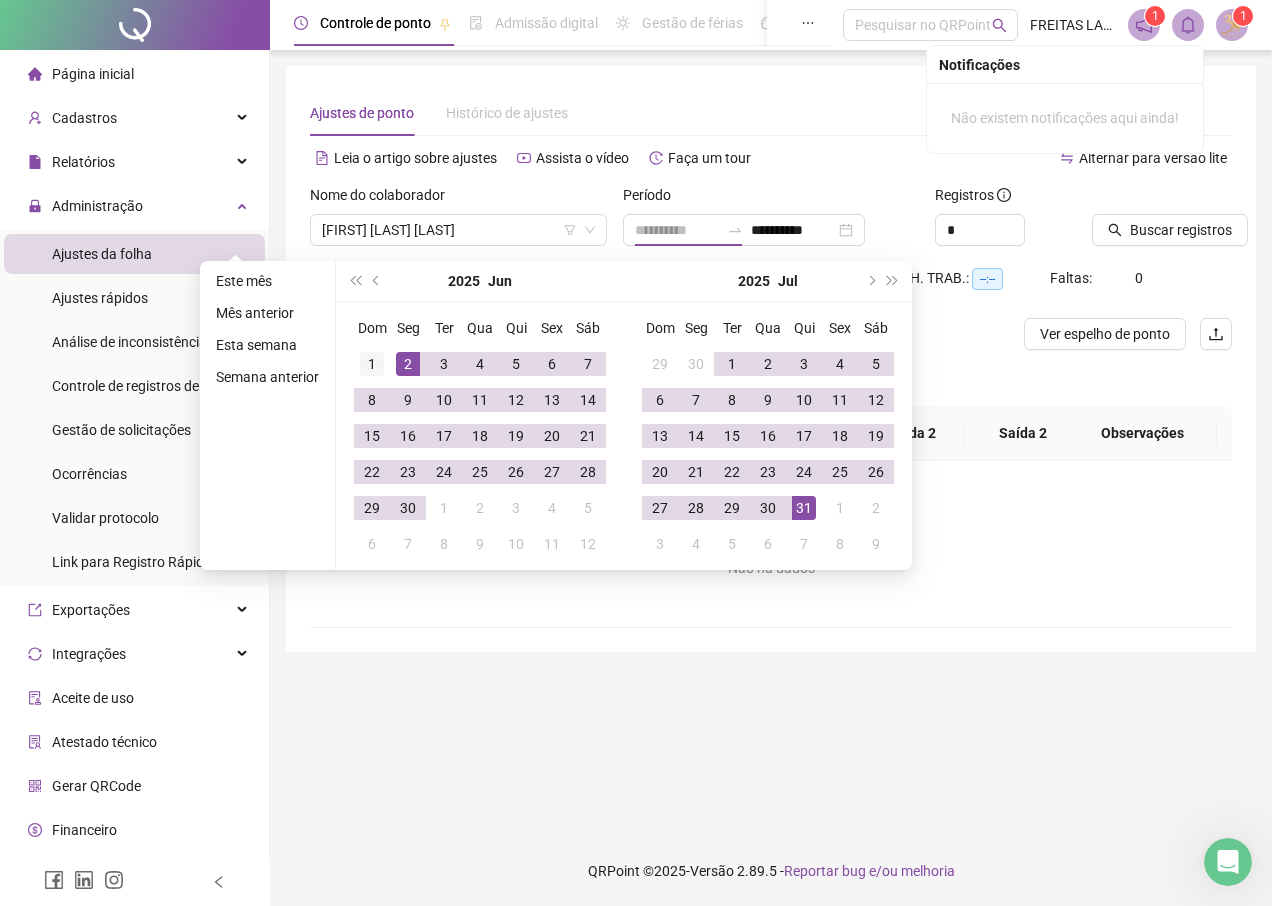 type on "**********" 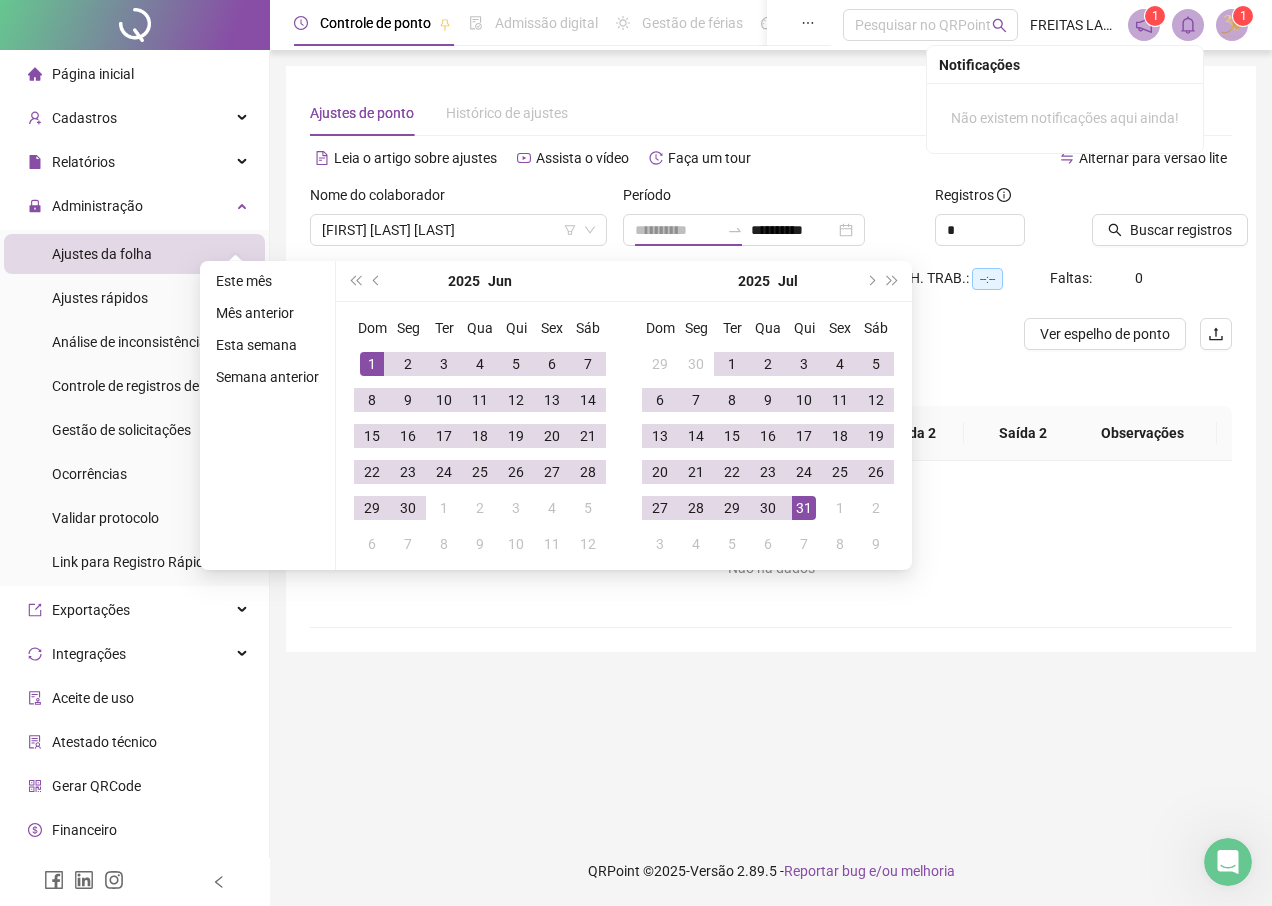 click on "1" at bounding box center [372, 364] 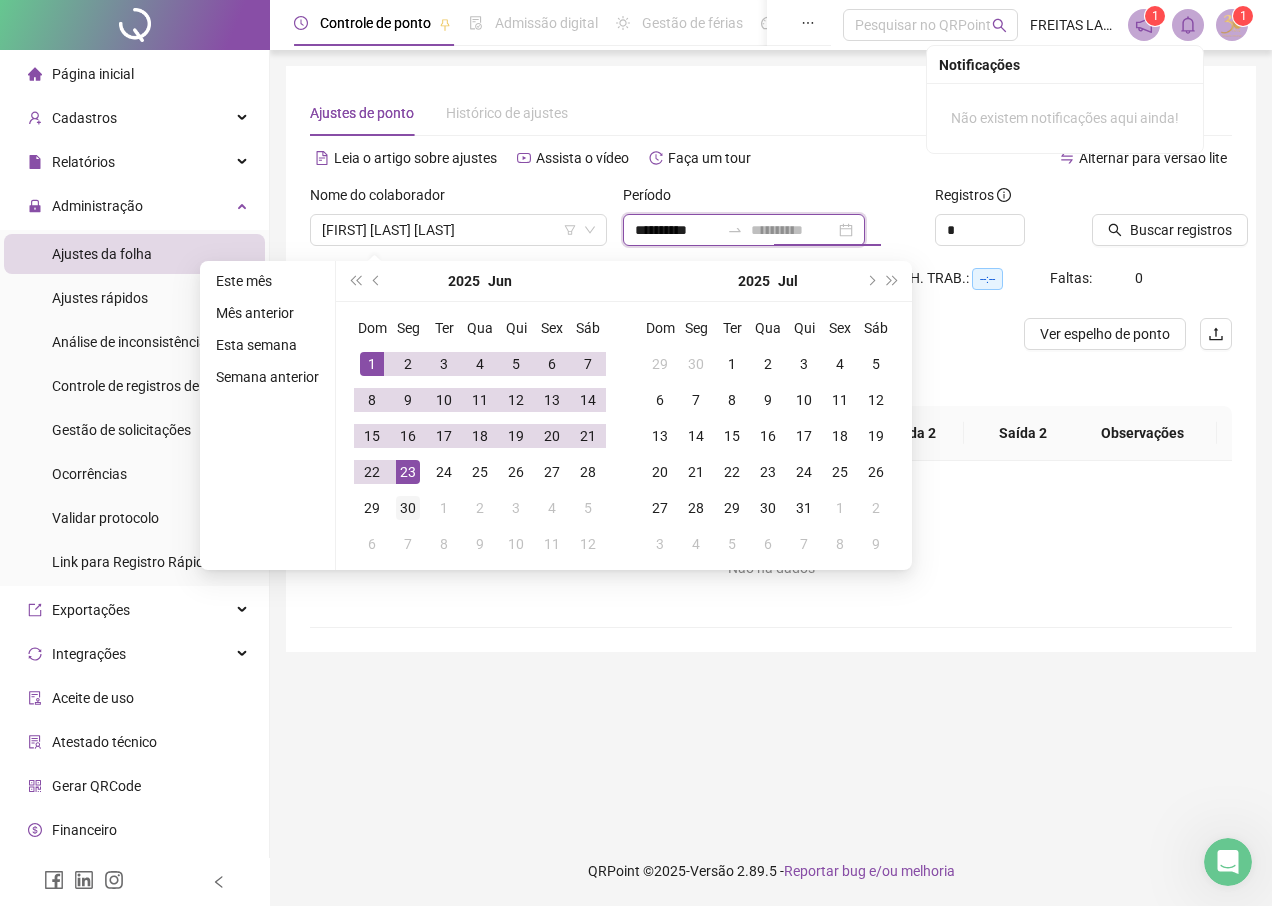 type on "**********" 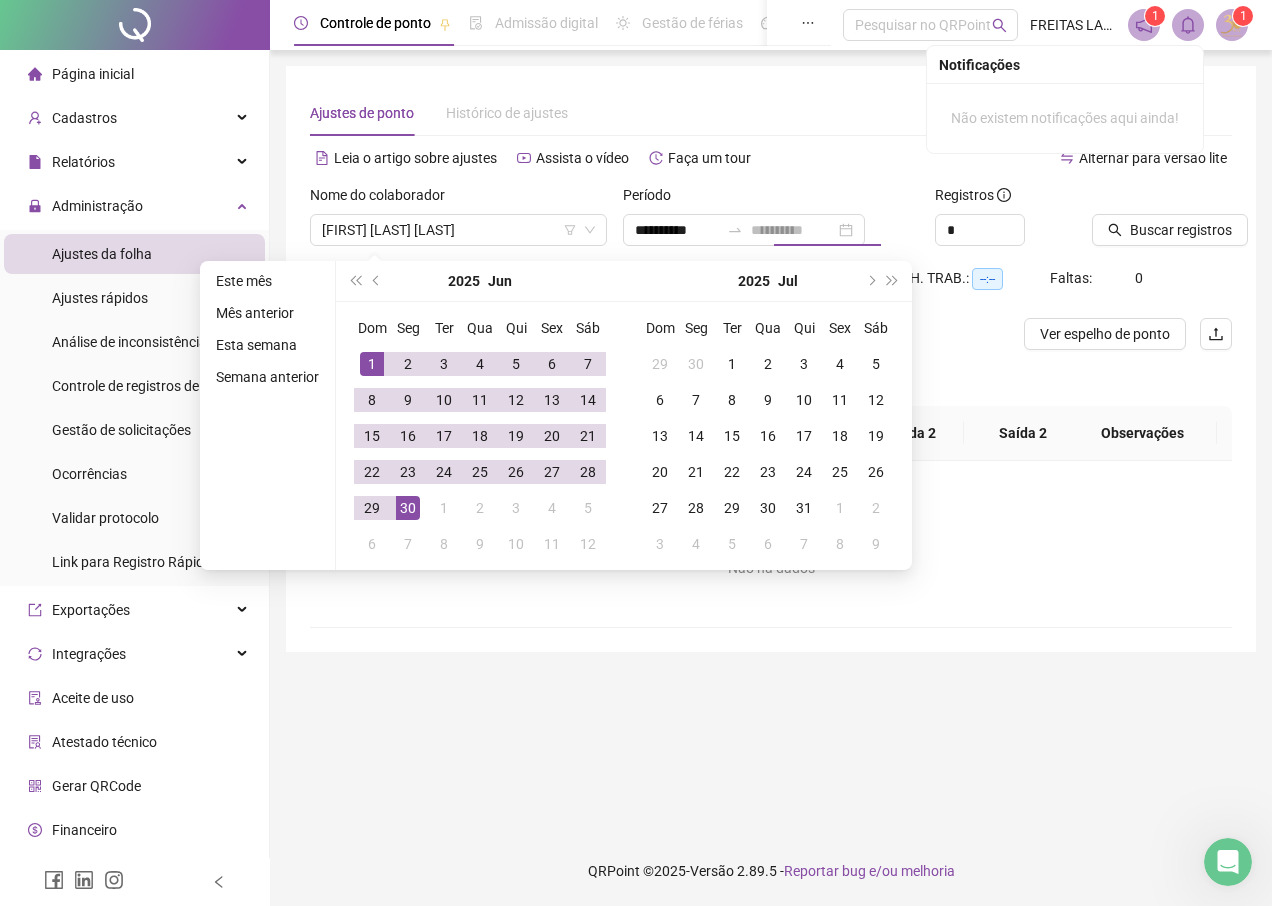click on "30" at bounding box center [408, 508] 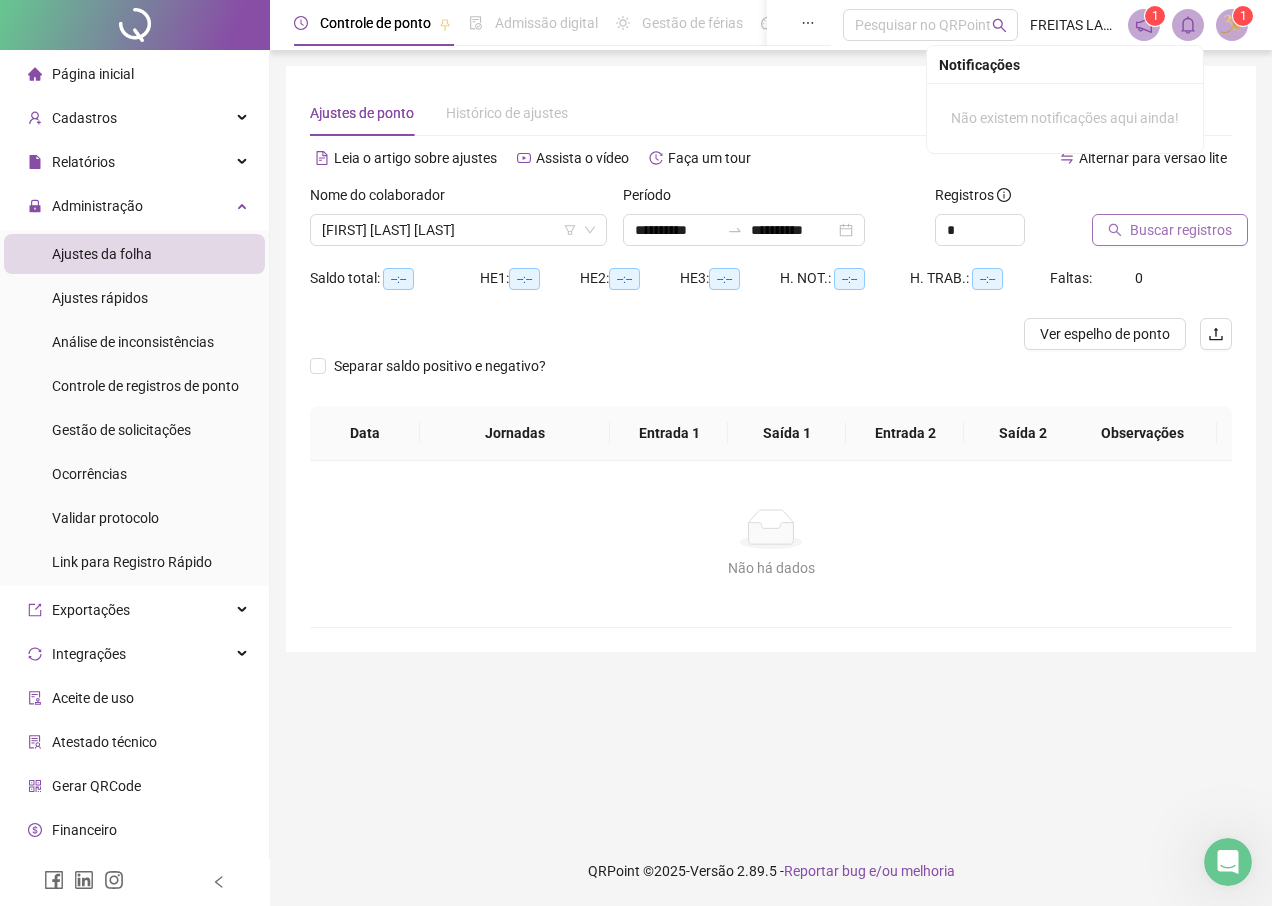 click on "Buscar registros" at bounding box center (1170, 230) 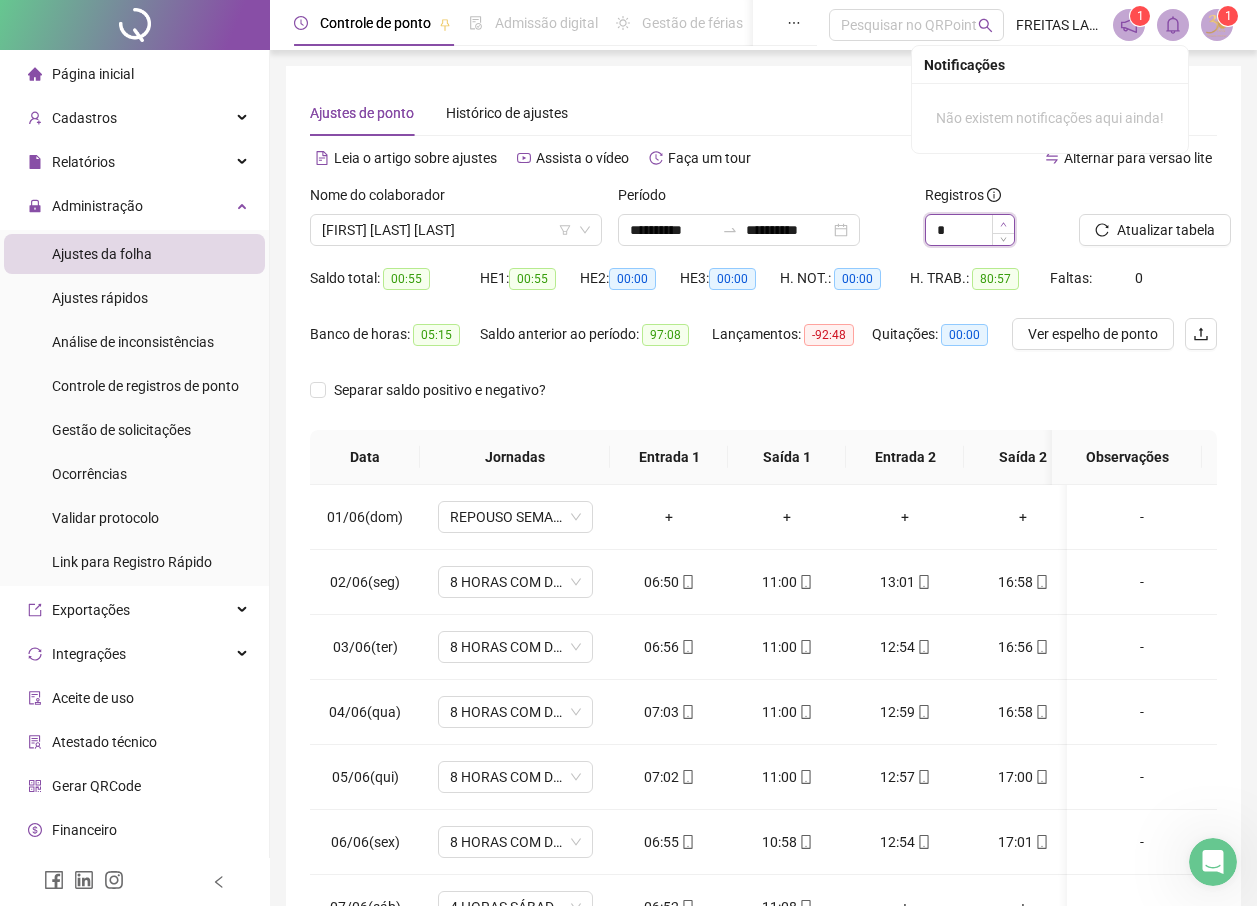 click 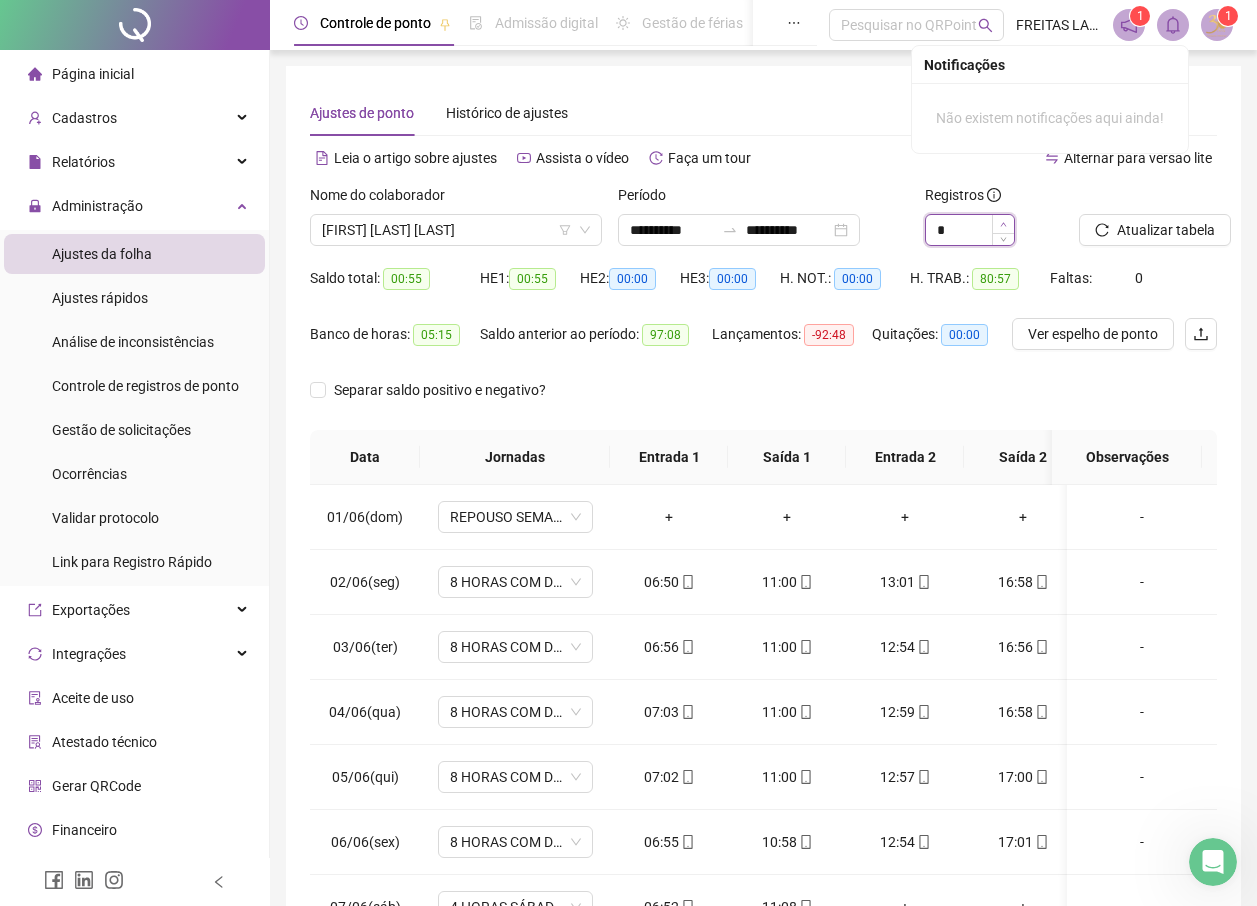 click 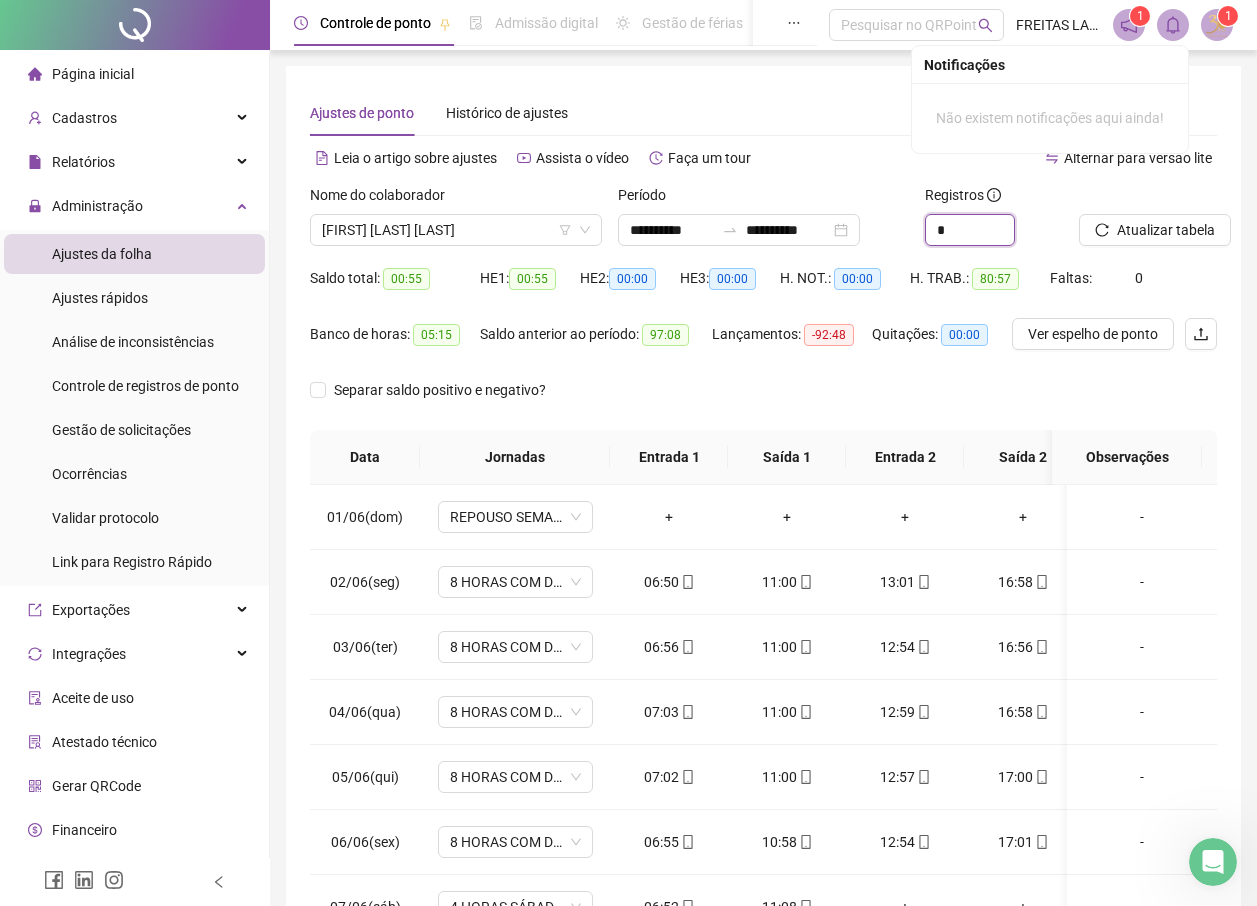 scroll, scrollTop: 116, scrollLeft: 0, axis: vertical 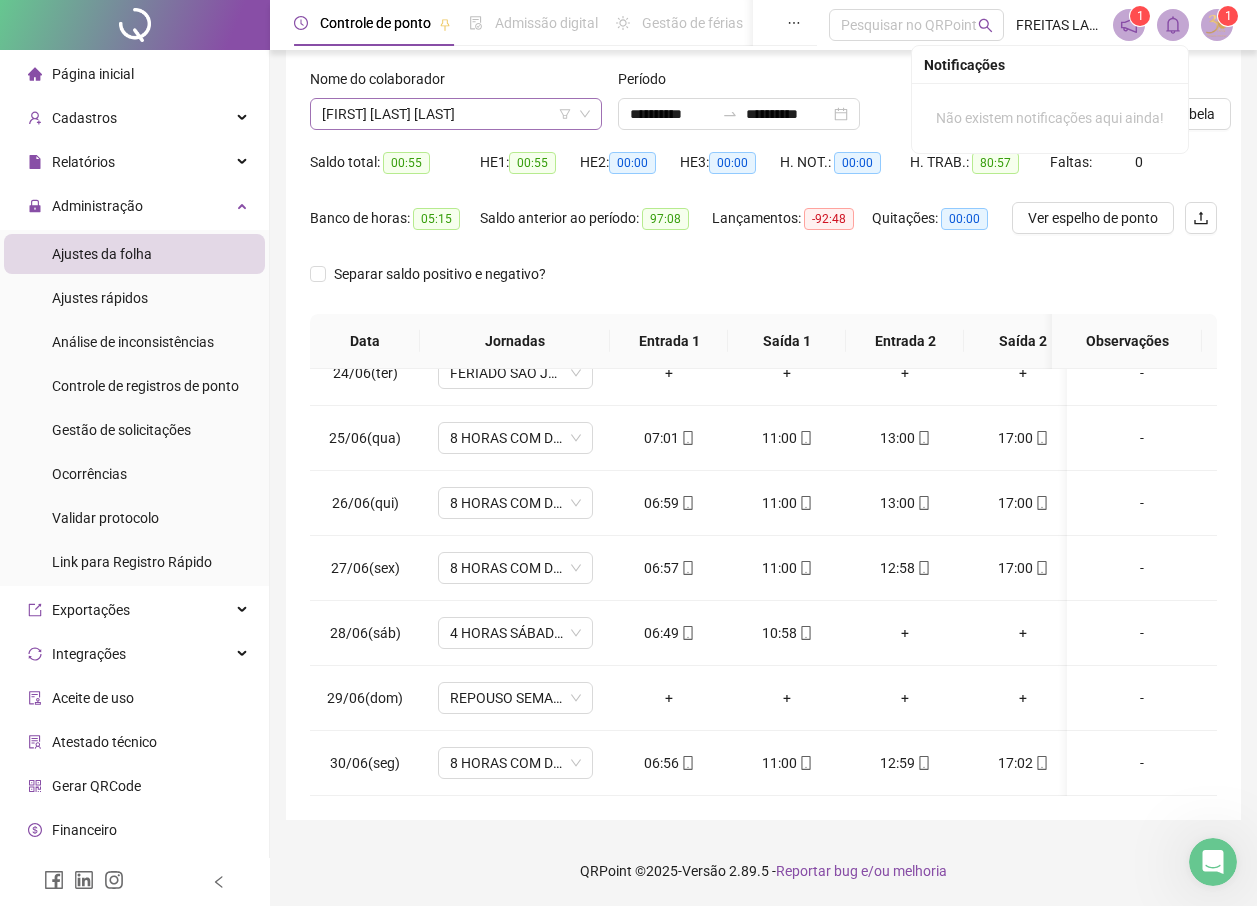 click on "[FIRST] [LAST] [LAST]" at bounding box center (456, 114) 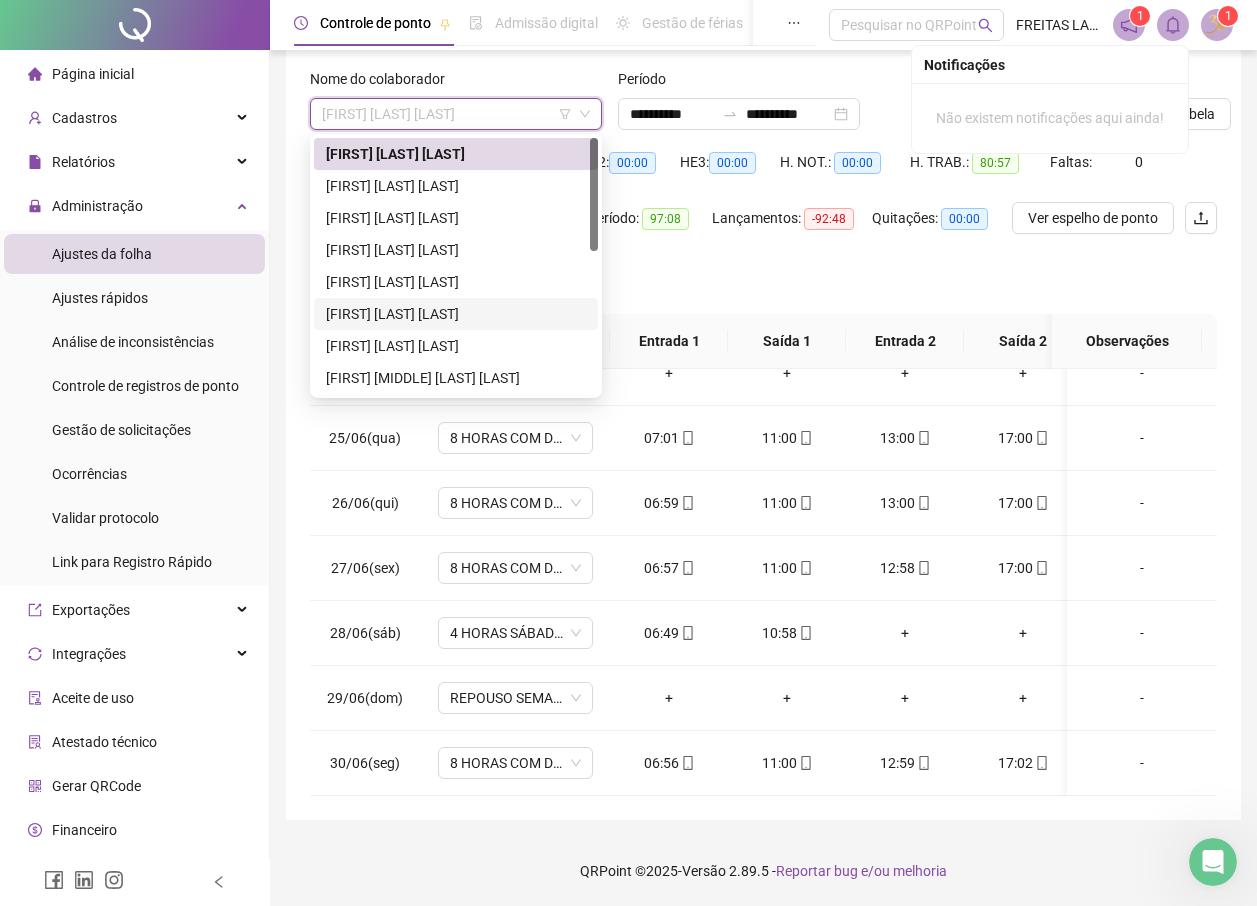 click on "[FIRST] [LAST] [LAST]" at bounding box center (456, 314) 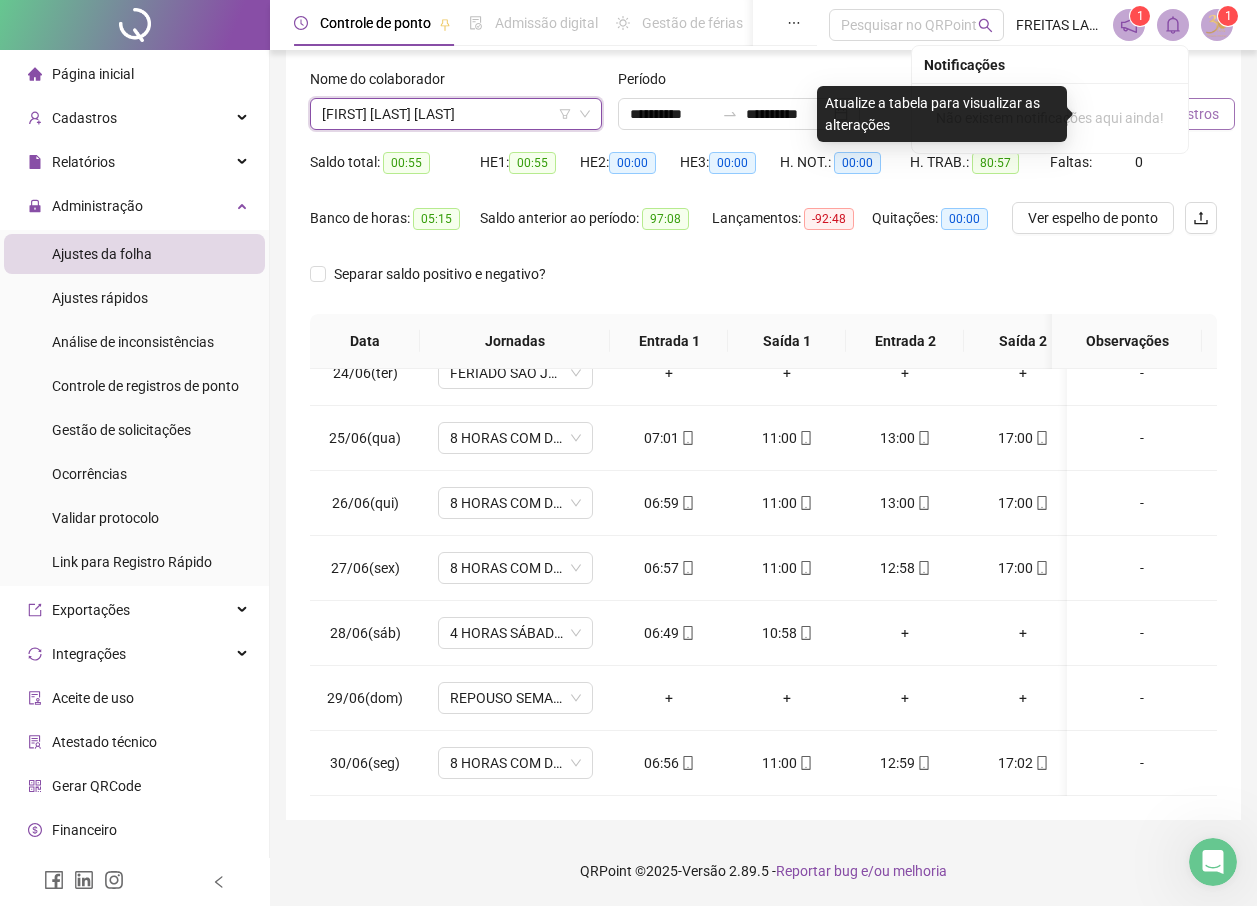 click on "Buscar registros" at bounding box center (1157, 114) 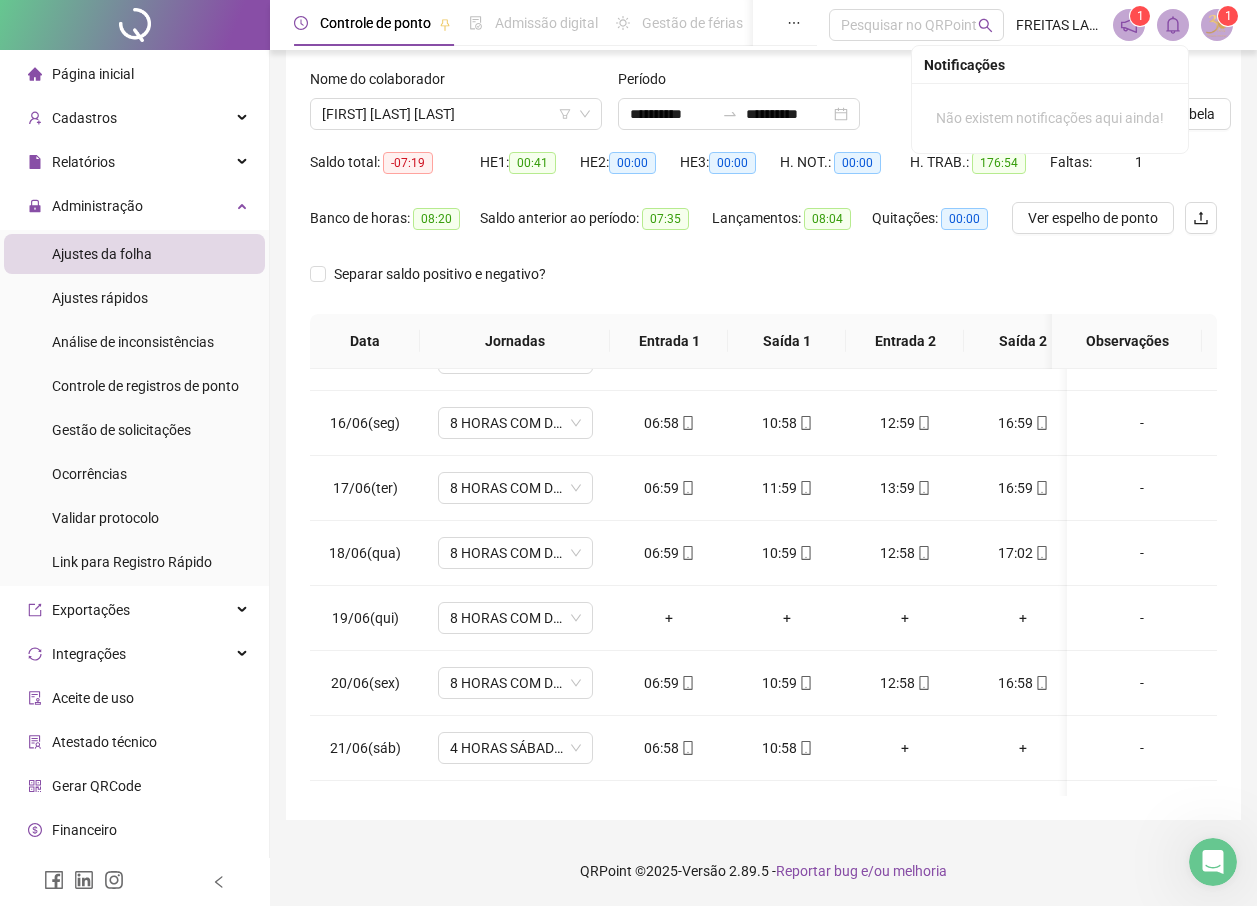 scroll, scrollTop: 937, scrollLeft: 0, axis: vertical 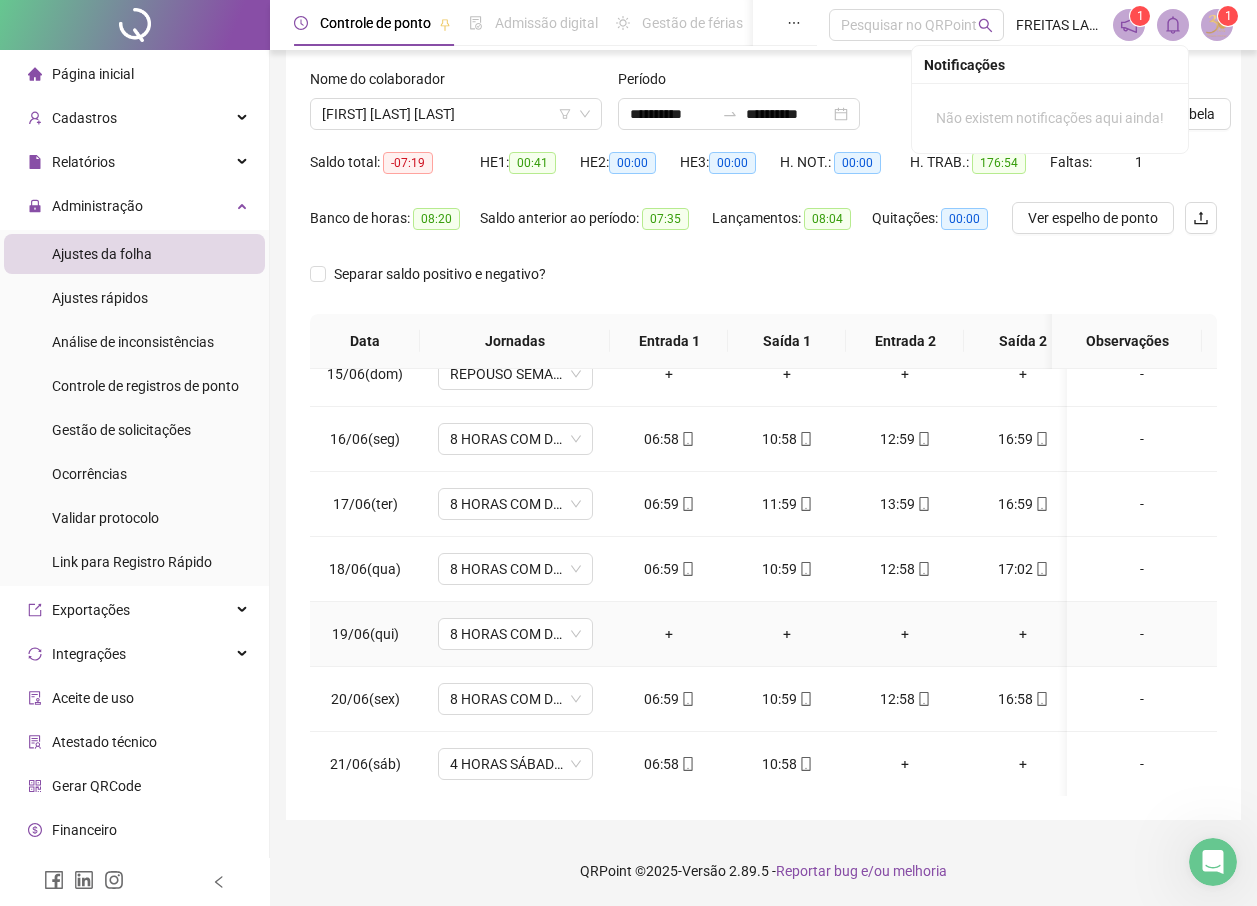 click on "-" at bounding box center [1142, 634] 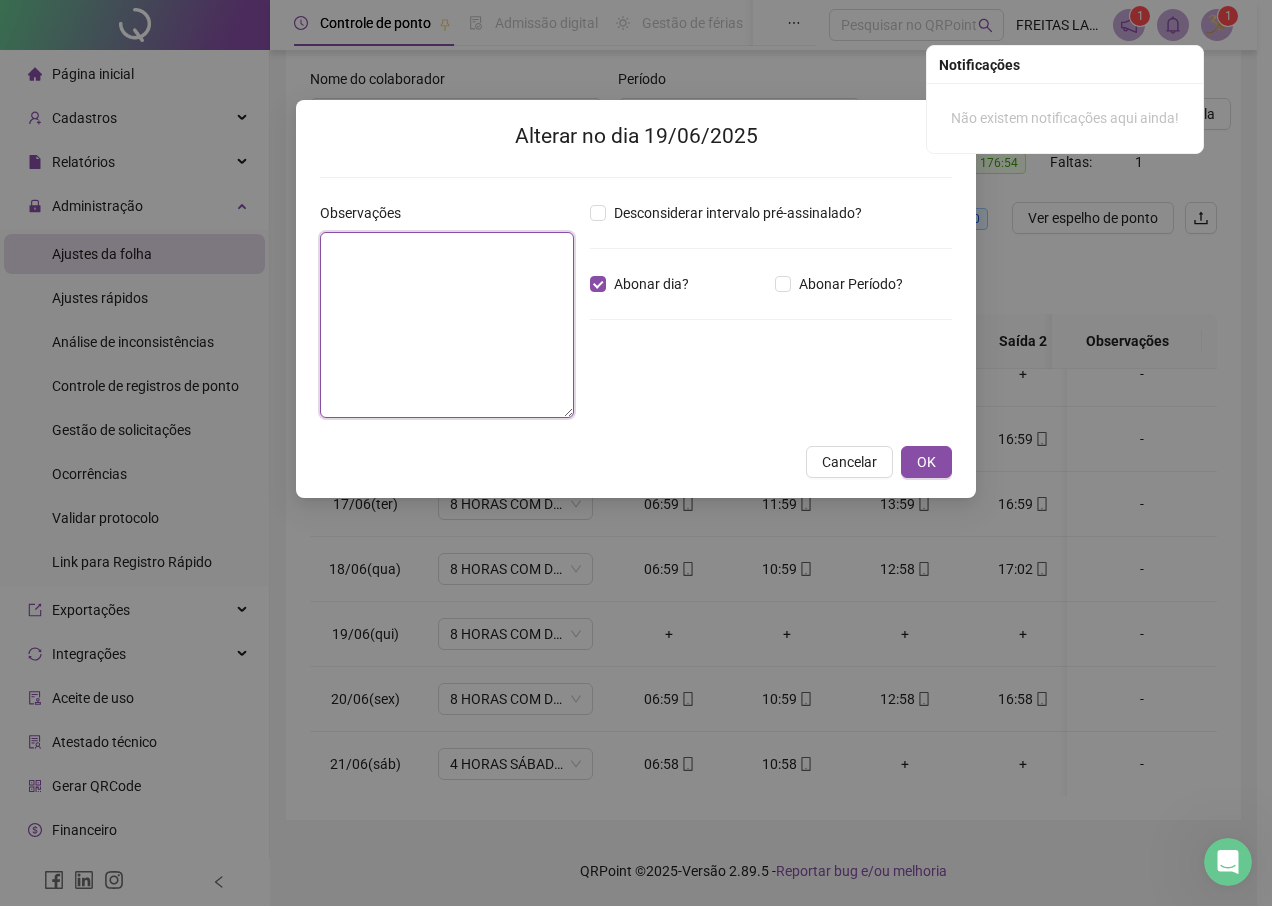 click at bounding box center [447, 325] 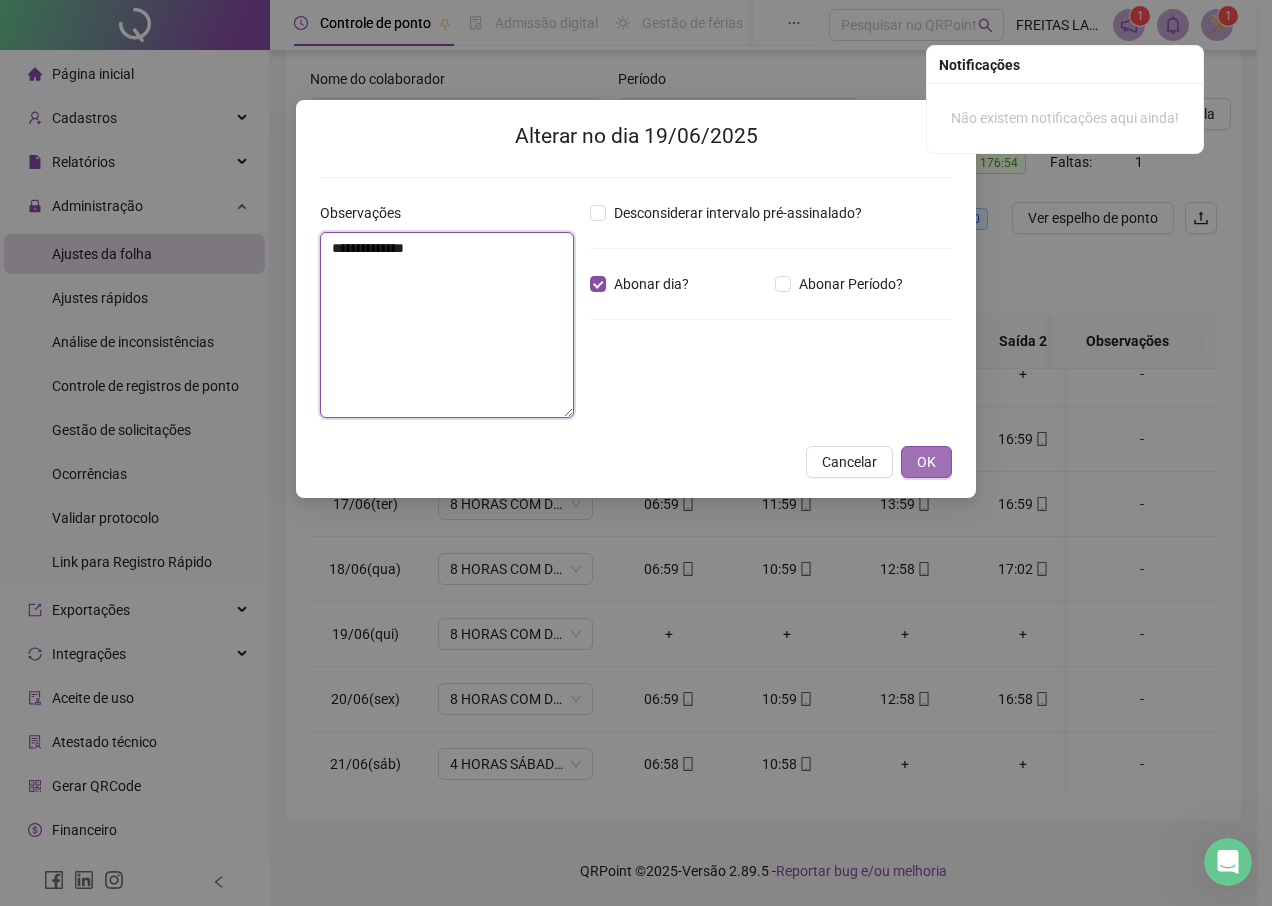 type on "**********" 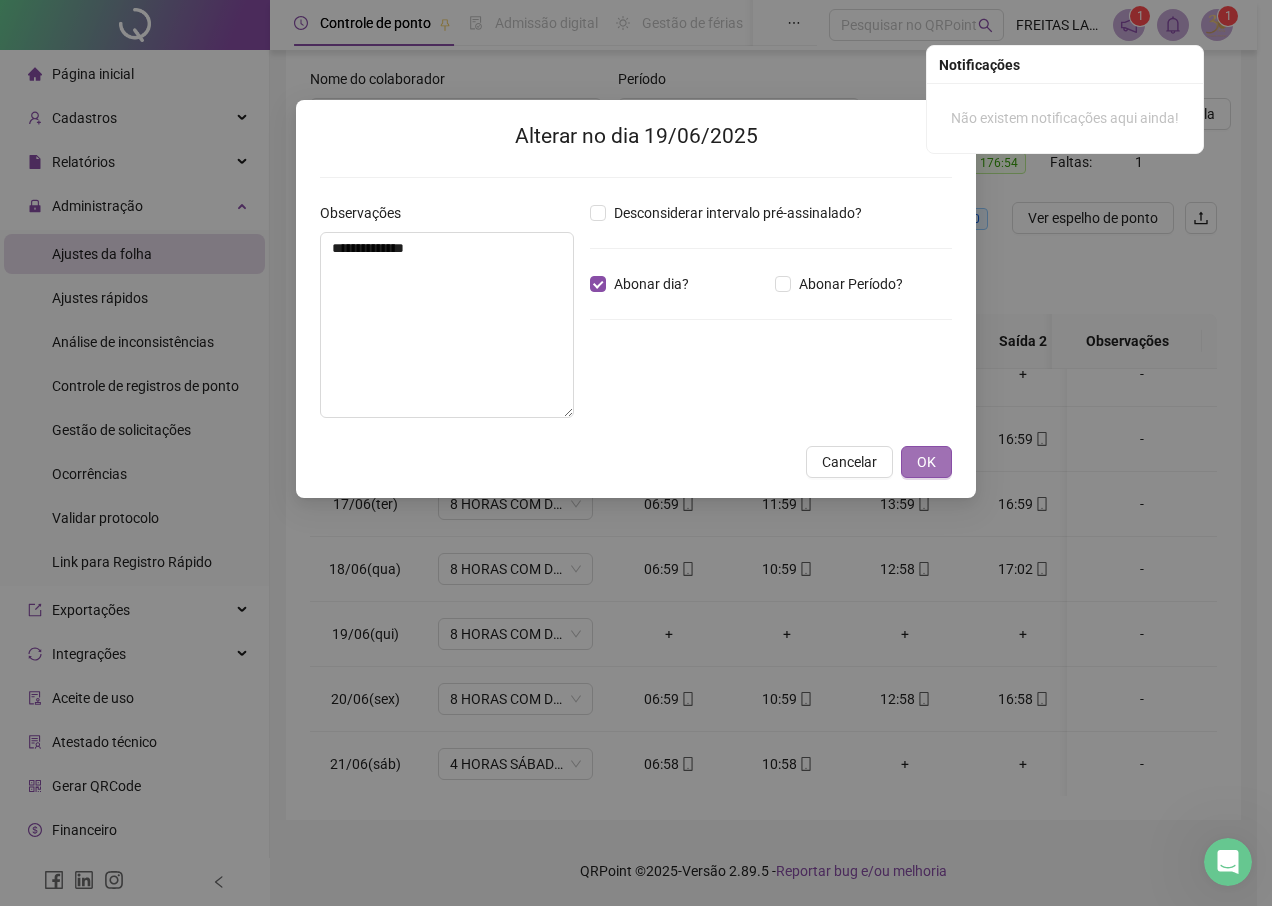 click on "OK" at bounding box center (926, 462) 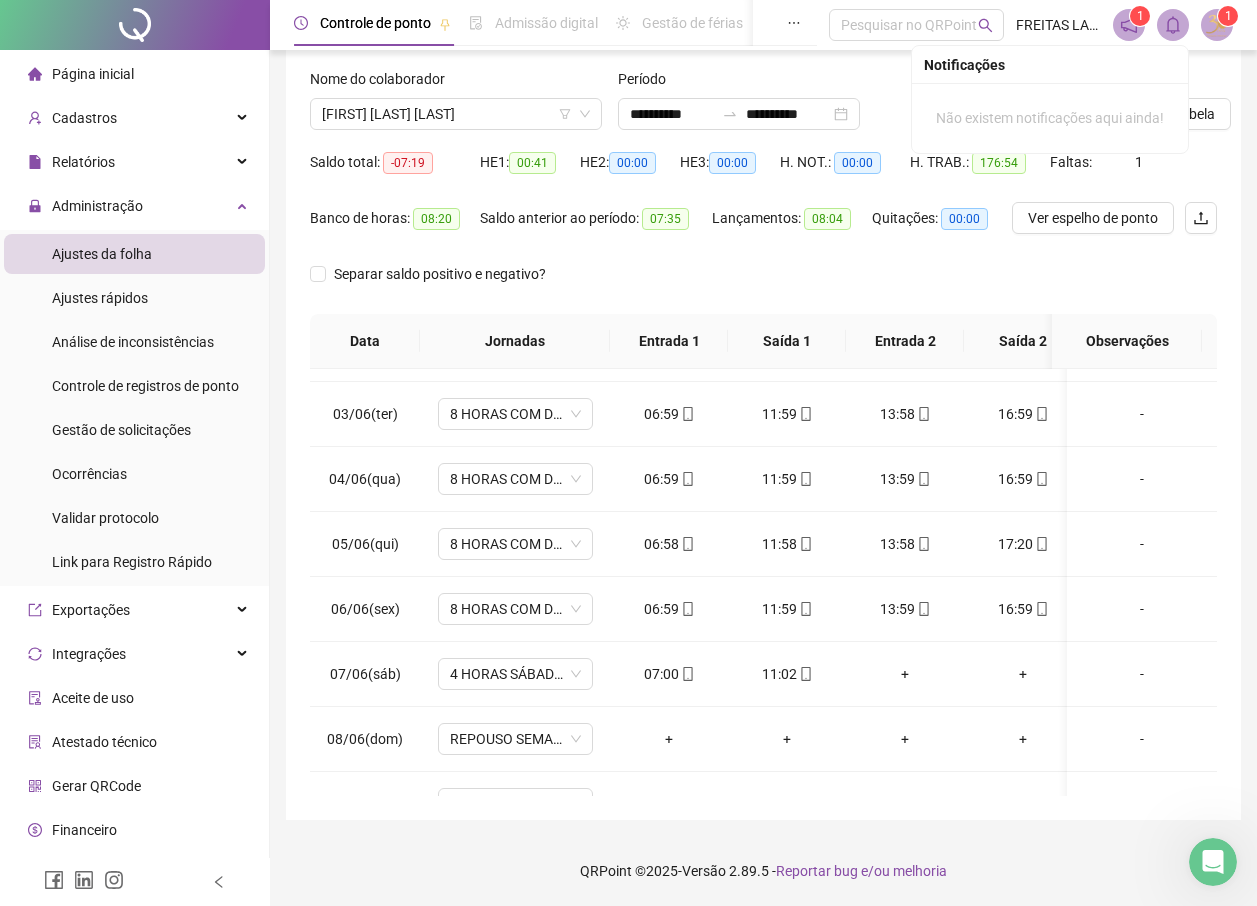 scroll, scrollTop: 0, scrollLeft: 0, axis: both 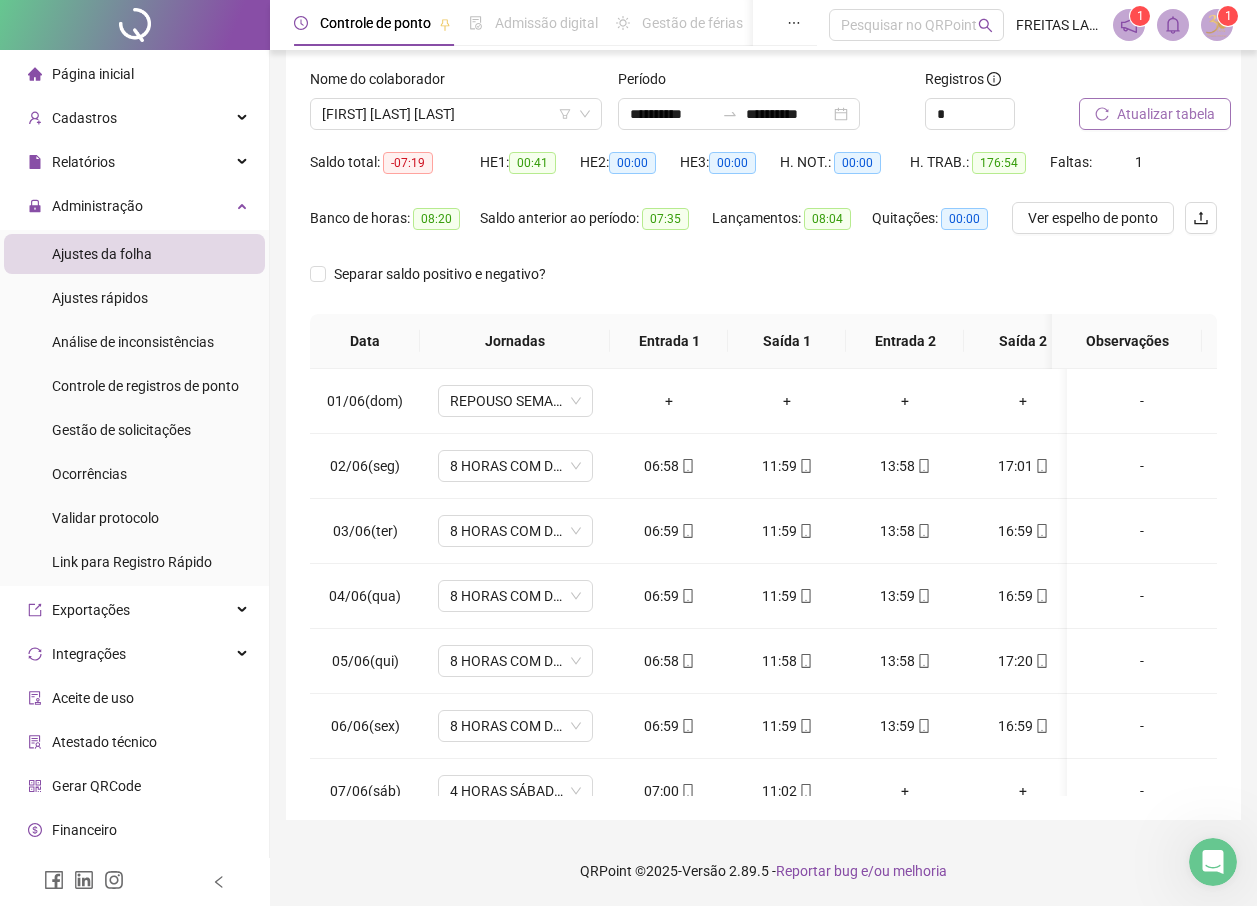 click on "Atualizar tabela" at bounding box center [1166, 114] 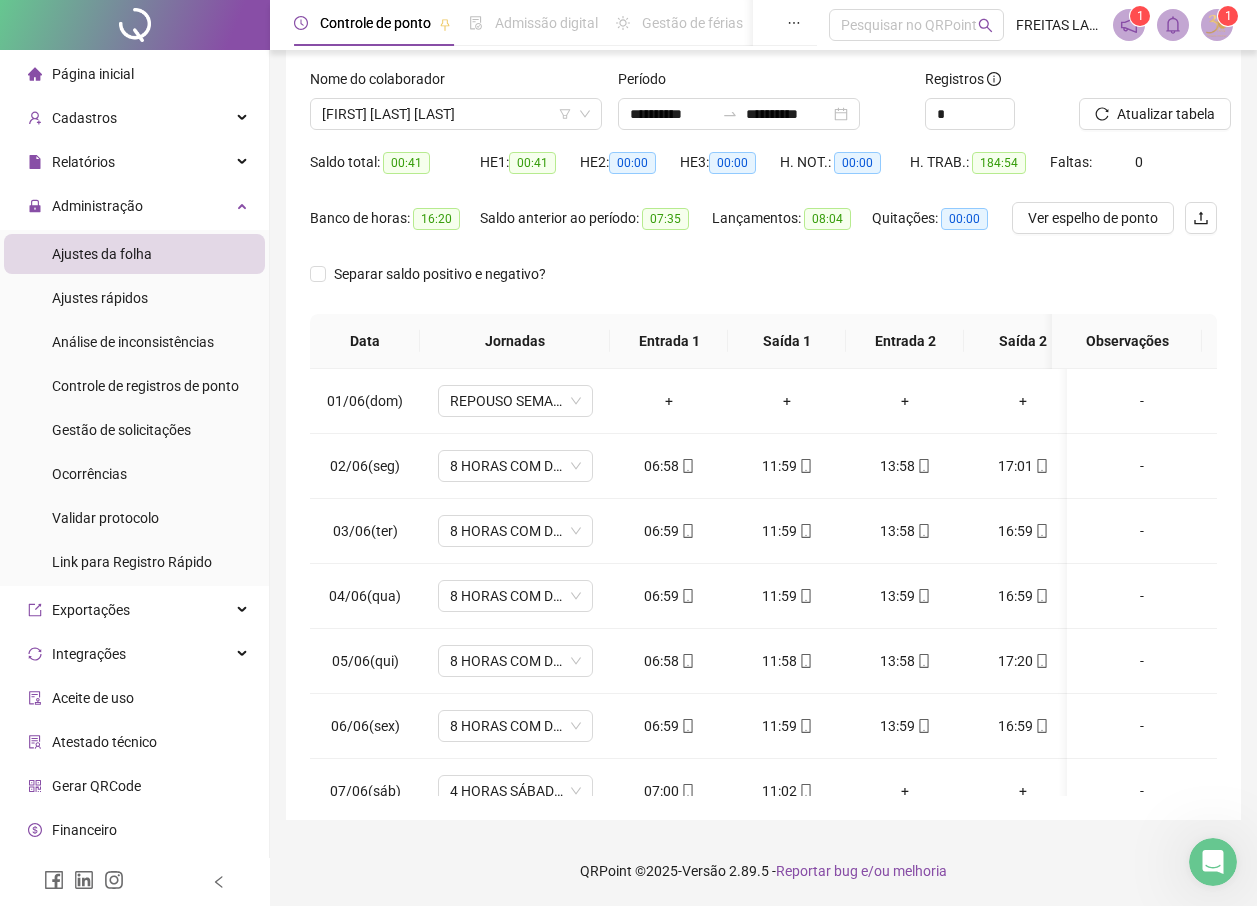 click on "Ver espelho de ponto" at bounding box center [1093, 218] 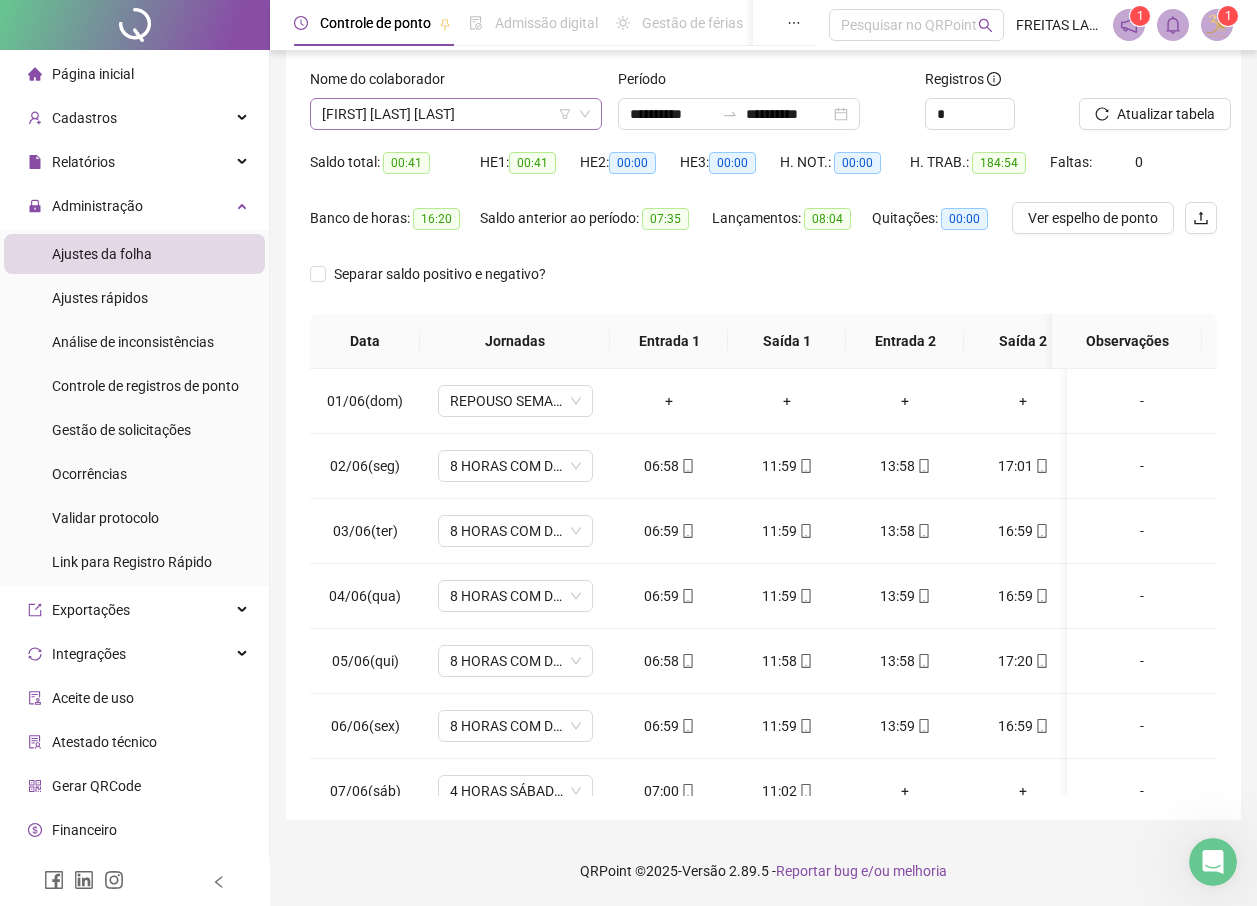 click on "[FIRST] [LAST] [LAST]" at bounding box center [456, 114] 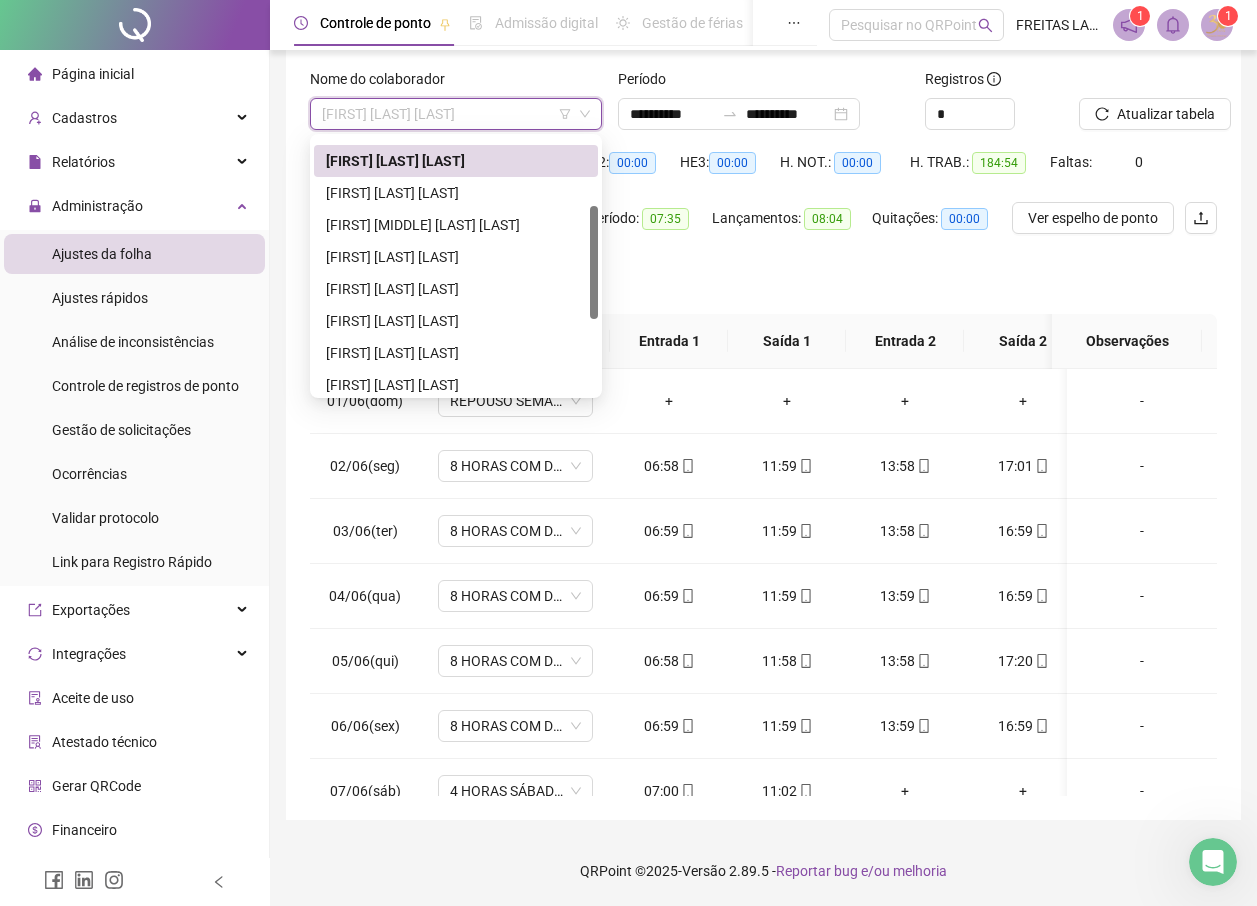 scroll, scrollTop: 171, scrollLeft: 0, axis: vertical 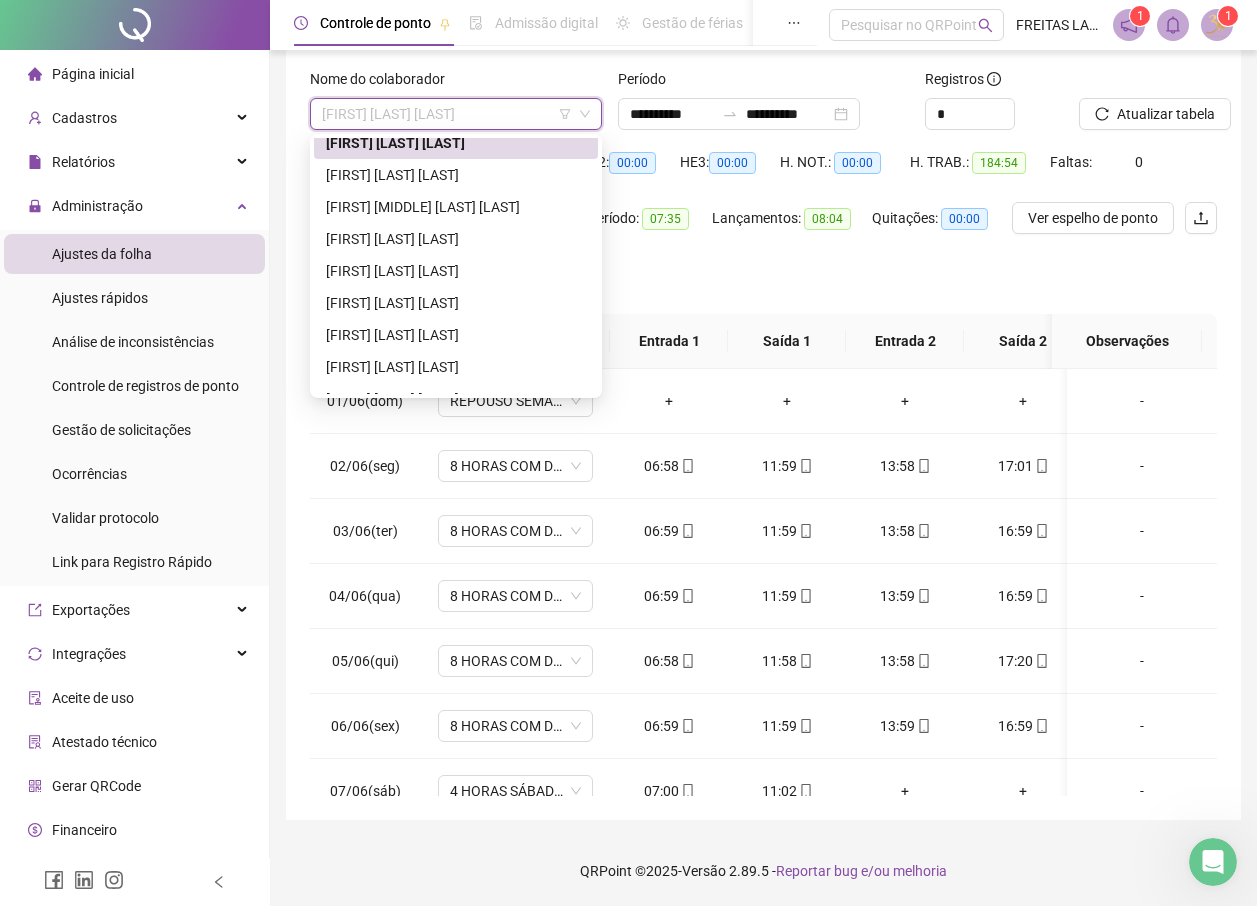 drag, startPoint x: 595, startPoint y: 194, endPoint x: 595, endPoint y: 270, distance: 76 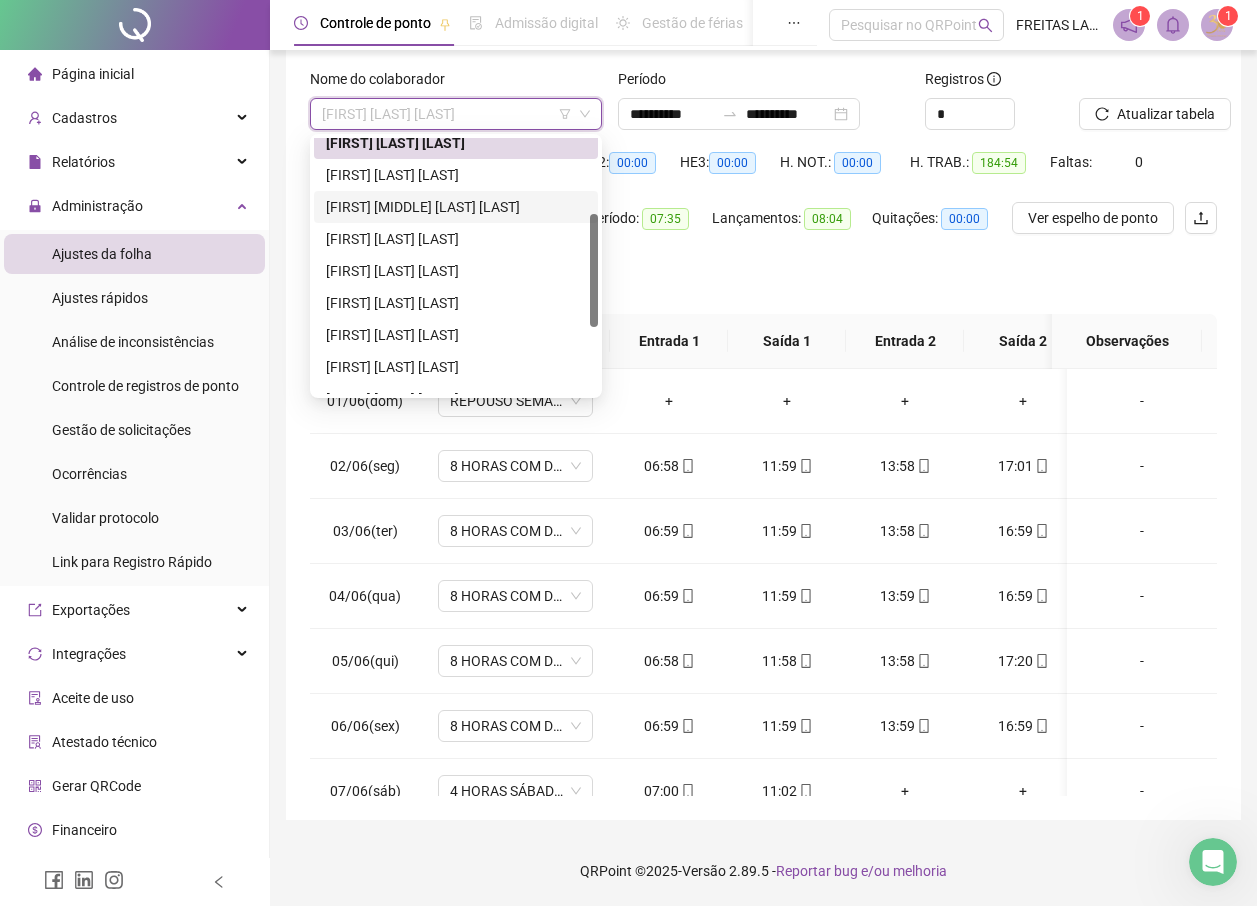 click on "[FIRST] [MIDDLE] [LAST] [LAST]" at bounding box center (456, 207) 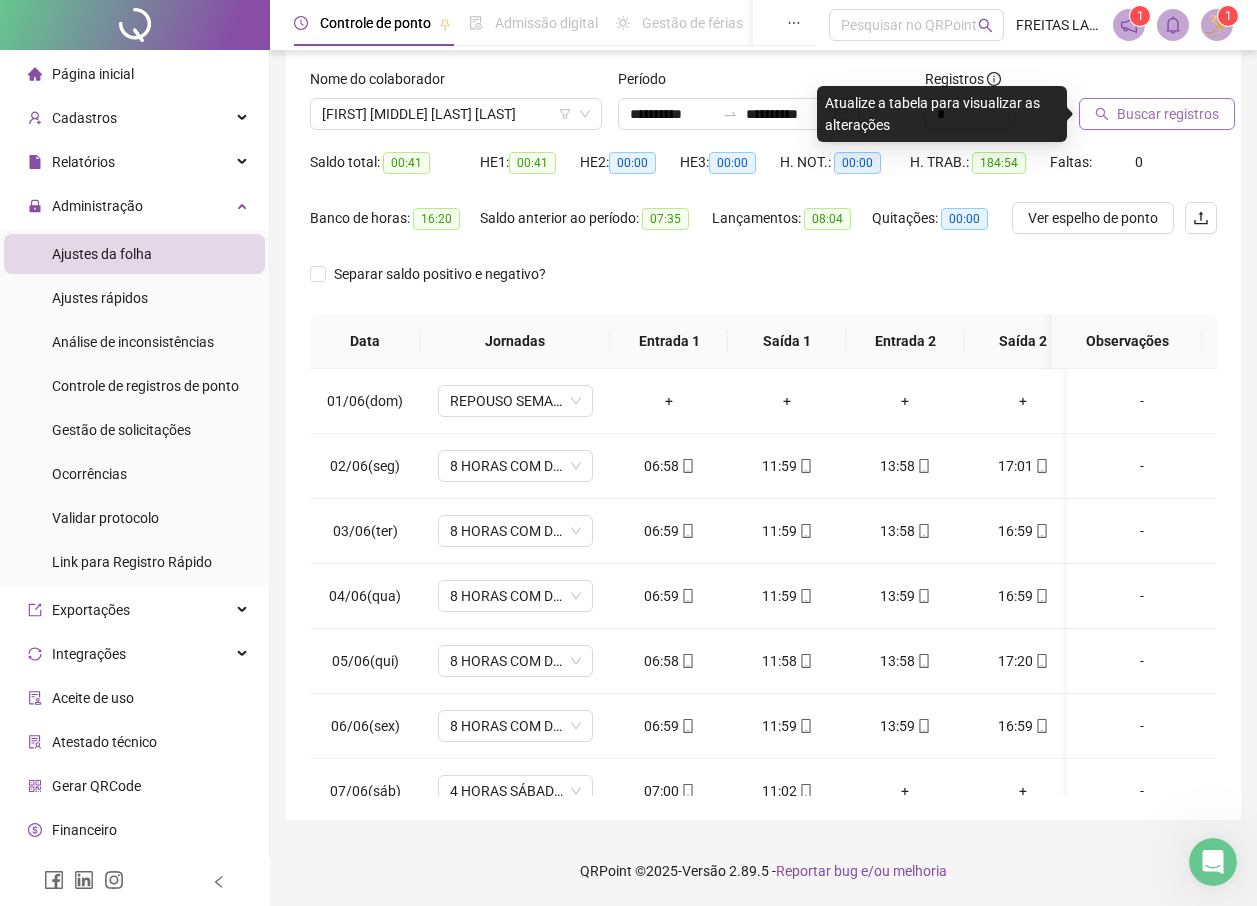 click on "Buscar registros" at bounding box center (1168, 114) 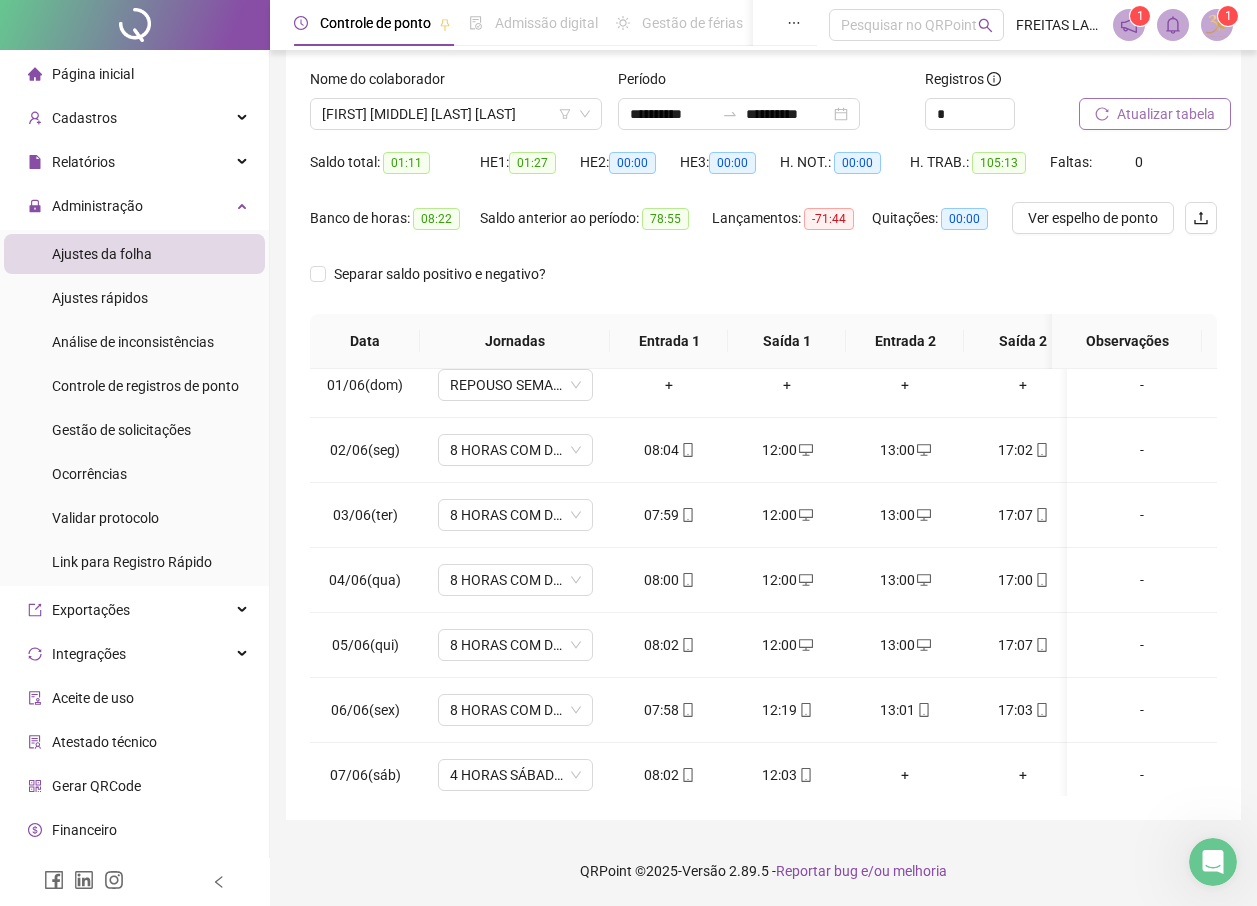 scroll, scrollTop: 0, scrollLeft: 0, axis: both 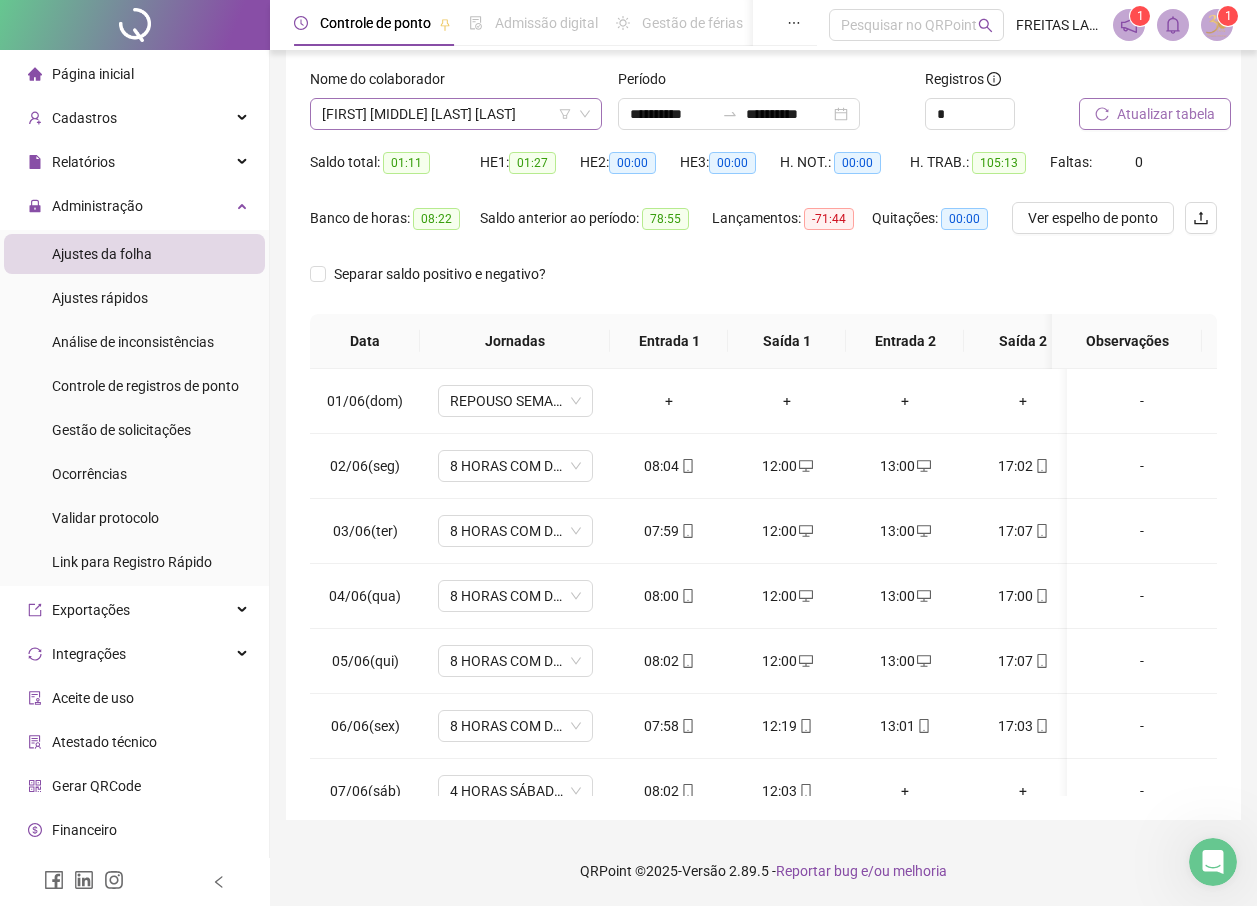 click on "[FIRST] [MIDDLE] [LAST] [LAST]" at bounding box center (456, 114) 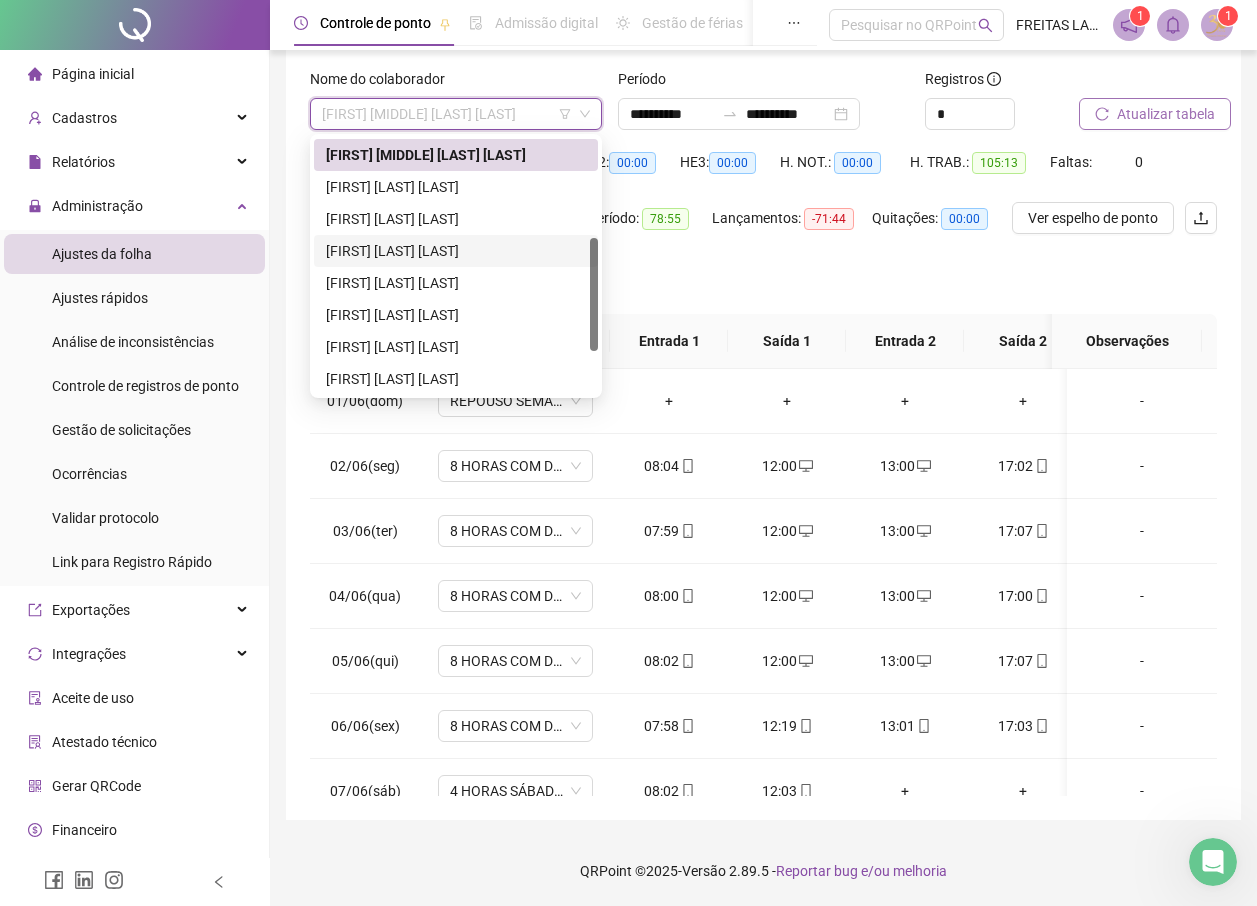 scroll, scrollTop: 272, scrollLeft: 0, axis: vertical 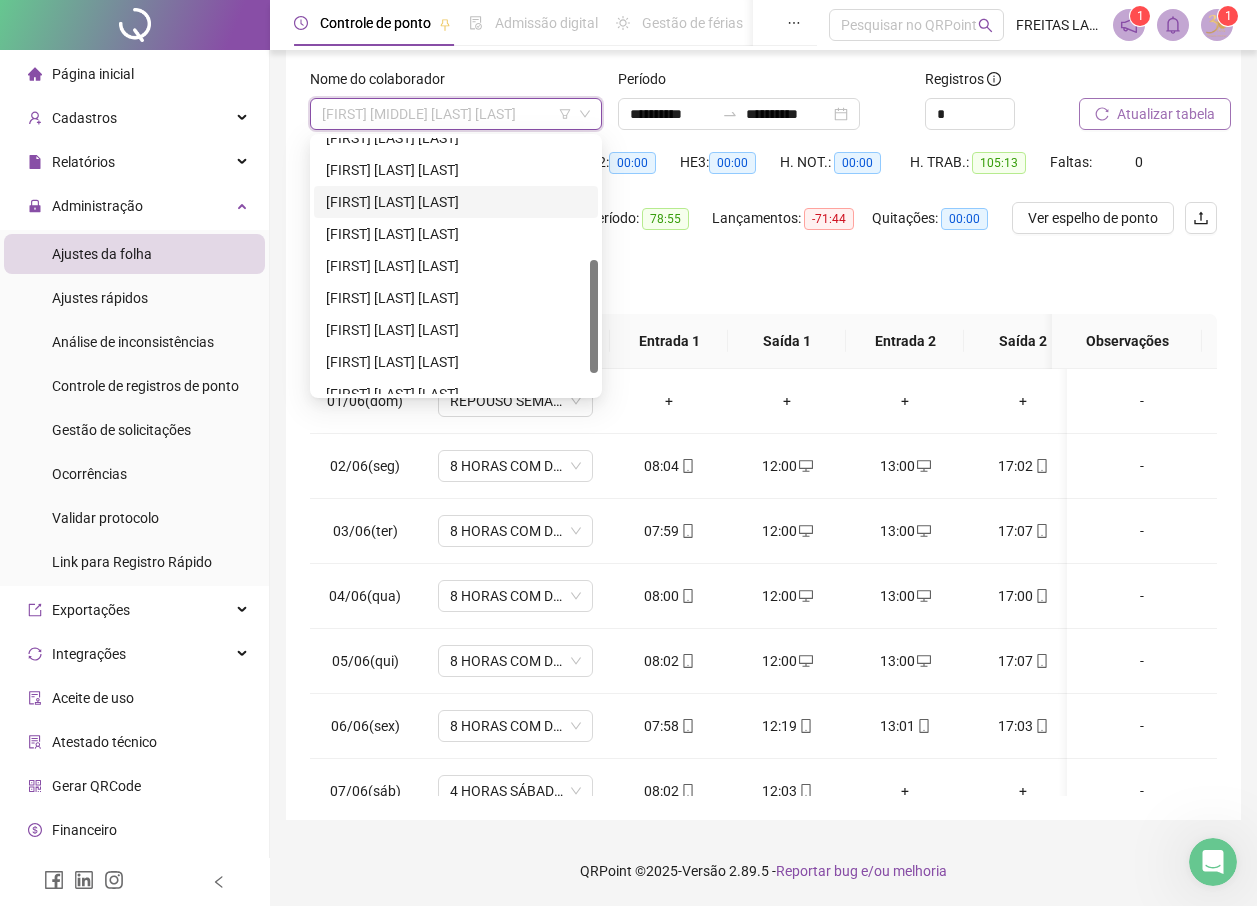 drag, startPoint x: 597, startPoint y: 273, endPoint x: 599, endPoint y: 318, distance: 45.044422 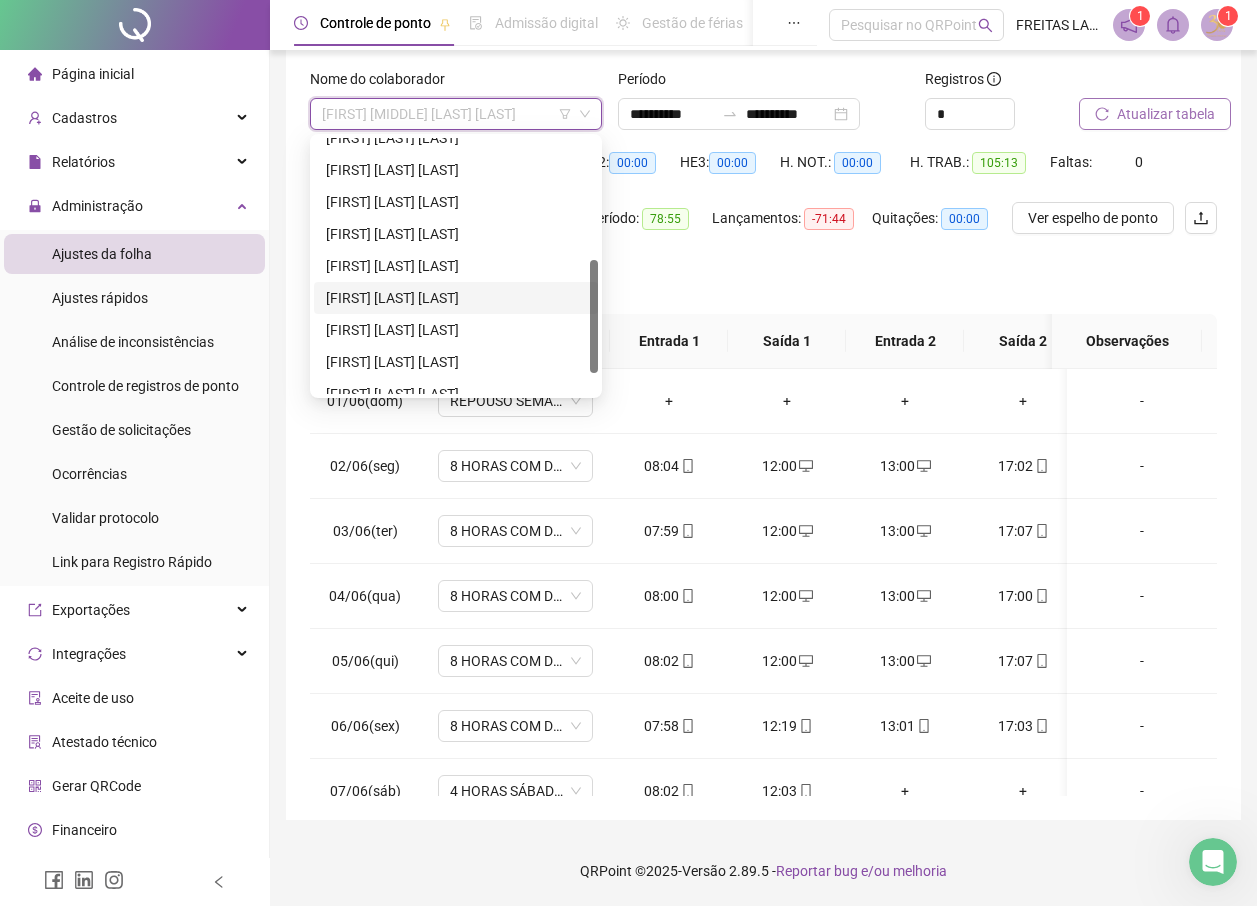 click on "[FIRST] [LAST] [LAST]" at bounding box center [456, 298] 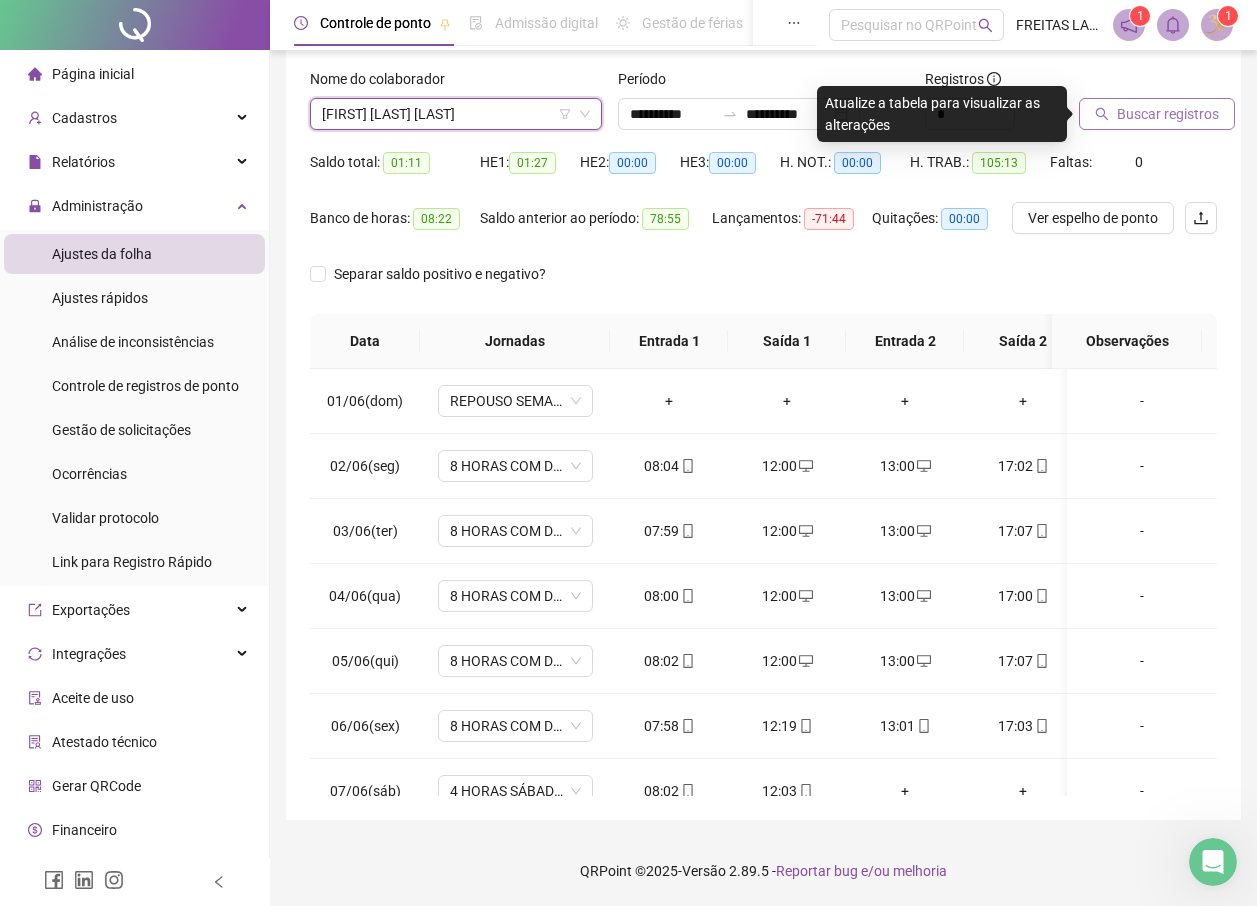 click on "Buscar registros" at bounding box center [1168, 114] 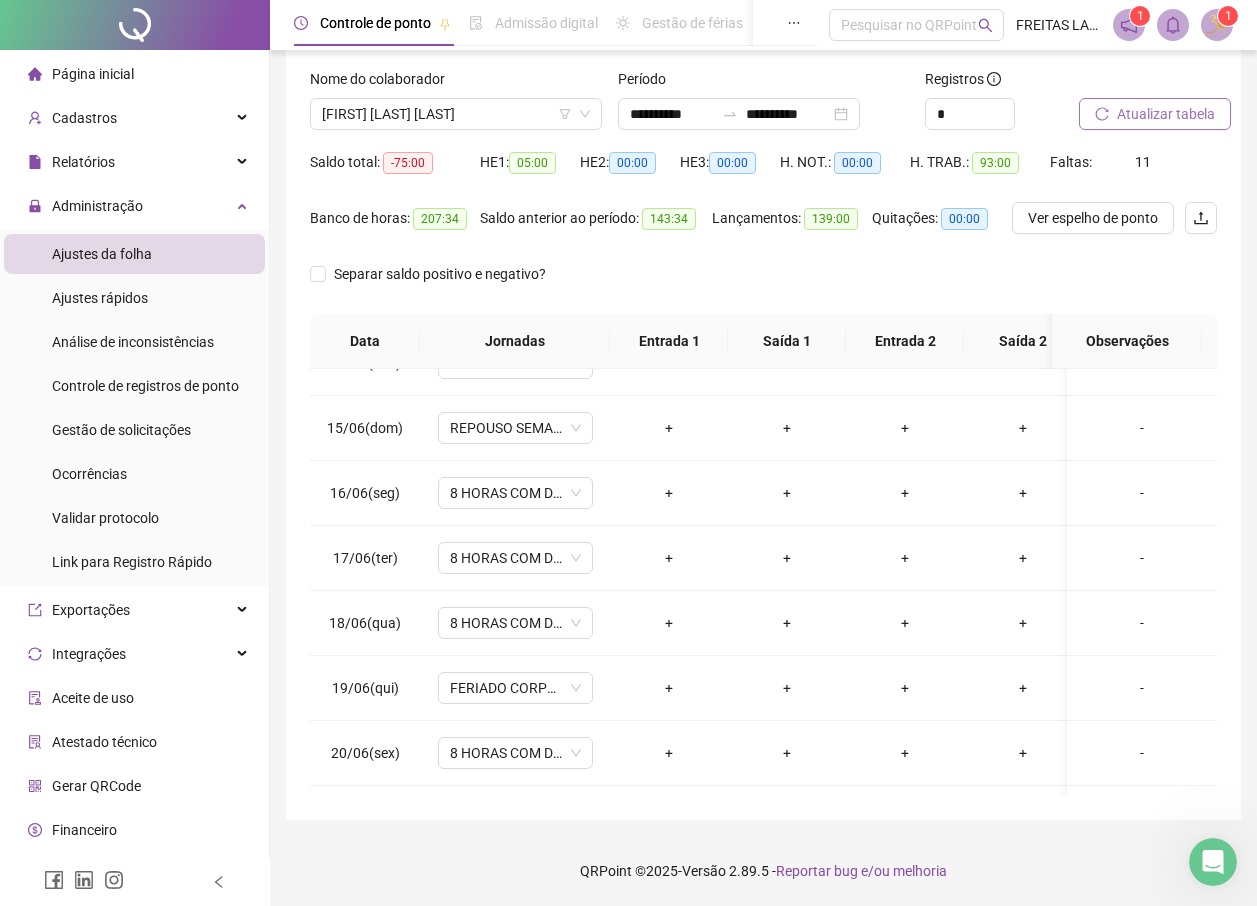 scroll, scrollTop: 825, scrollLeft: 0, axis: vertical 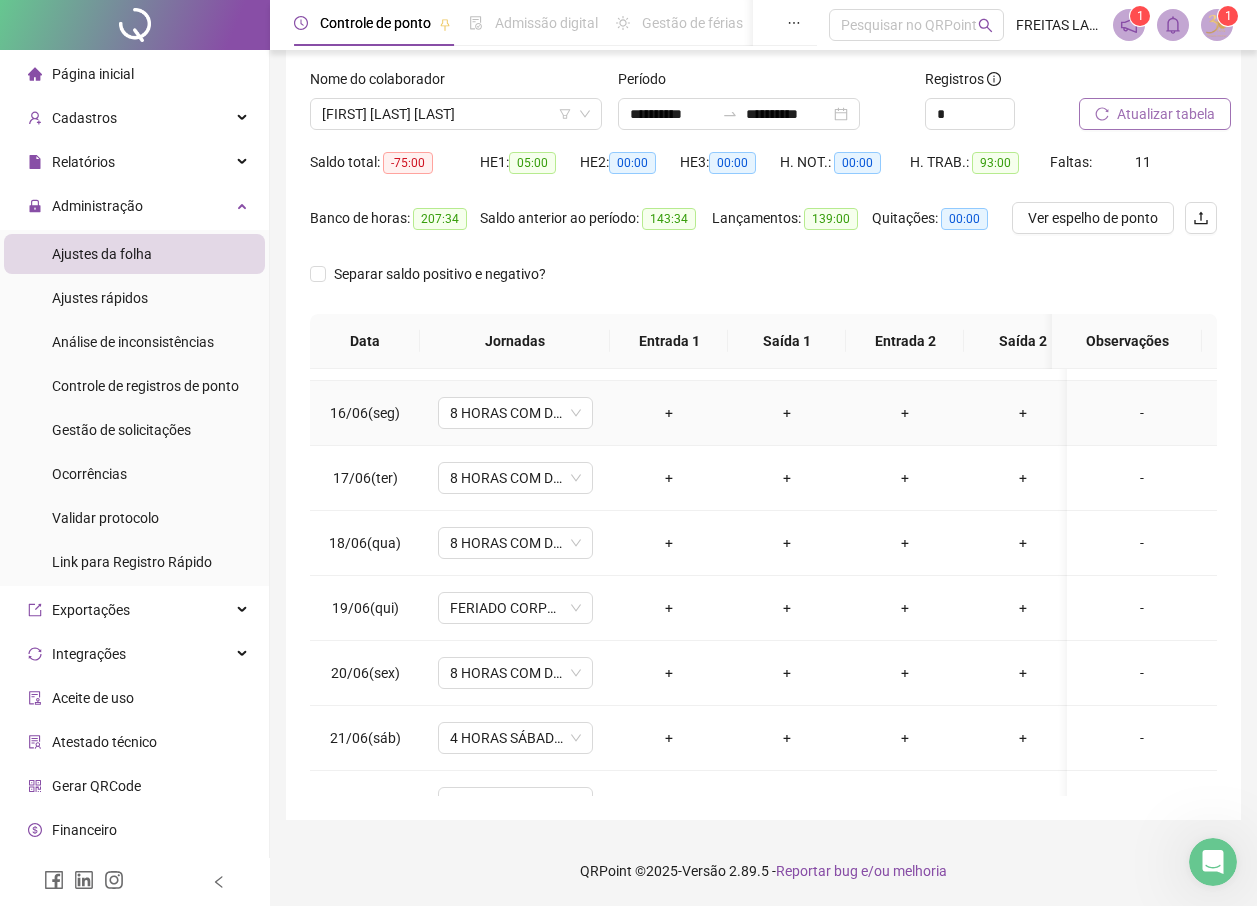 click on "+" at bounding box center [669, 413] 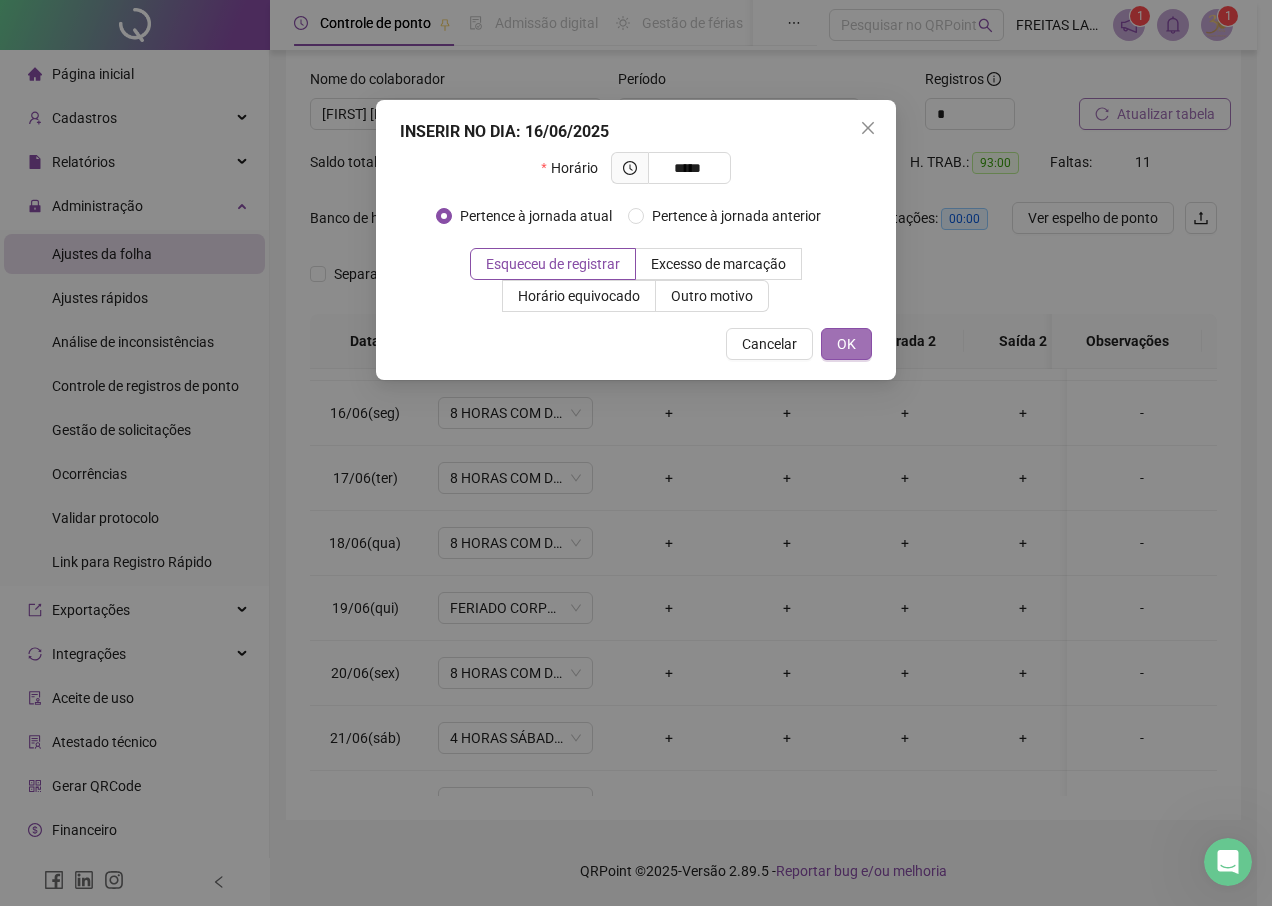 type on "*****" 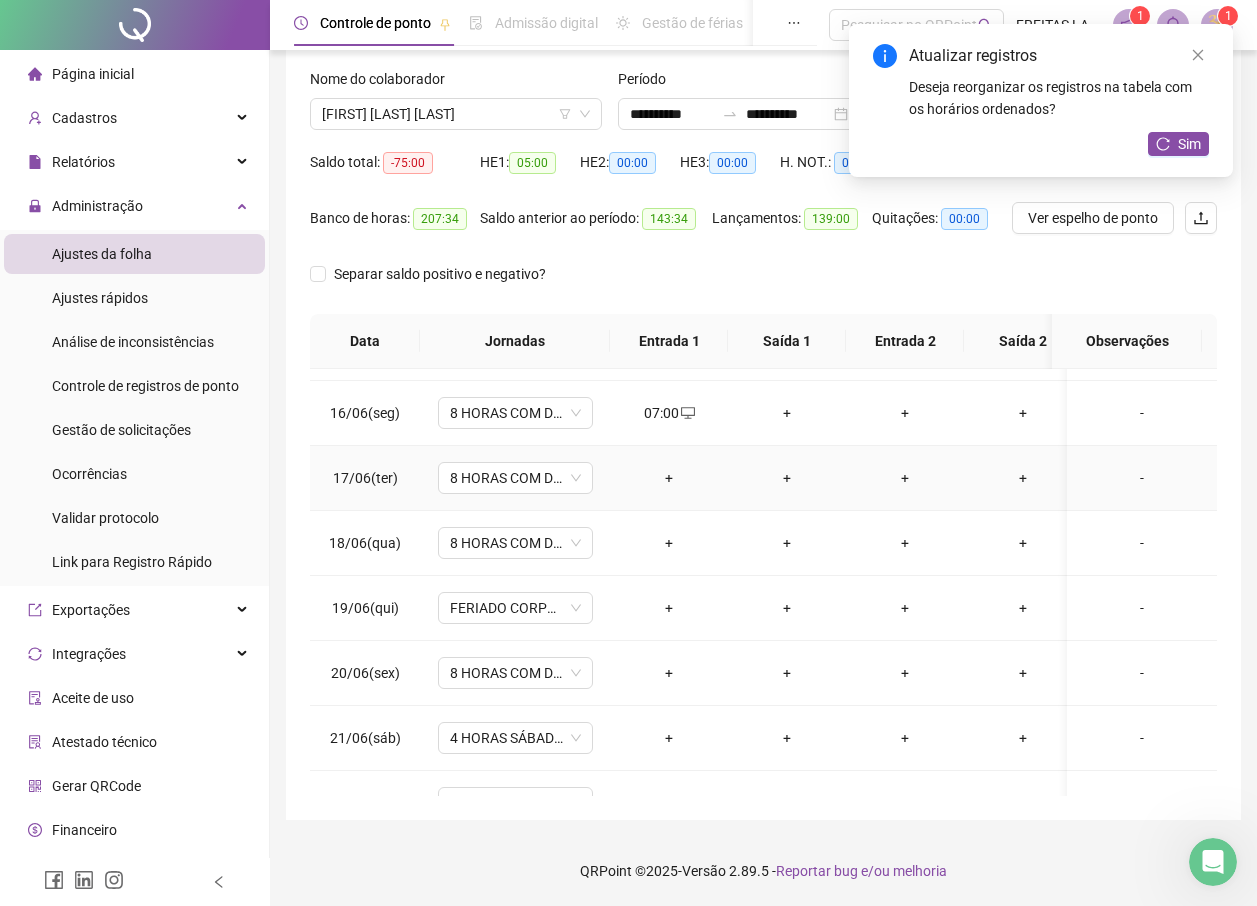 click on "+" at bounding box center (669, 478) 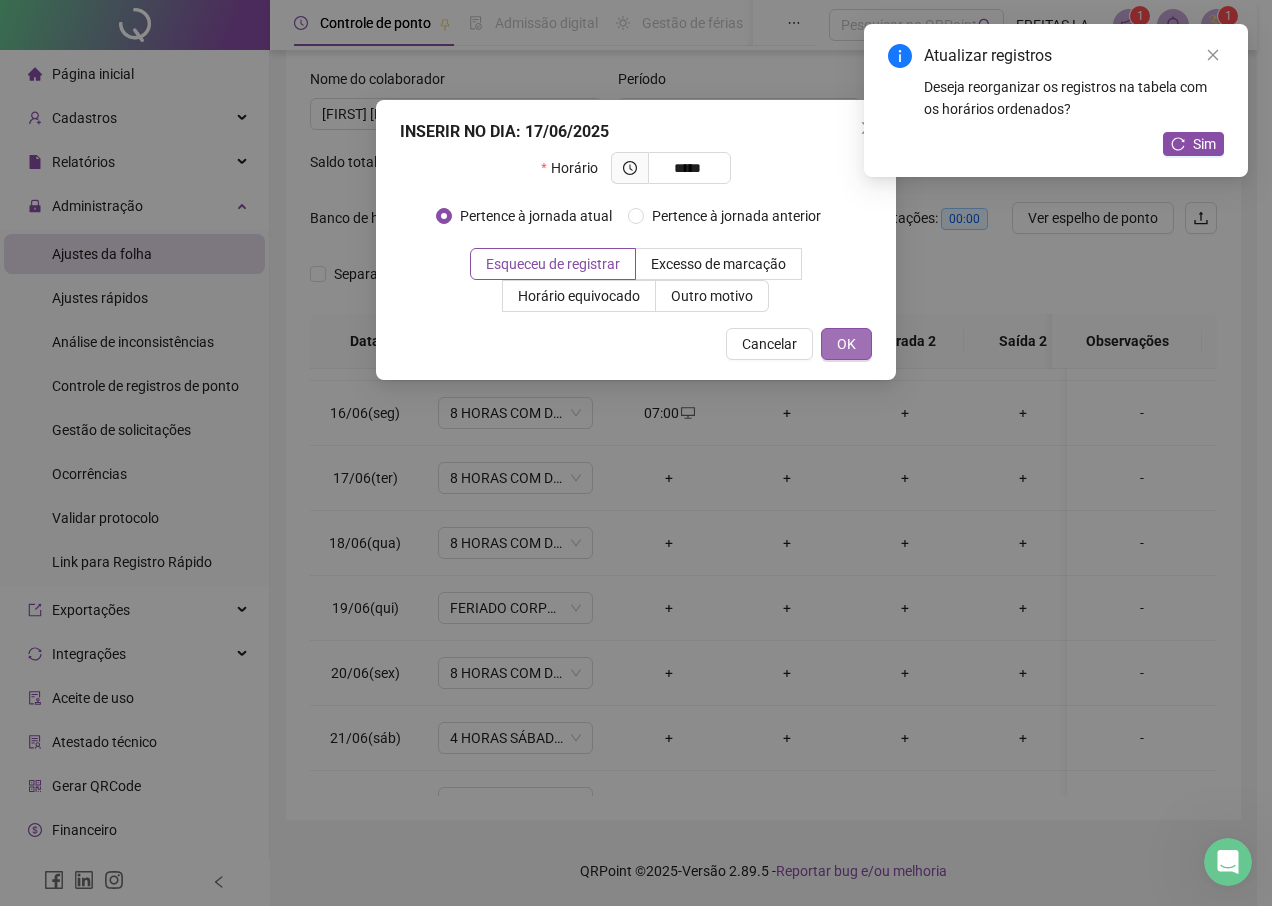 type on "*****" 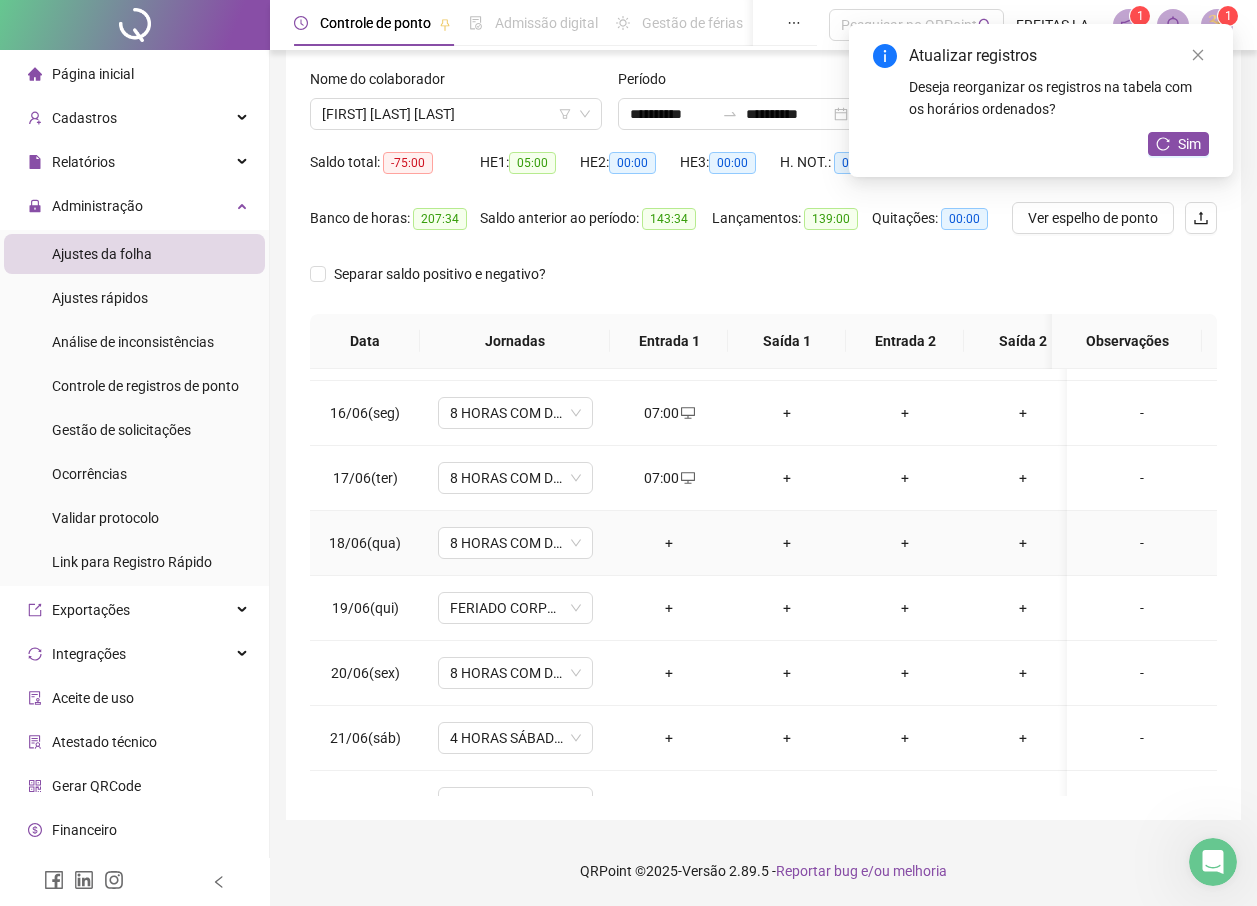 click on "+" at bounding box center (669, 543) 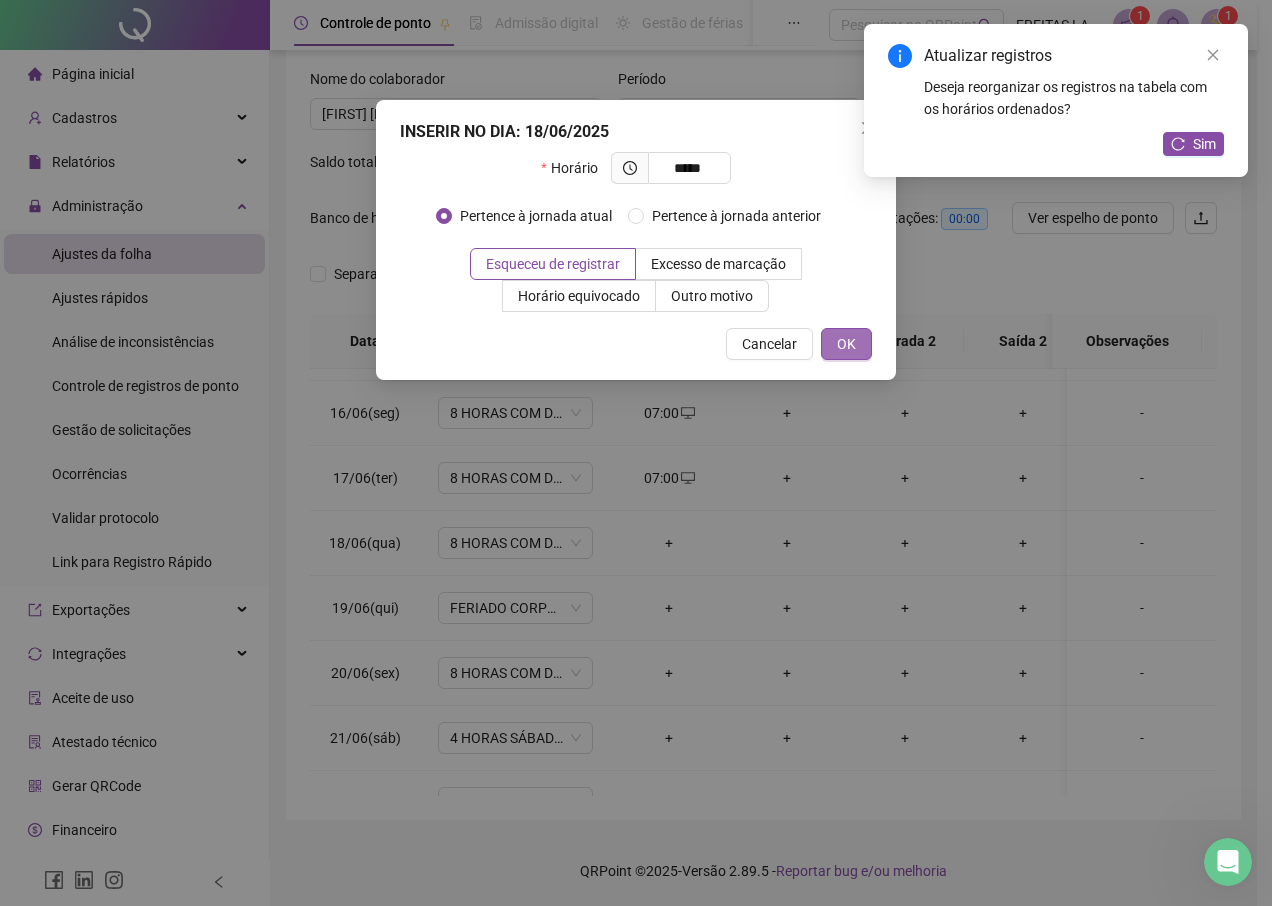type on "*****" 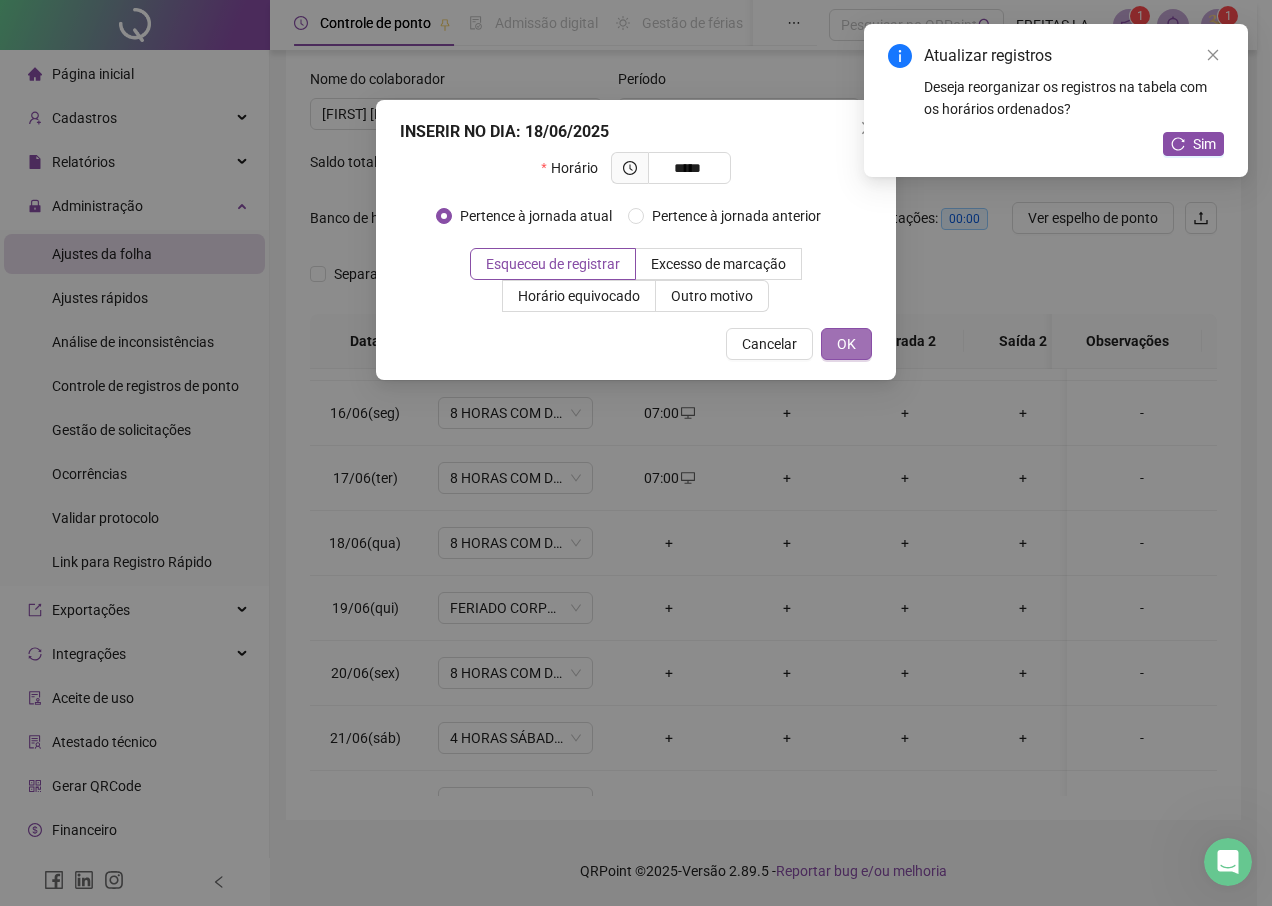 click on "OK" at bounding box center (846, 344) 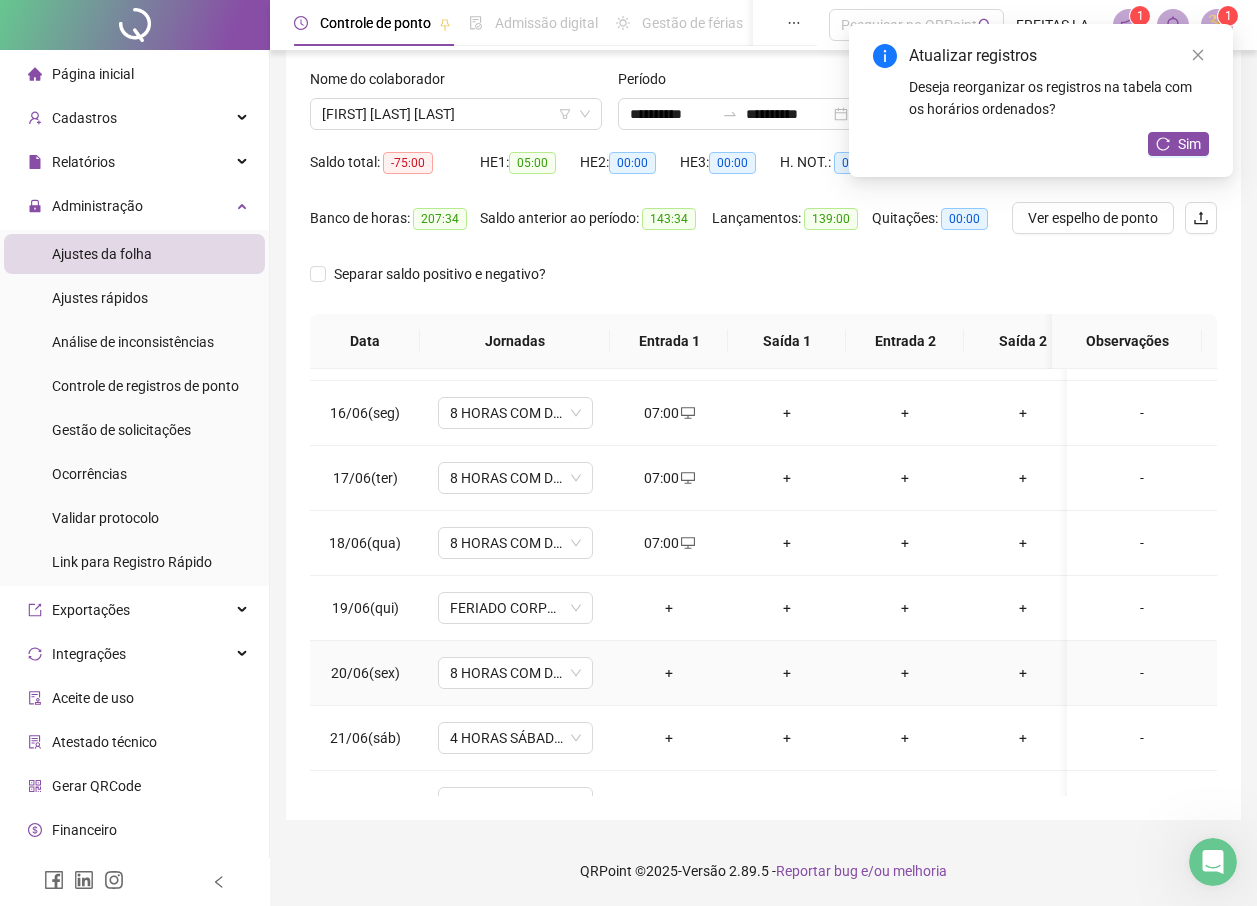 click on "+" at bounding box center (669, 673) 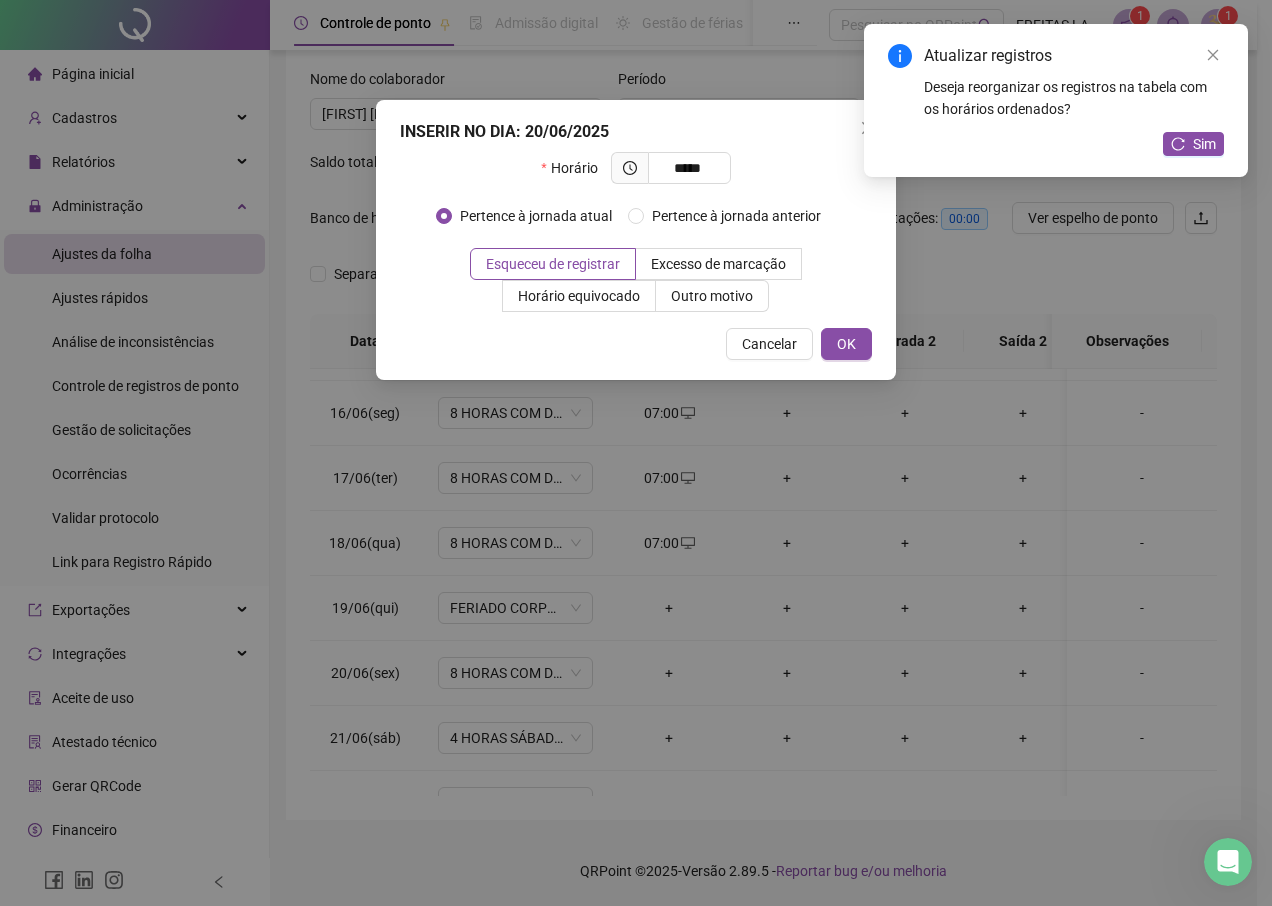 type on "*****" 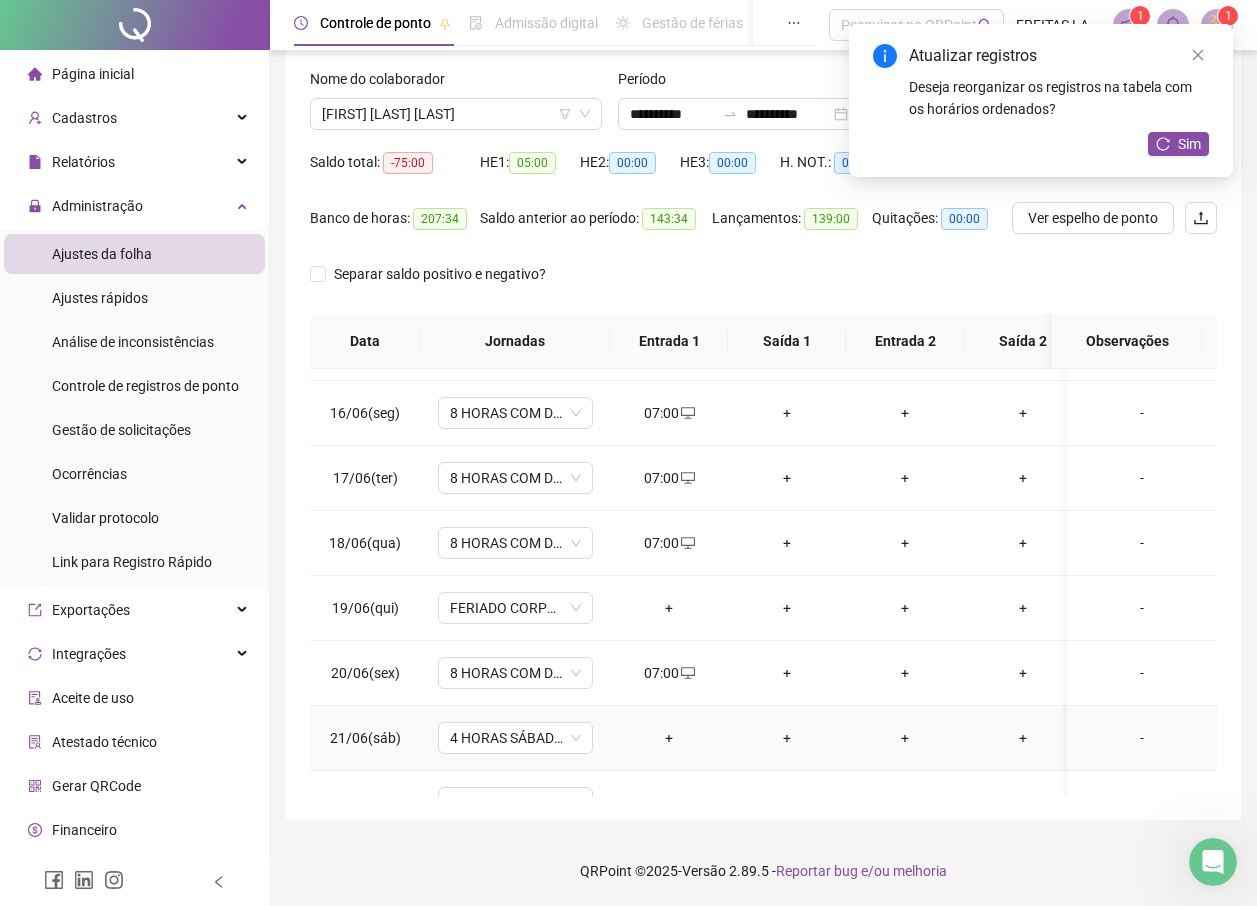 click on "+" at bounding box center (669, 738) 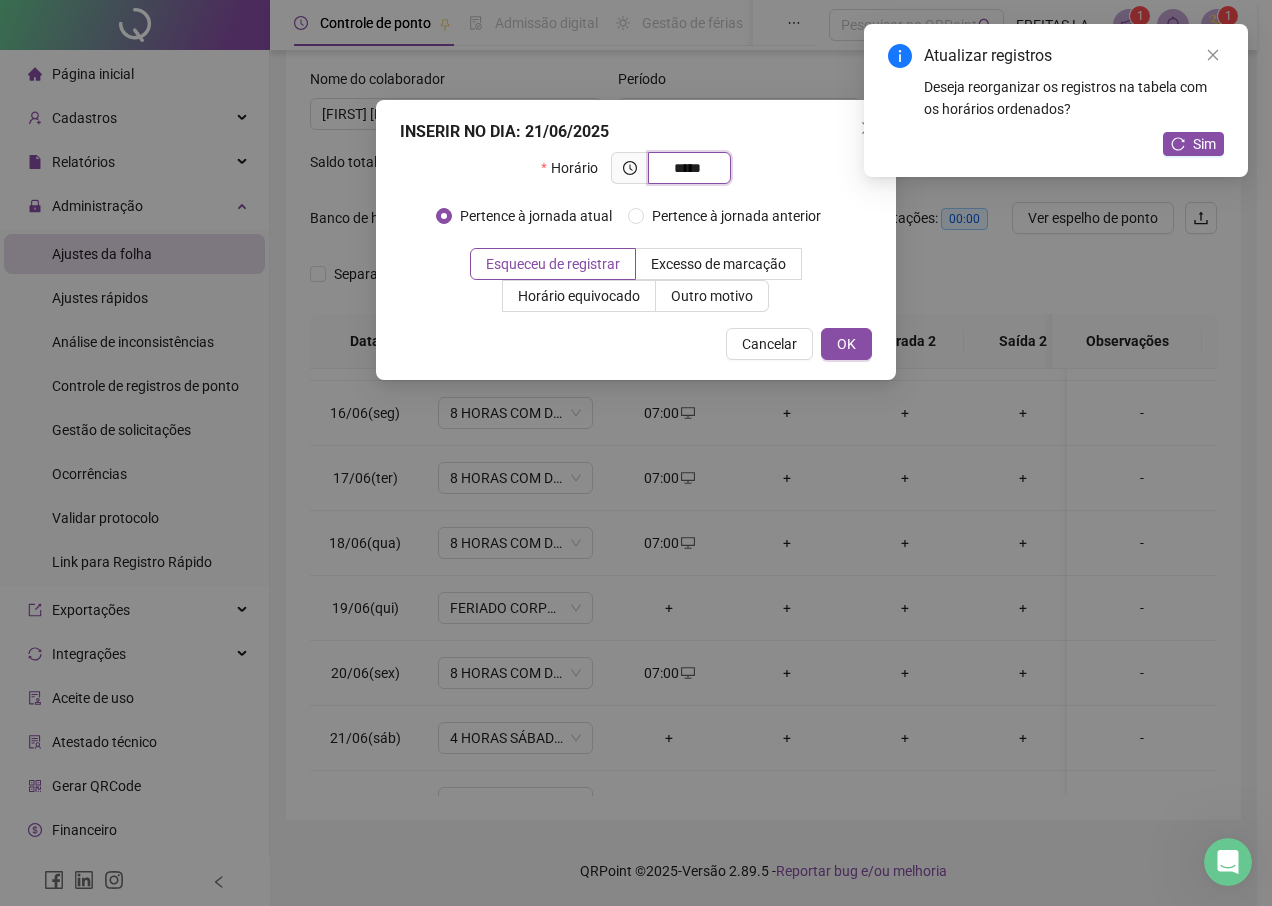 type on "*****" 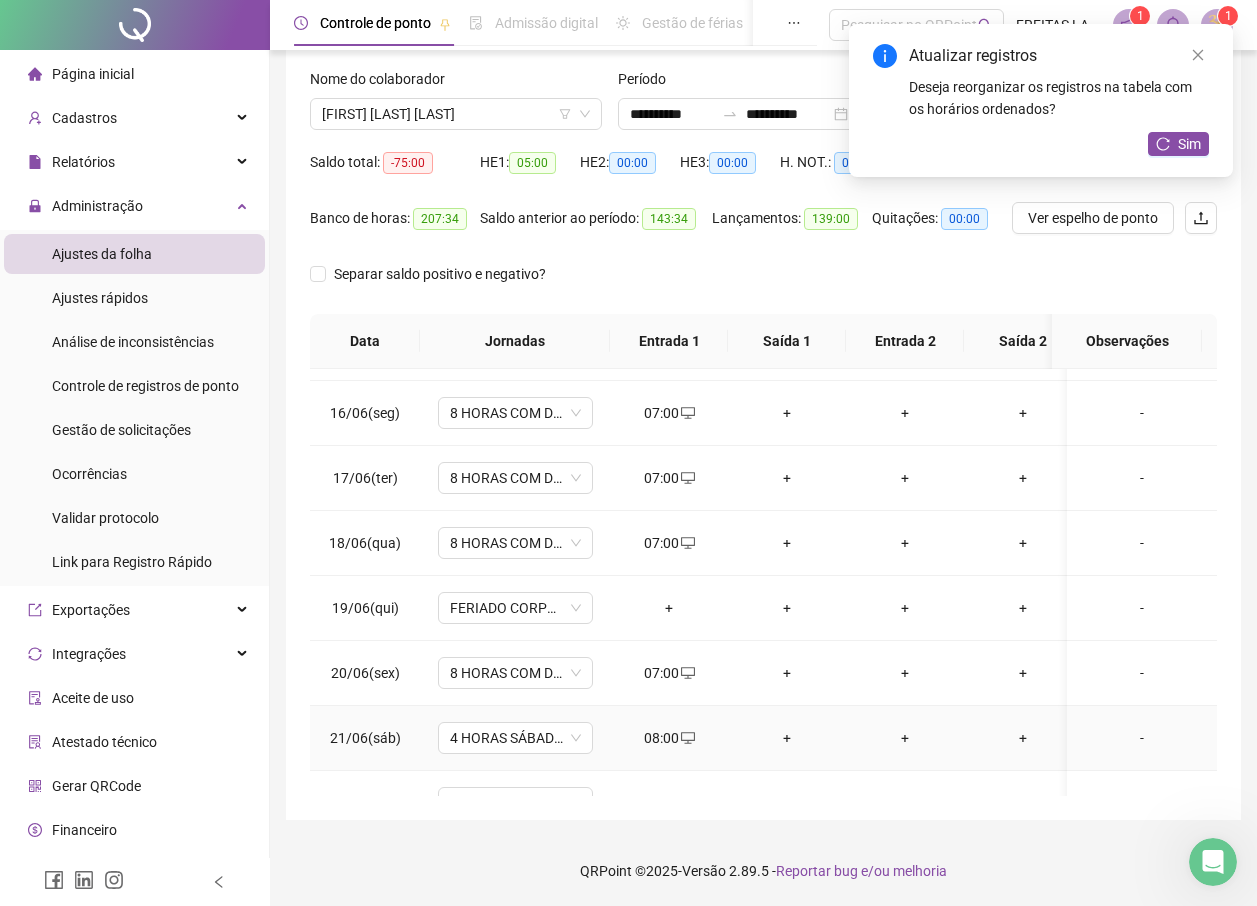 click on "+" at bounding box center (787, 738) 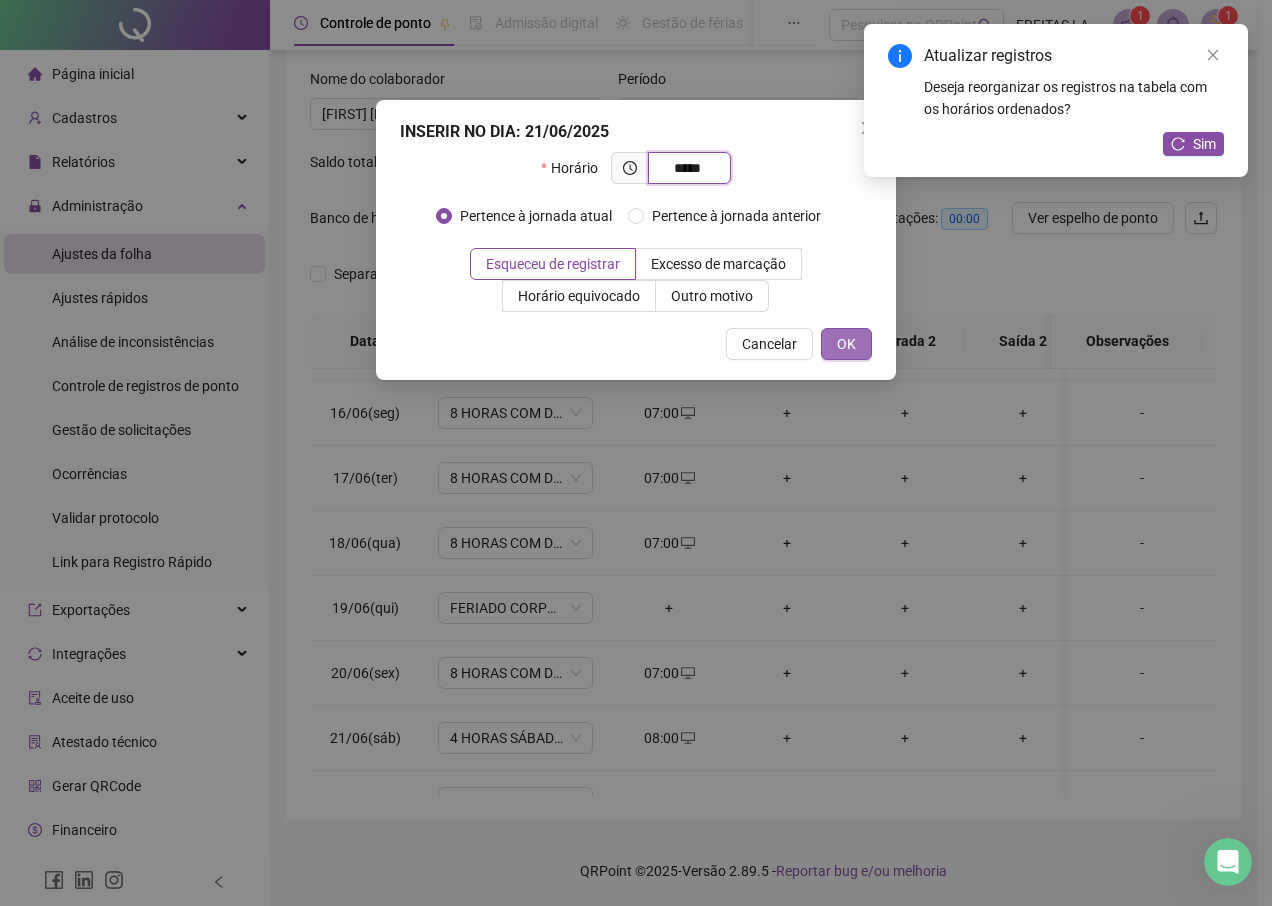 type on "*****" 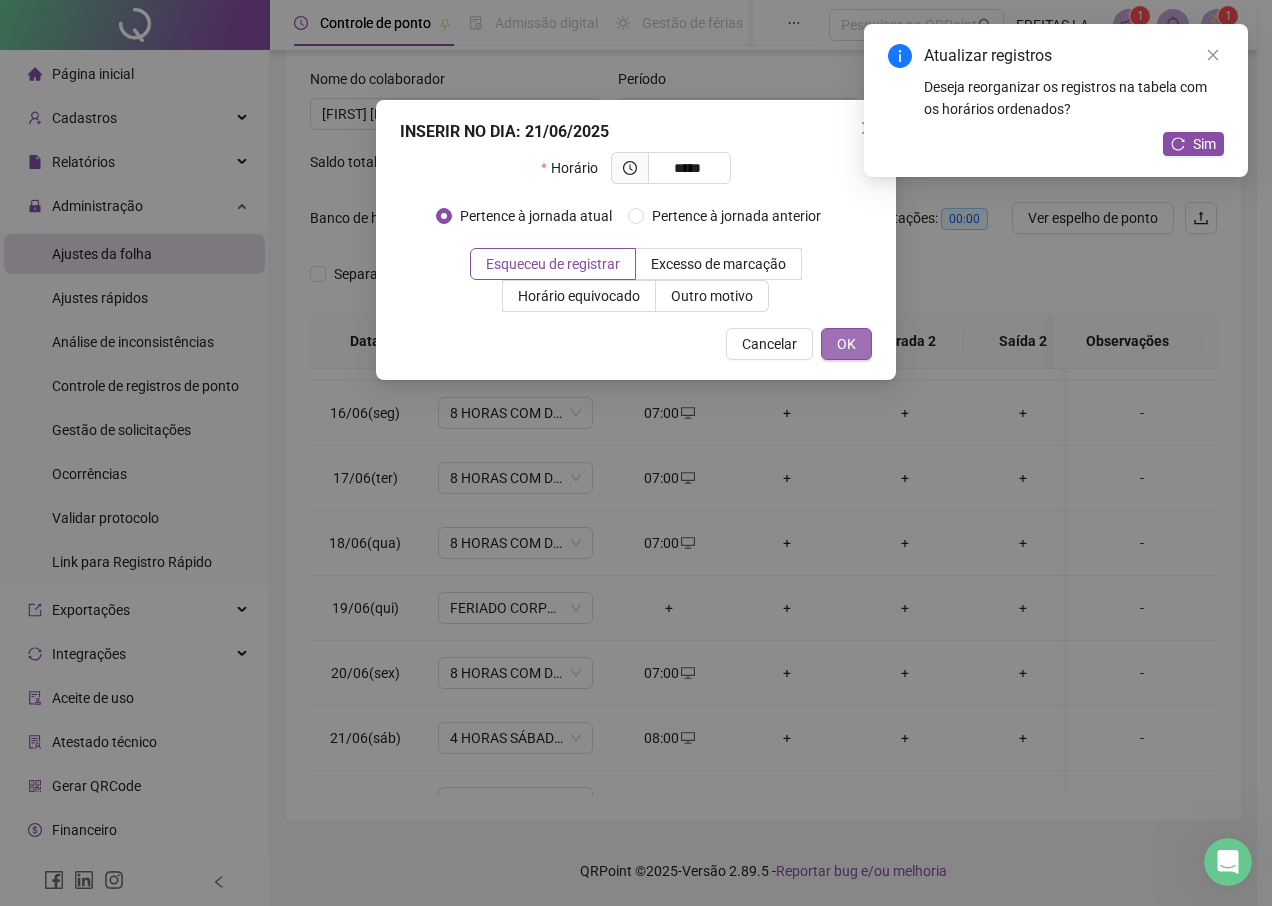 click on "OK" at bounding box center (846, 344) 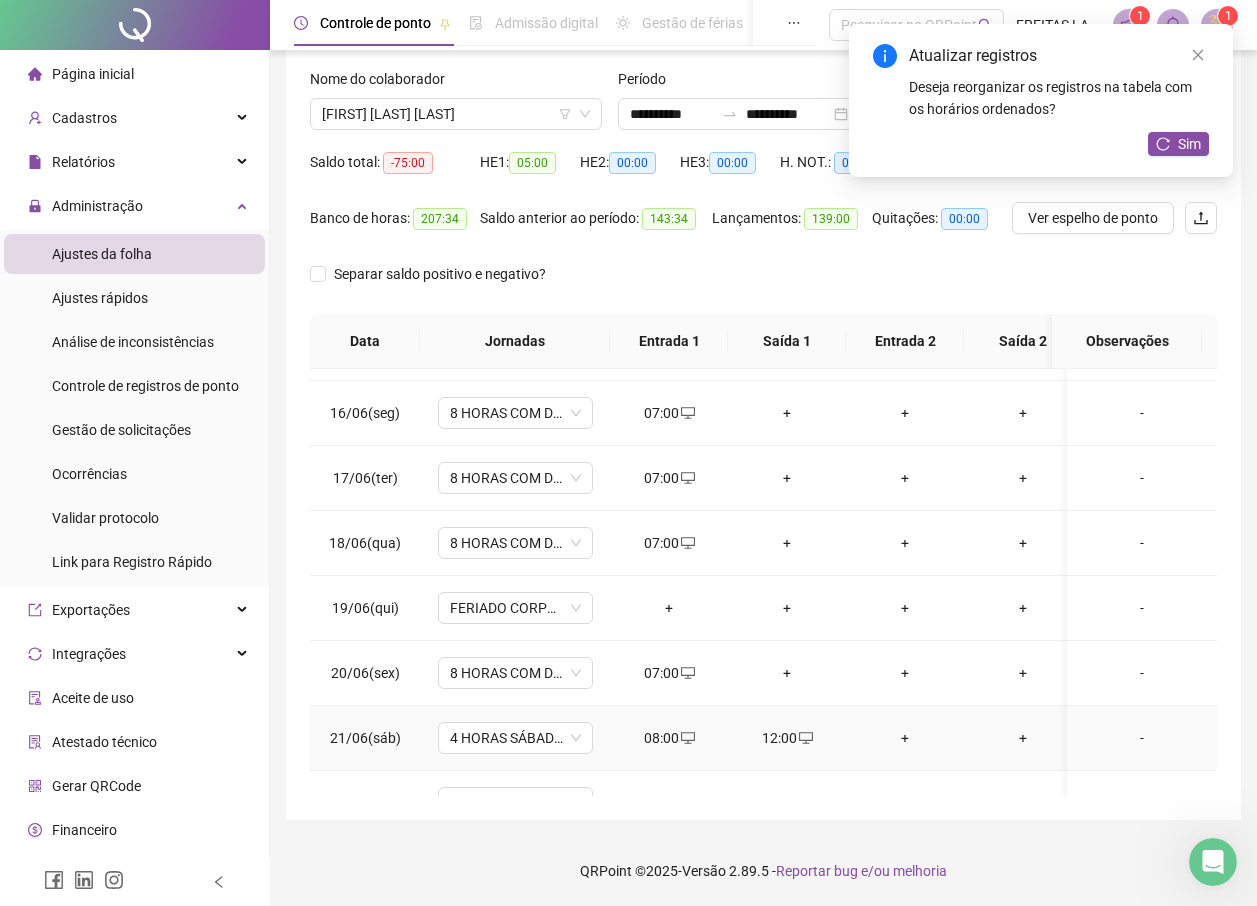 click on "12:00" at bounding box center (787, 738) 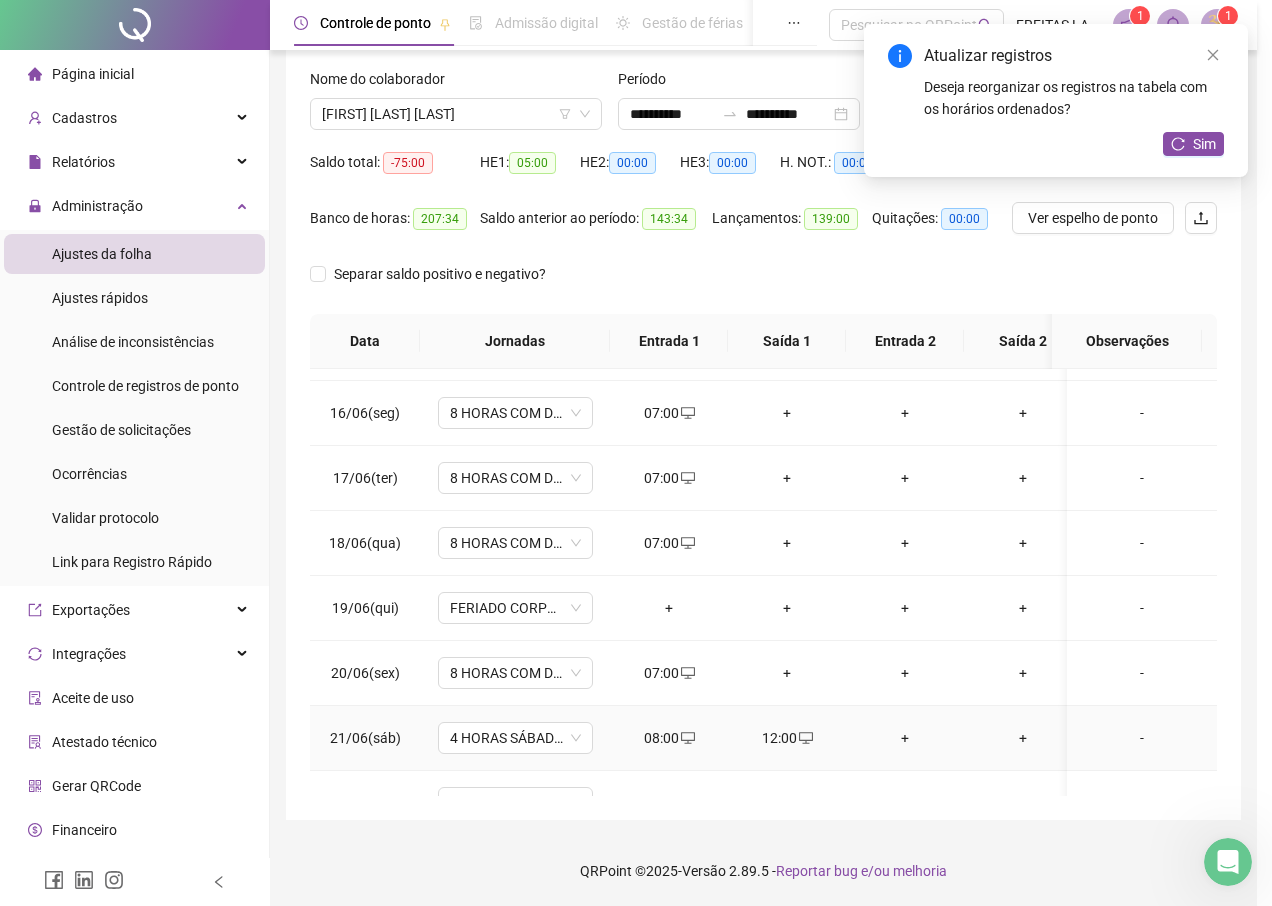type on "**********" 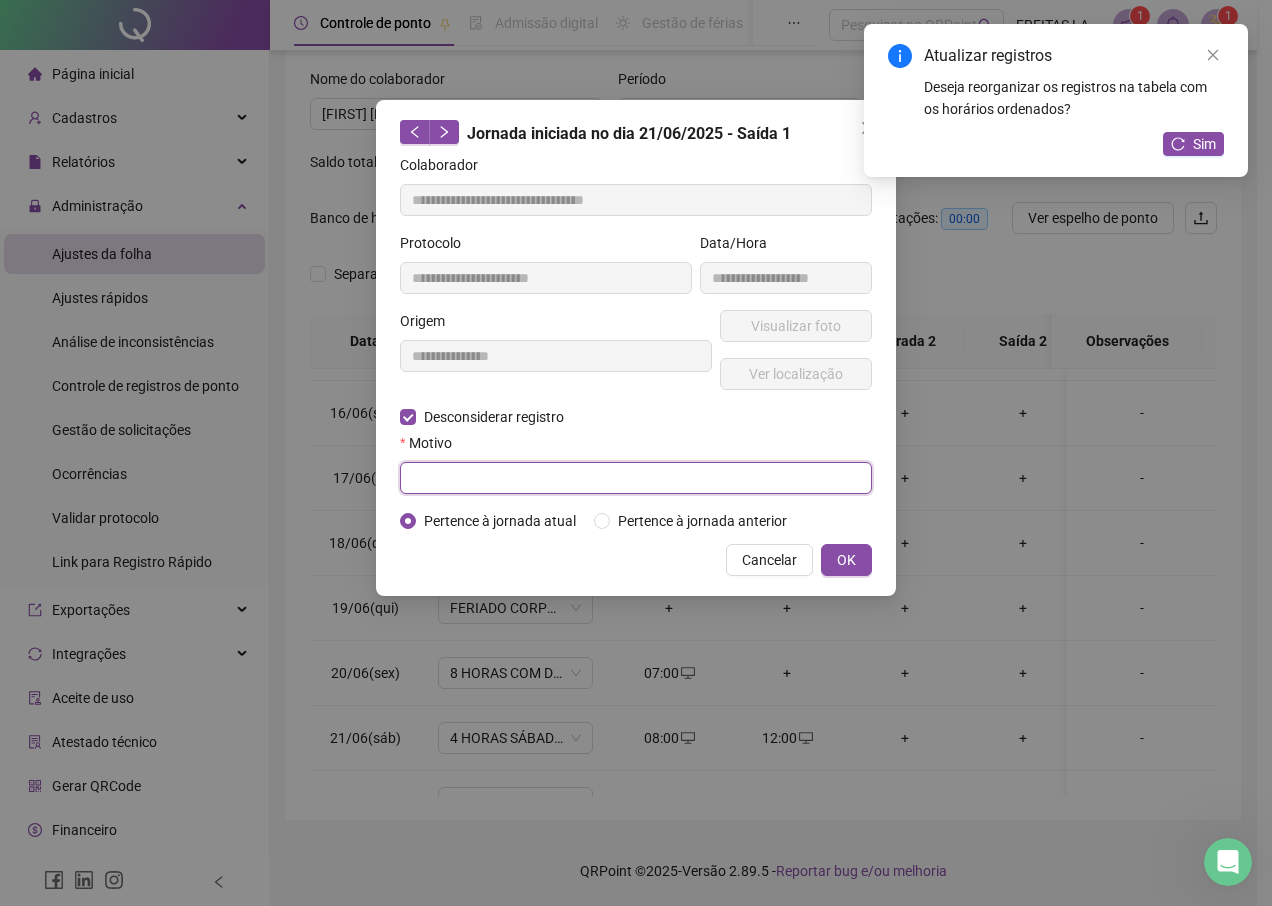 click at bounding box center (636, 478) 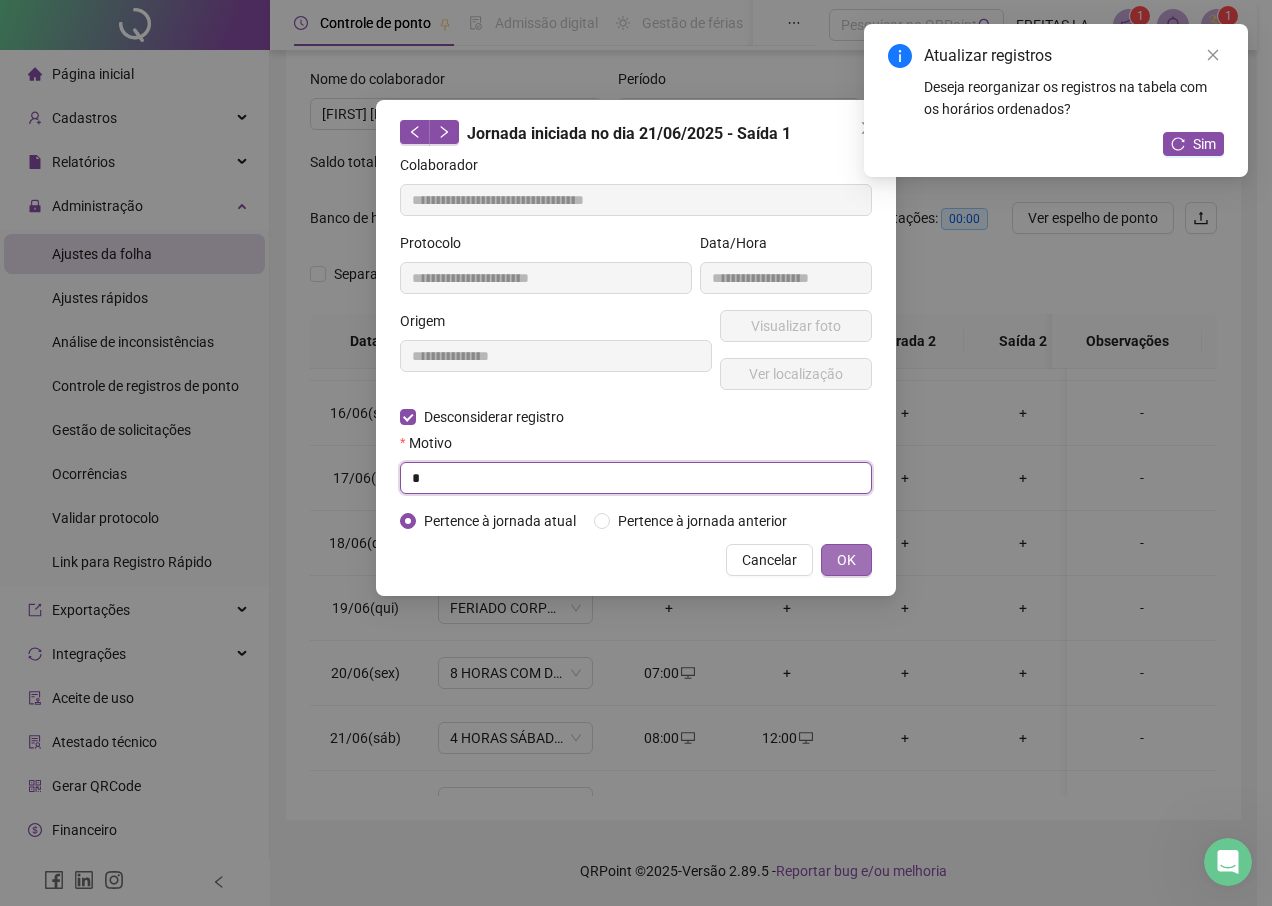 type on "*" 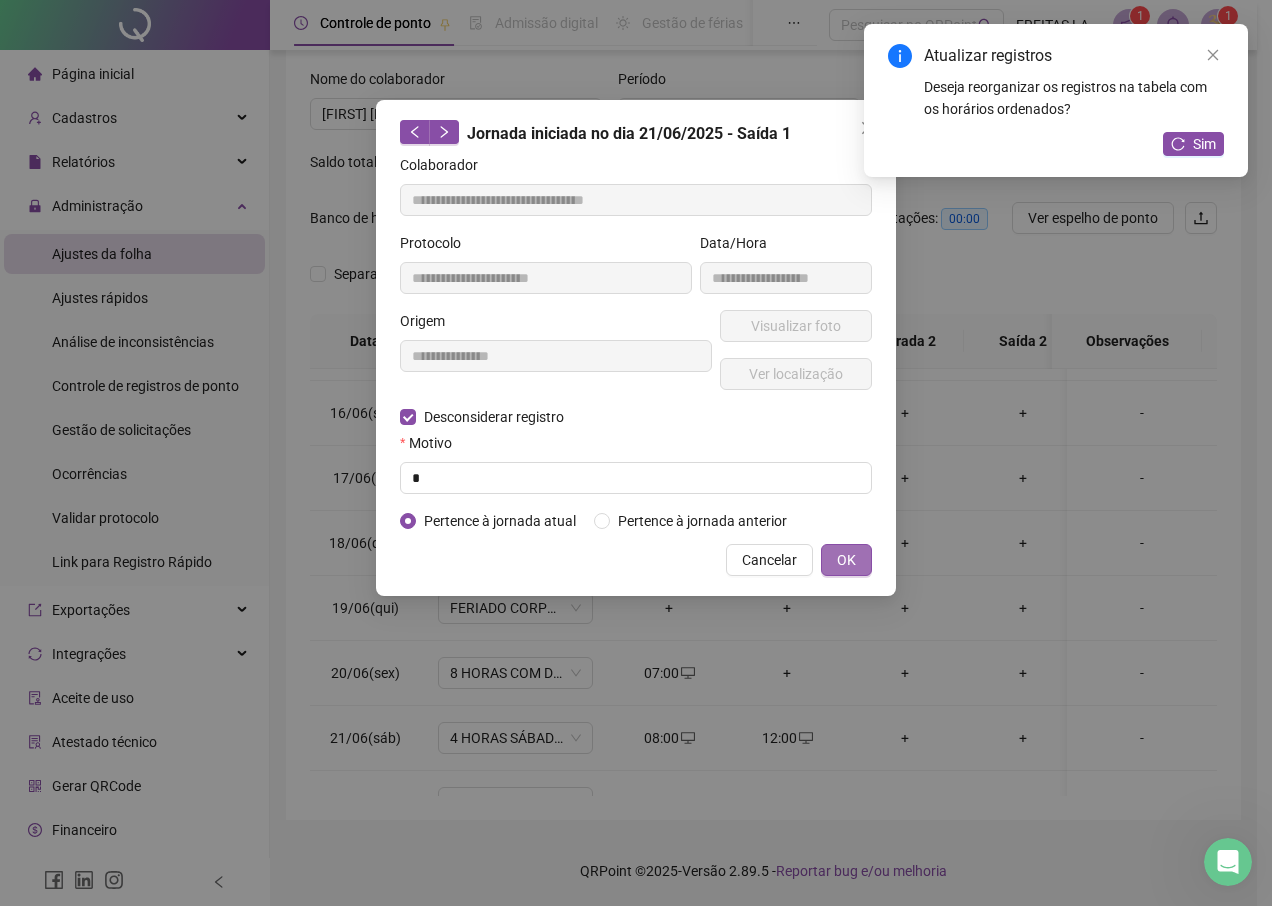 click on "OK" at bounding box center [846, 560] 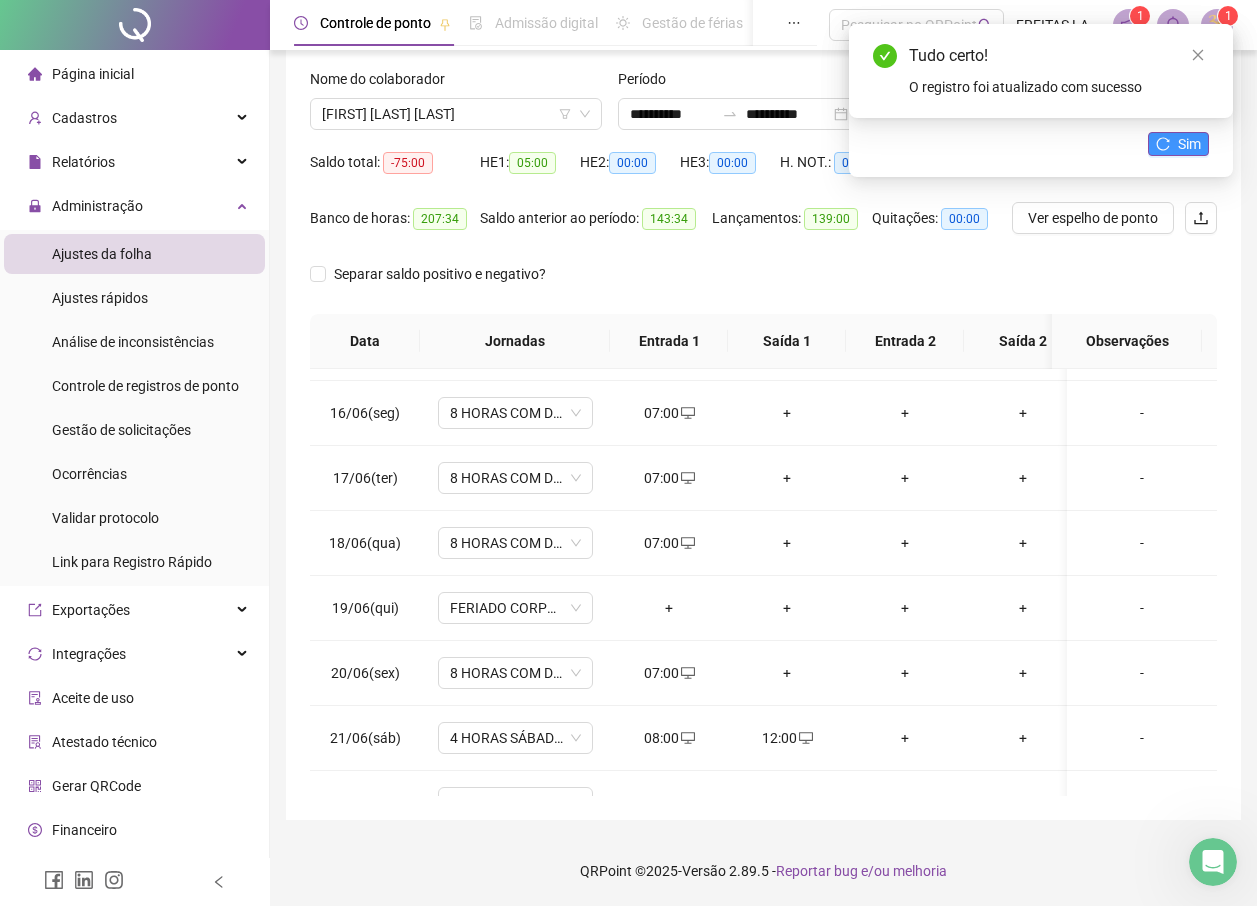 click on "Sim" at bounding box center [1189, 144] 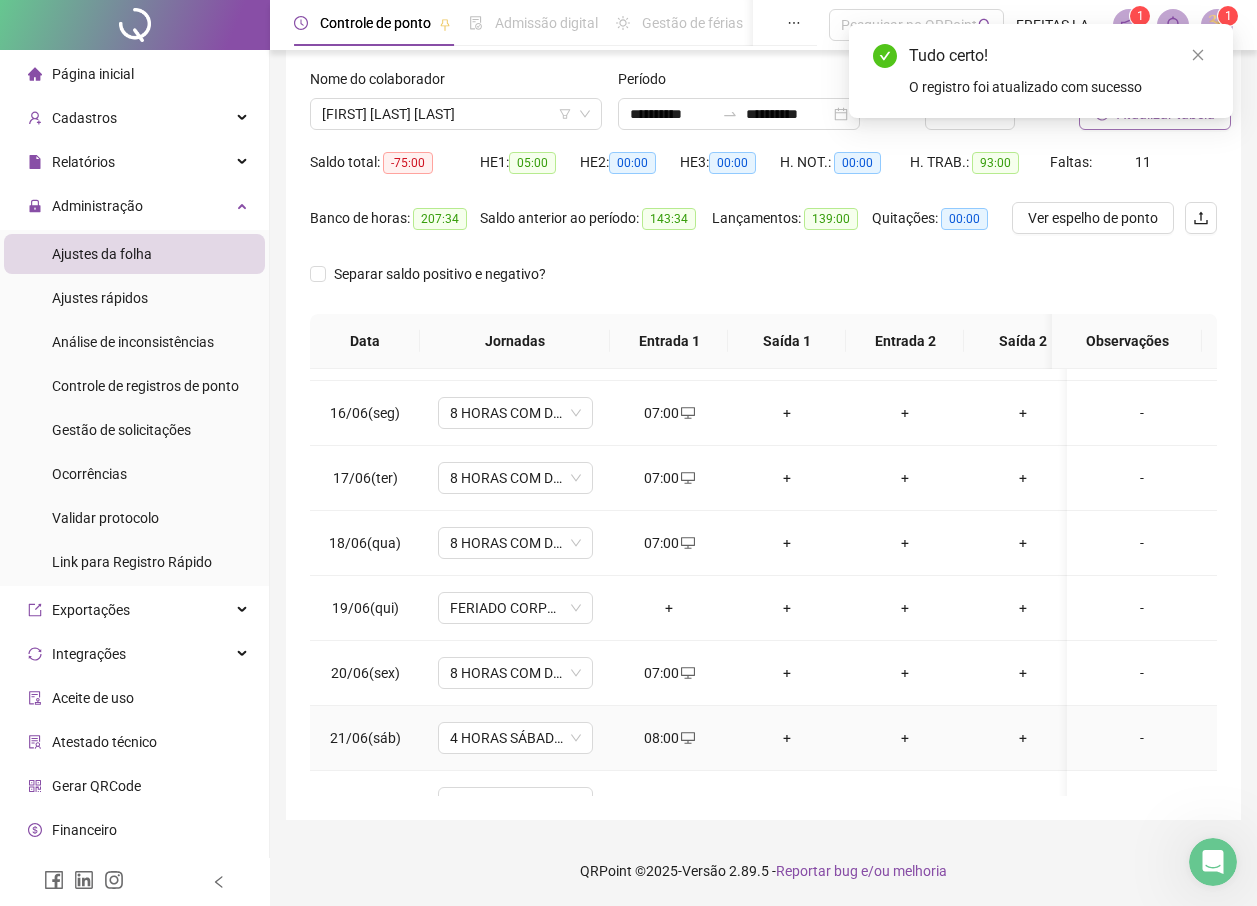 click on "+" at bounding box center [787, 738] 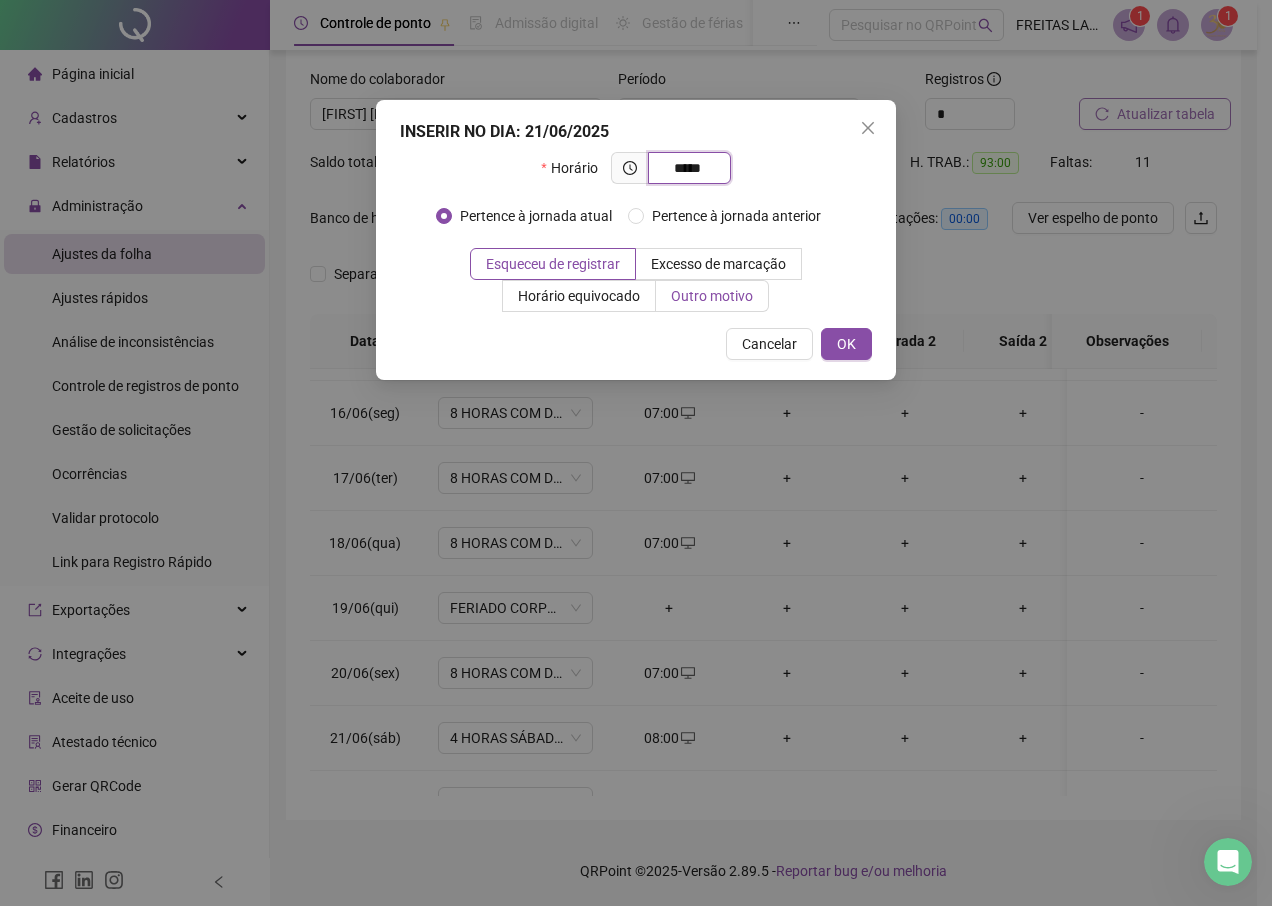 type on "*****" 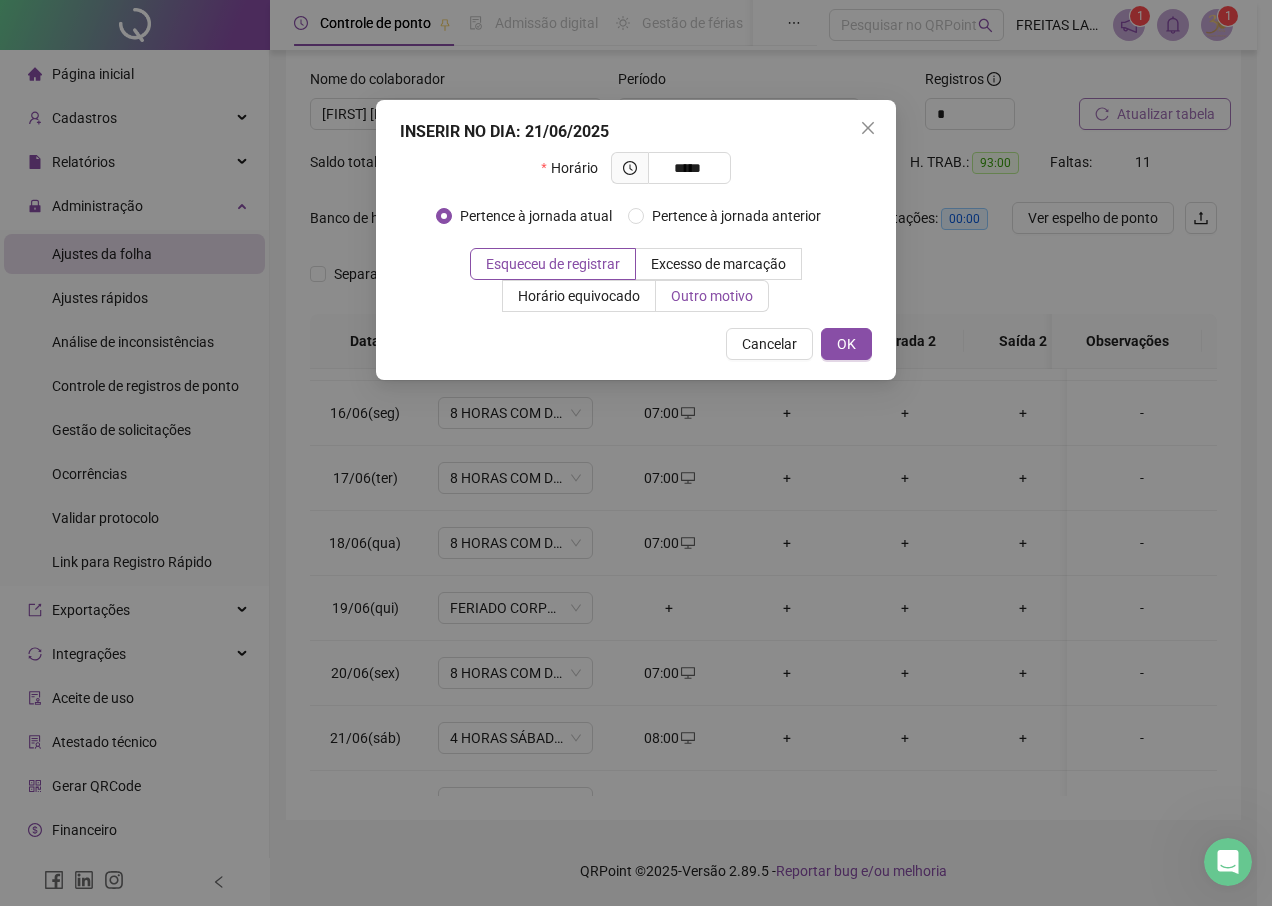 click on "Outro motivo" at bounding box center [712, 296] 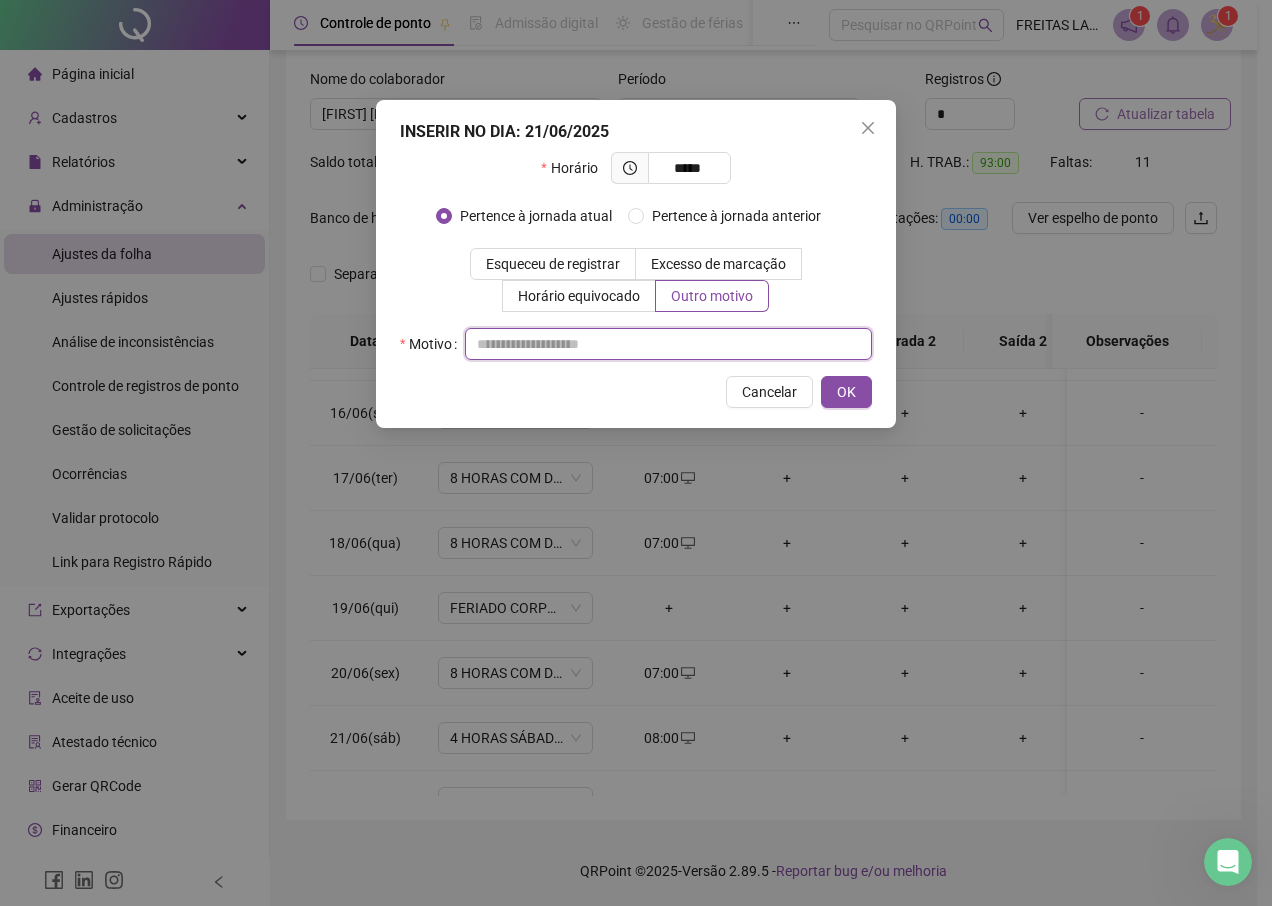 click at bounding box center [668, 344] 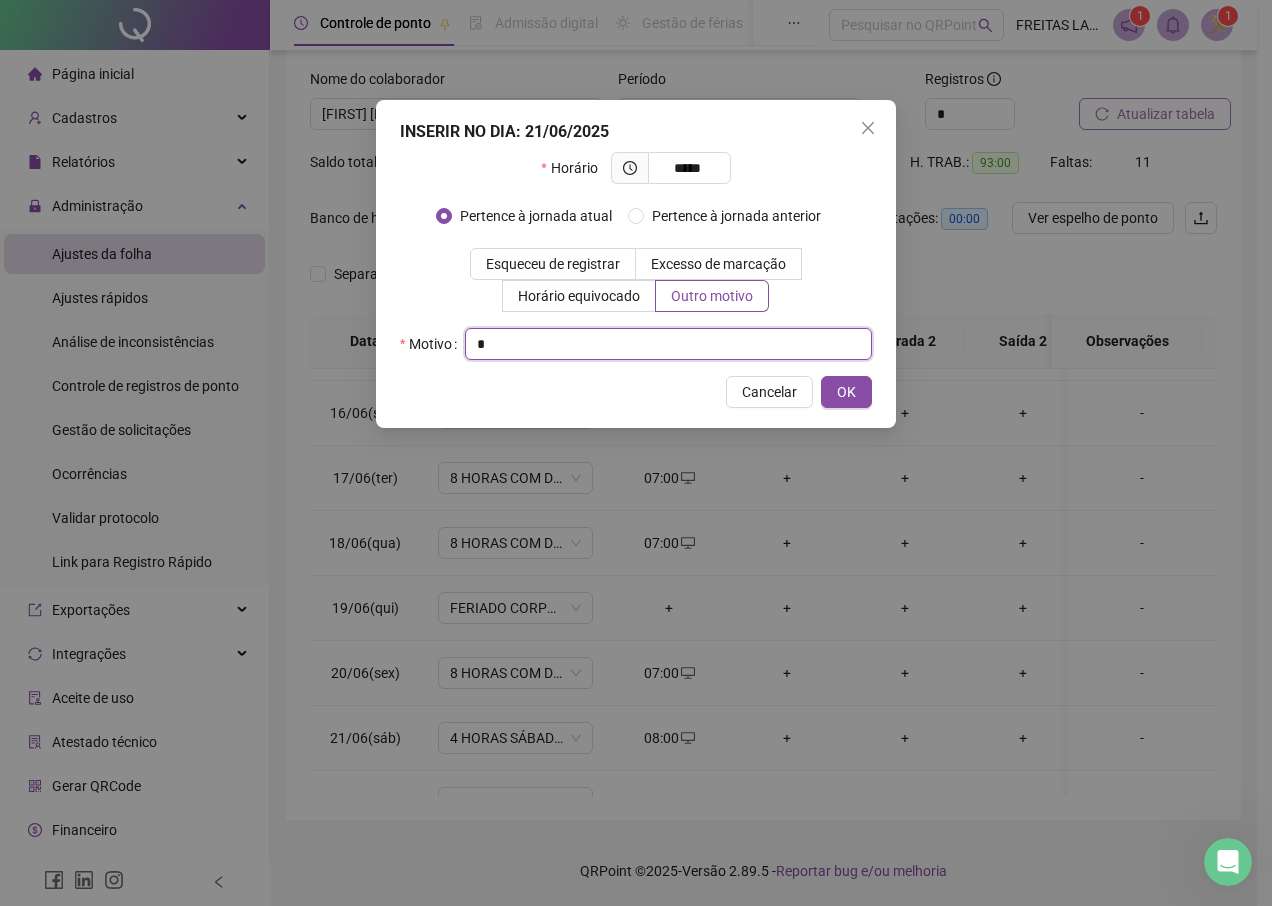 type on "*" 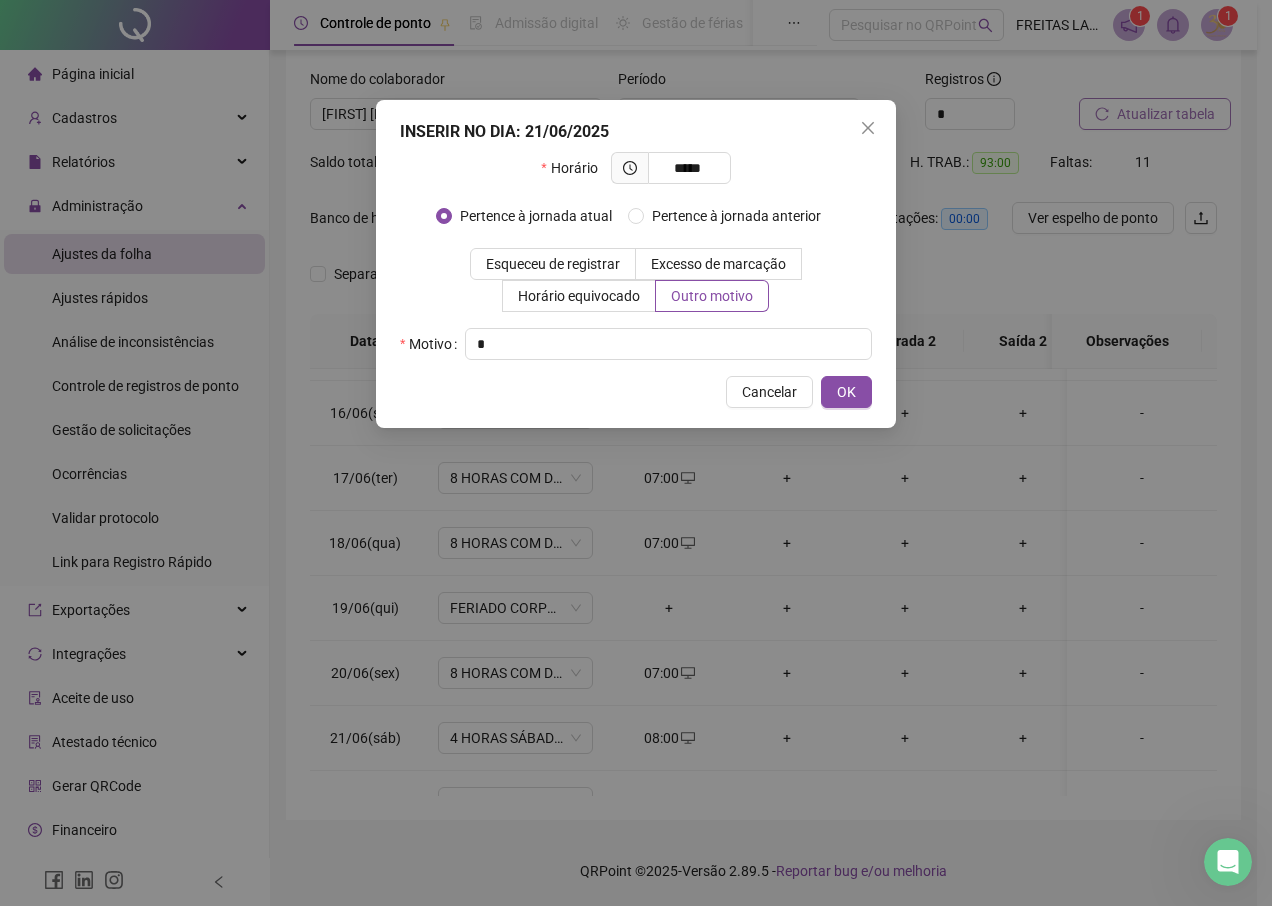 click on "INSERIR NO DIA :   21/06/2025 Horário ***** Pertence à jornada atual Pertence à jornada anterior Esqueceu de registrar Excesso de marcação Horário equivocado Outro motivo Motivo * Cancelar OK" at bounding box center [636, 264] 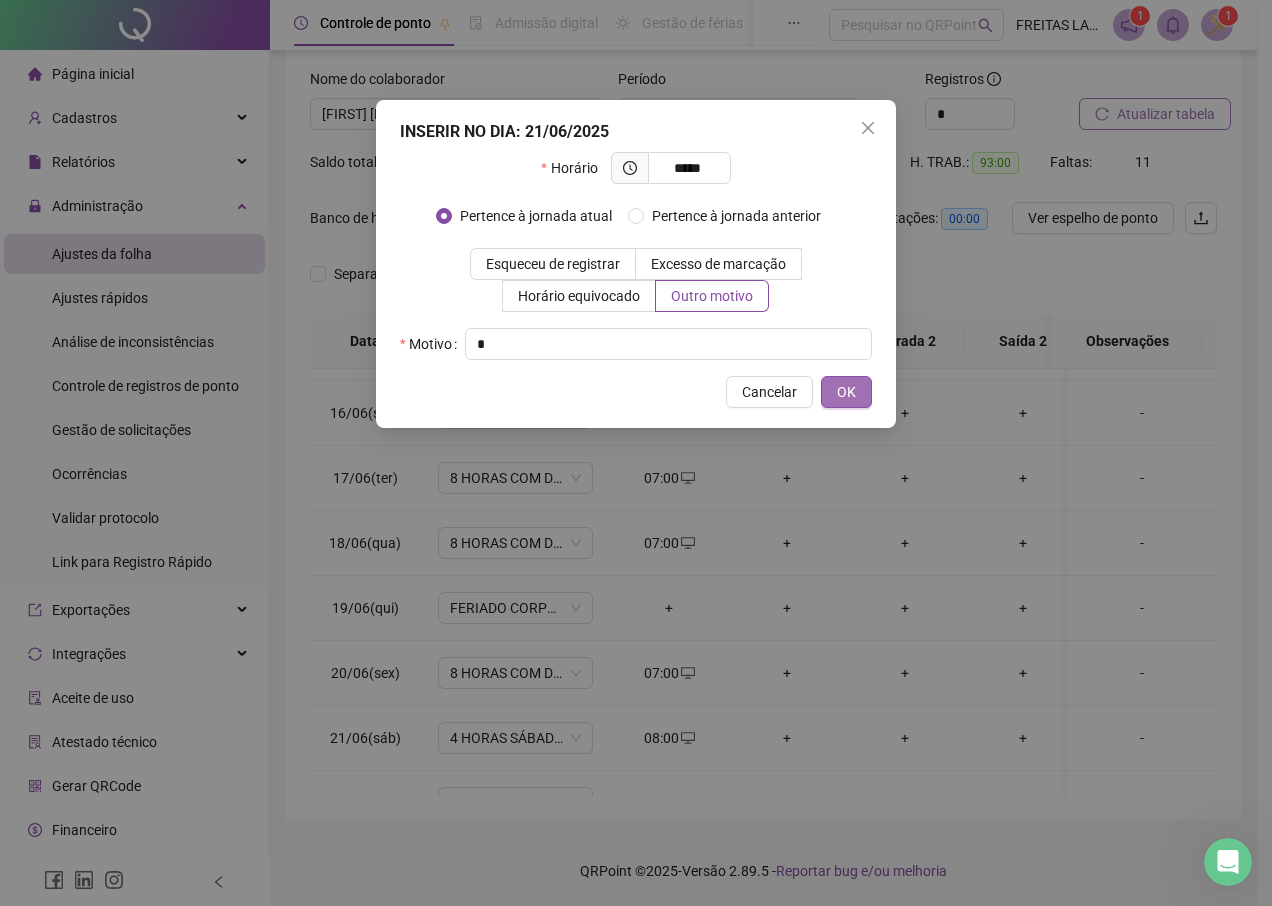 click on "OK" at bounding box center (846, 392) 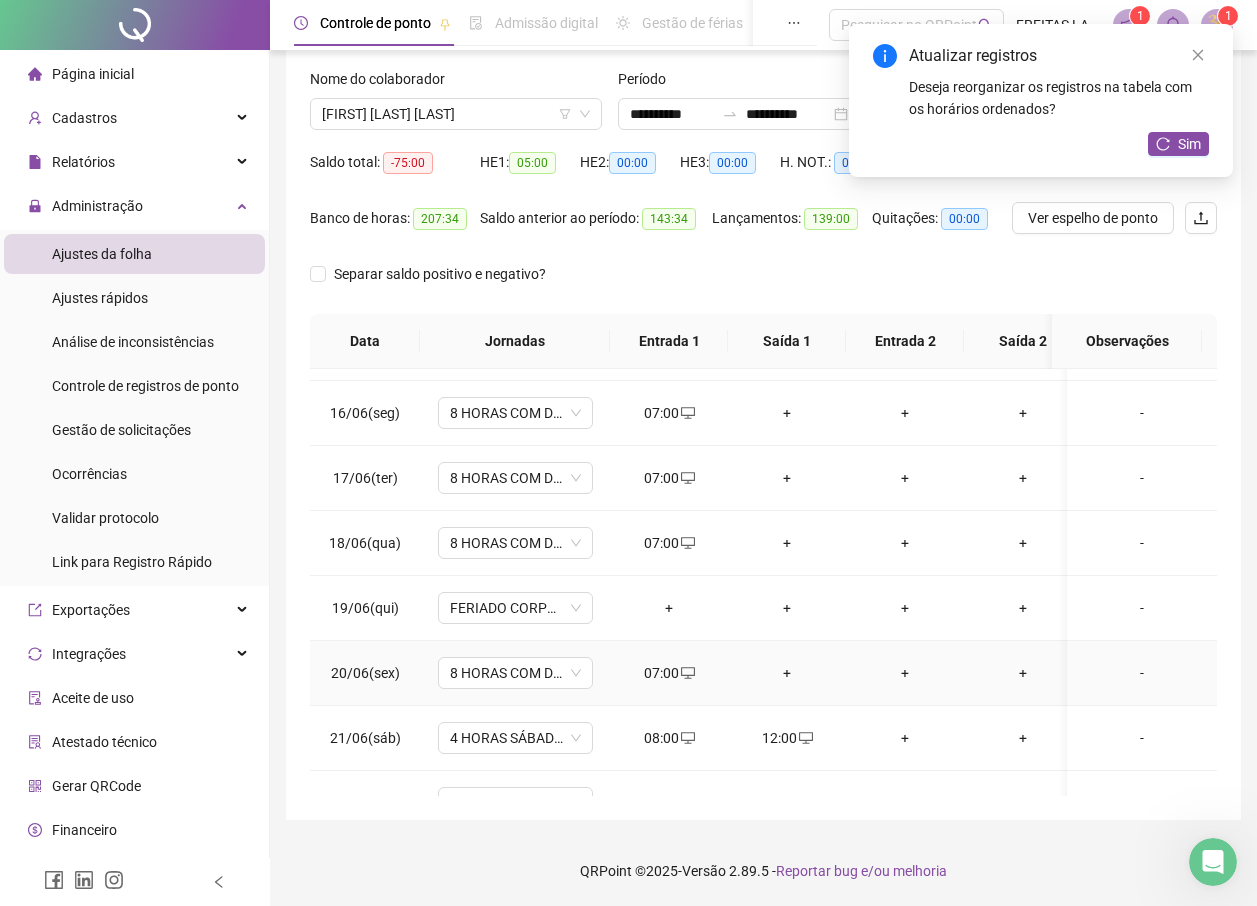 click on "+" at bounding box center [787, 673] 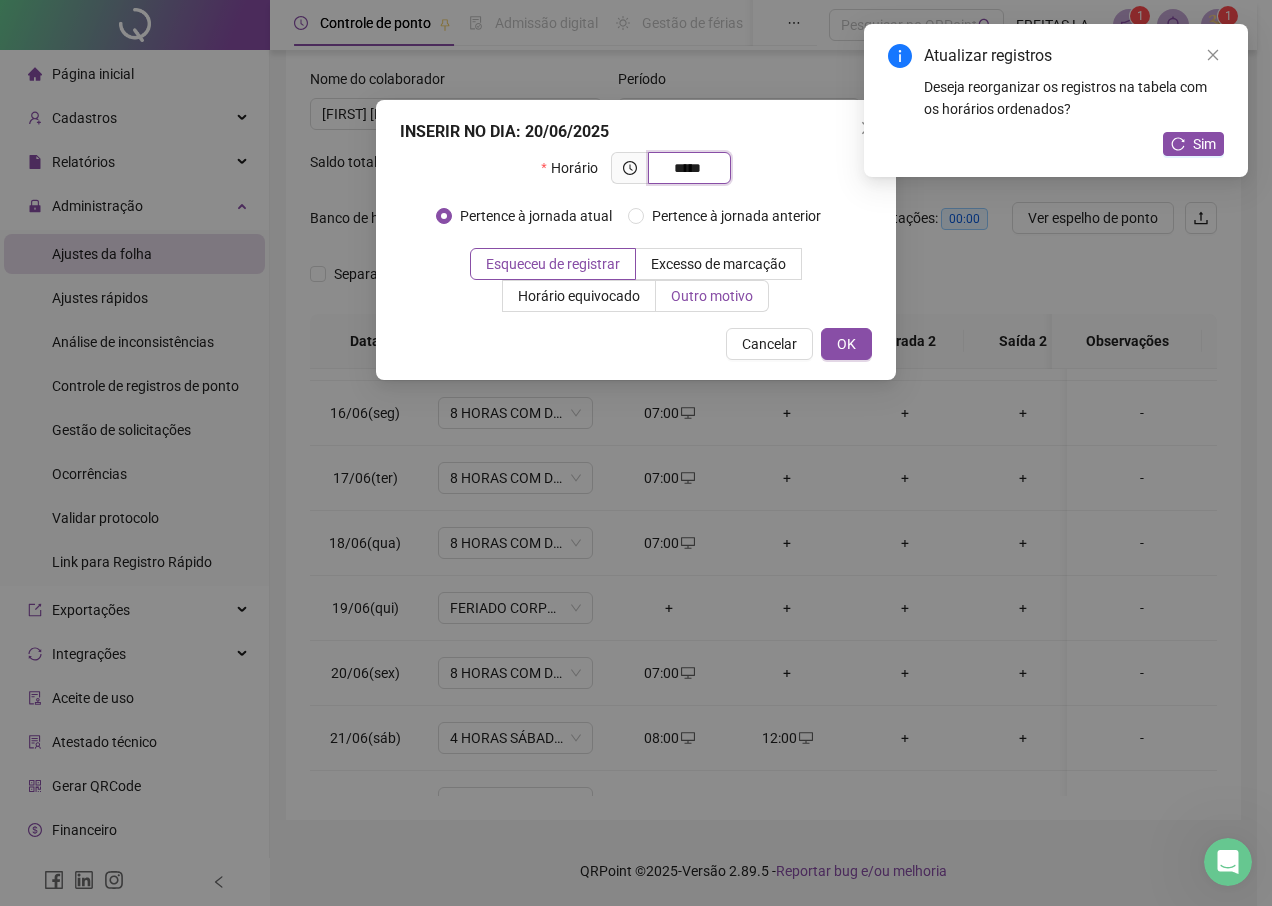 type on "*****" 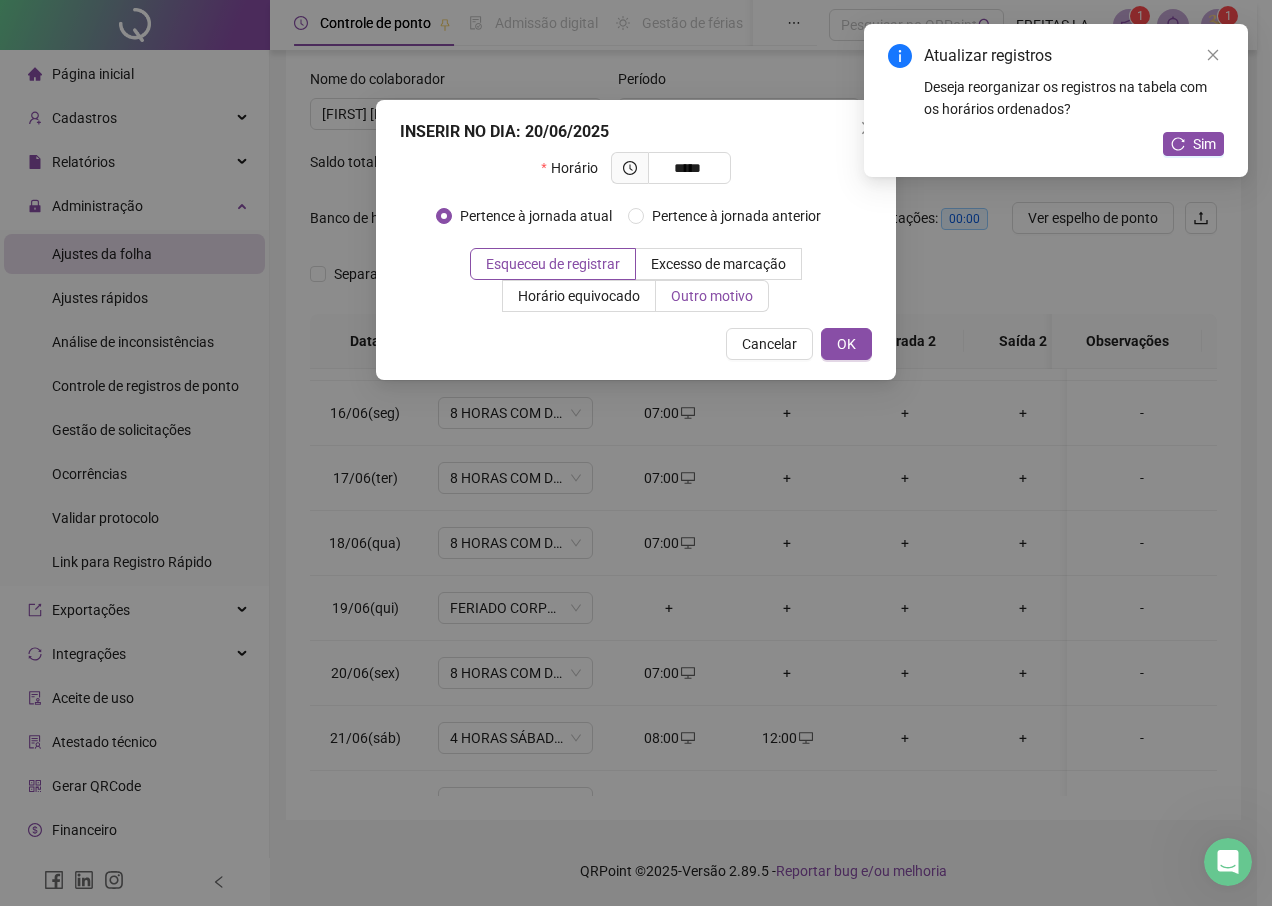 click on "Outro motivo" at bounding box center [712, 296] 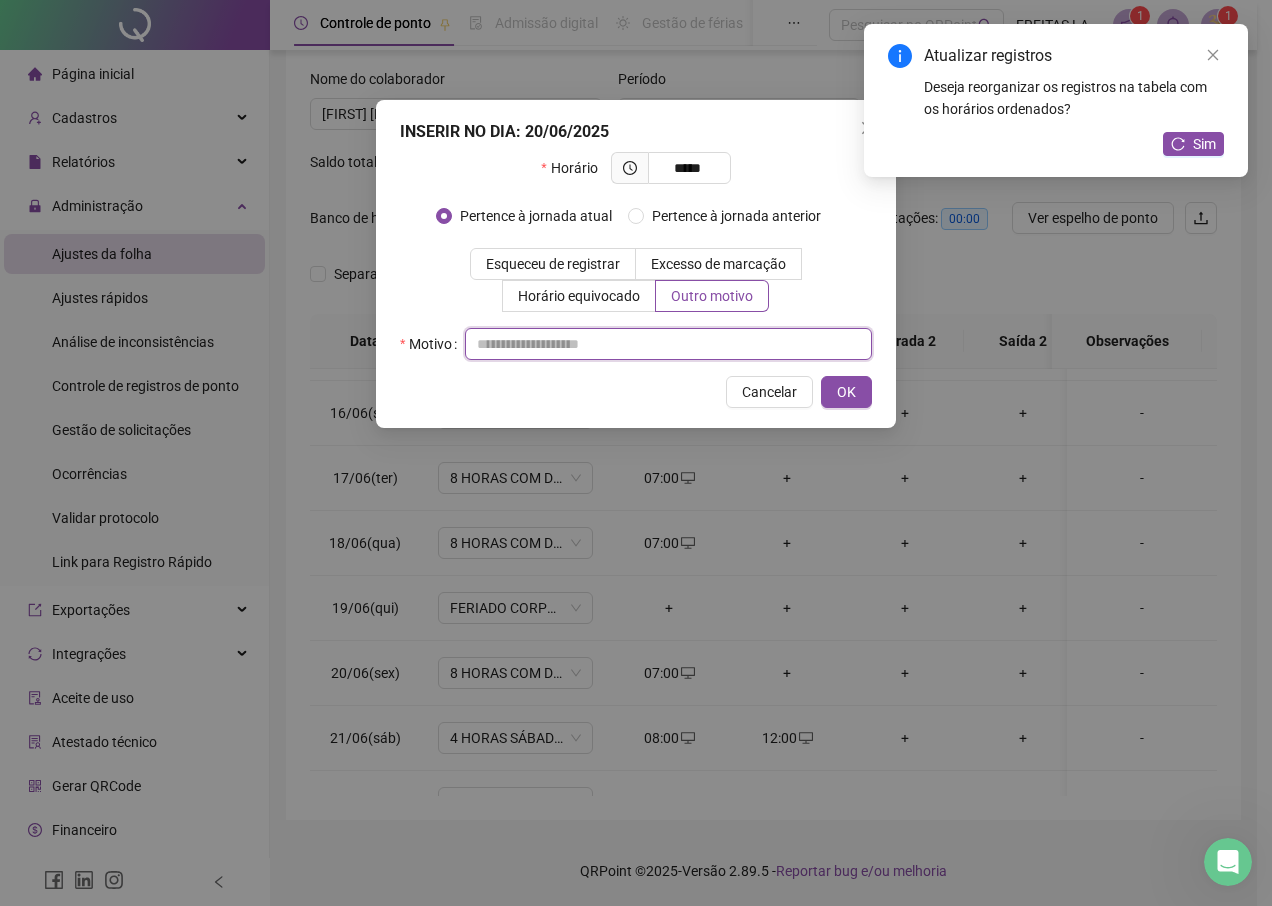 click at bounding box center (668, 344) 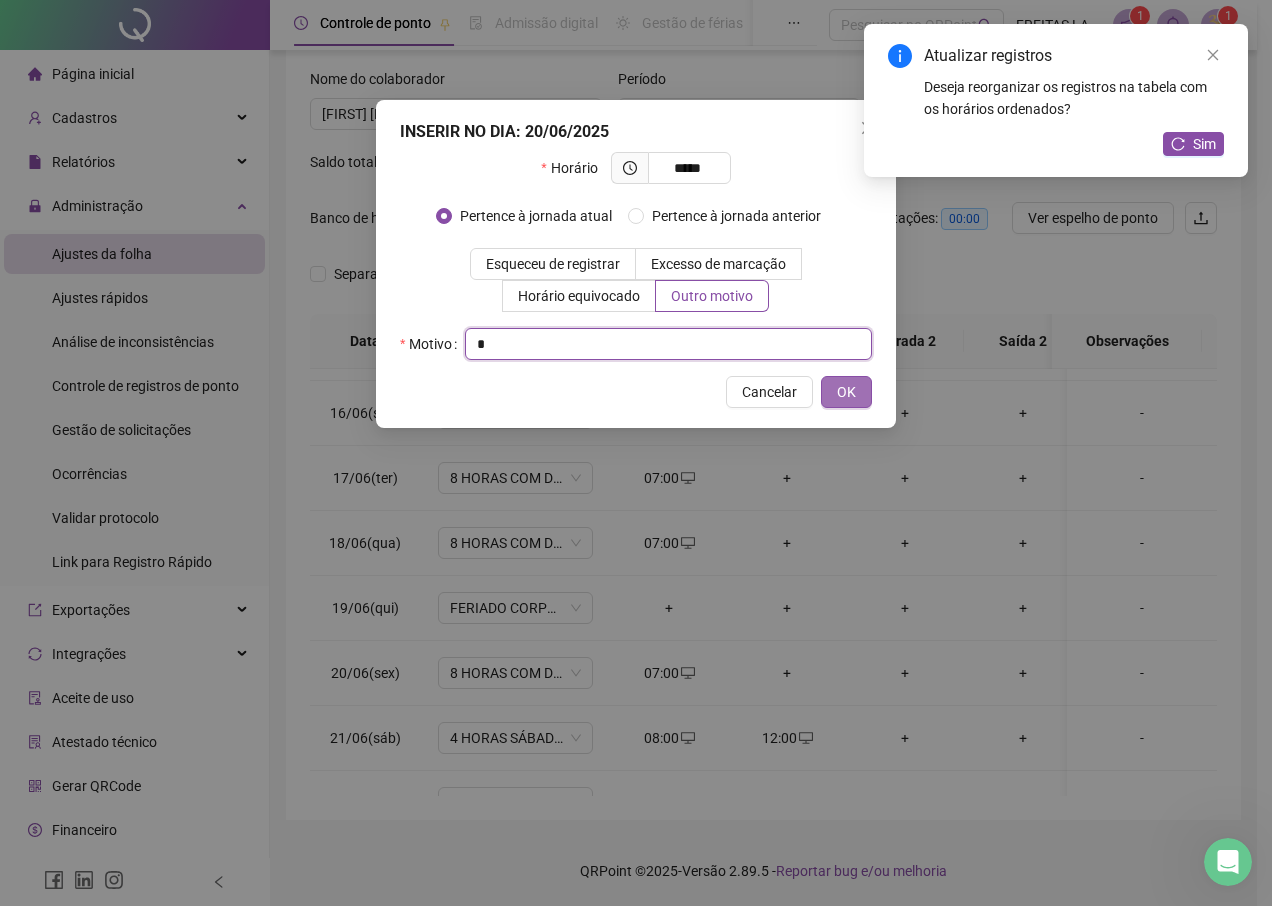 type on "*" 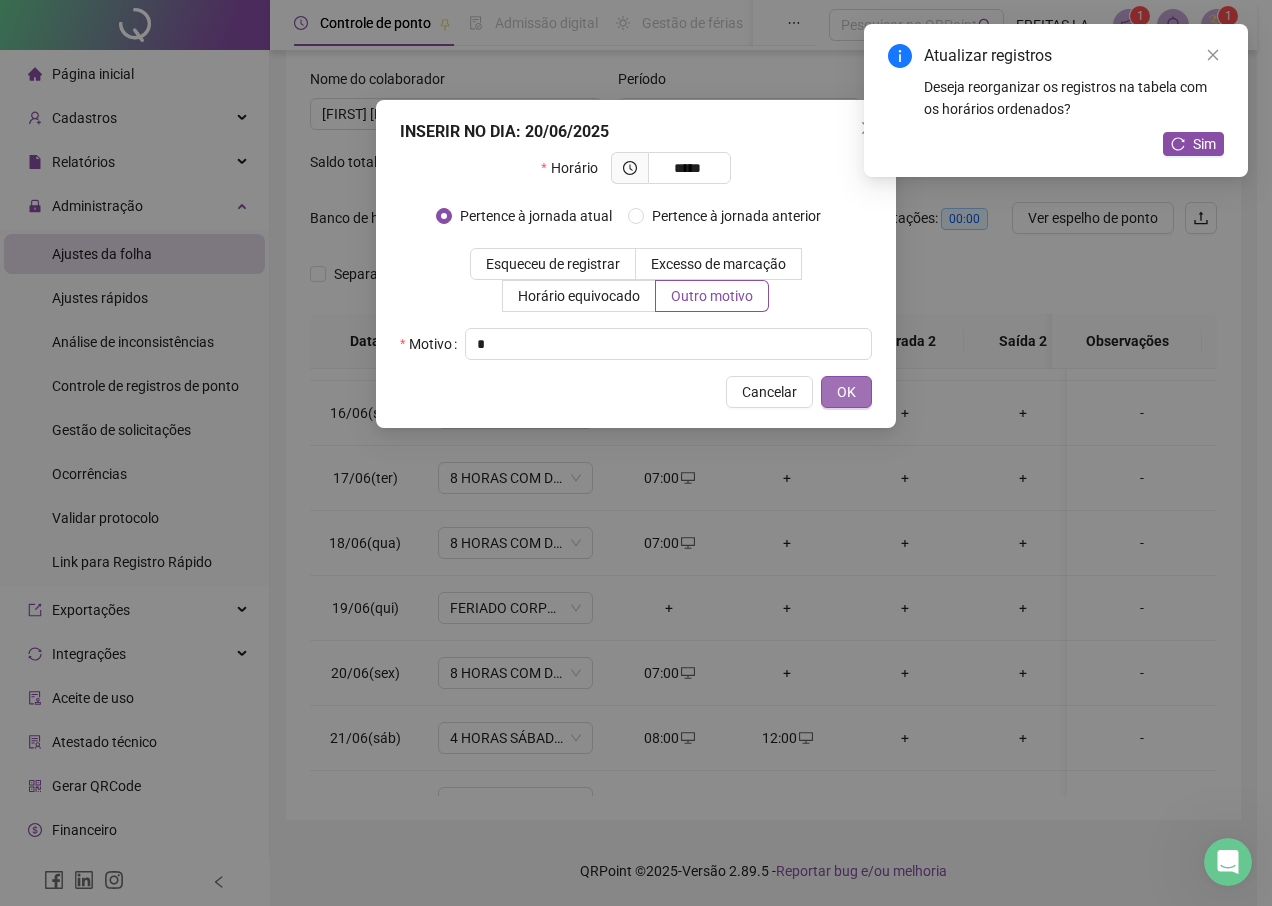 click on "OK" at bounding box center [846, 392] 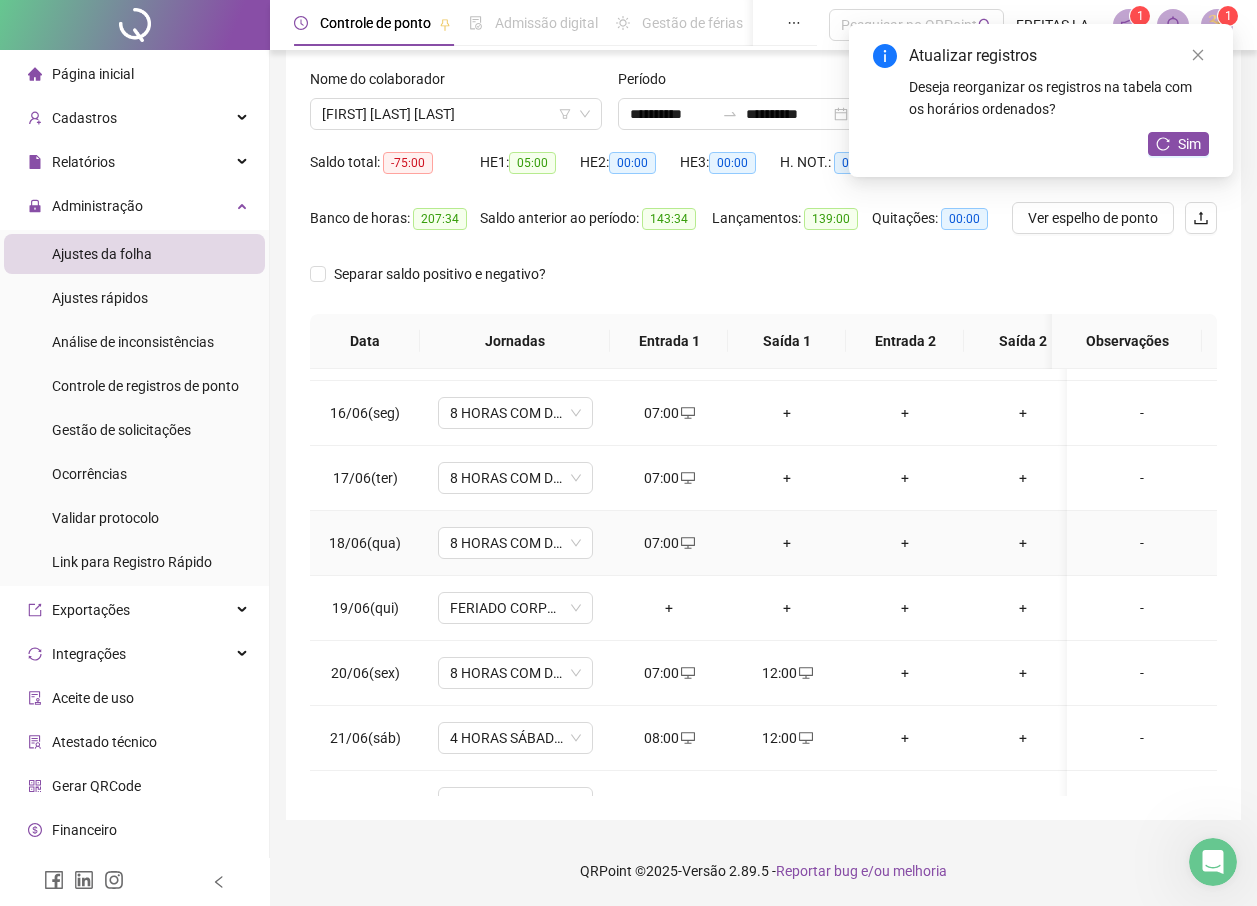 click on "+" at bounding box center [787, 543] 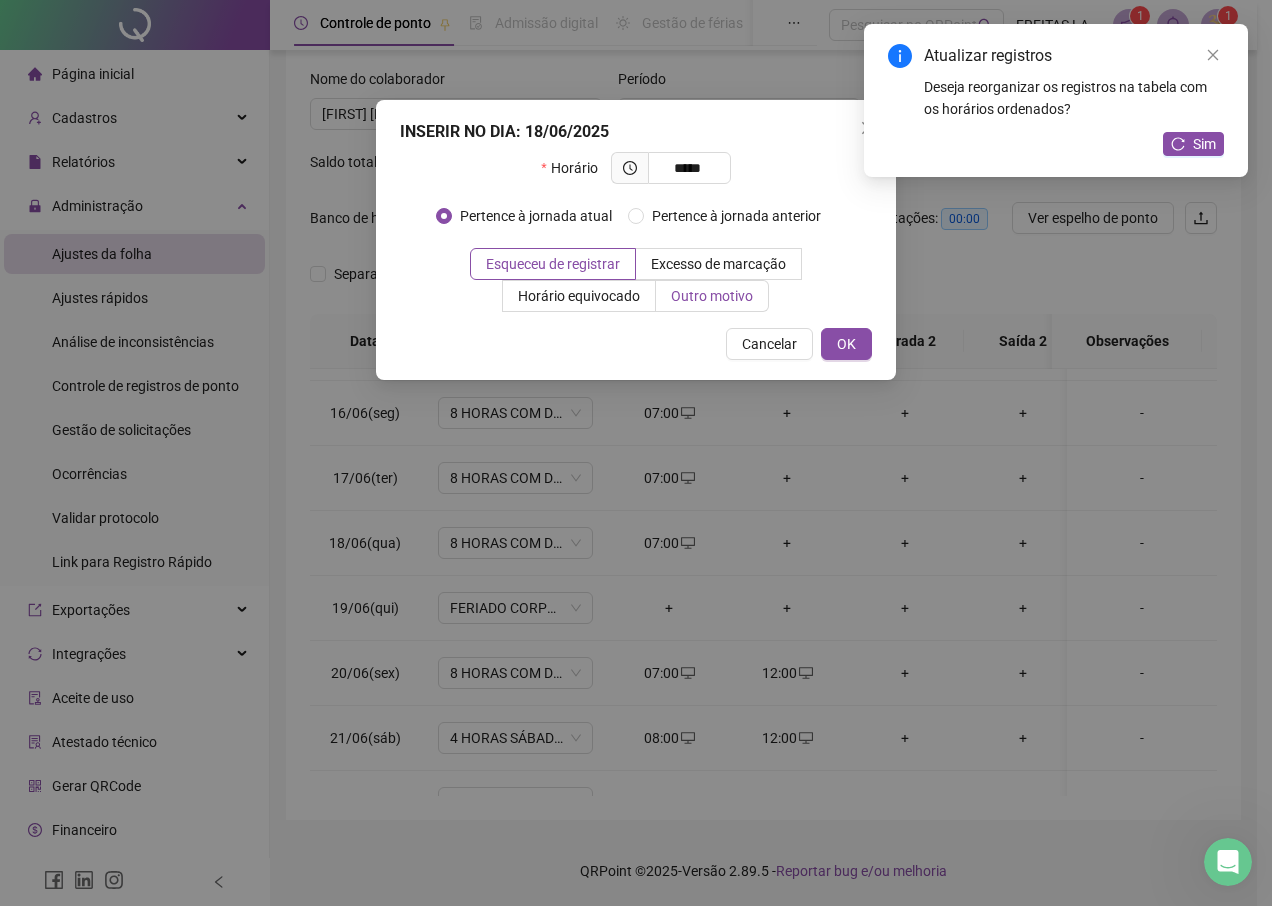 type on "*****" 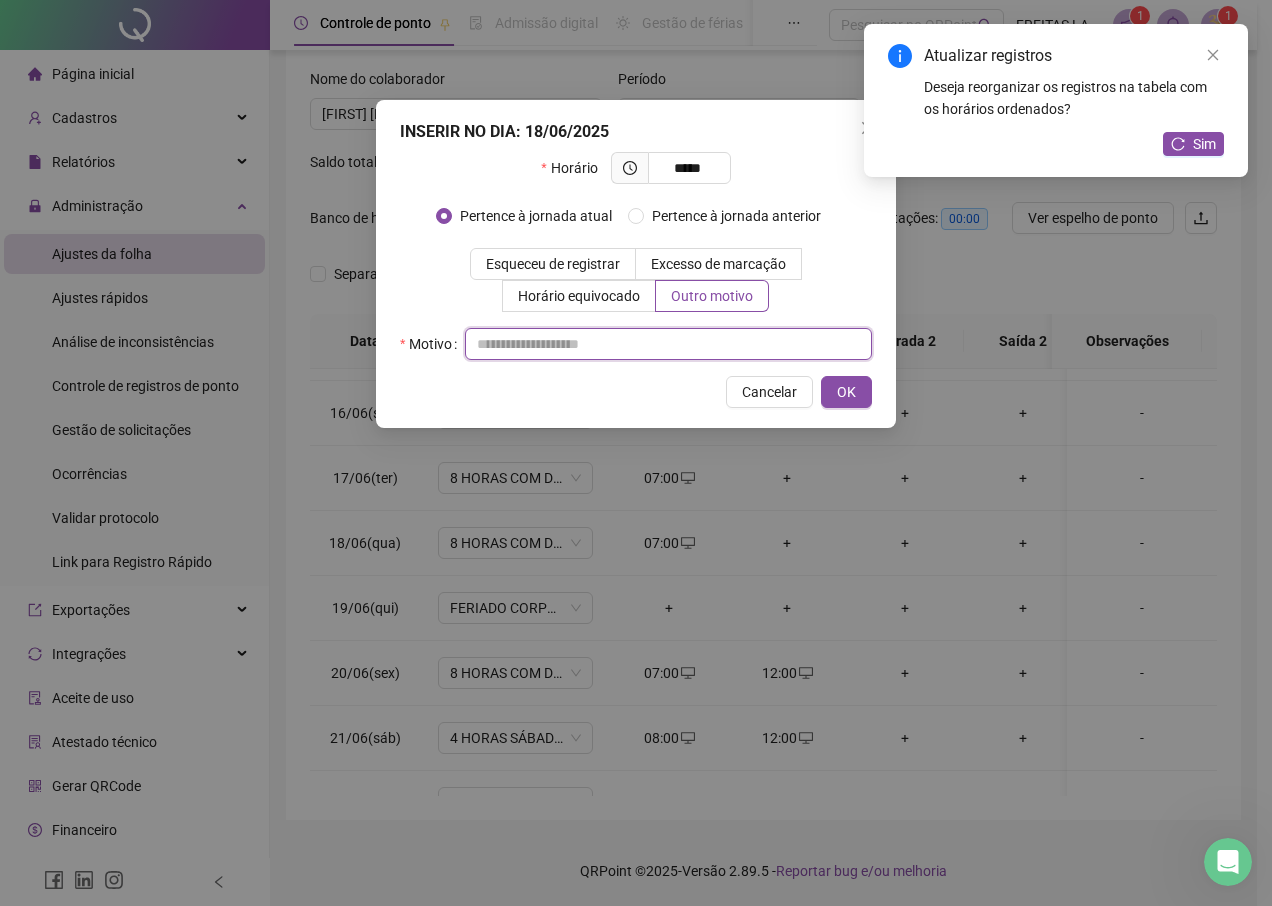 click at bounding box center (668, 344) 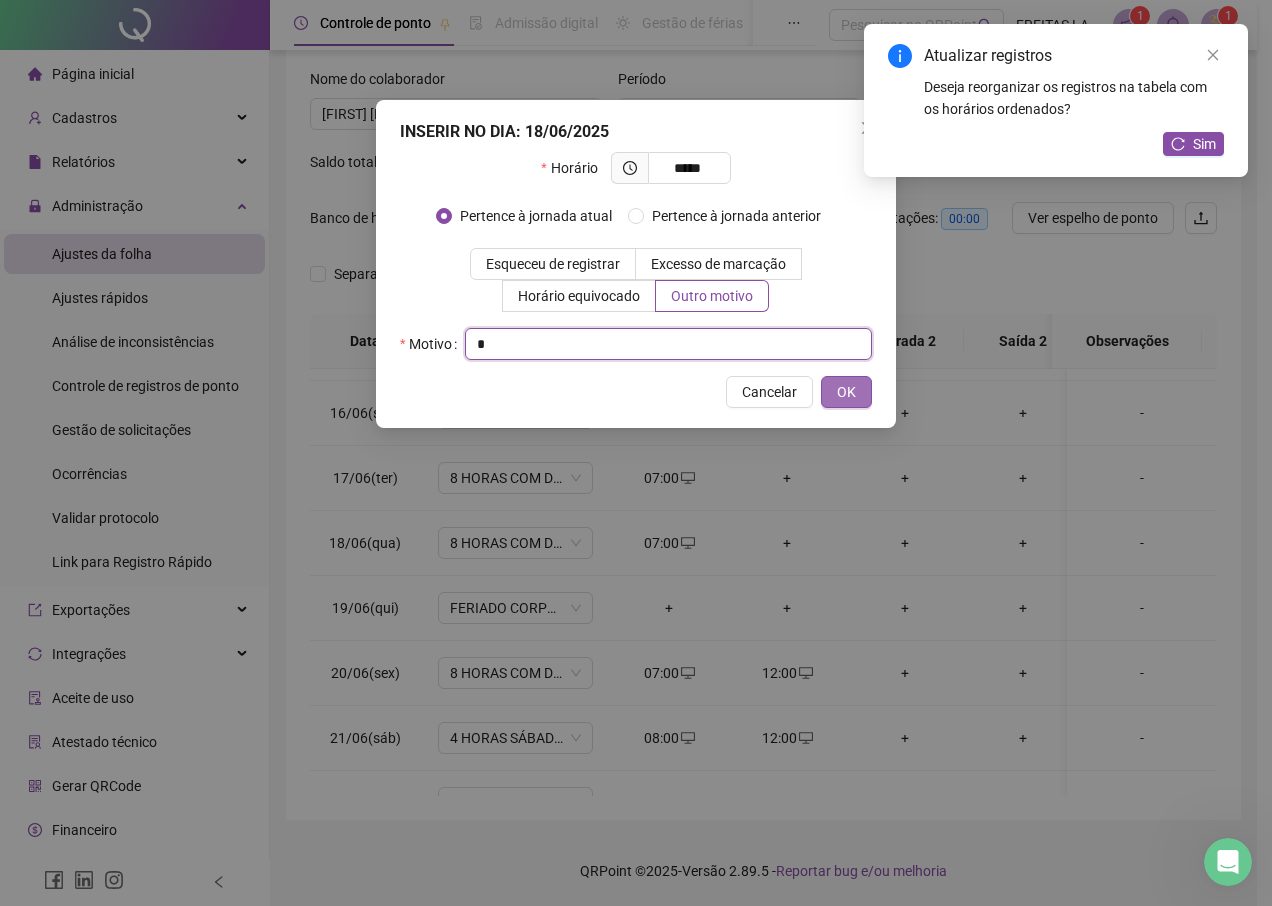 type on "*" 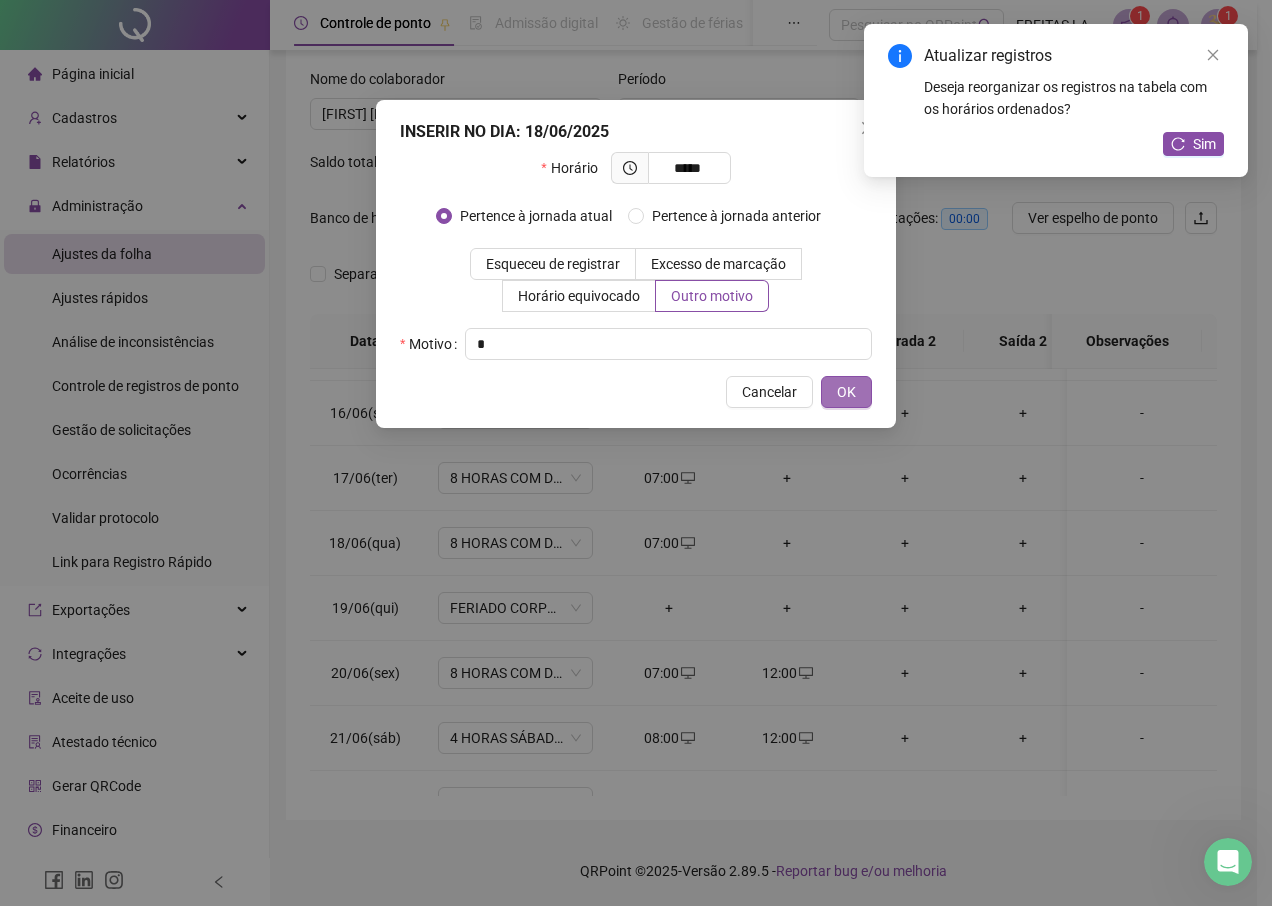 click on "OK" at bounding box center (846, 392) 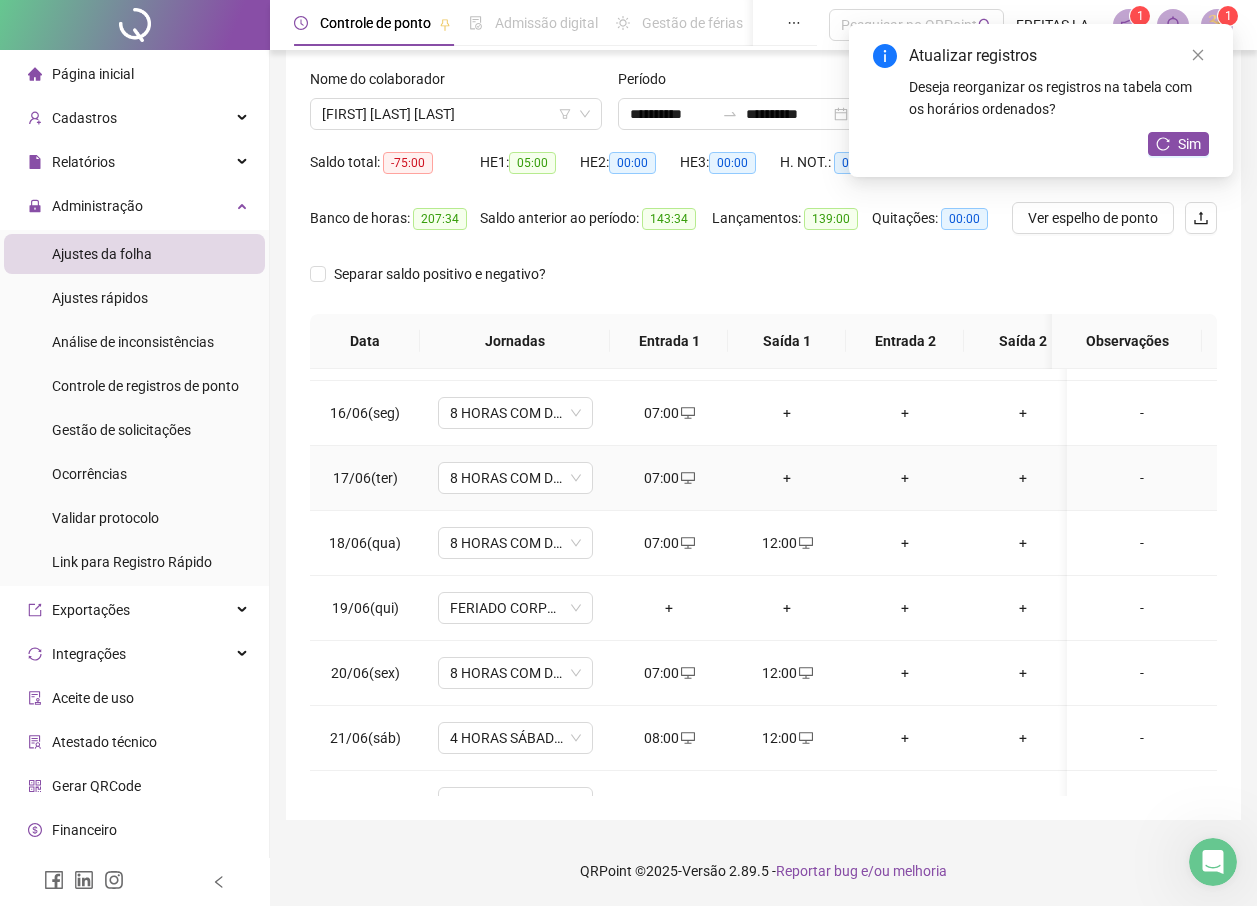 click on "+" at bounding box center (787, 478) 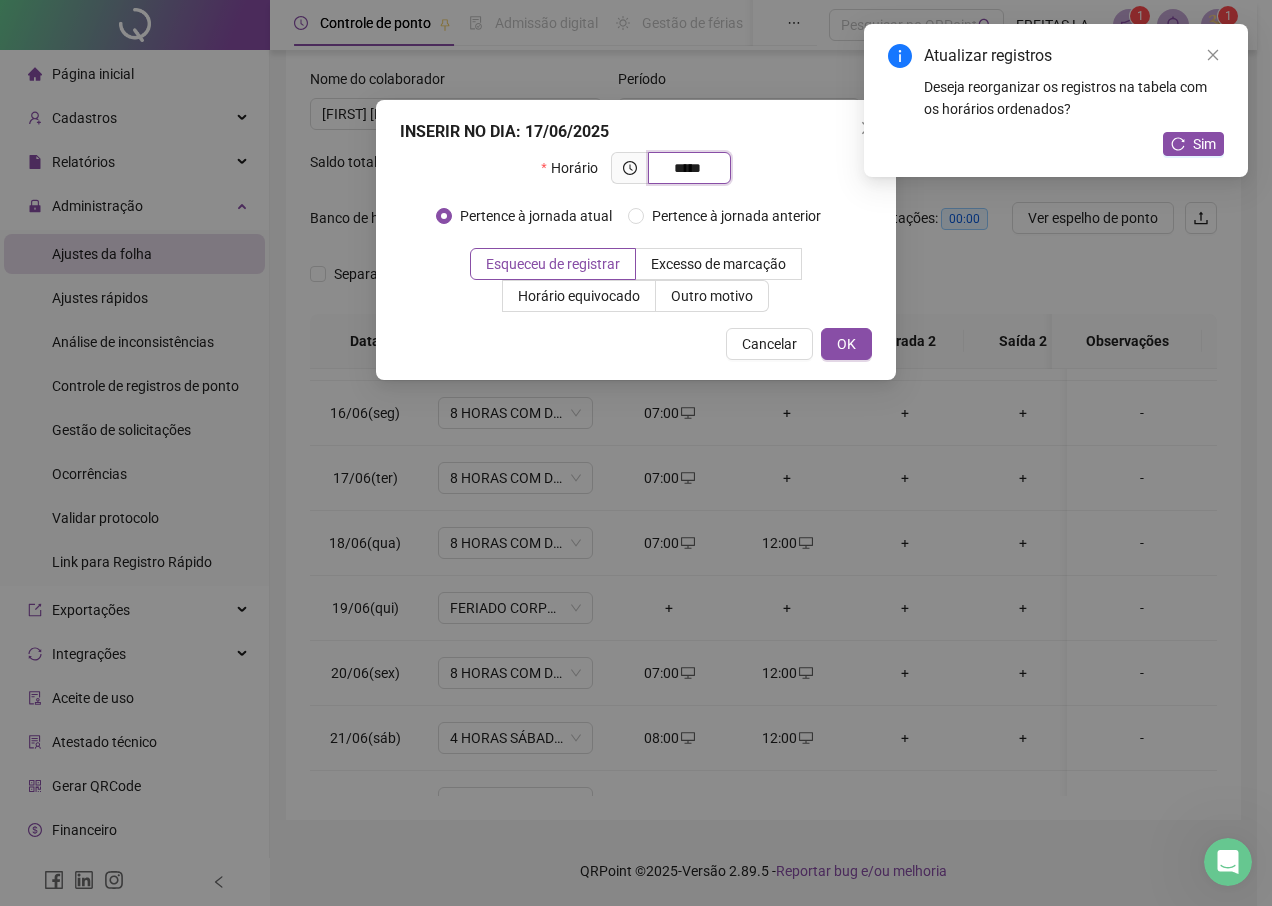 type on "*****" 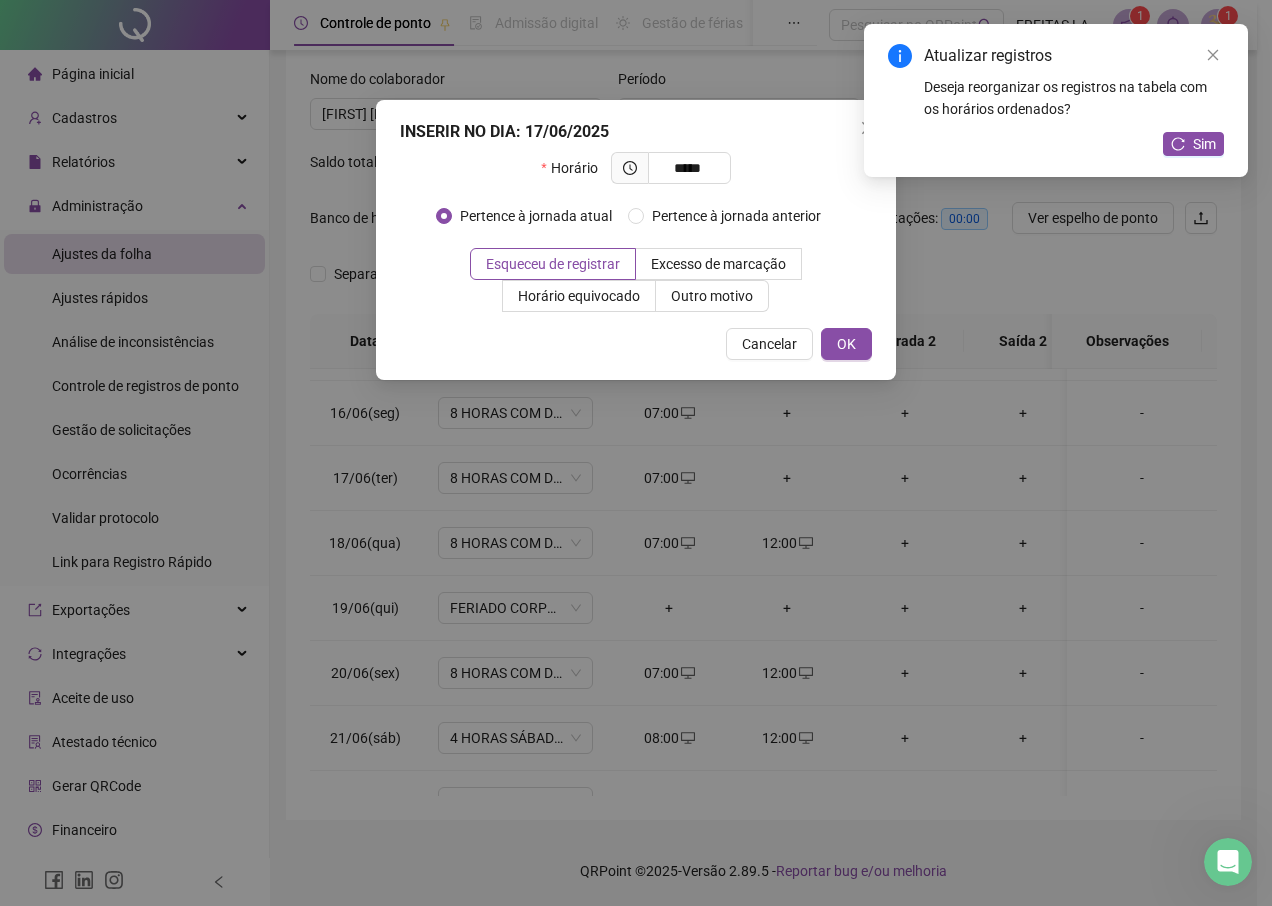 click on "INSERIR NO DIA :   17/06/2025 Horário ***** Pertence à jornada atual Pertence à jornada anterior Esqueceu de registrar Excesso de marcação Horário equivocado Outro motivo Motivo Cancelar OK" at bounding box center [636, 240] 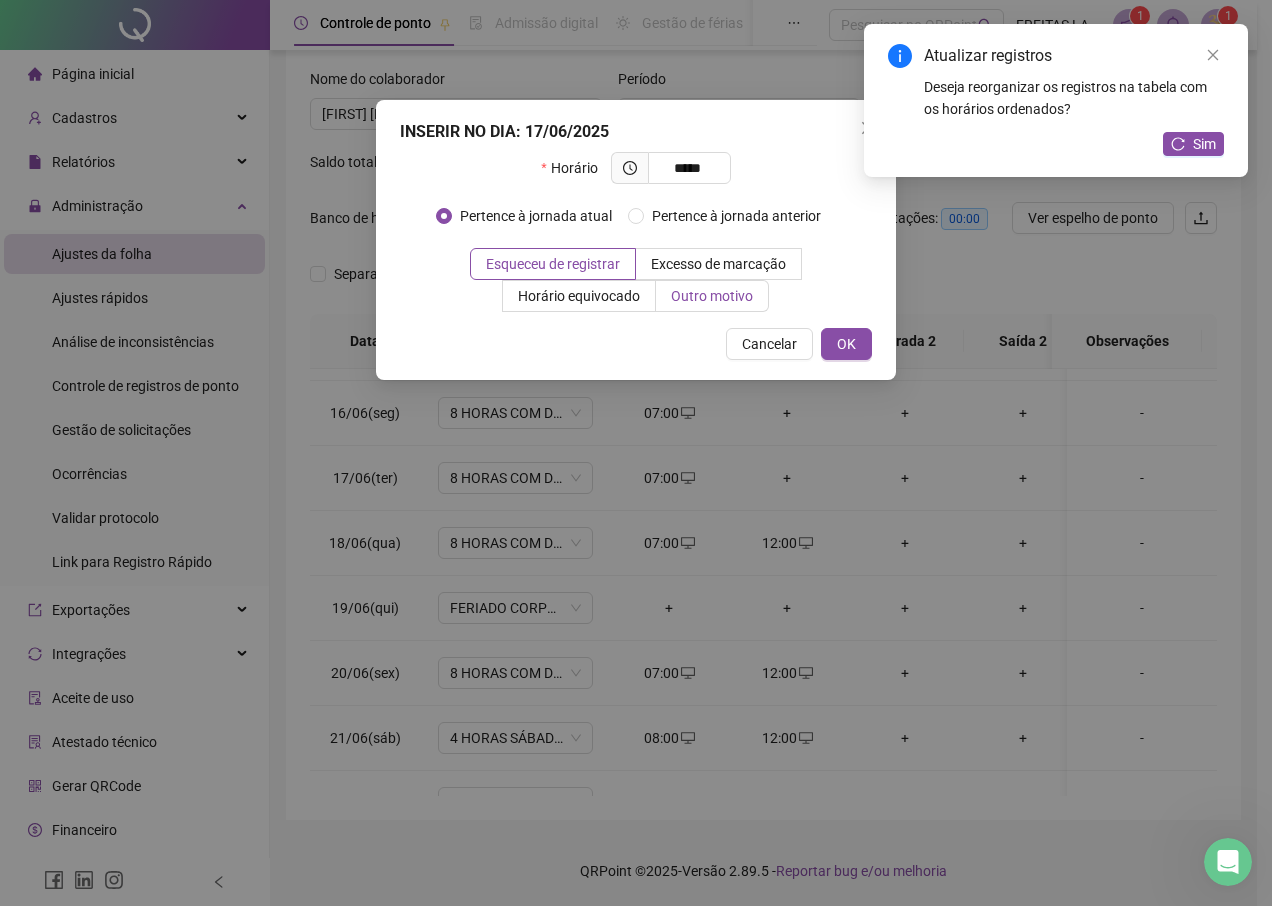 click on "Outro motivo" at bounding box center [712, 296] 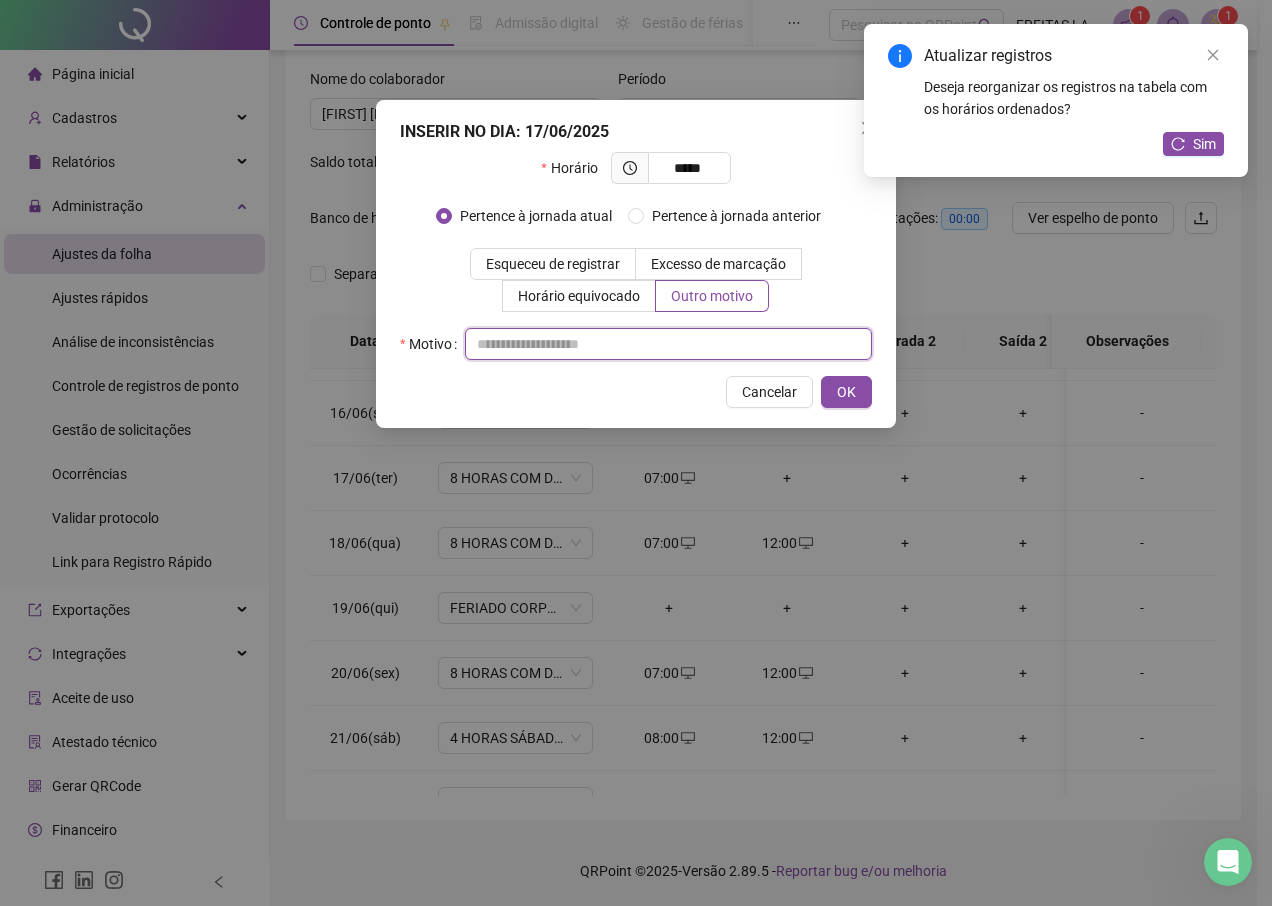 click at bounding box center (668, 344) 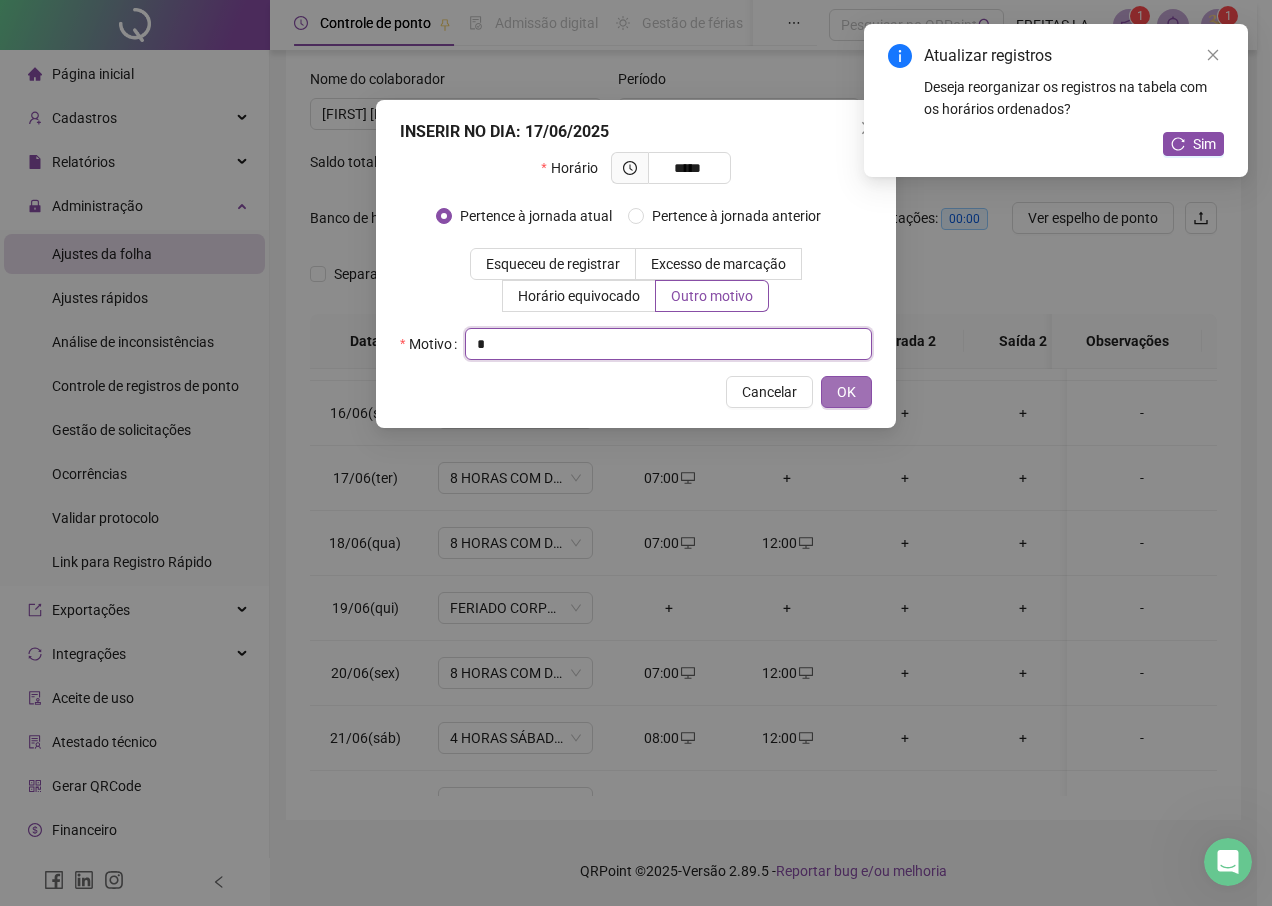 type on "*" 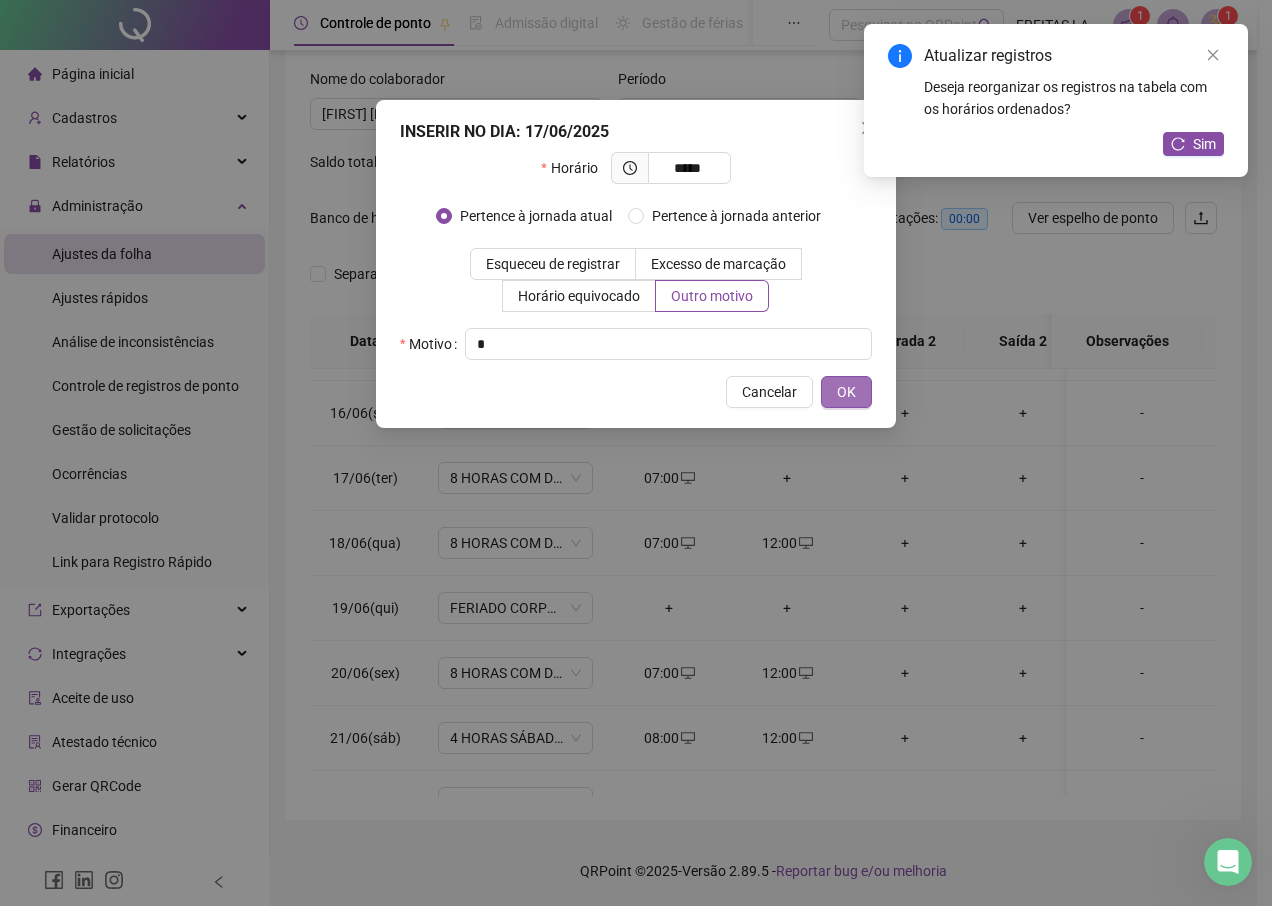 click on "OK" at bounding box center [846, 392] 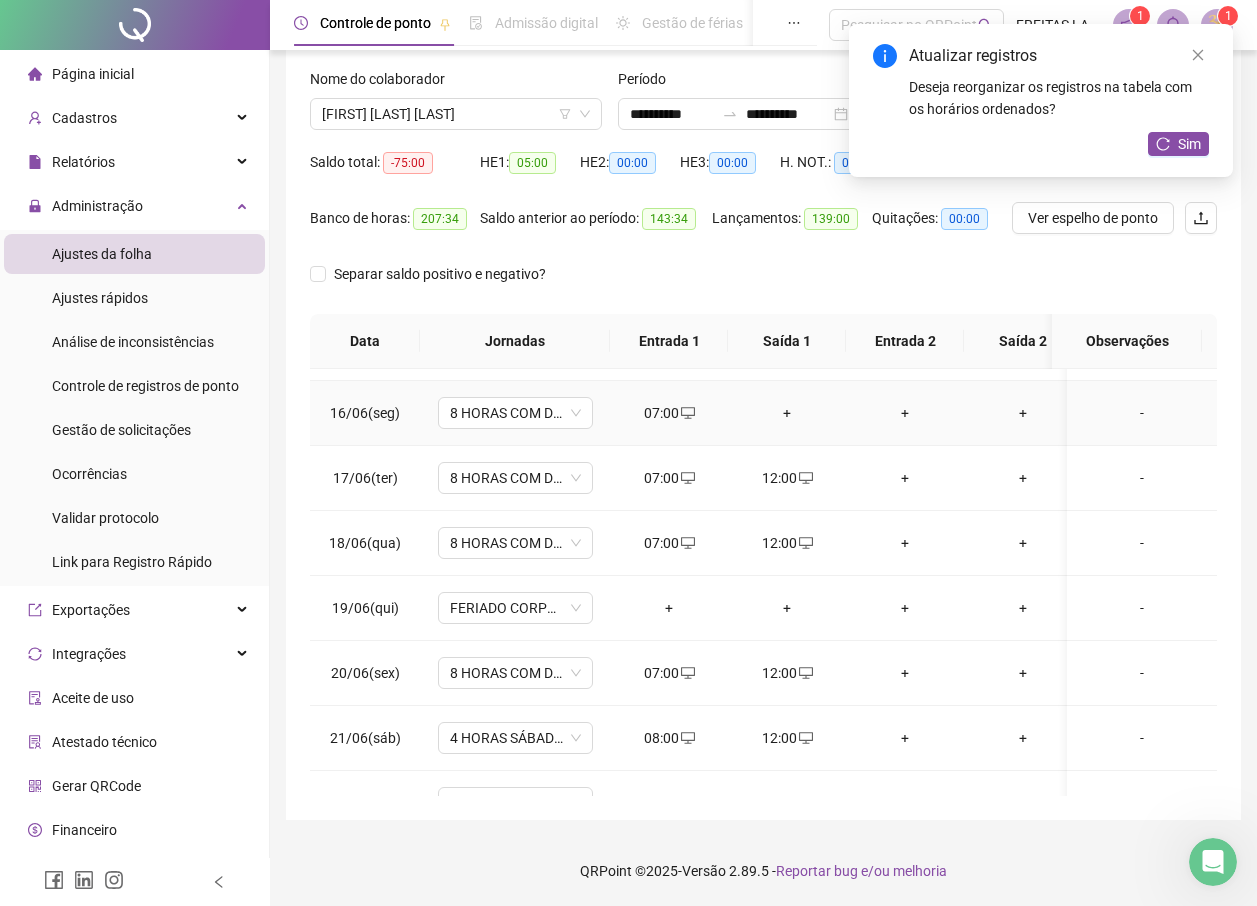 click on "+" at bounding box center (787, 413) 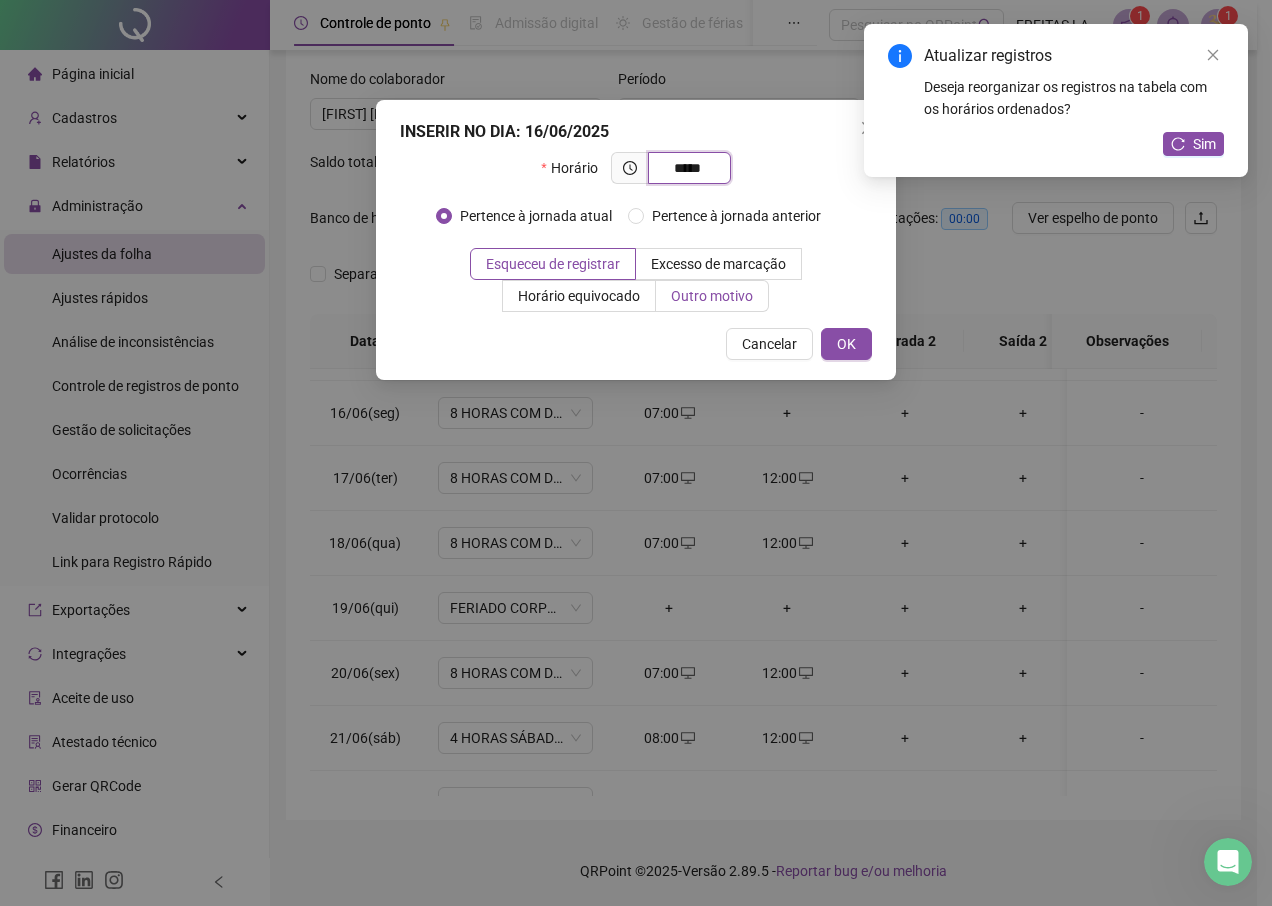 type on "*****" 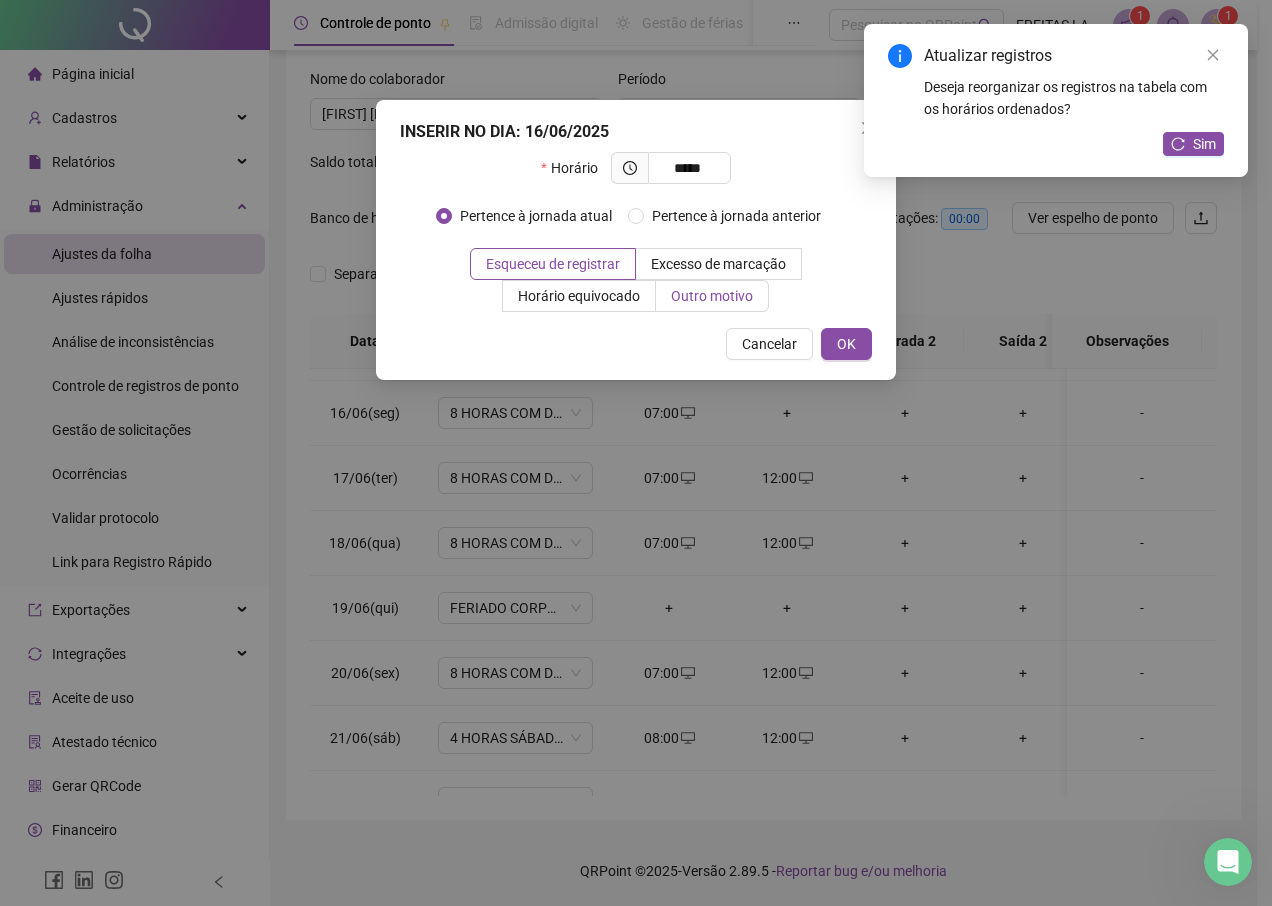 click on "Outro motivo" at bounding box center [712, 296] 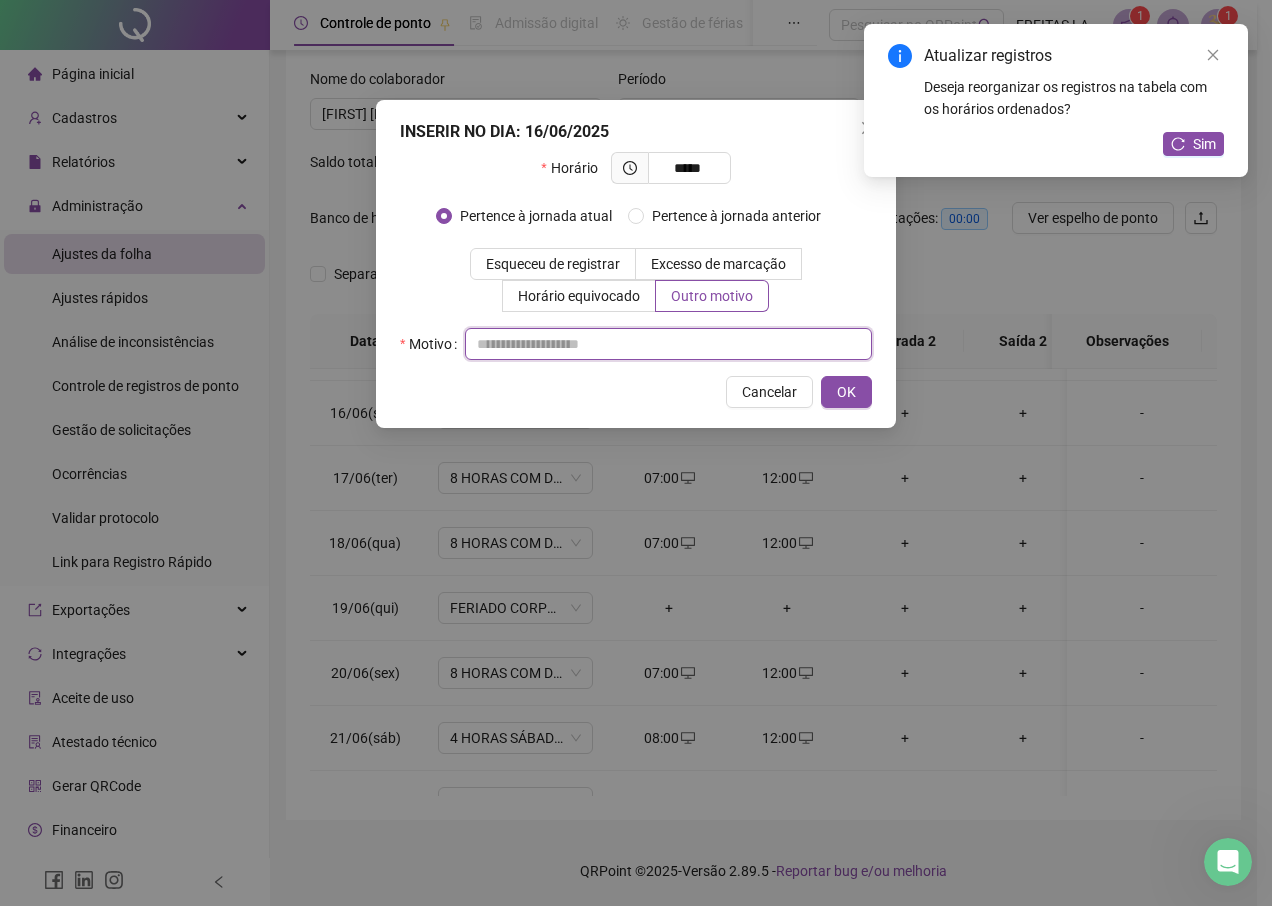 click at bounding box center [668, 344] 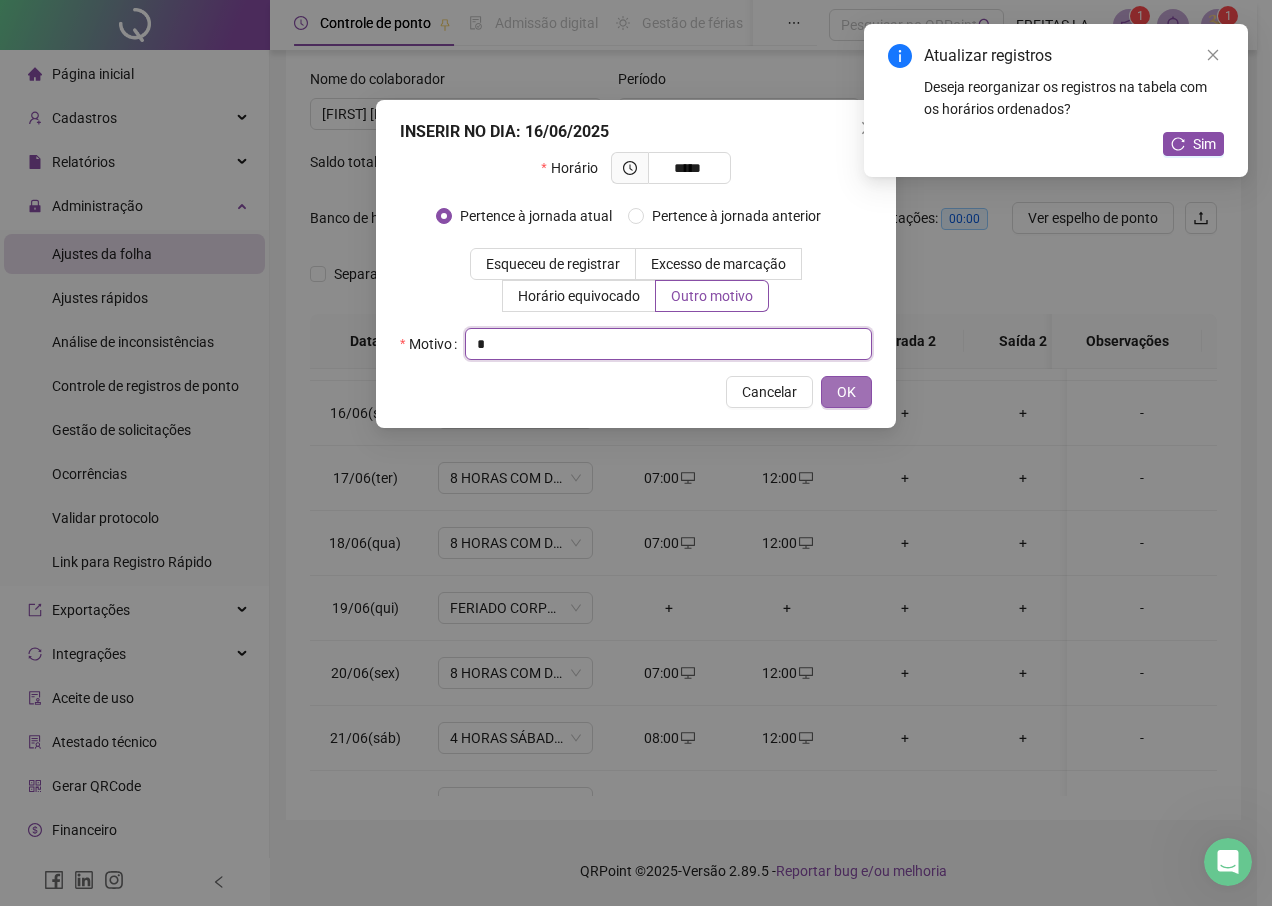 type on "*" 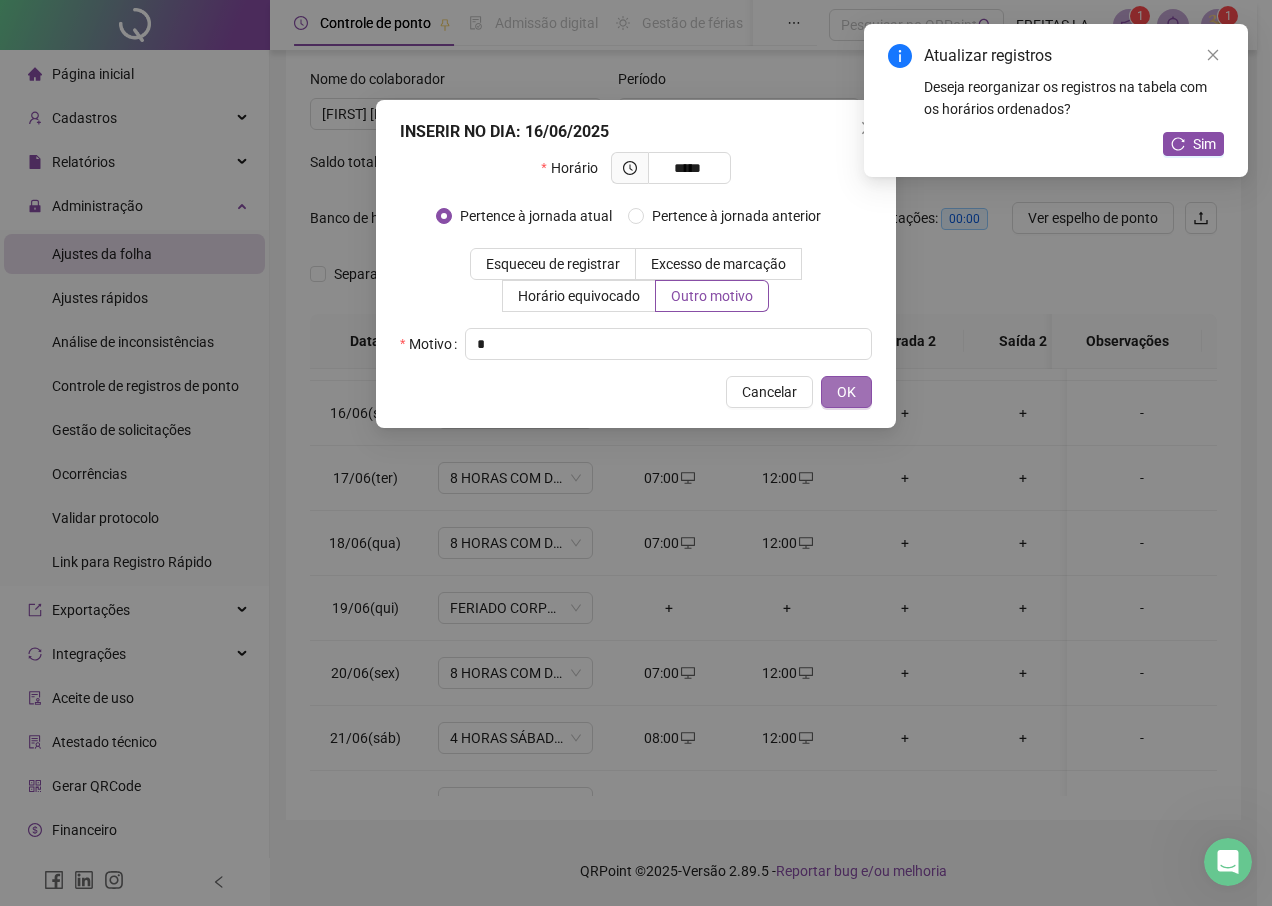 click on "OK" at bounding box center [846, 392] 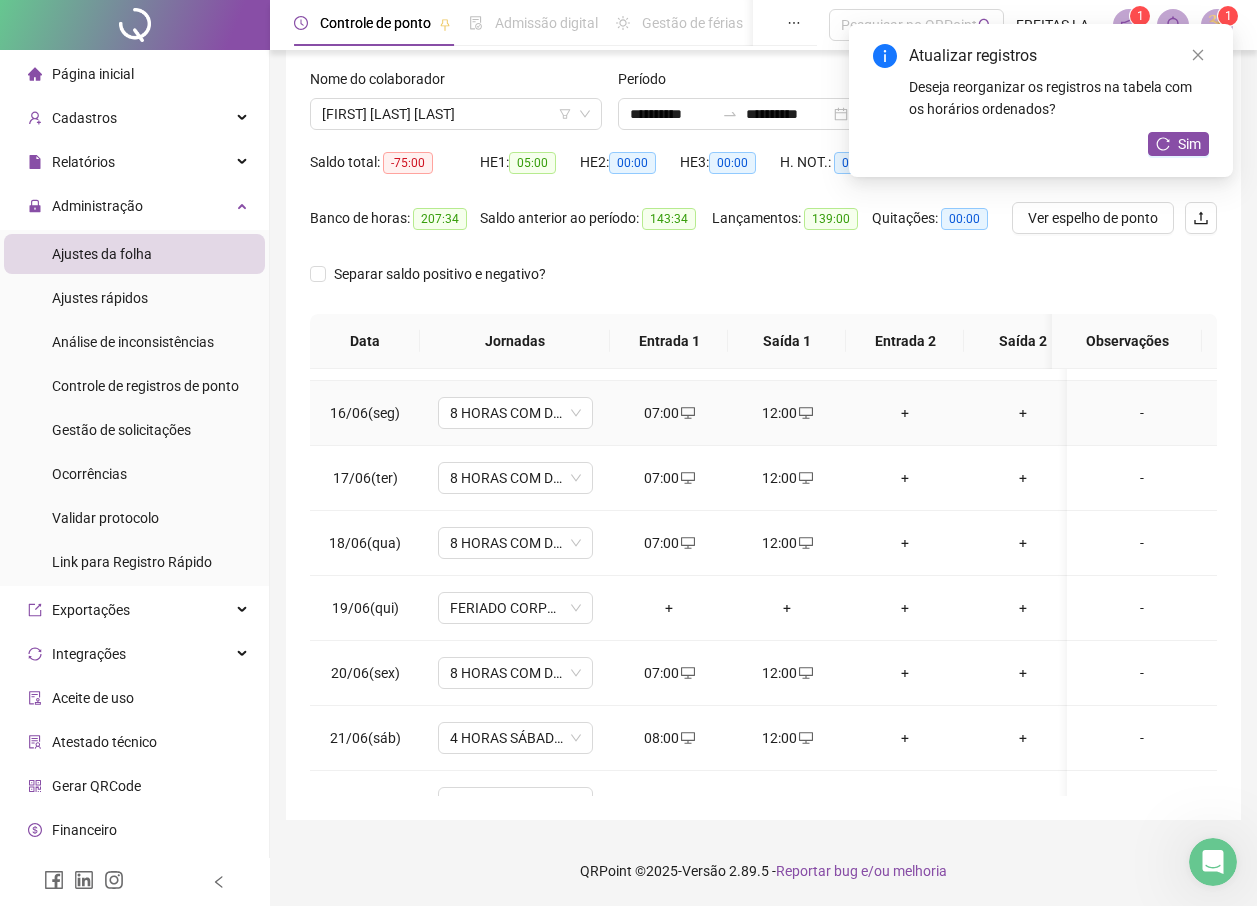 click on "+" at bounding box center [905, 413] 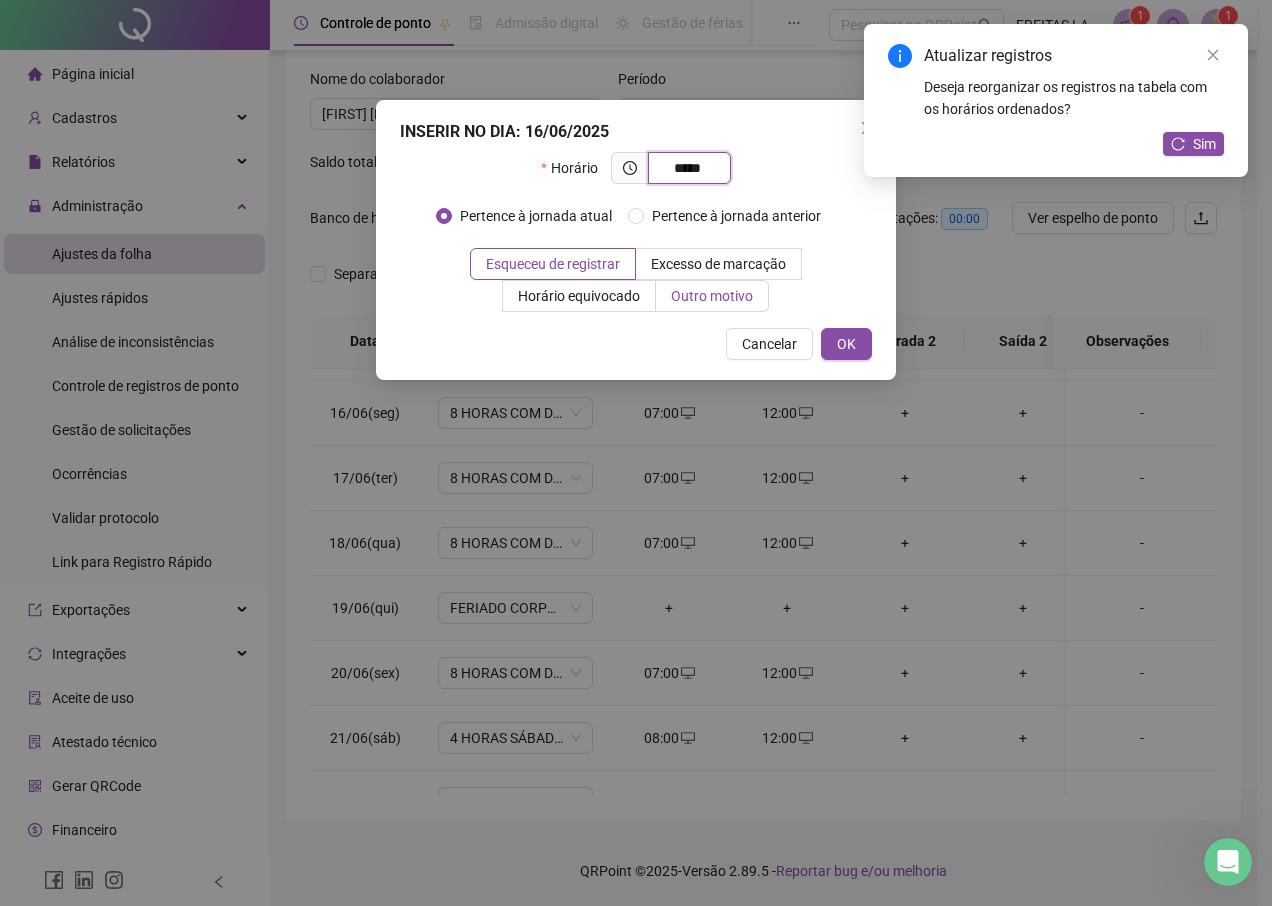type on "*****" 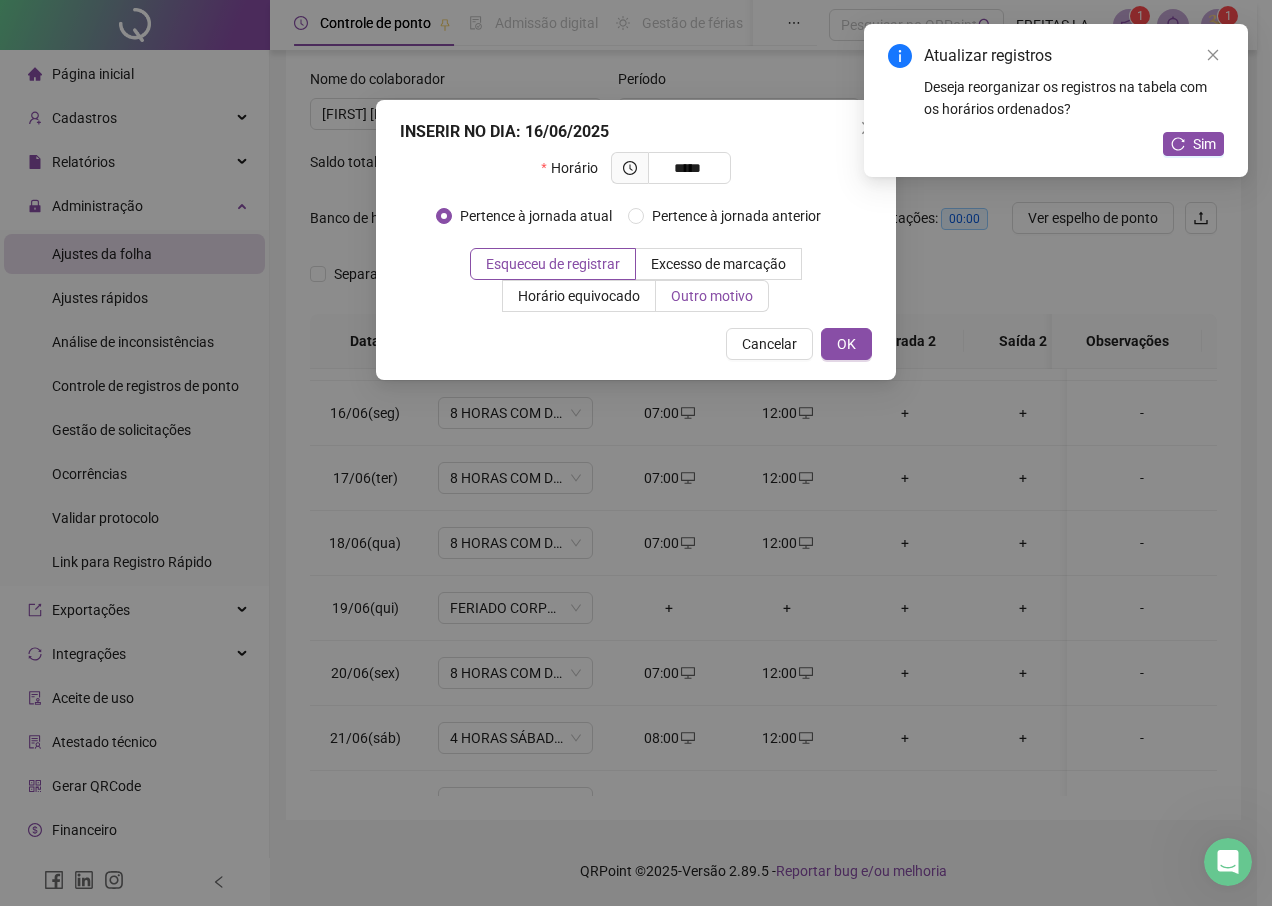 click on "Outro motivo" at bounding box center (712, 296) 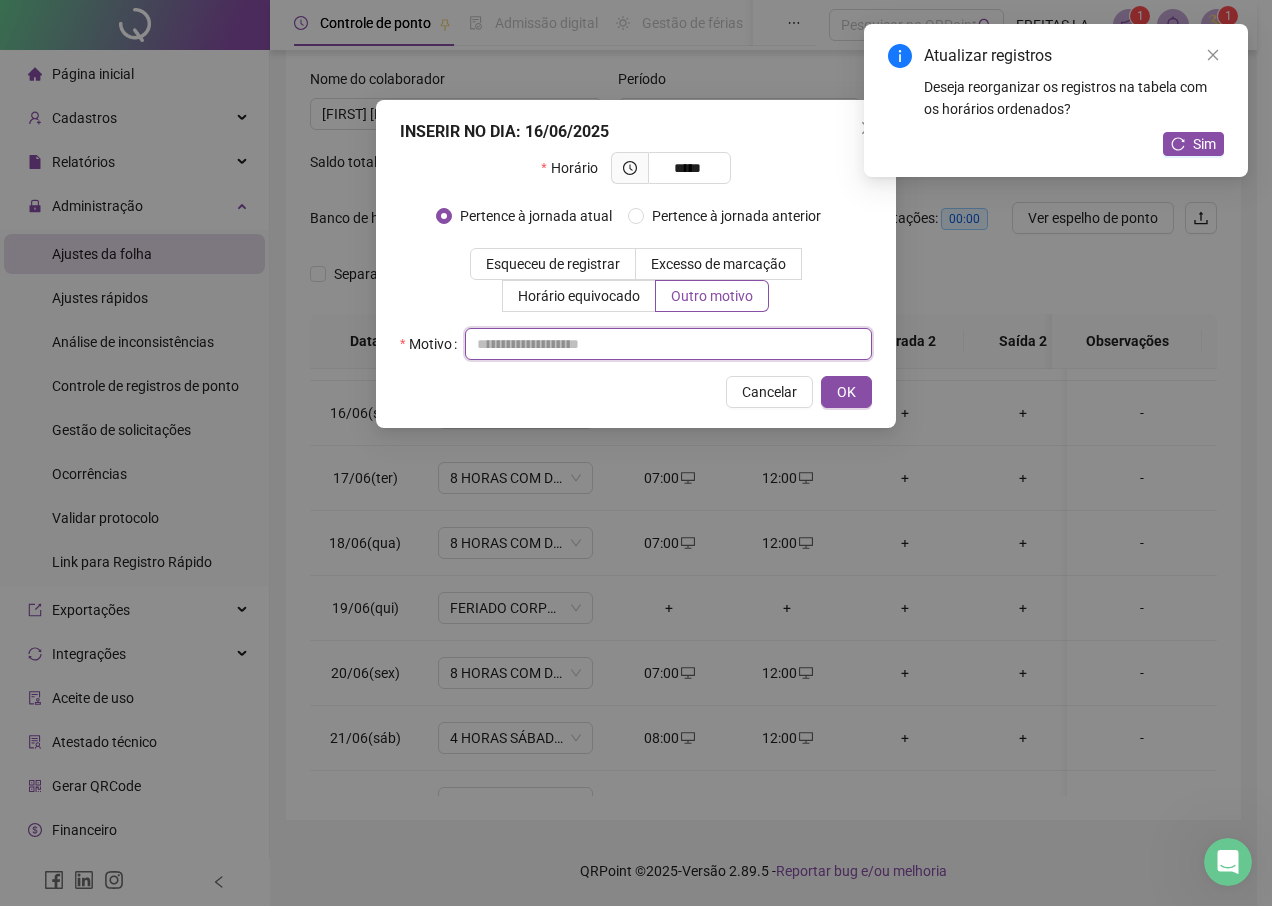 click at bounding box center (668, 344) 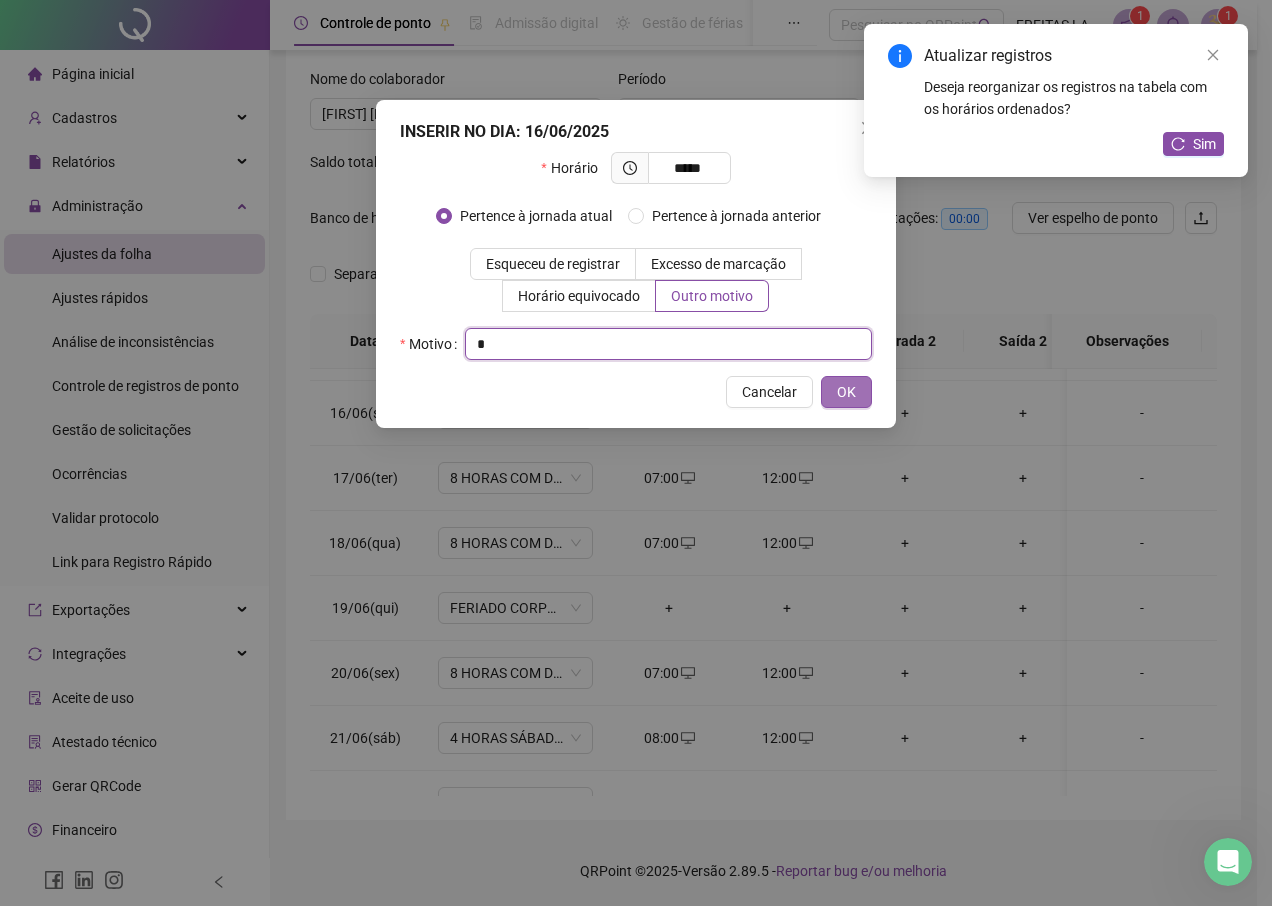 type on "*" 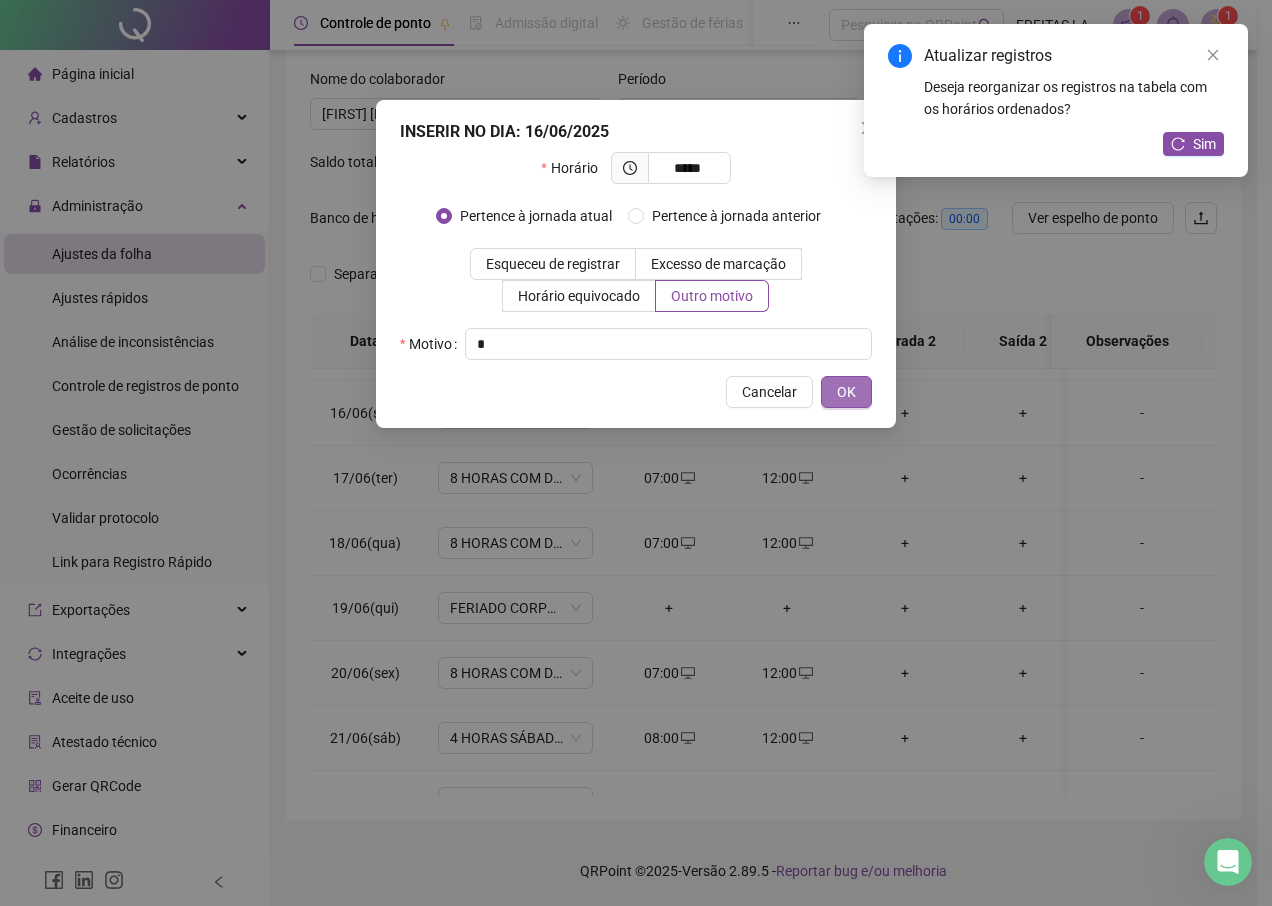 click on "OK" at bounding box center [846, 392] 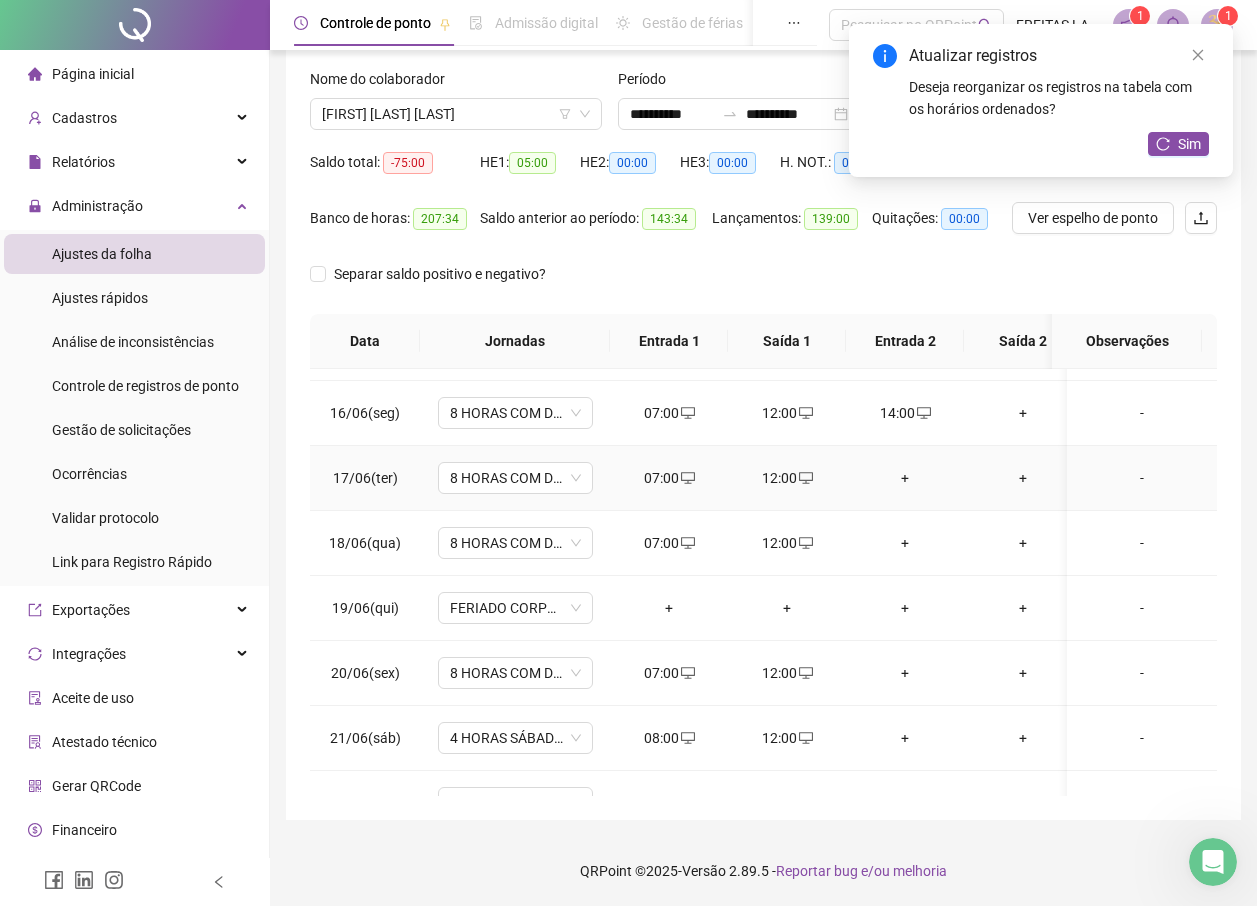 click on "+" at bounding box center (905, 478) 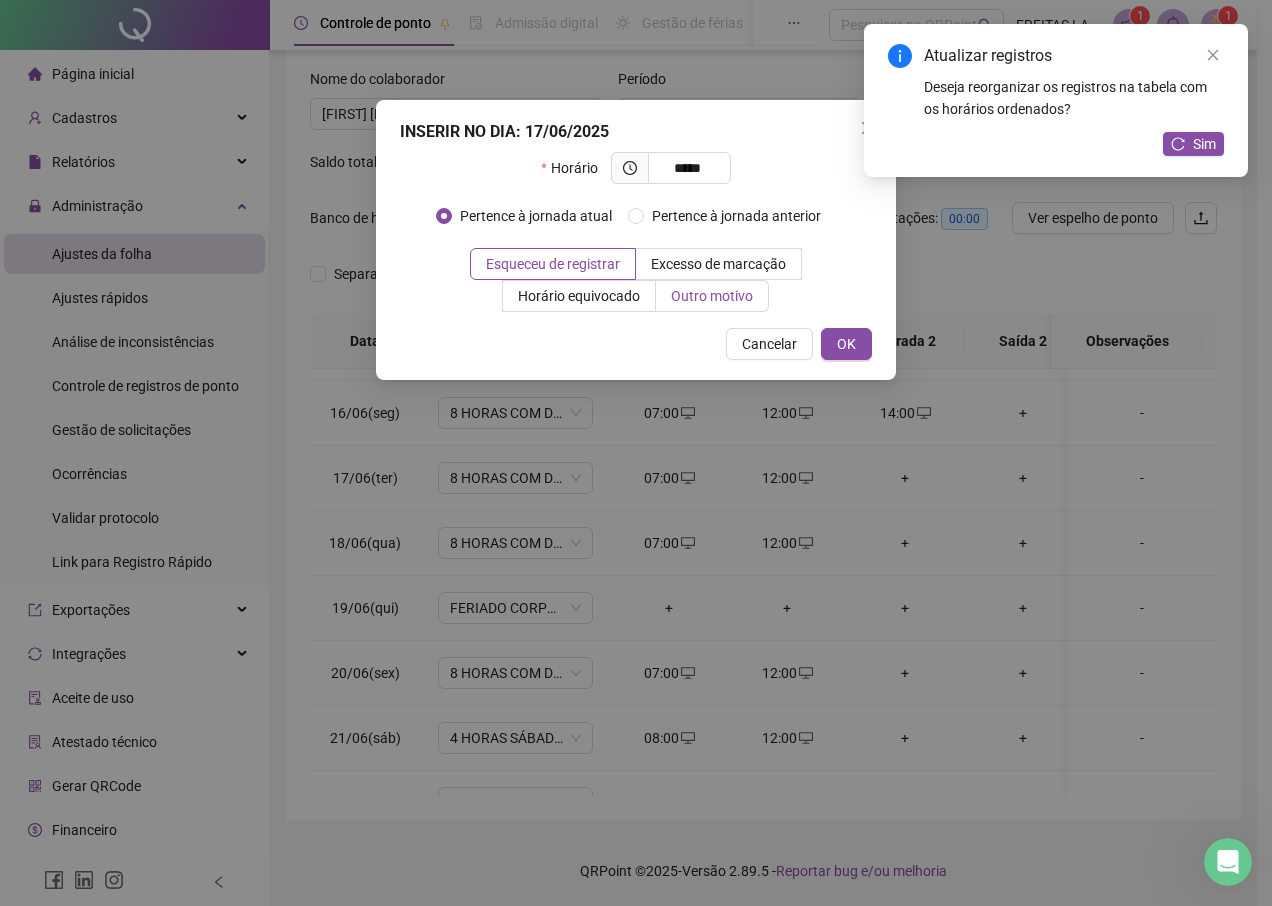 type on "*****" 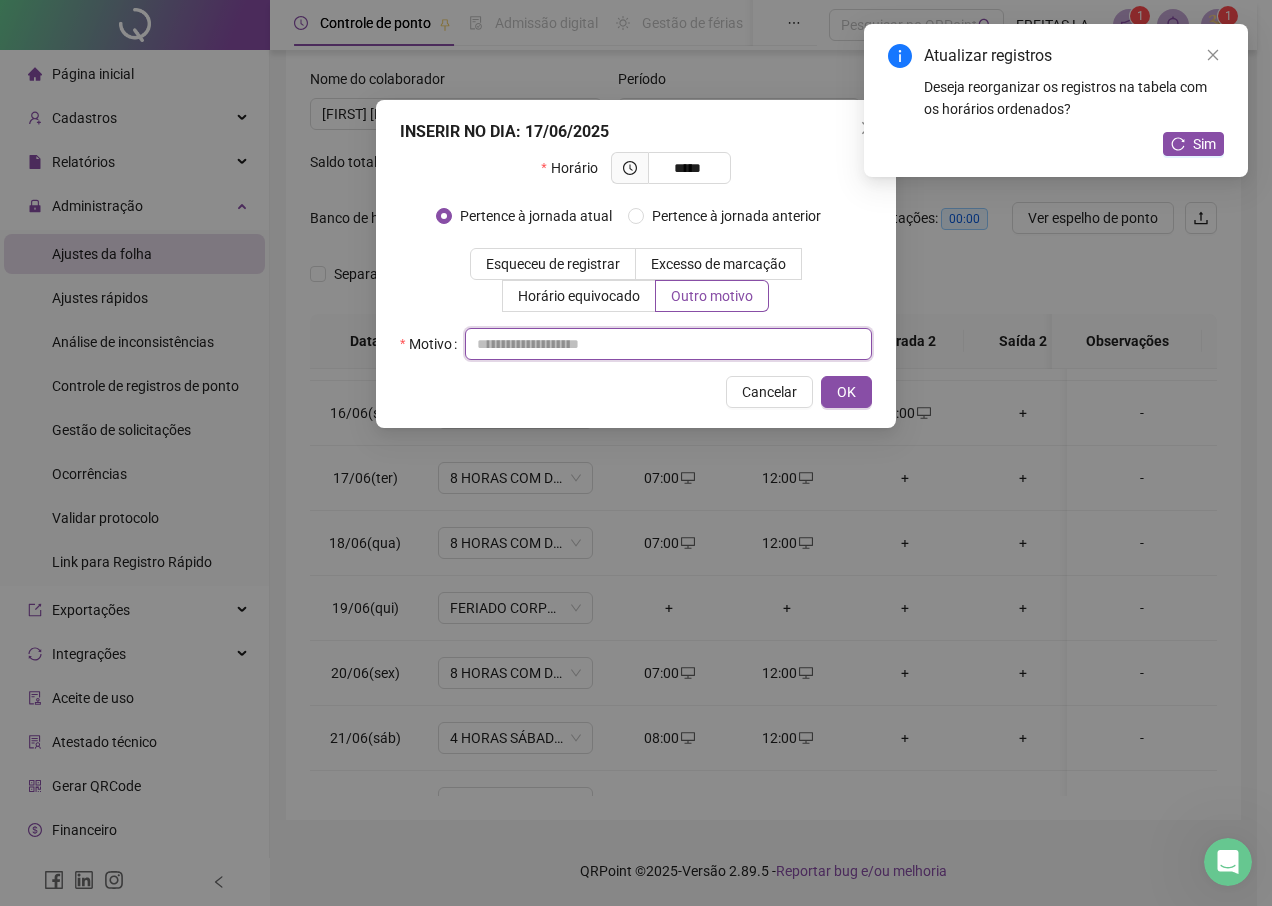click at bounding box center [668, 344] 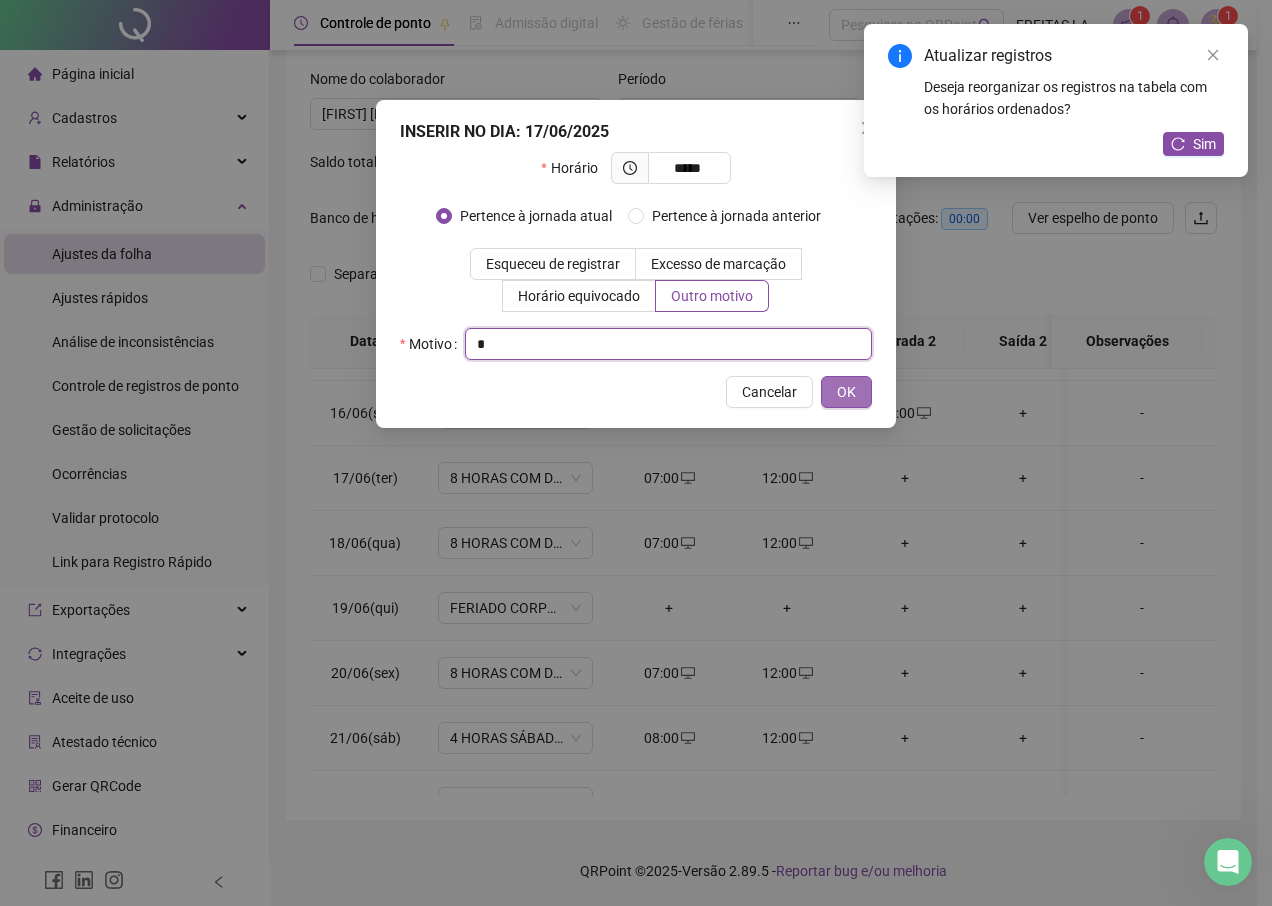 type on "*" 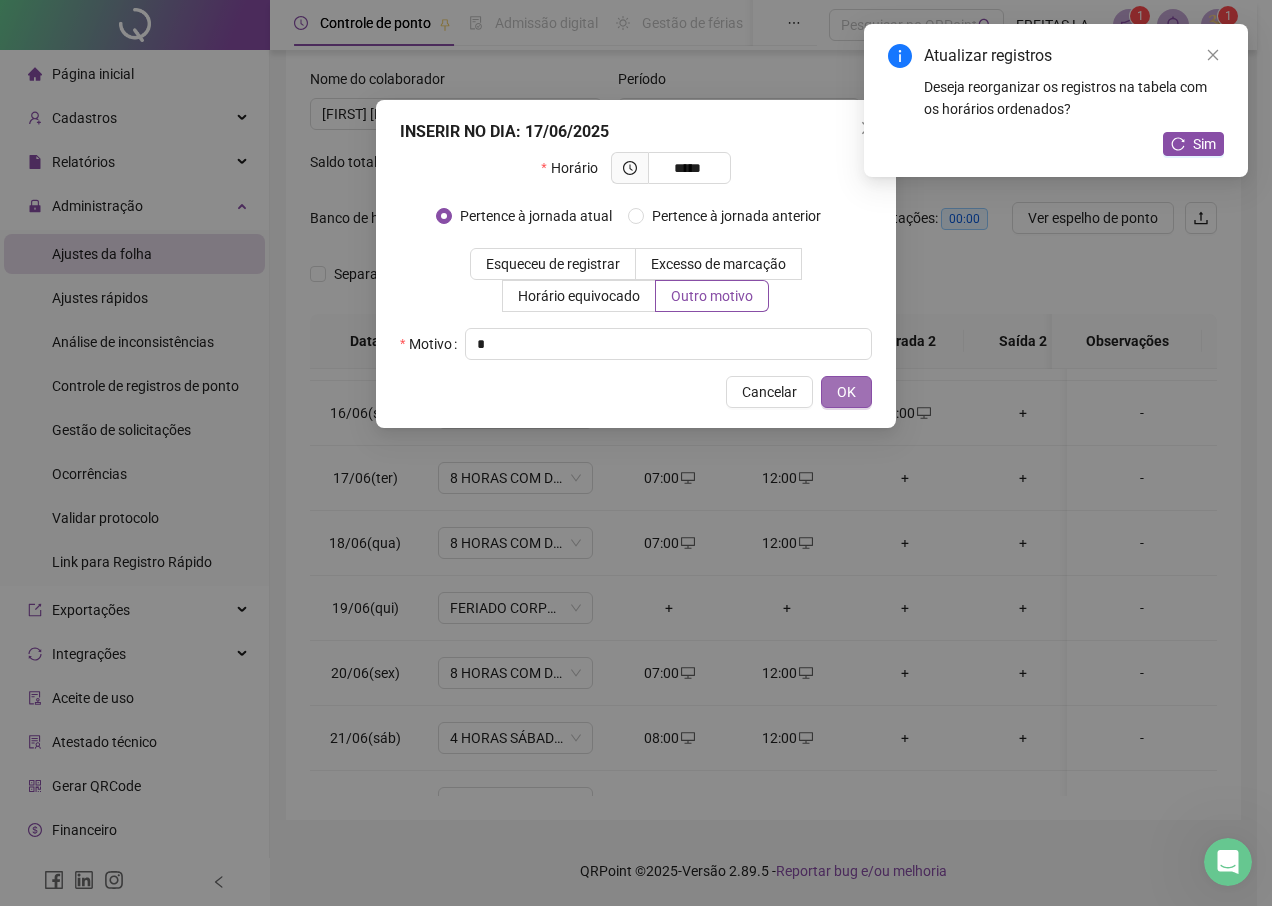 click on "OK" at bounding box center (846, 392) 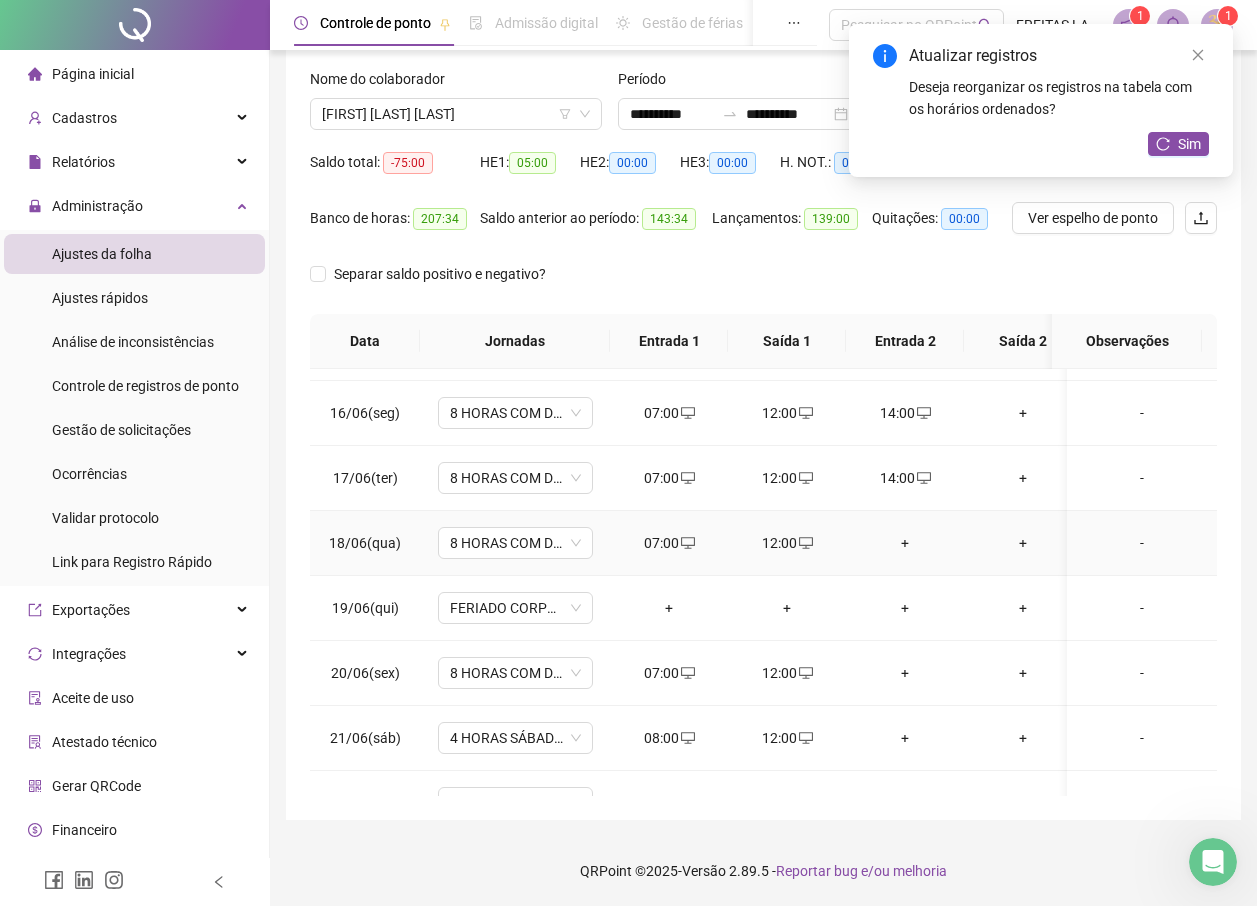 click on "+" at bounding box center (905, 543) 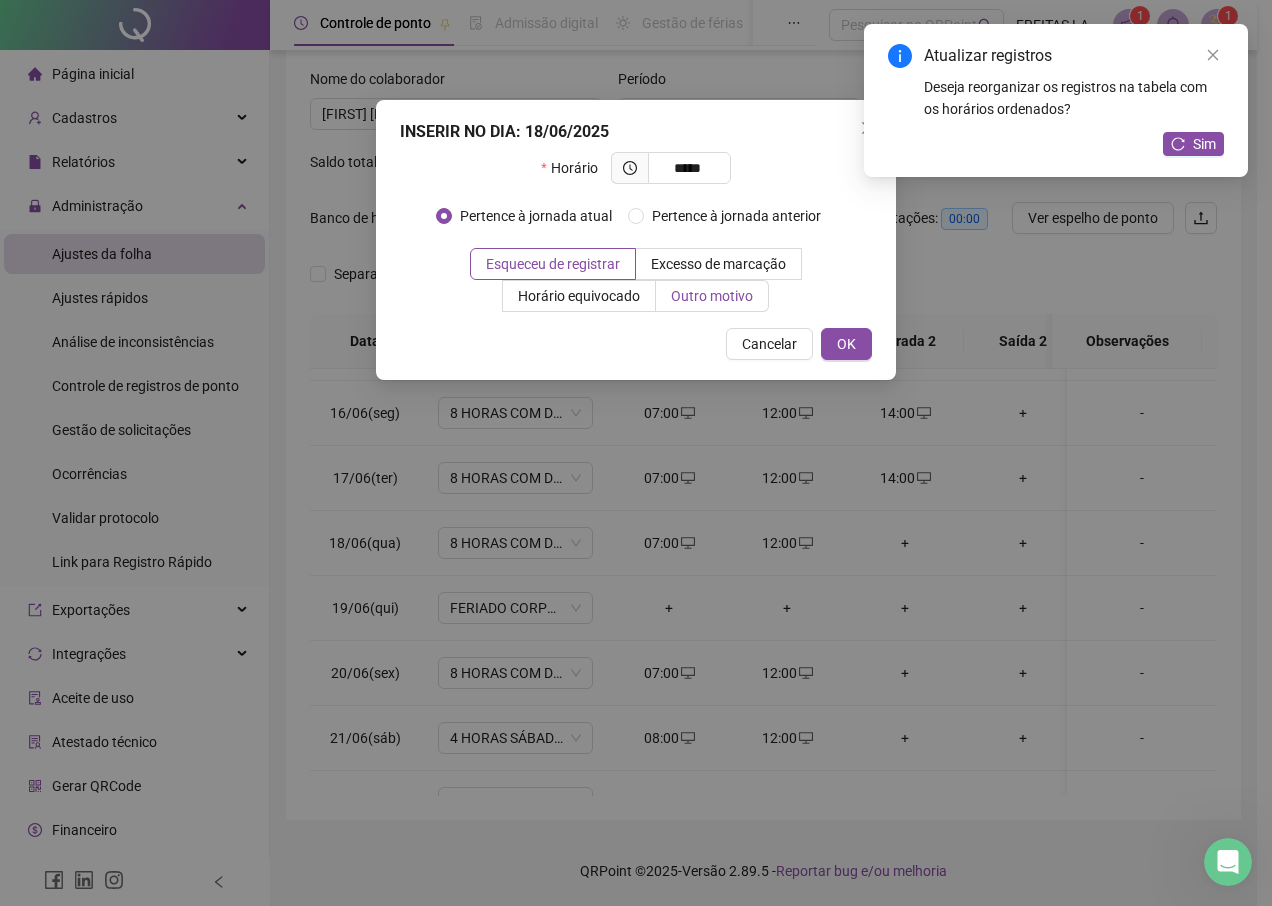 type on "*****" 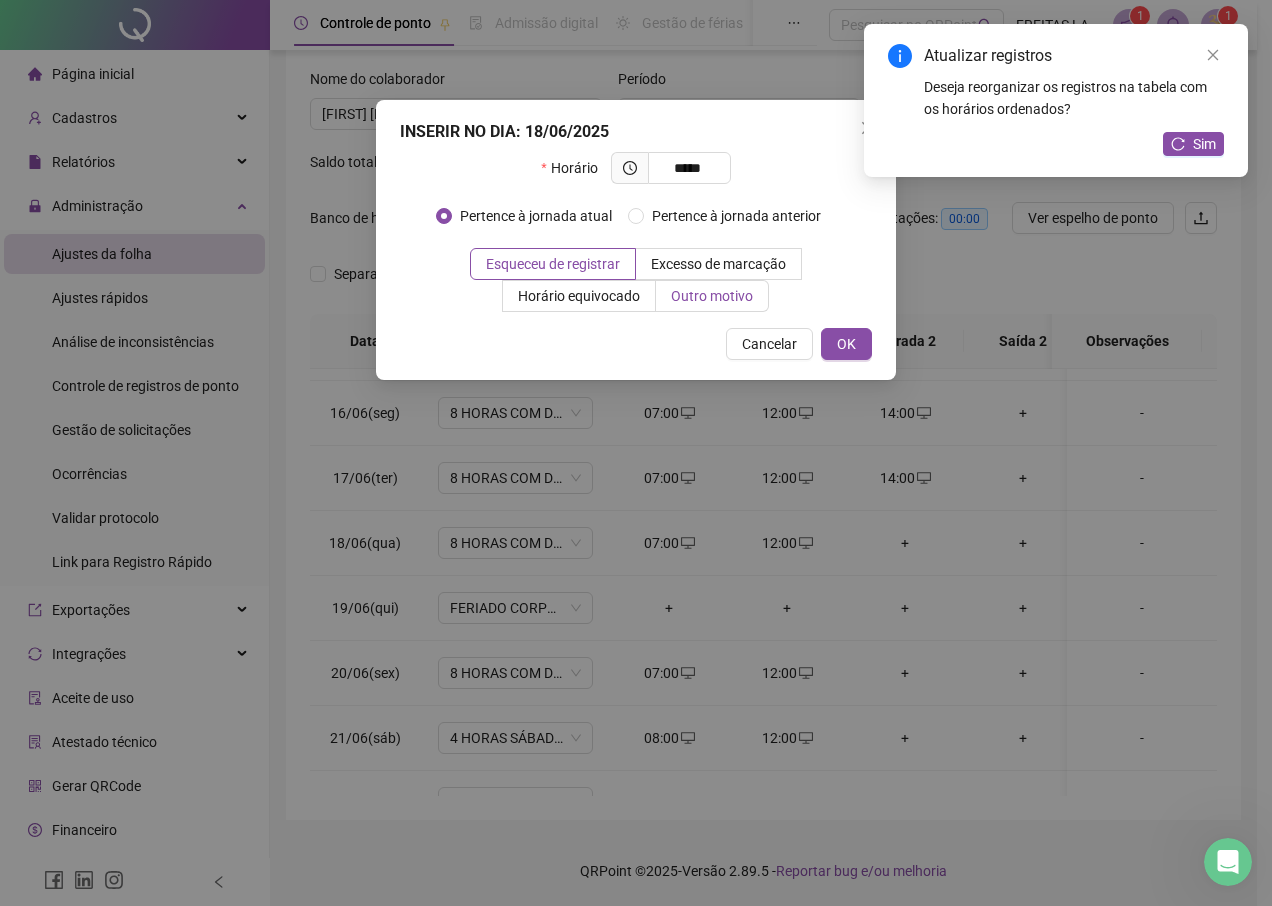 click on "Outro motivo" at bounding box center (712, 296) 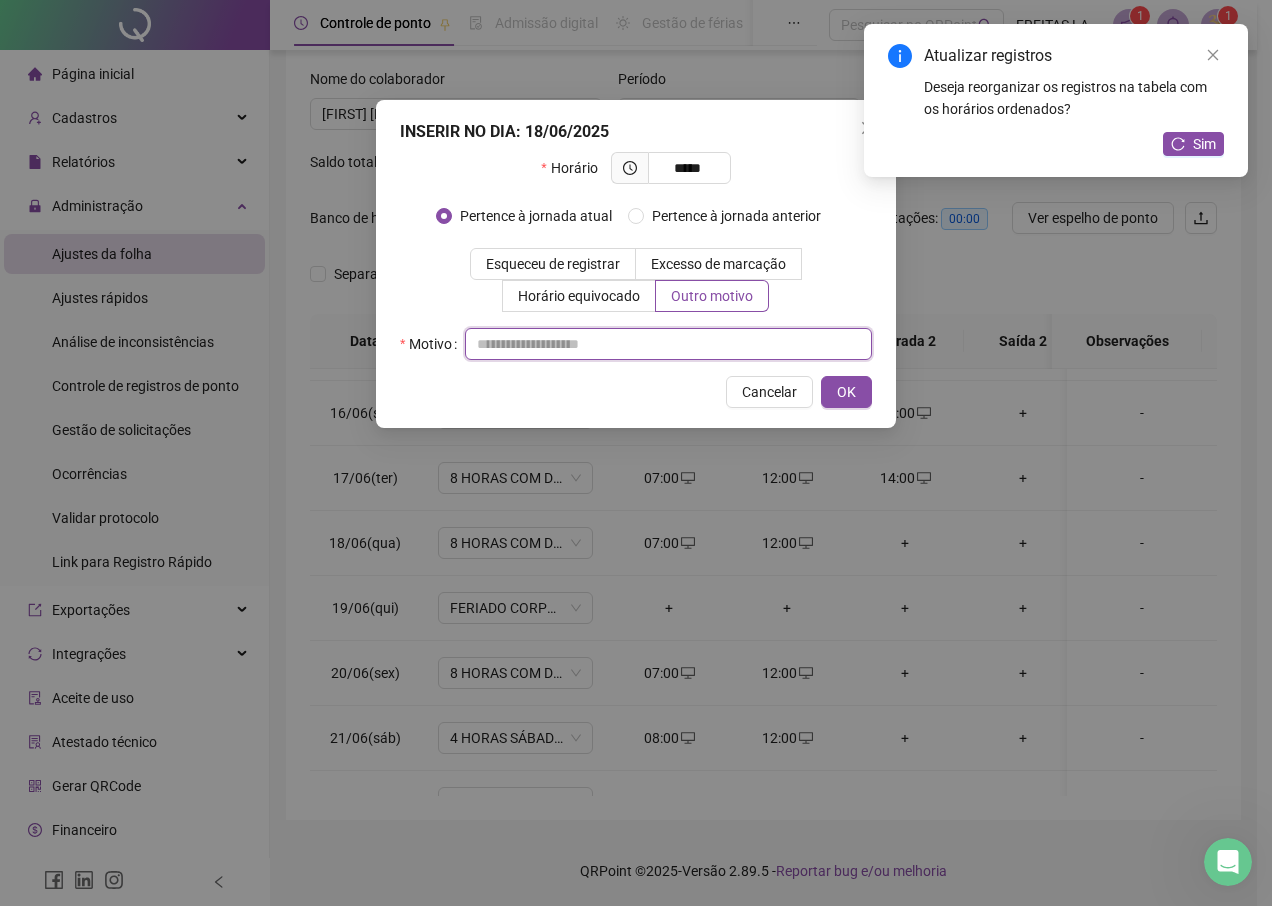 click at bounding box center (668, 344) 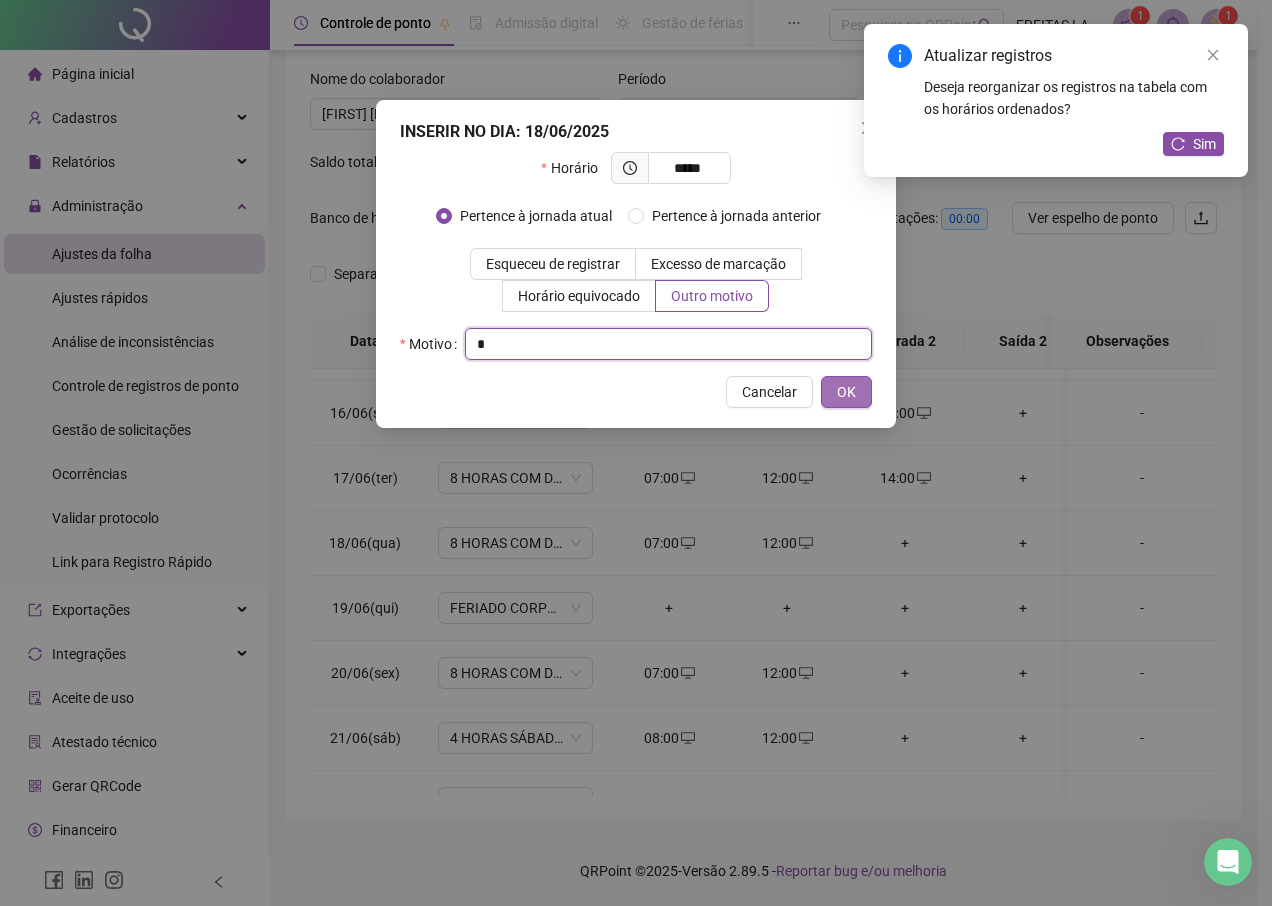 type on "*" 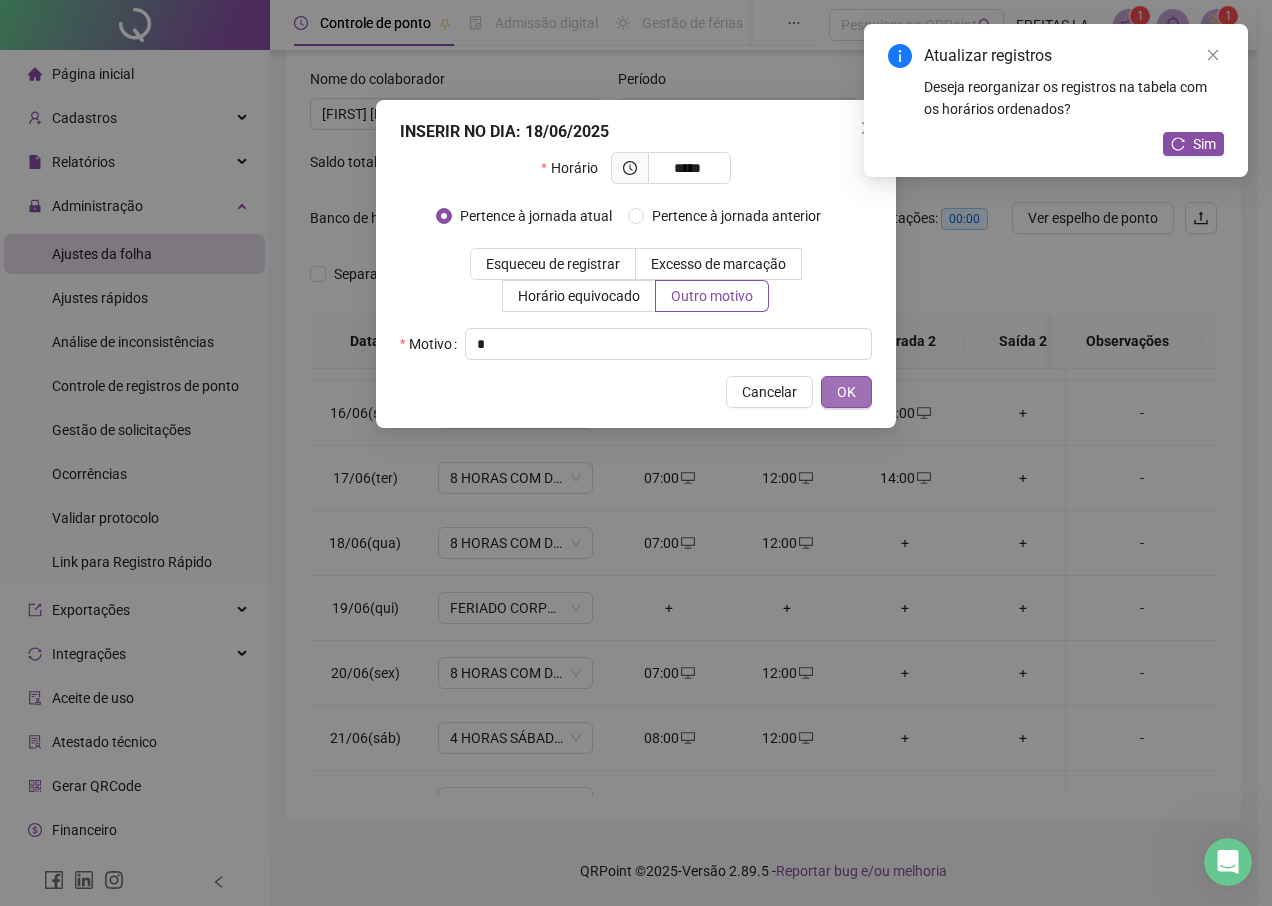 click on "OK" at bounding box center [846, 392] 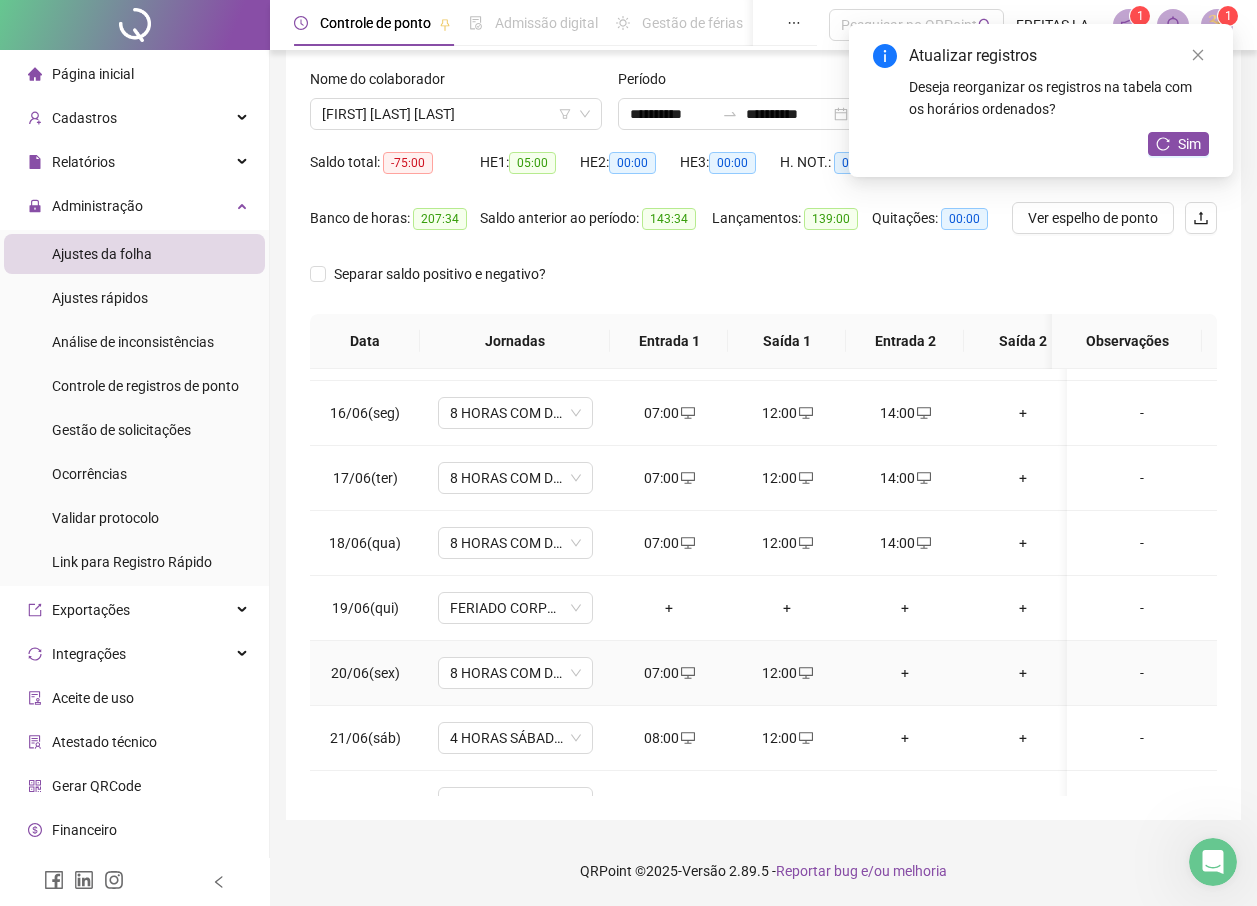 click on "+" at bounding box center [905, 673] 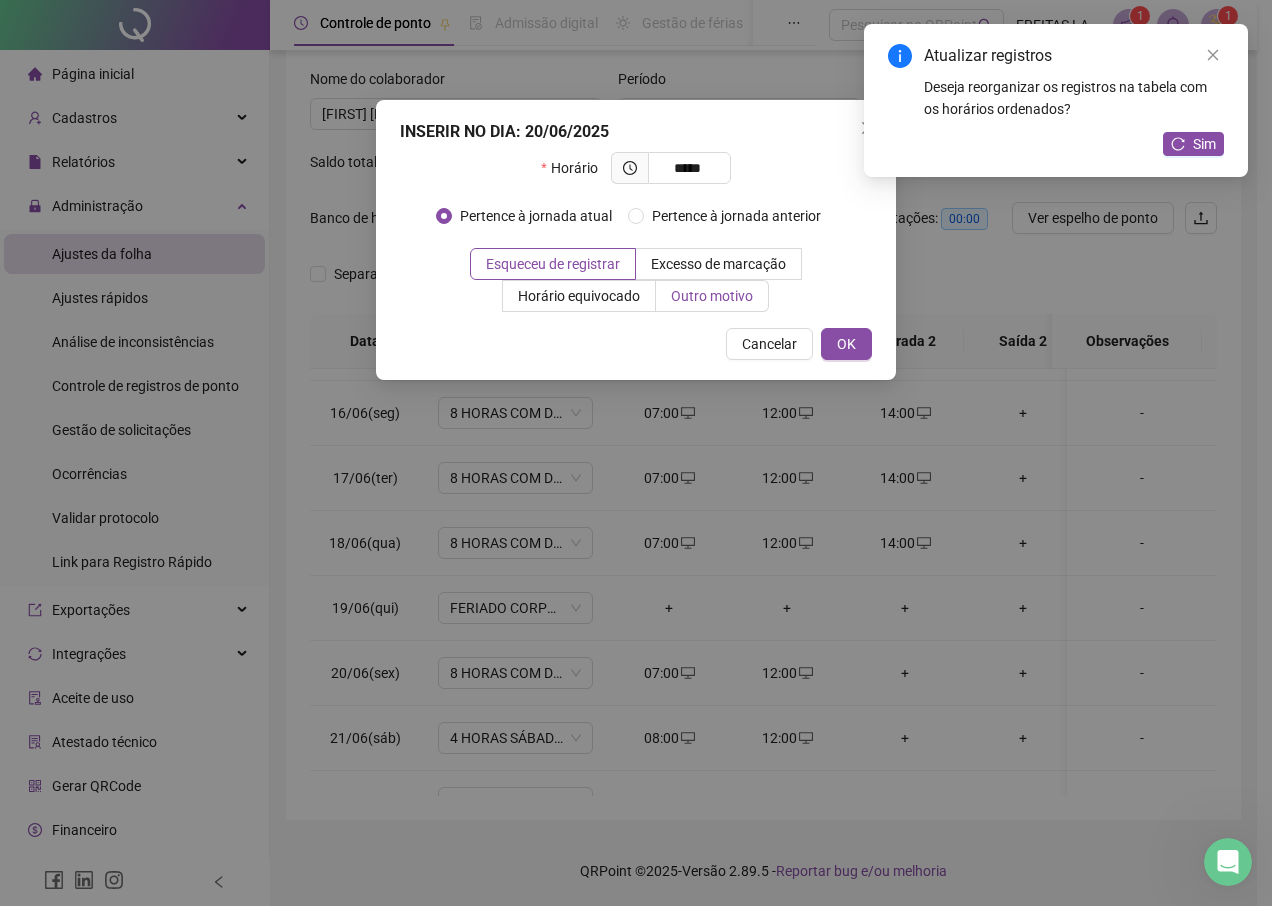 type on "*****" 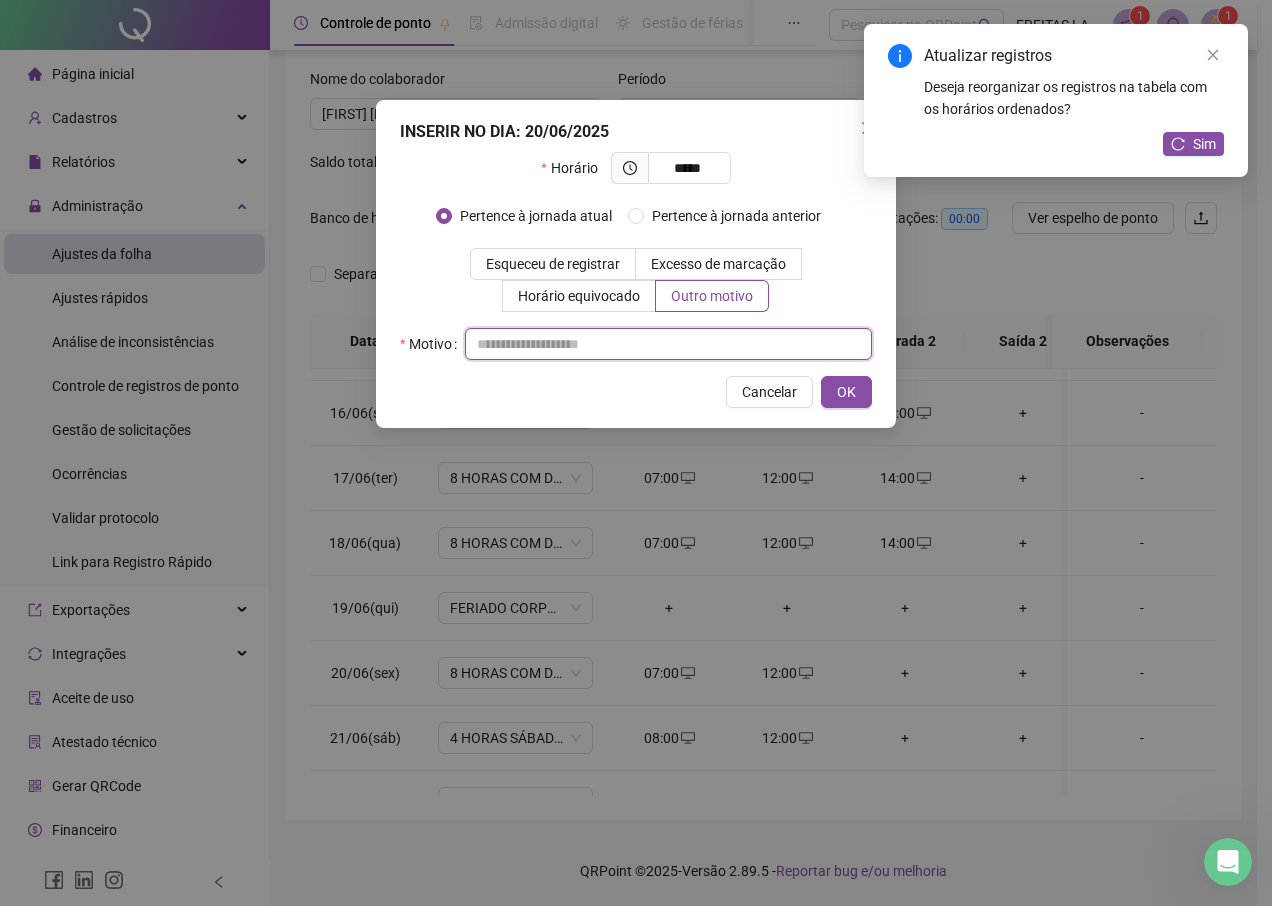 click at bounding box center (668, 344) 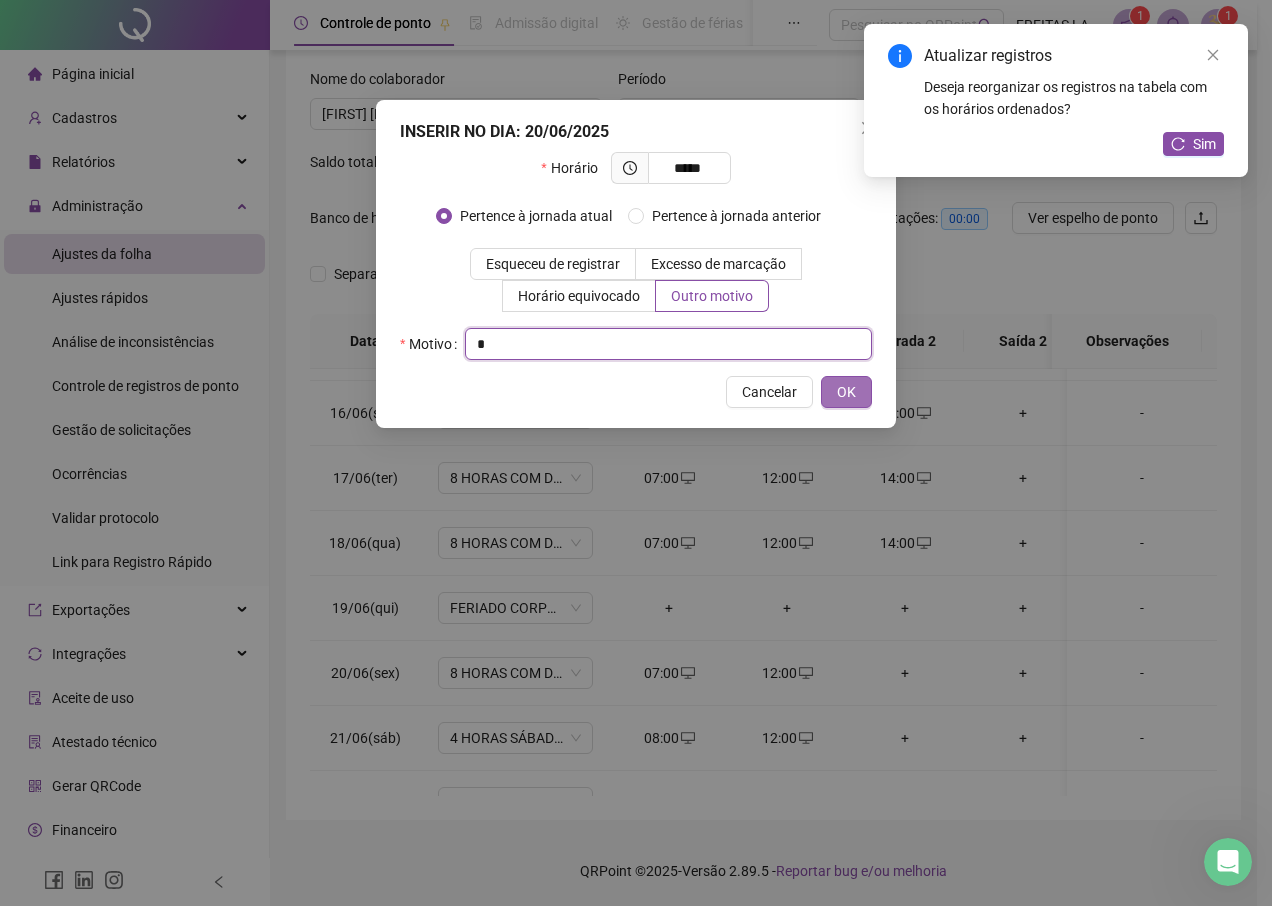 type on "*" 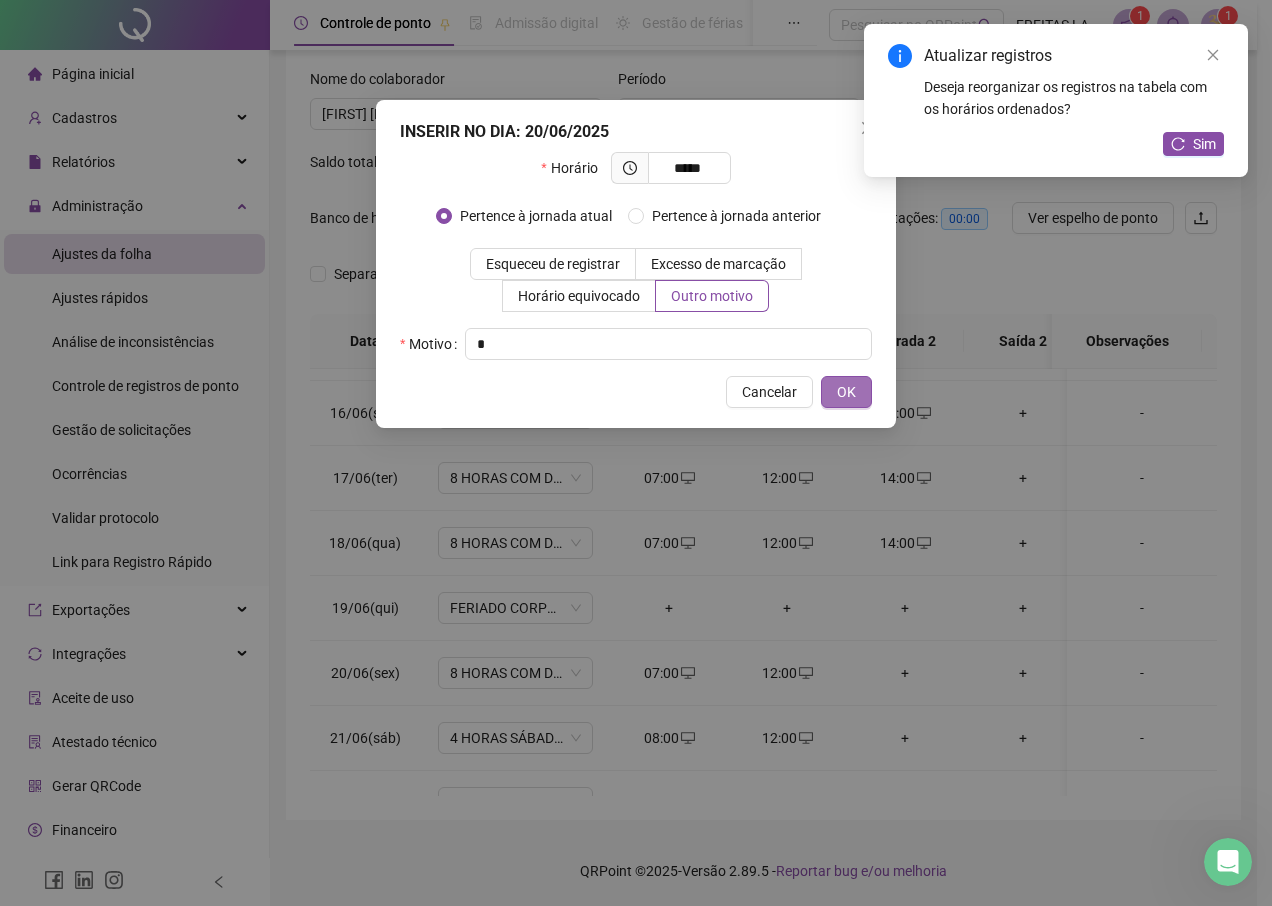 click on "OK" at bounding box center (846, 392) 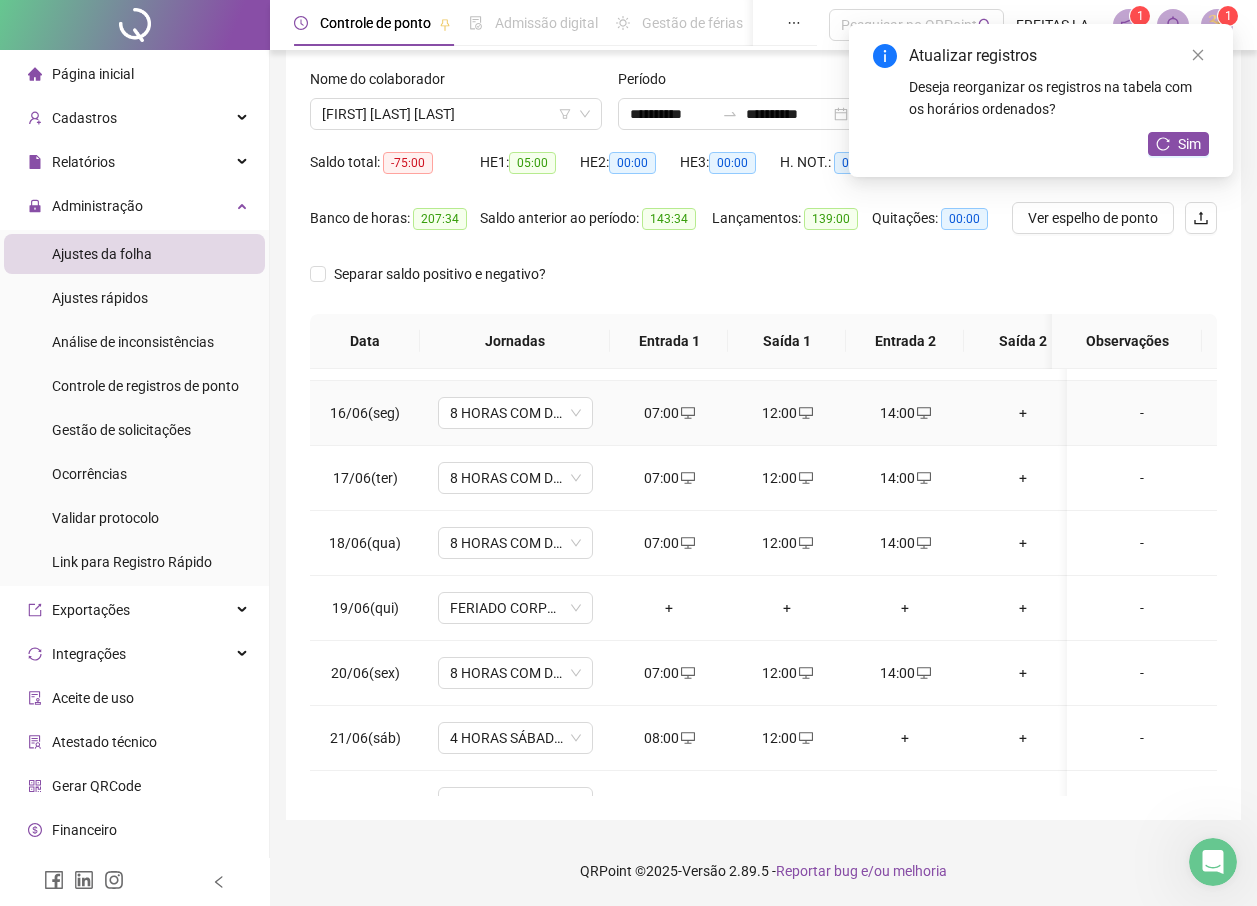 click on "+" at bounding box center [1023, 413] 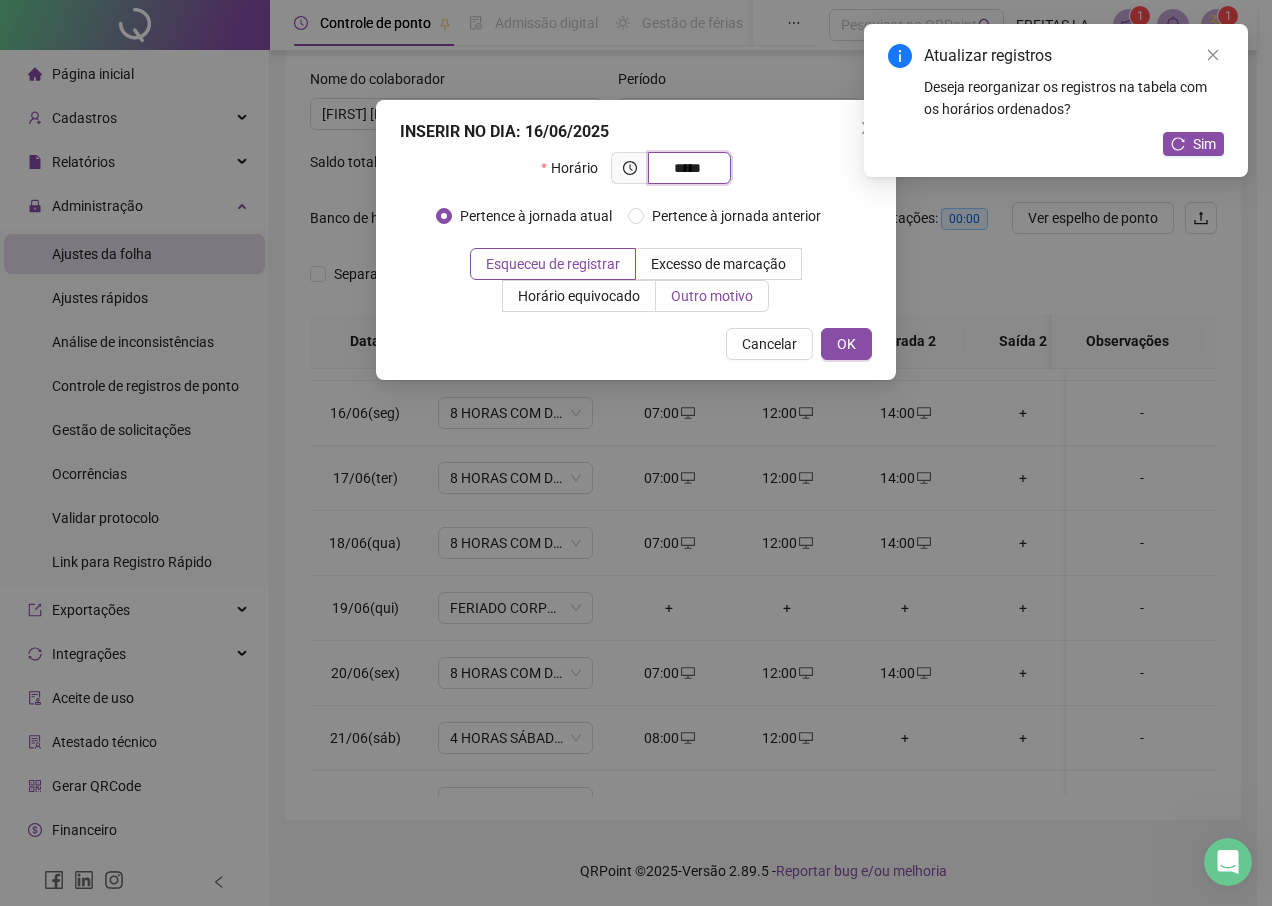 type on "*****" 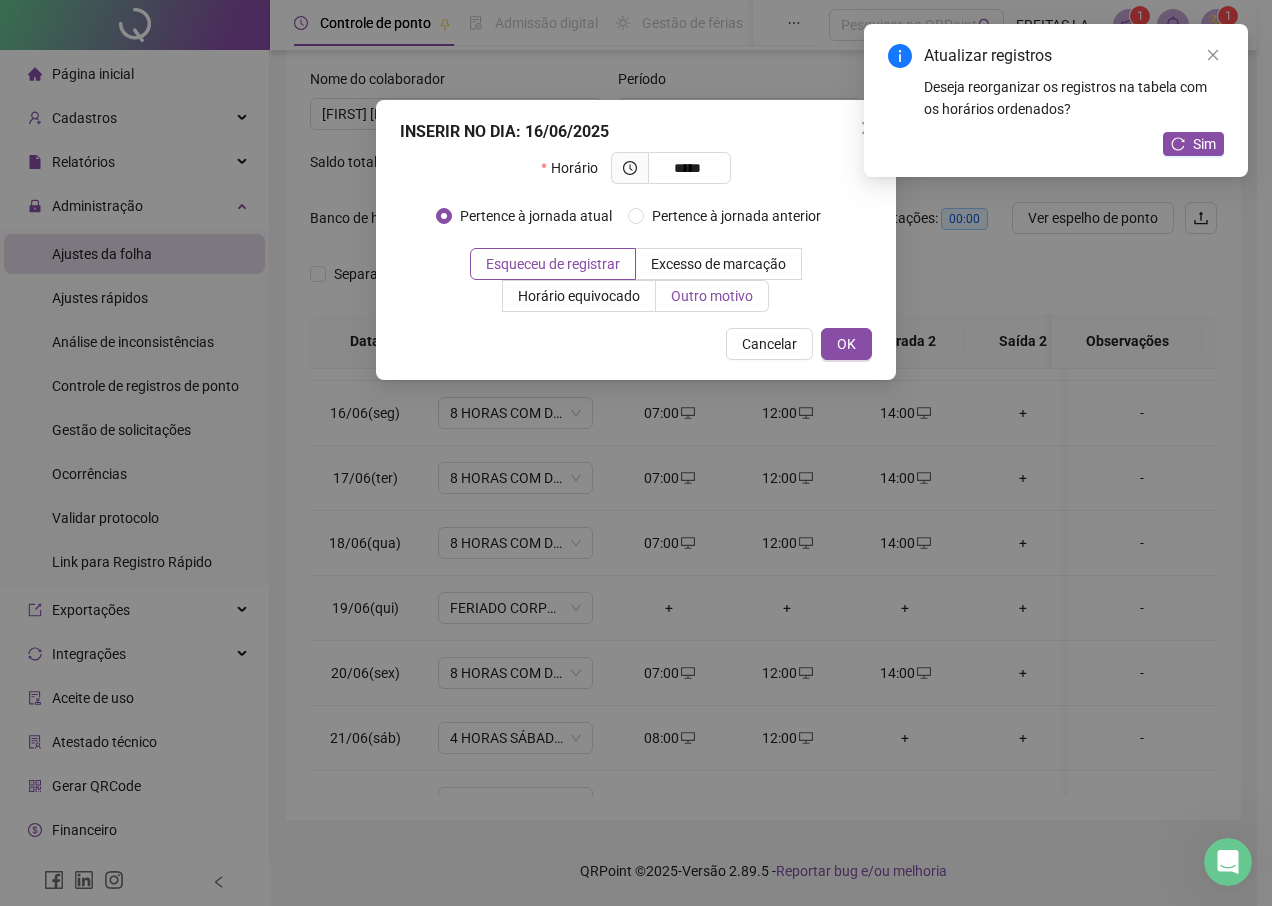 click on "Outro motivo" at bounding box center (712, 296) 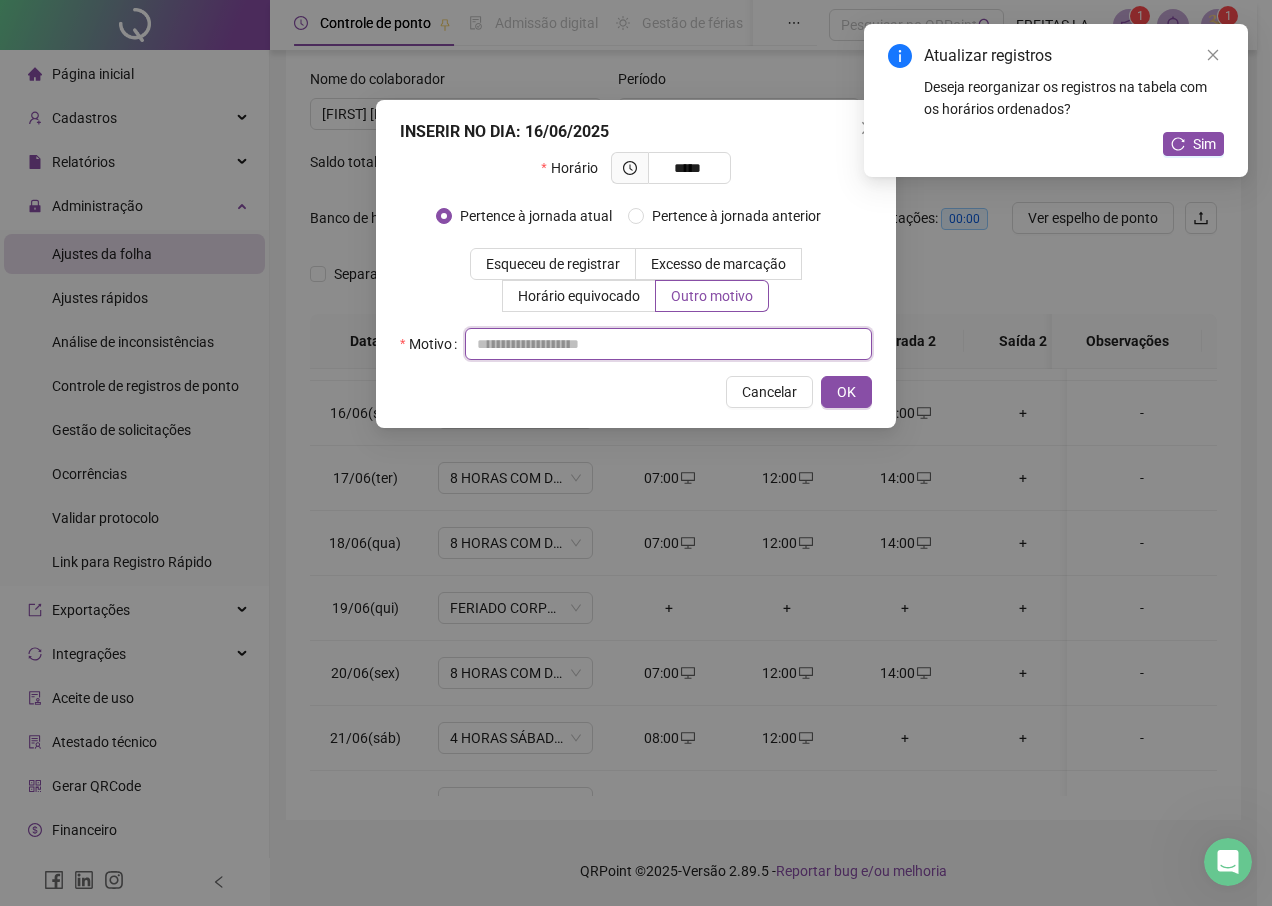 click at bounding box center [668, 344] 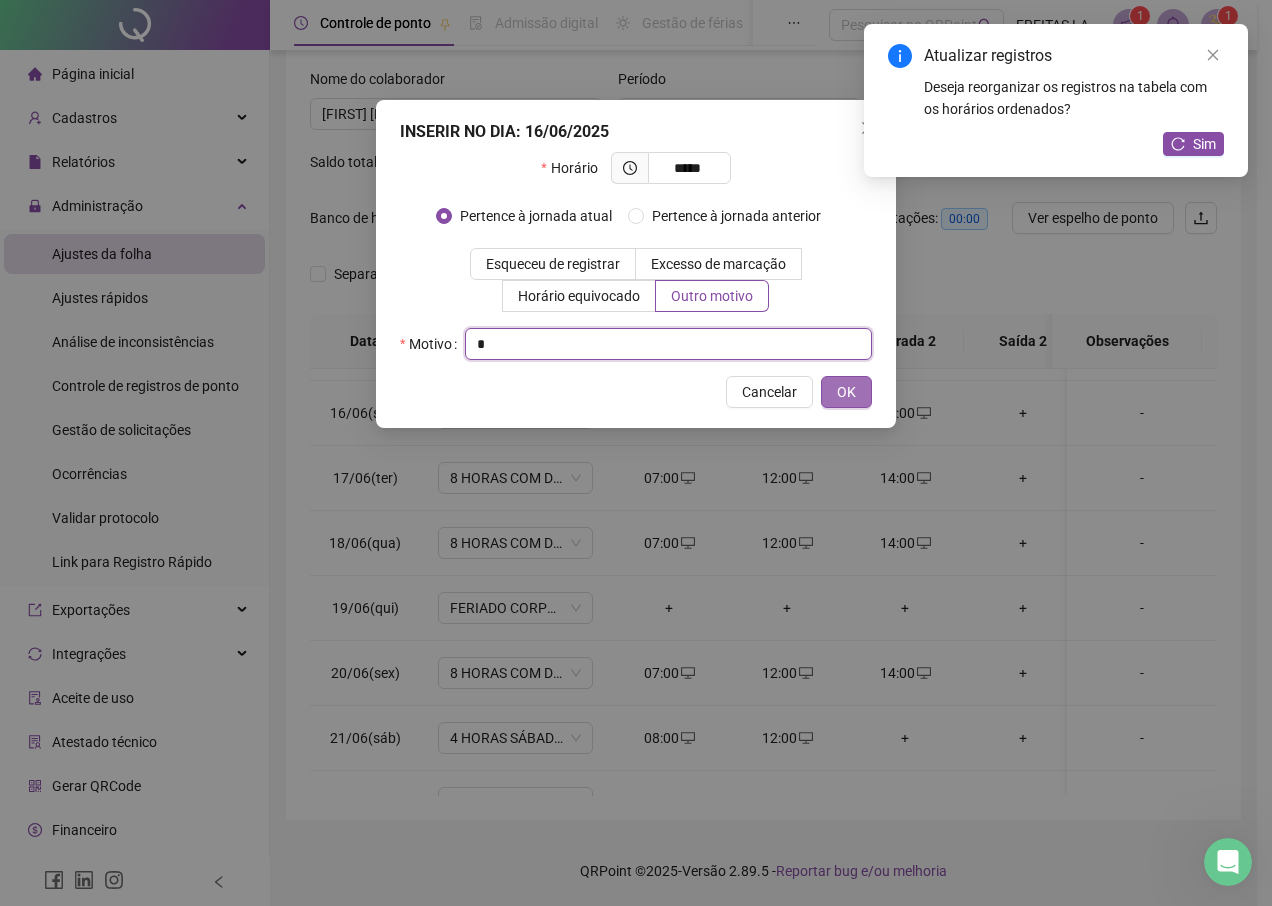 type on "*" 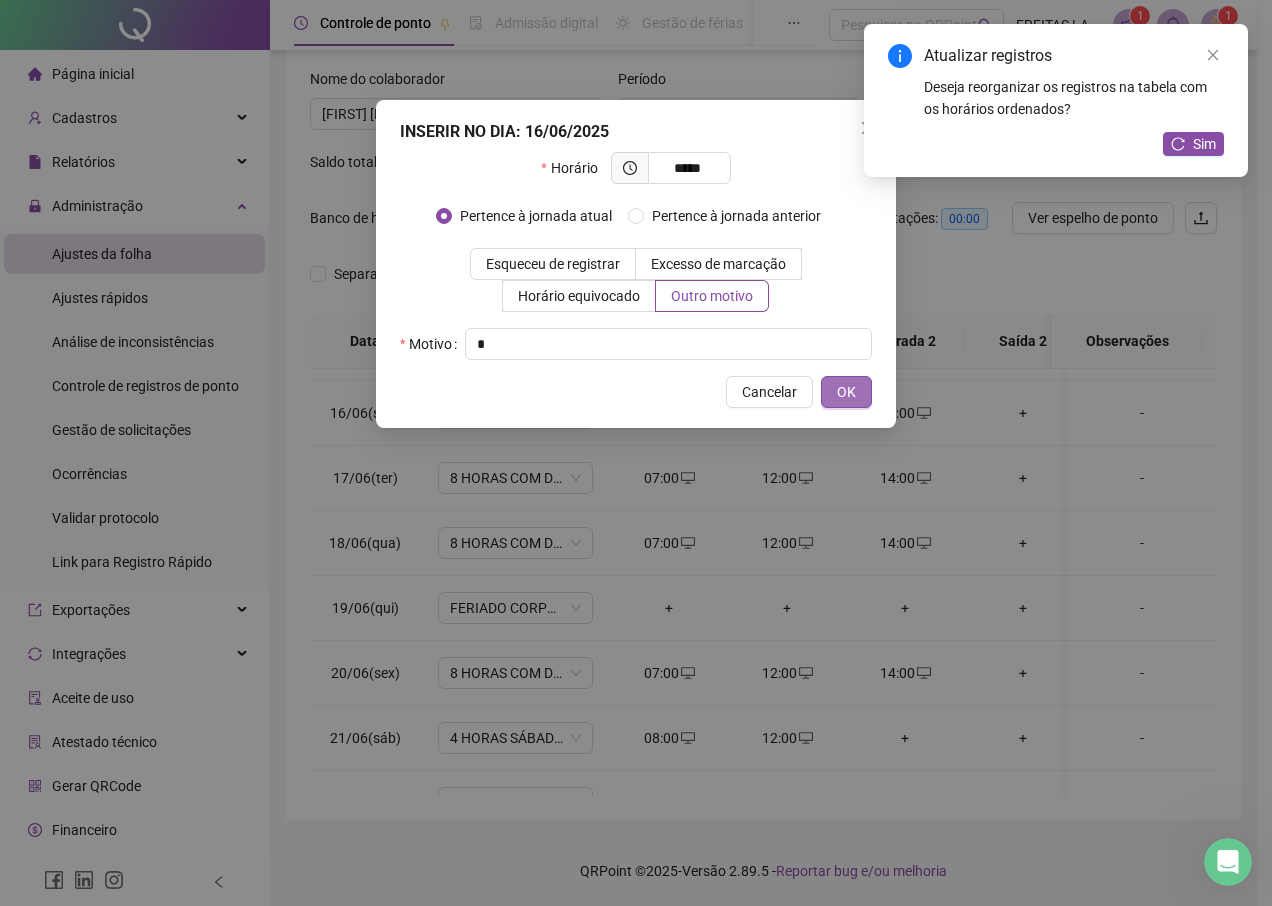 click on "OK" at bounding box center (846, 392) 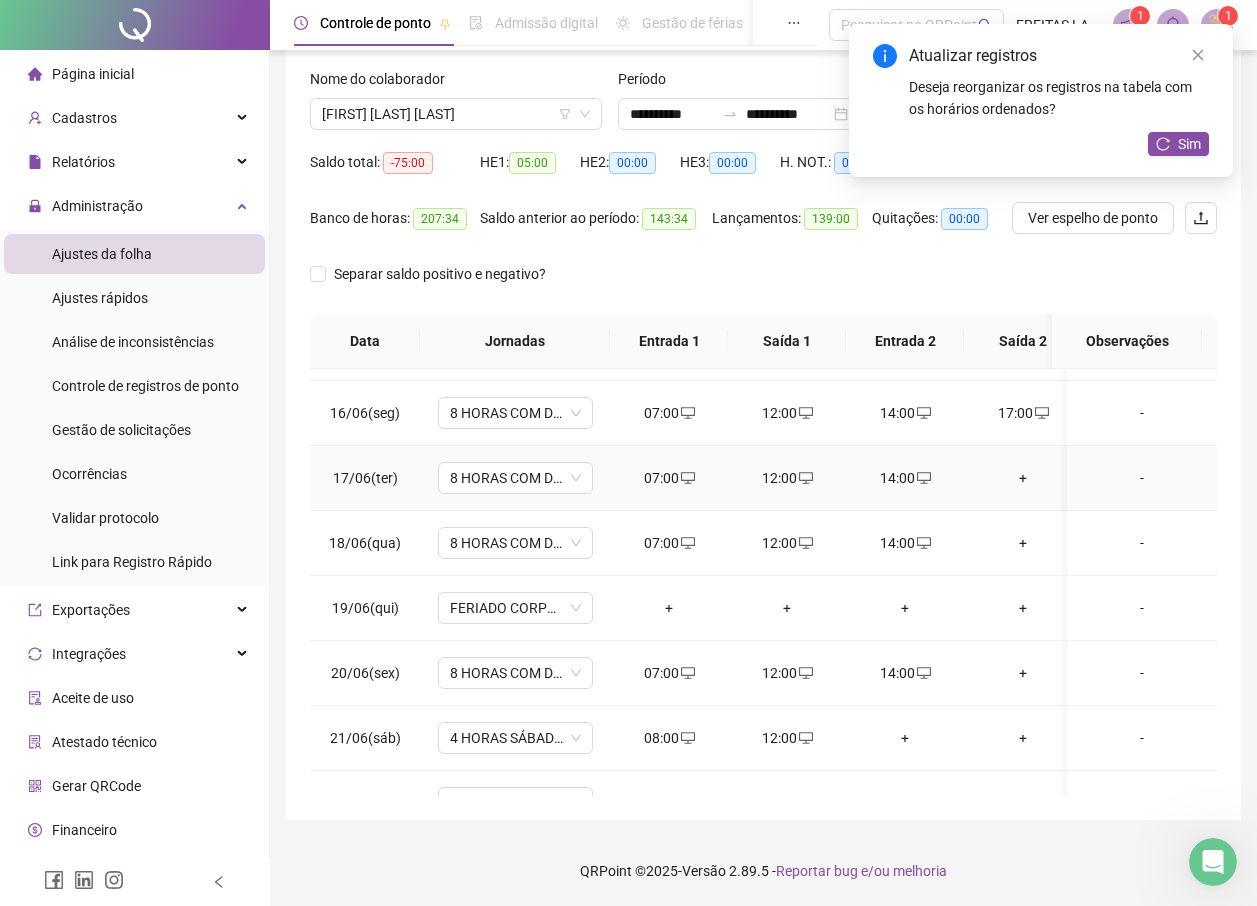 click on "+" at bounding box center (1023, 478) 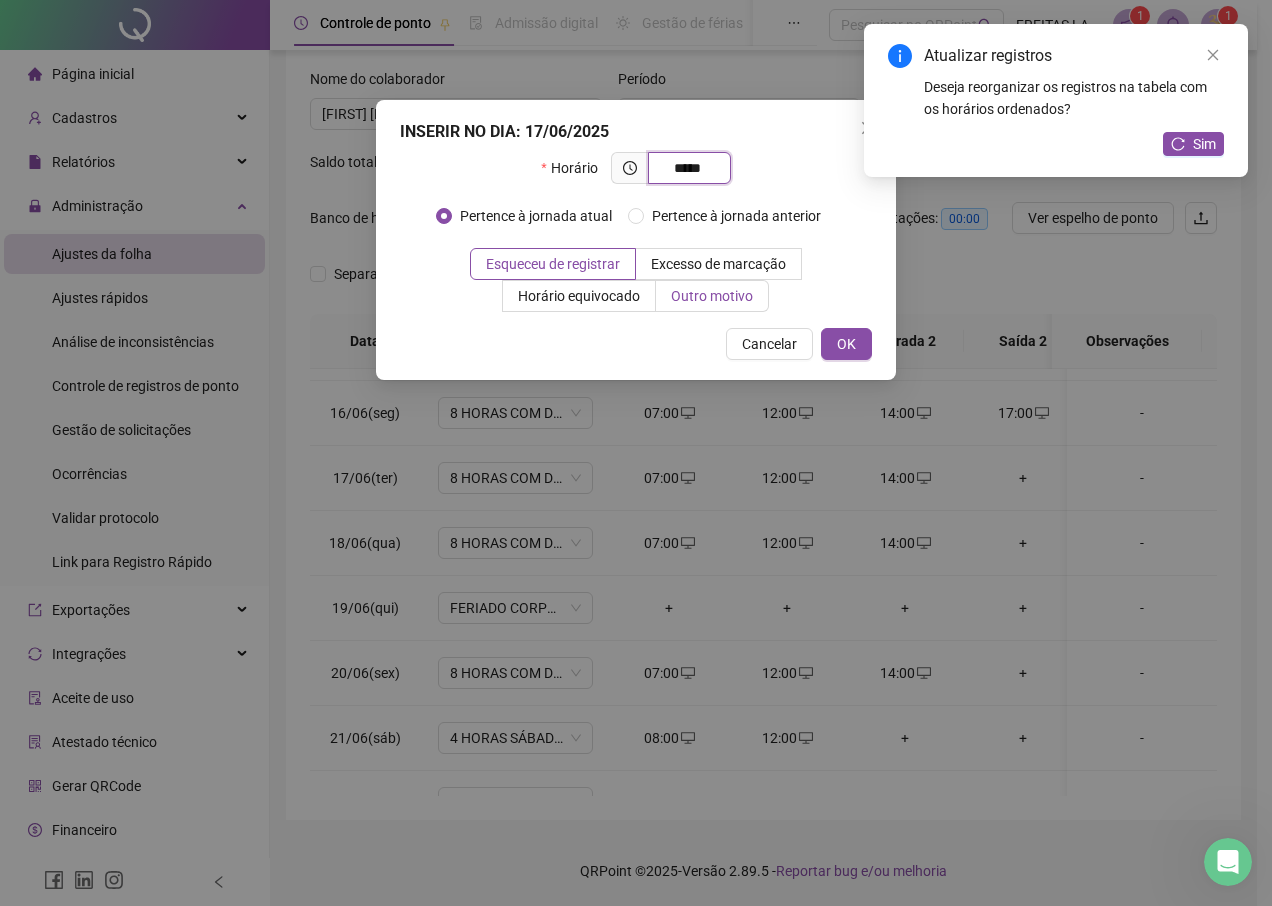 type on "*****" 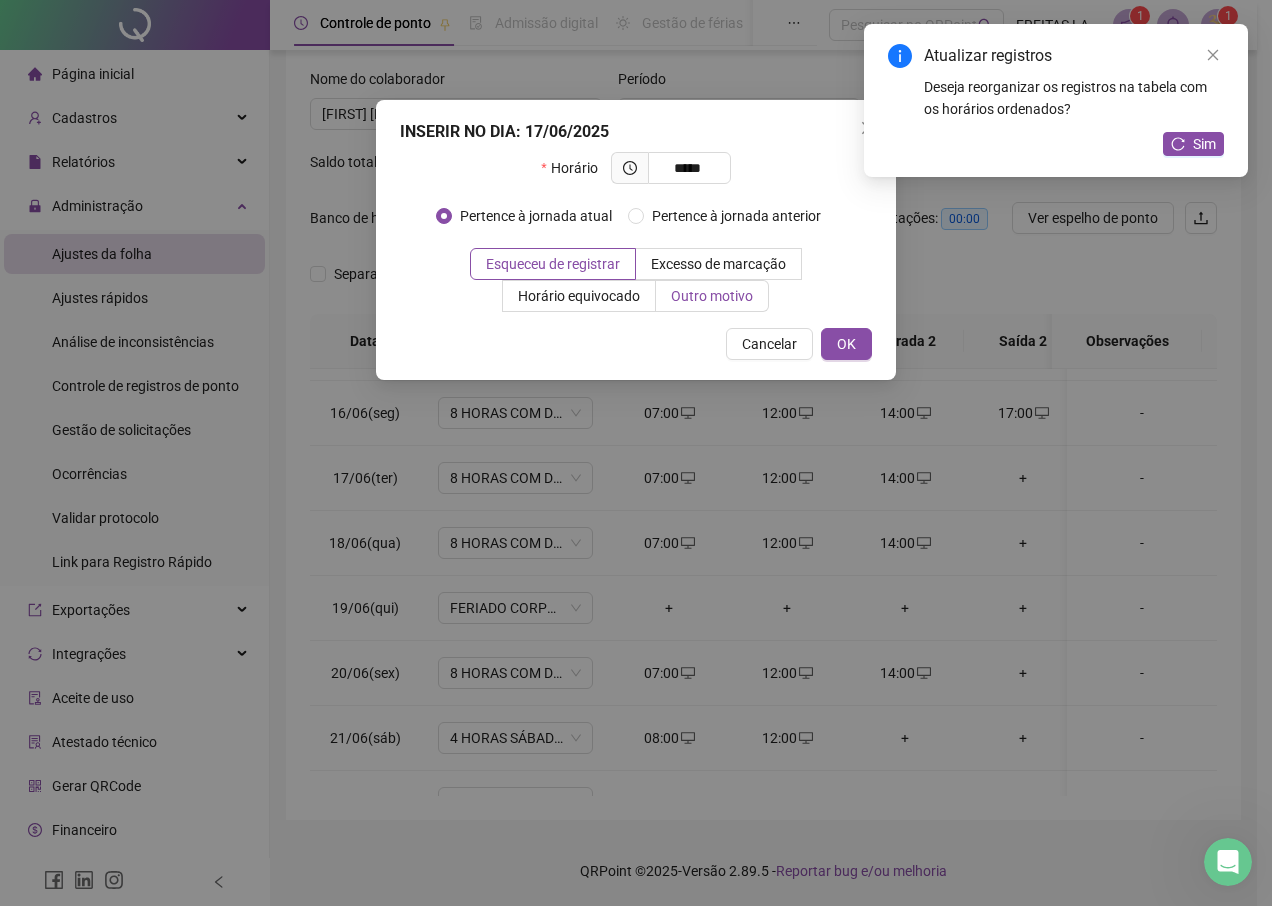 click on "Outro motivo" at bounding box center (712, 296) 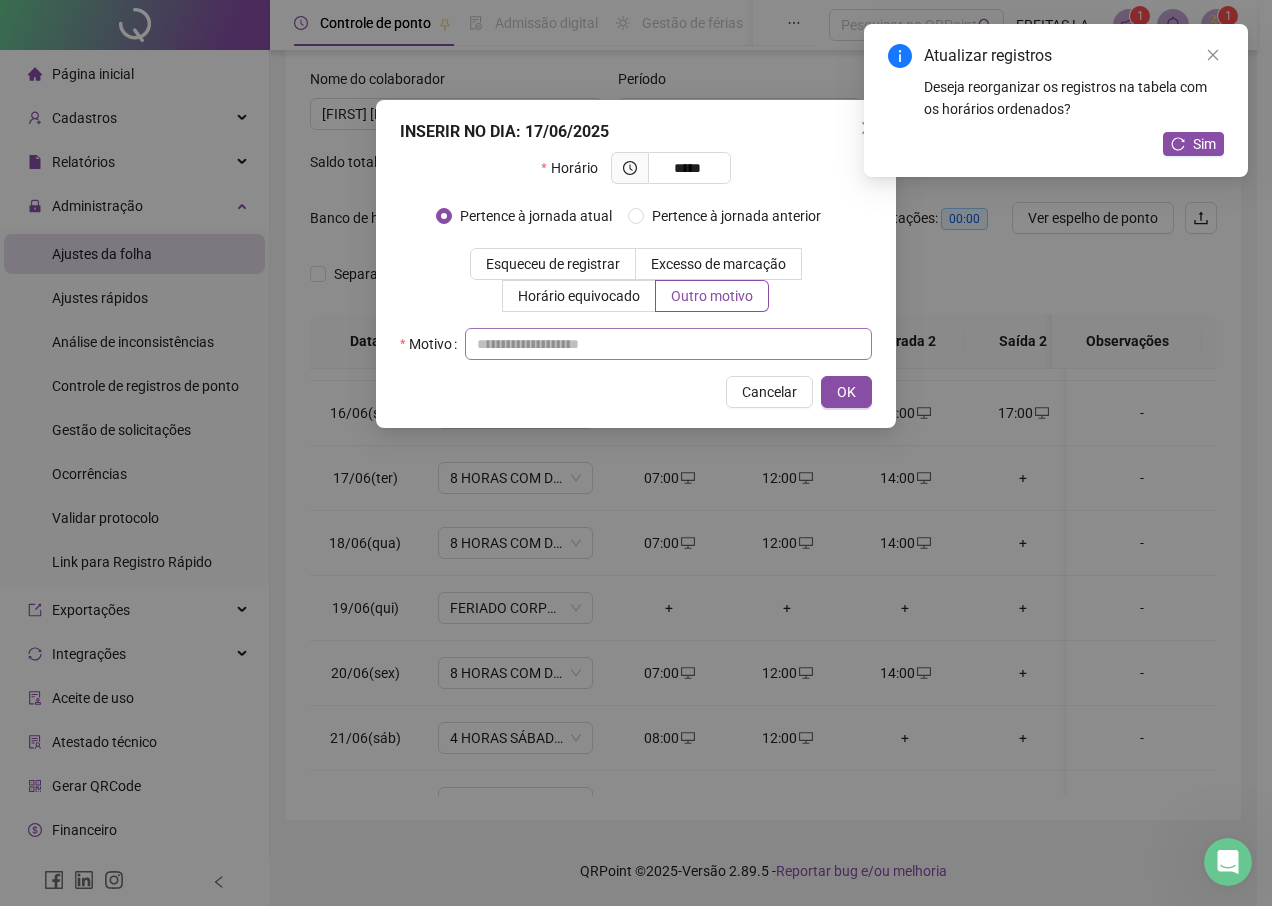 click on "Motivo" at bounding box center (636, 344) 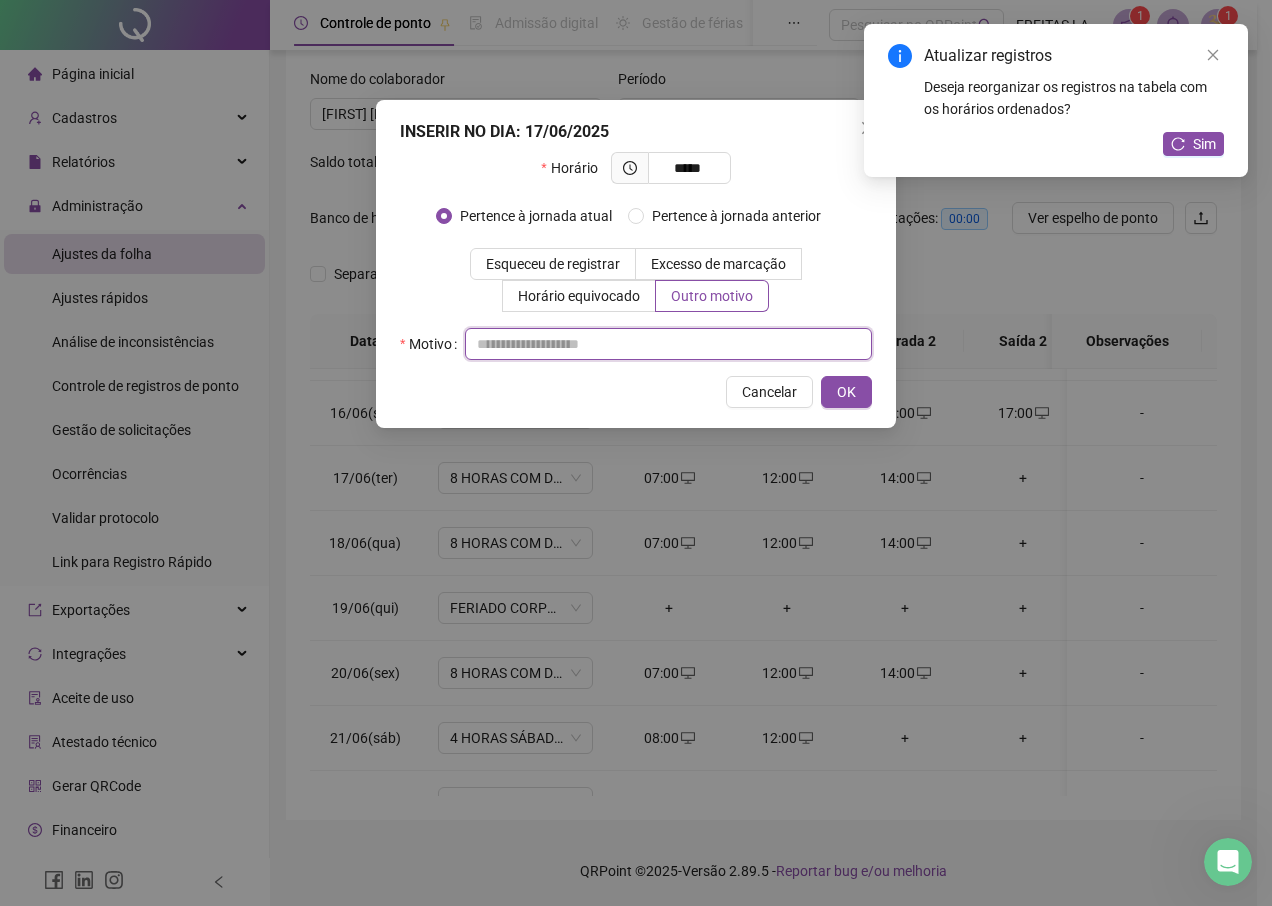 click at bounding box center [668, 344] 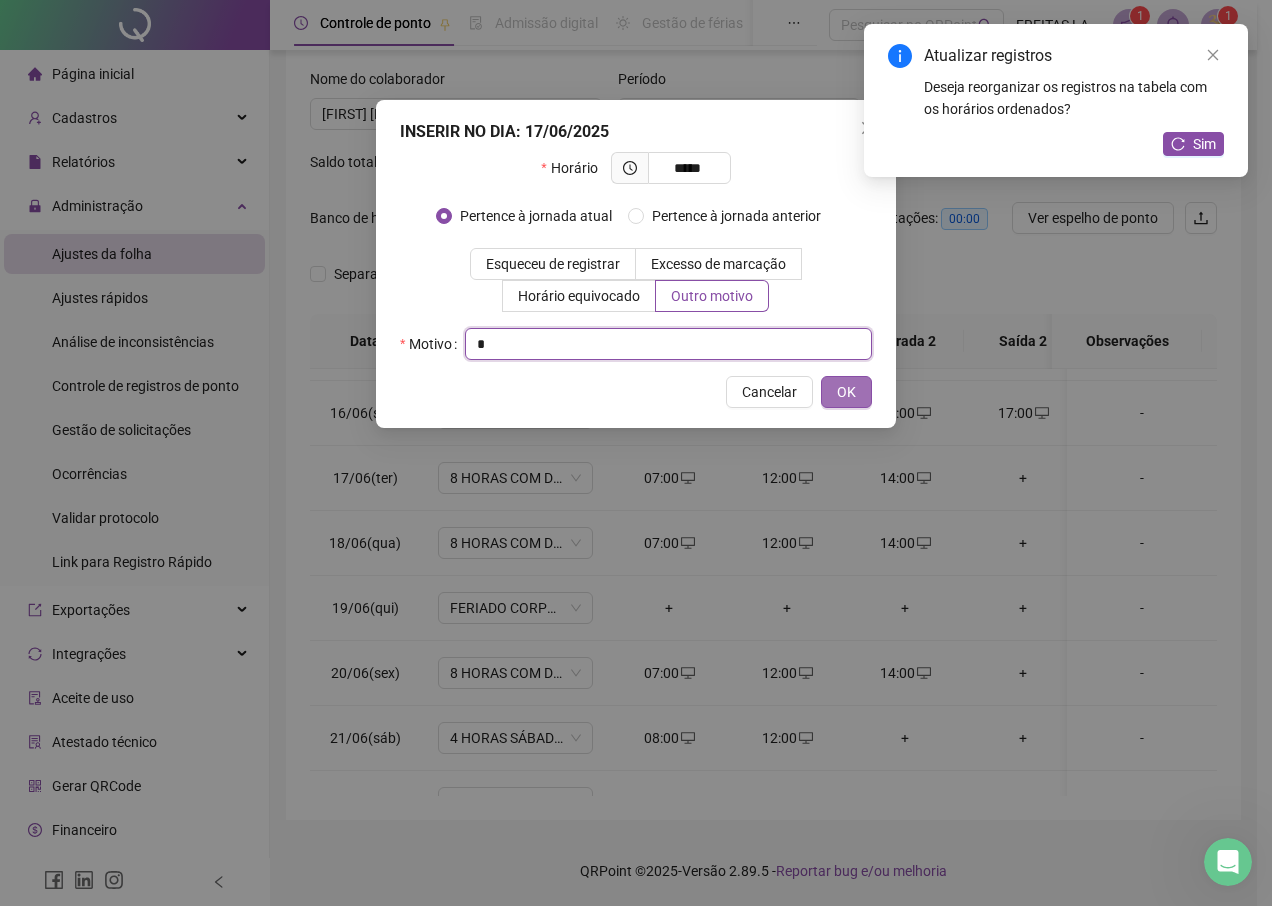 type on "*" 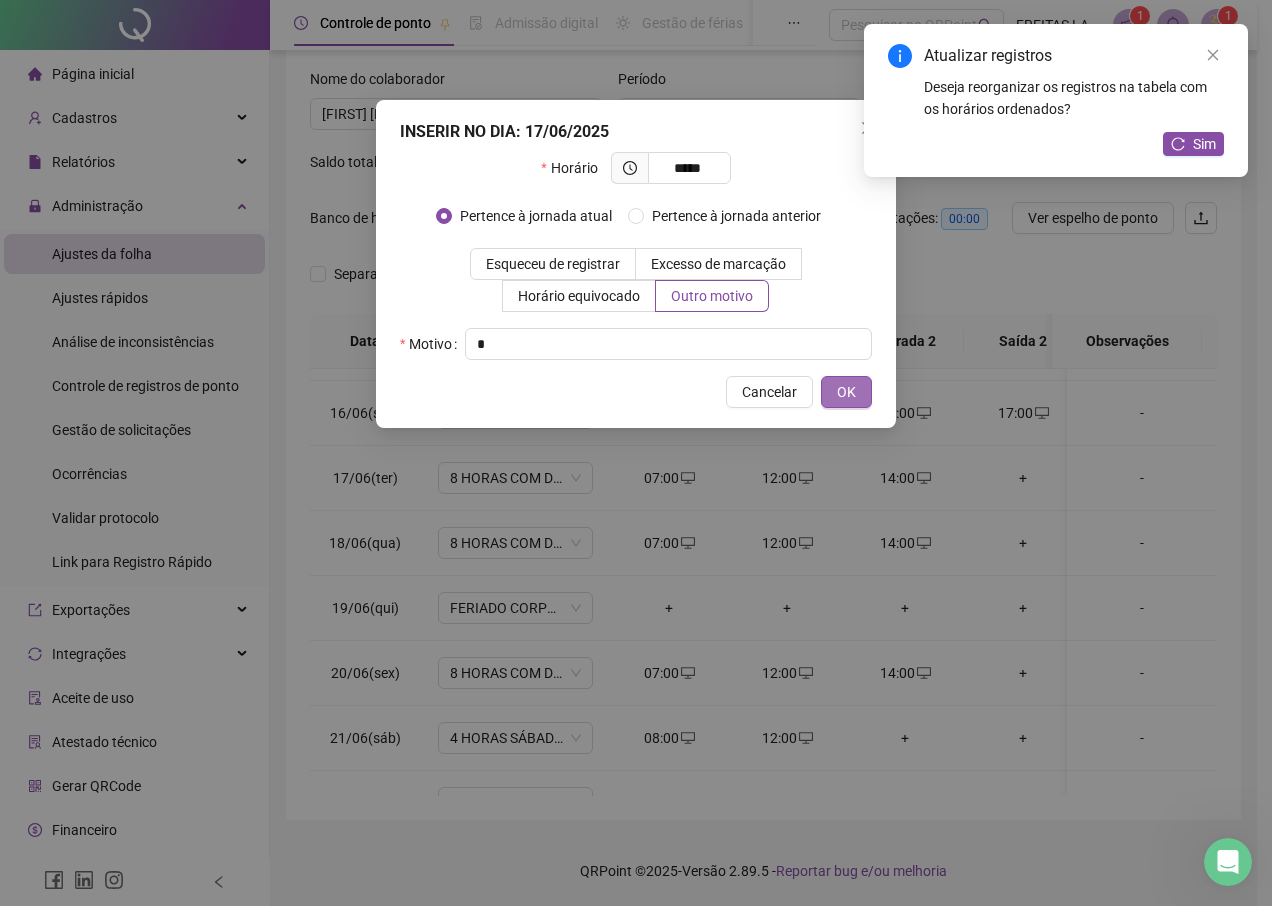 click on "OK" at bounding box center [846, 392] 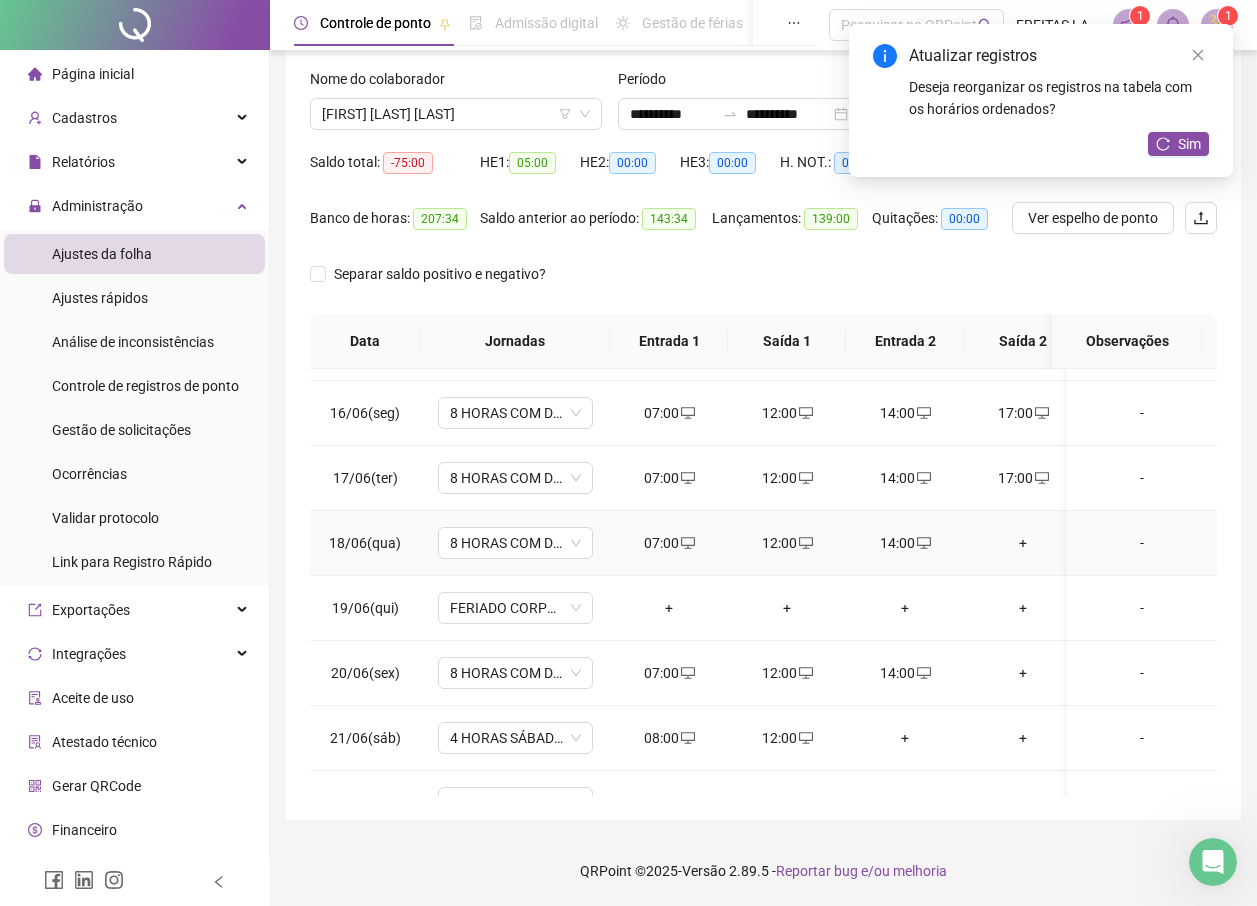 click on "+" at bounding box center (1023, 543) 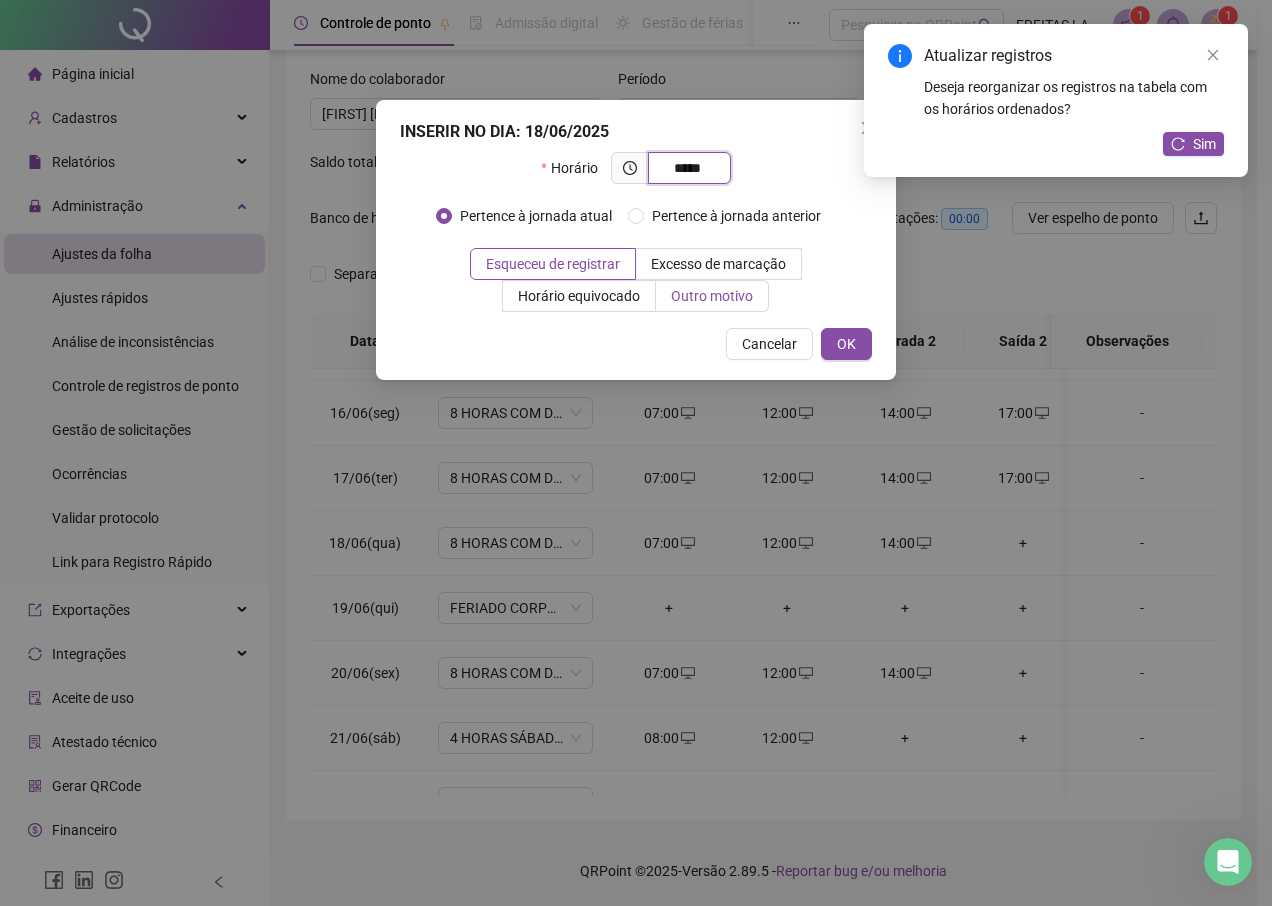 type on "*****" 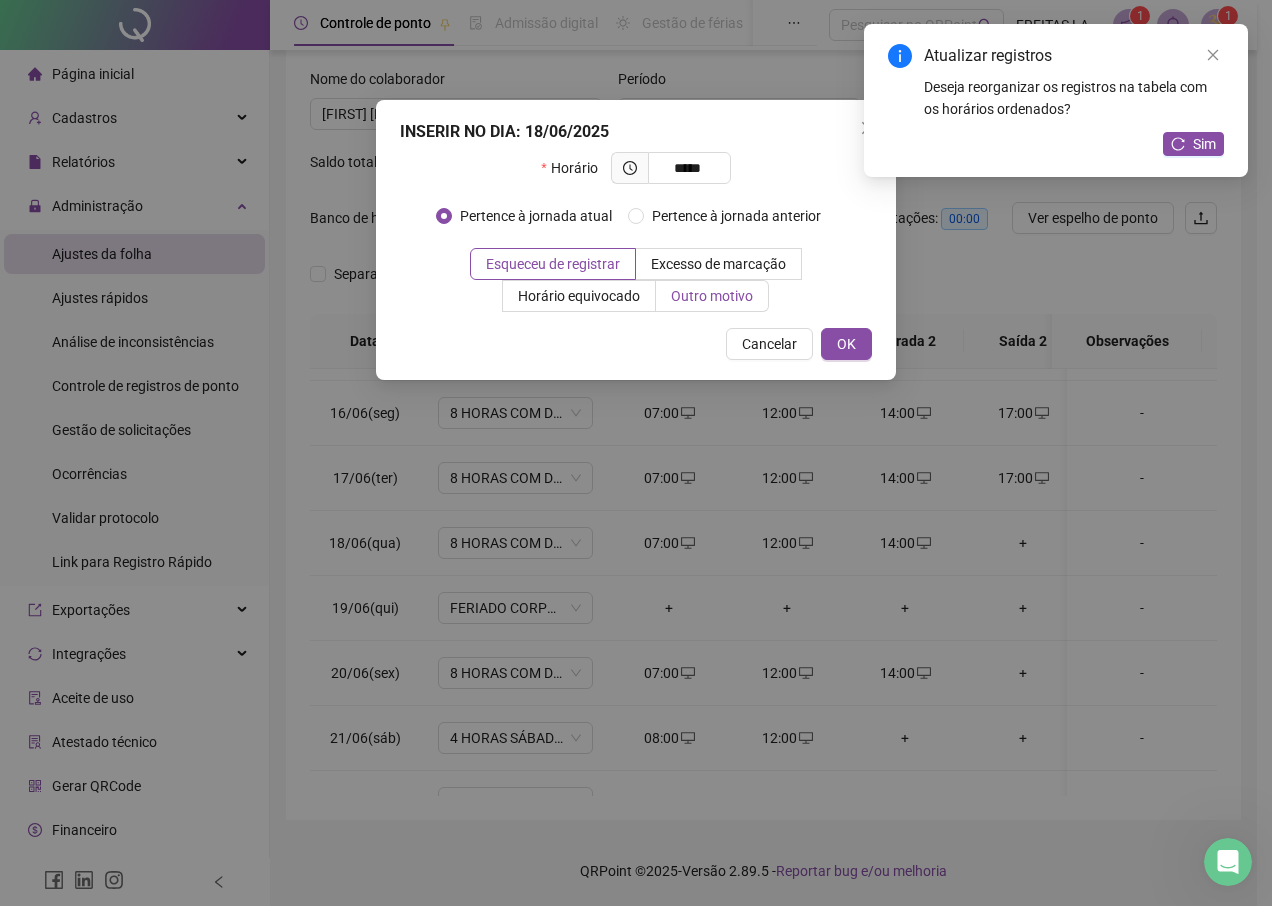 click on "Outro motivo" at bounding box center [712, 296] 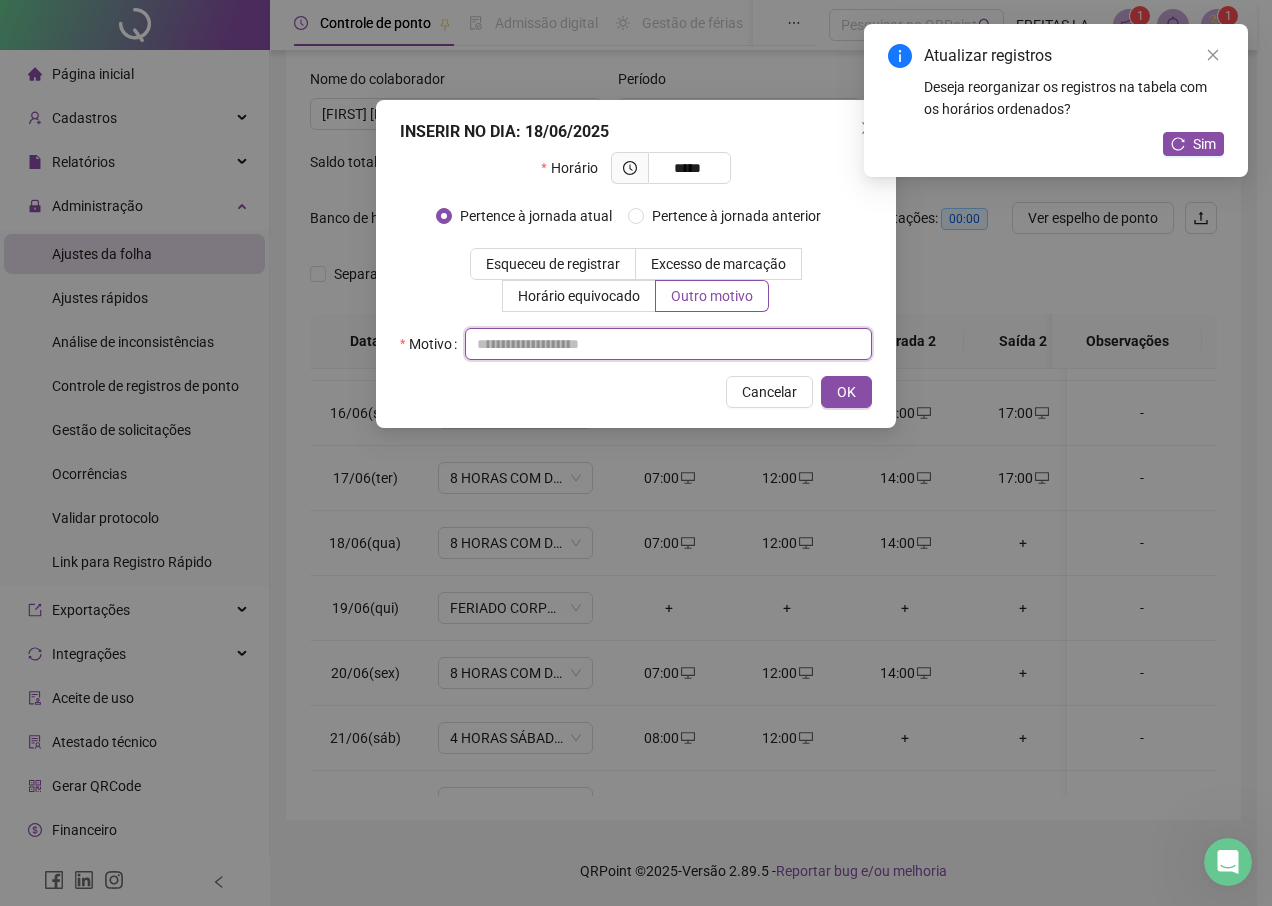 click at bounding box center (668, 344) 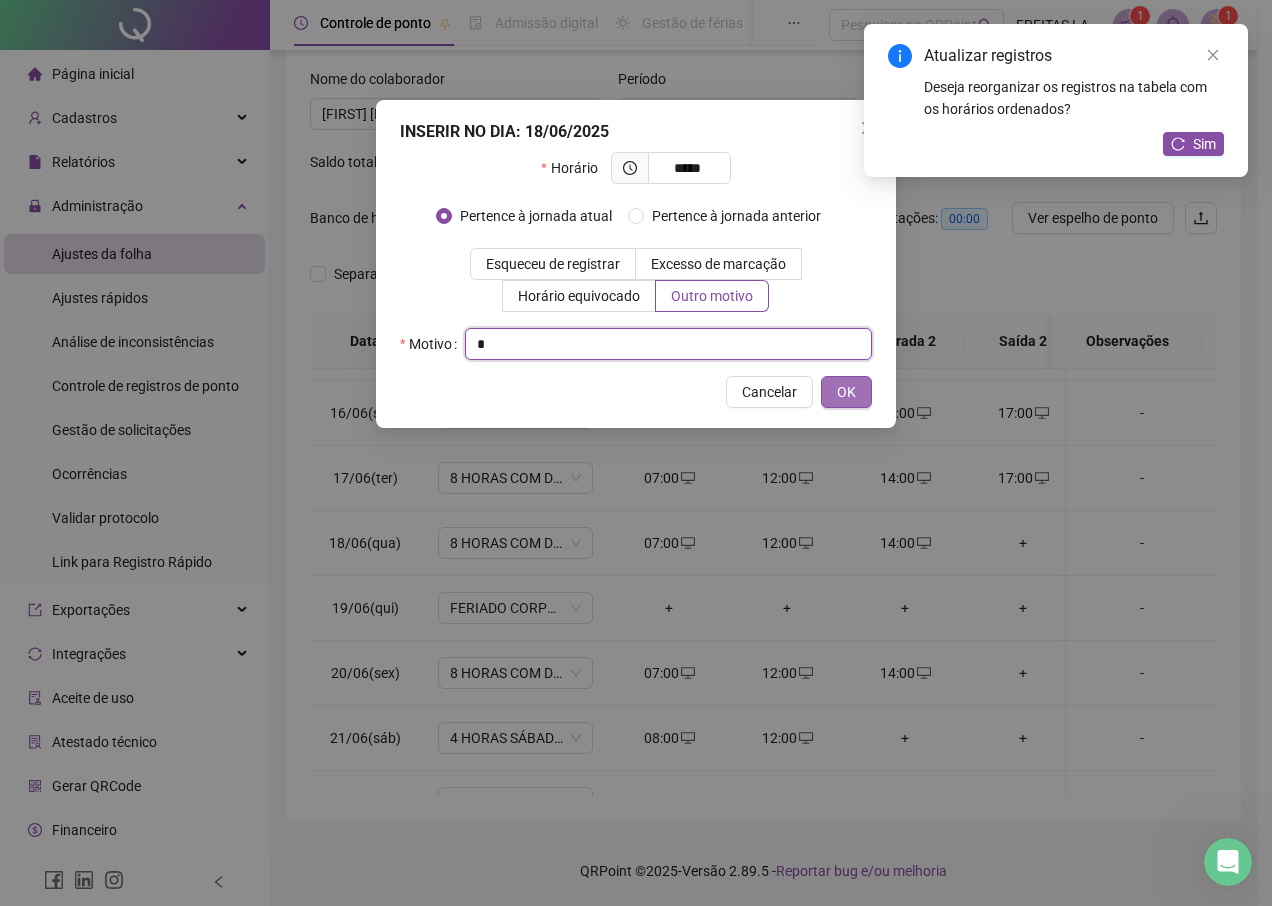 type on "*" 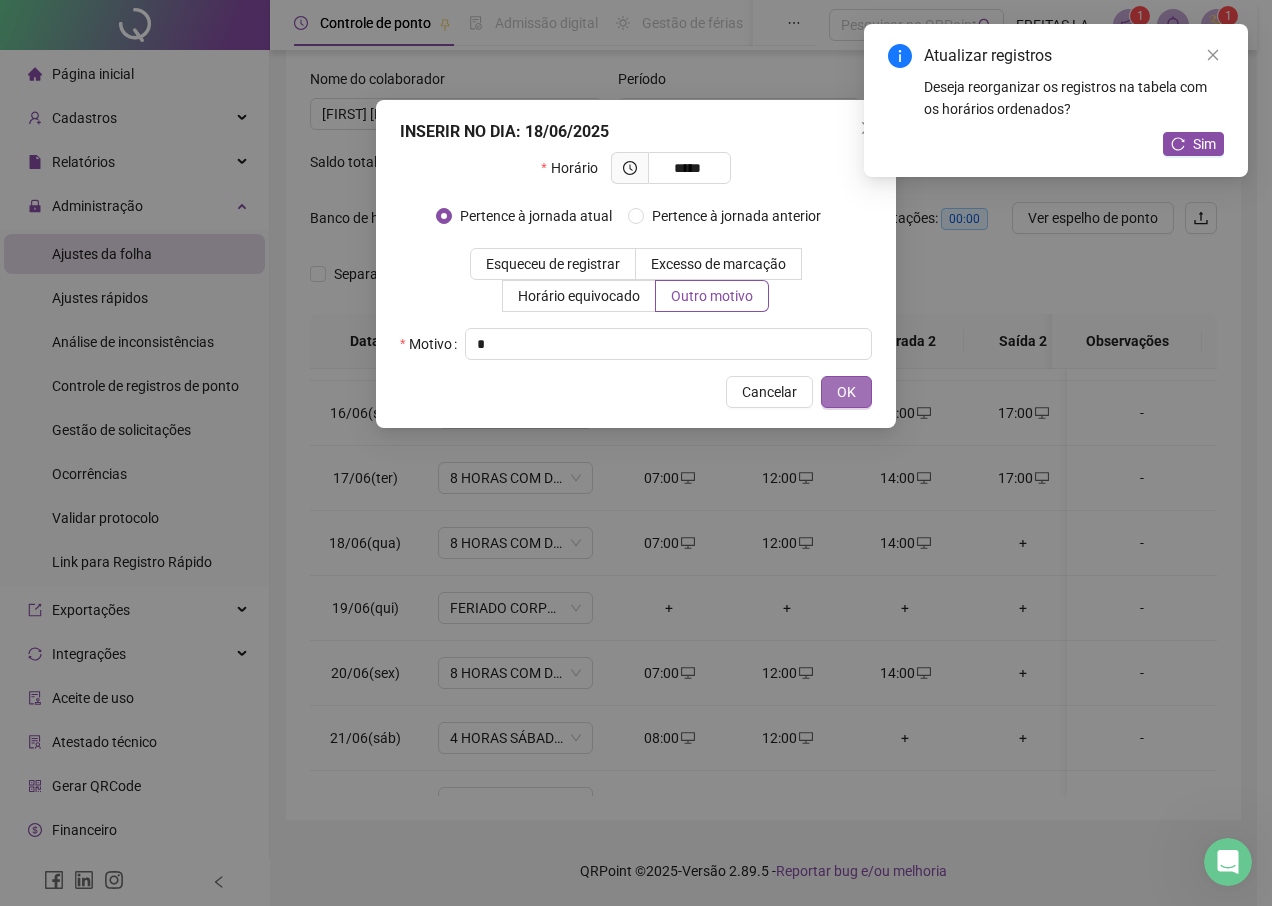 click on "OK" at bounding box center [846, 392] 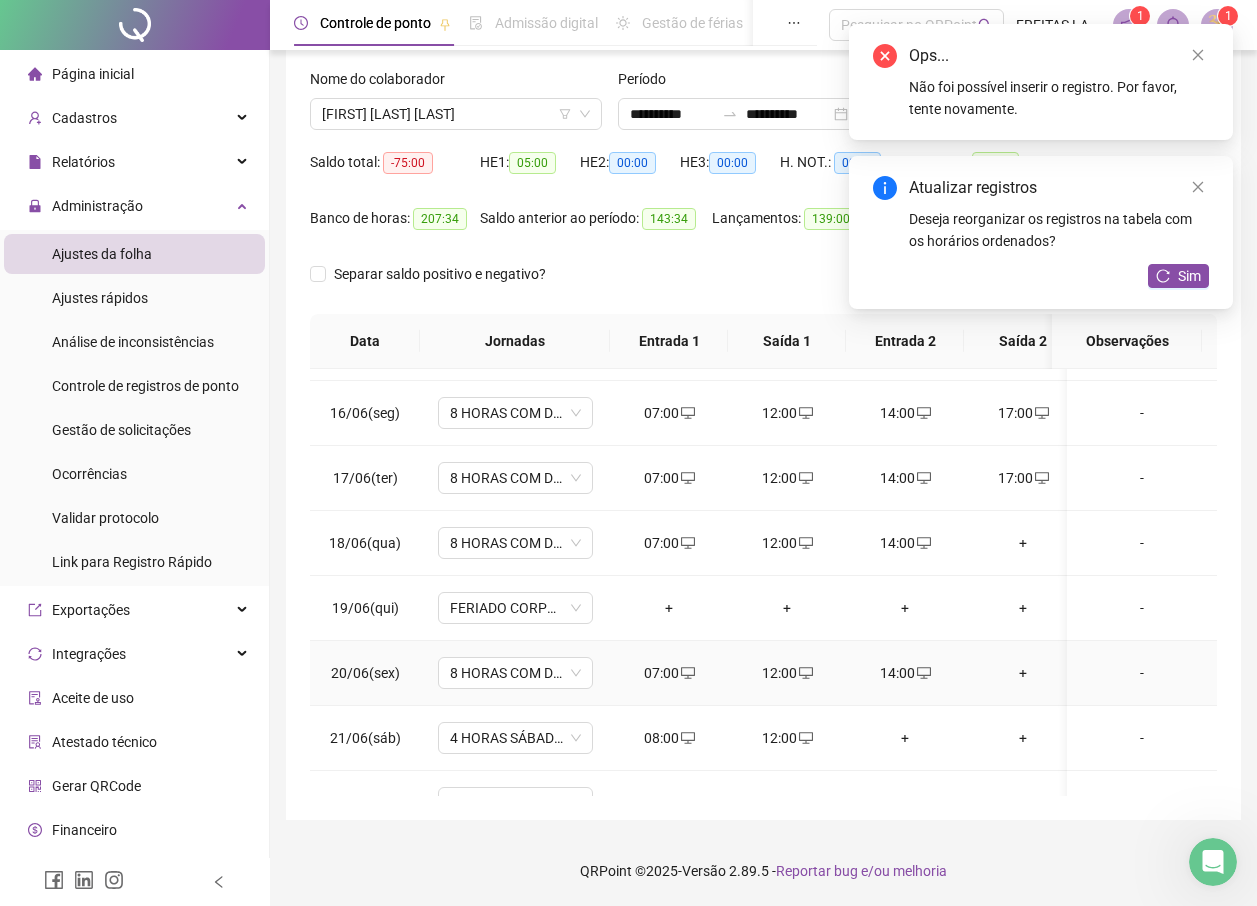 click on "+" at bounding box center (1023, 673) 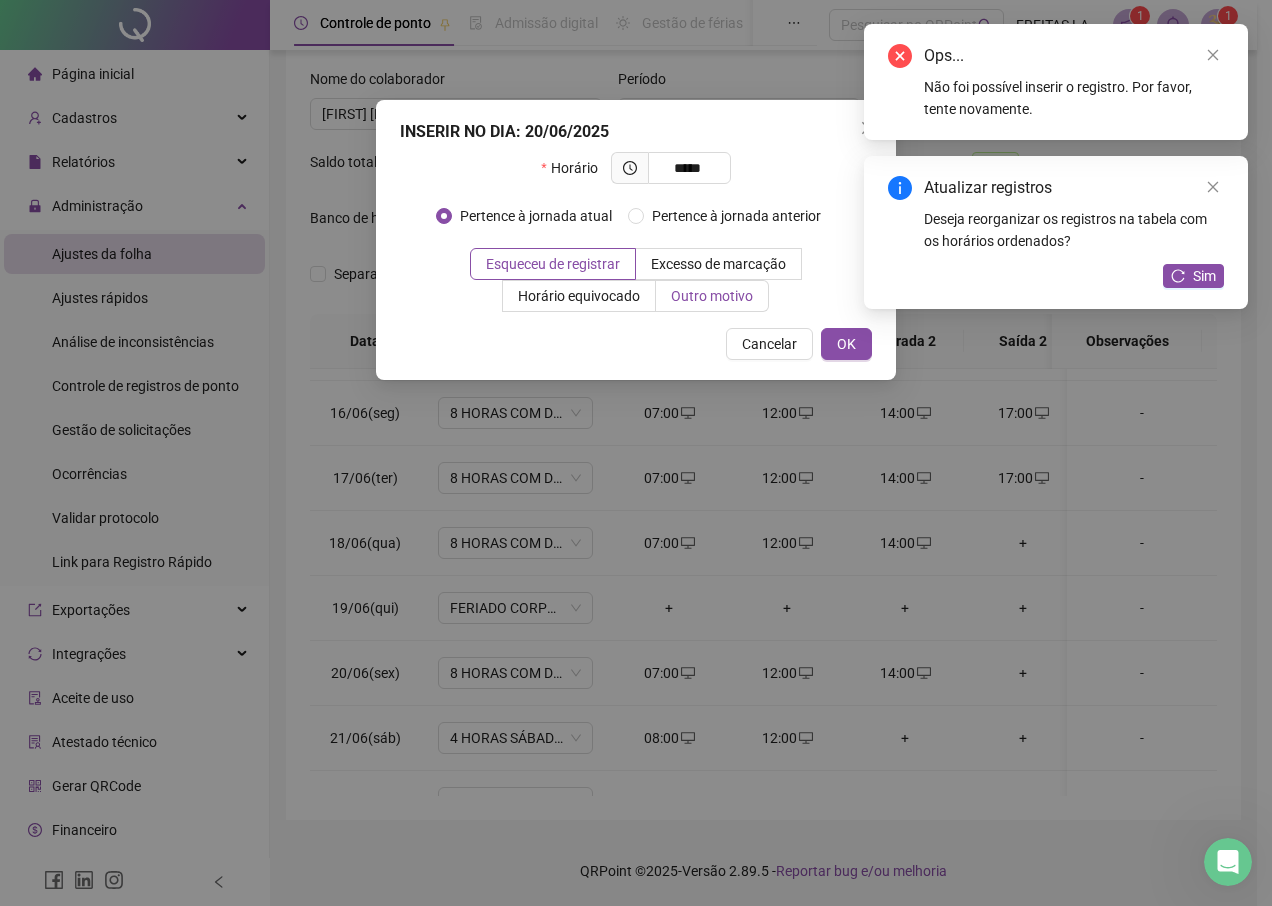 type on "*****" 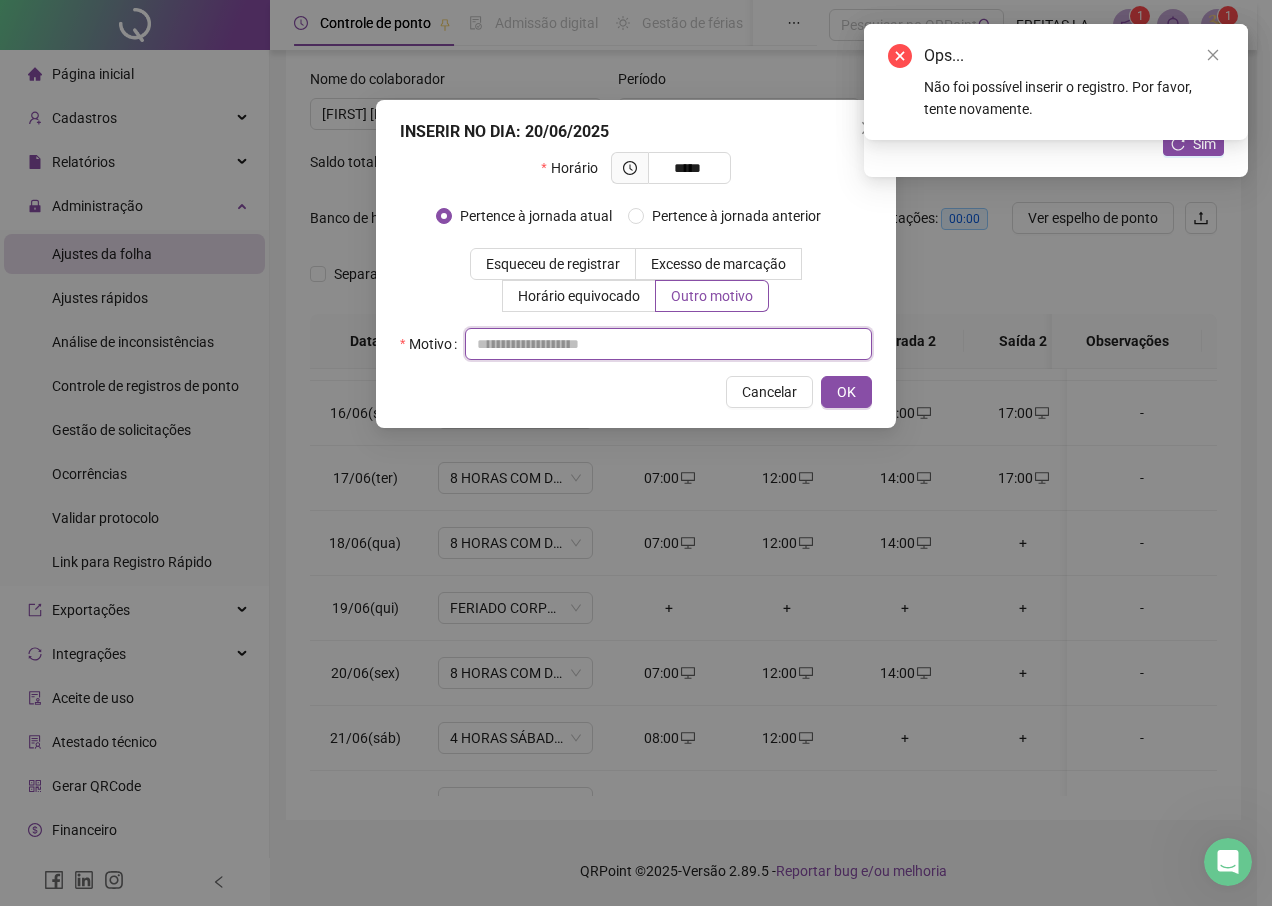click at bounding box center [668, 344] 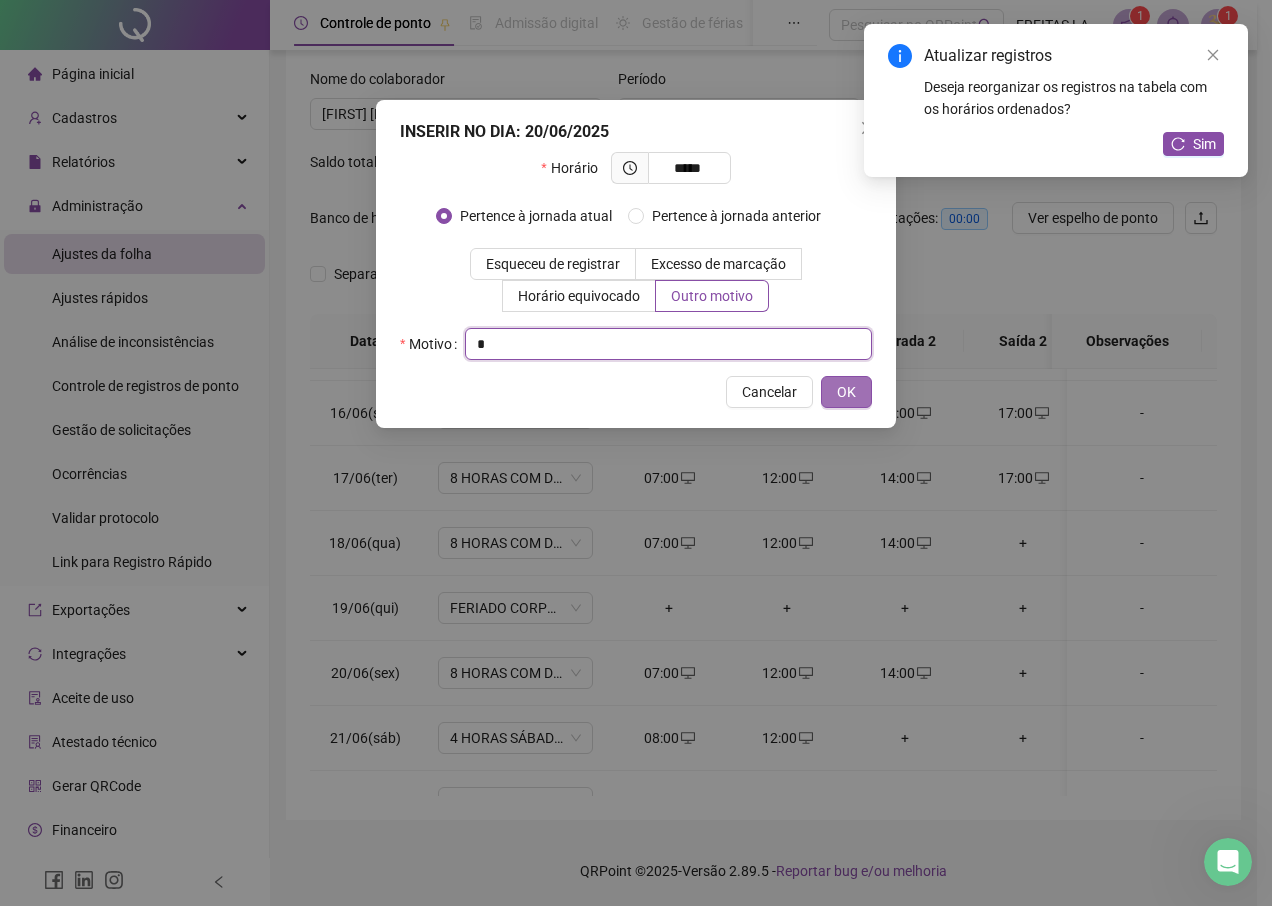 type on "*" 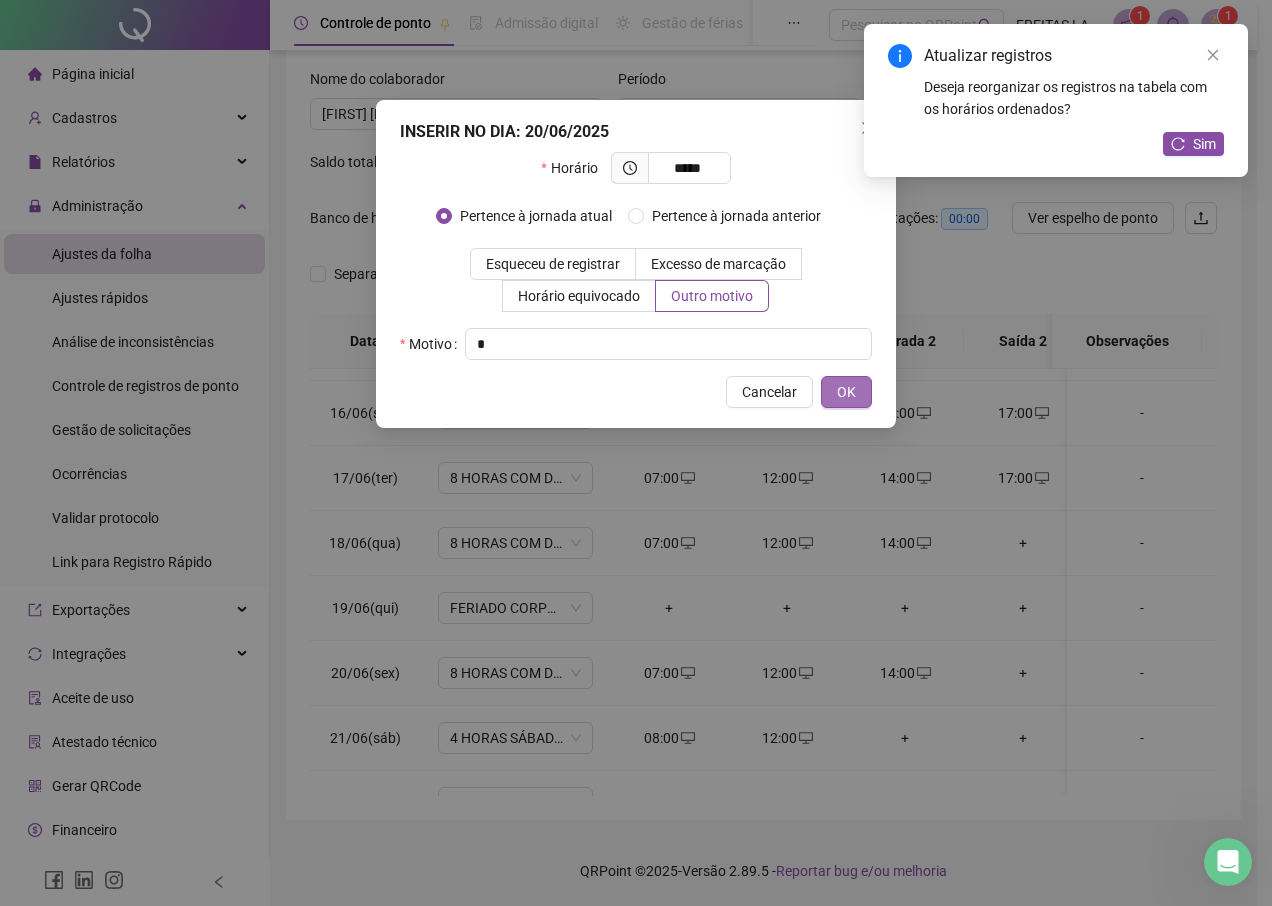 click on "OK" at bounding box center (846, 392) 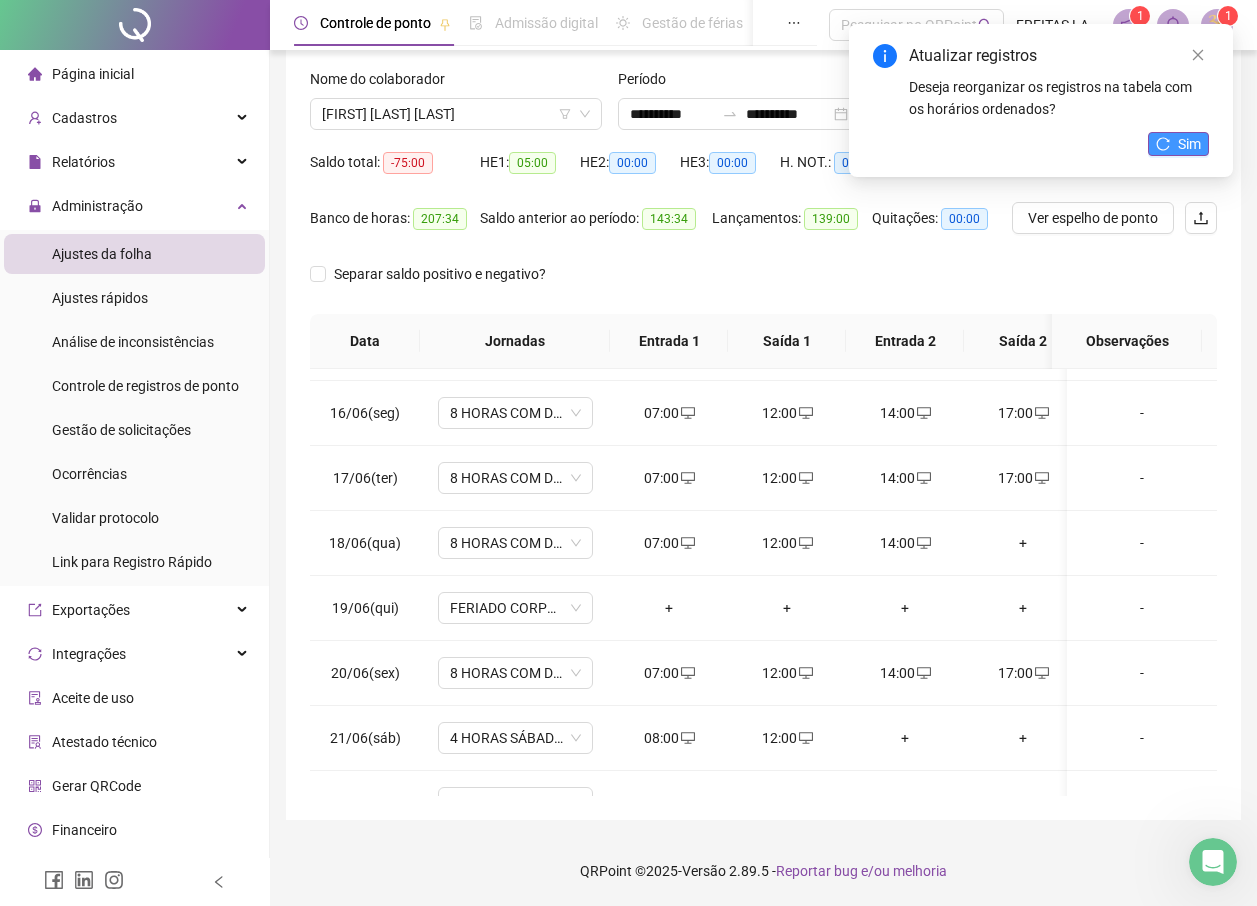 click on "Sim" at bounding box center (1189, 144) 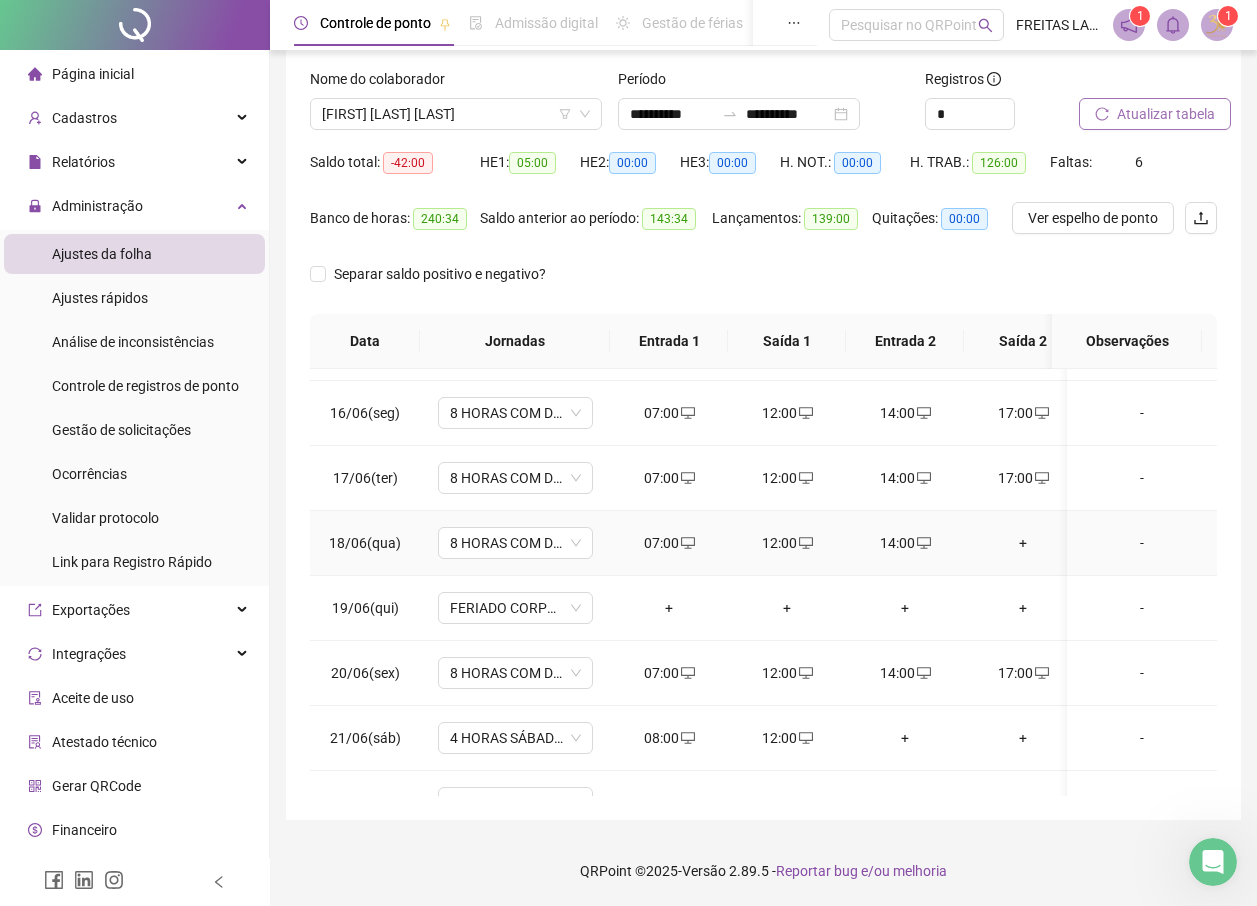 click on "+" at bounding box center (1023, 543) 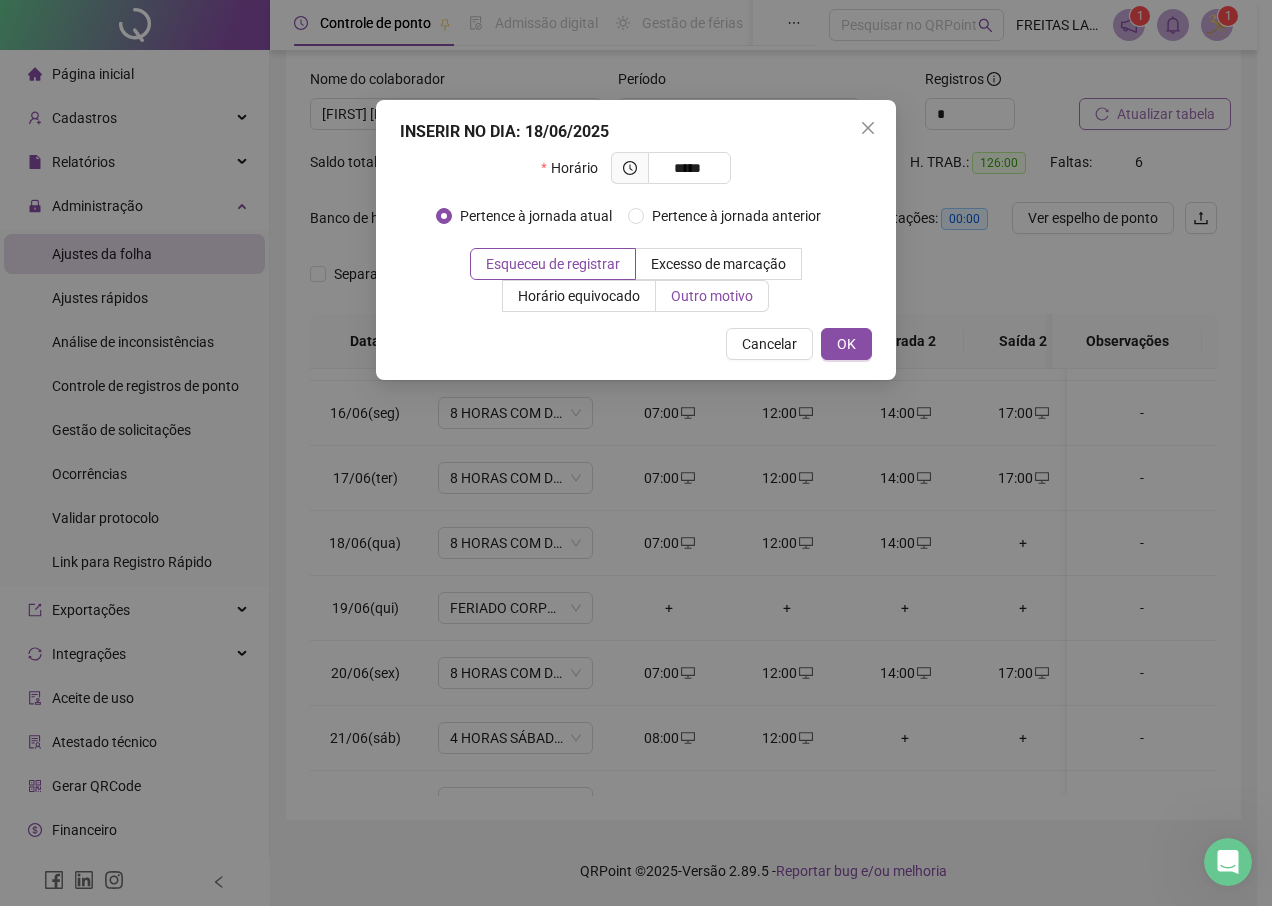 type on "*****" 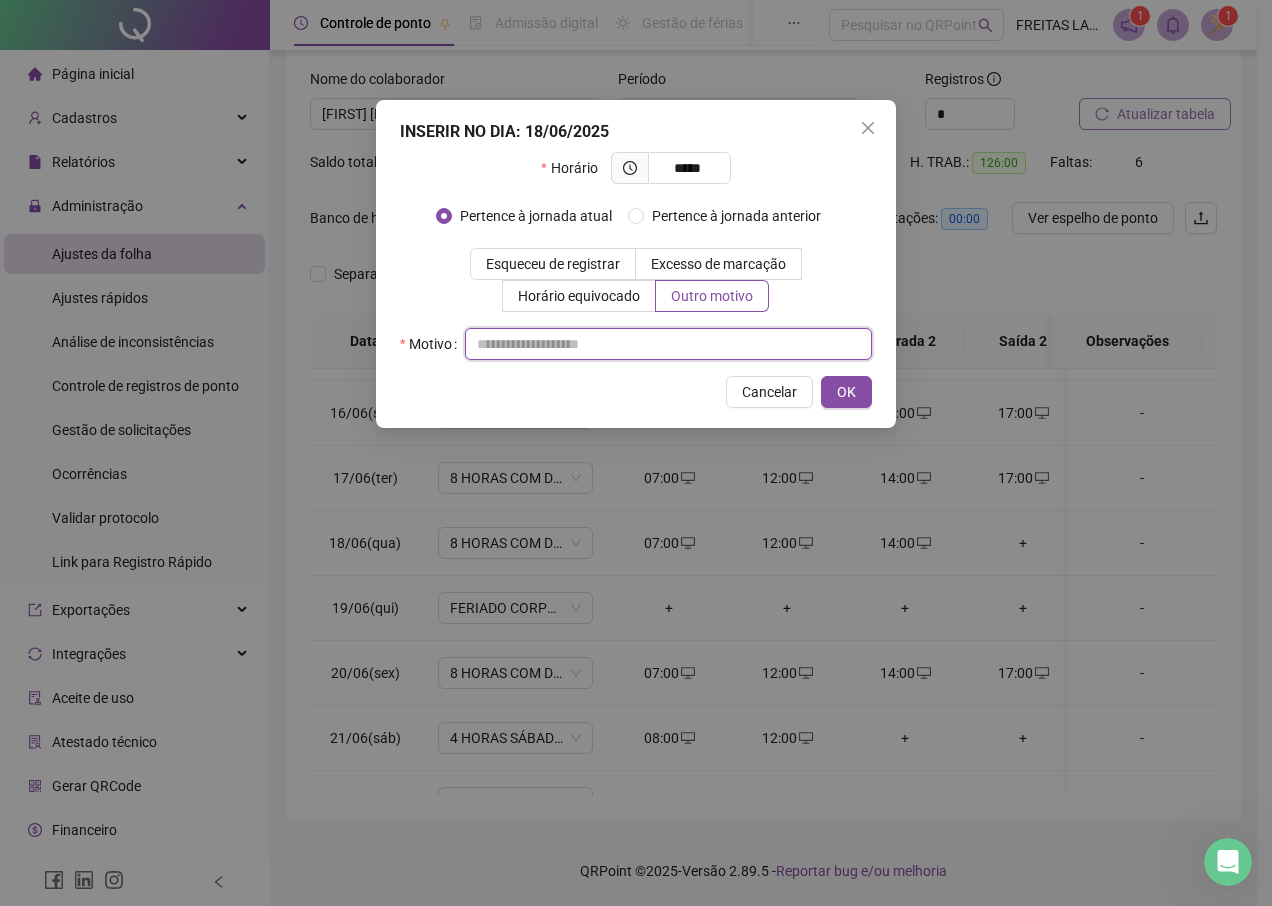 drag, startPoint x: 697, startPoint y: 337, endPoint x: 714, endPoint y: 332, distance: 17.720045 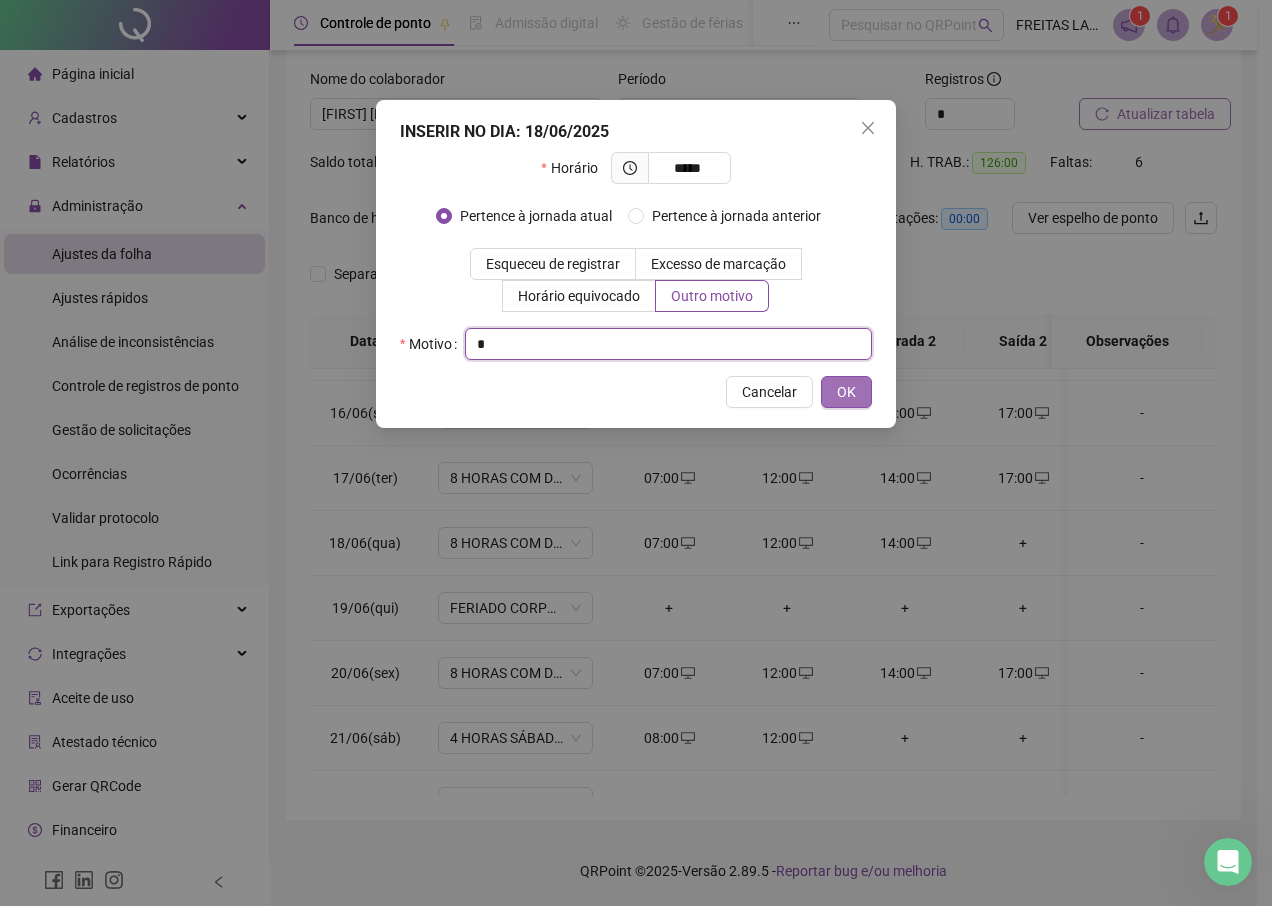 type on "*" 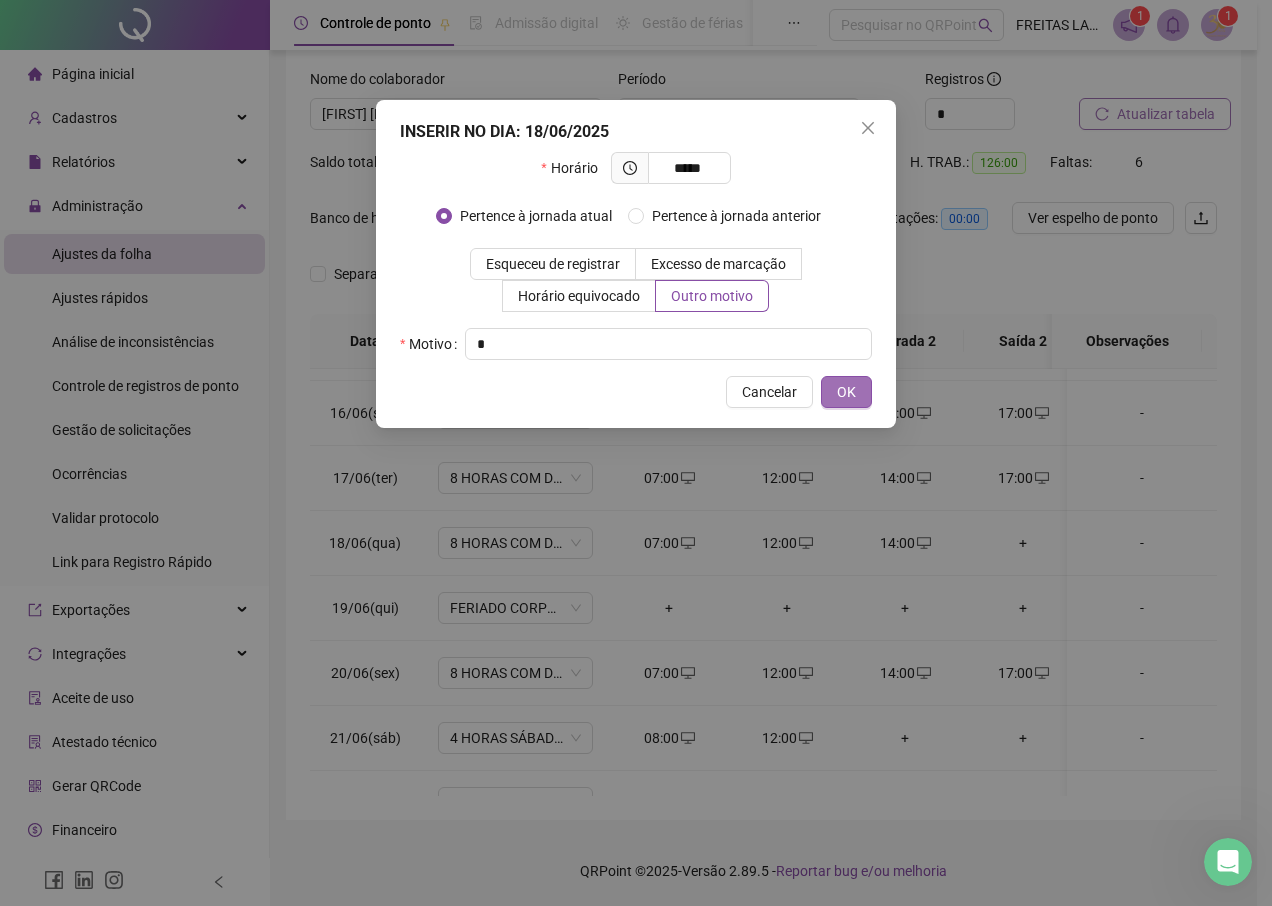 click on "OK" at bounding box center [846, 392] 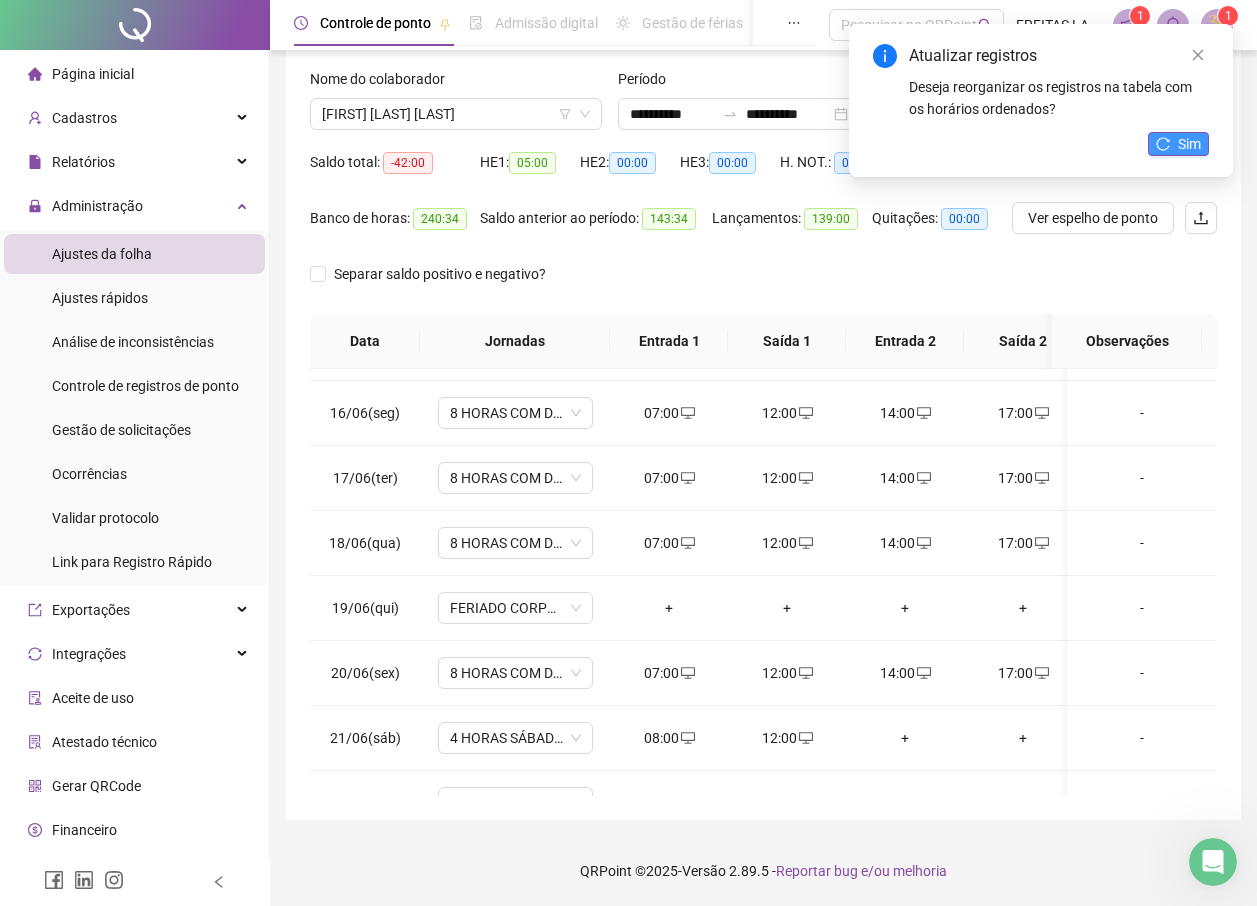 click 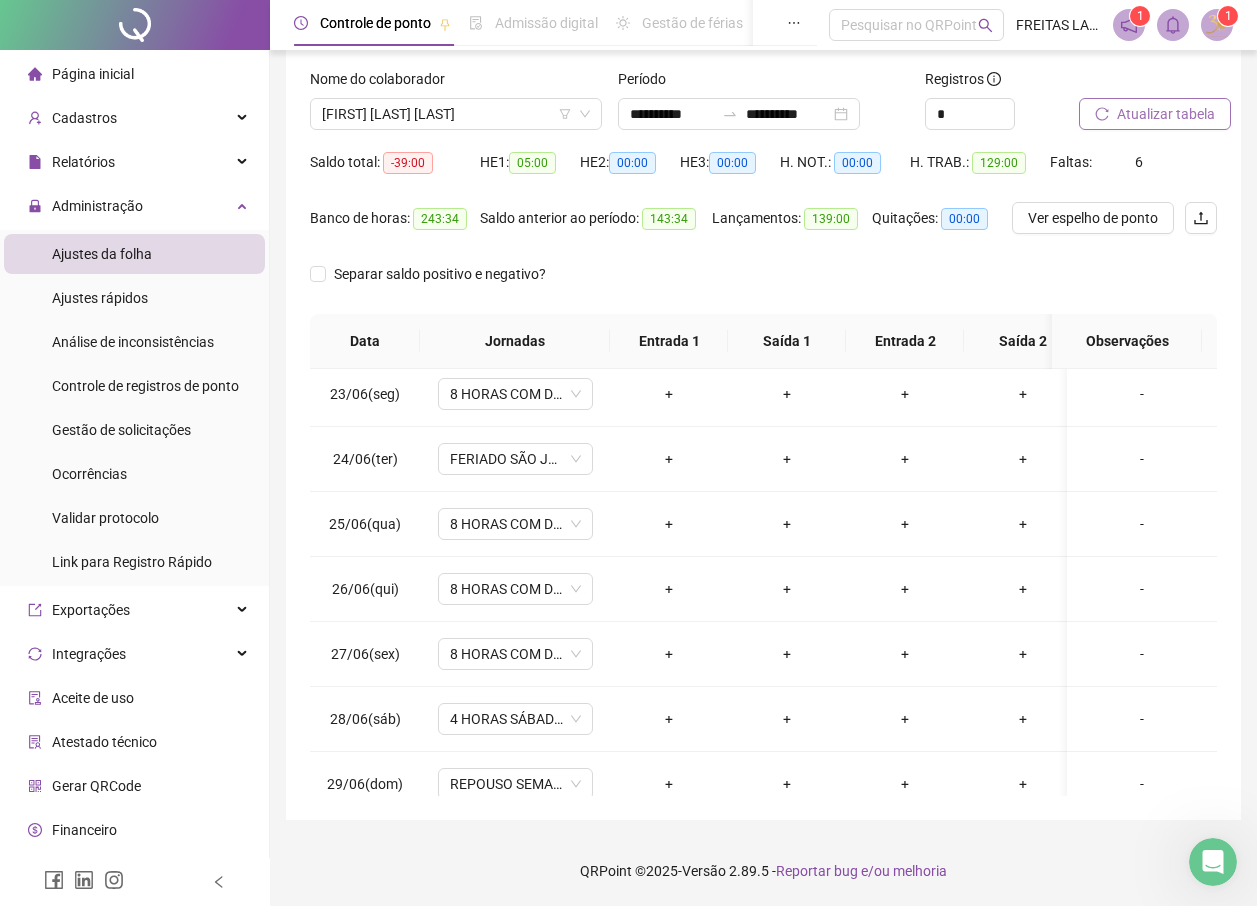 scroll, scrollTop: 1397, scrollLeft: 0, axis: vertical 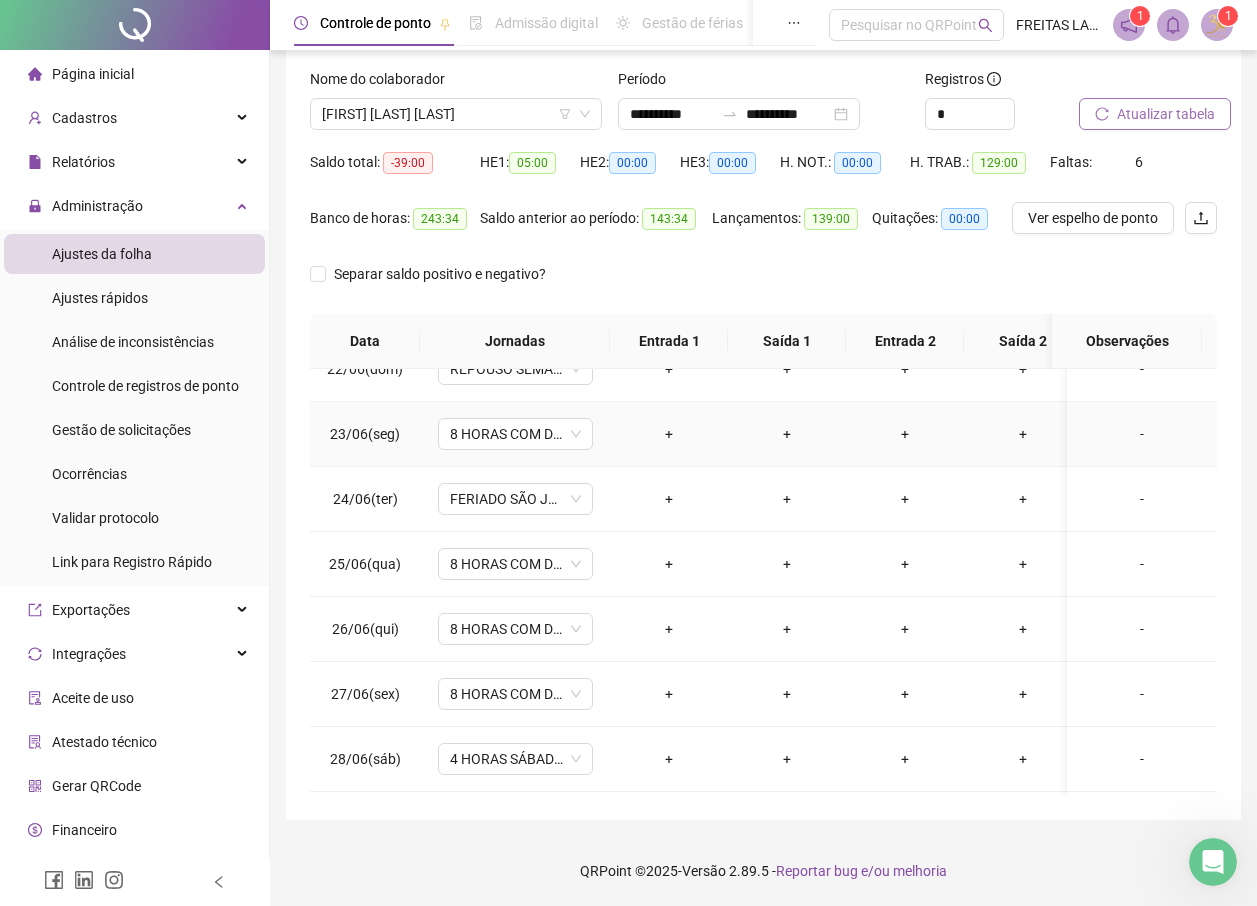 click on "+" at bounding box center (669, 434) 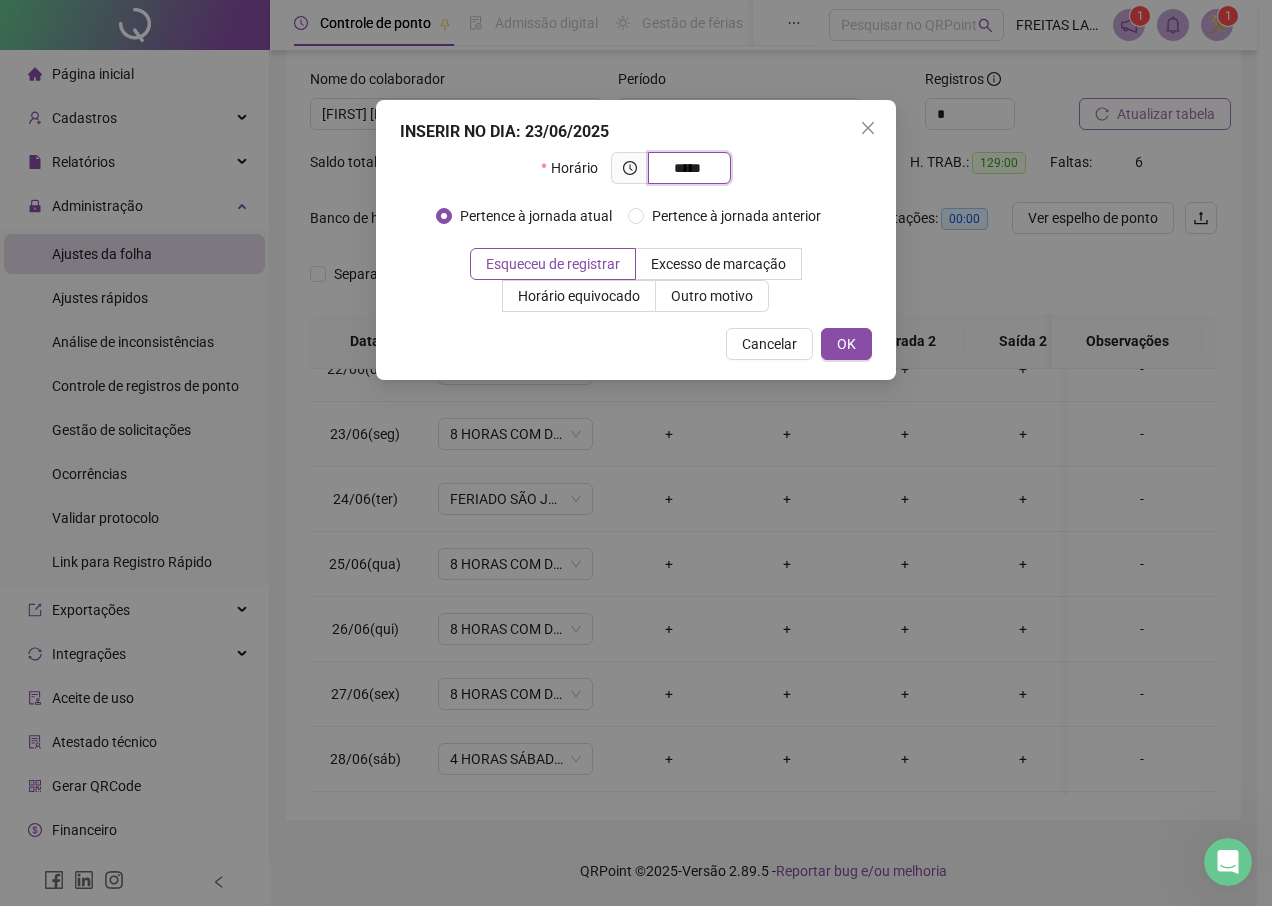 type on "*****" 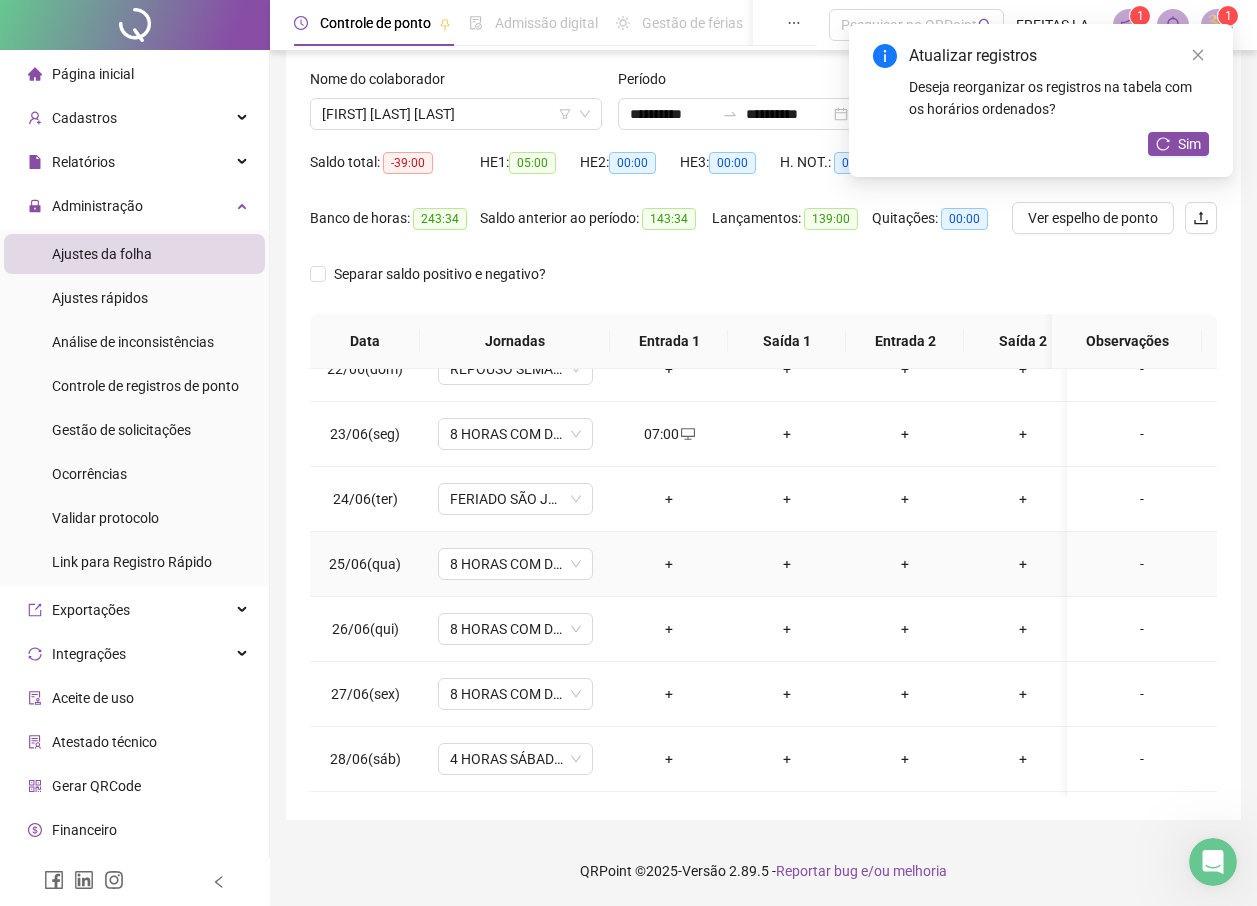 click on "+" at bounding box center (669, 564) 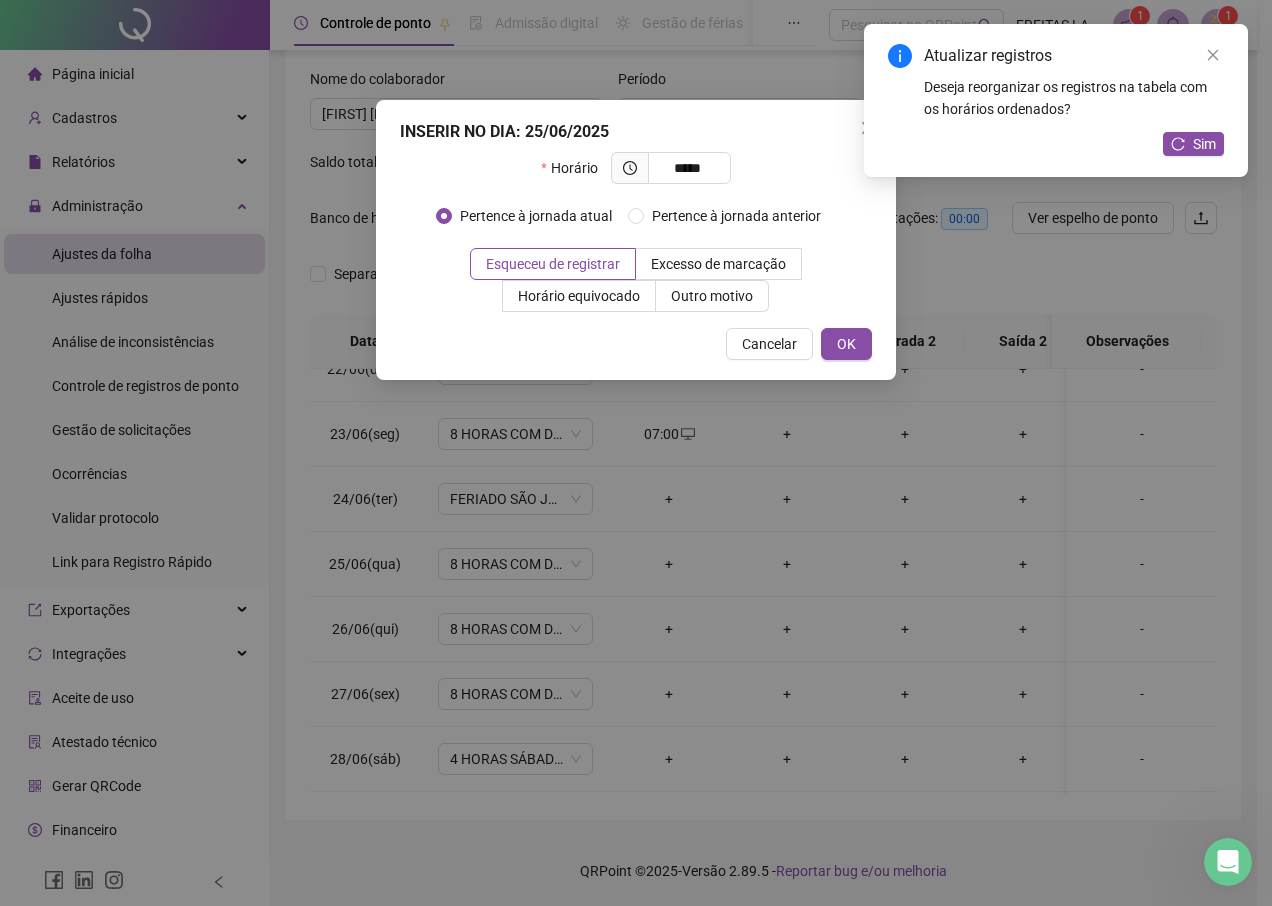 type on "*****" 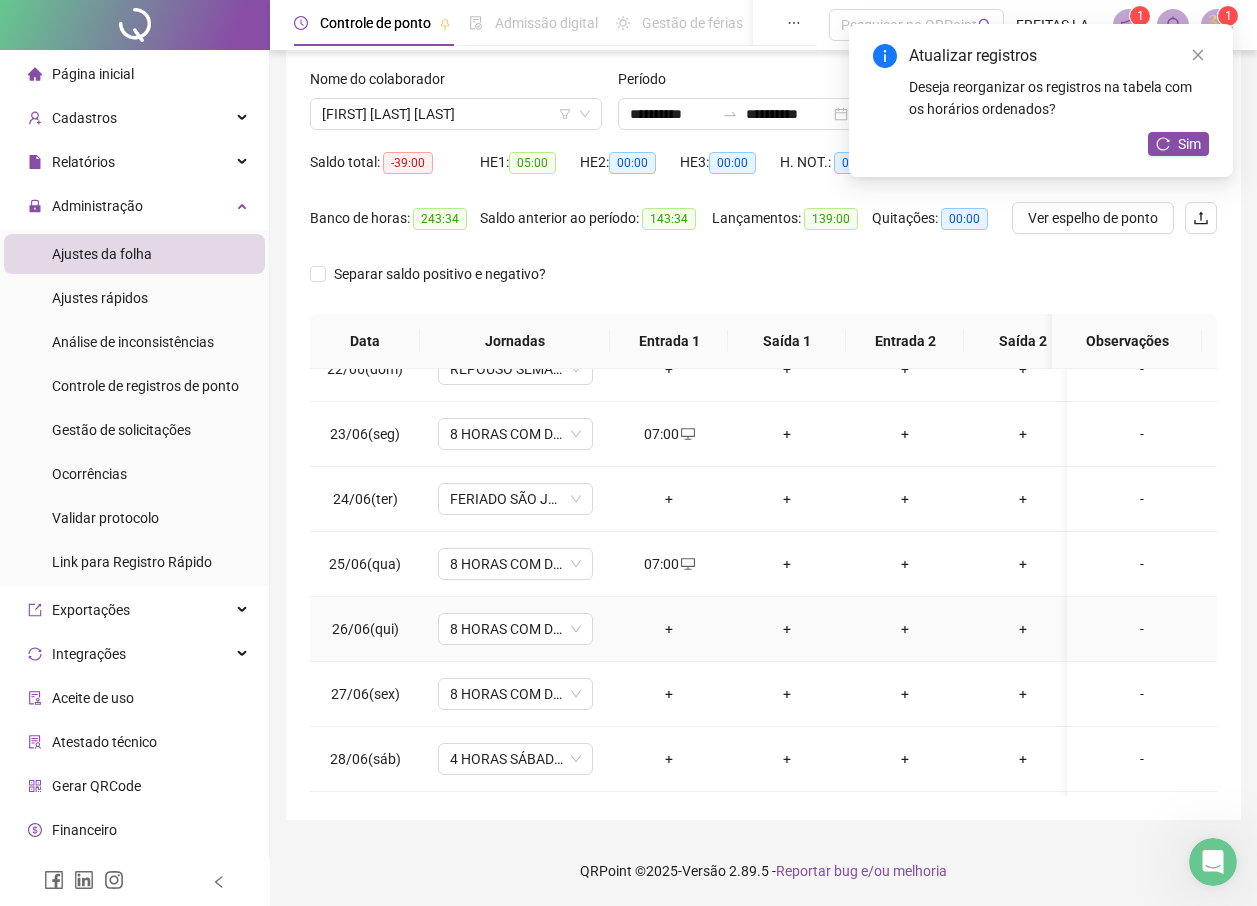 click on "+" at bounding box center (669, 629) 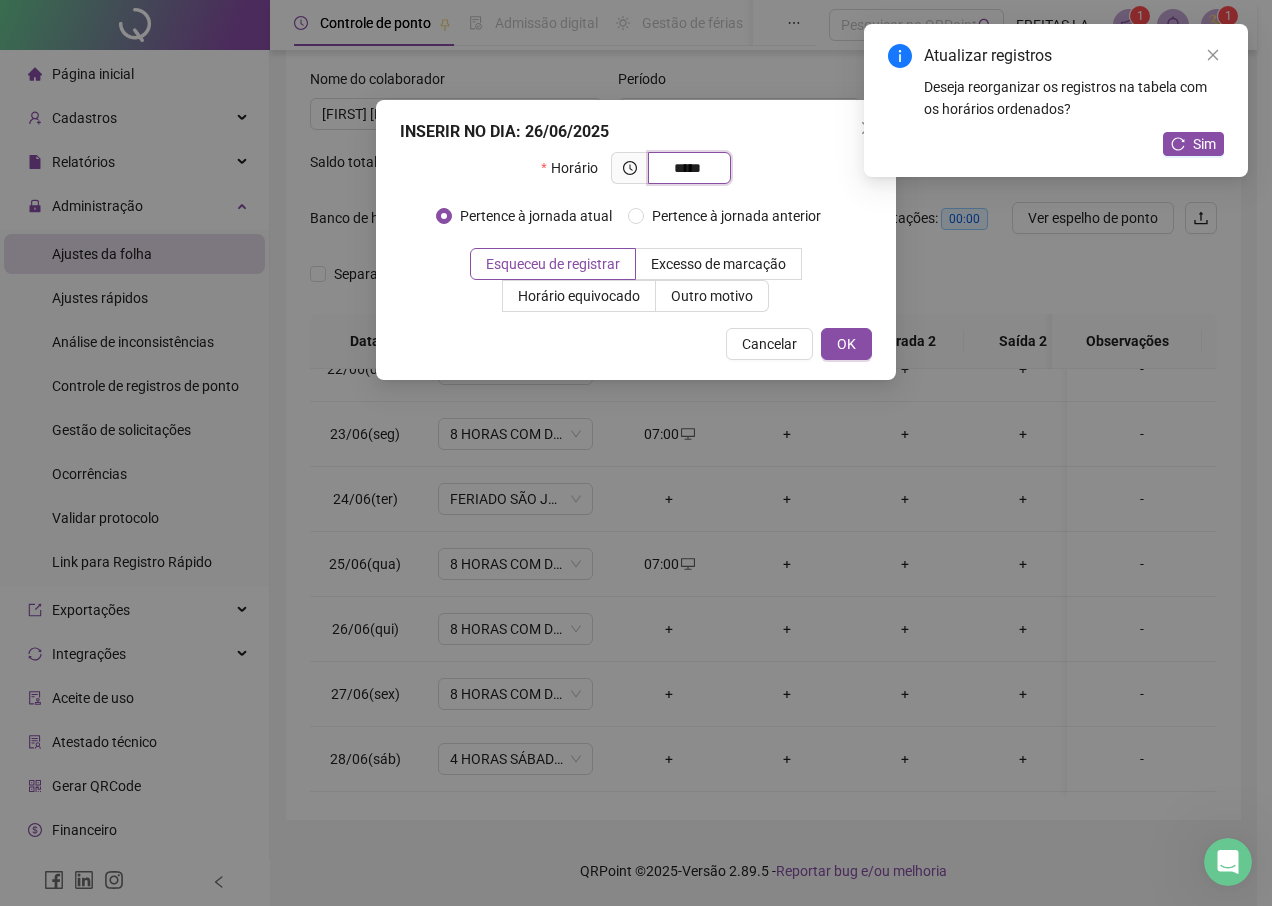 type on "*****" 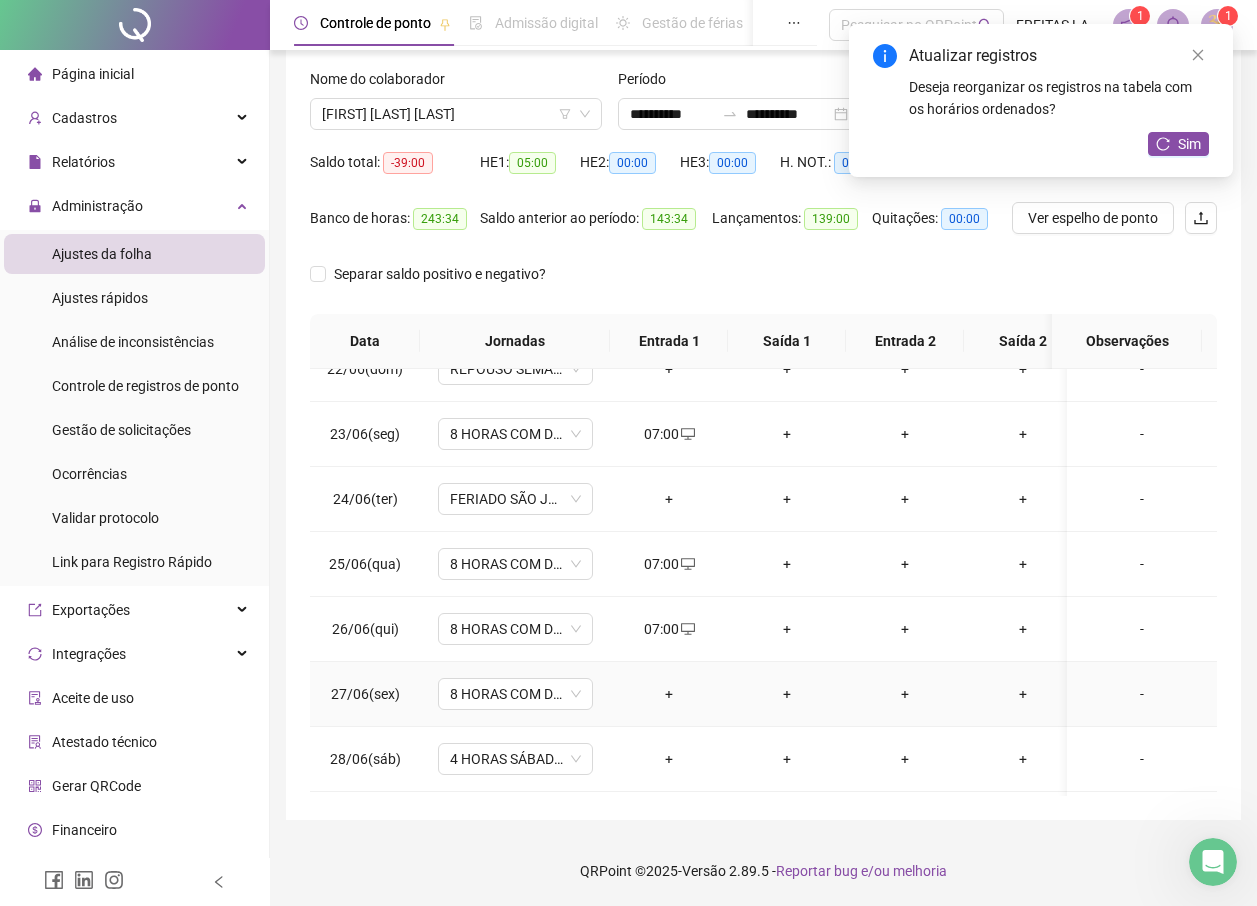 click on "+" at bounding box center [669, 694] 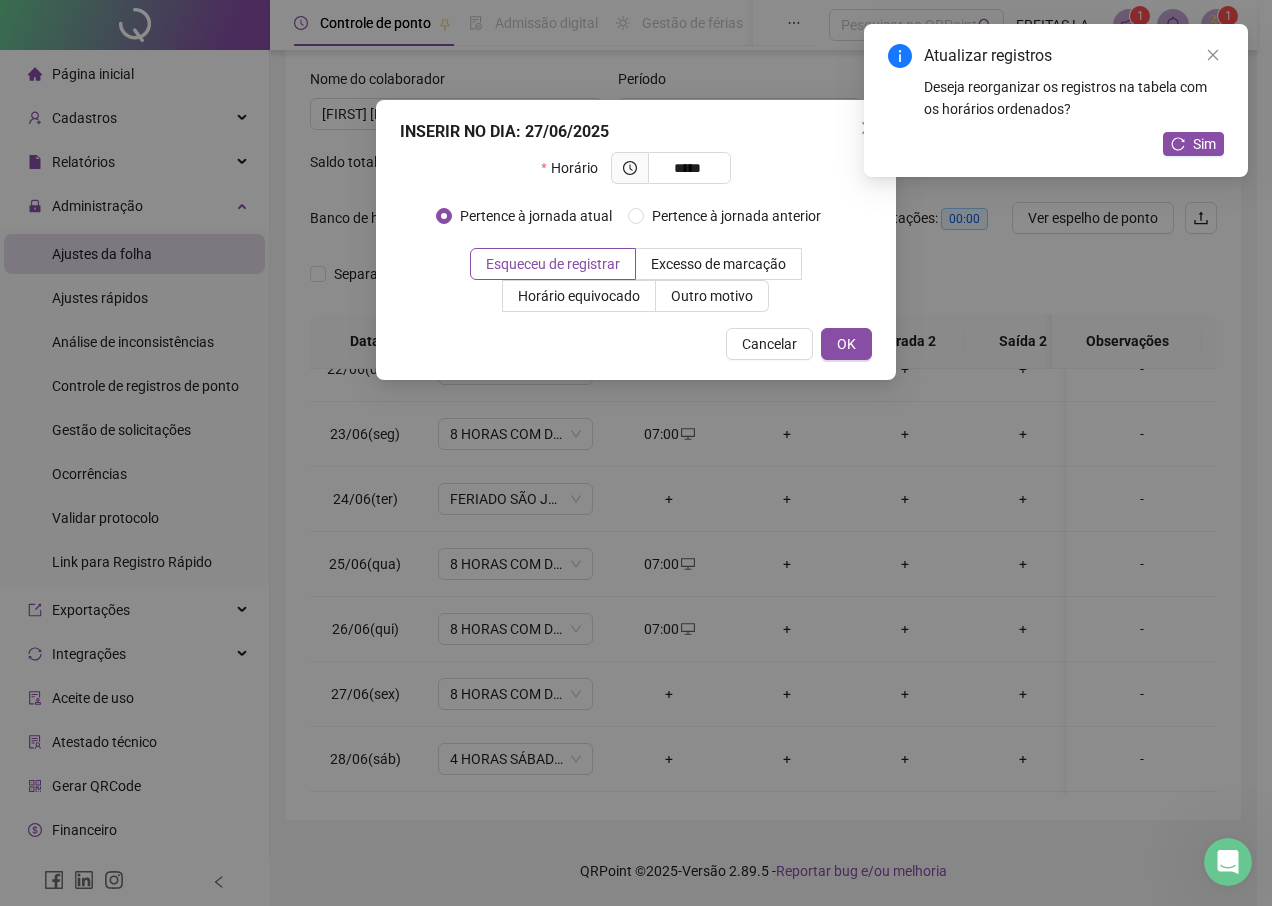 type on "*****" 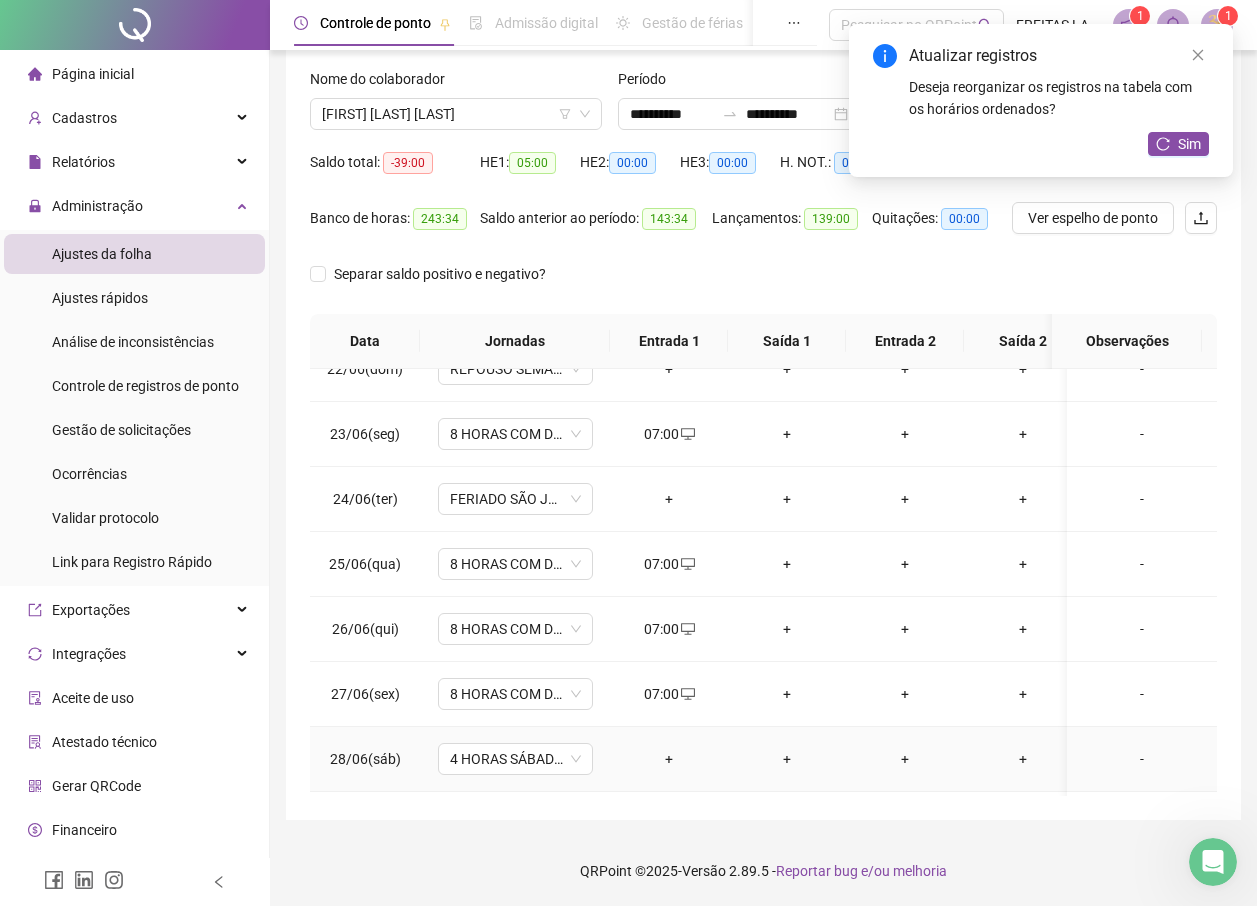 click on "+" at bounding box center [669, 759] 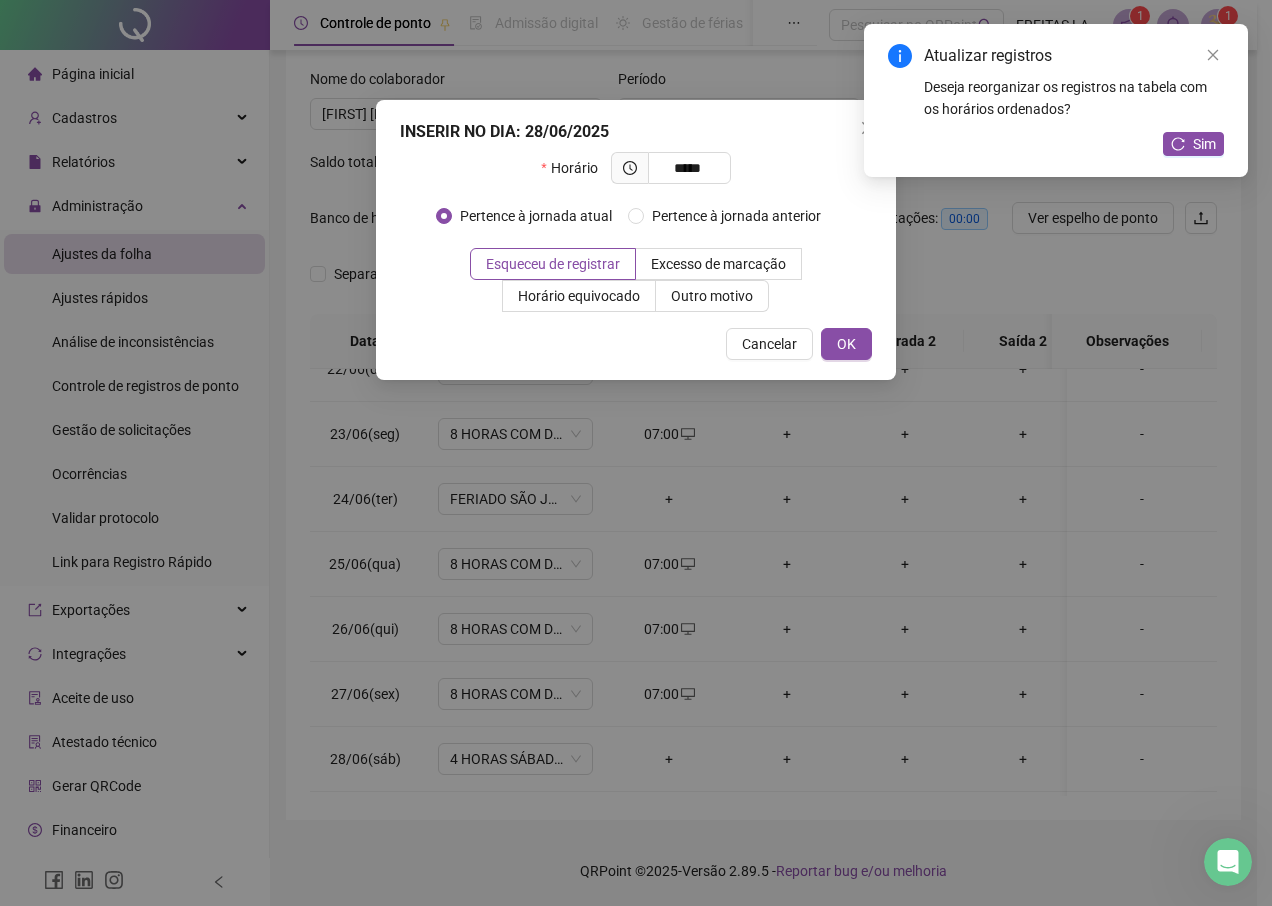 type on "*****" 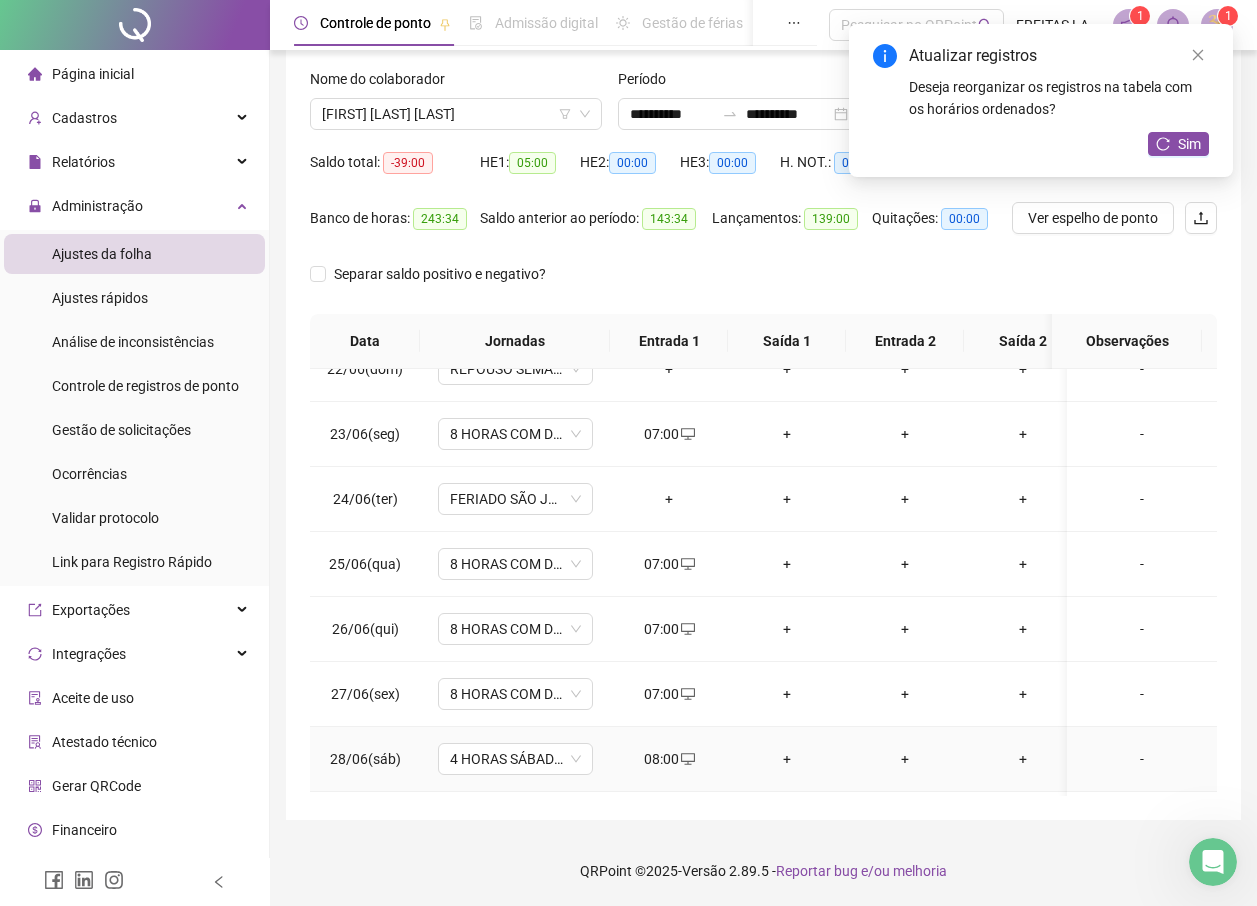 click on "+" at bounding box center (787, 759) 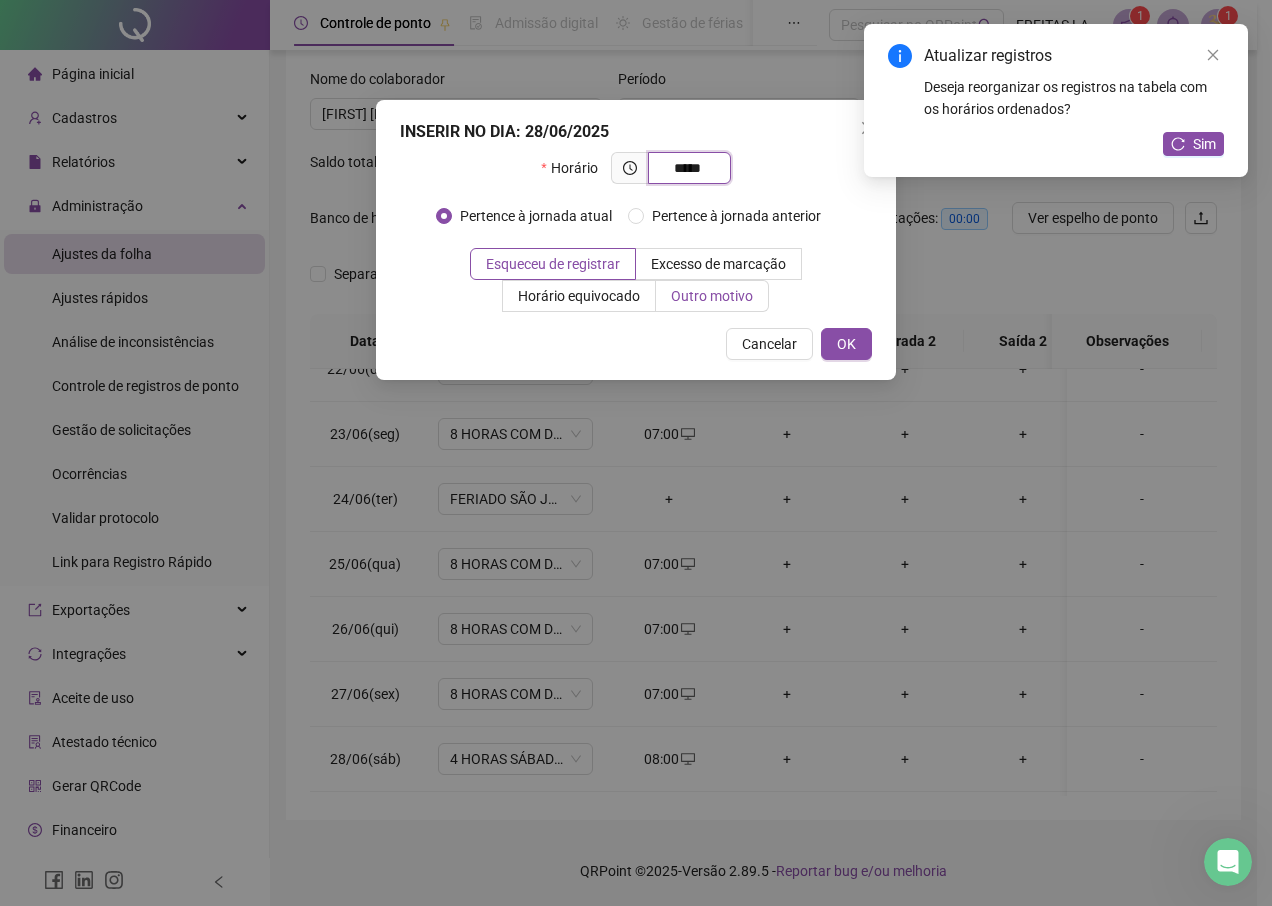 type on "*****" 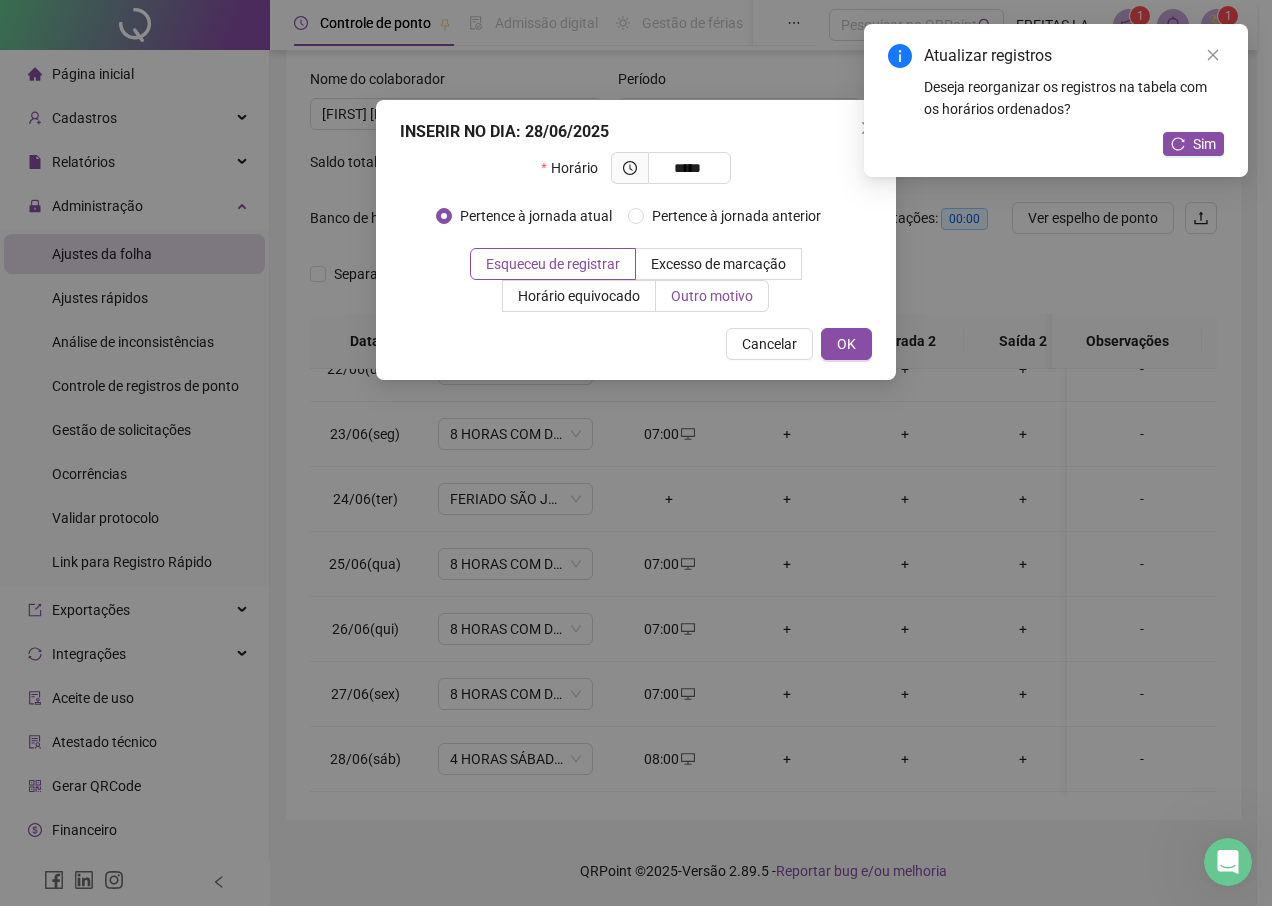 click on "Outro motivo" at bounding box center [712, 296] 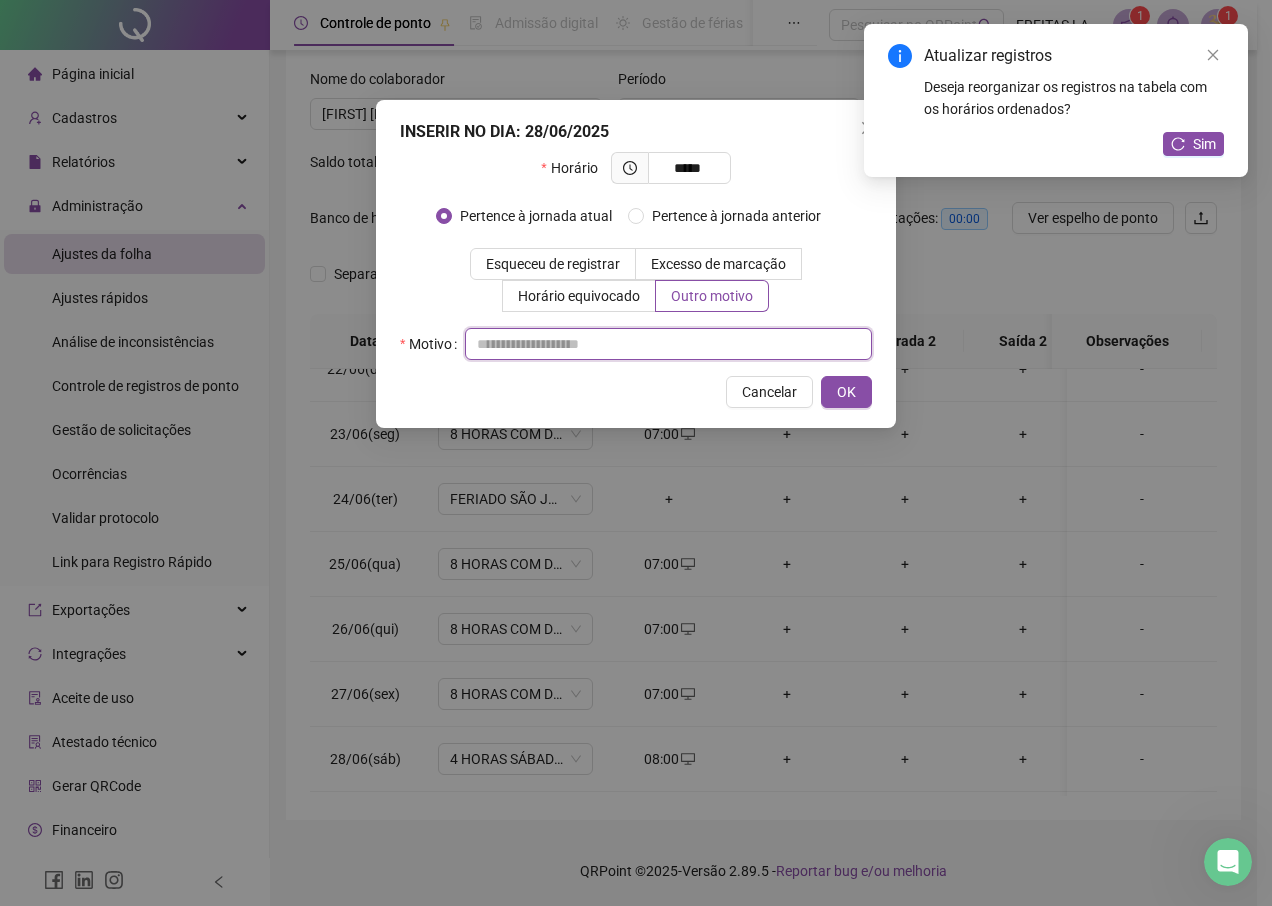 click at bounding box center (668, 344) 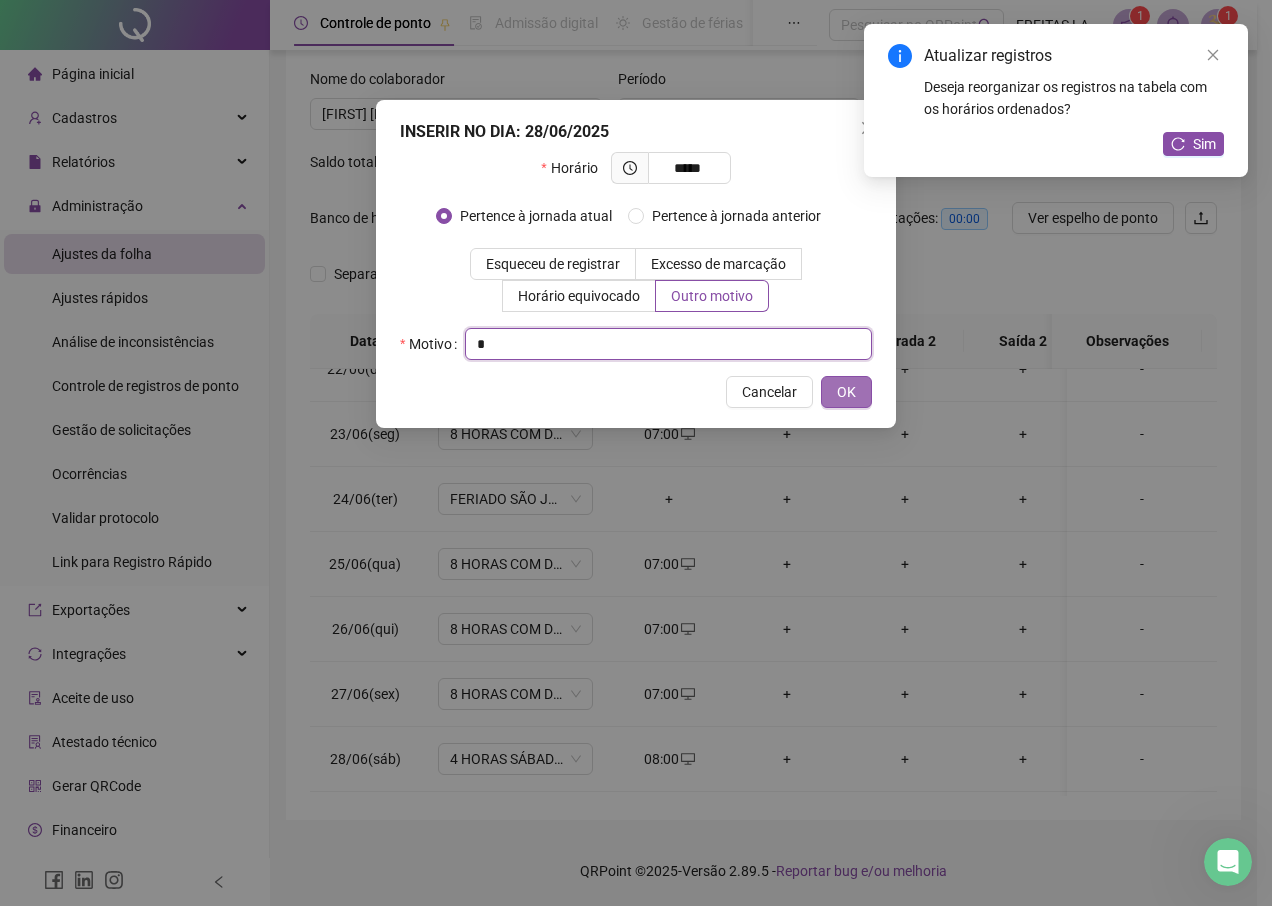 type on "*" 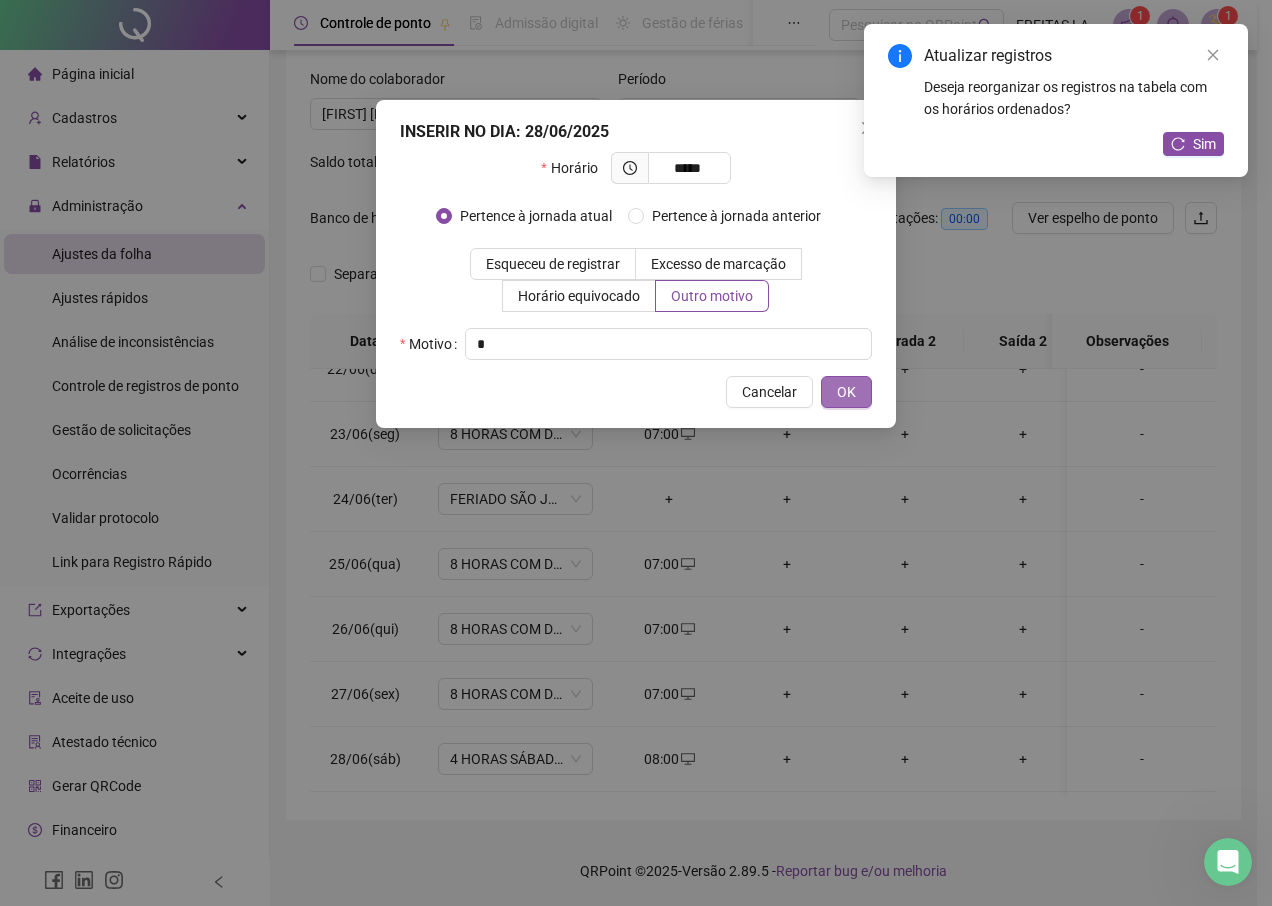 click on "OK" at bounding box center (846, 392) 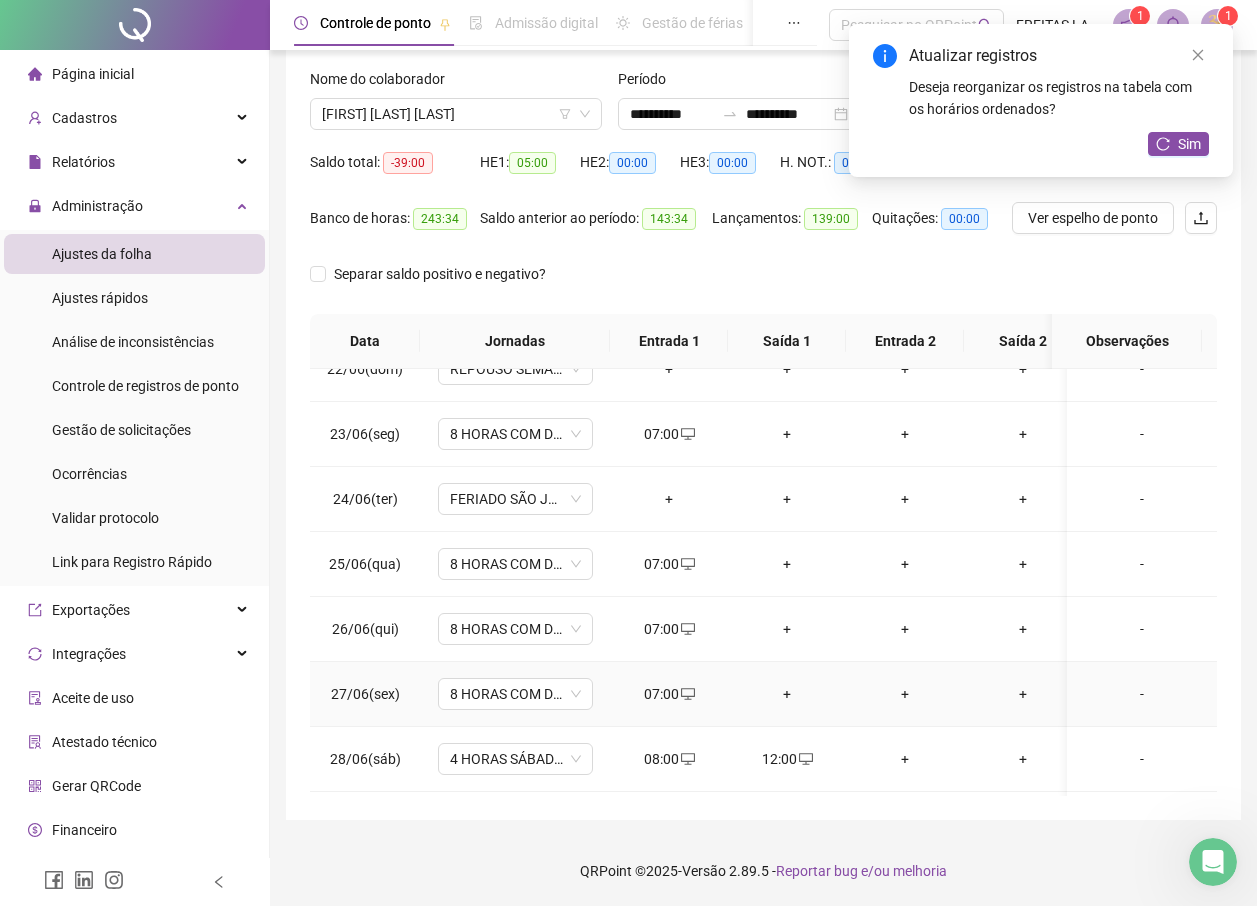 click on "+" at bounding box center [787, 694] 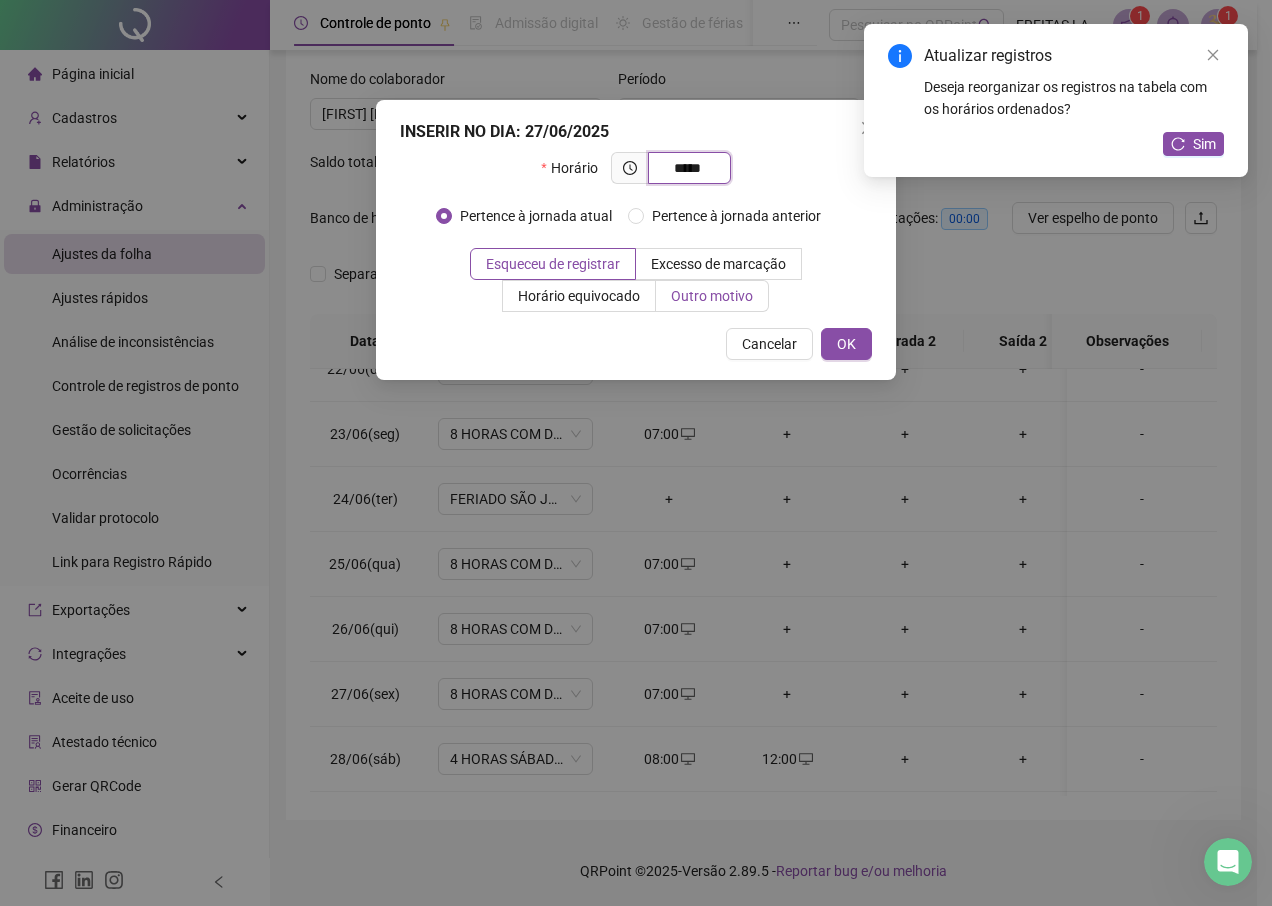 type on "*****" 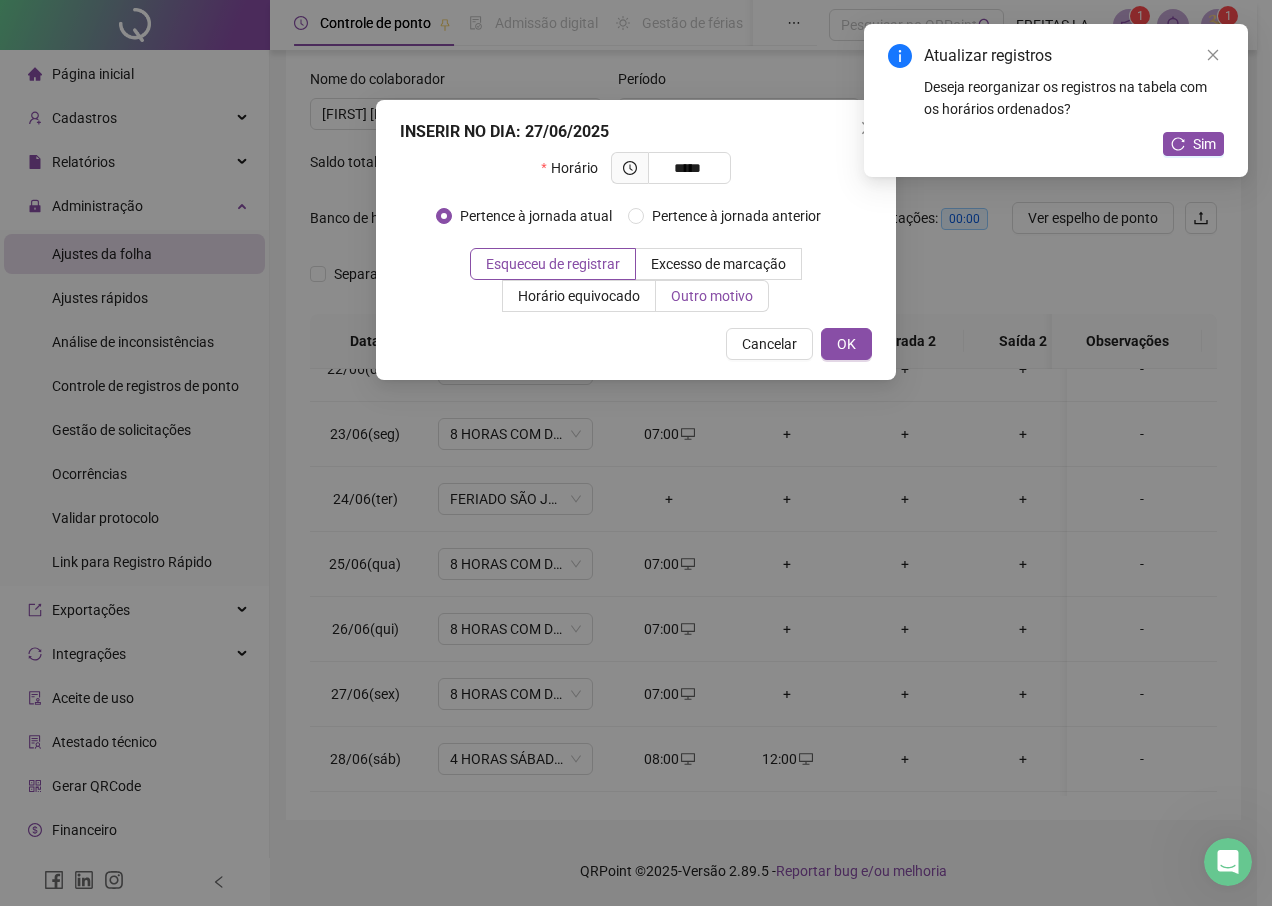 click on "Outro motivo" at bounding box center (712, 296) 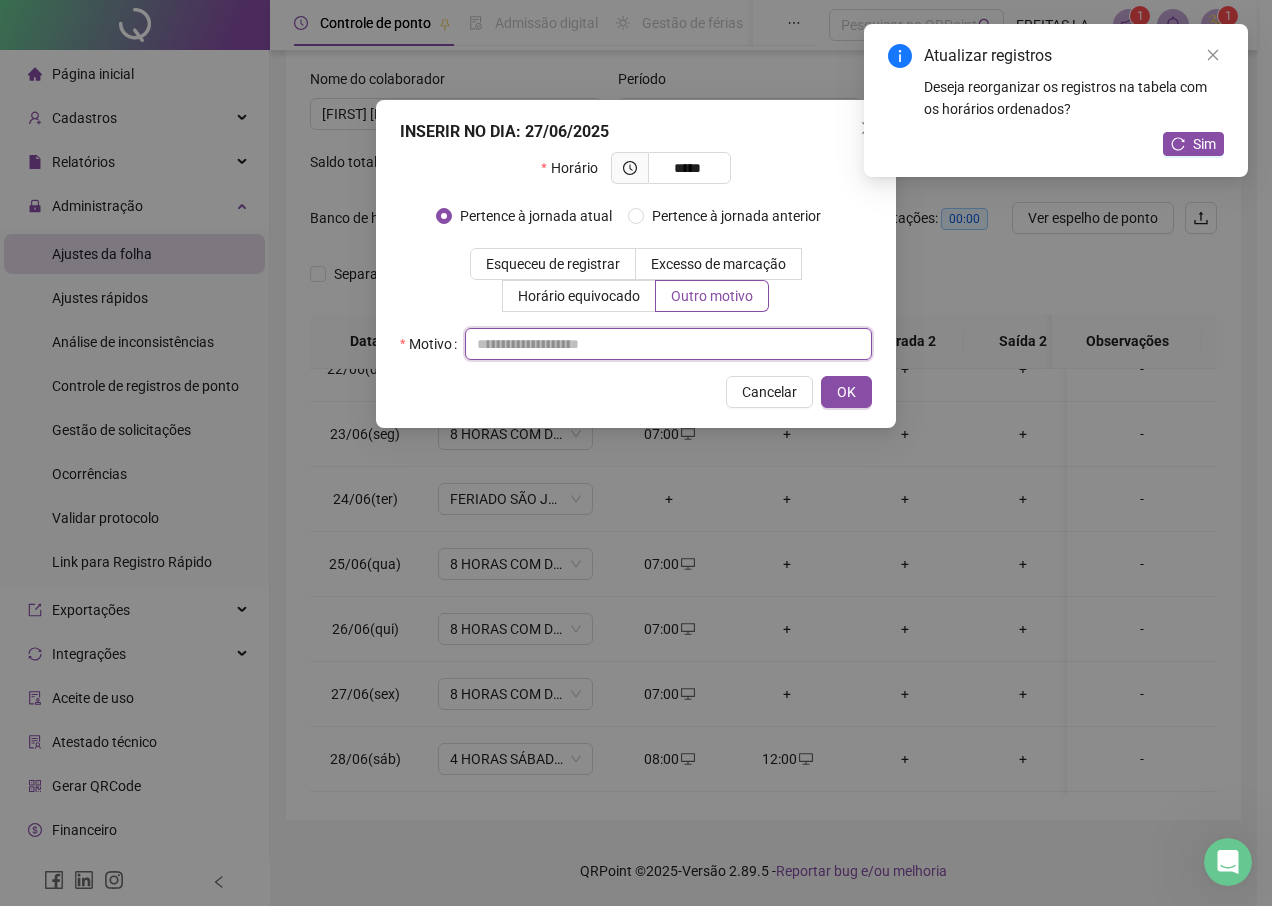 click at bounding box center [668, 344] 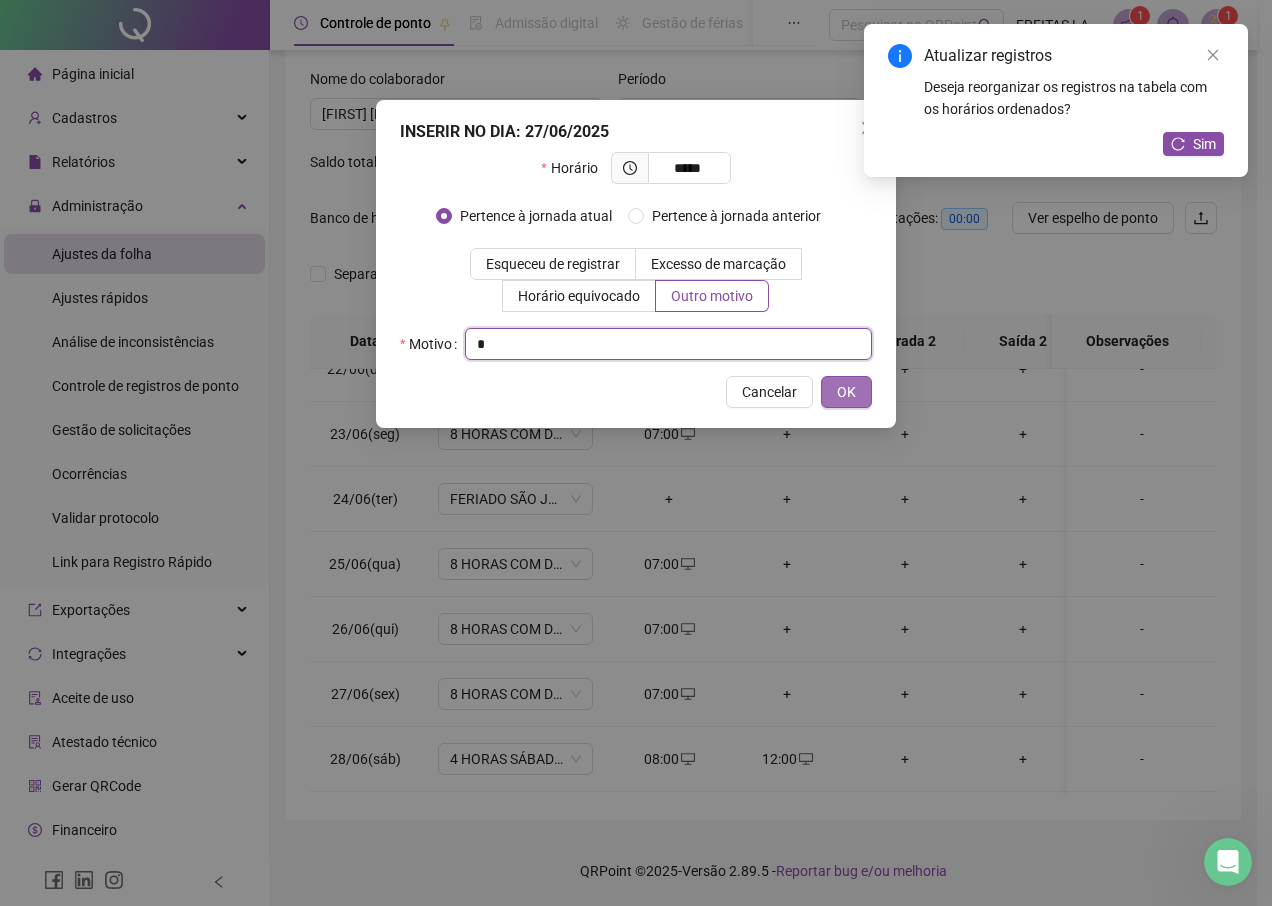 type on "*" 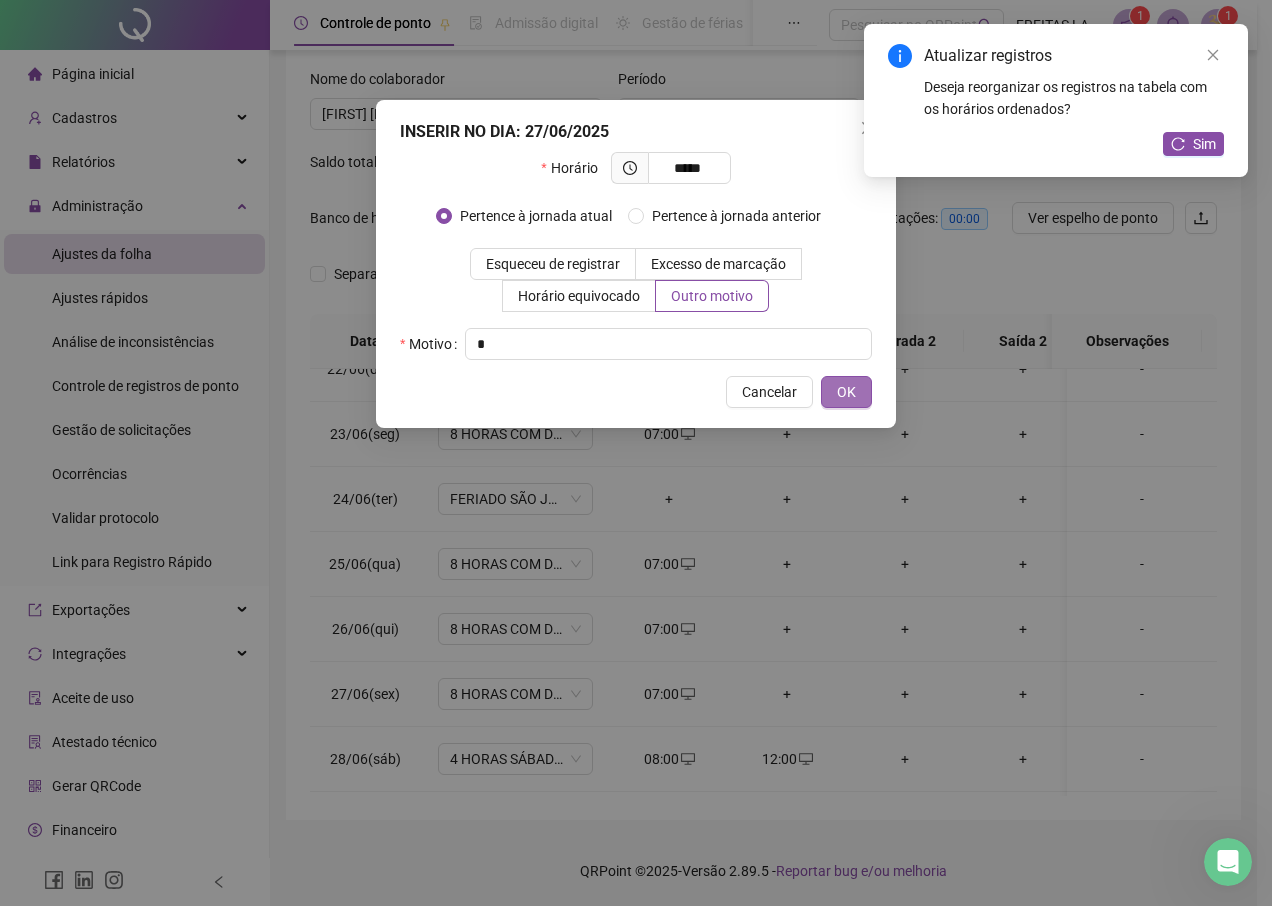 click on "OK" at bounding box center [846, 392] 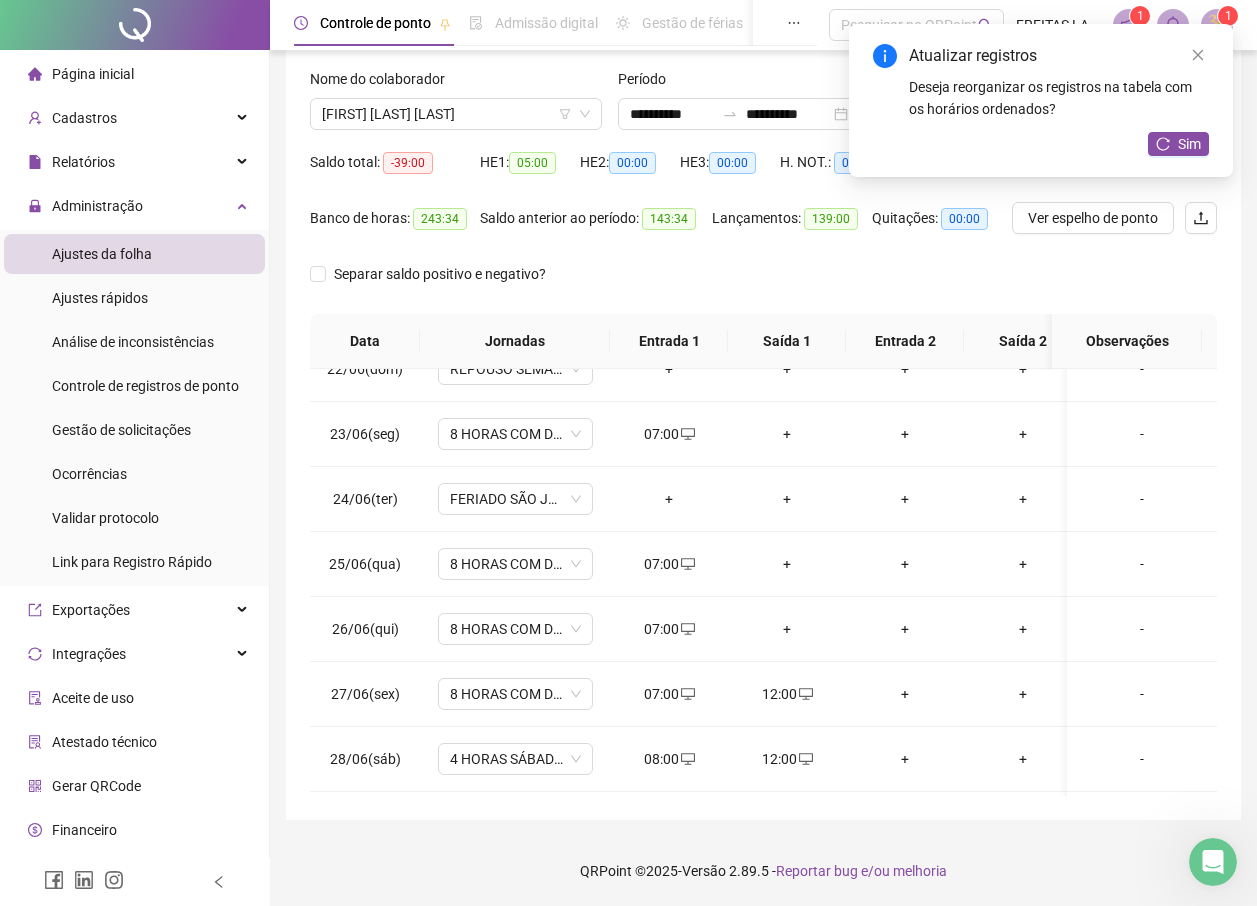 click on "+" at bounding box center (787, 629) 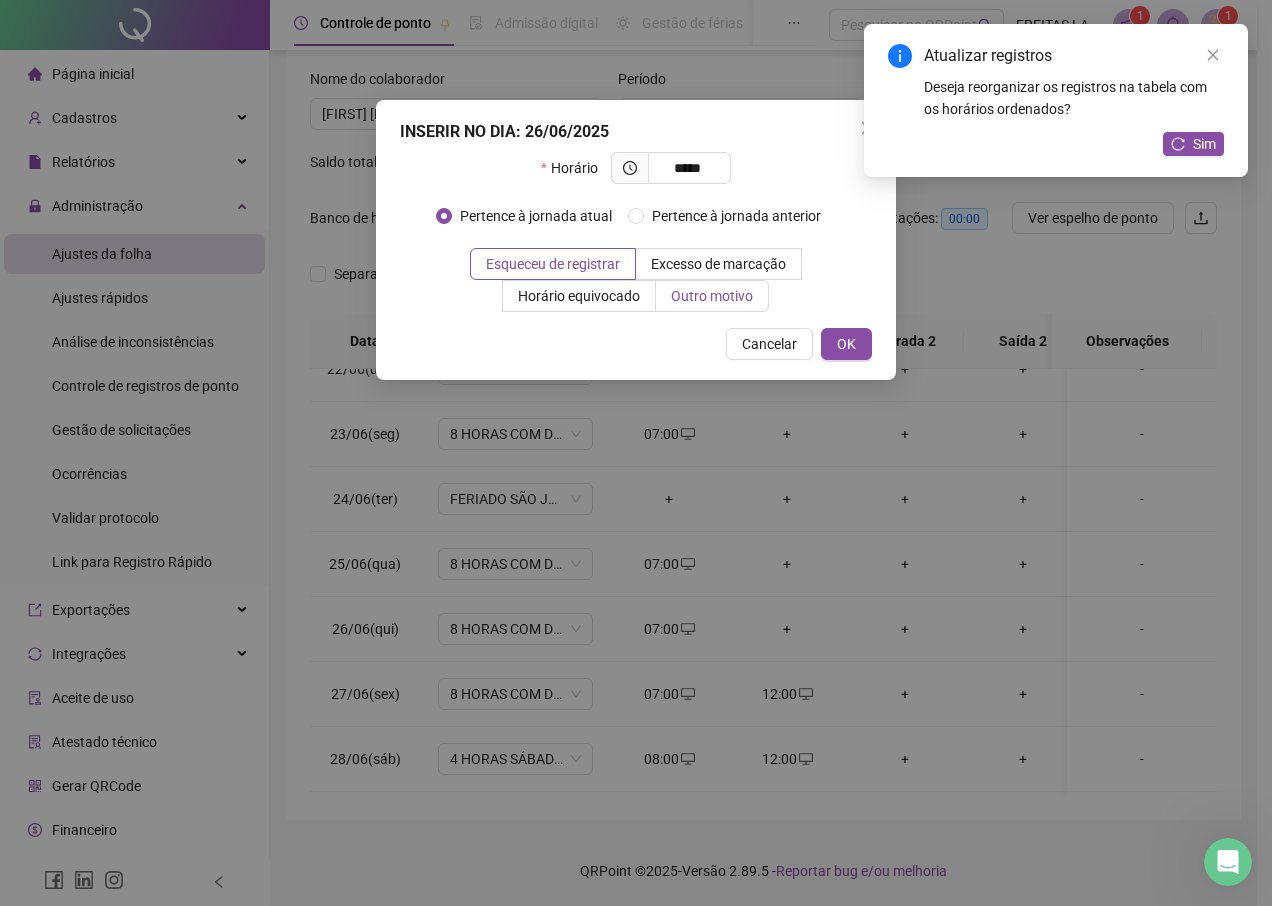 type on "*****" 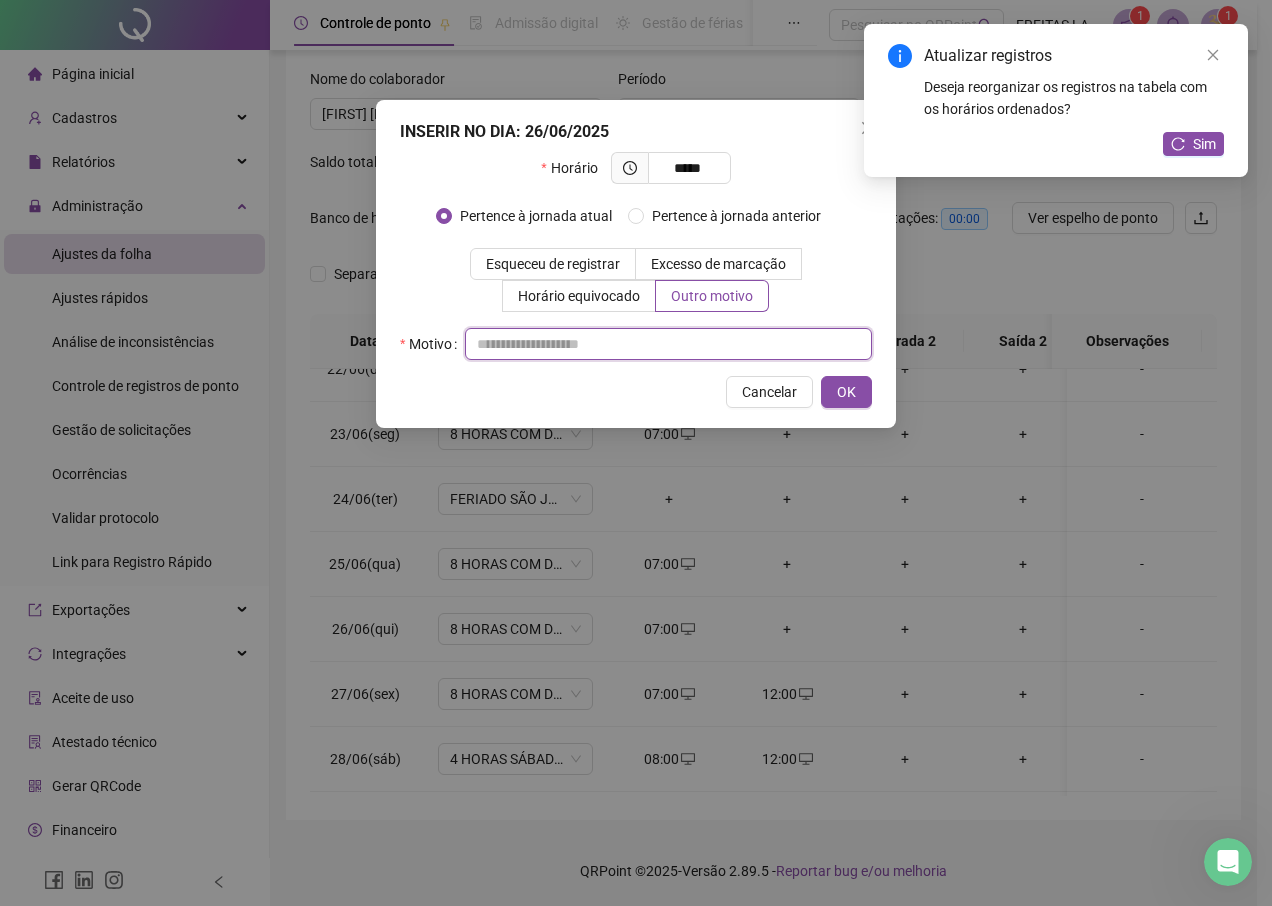 click at bounding box center [668, 344] 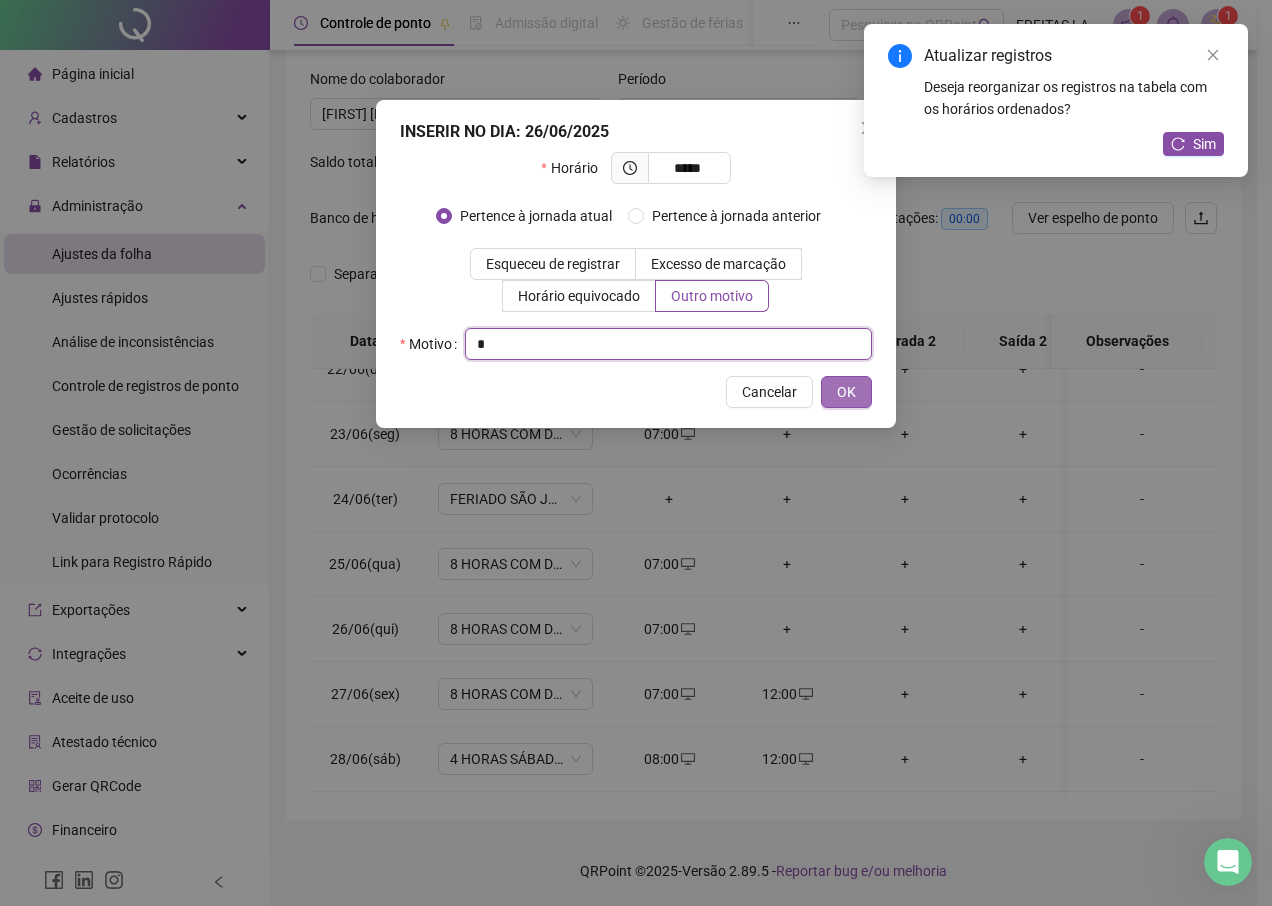 type on "*" 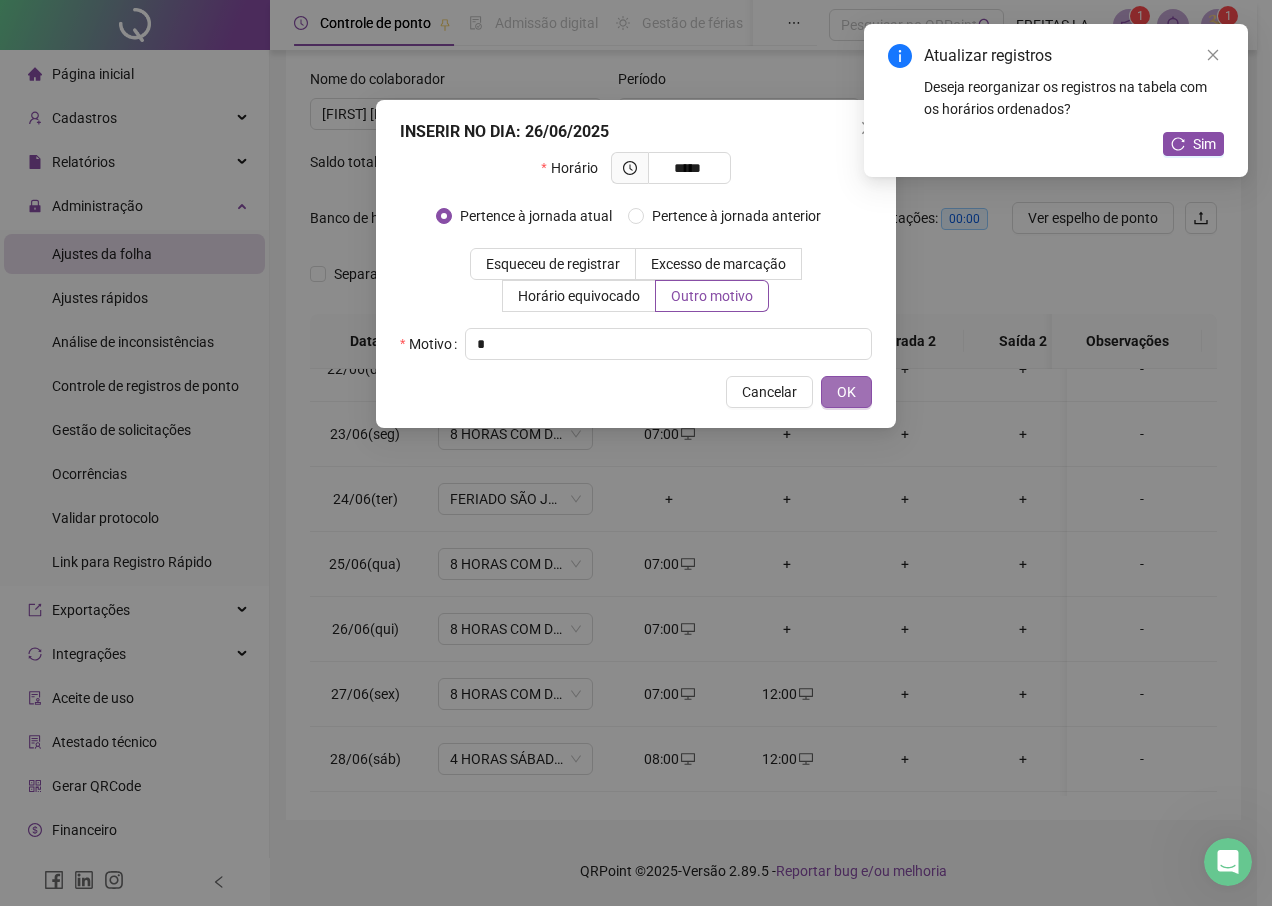 click on "OK" at bounding box center [846, 392] 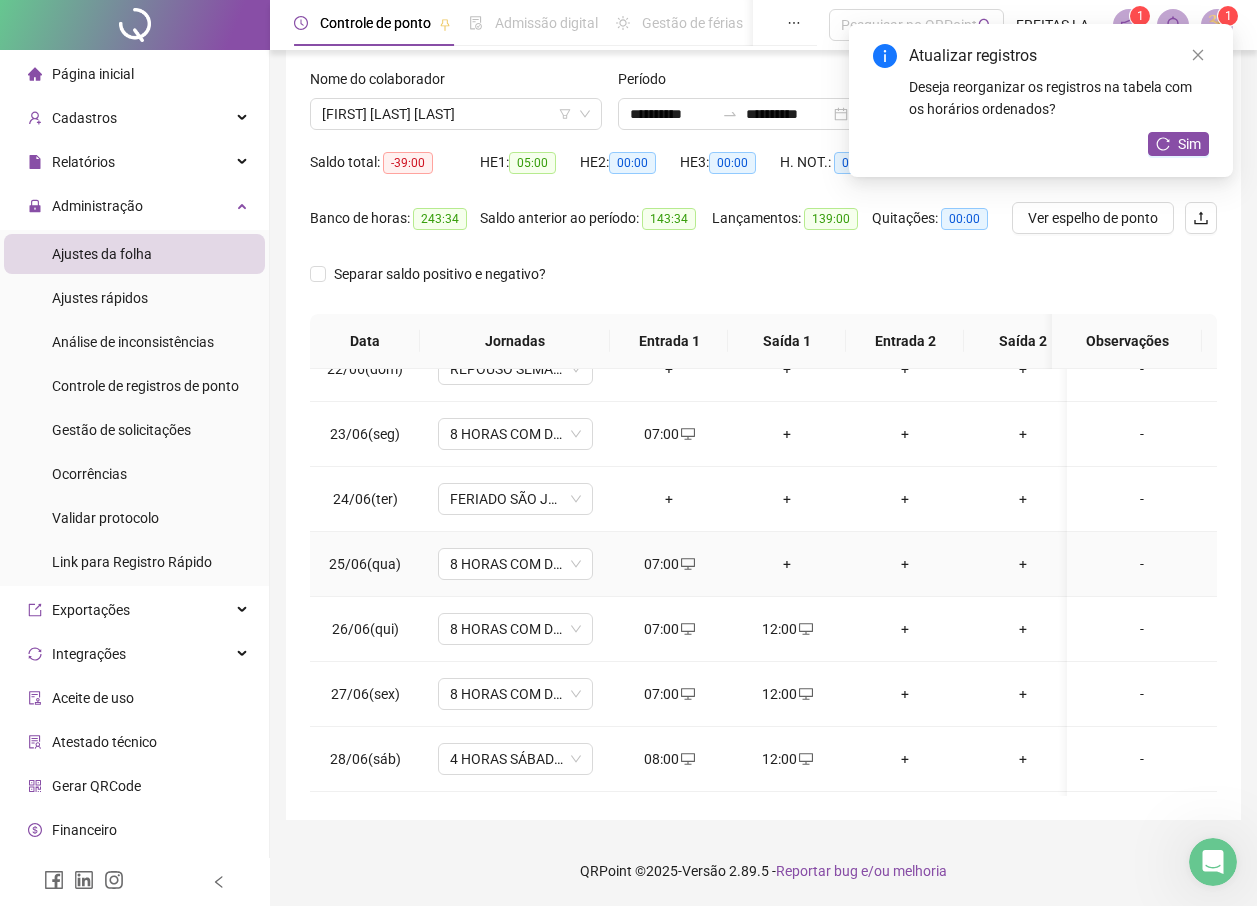 click on "+" at bounding box center (787, 564) 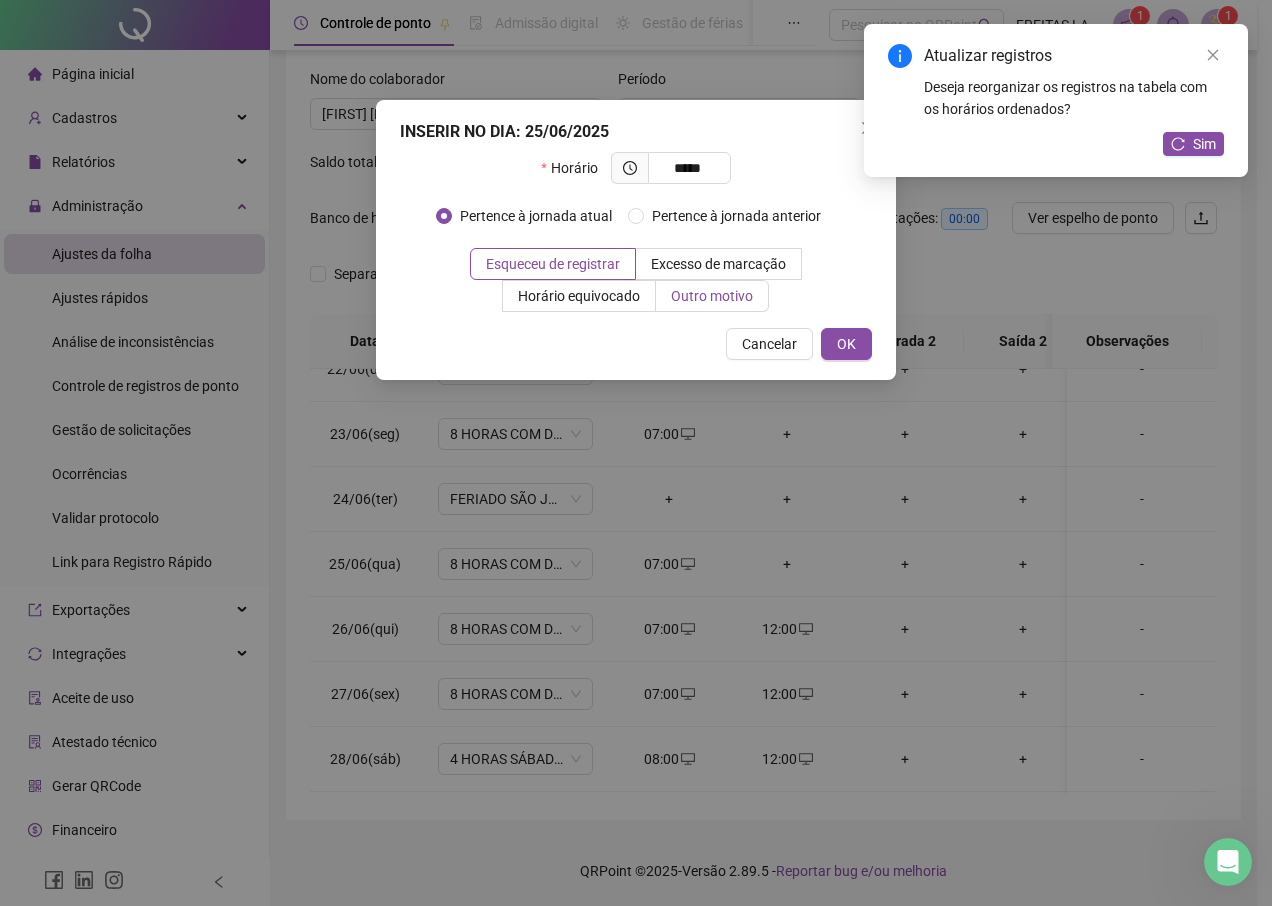type on "*****" 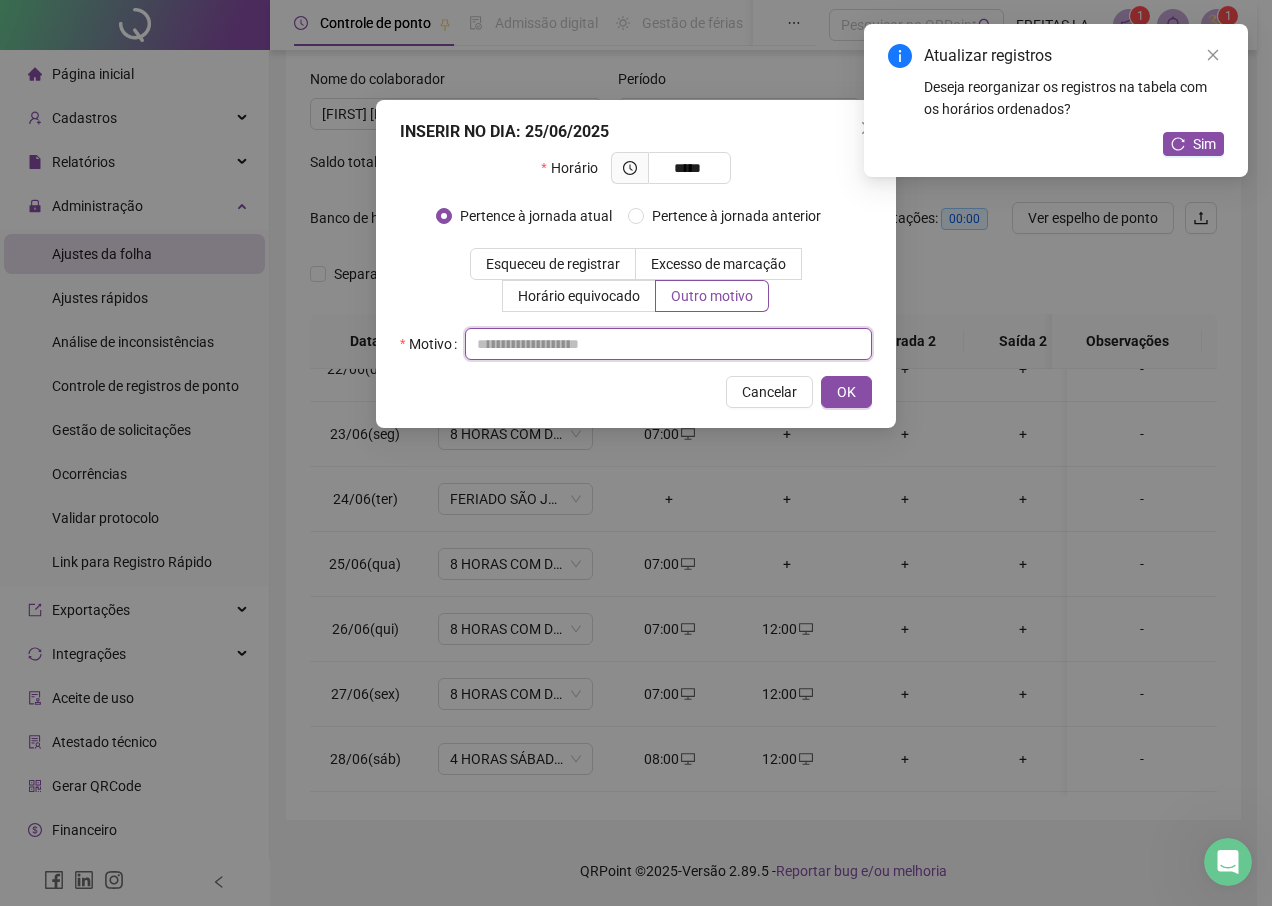 click at bounding box center [668, 344] 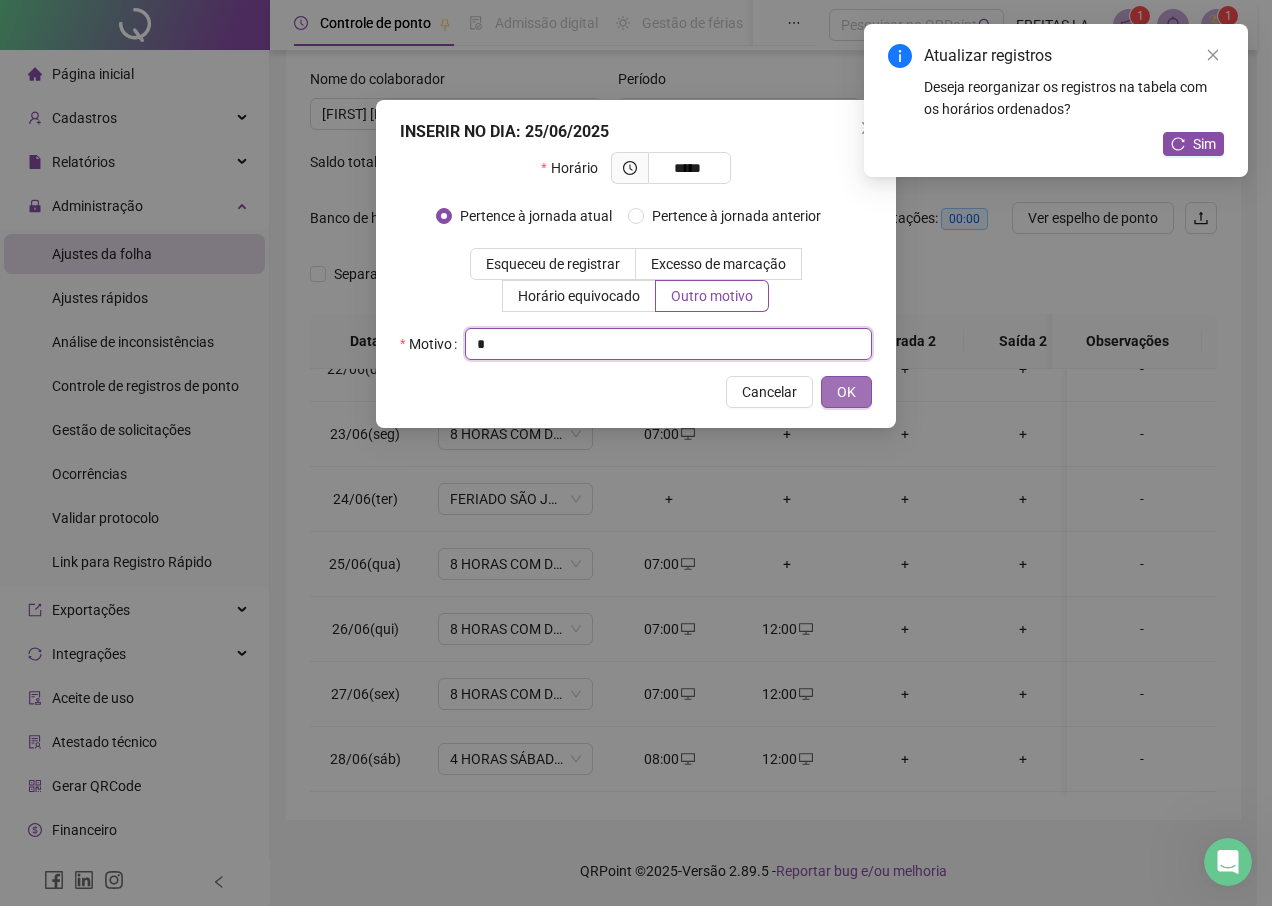 type on "*" 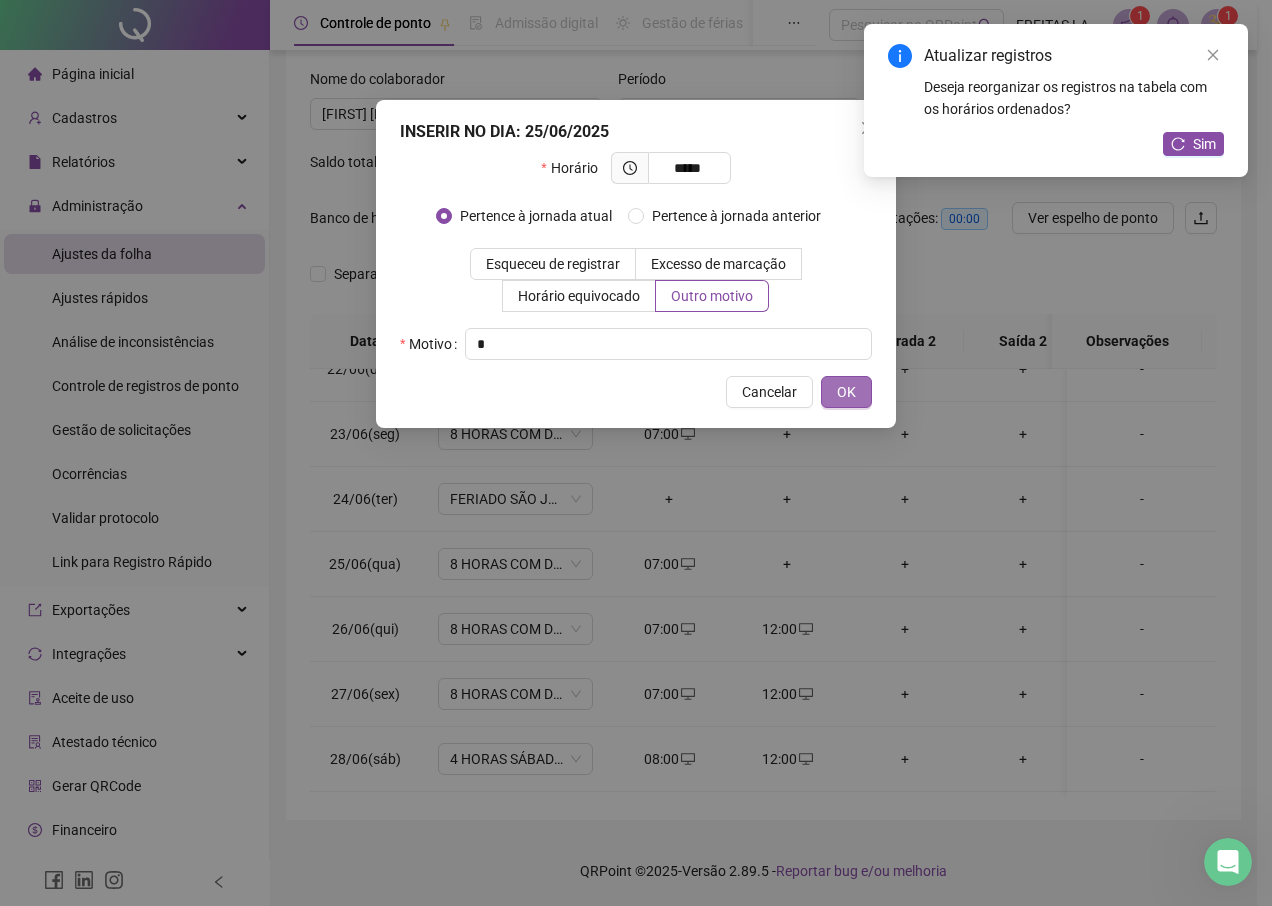click on "OK" at bounding box center [846, 392] 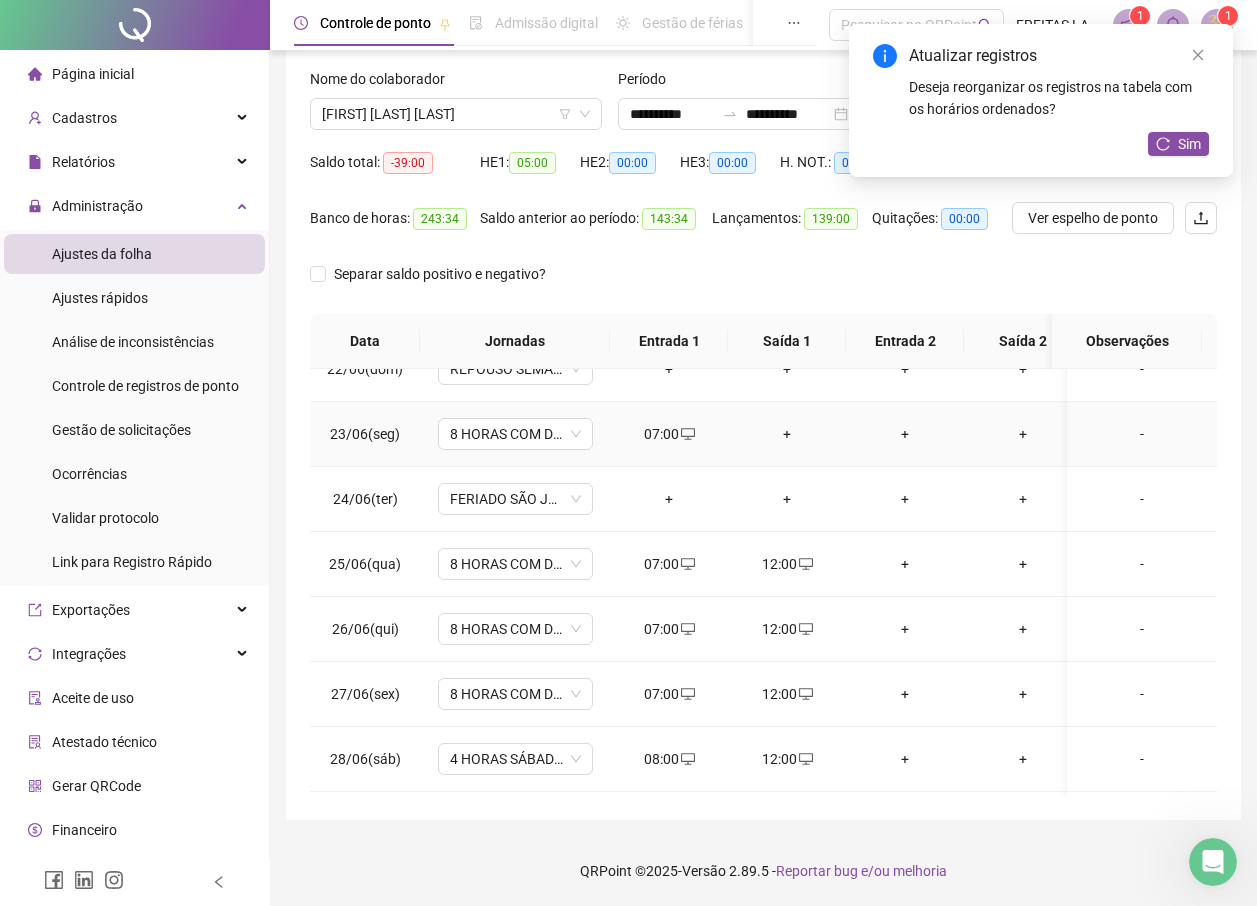 click on "+" at bounding box center [787, 434] 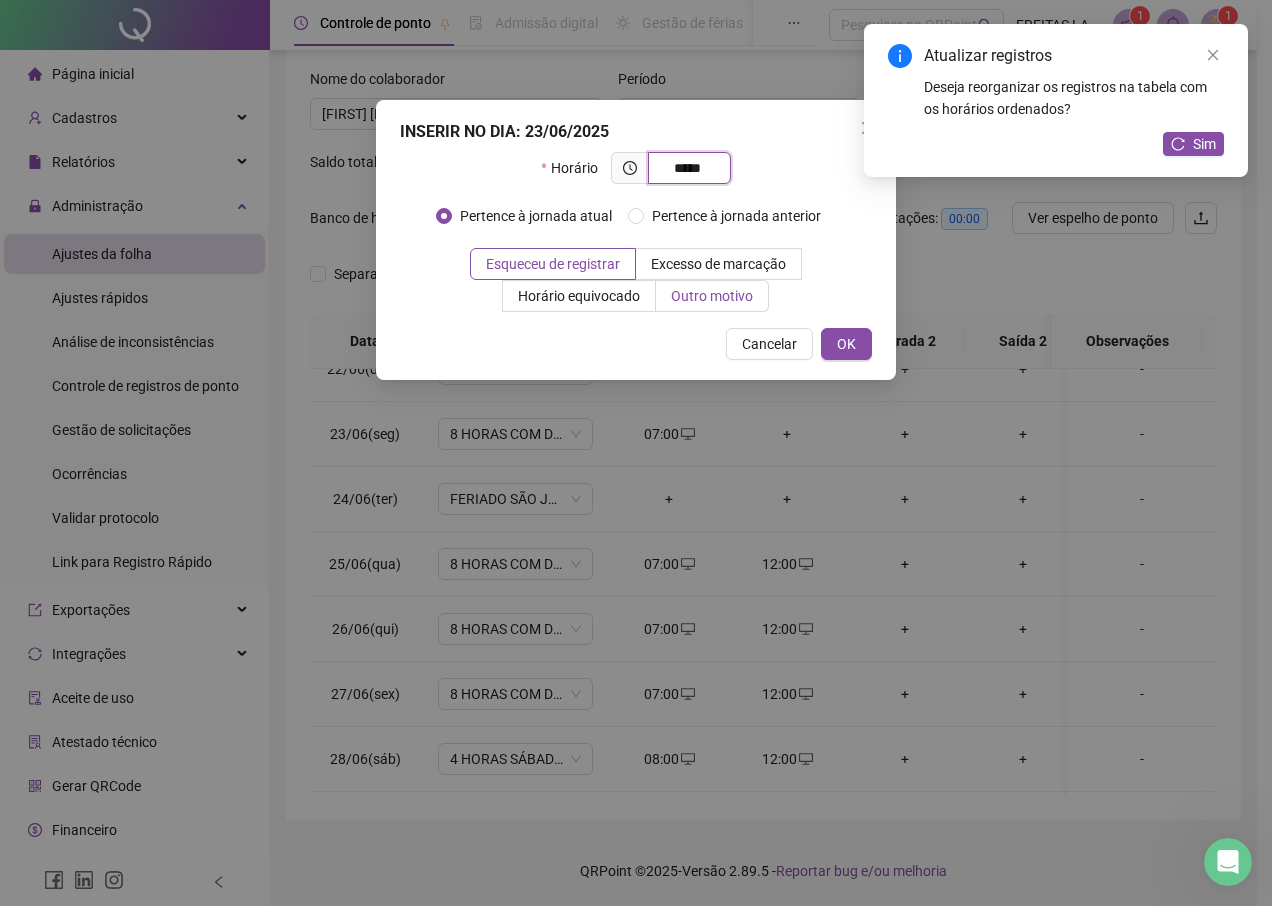 type on "*****" 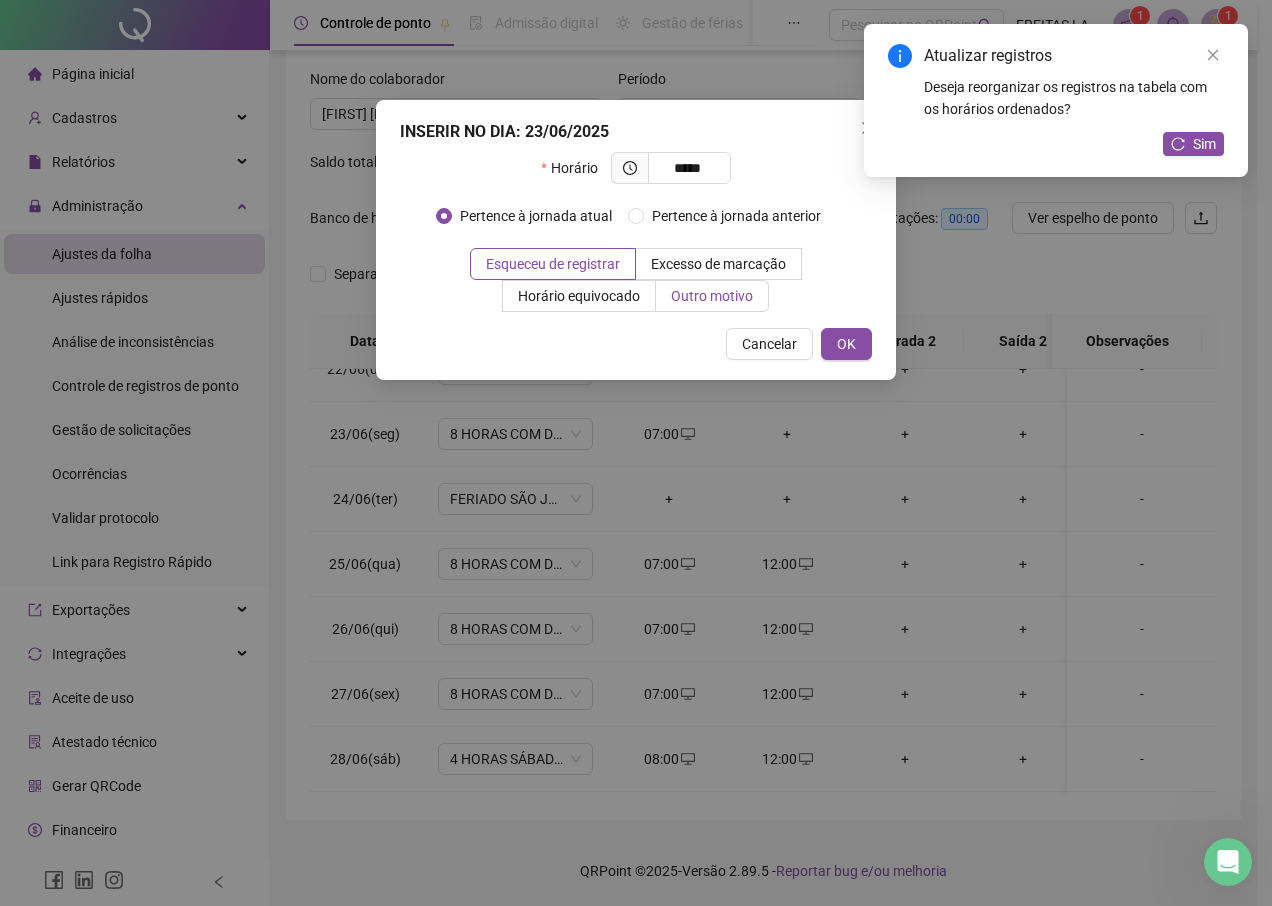 click on "Outro motivo" at bounding box center (712, 296) 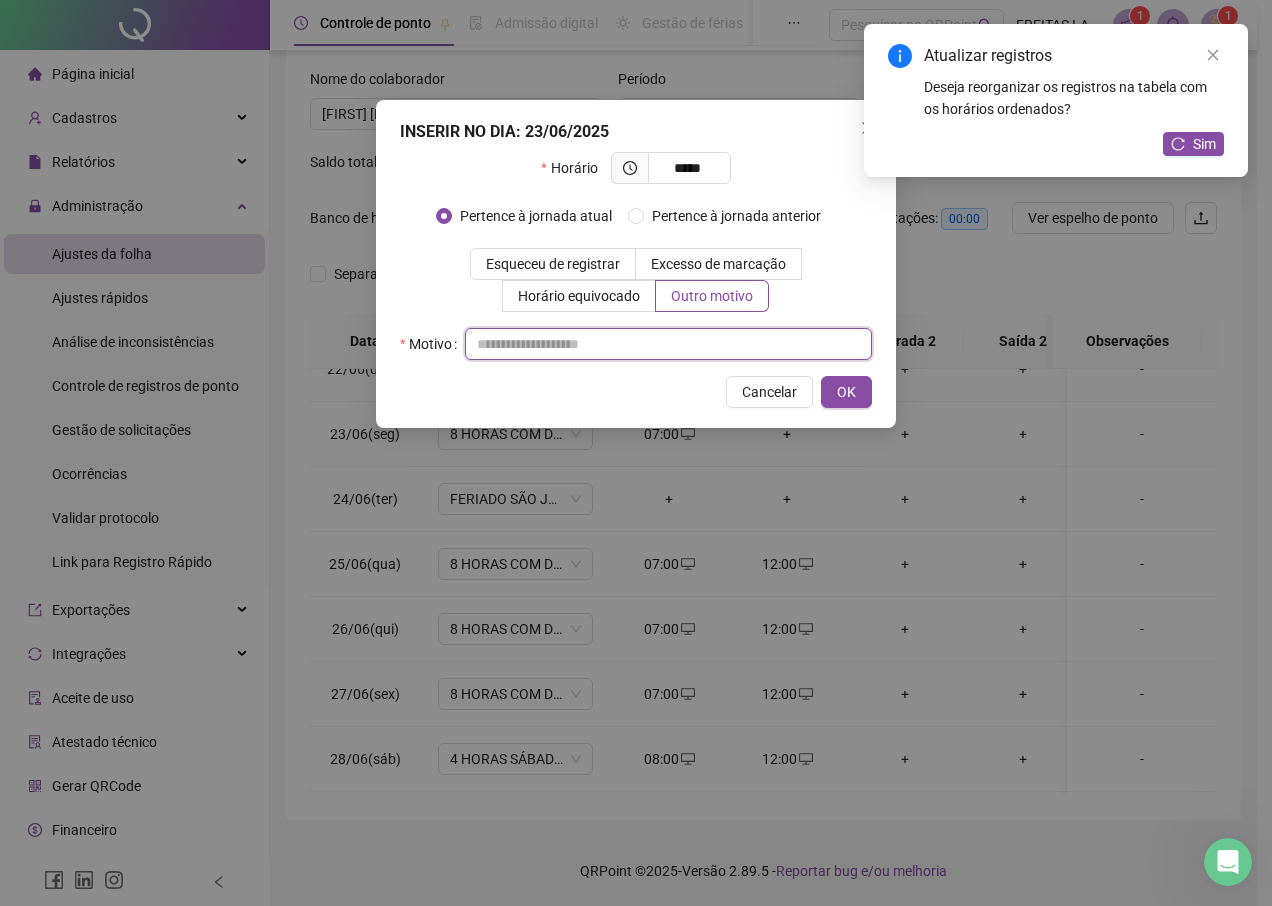 click at bounding box center [668, 344] 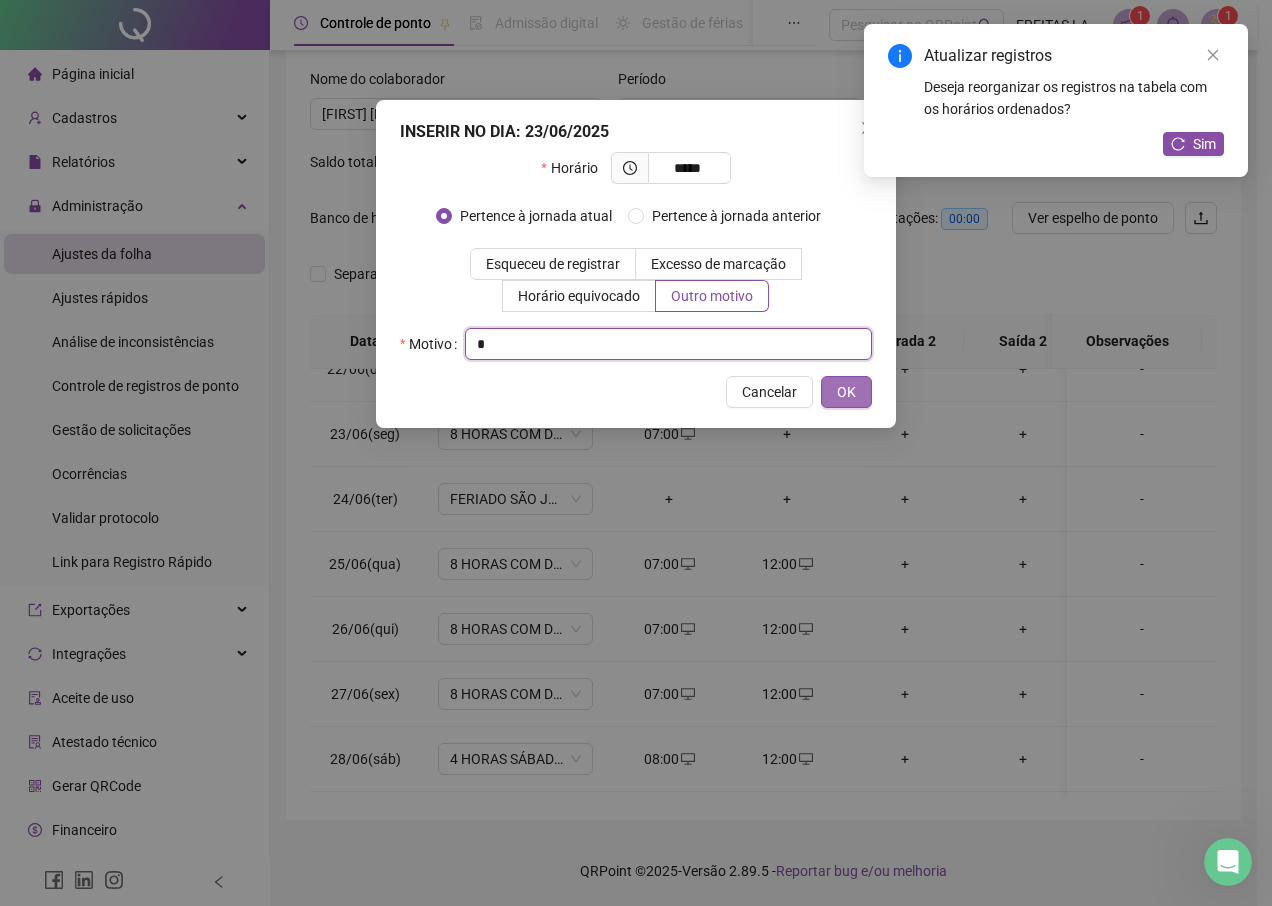 type on "*" 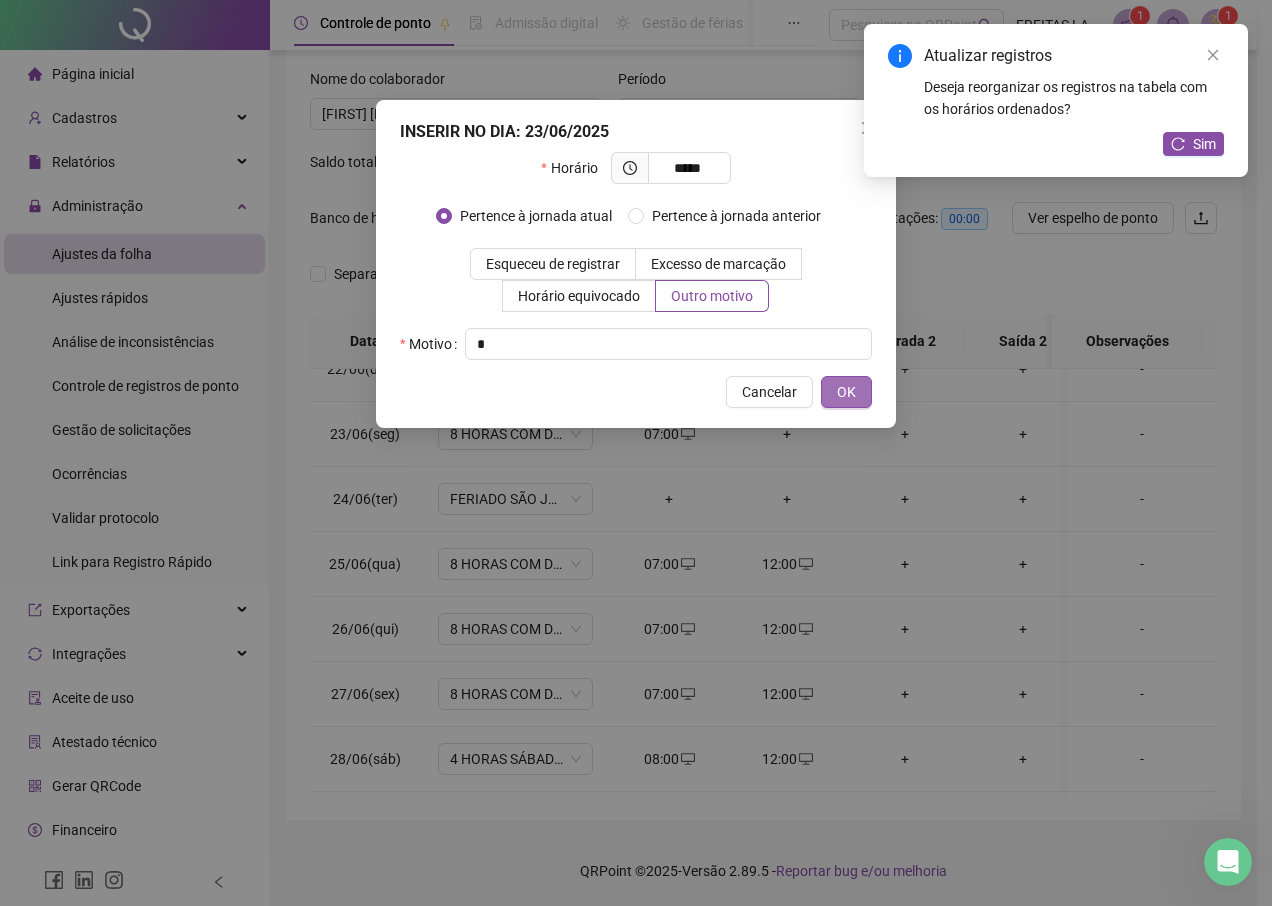 click on "OK" at bounding box center (846, 392) 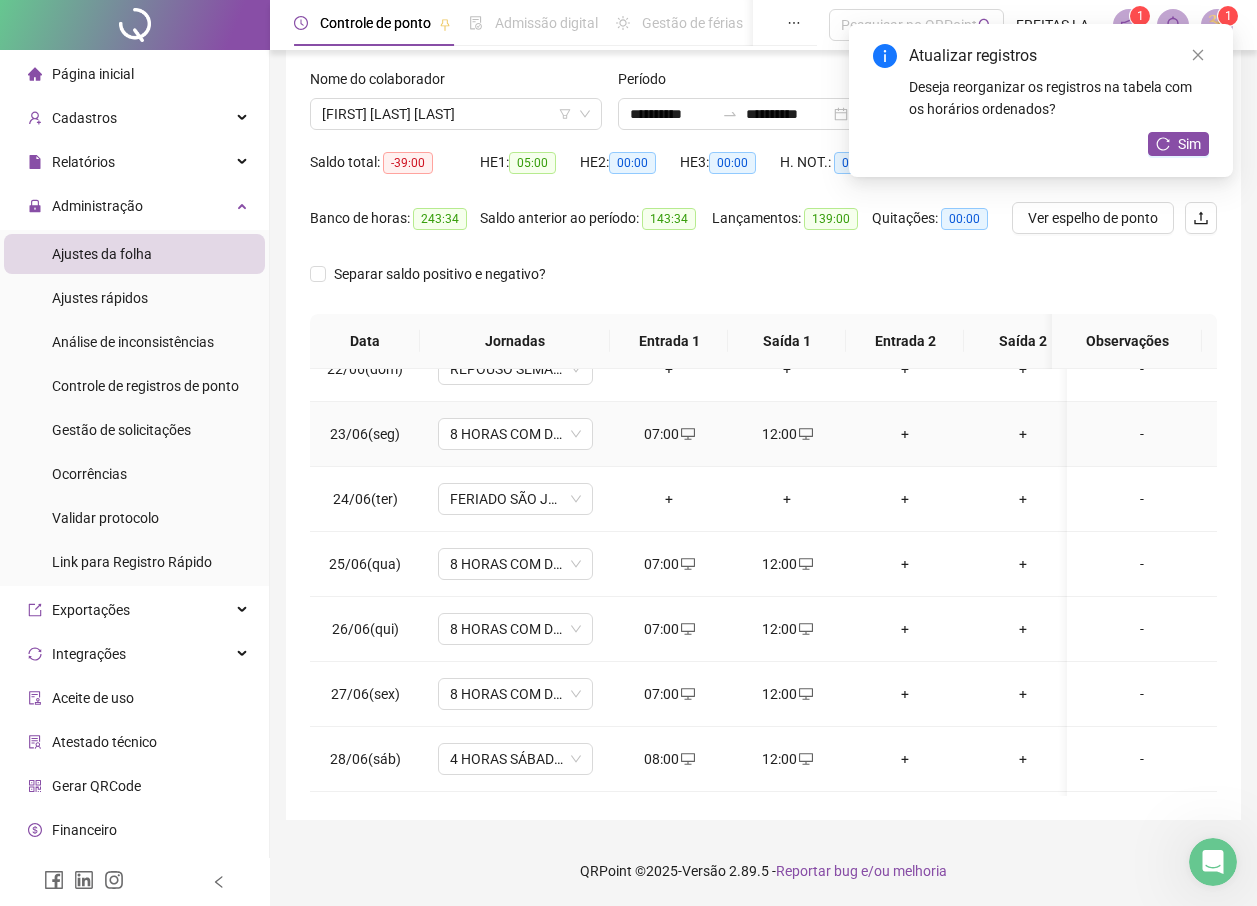 click on "+" at bounding box center (905, 434) 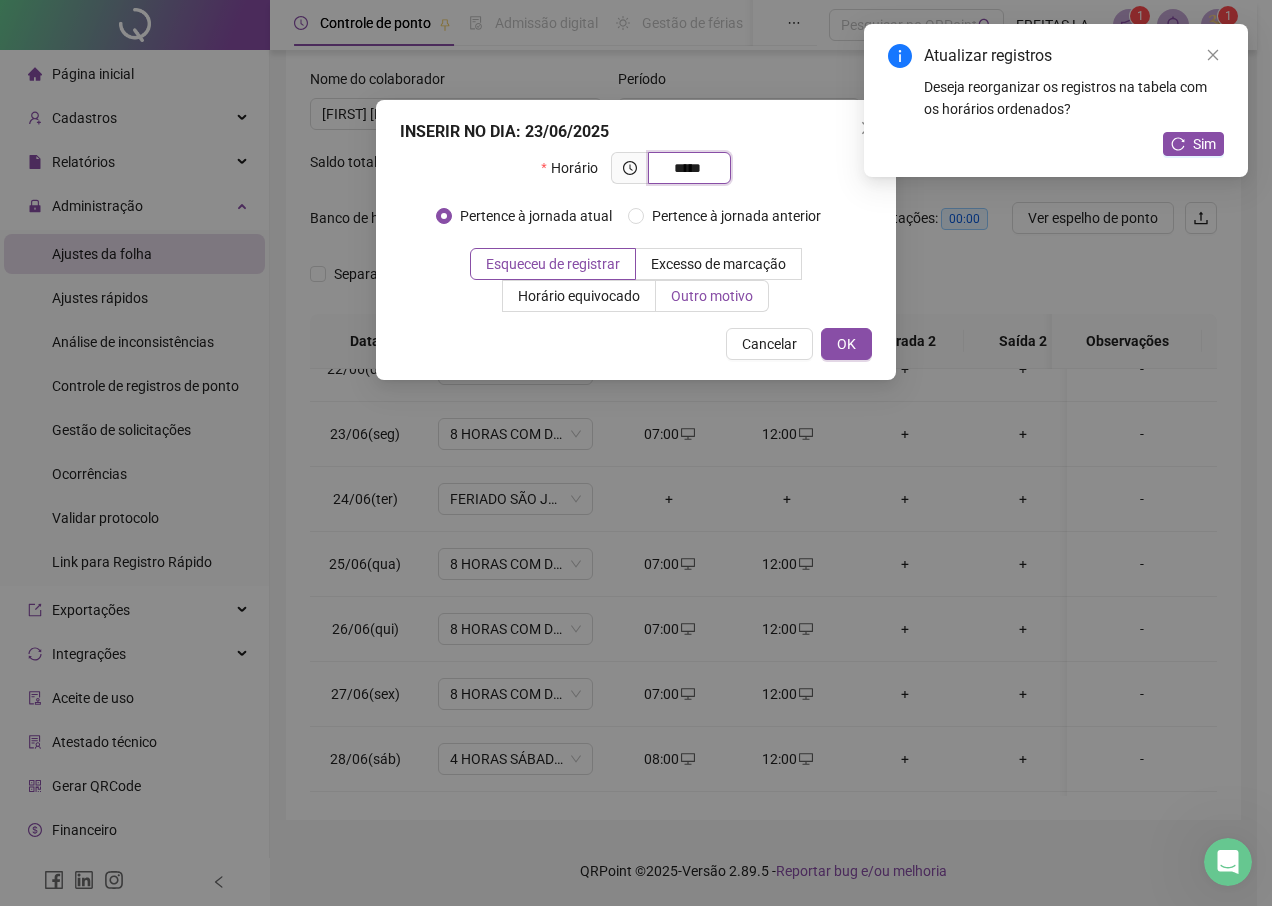 type on "*****" 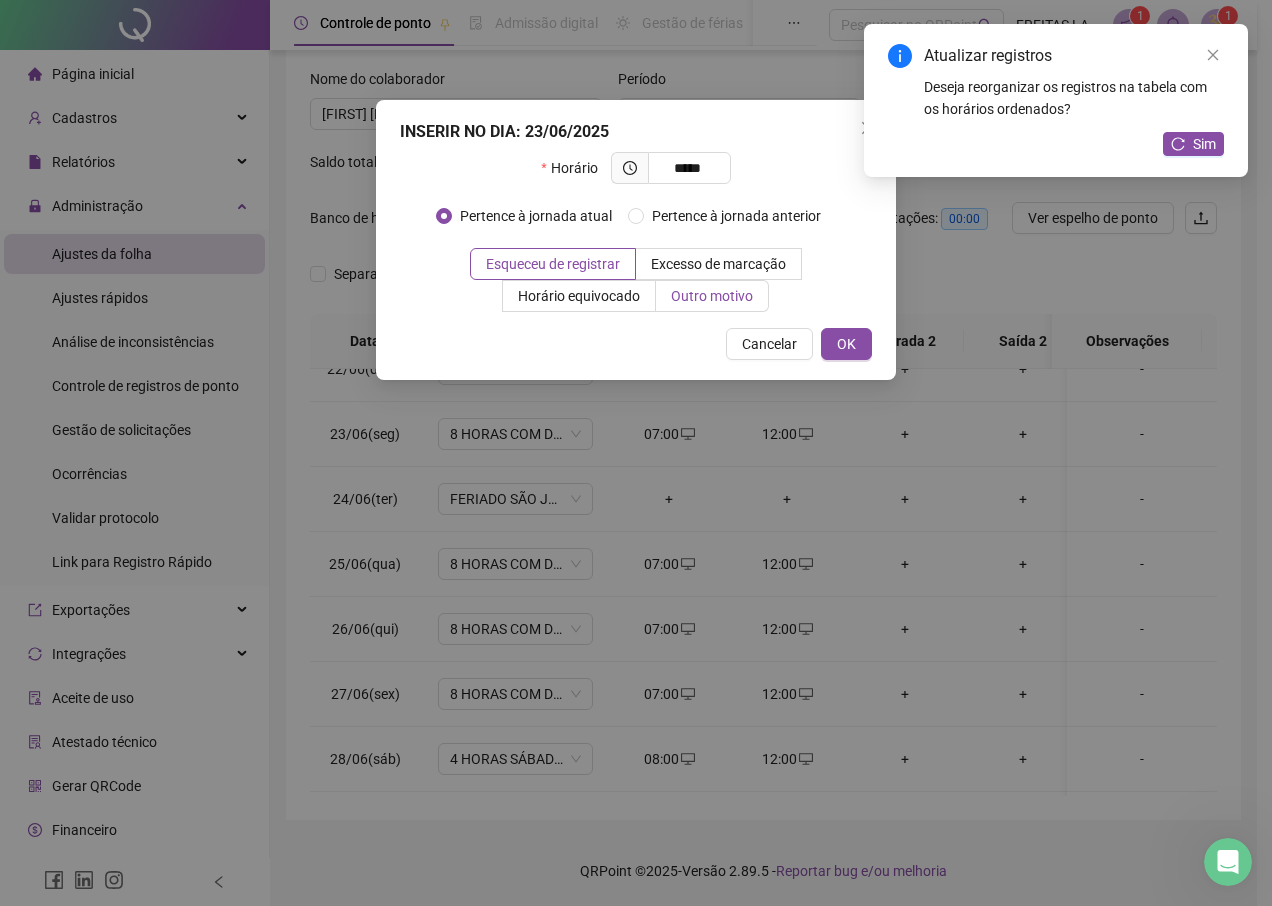 click on "Outro motivo" at bounding box center [712, 296] 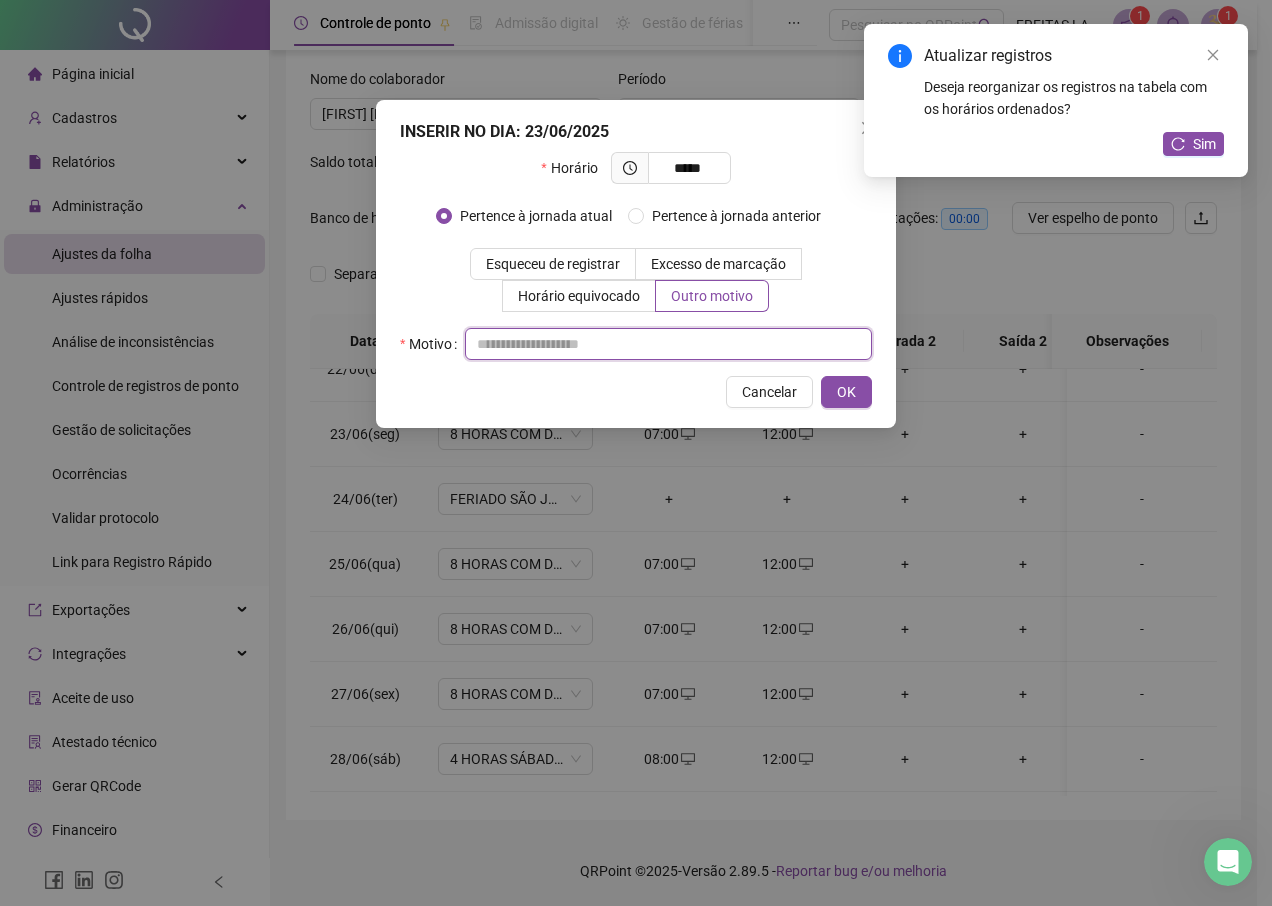 click at bounding box center (668, 344) 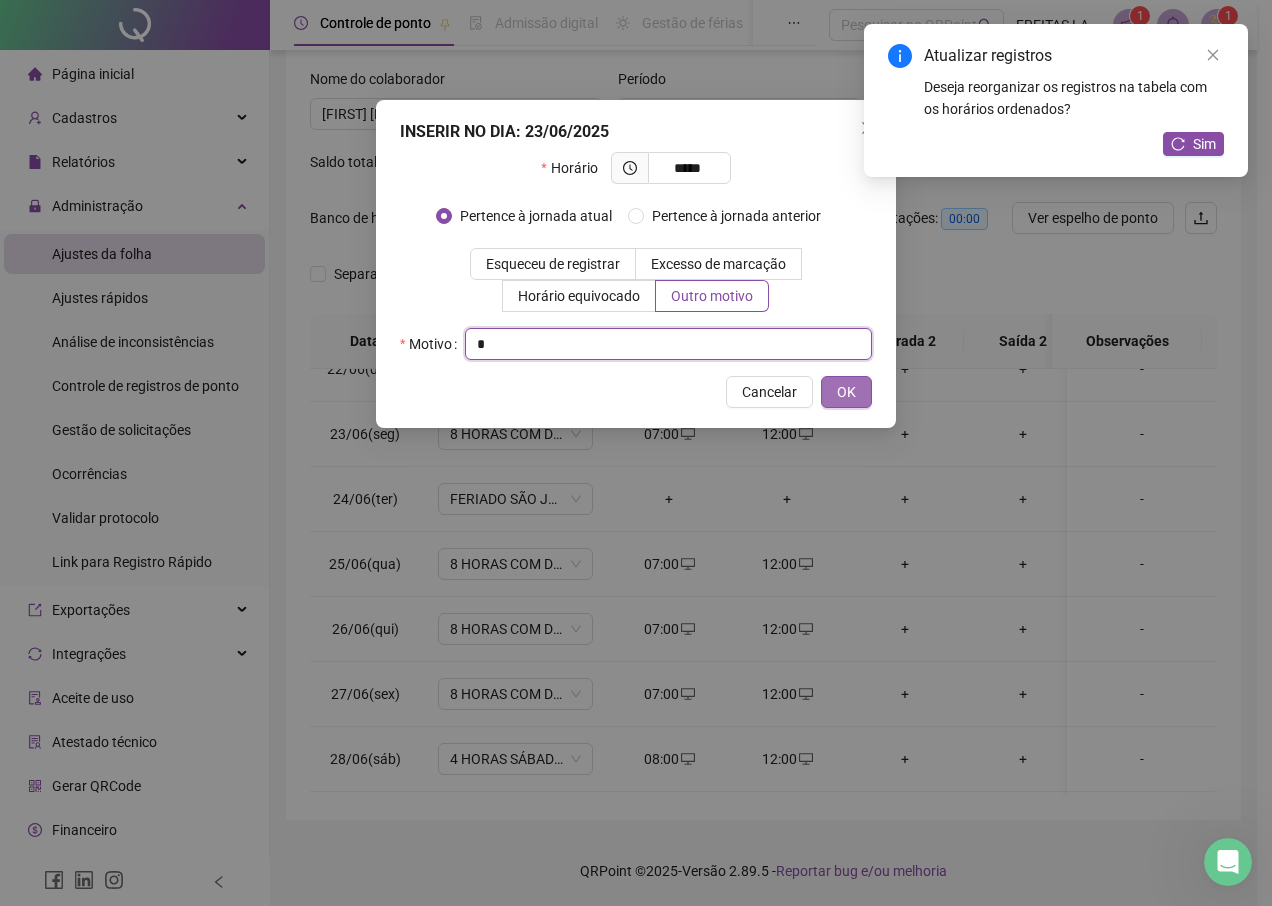 type on "*" 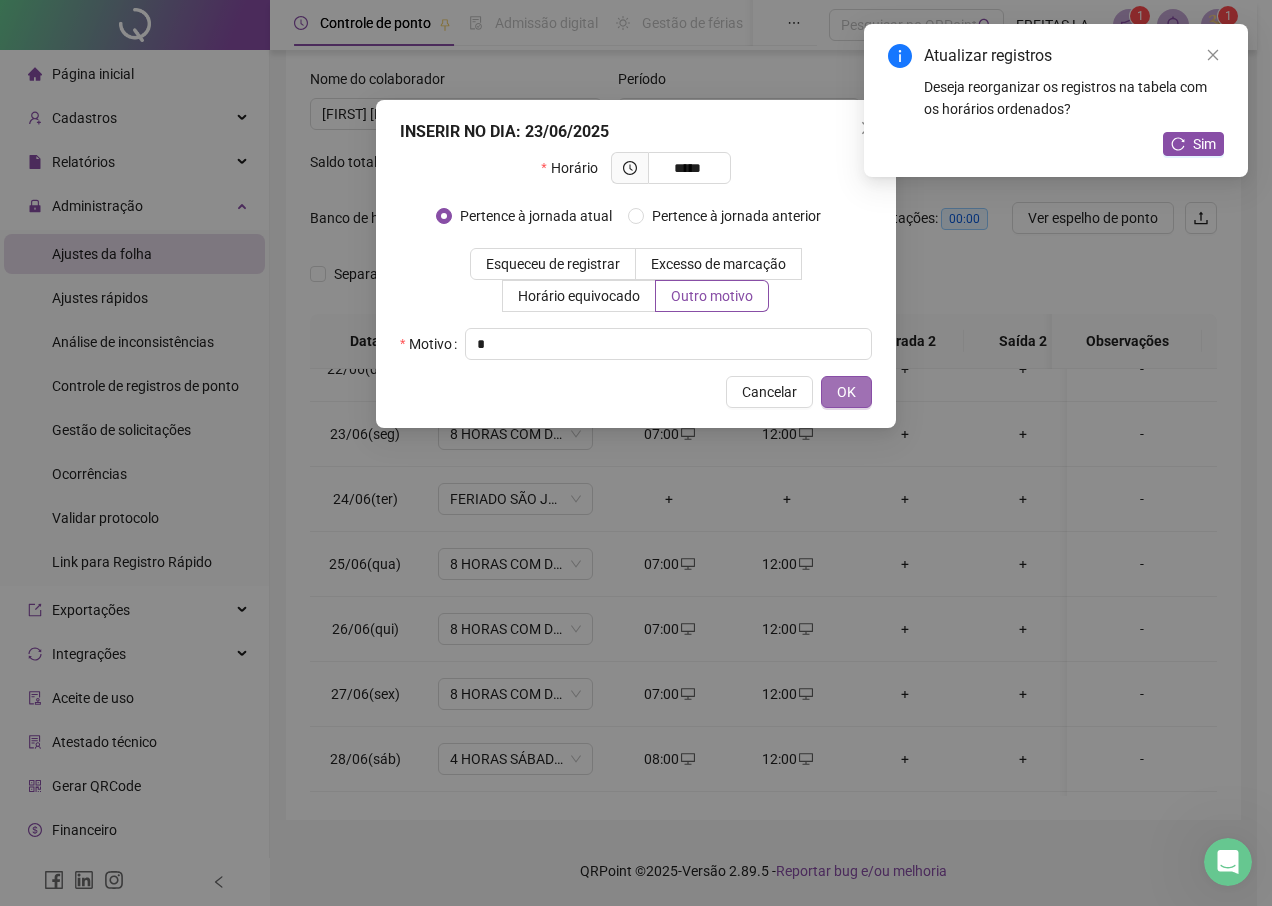 click on "OK" at bounding box center (846, 392) 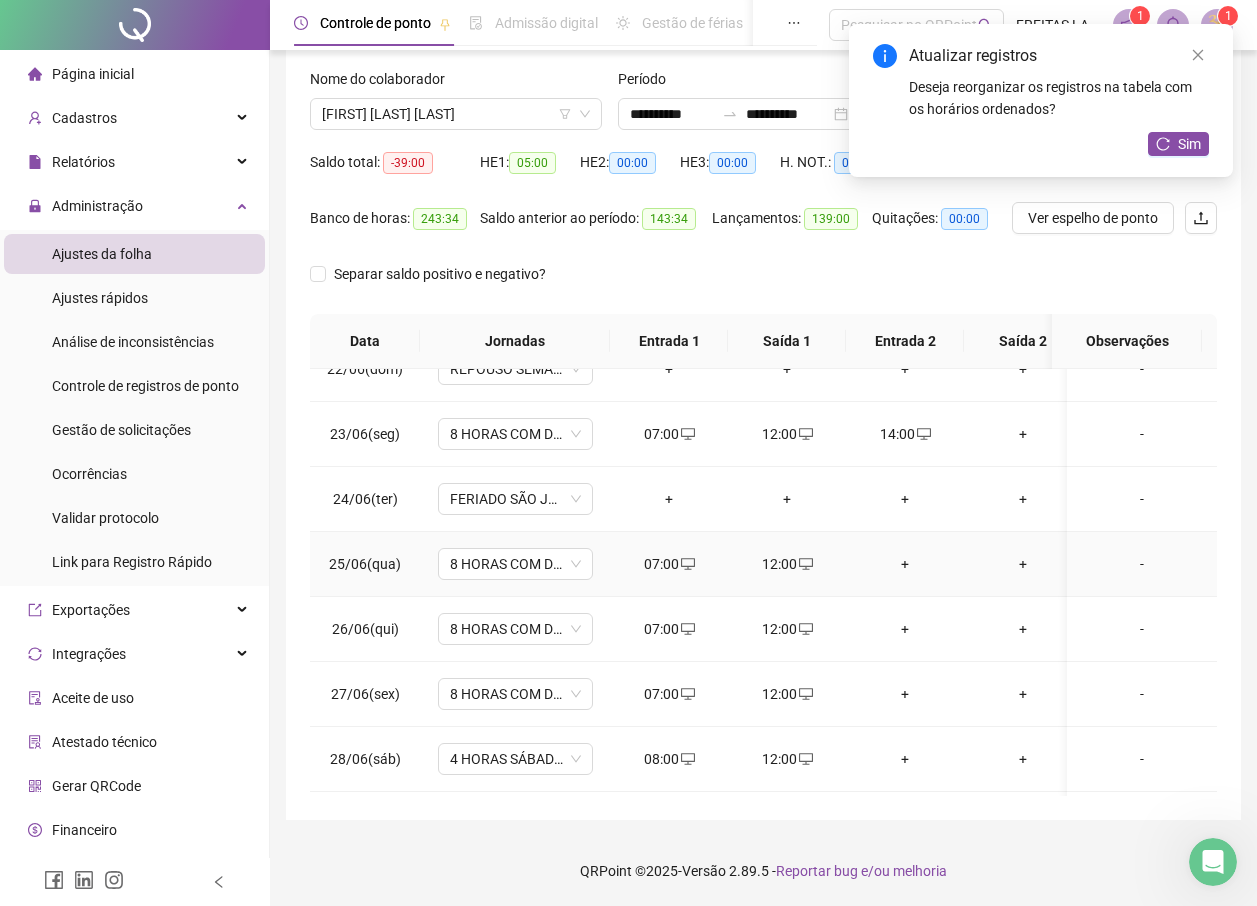 click on "+" at bounding box center [905, 564] 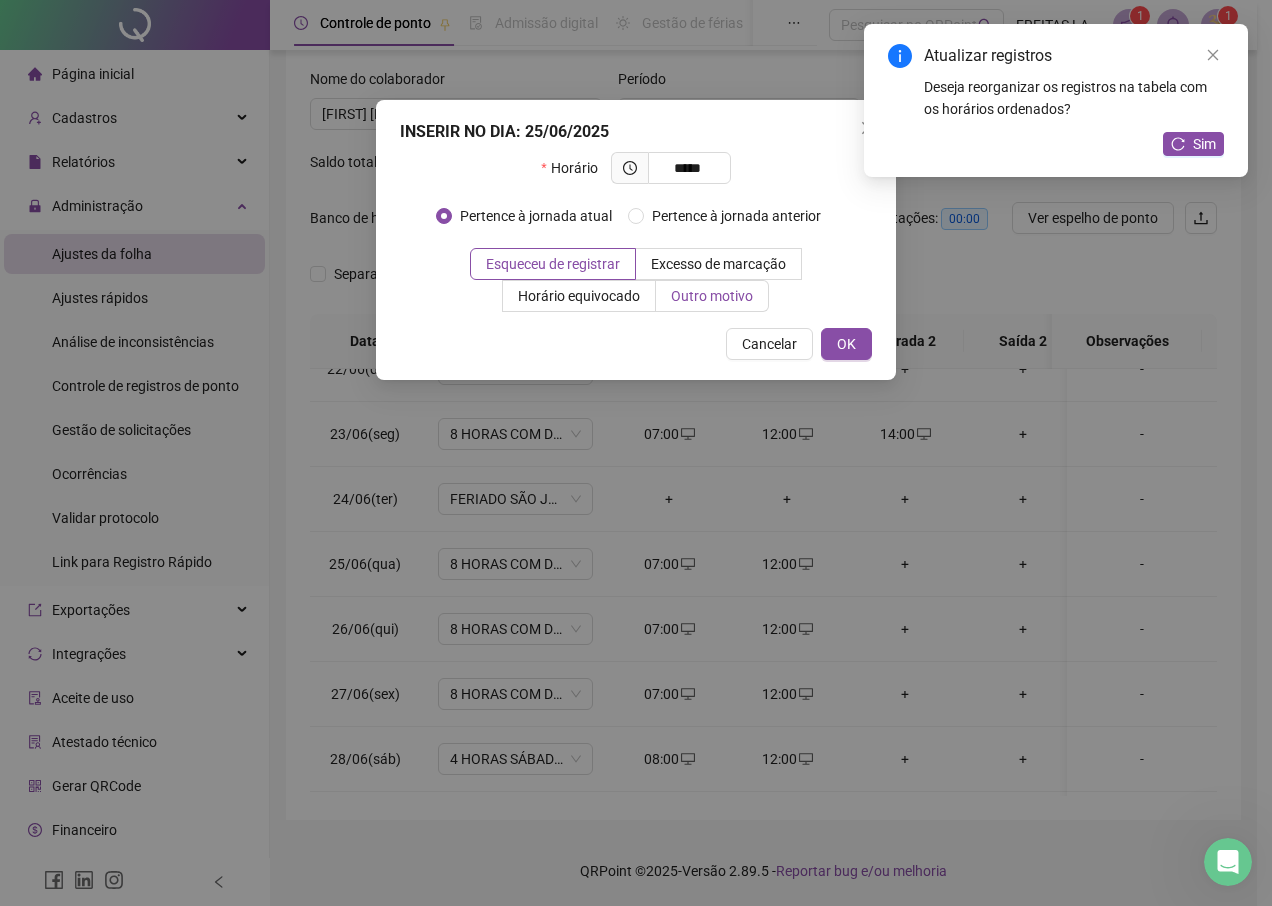 type on "*****" 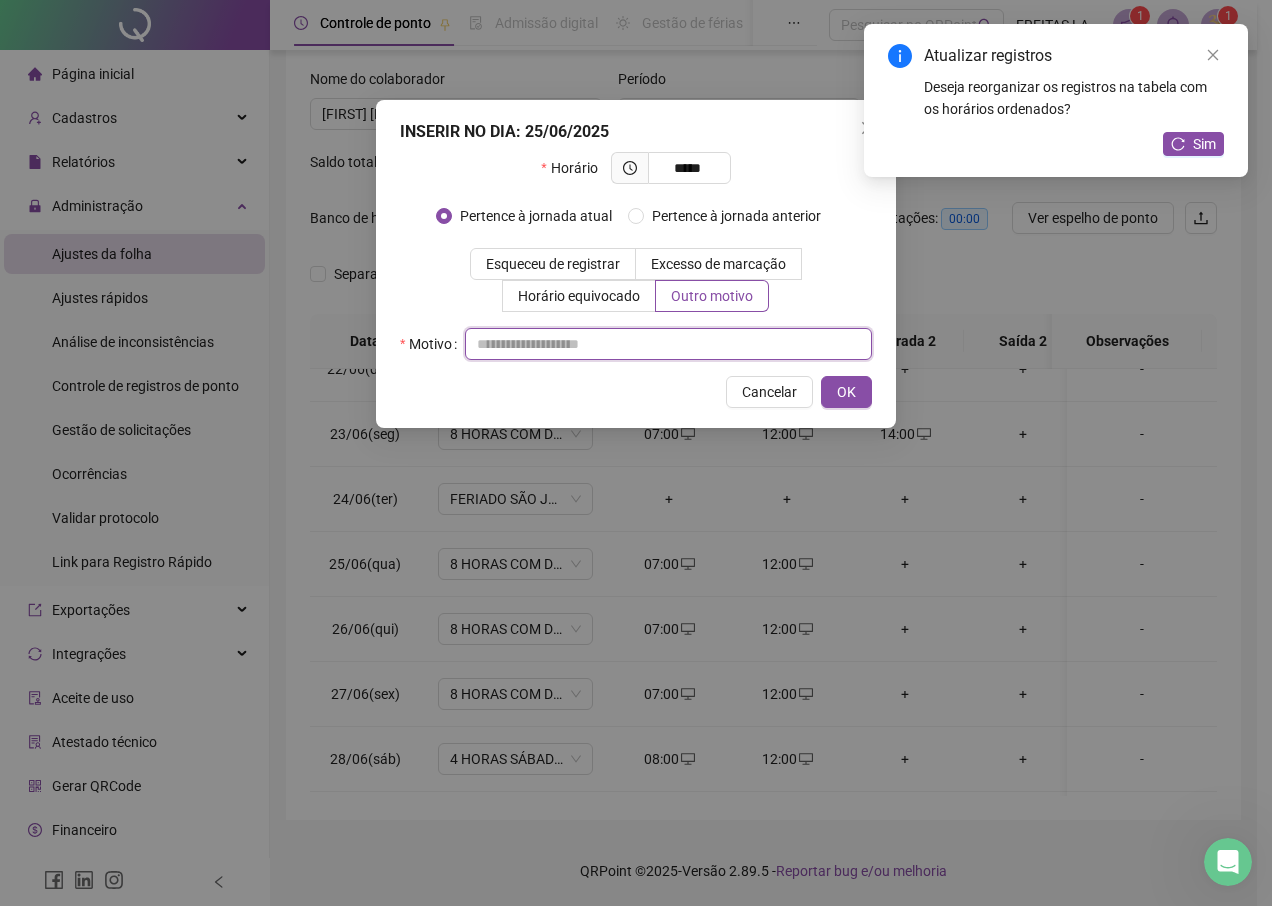 click at bounding box center [668, 344] 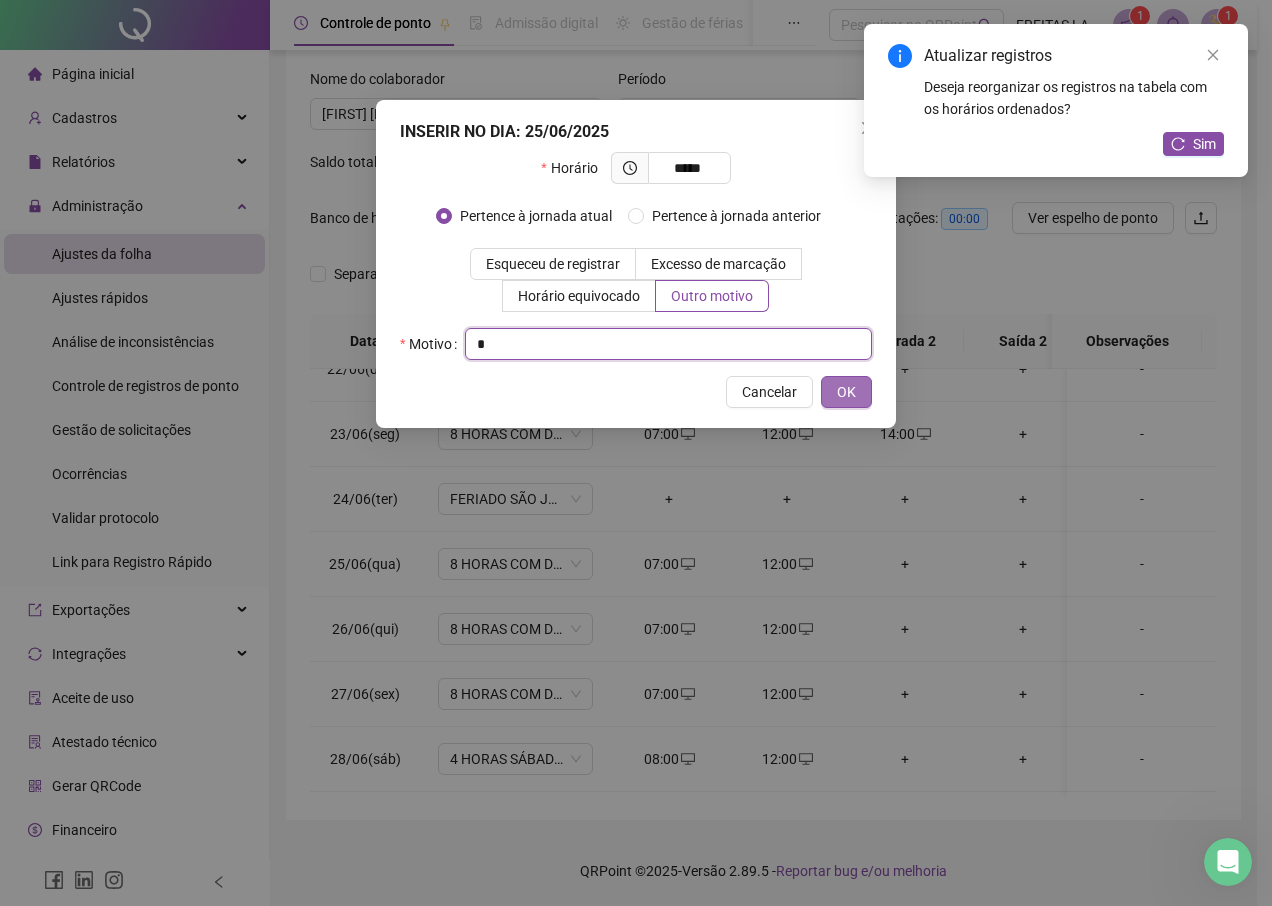 type on "*" 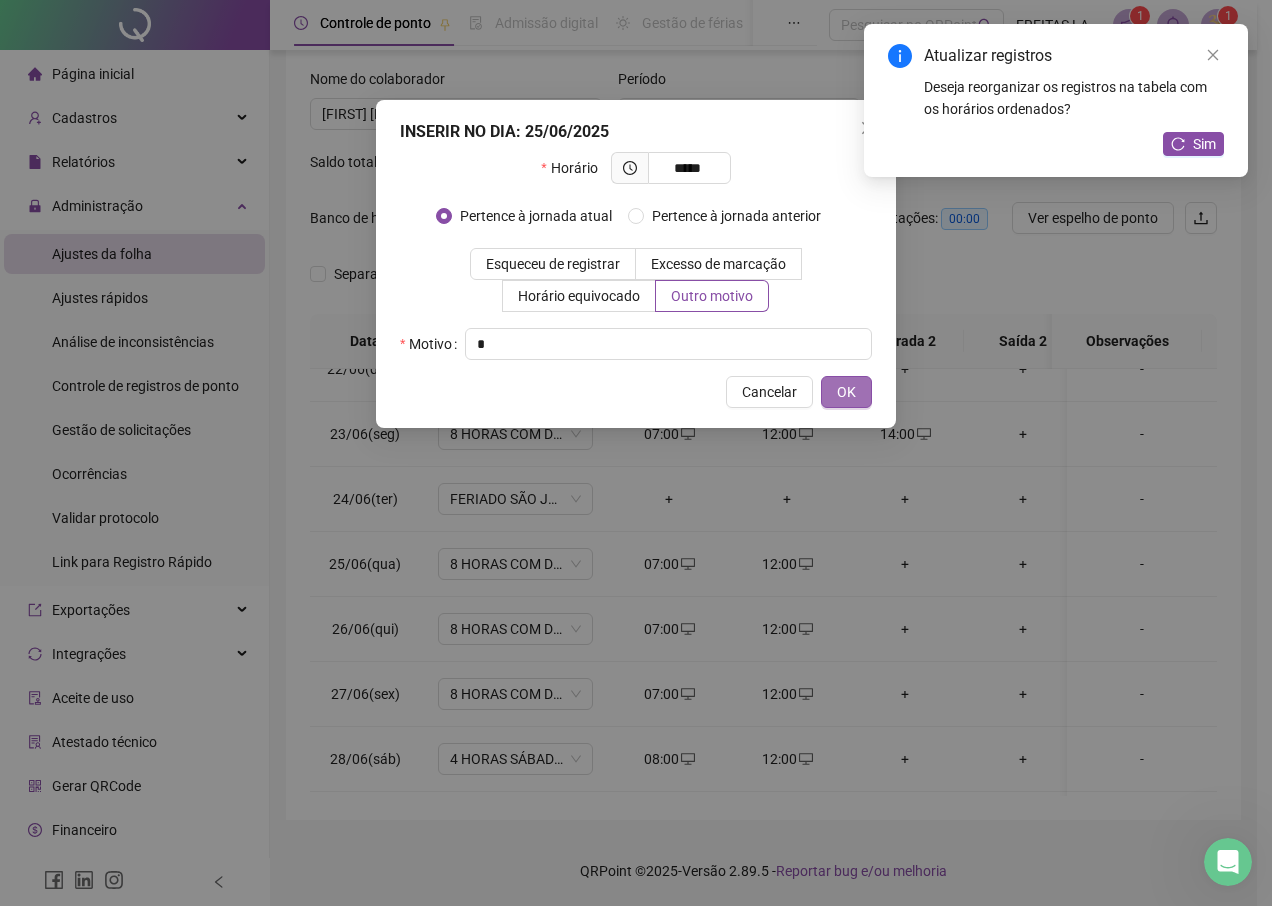 click on "OK" at bounding box center [846, 392] 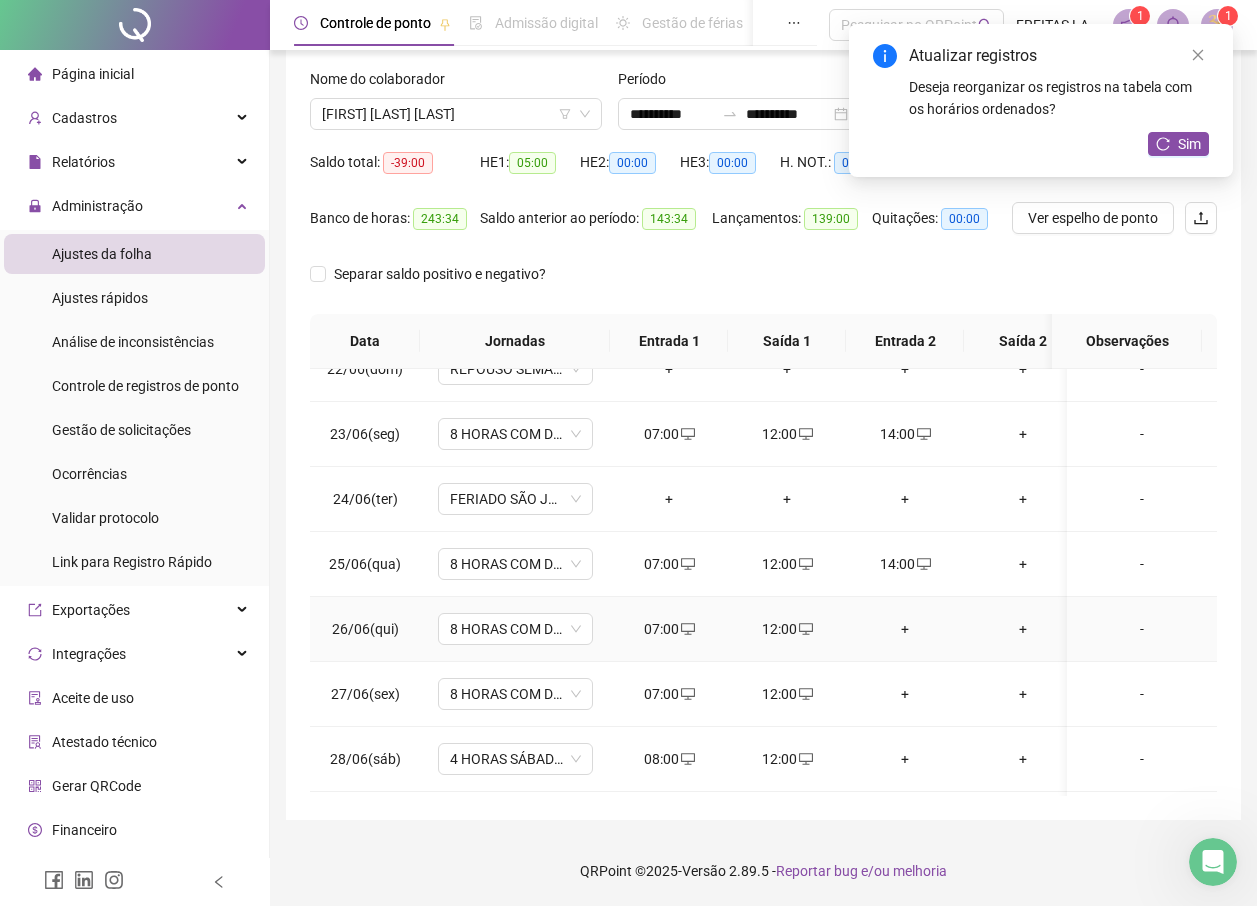 click on "+" at bounding box center (905, 629) 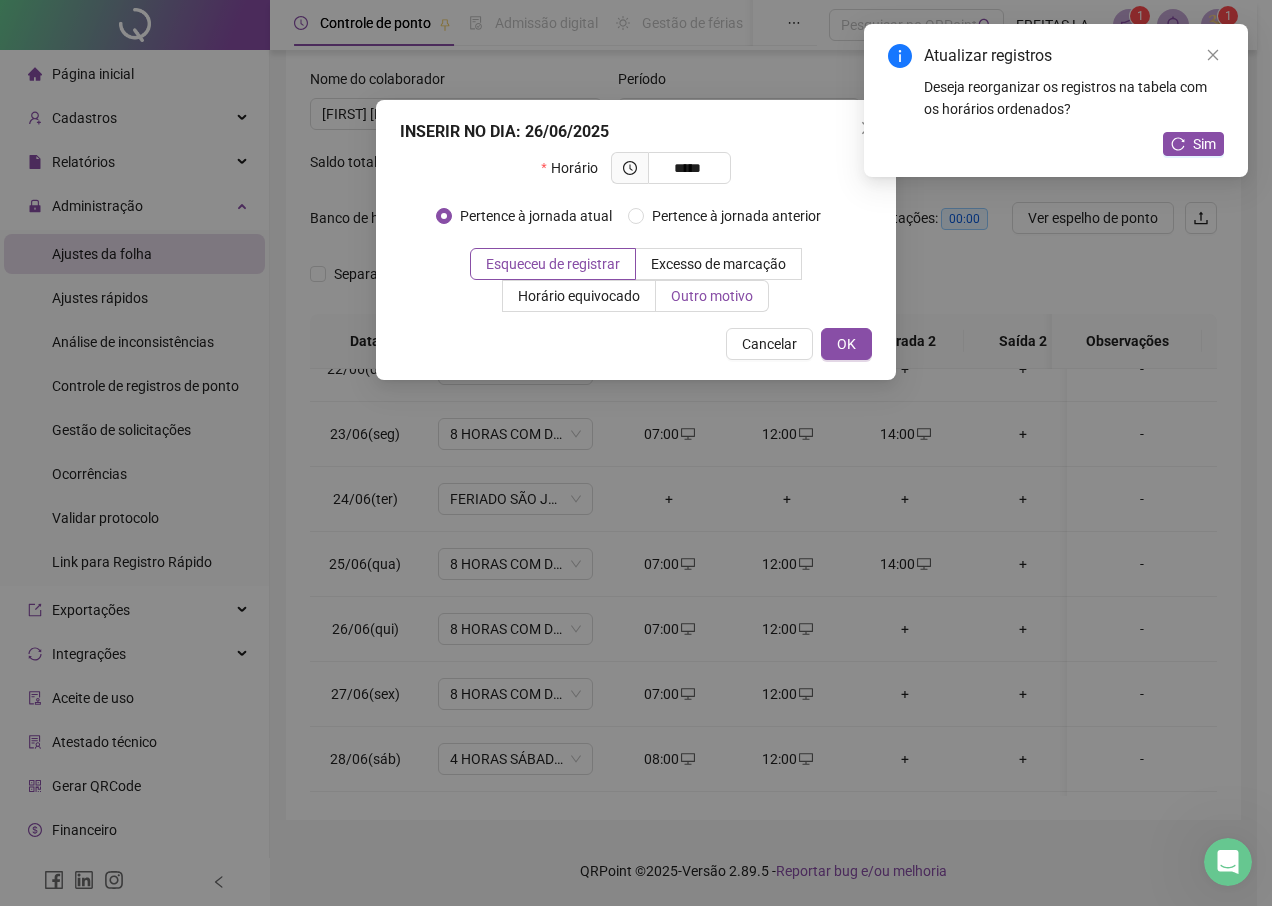 type on "*****" 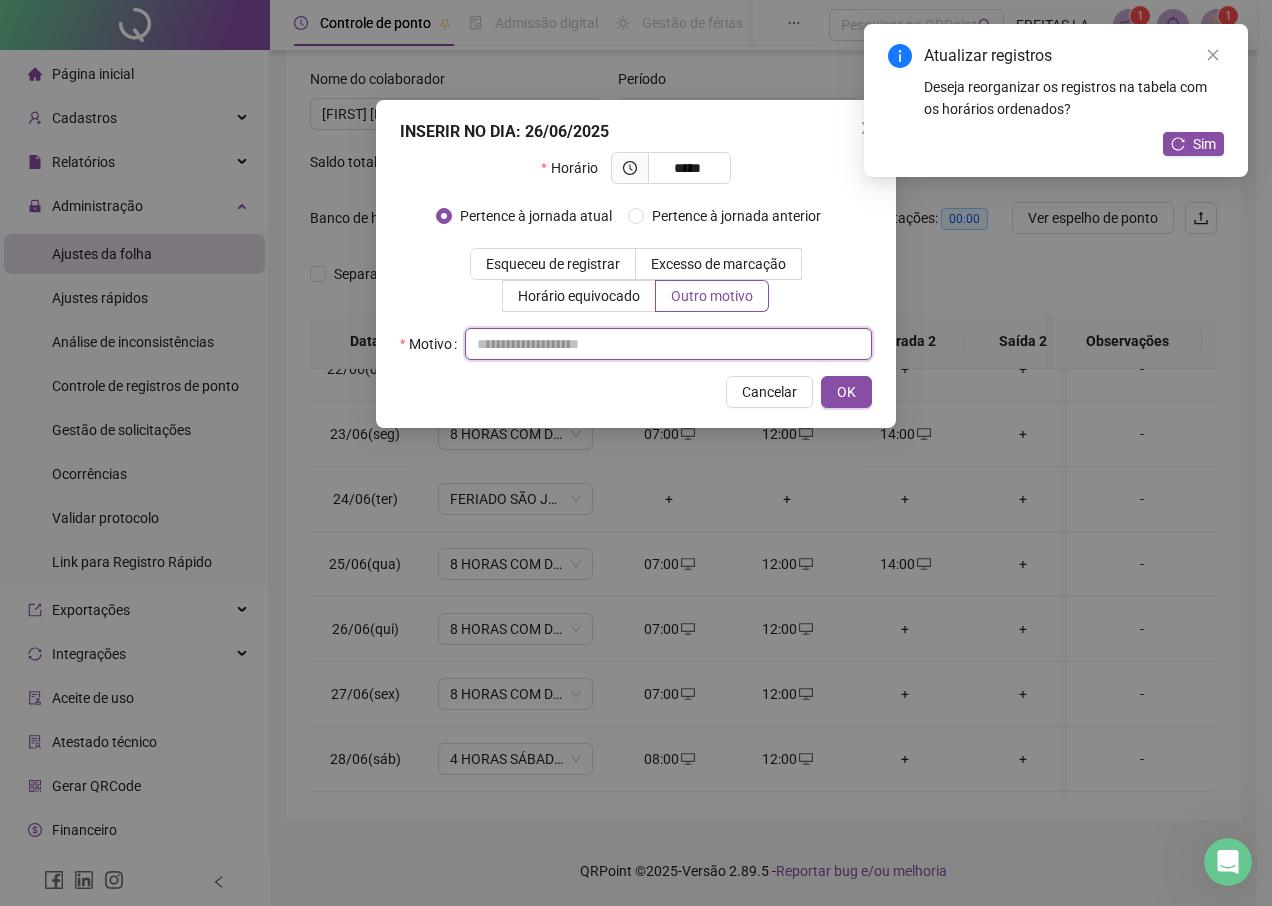 click at bounding box center [668, 344] 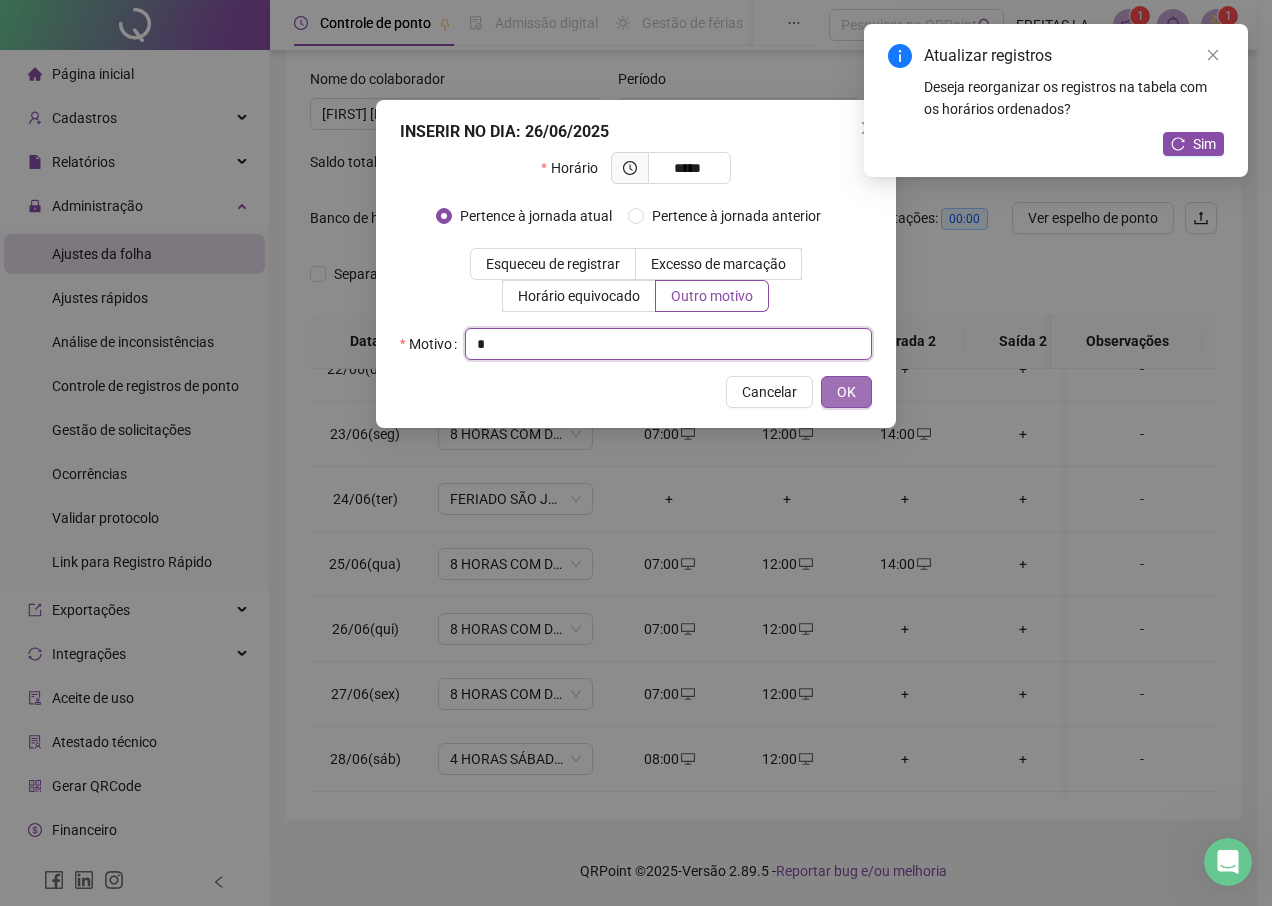 type on "*" 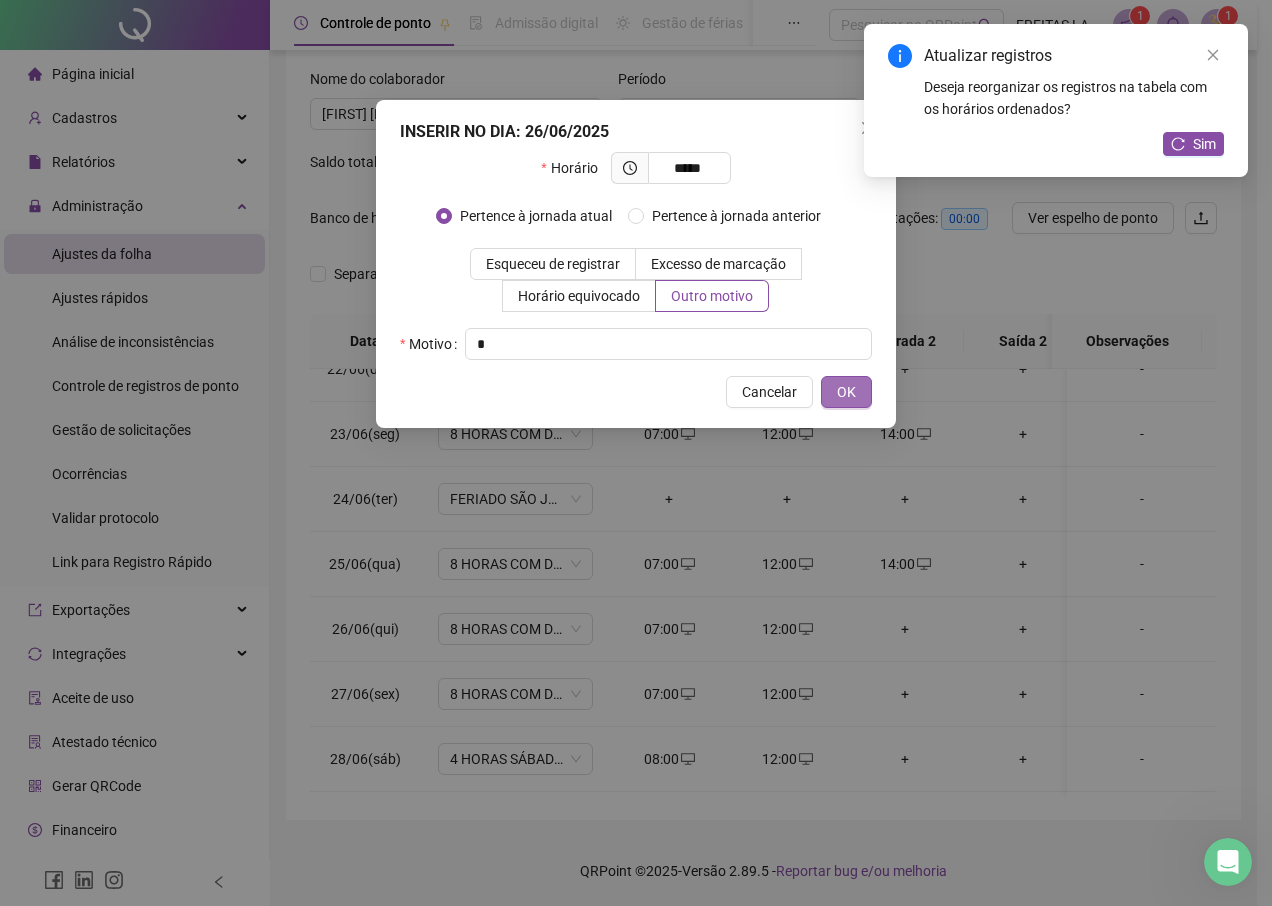 click on "OK" at bounding box center (846, 392) 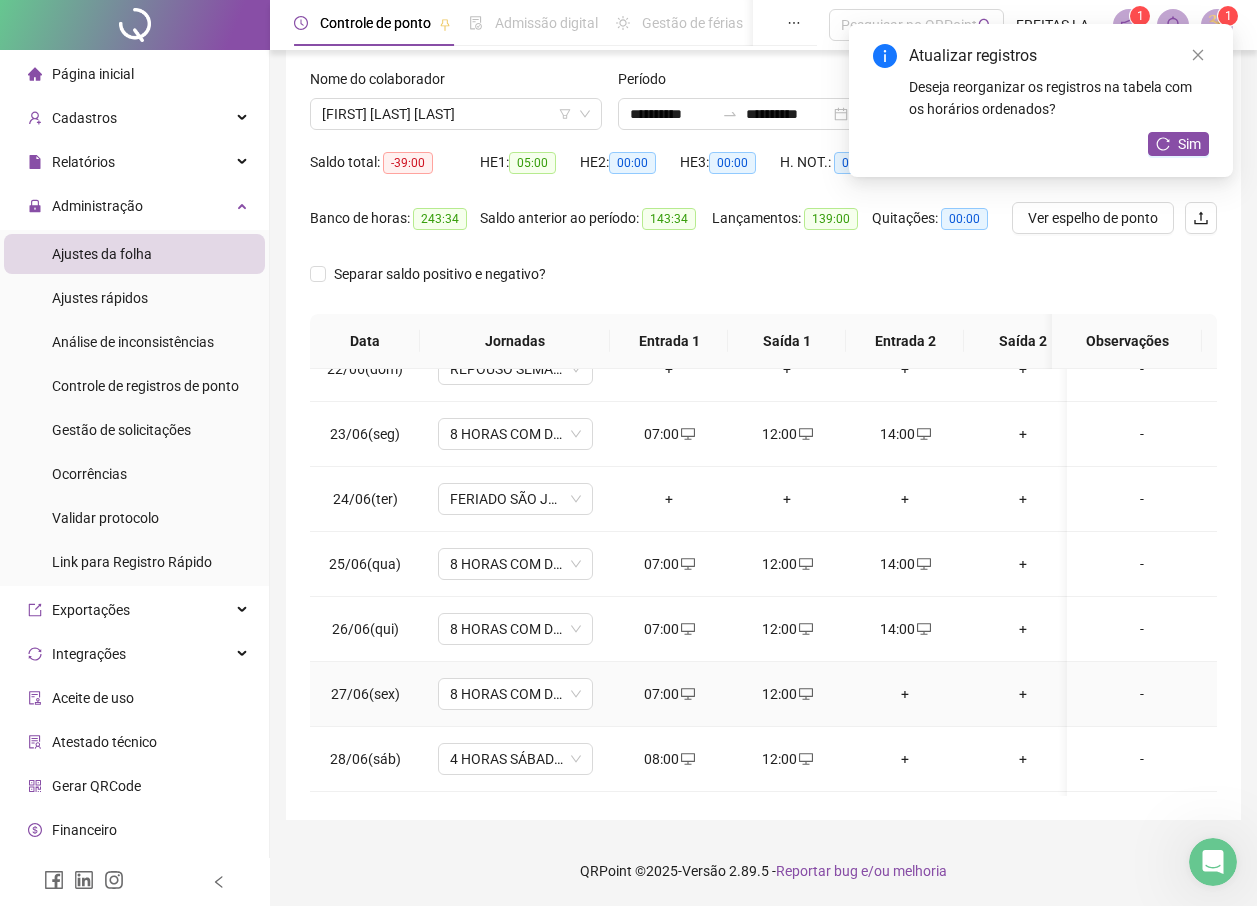 click on "+" at bounding box center [905, 694] 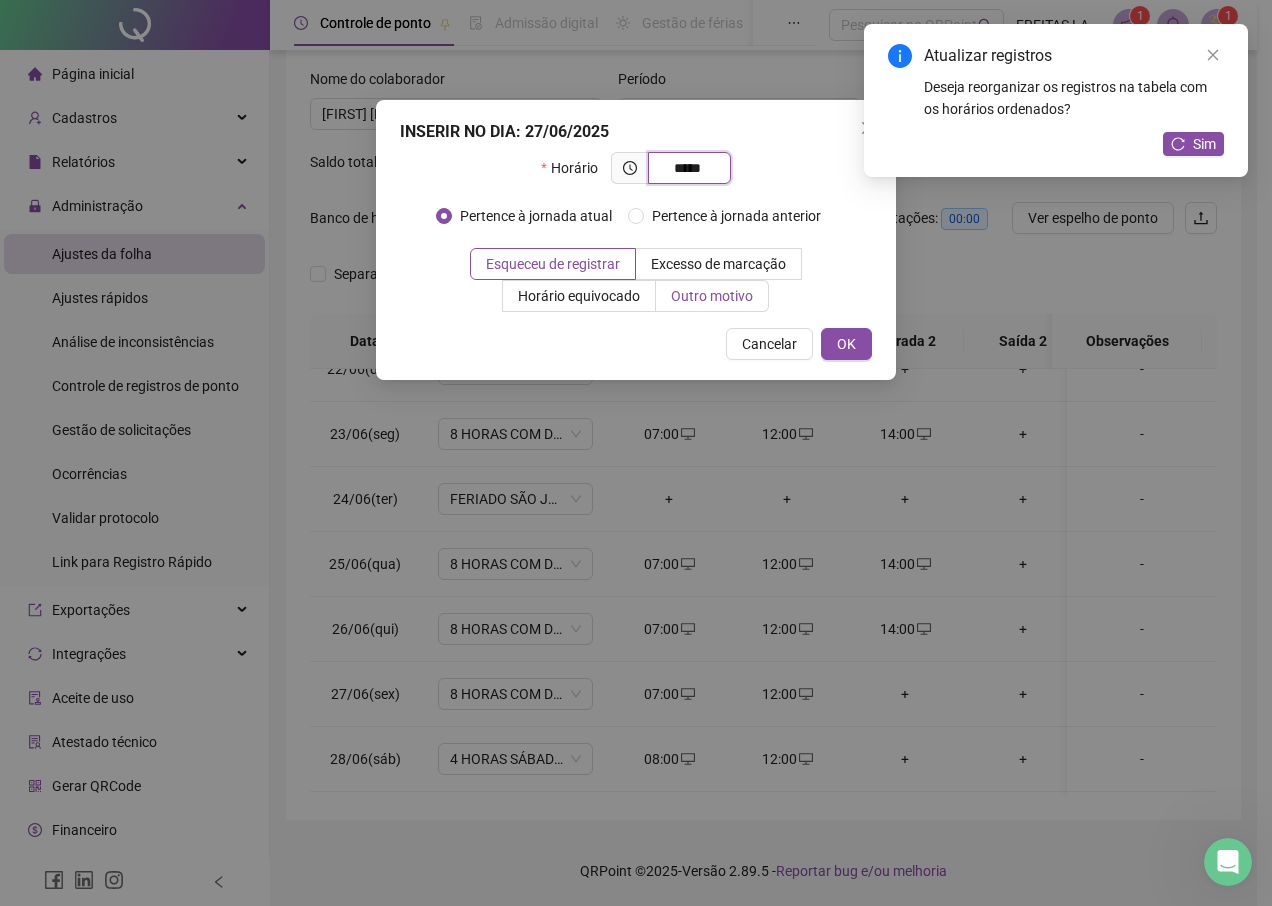 type on "*****" 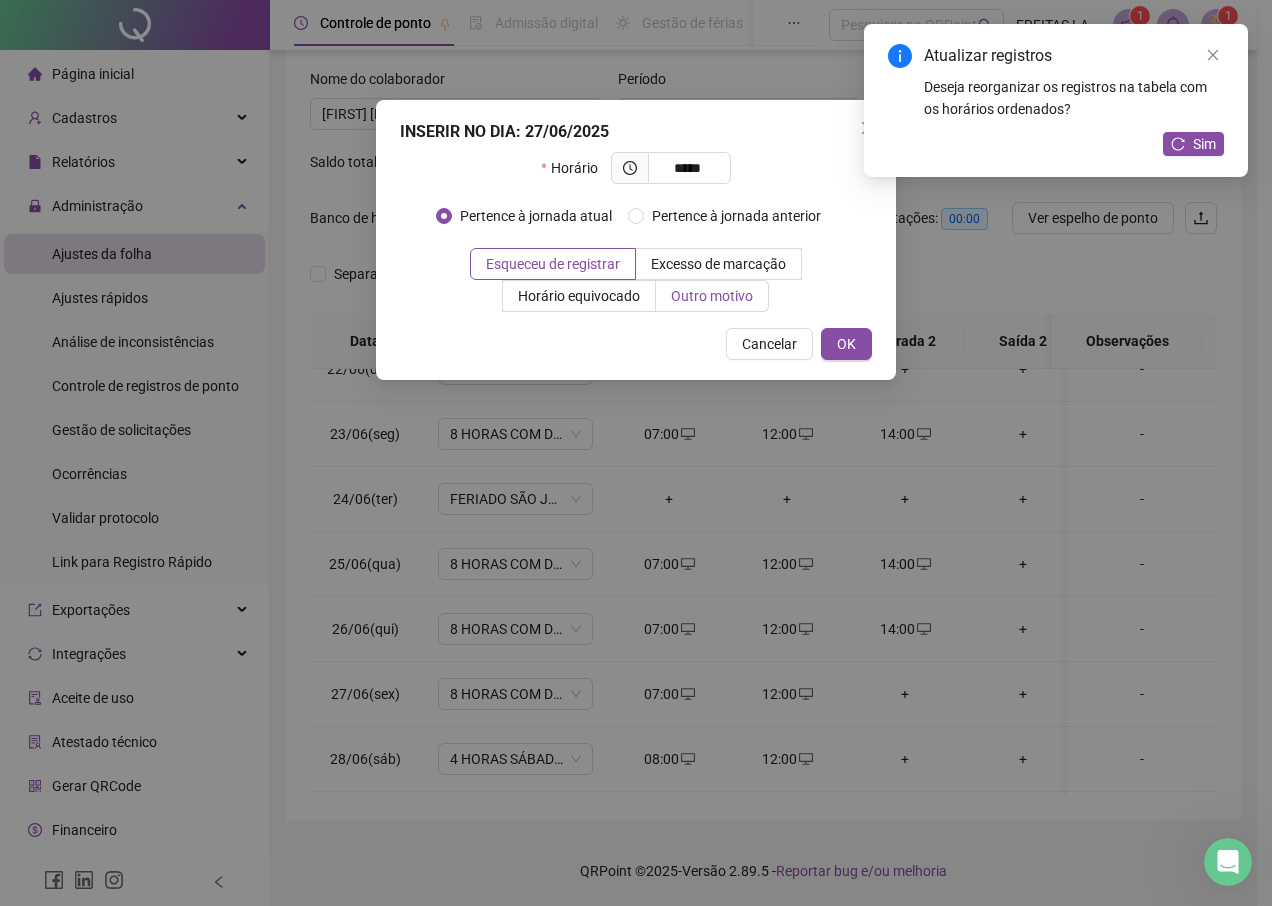 click on "Outro motivo" at bounding box center (712, 296) 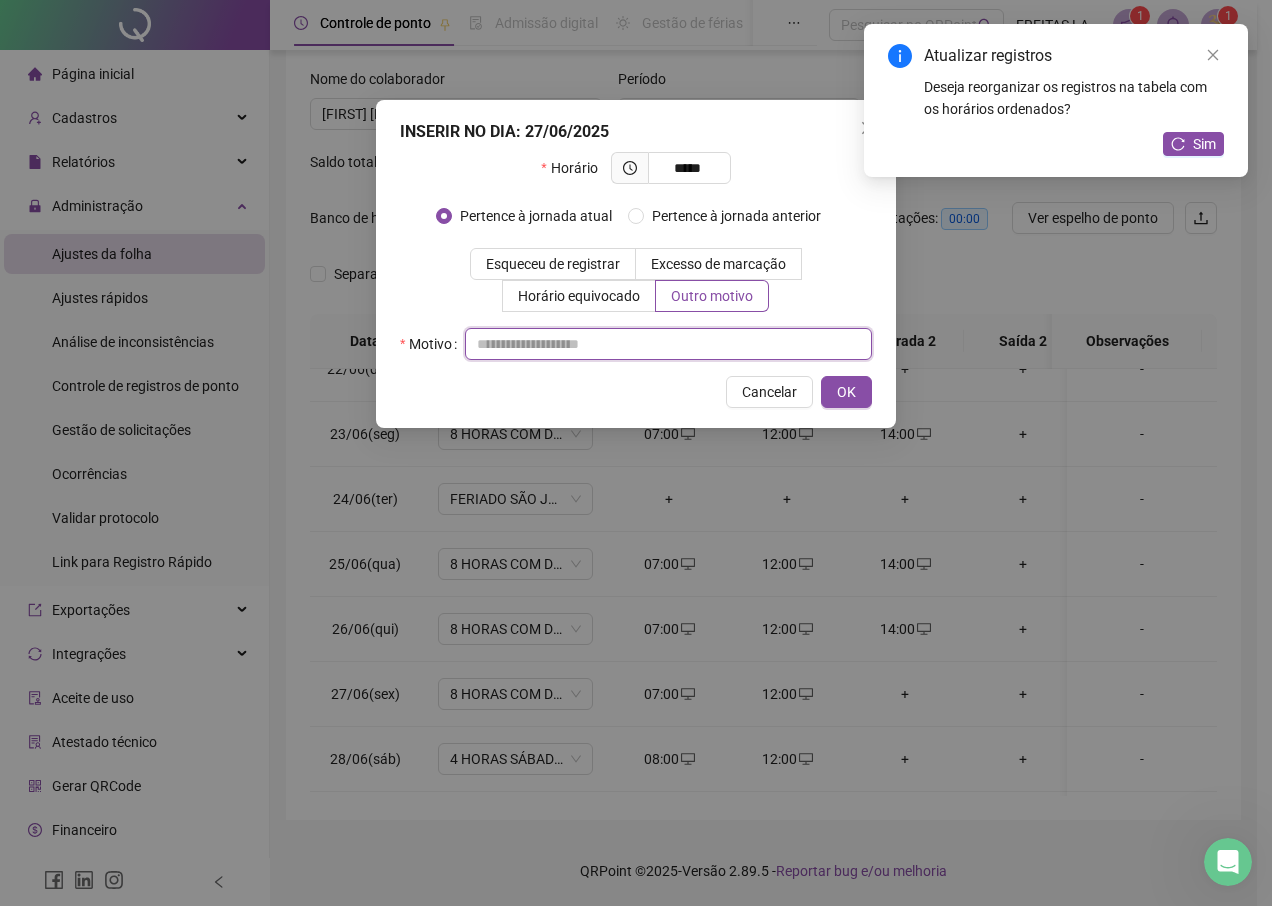 click at bounding box center (668, 344) 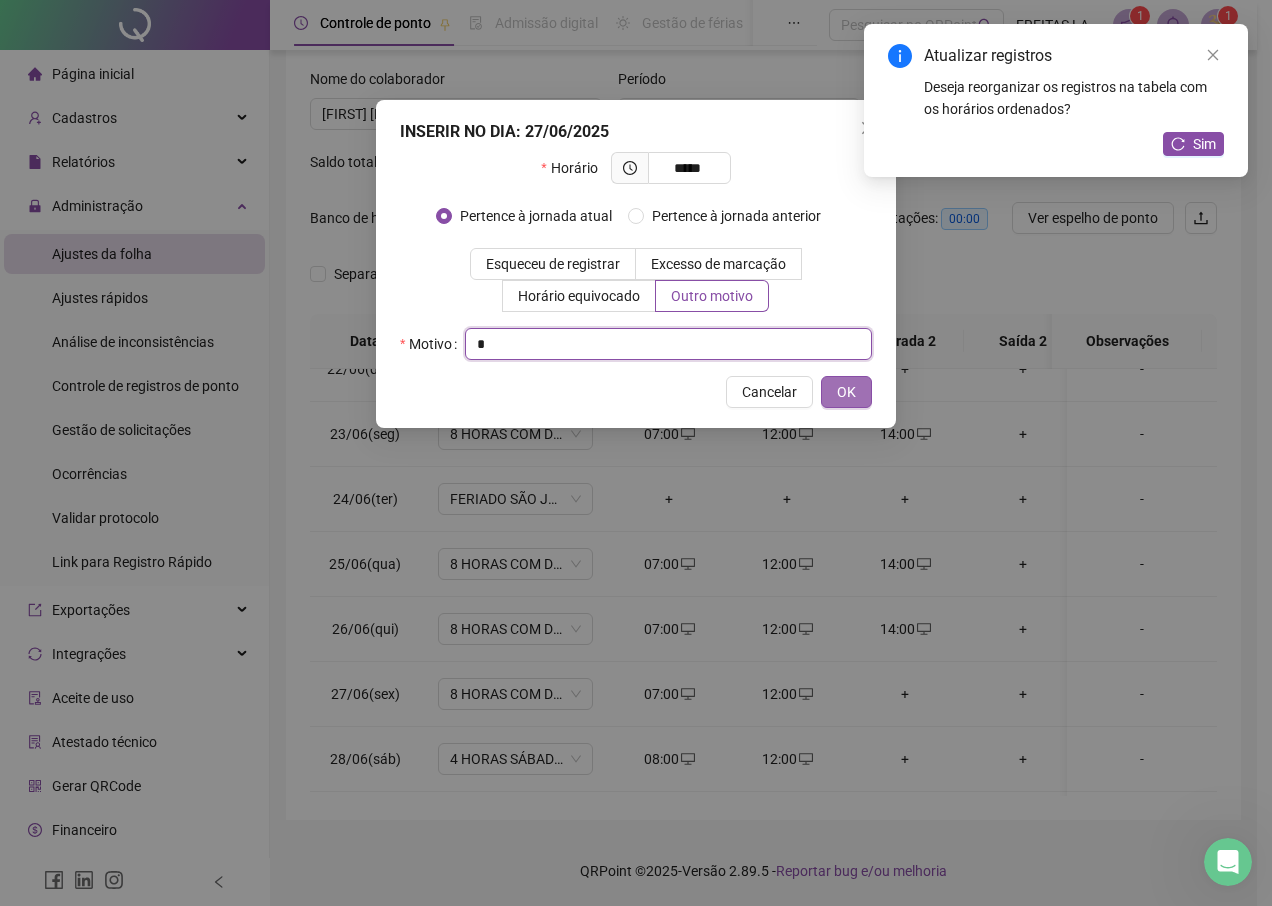 type on "*" 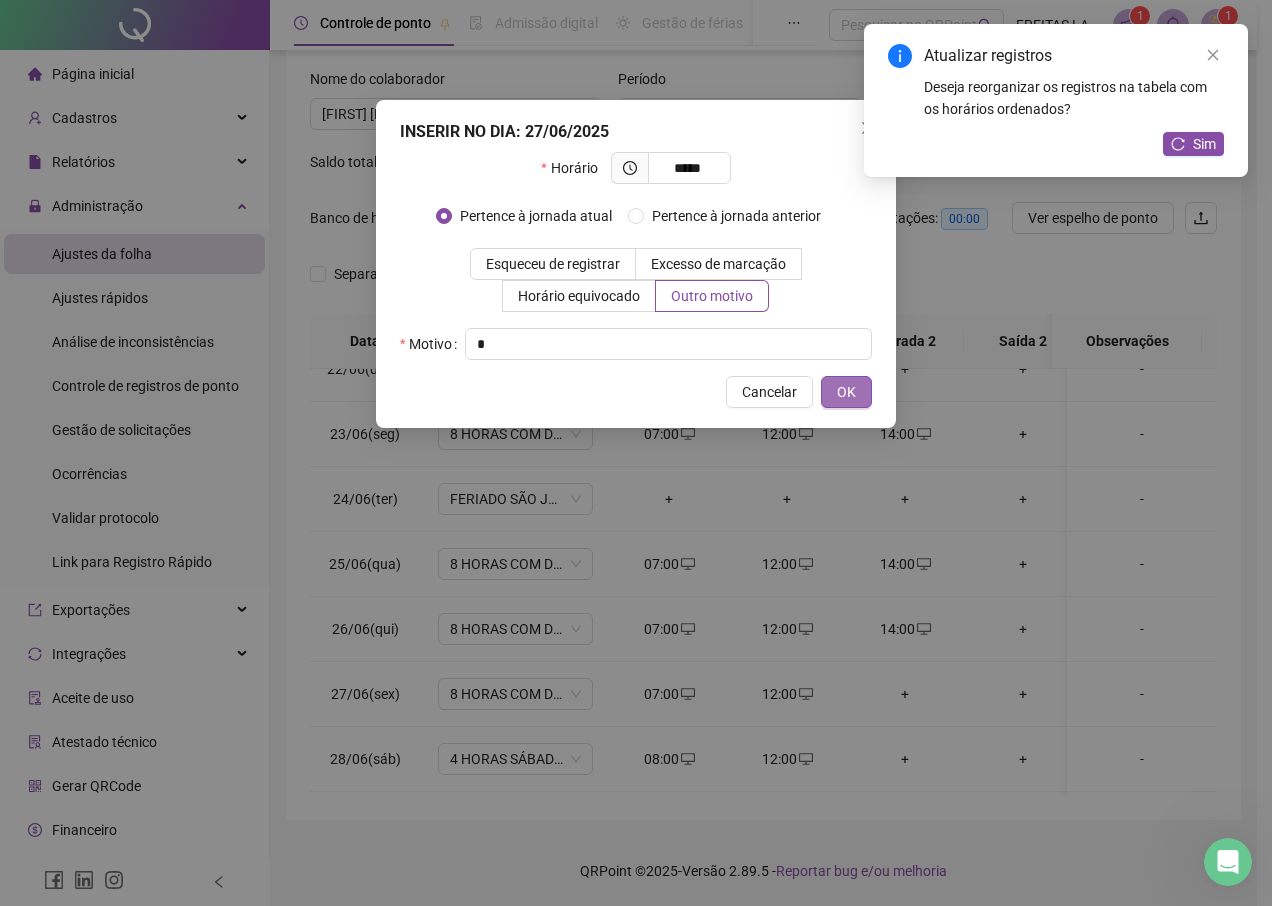 click on "OK" at bounding box center (846, 392) 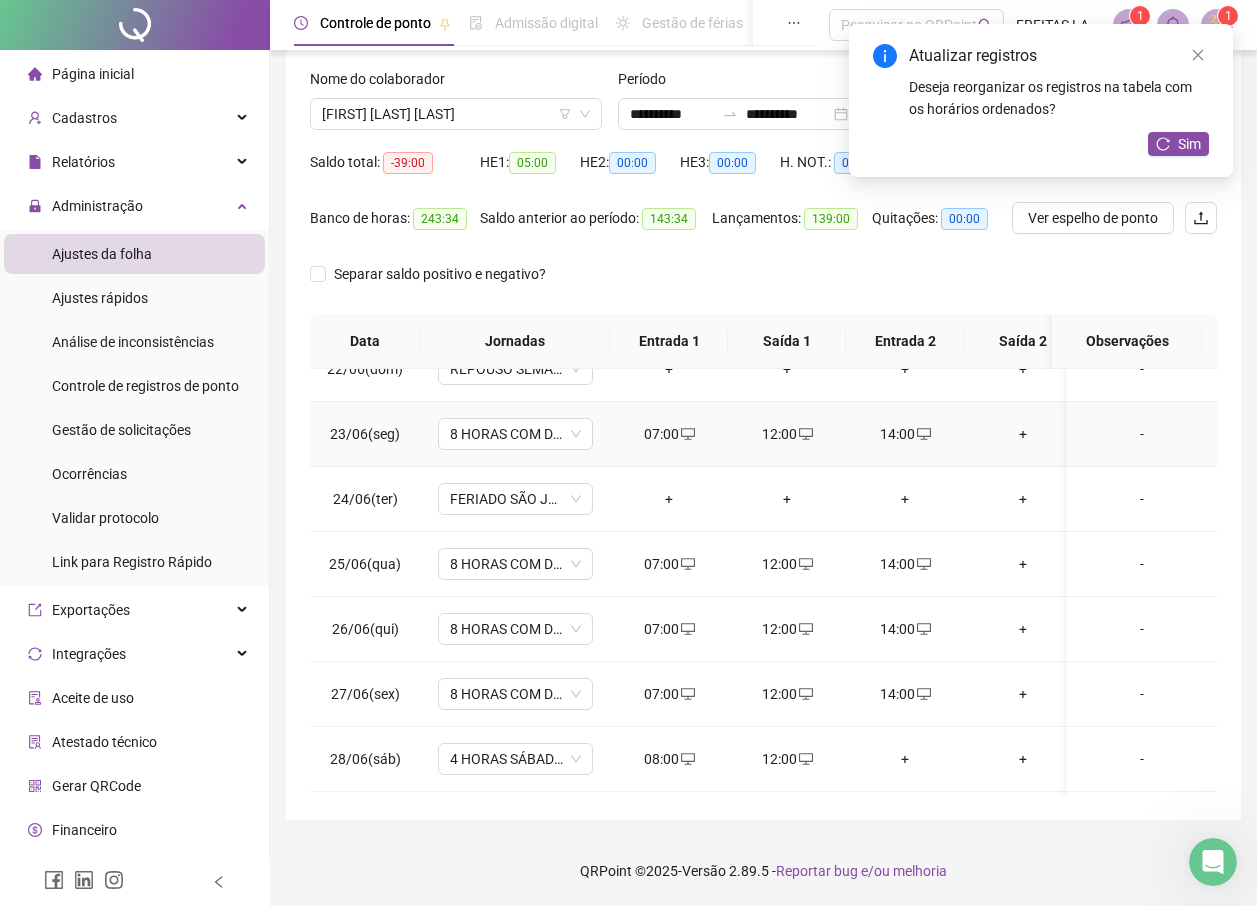 click on "+" at bounding box center [1023, 434] 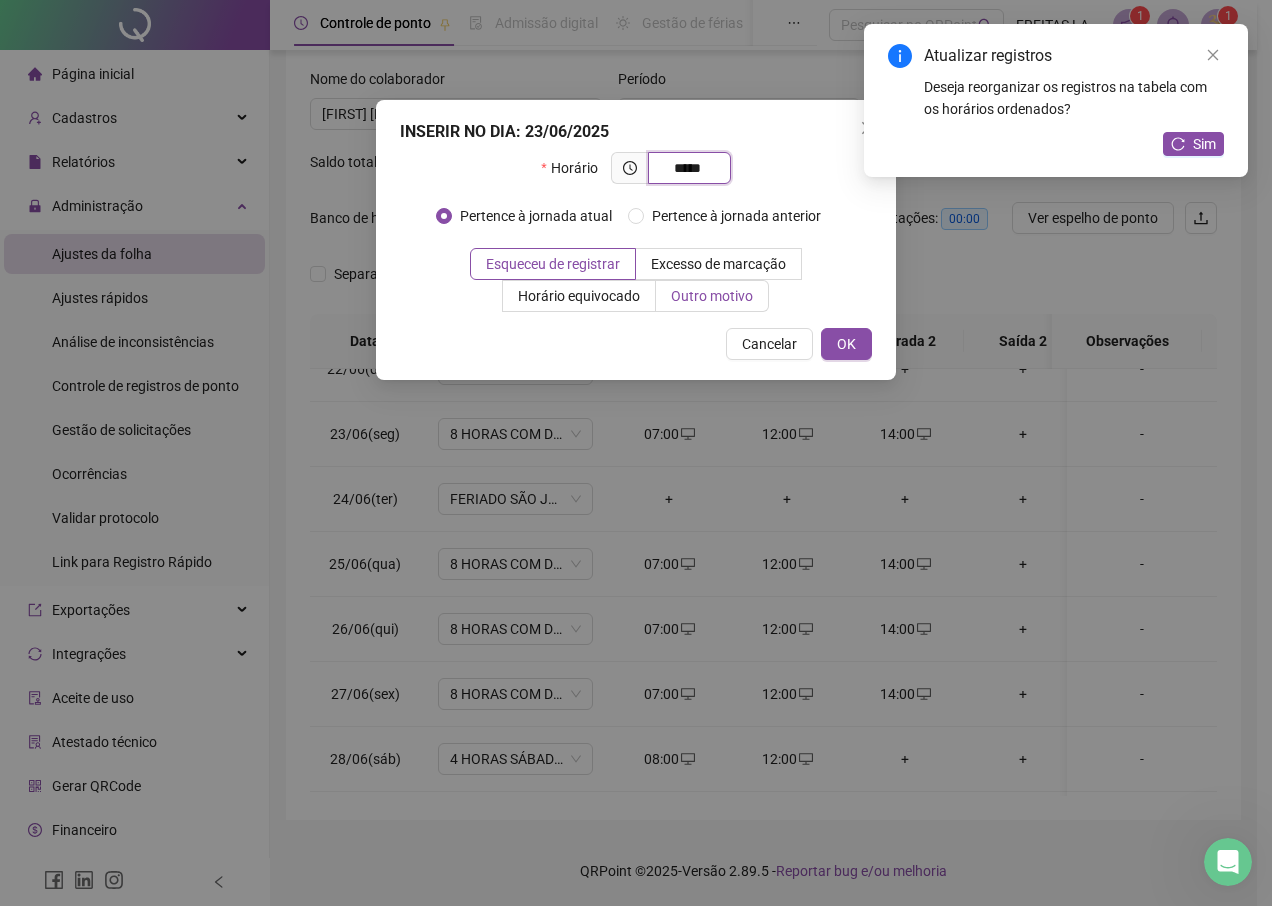 type on "*****" 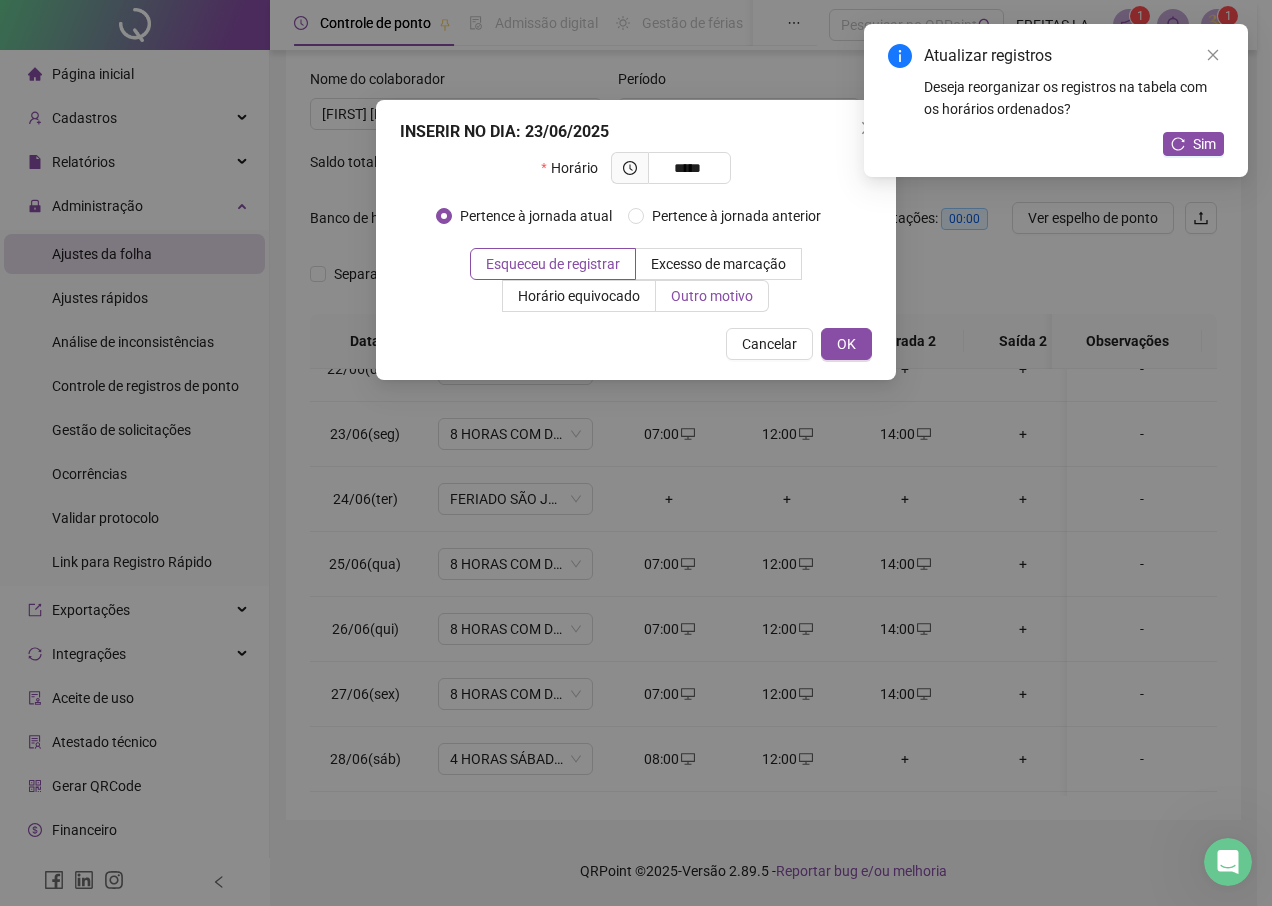 click on "Outro motivo" at bounding box center (712, 296) 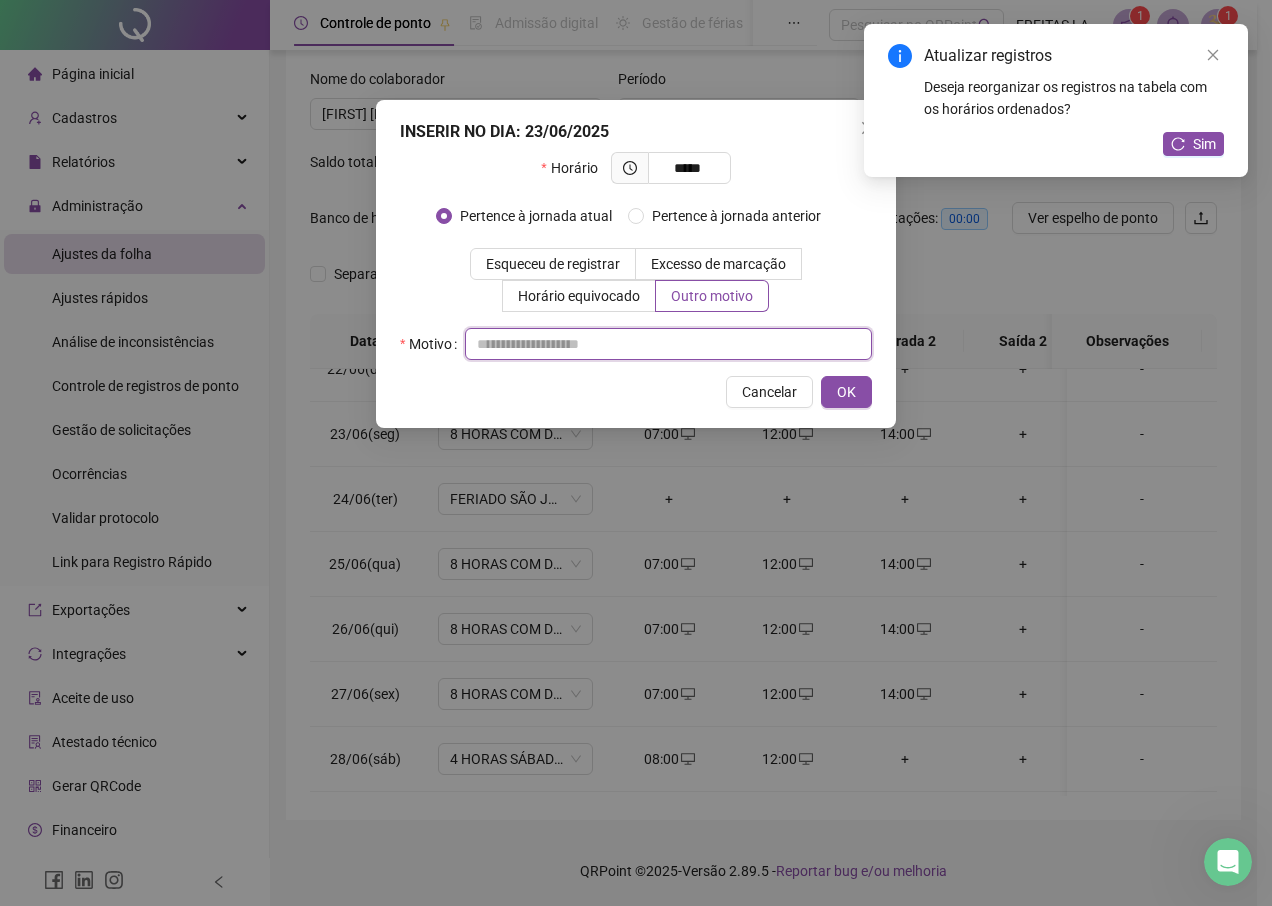 click at bounding box center (668, 344) 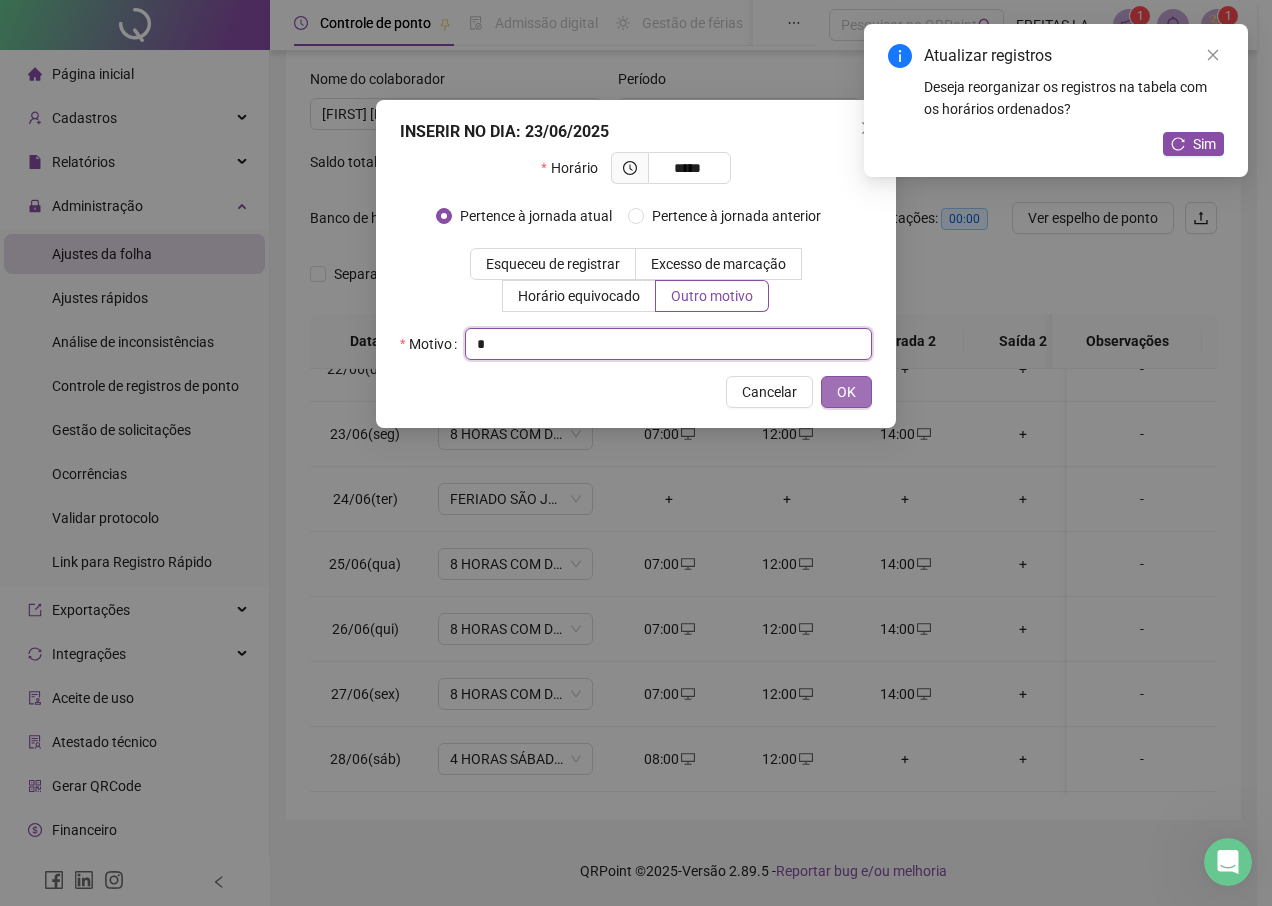 type on "*" 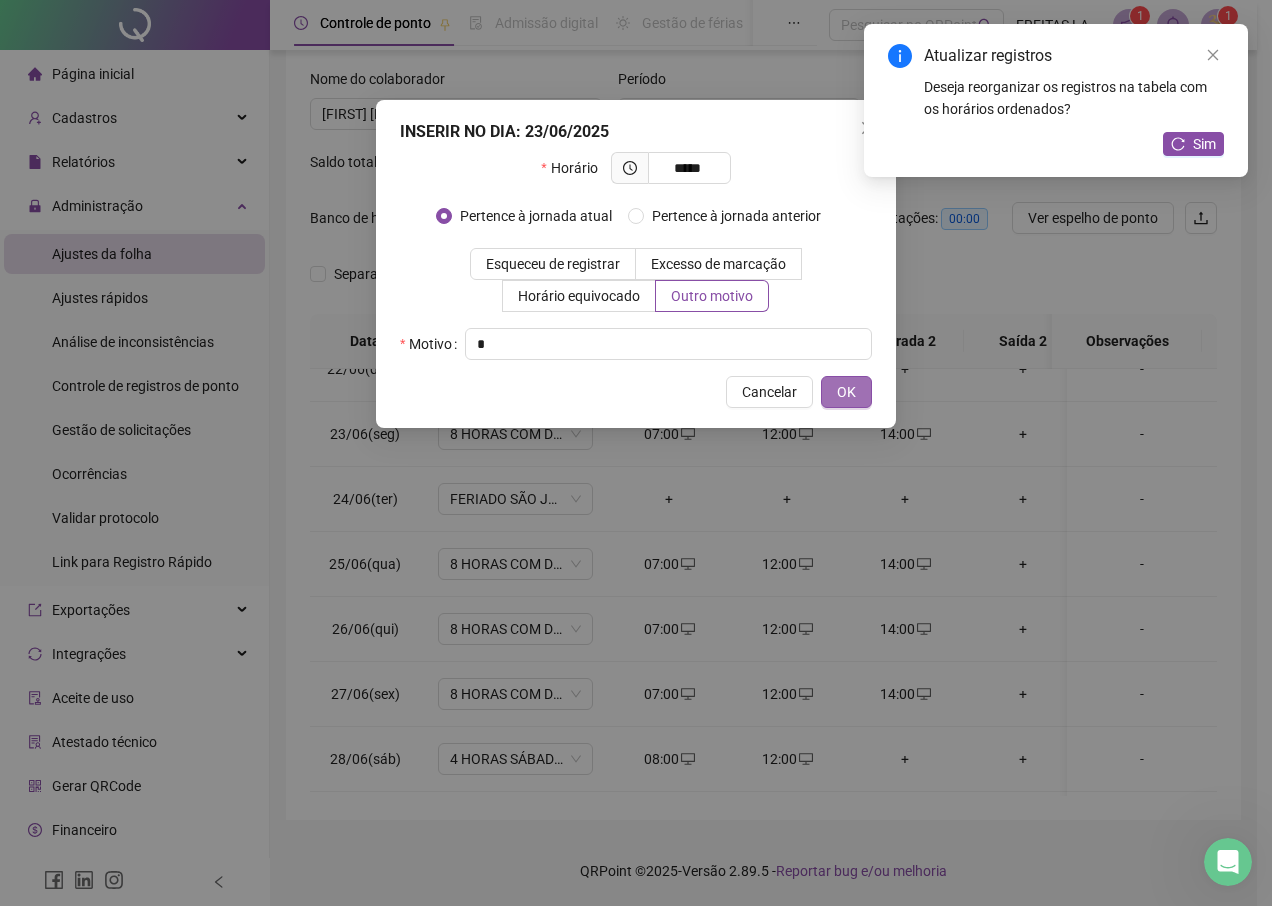 click on "OK" at bounding box center (846, 392) 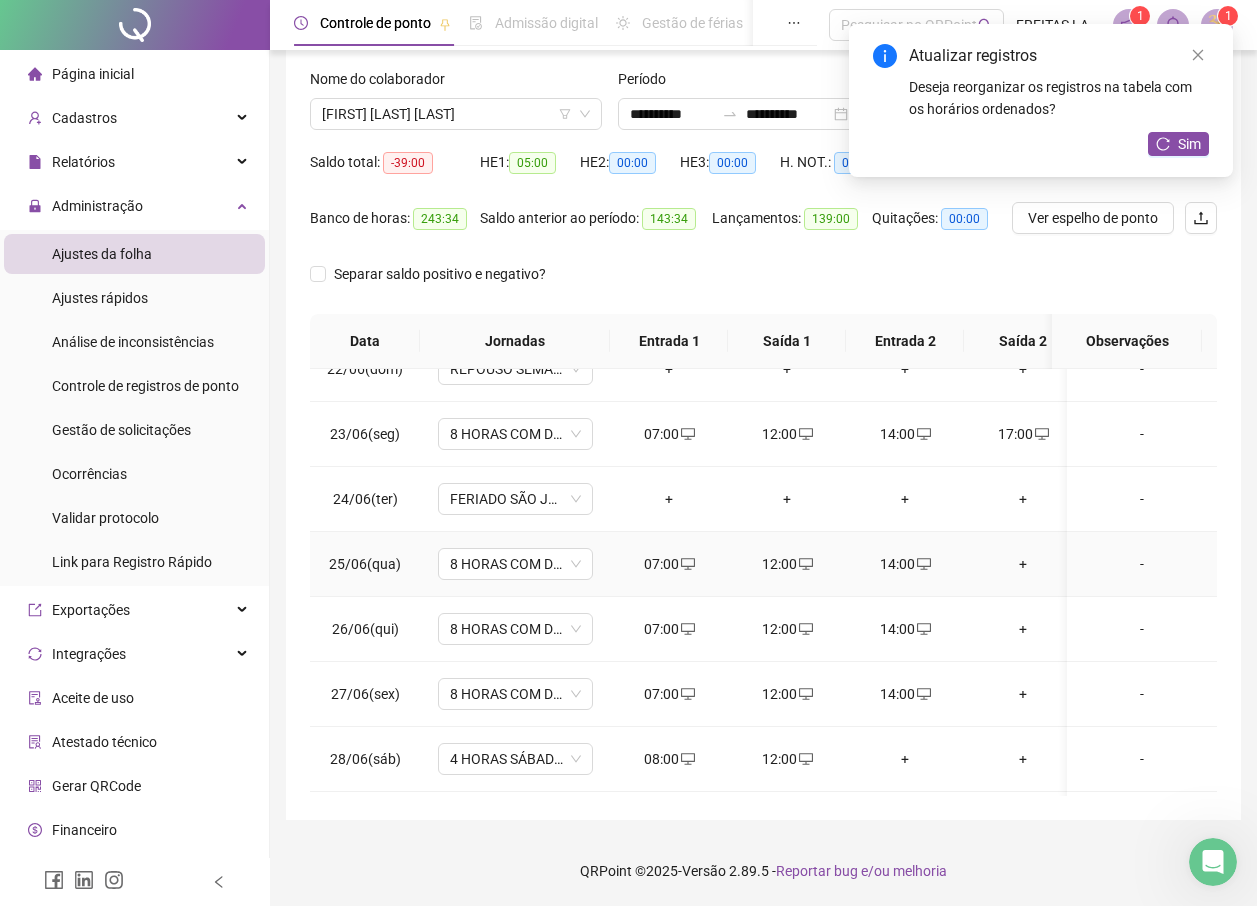 click on "+" at bounding box center [1023, 564] 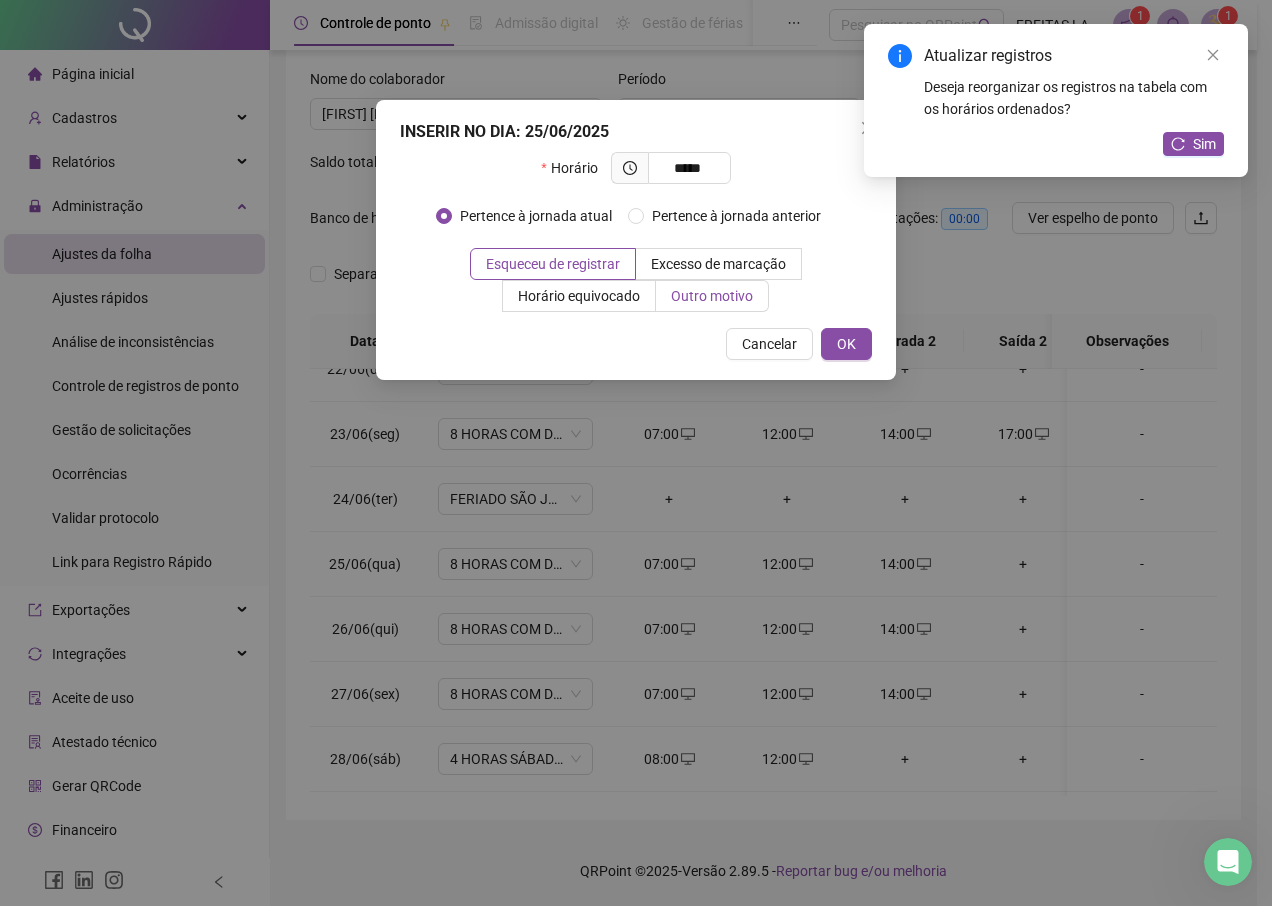 type on "*****" 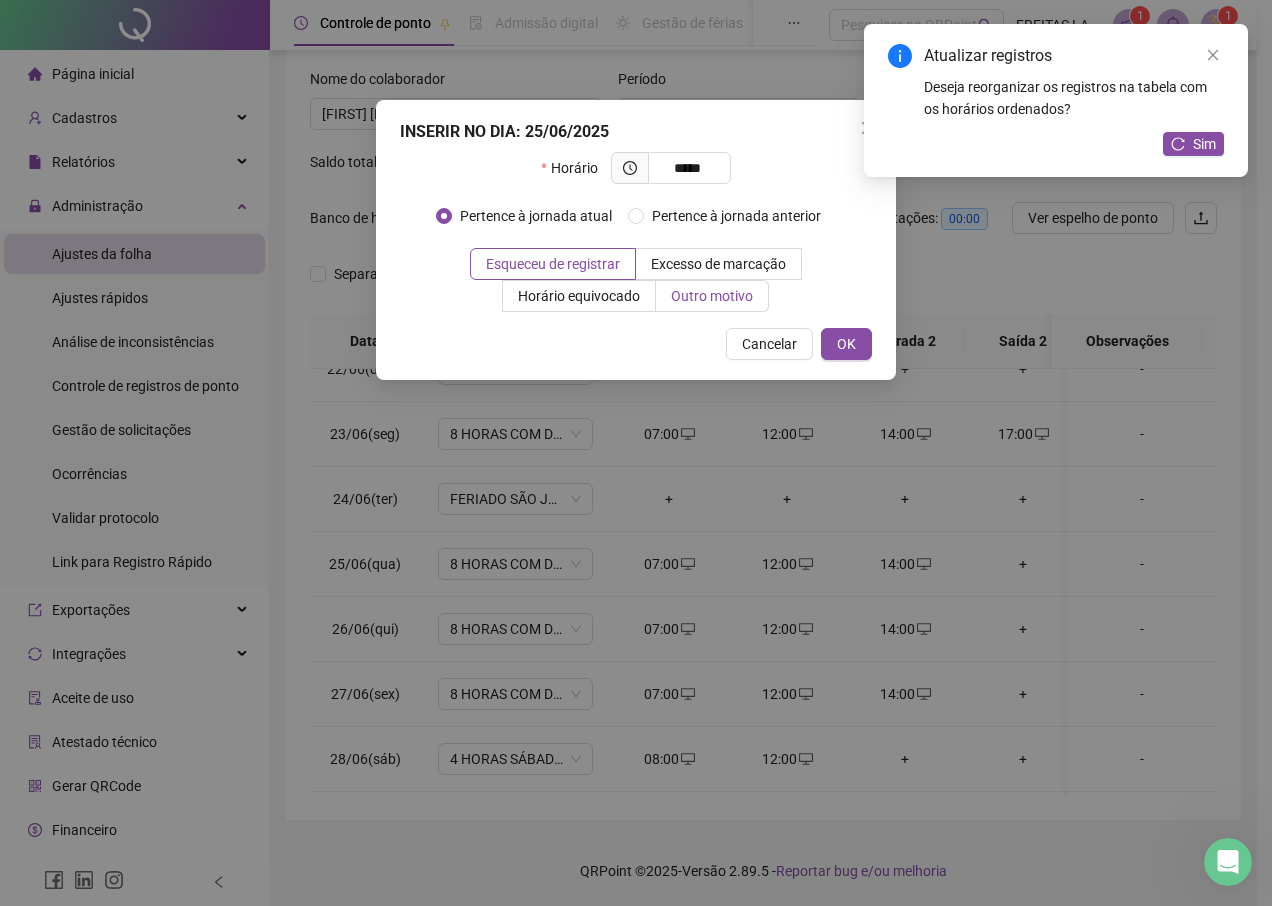click on "Outro motivo" at bounding box center [712, 296] 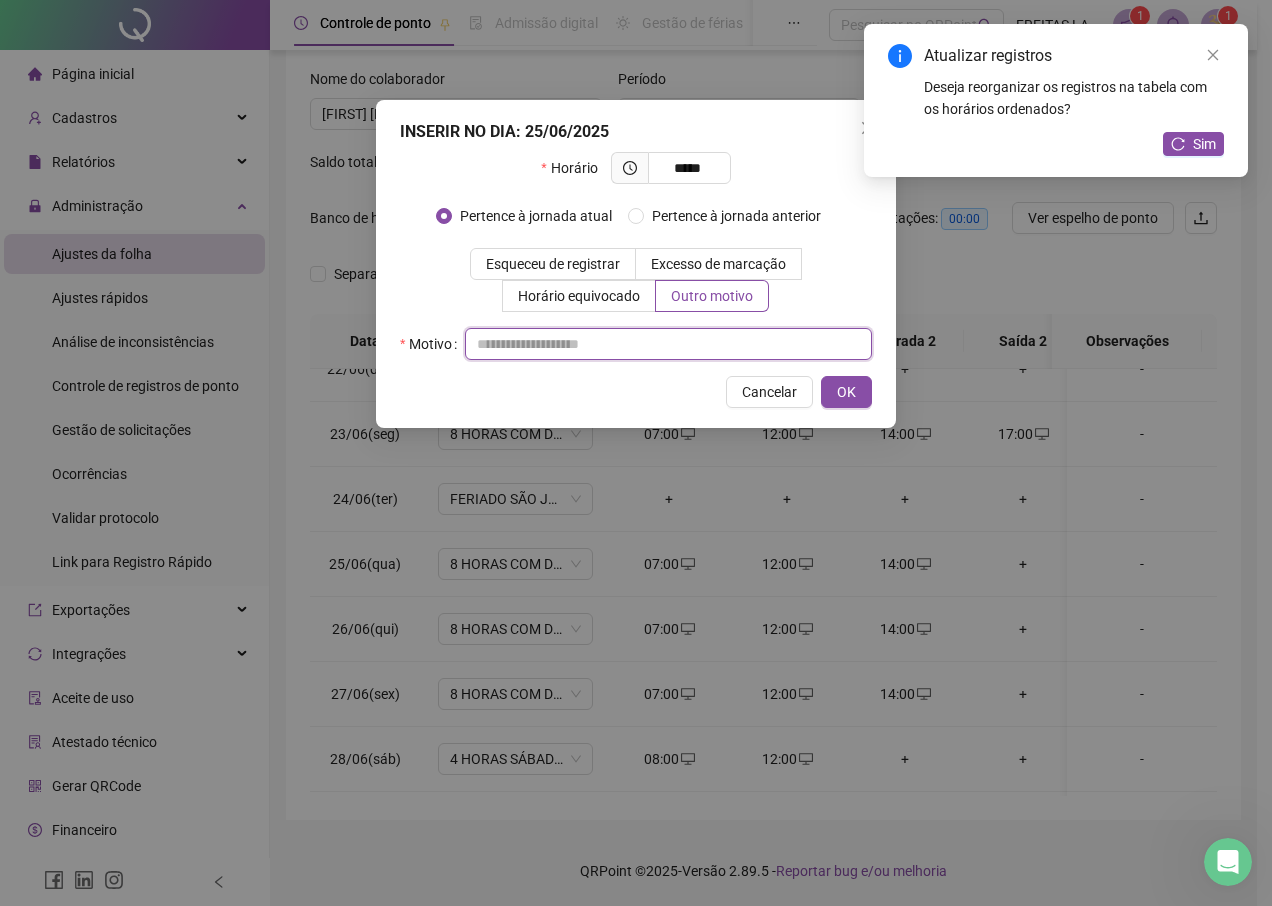 click at bounding box center [668, 344] 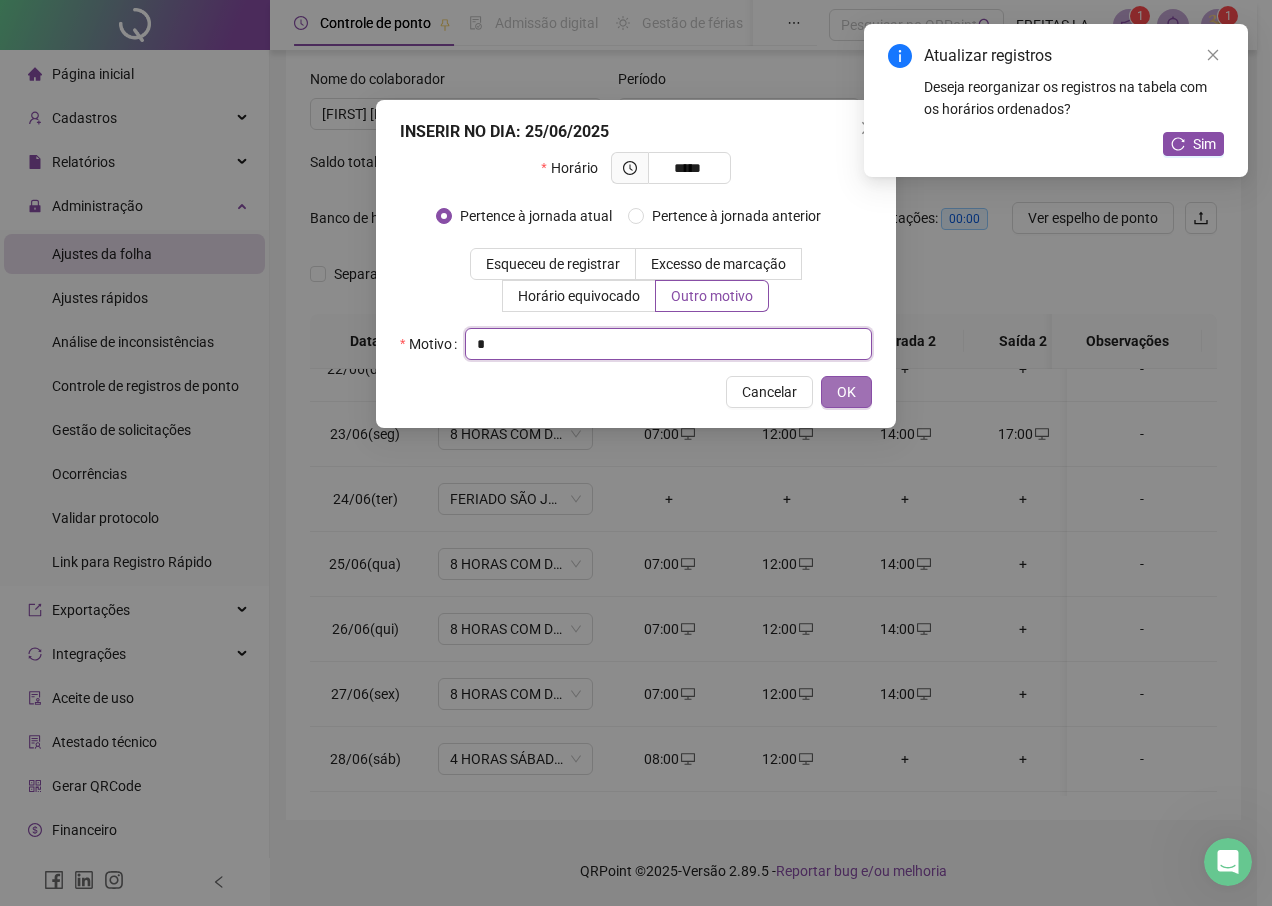 type on "*" 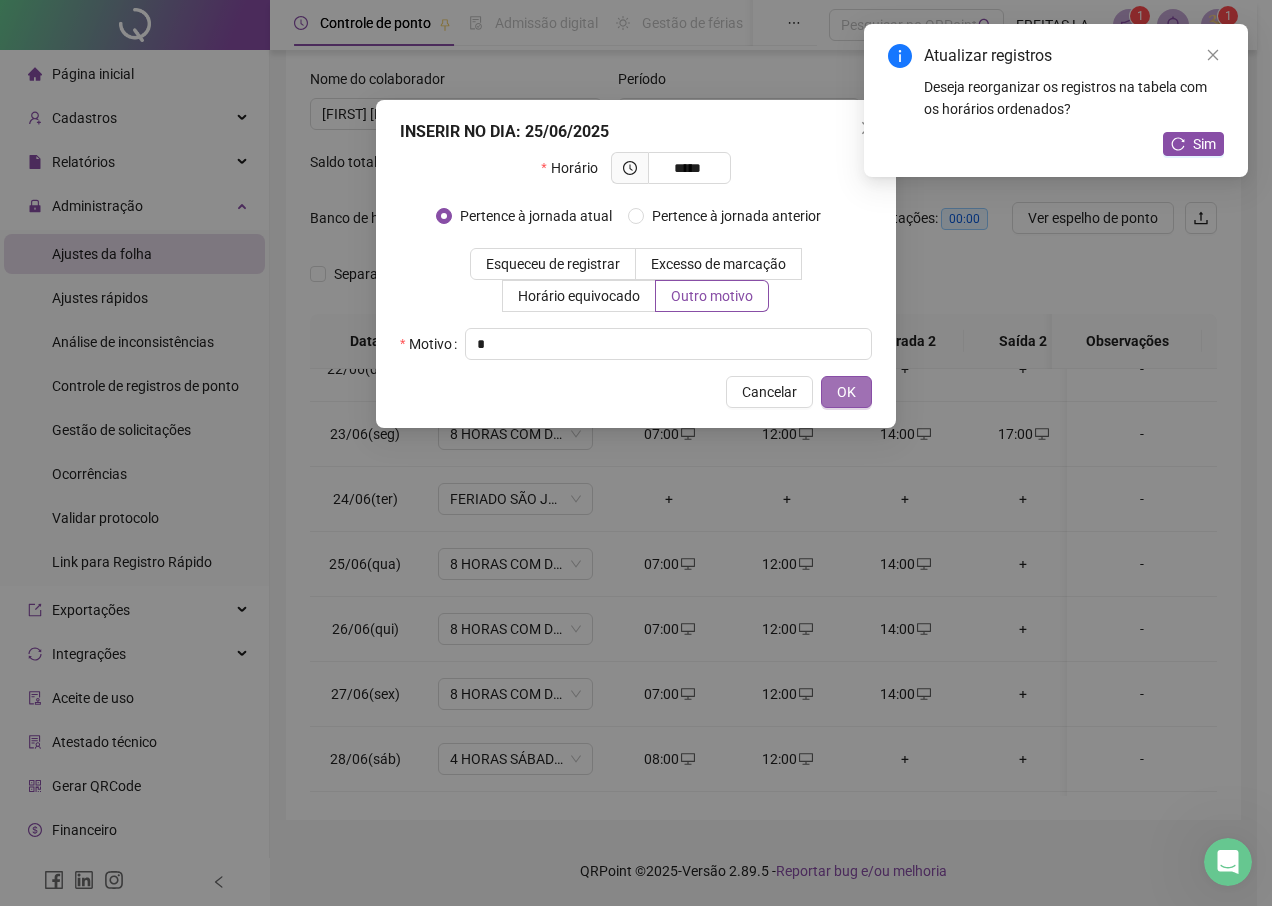 click on "OK" at bounding box center [846, 392] 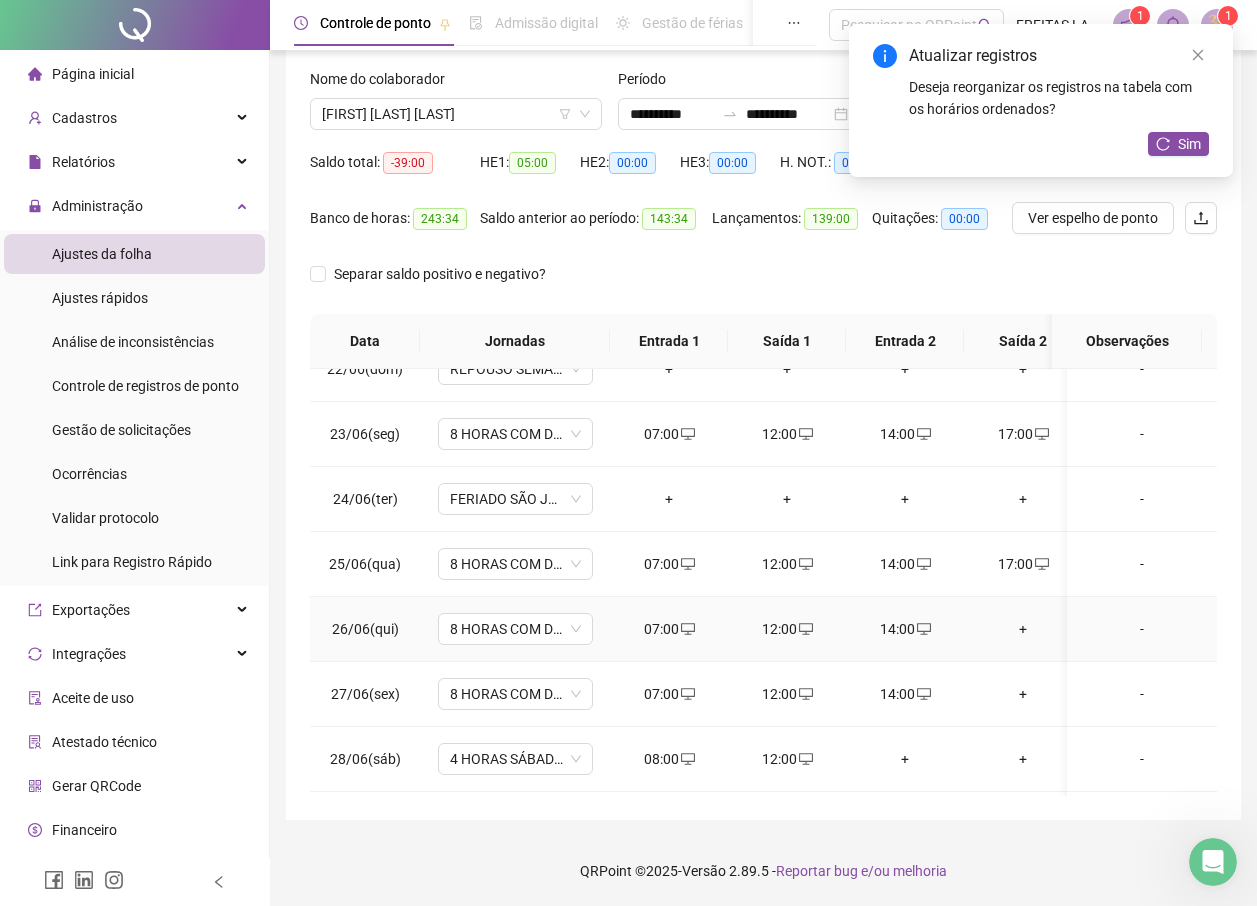 click on "+" at bounding box center [1023, 629] 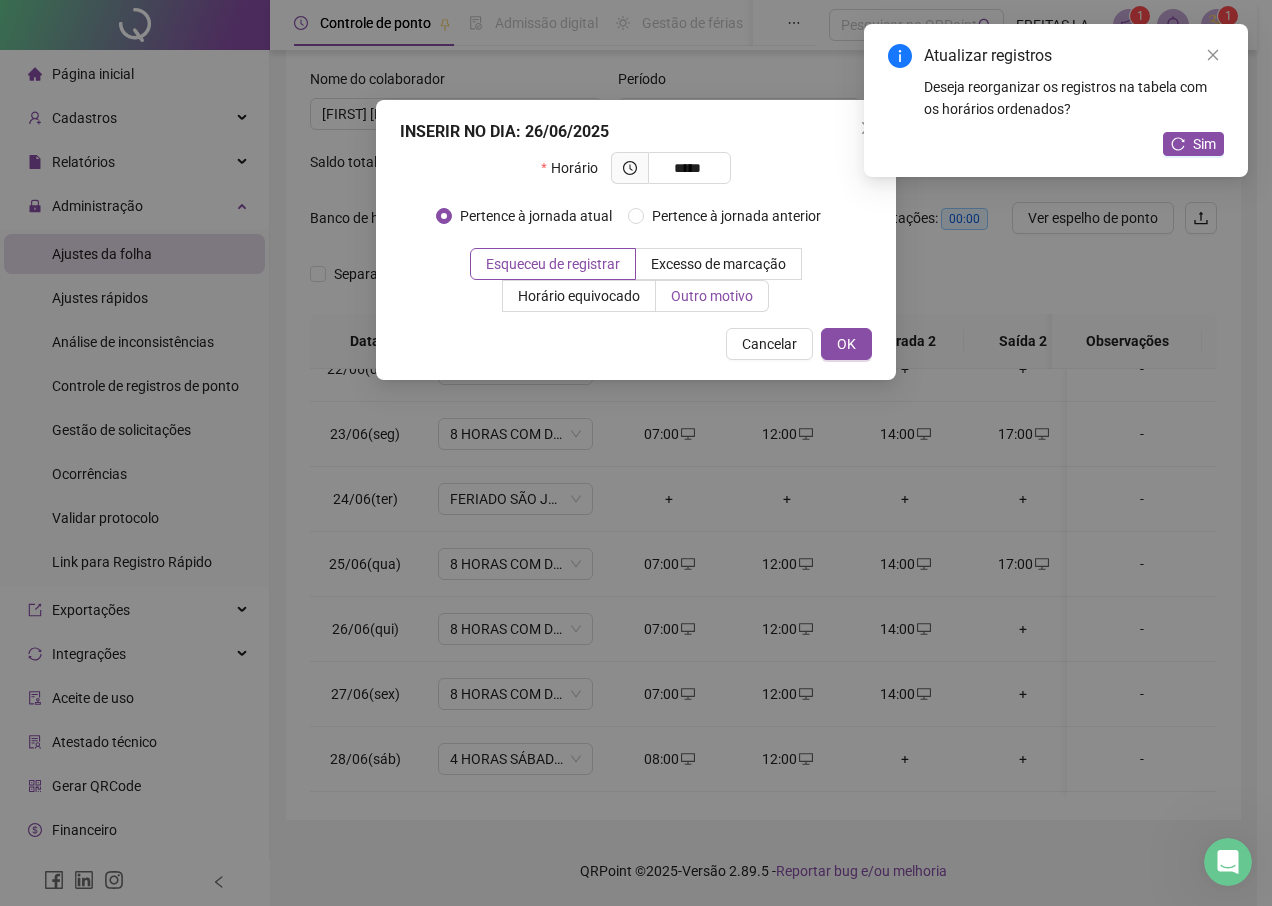 type on "*****" 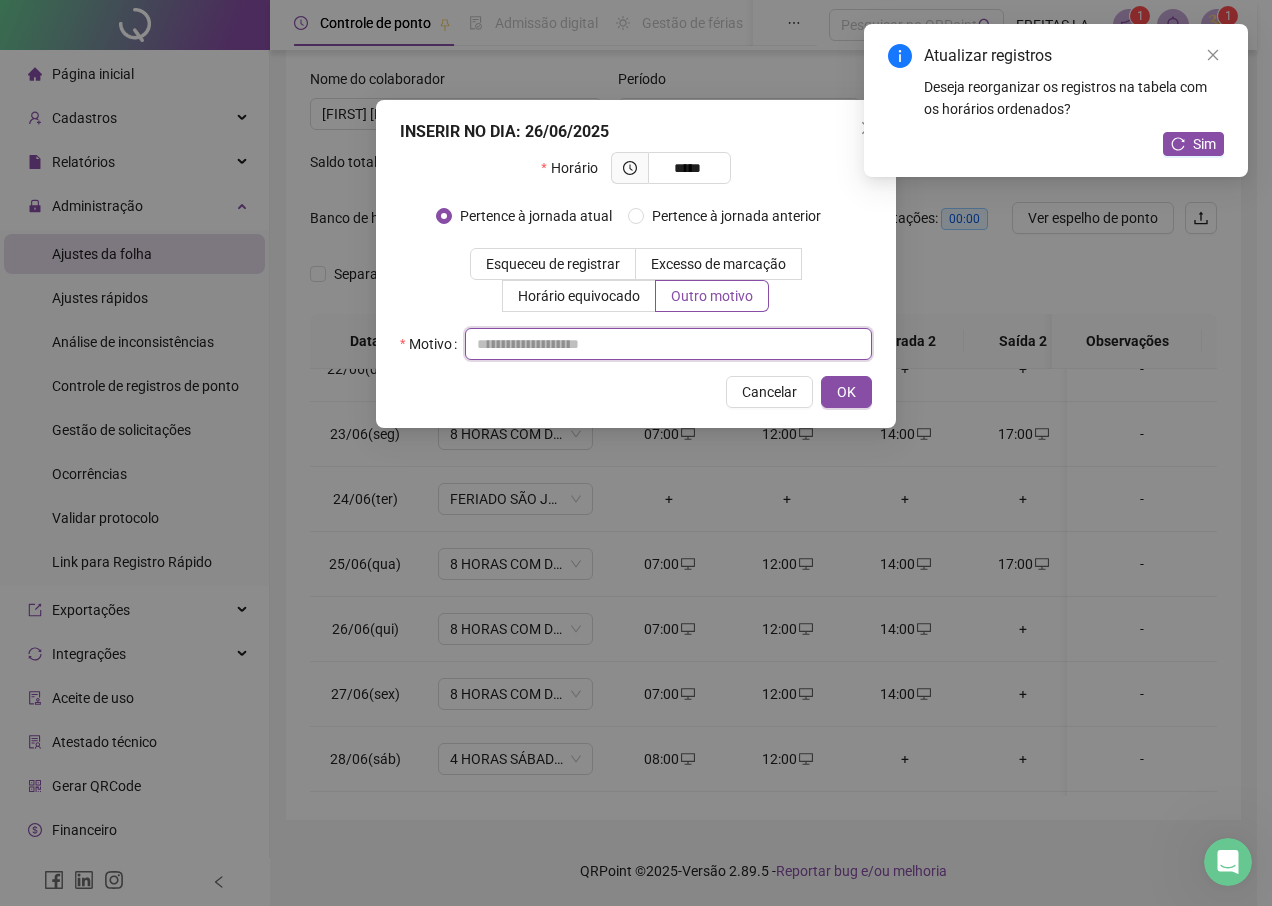 click at bounding box center [668, 344] 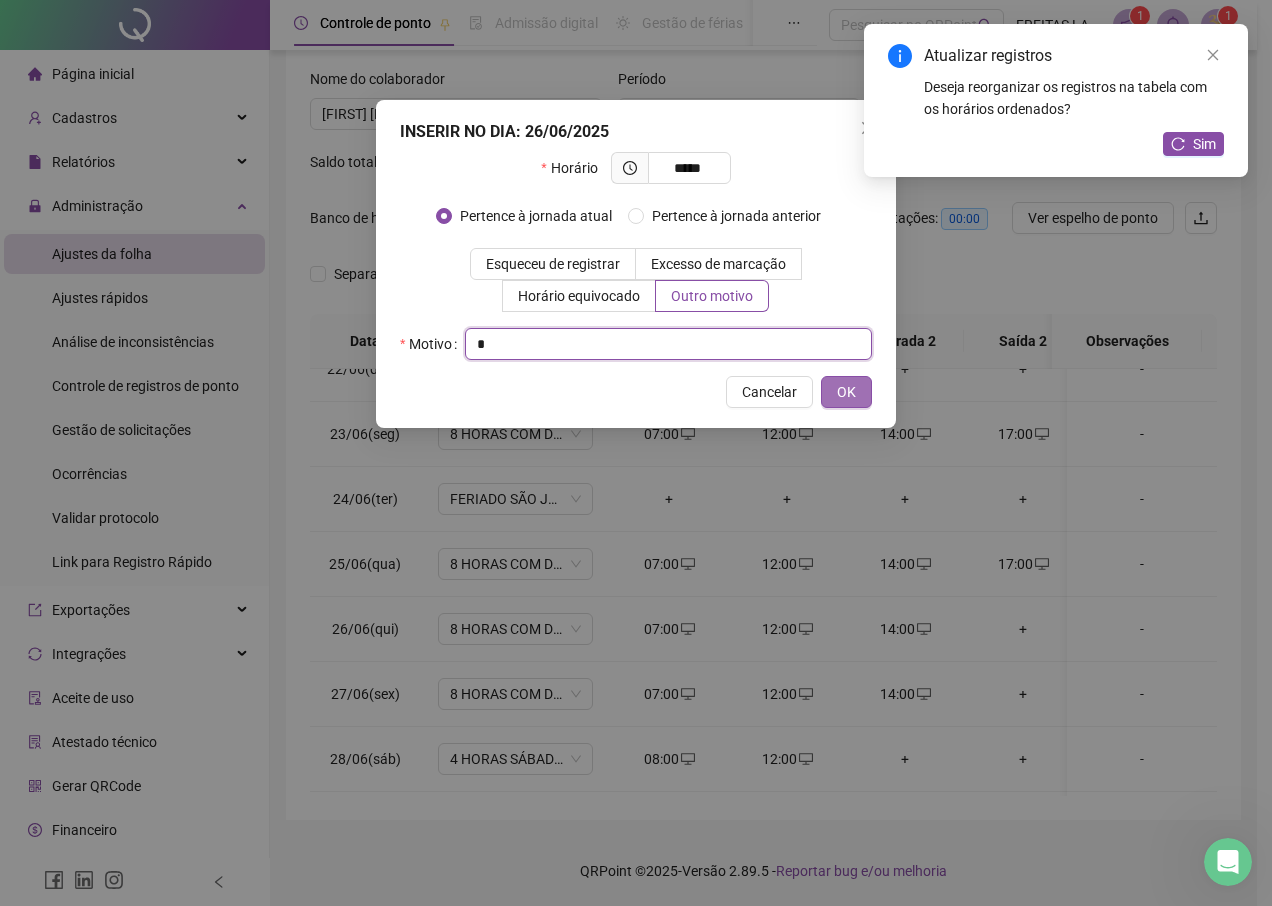 type on "*" 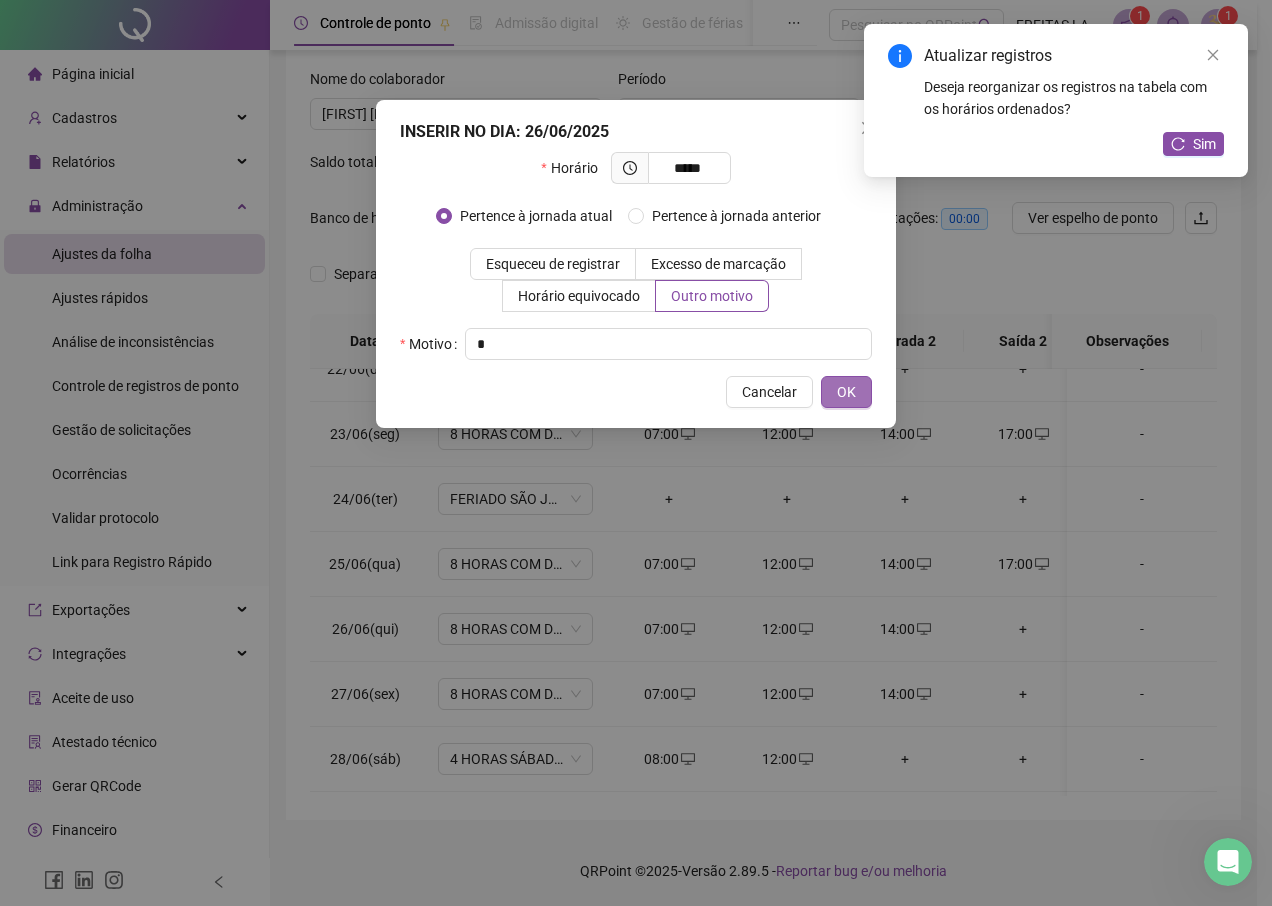 click on "OK" at bounding box center [846, 392] 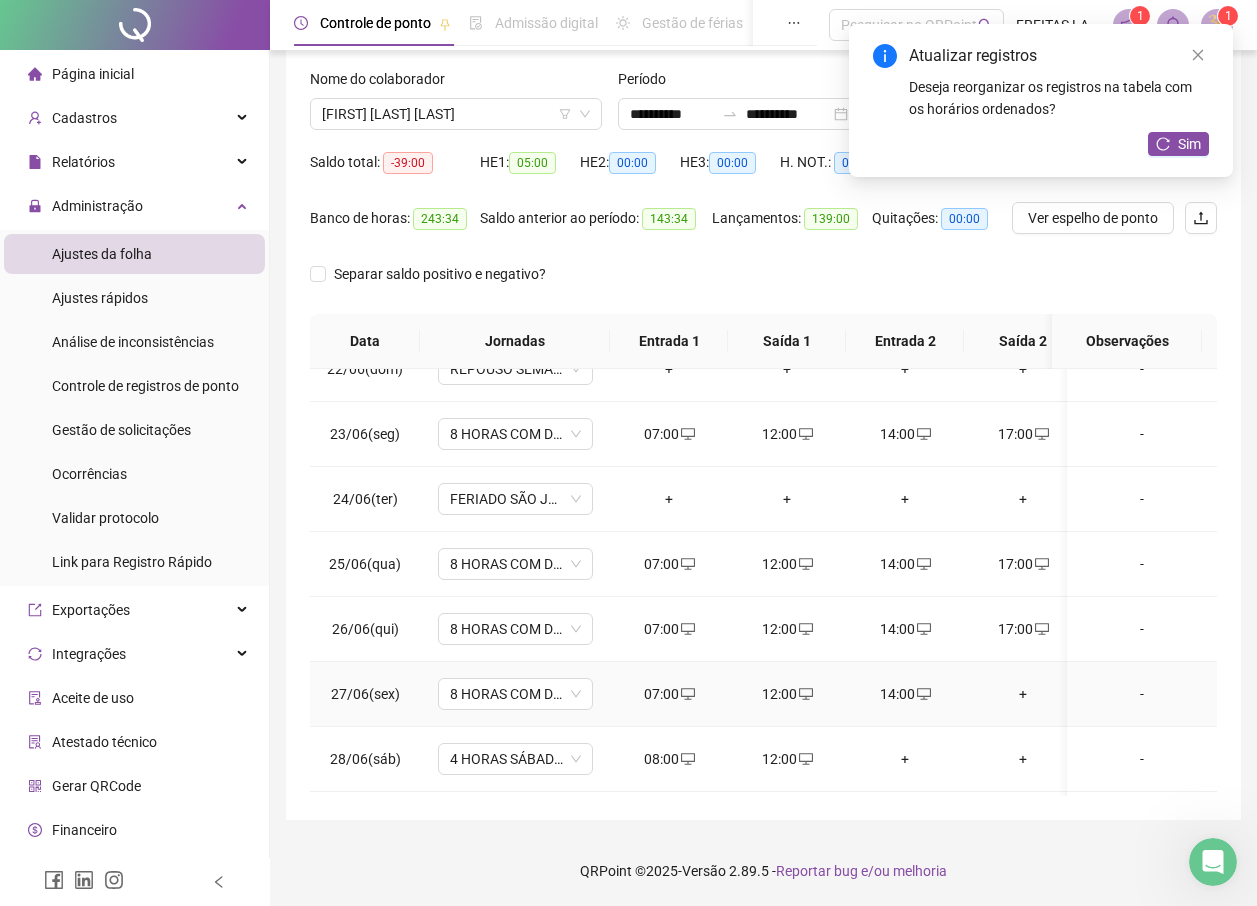 click on "+" at bounding box center (1023, 694) 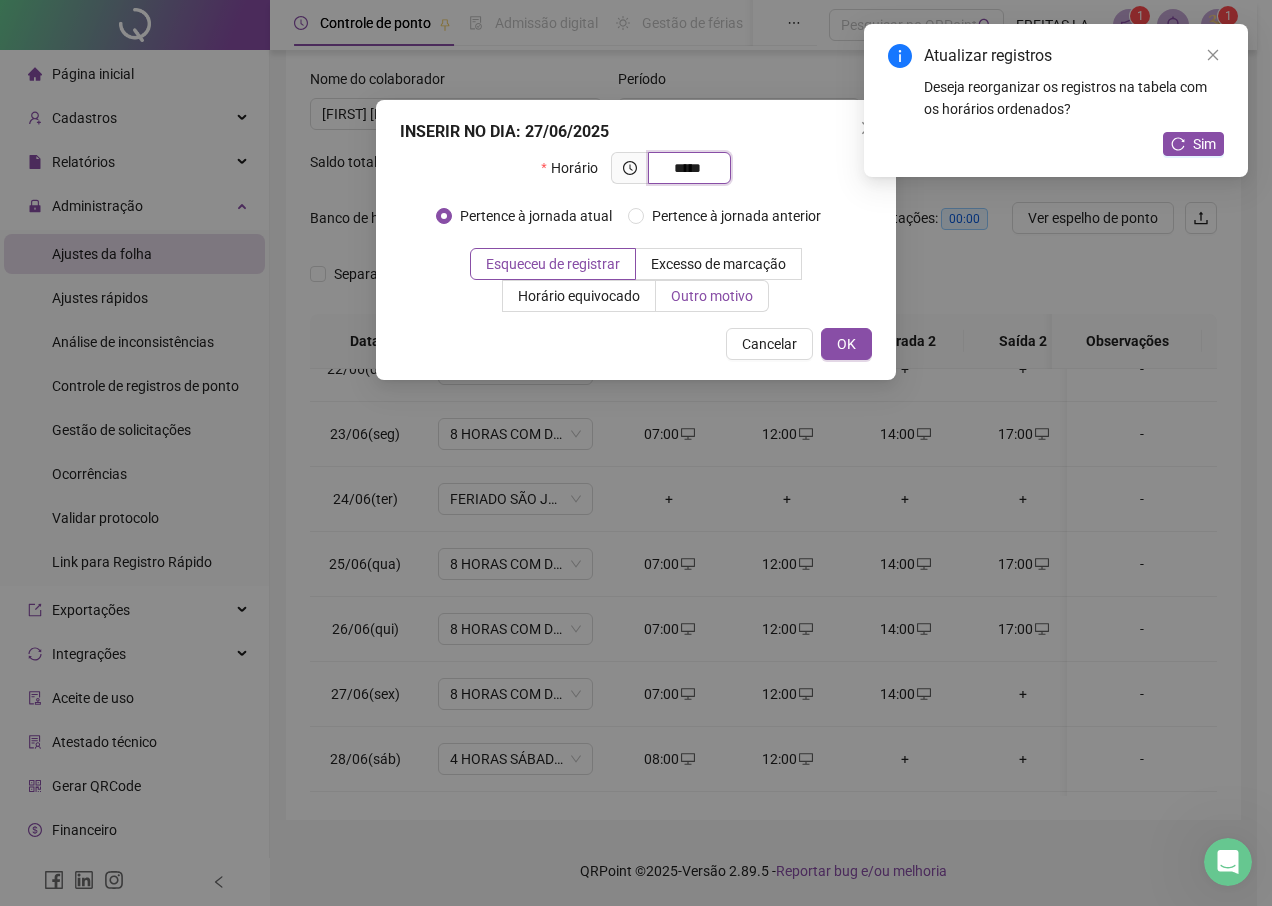 type on "*****" 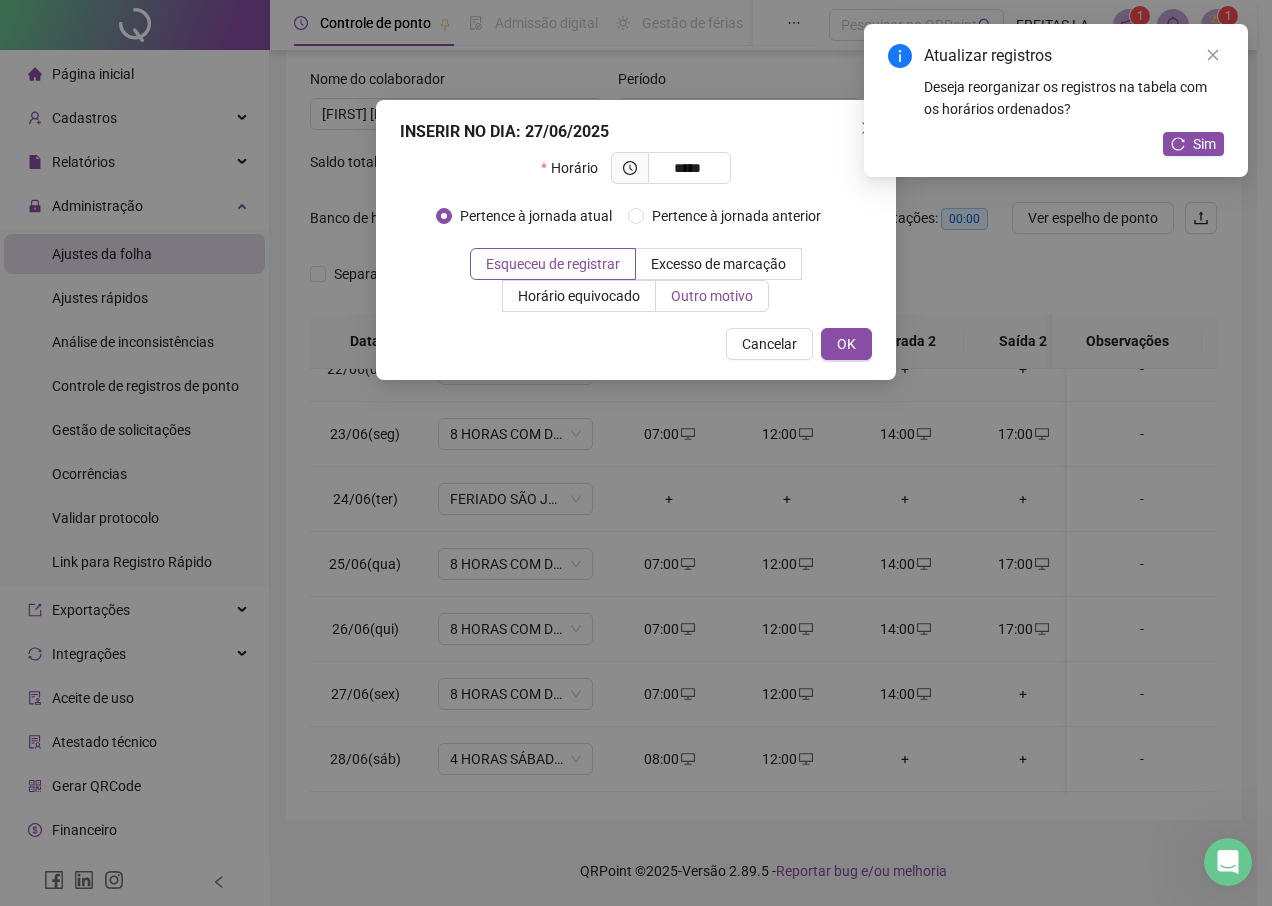 click on "Outro motivo" at bounding box center (712, 296) 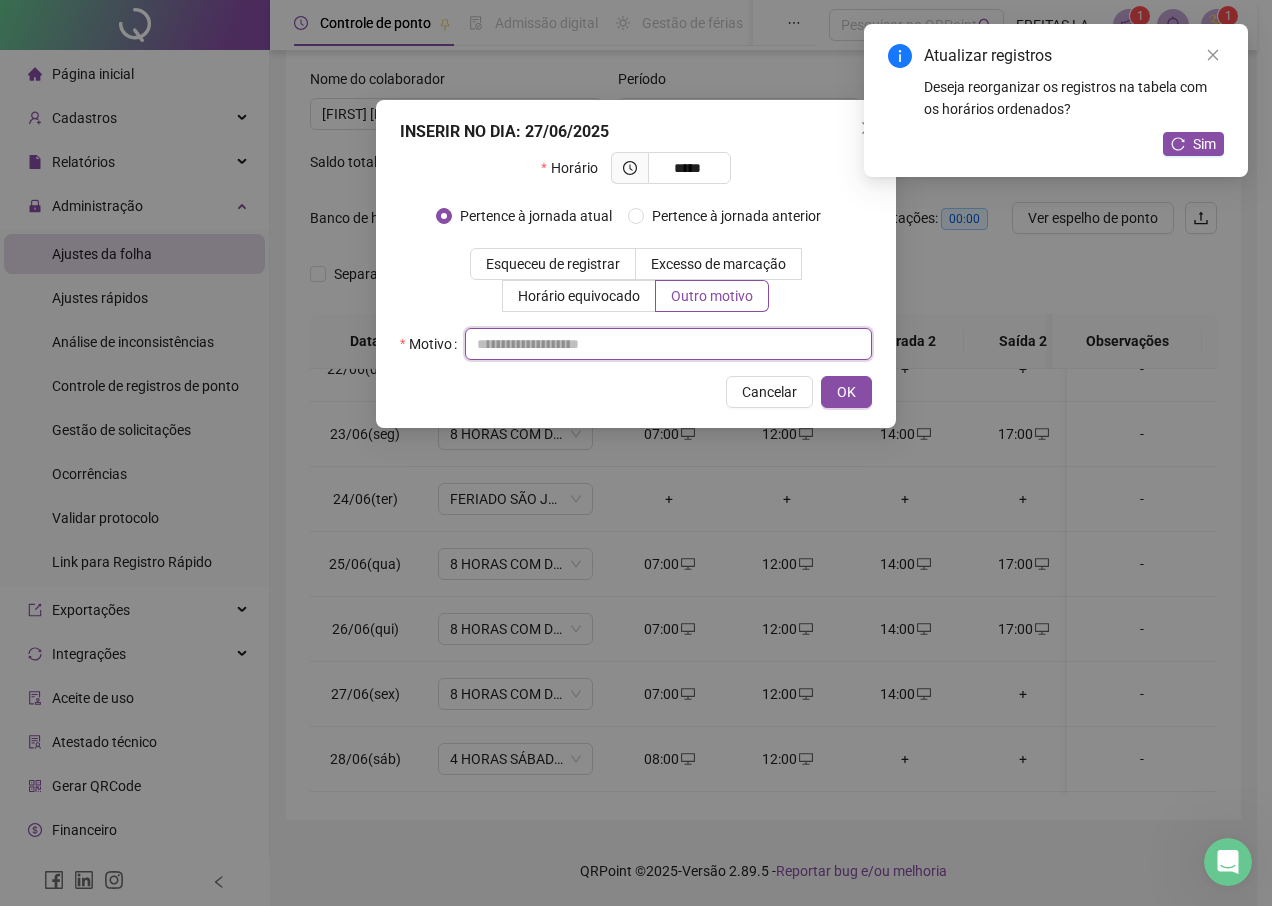 click at bounding box center [668, 344] 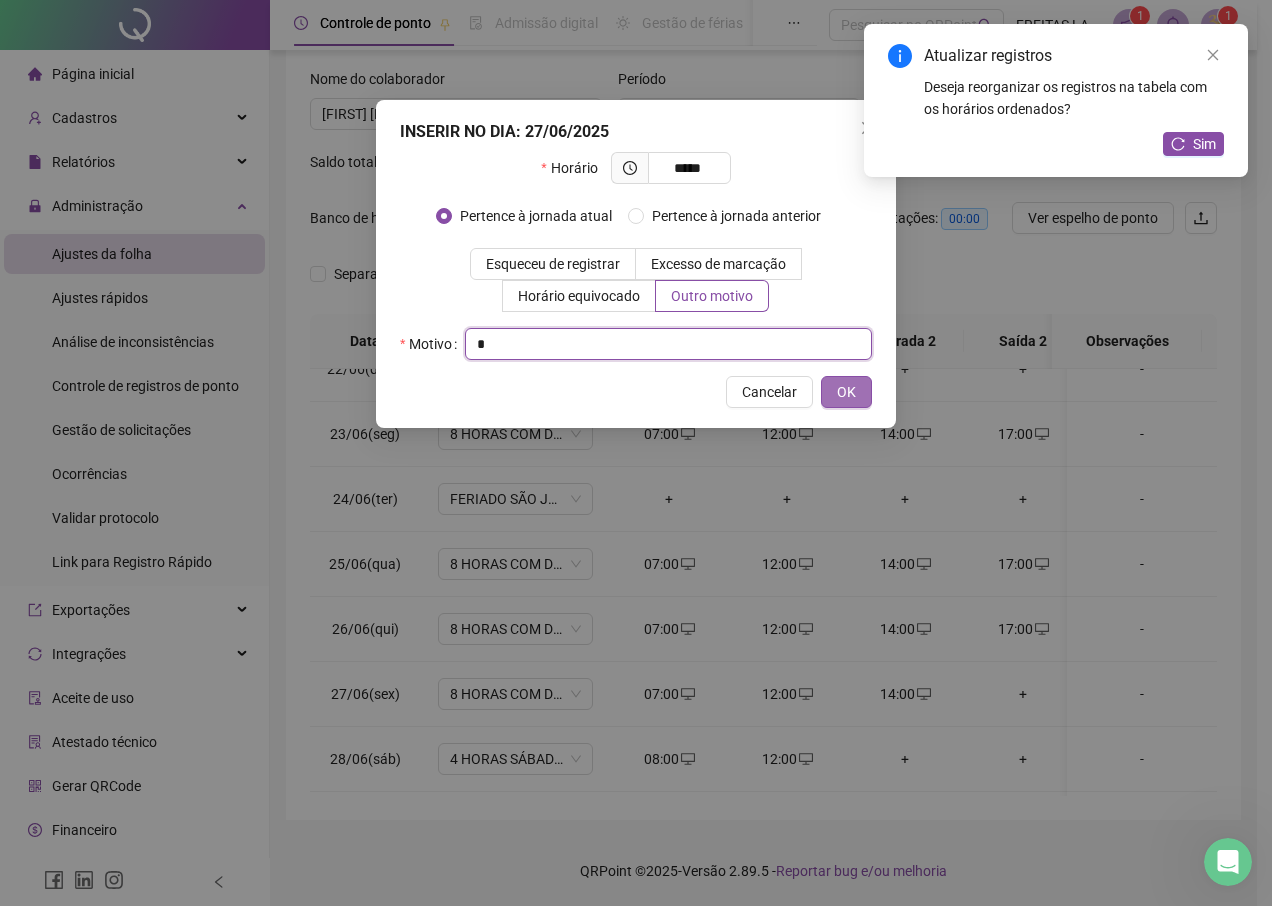 type on "*" 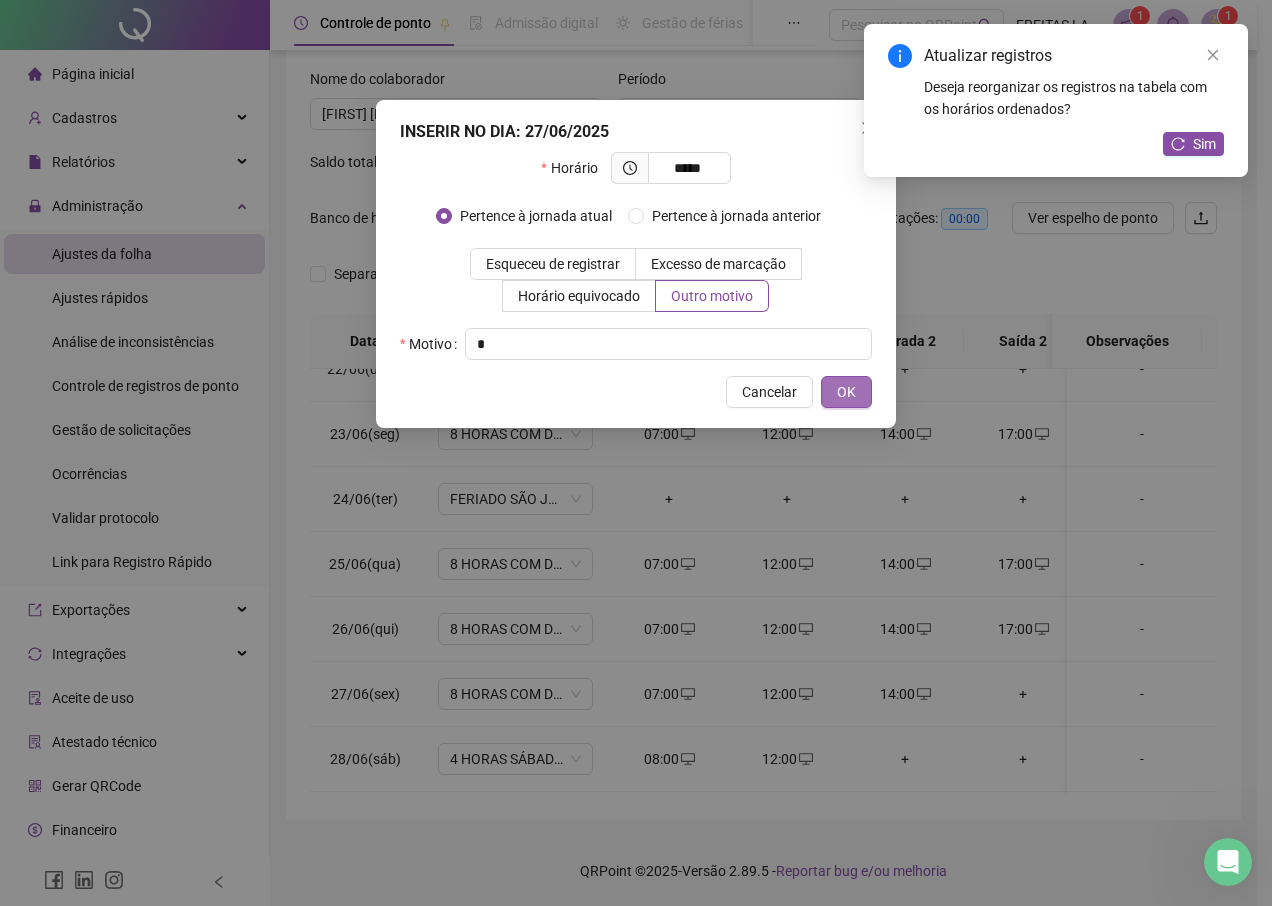 click on "OK" at bounding box center (846, 392) 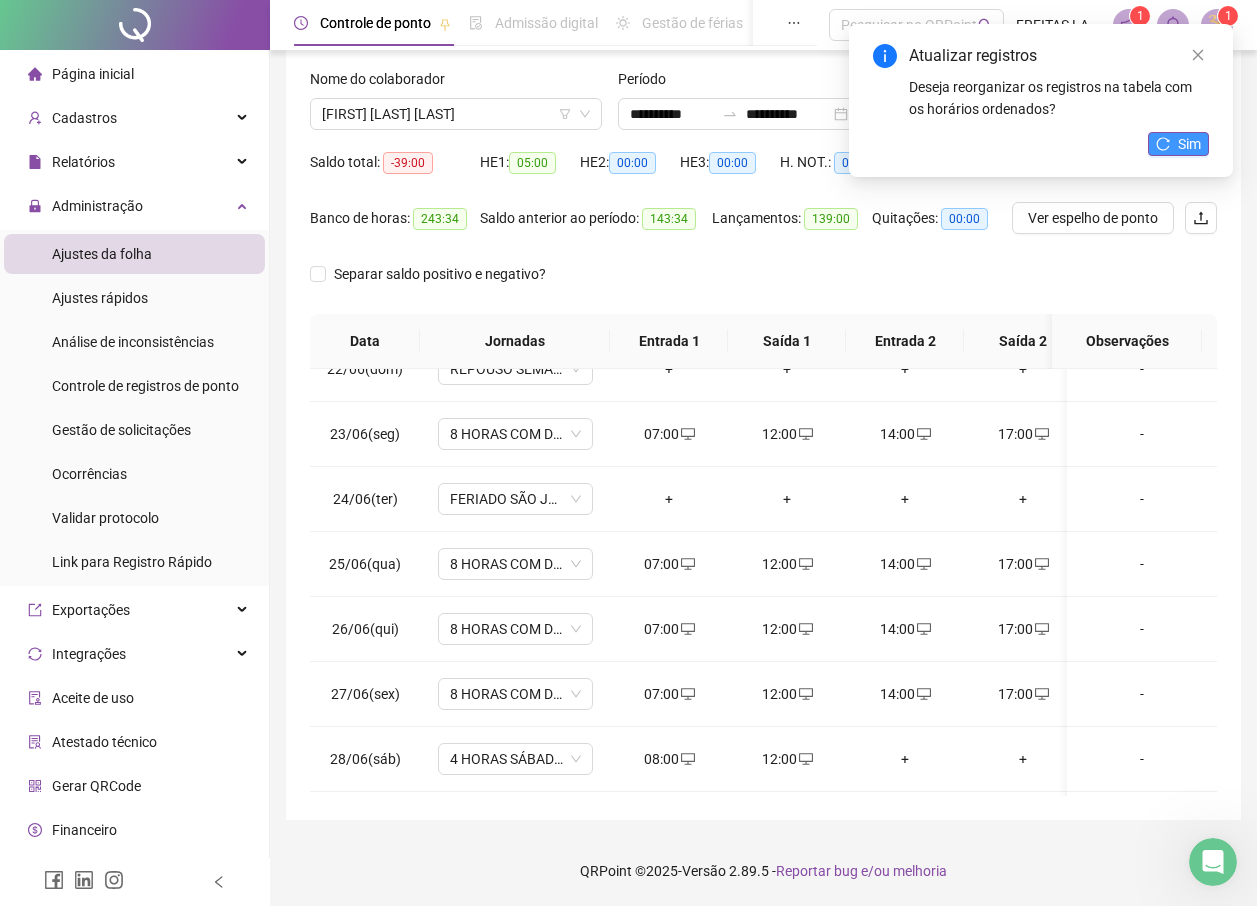 click on "Sim" at bounding box center [1178, 144] 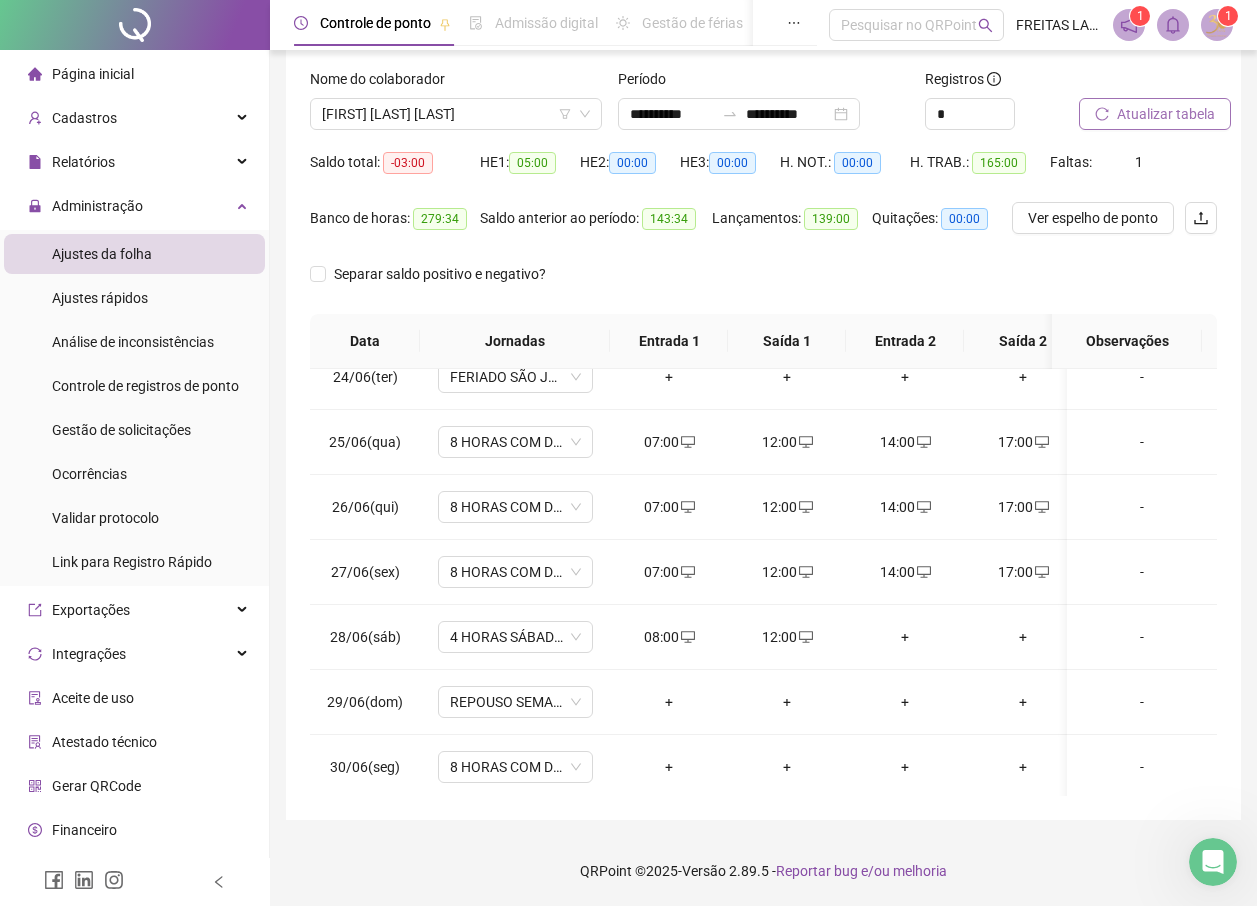 scroll, scrollTop: 1538, scrollLeft: 0, axis: vertical 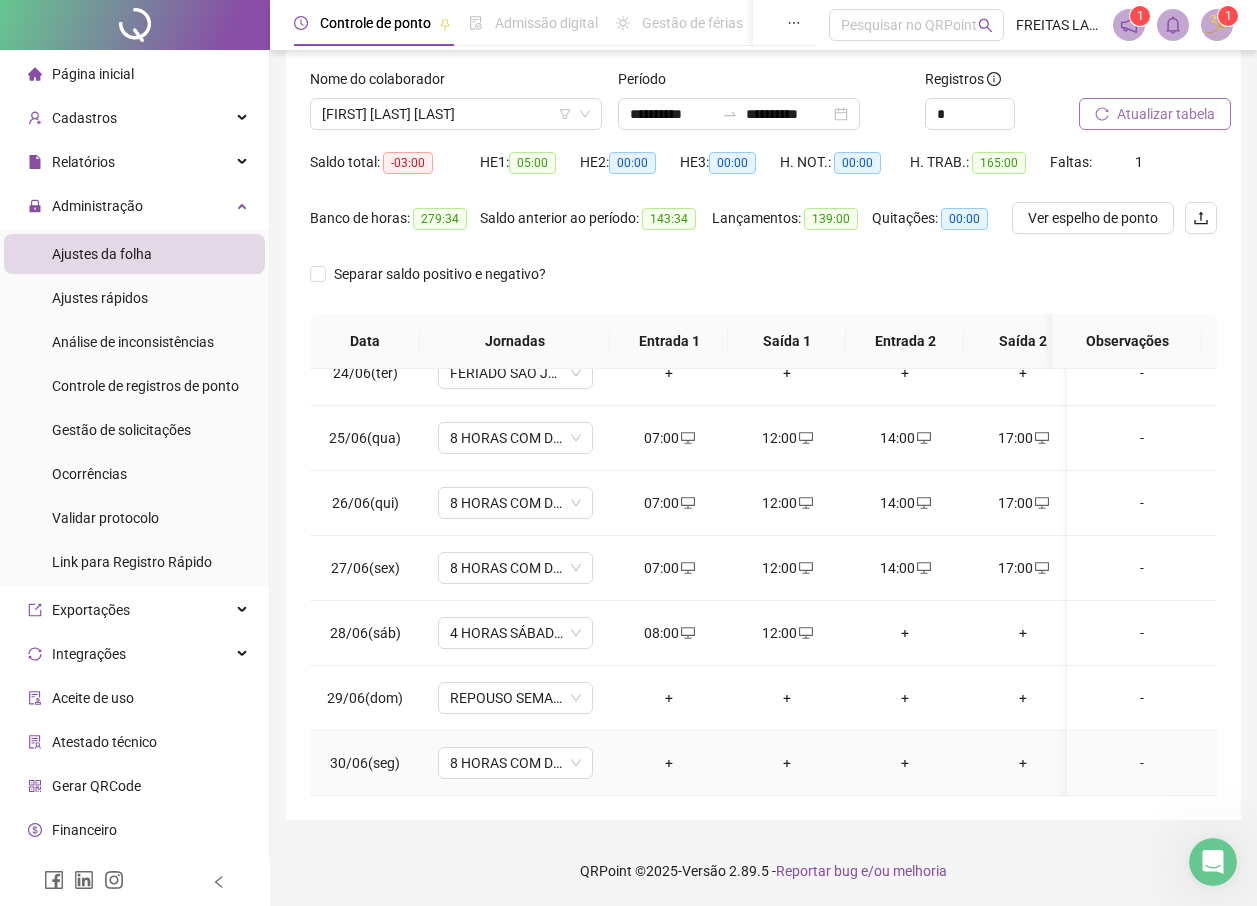 click on "+" at bounding box center [669, 763] 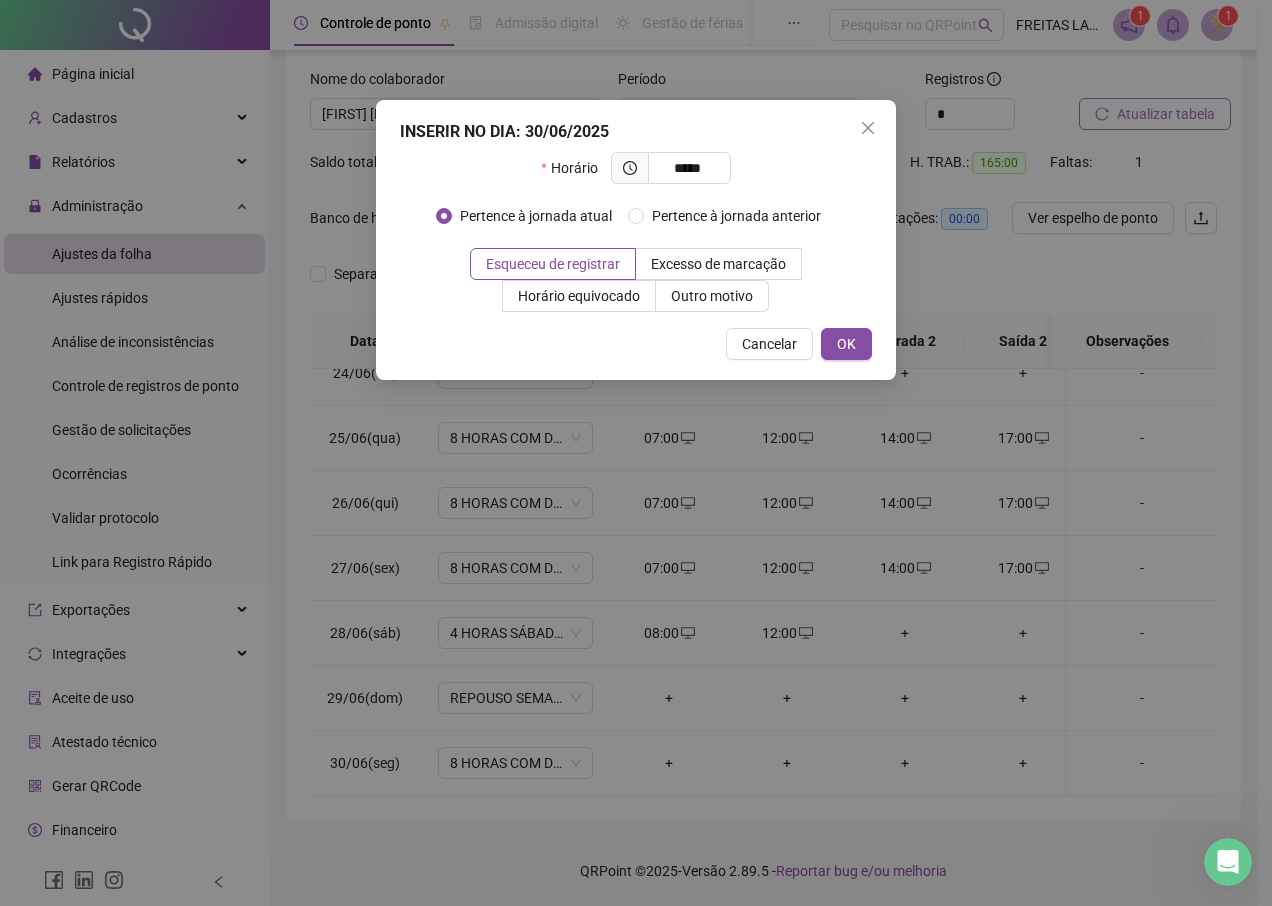 type on "*****" 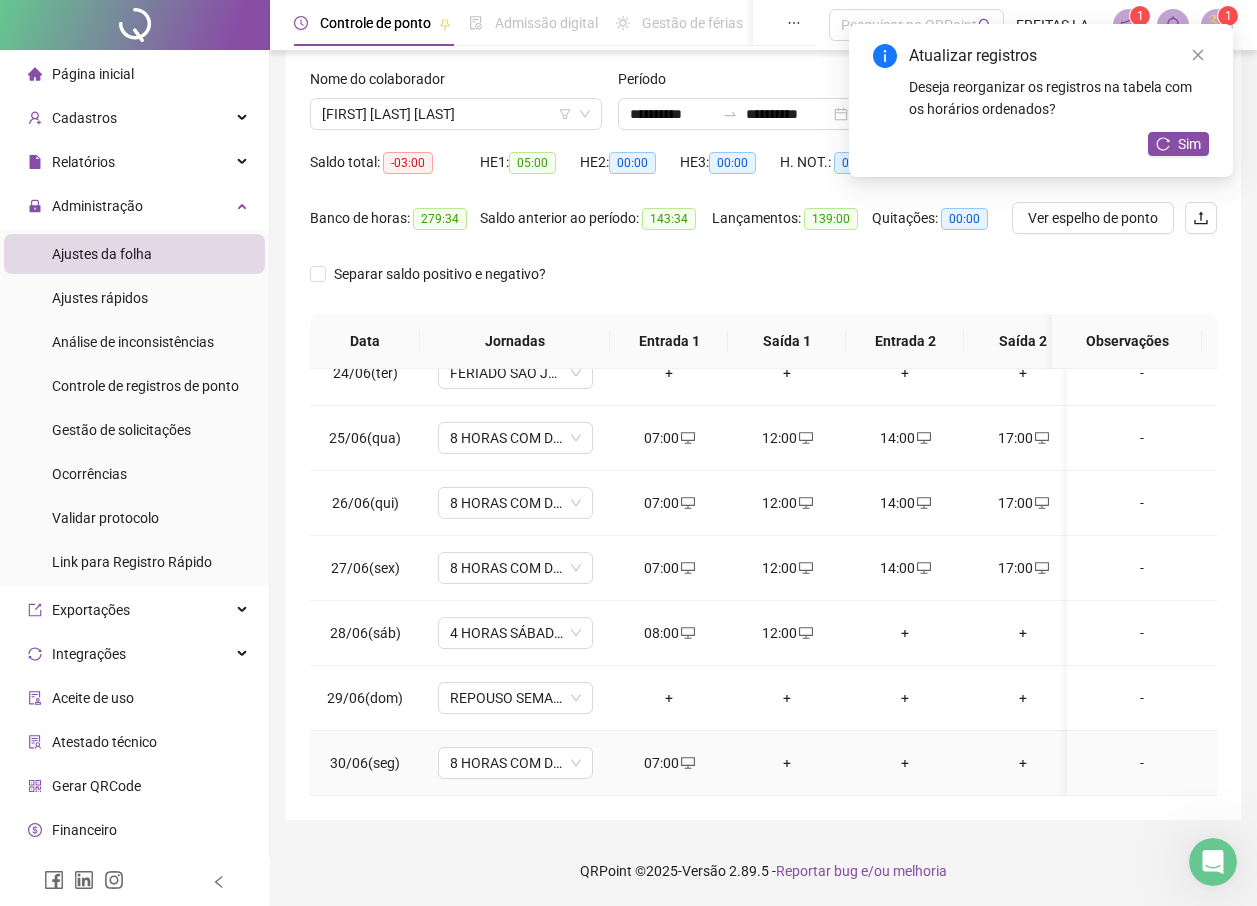click on "+" at bounding box center (787, 763) 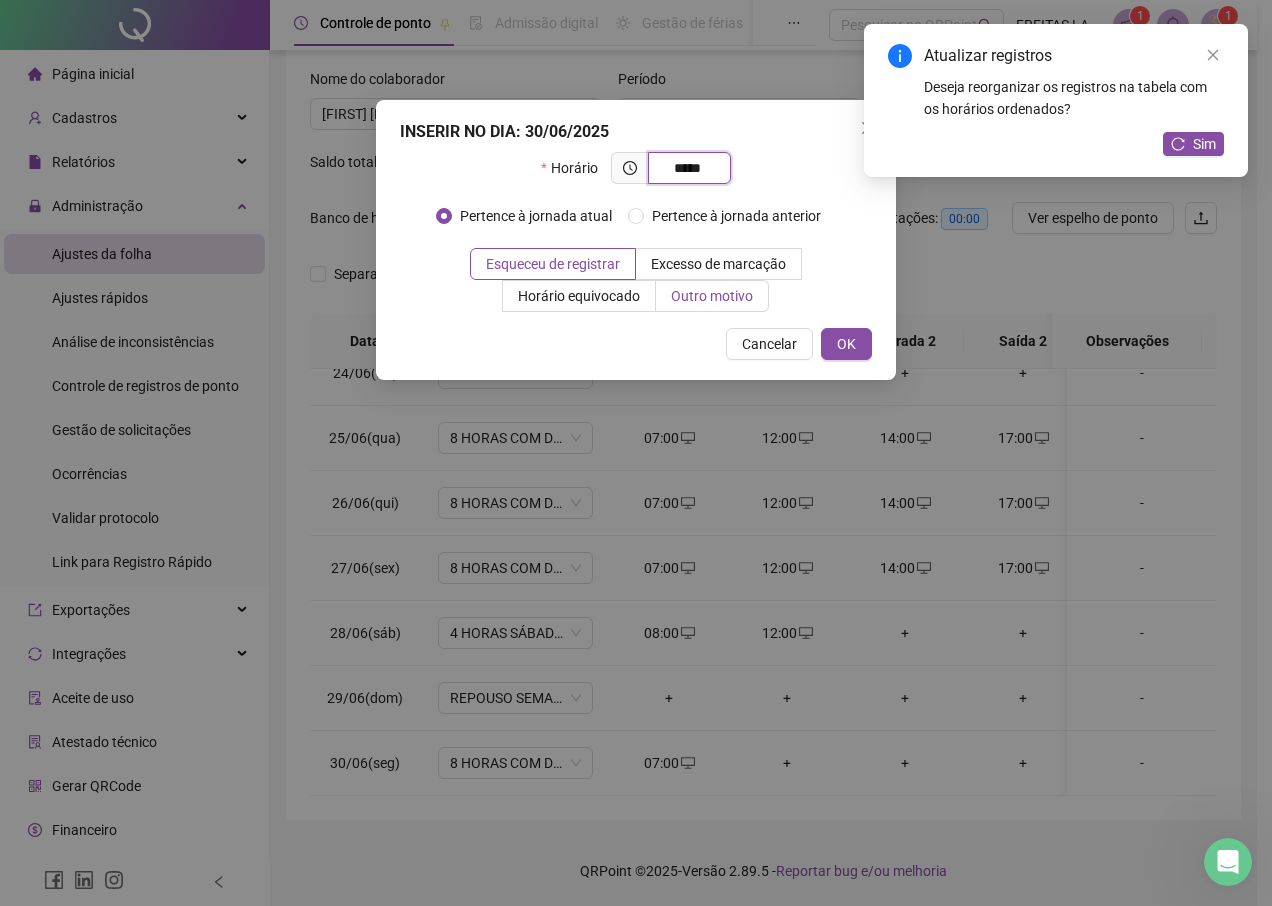 type on "*****" 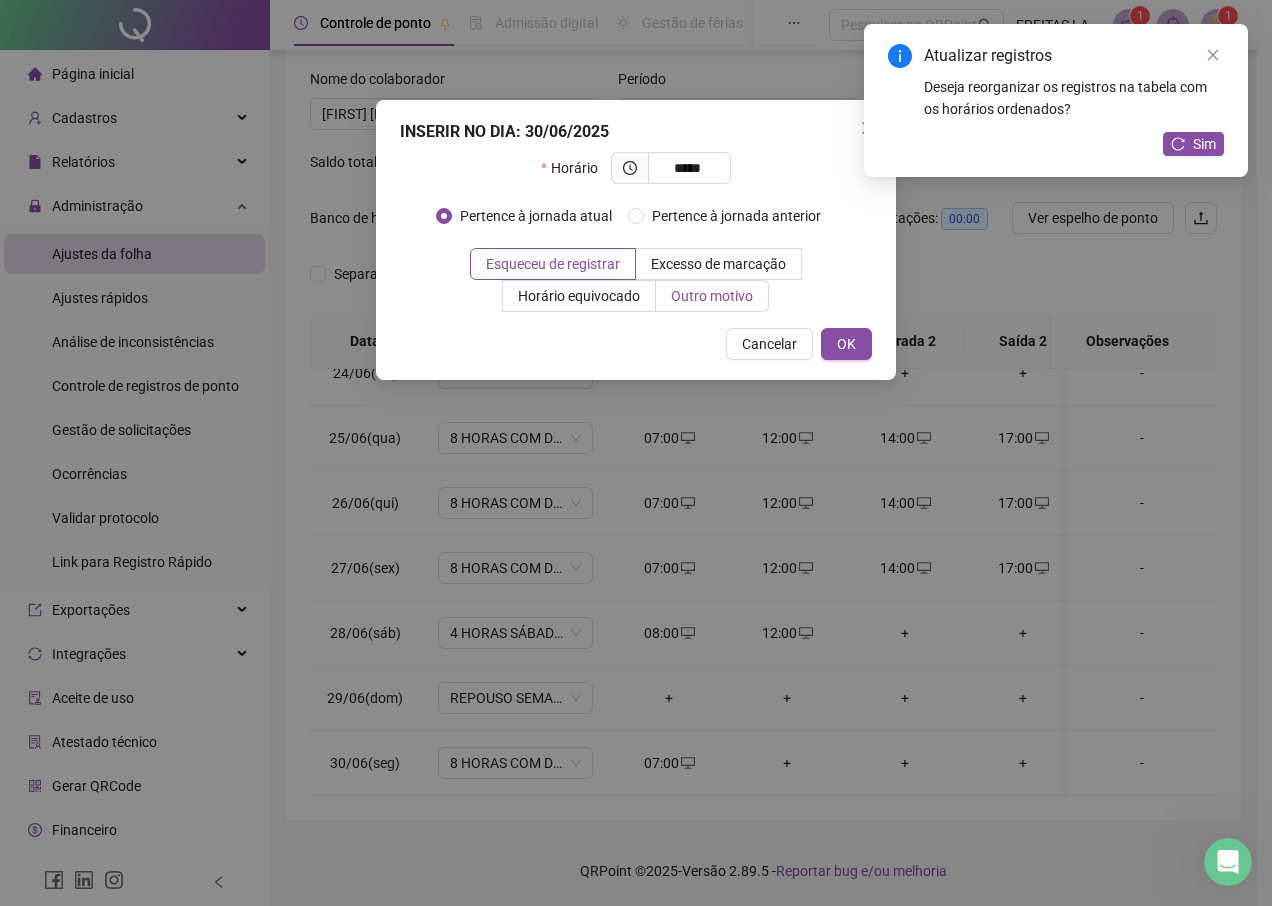 click on "Outro motivo" at bounding box center [712, 296] 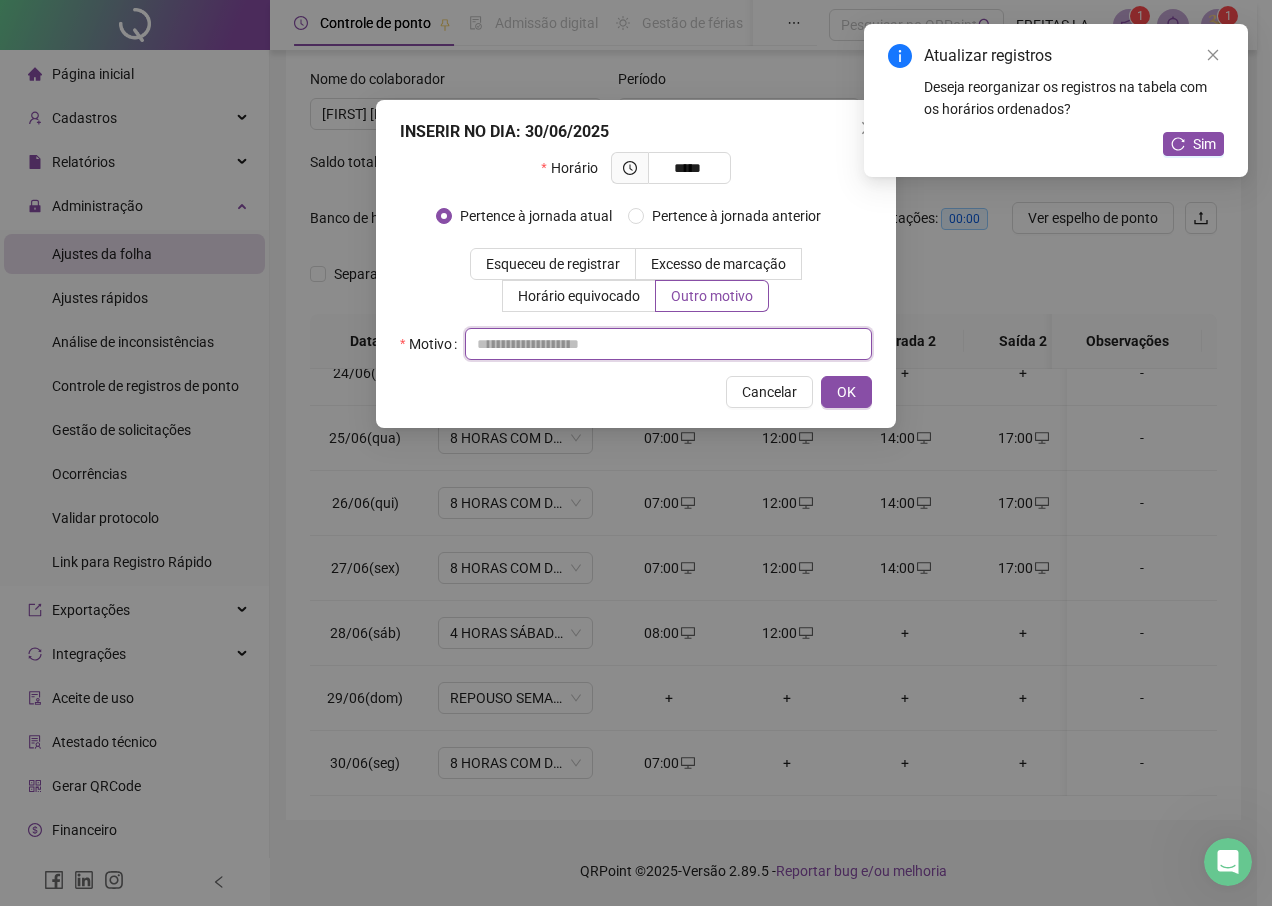click at bounding box center [668, 344] 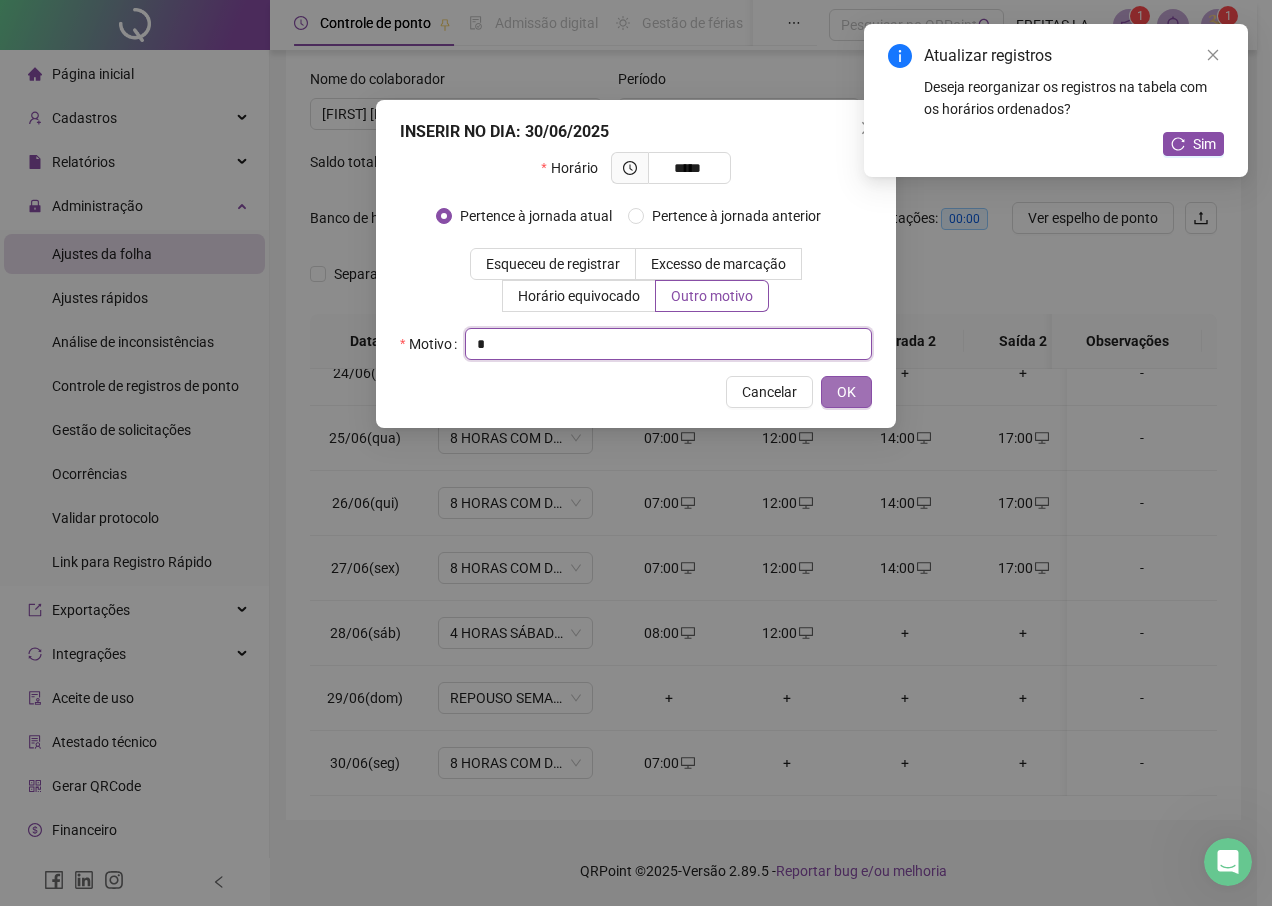 type on "*" 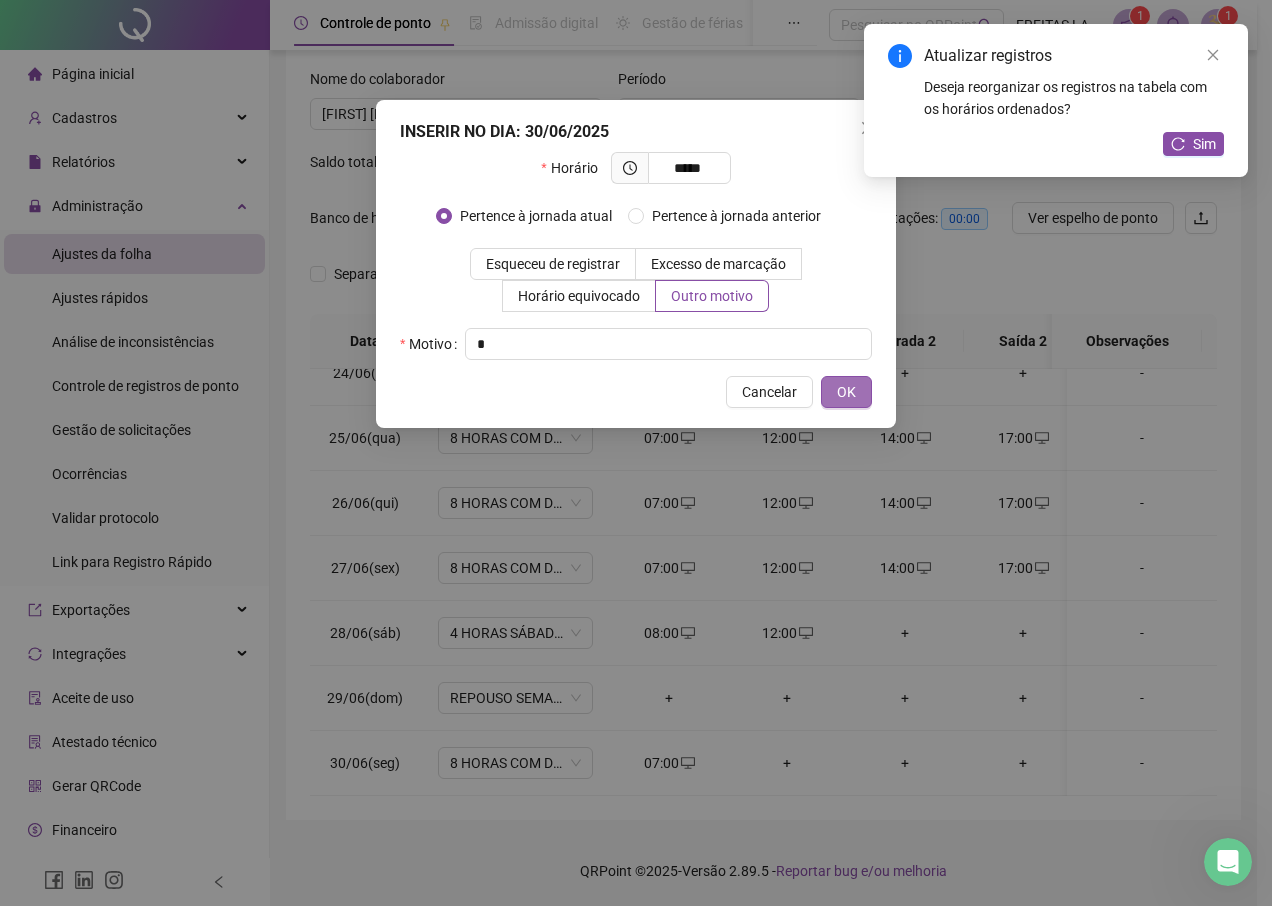 click on "OK" at bounding box center [846, 392] 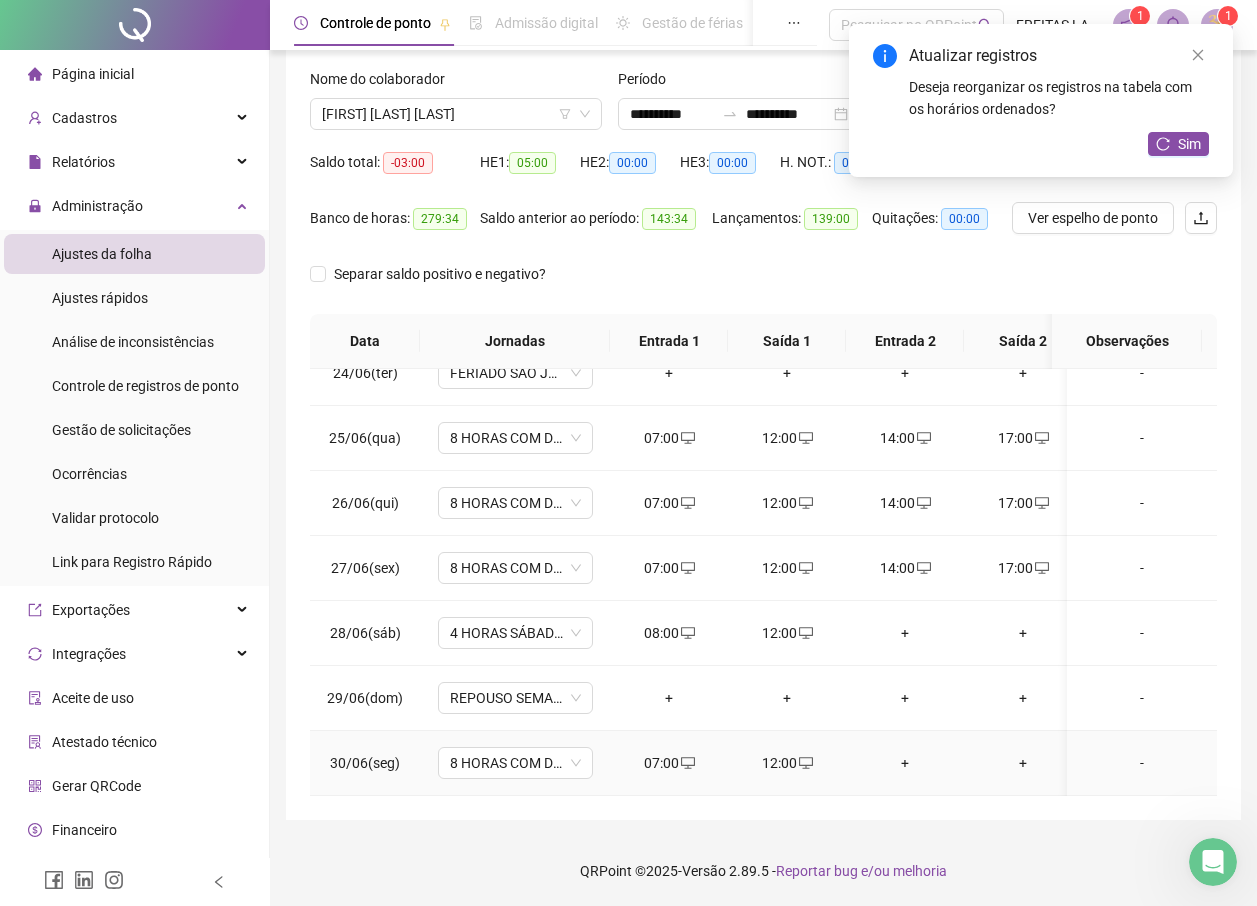click on "+" at bounding box center (905, 763) 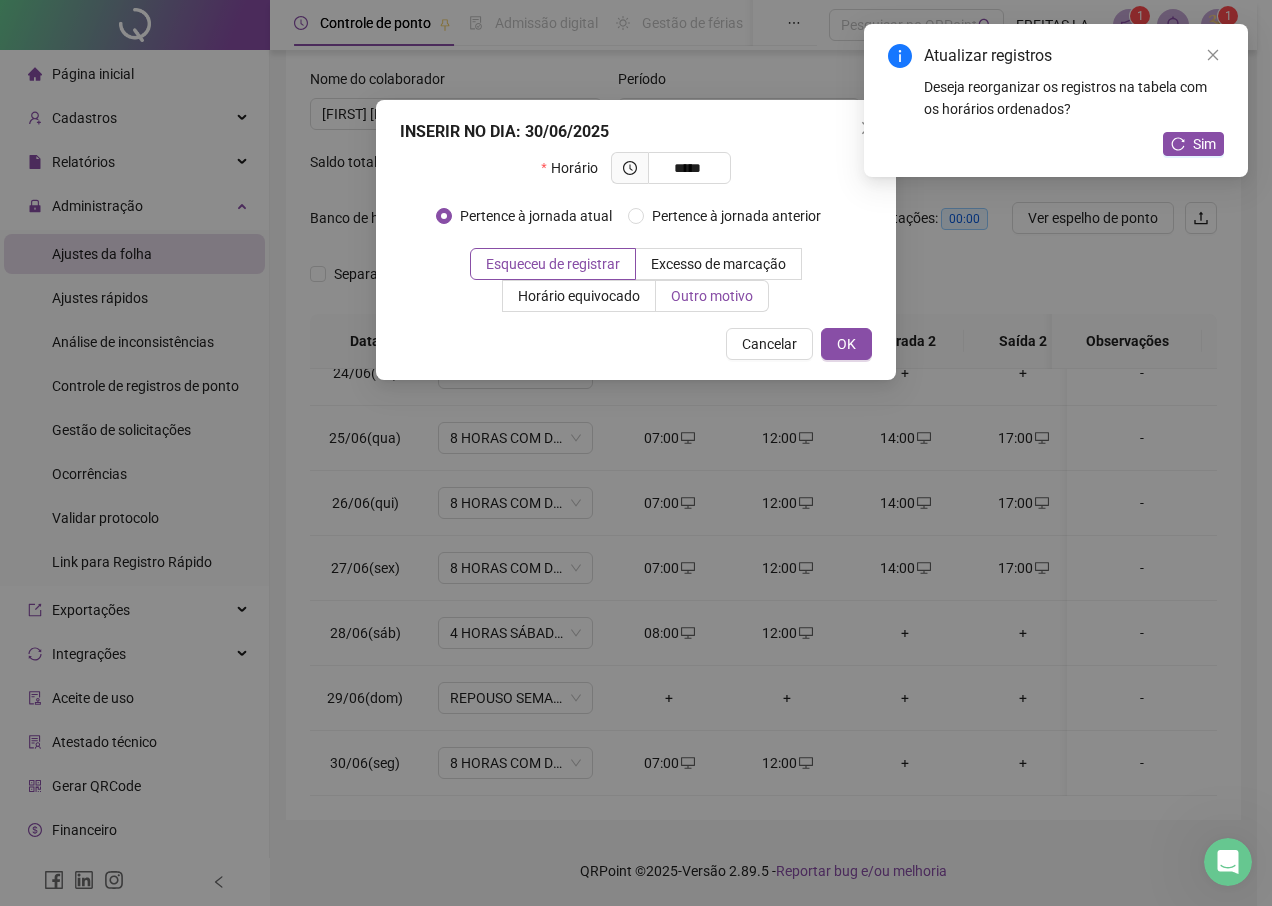 type on "*****" 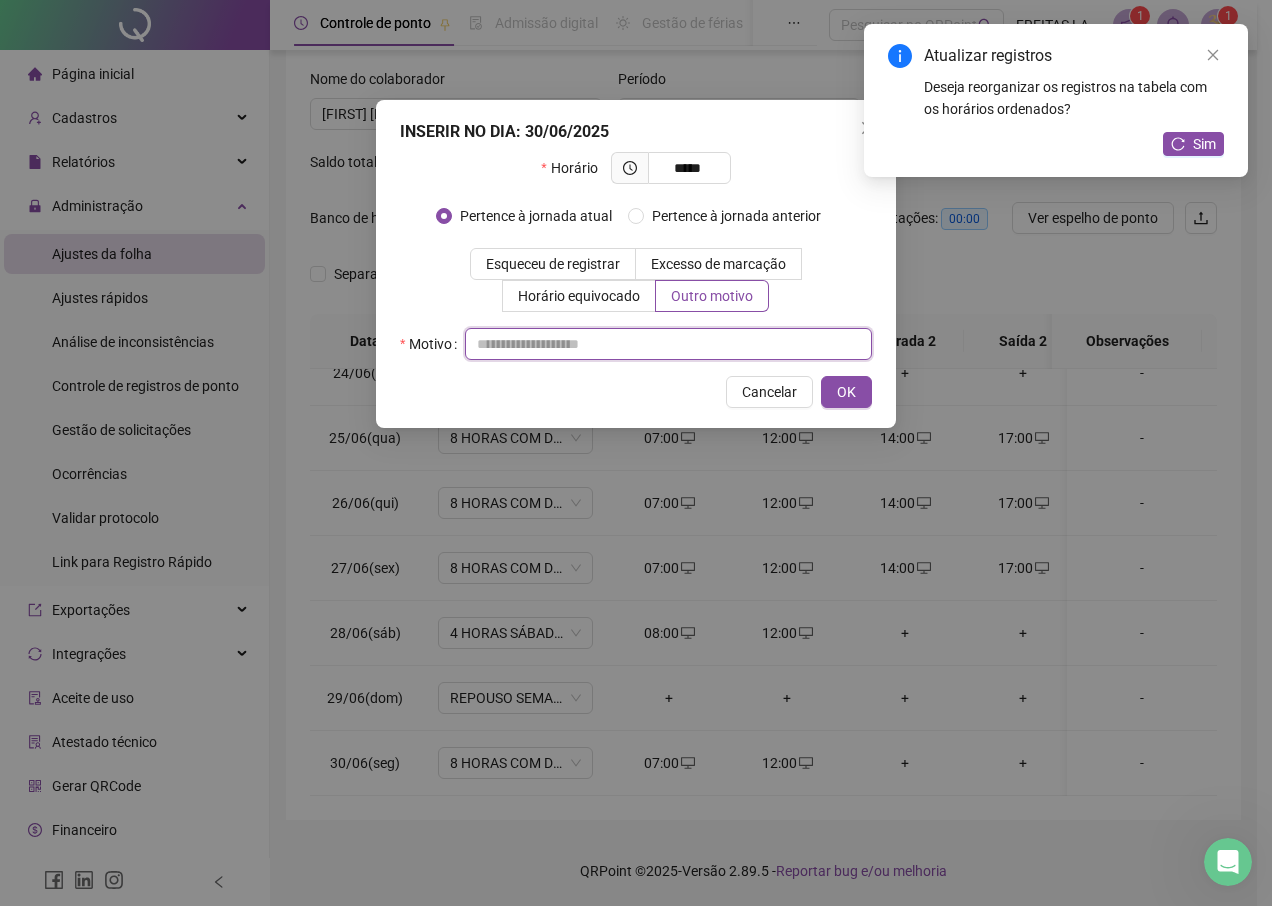 click at bounding box center (668, 344) 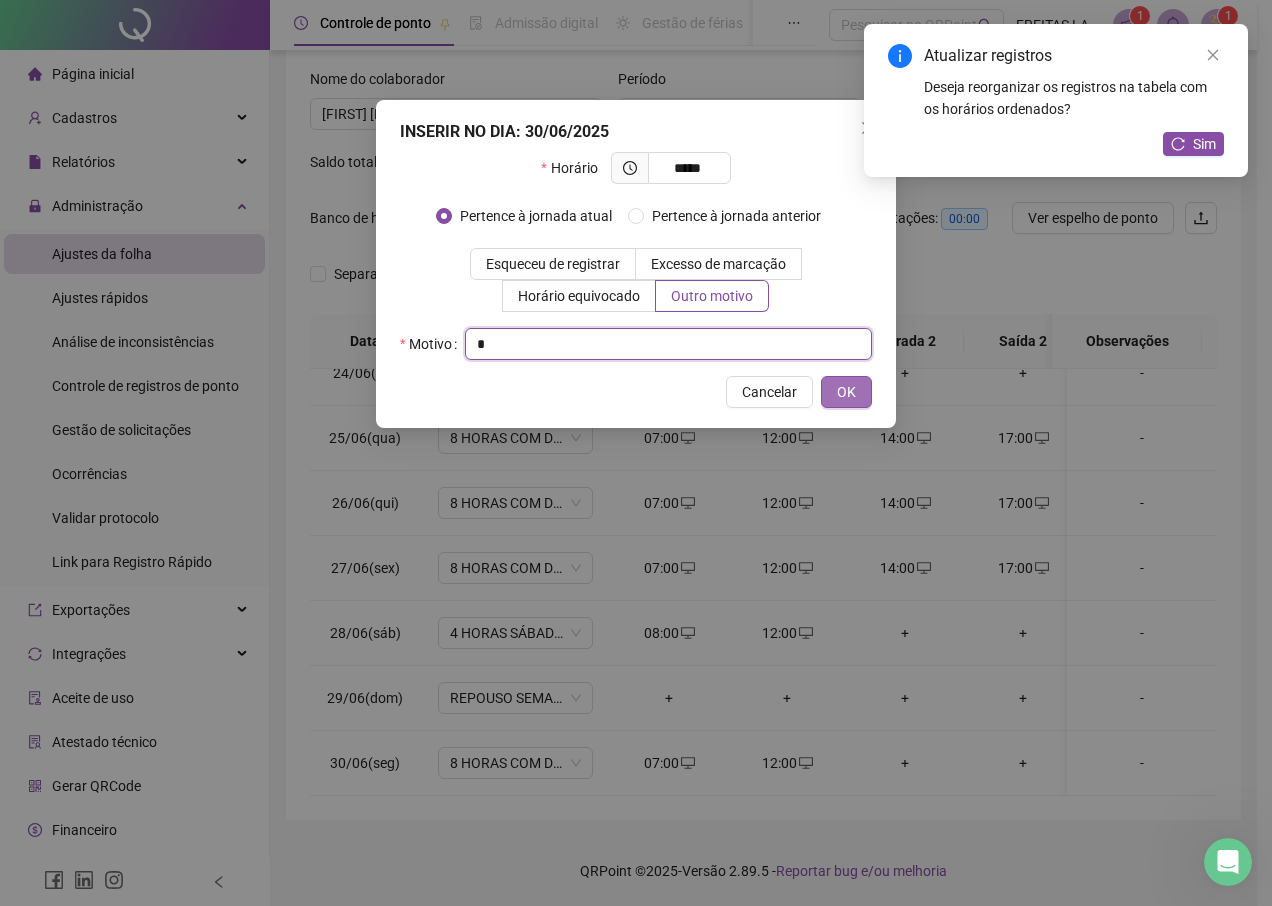 type on "*" 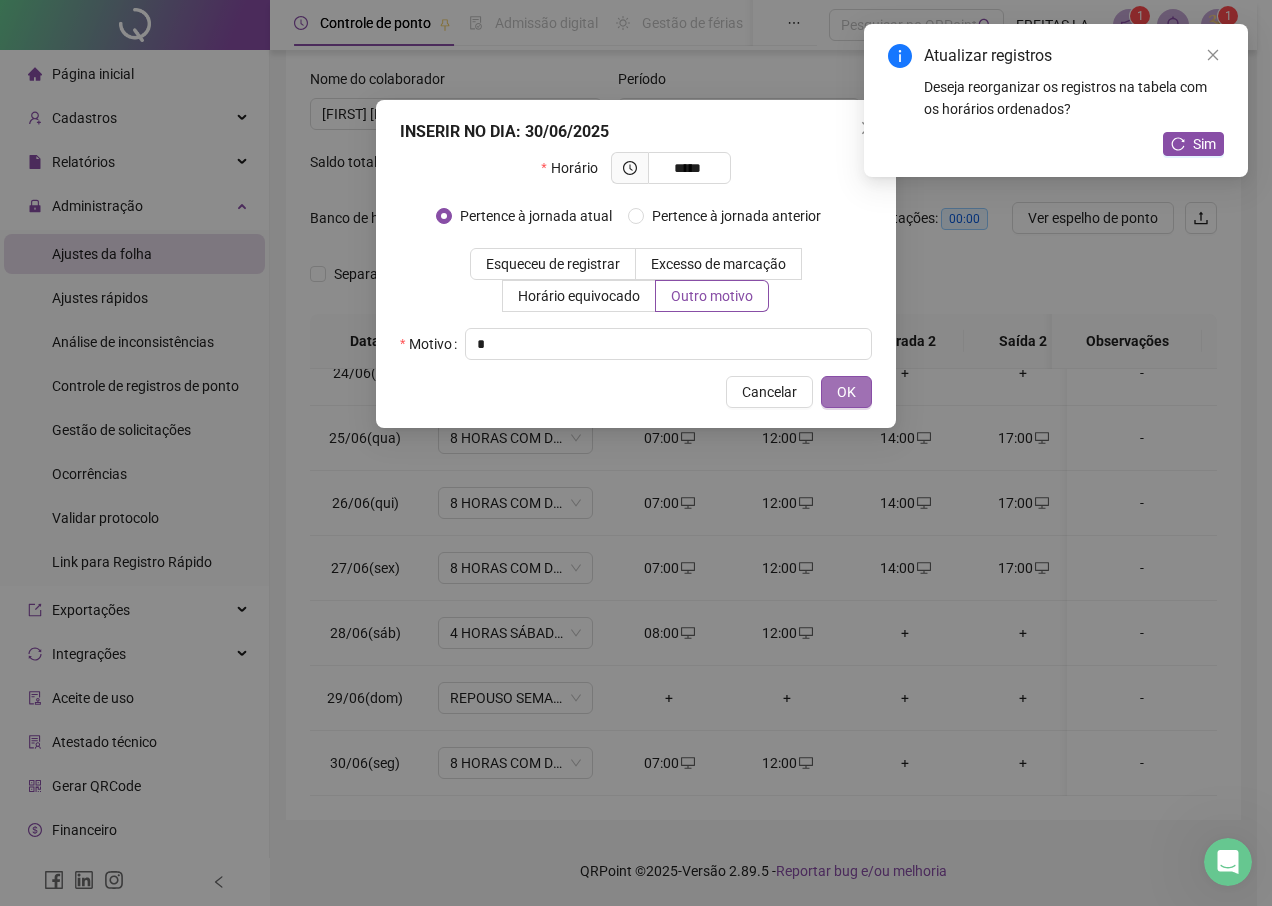 click on "OK" at bounding box center [846, 392] 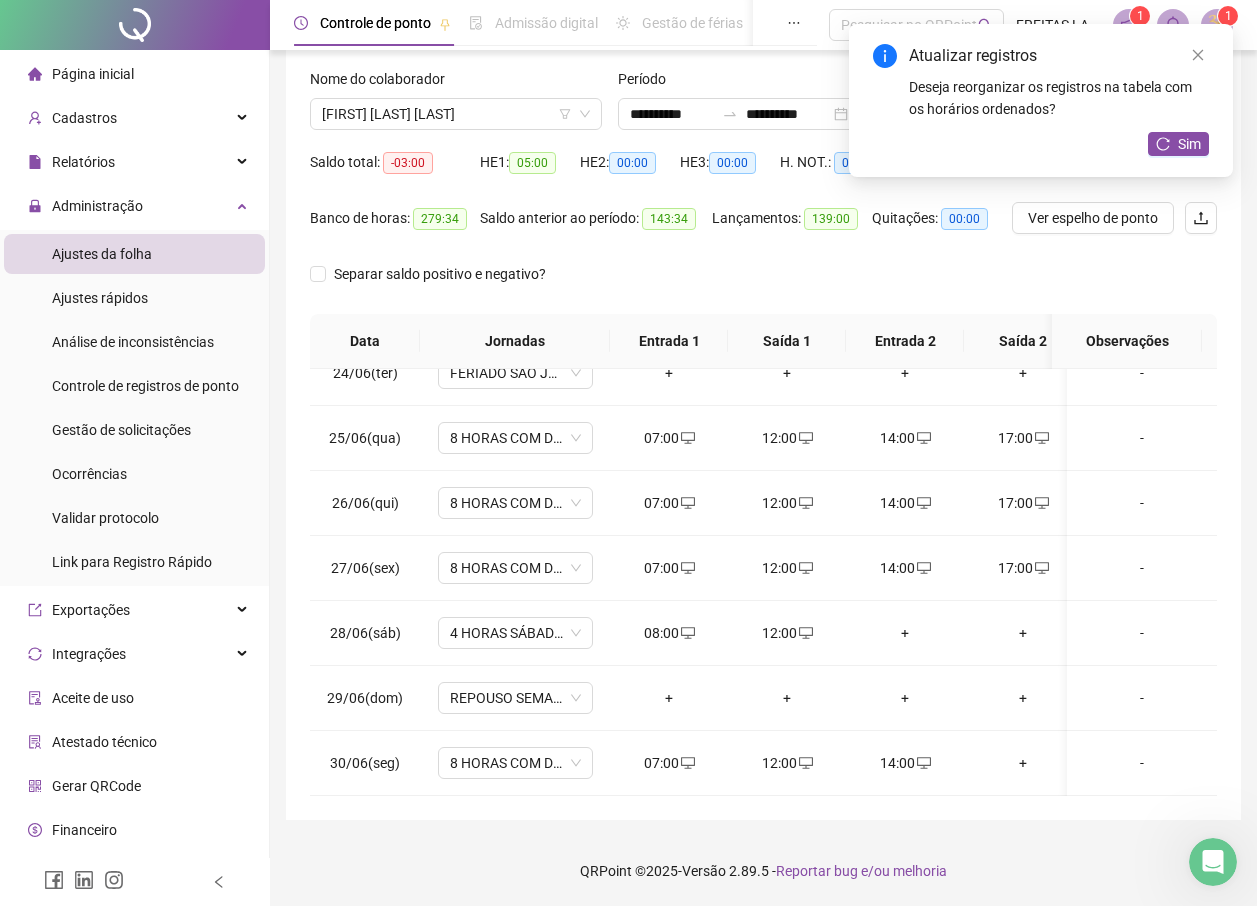 click on "+" at bounding box center [1023, 763] 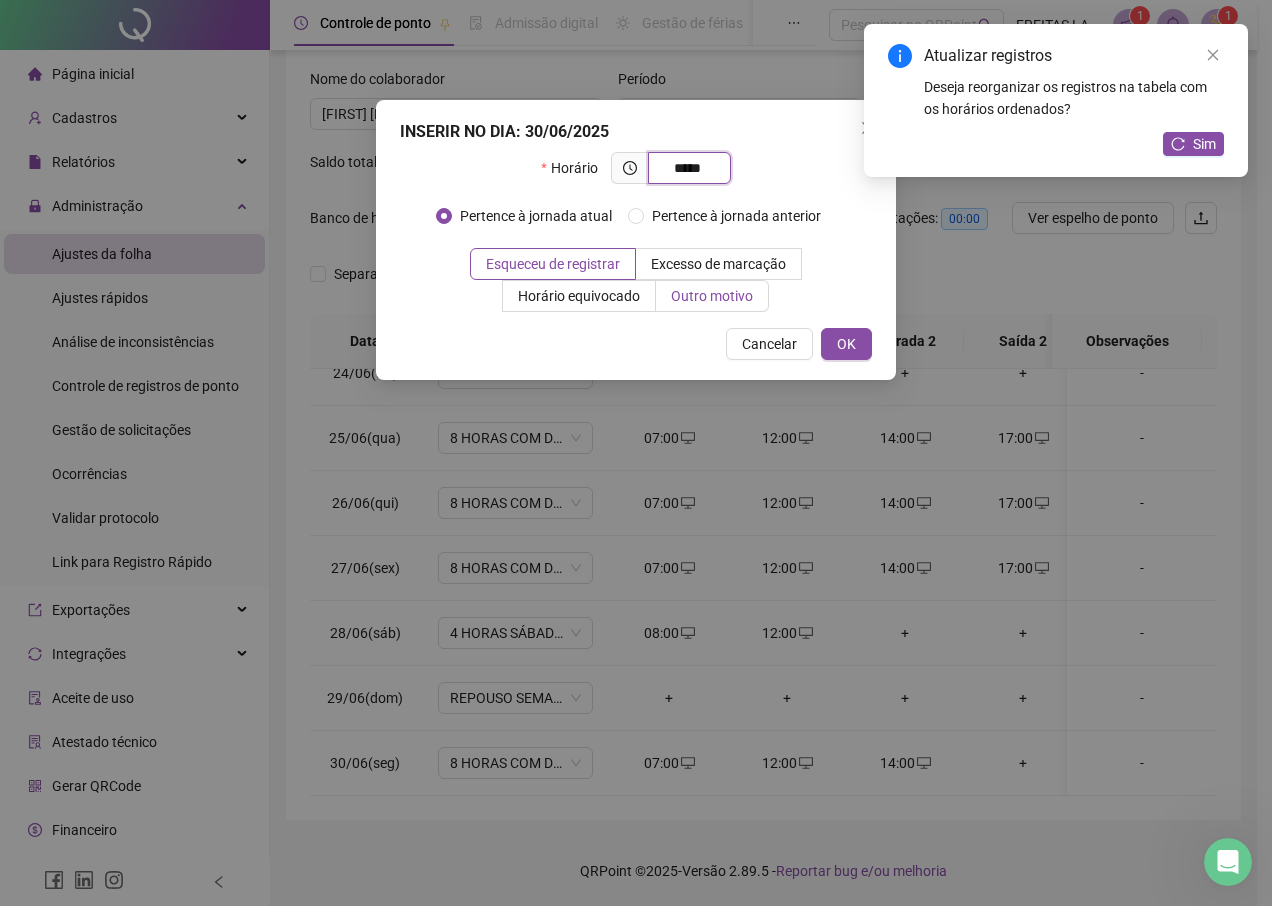 type on "*****" 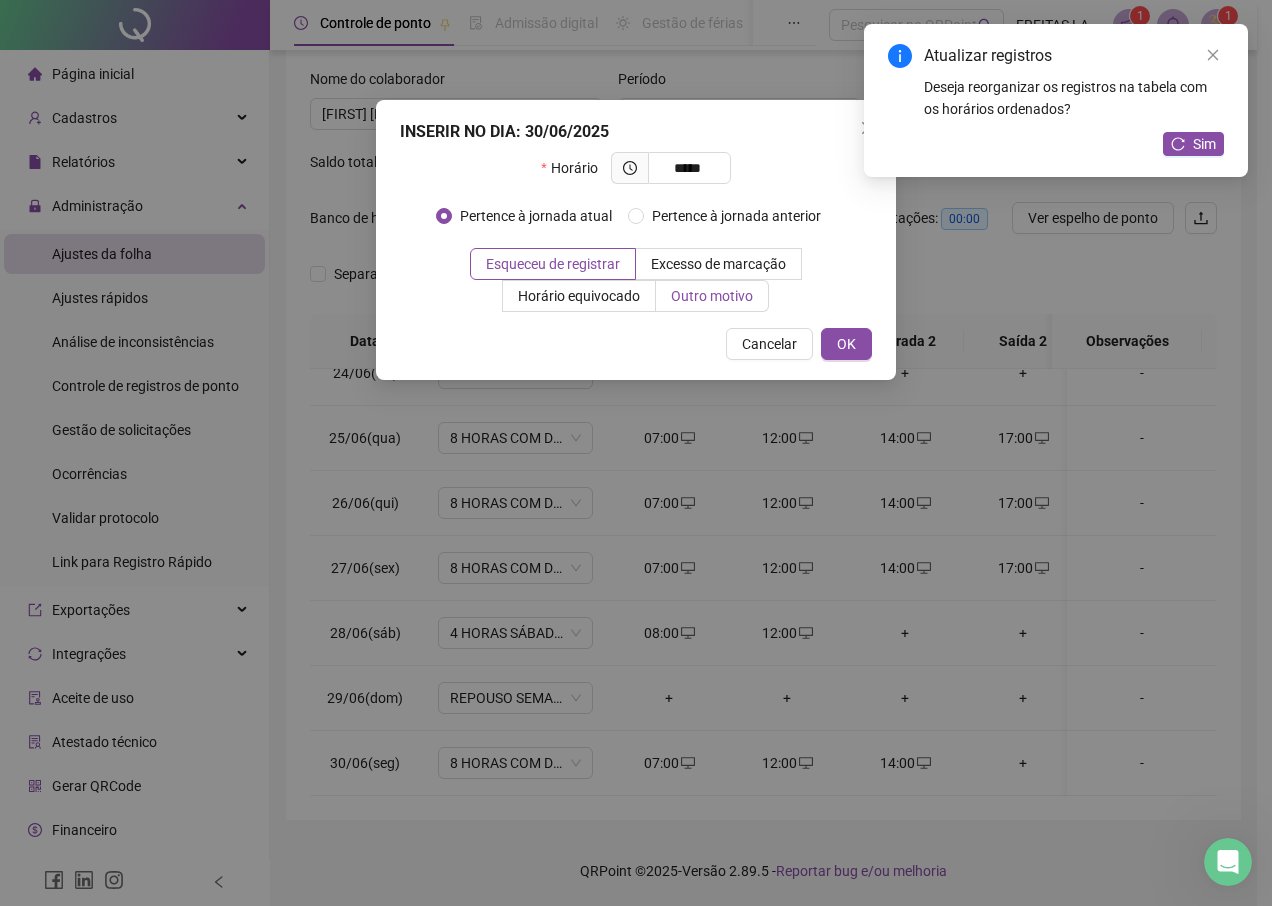 click on "Outro motivo" at bounding box center [712, 296] 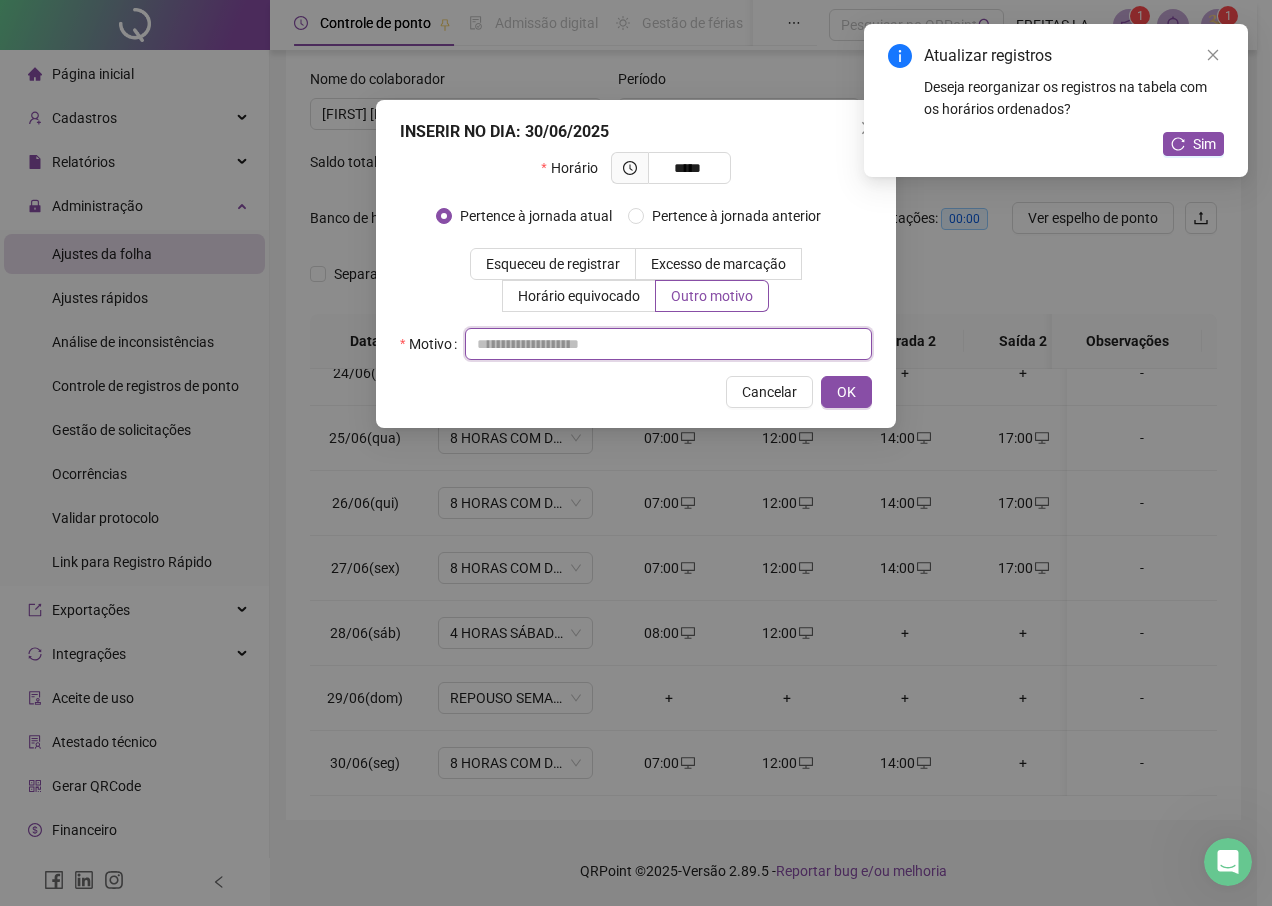 click at bounding box center (668, 344) 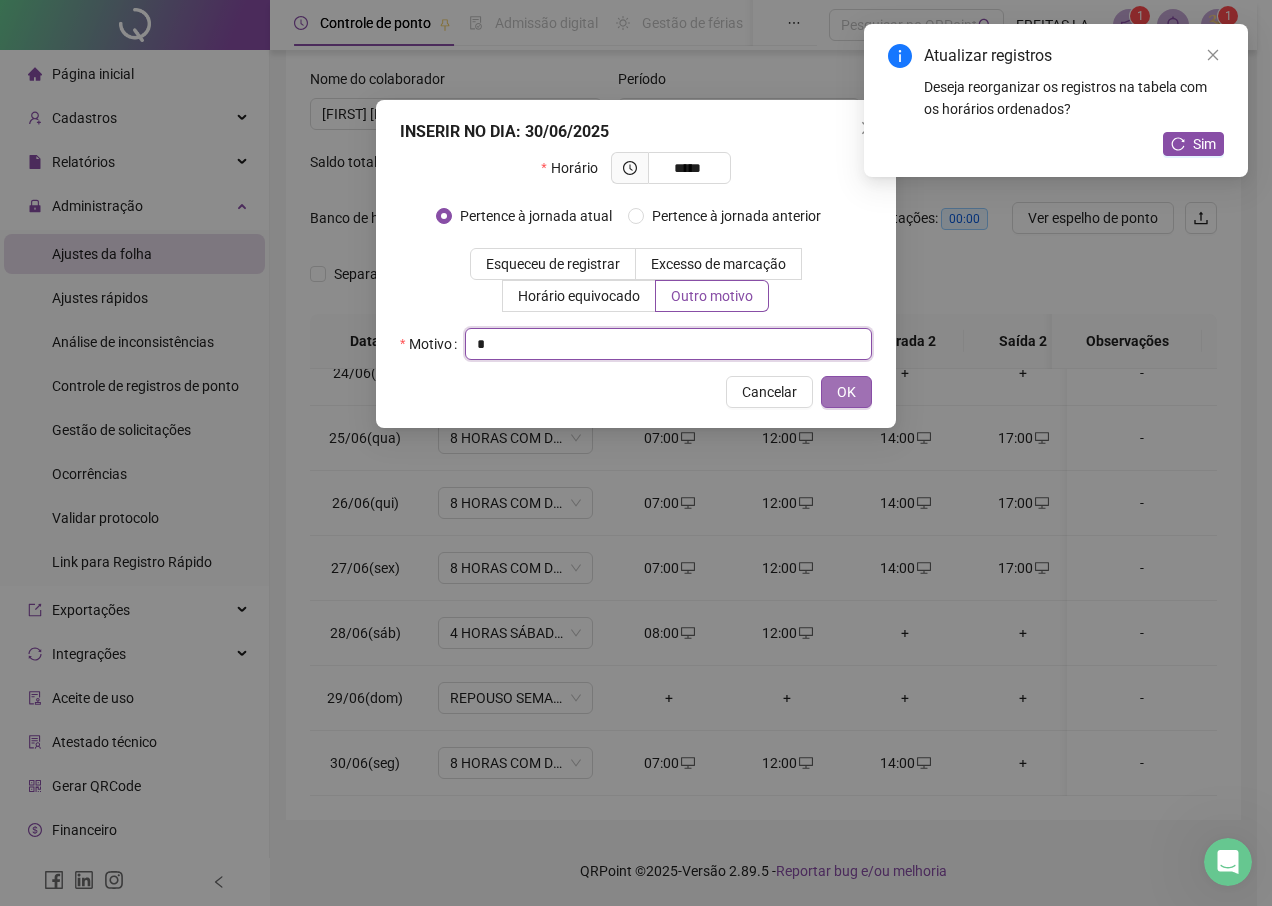 type on "*" 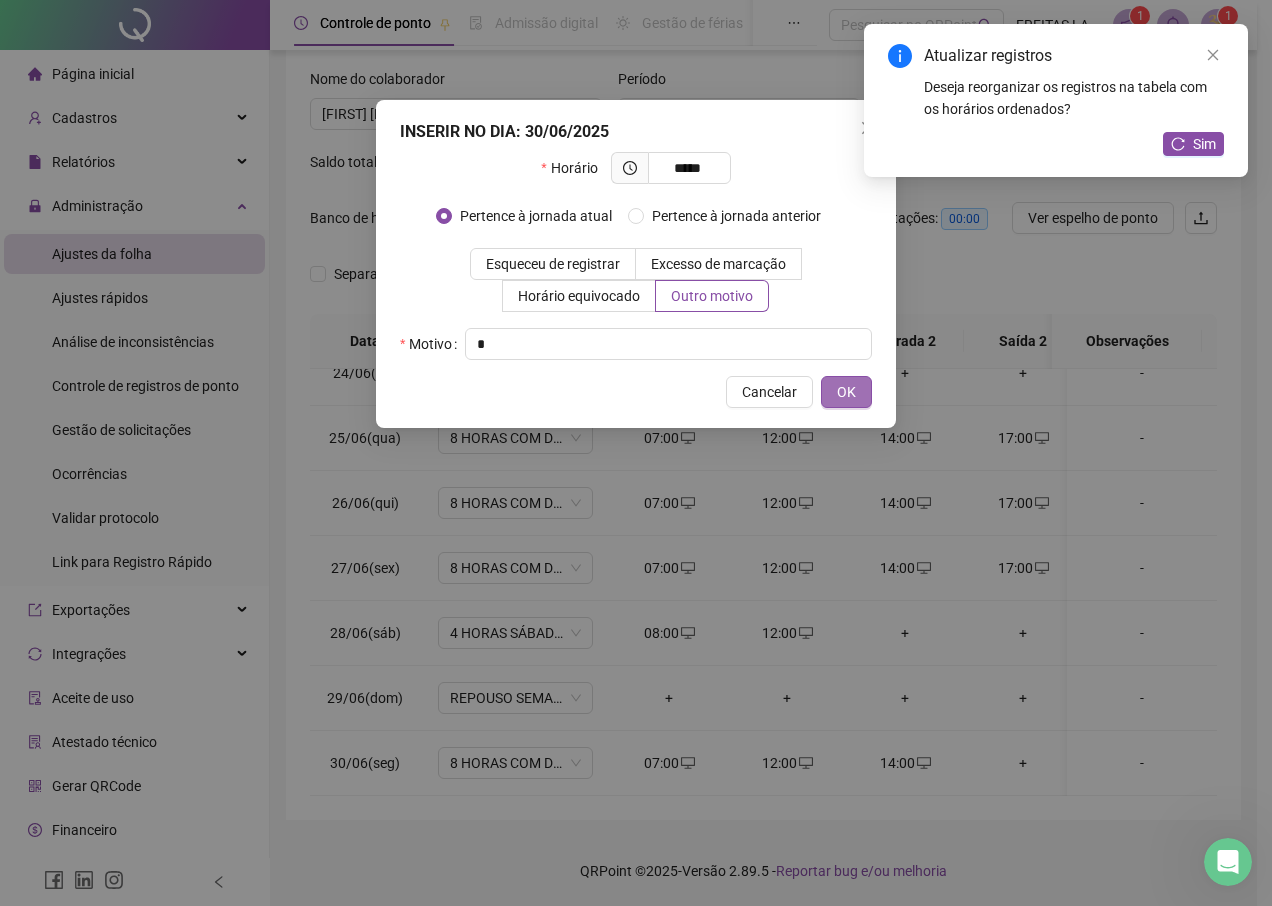 click on "OK" at bounding box center (846, 392) 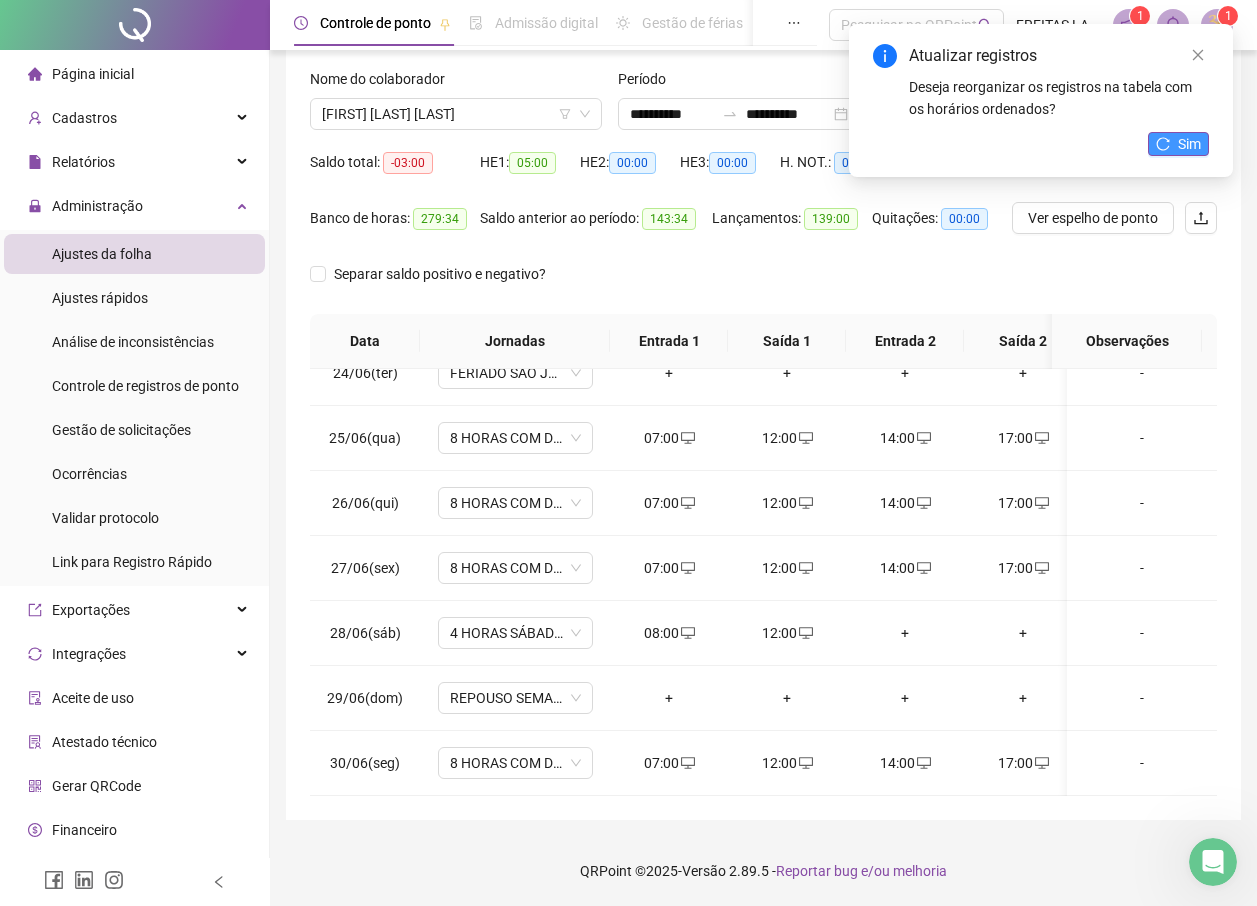click on "Sim" at bounding box center [1178, 144] 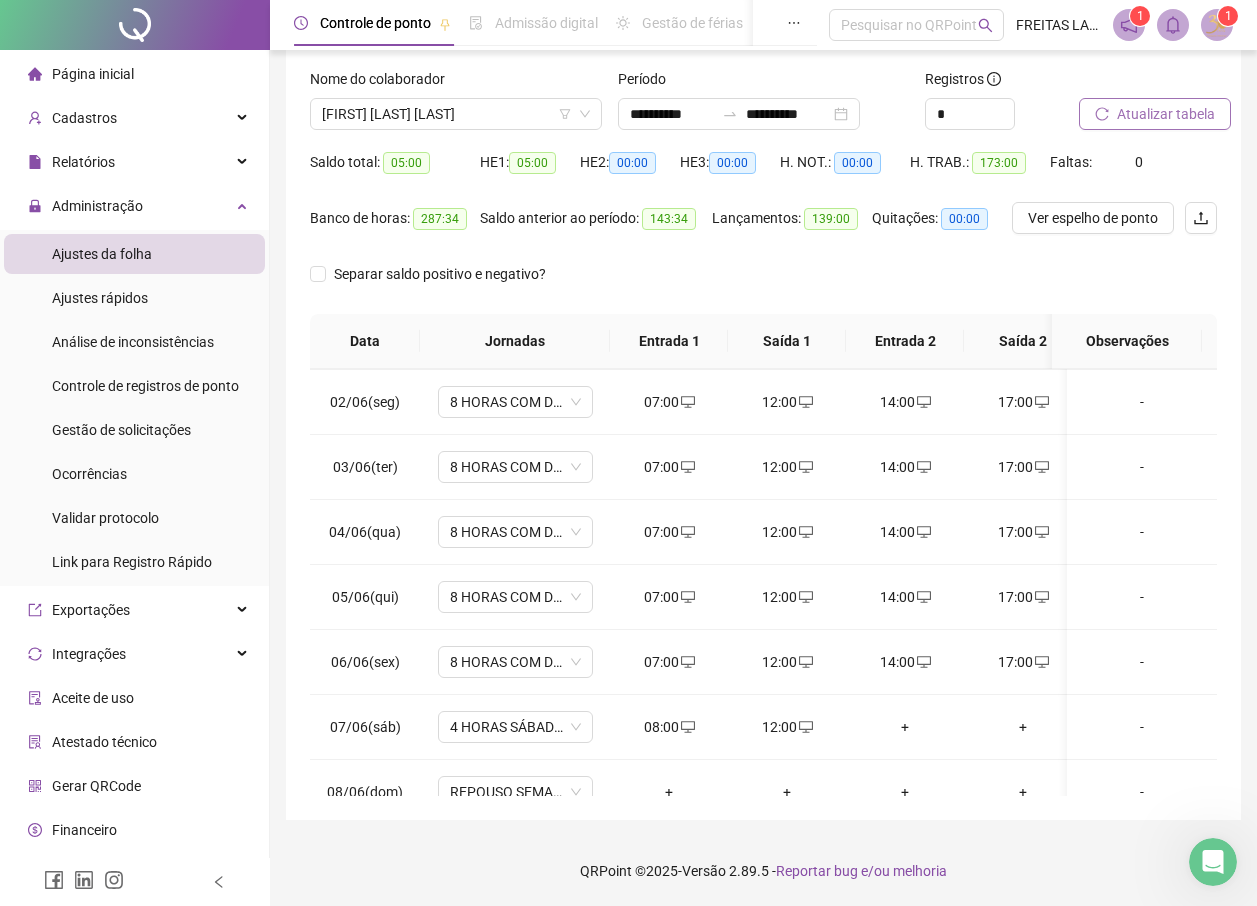 scroll, scrollTop: 0, scrollLeft: 0, axis: both 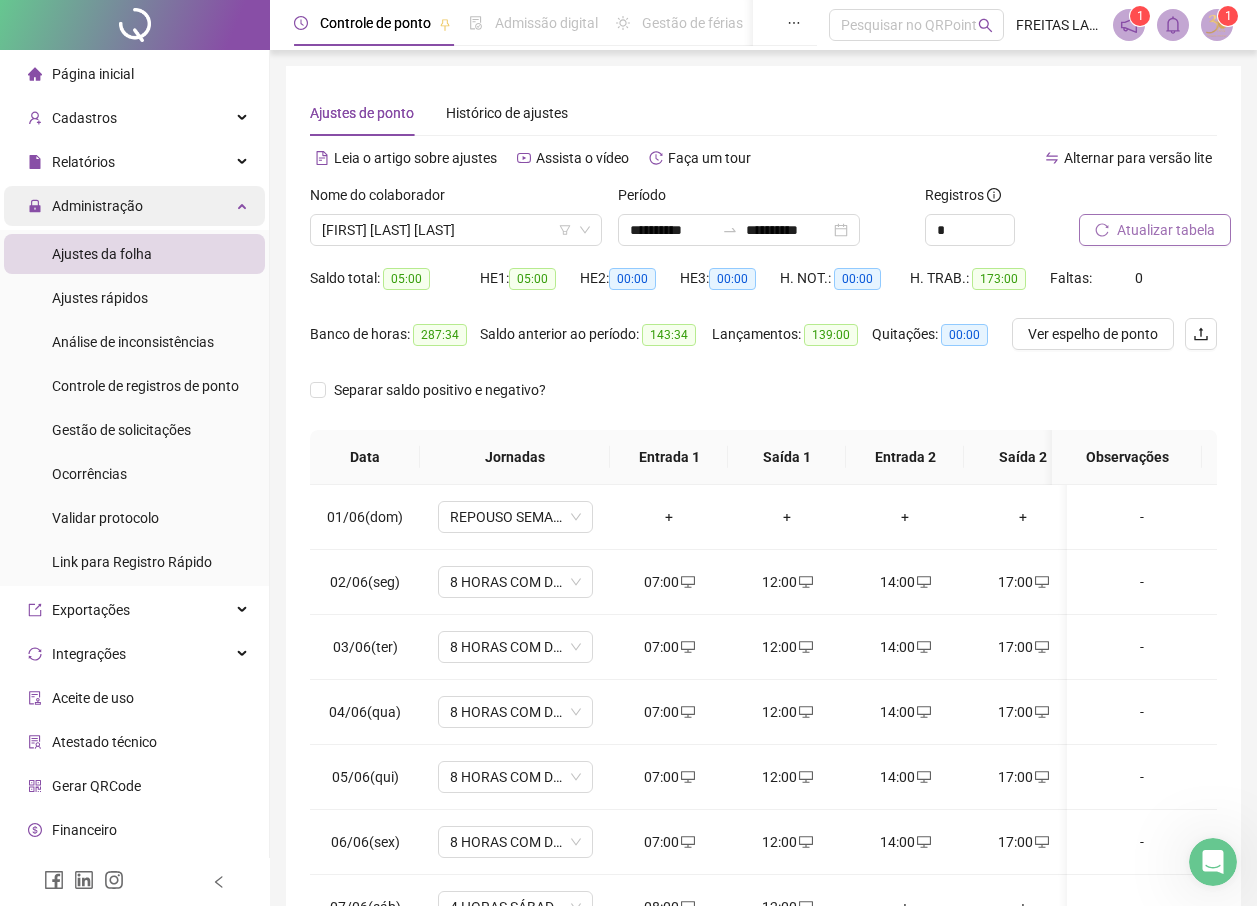 click on "Administração" at bounding box center [97, 206] 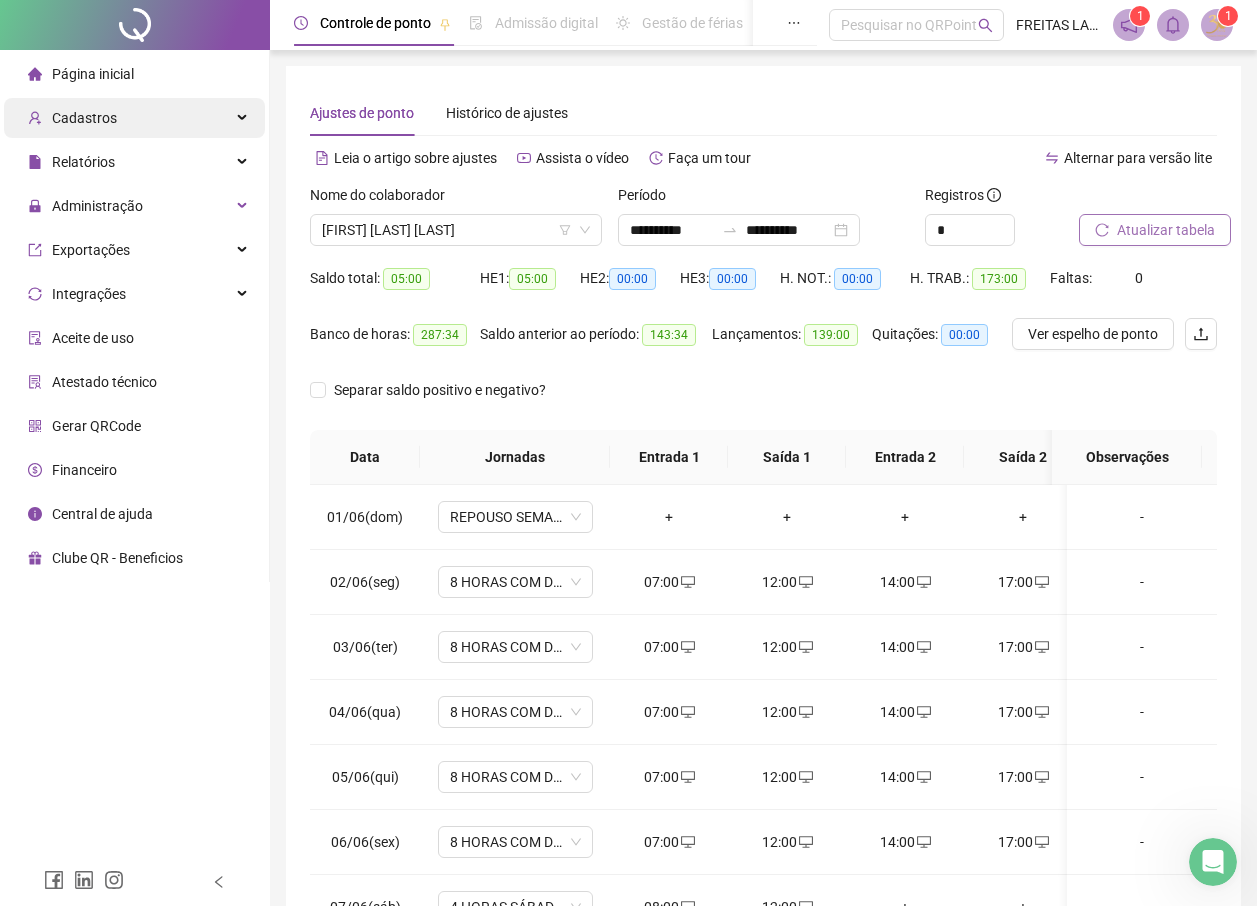 click on "Cadastros" at bounding box center (134, 118) 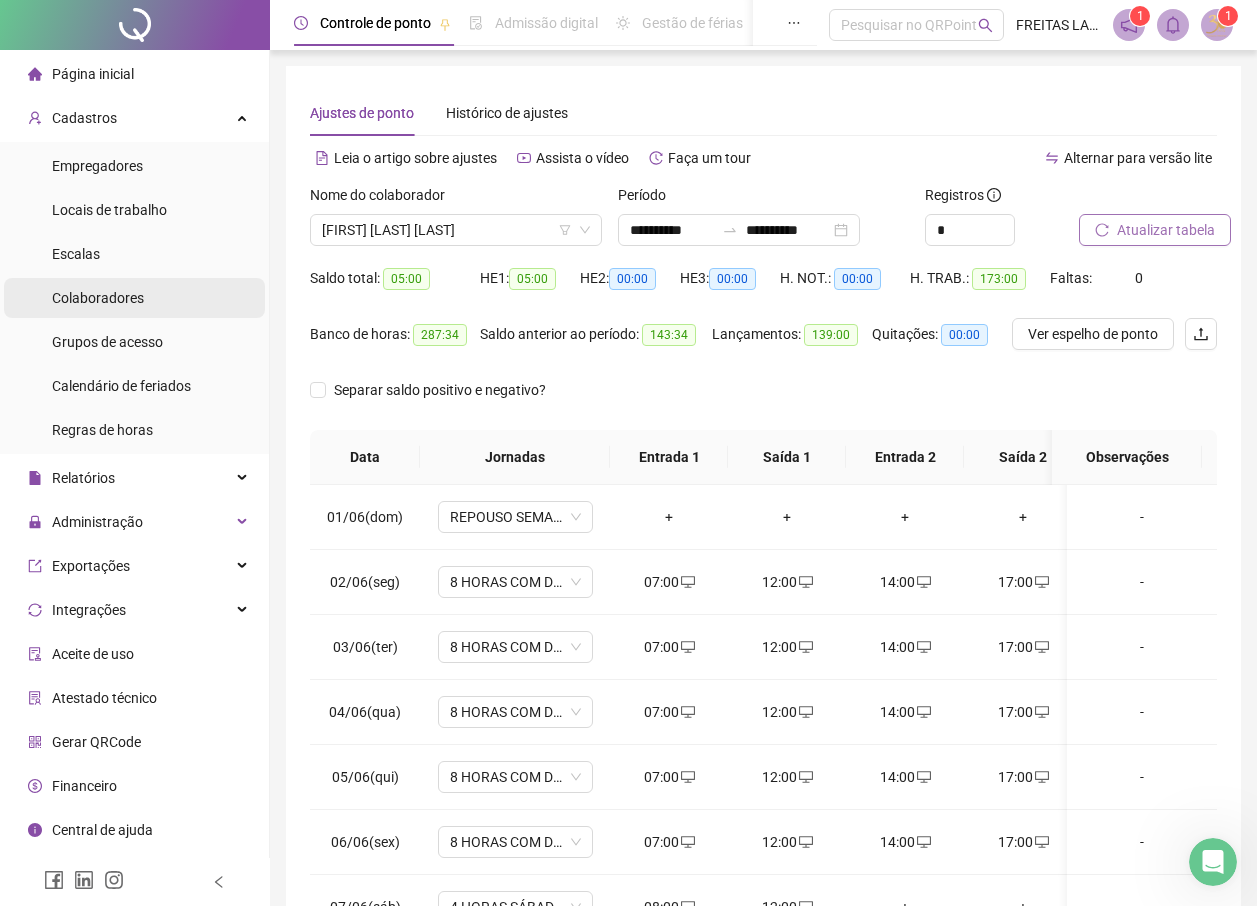 click on "Colaboradores" at bounding box center (98, 298) 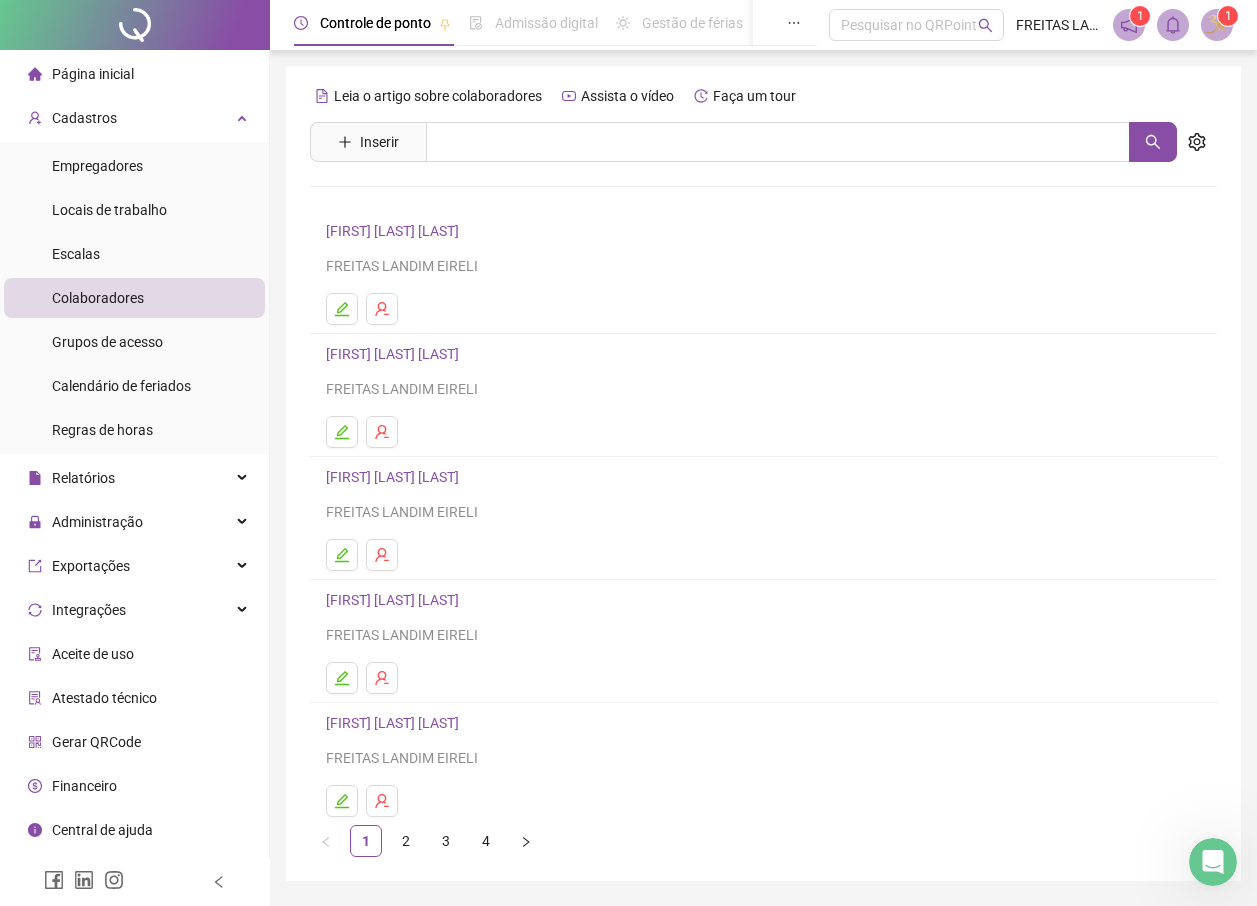 click on "[FIRST] [LAST] [LAST]" at bounding box center [395, 231] 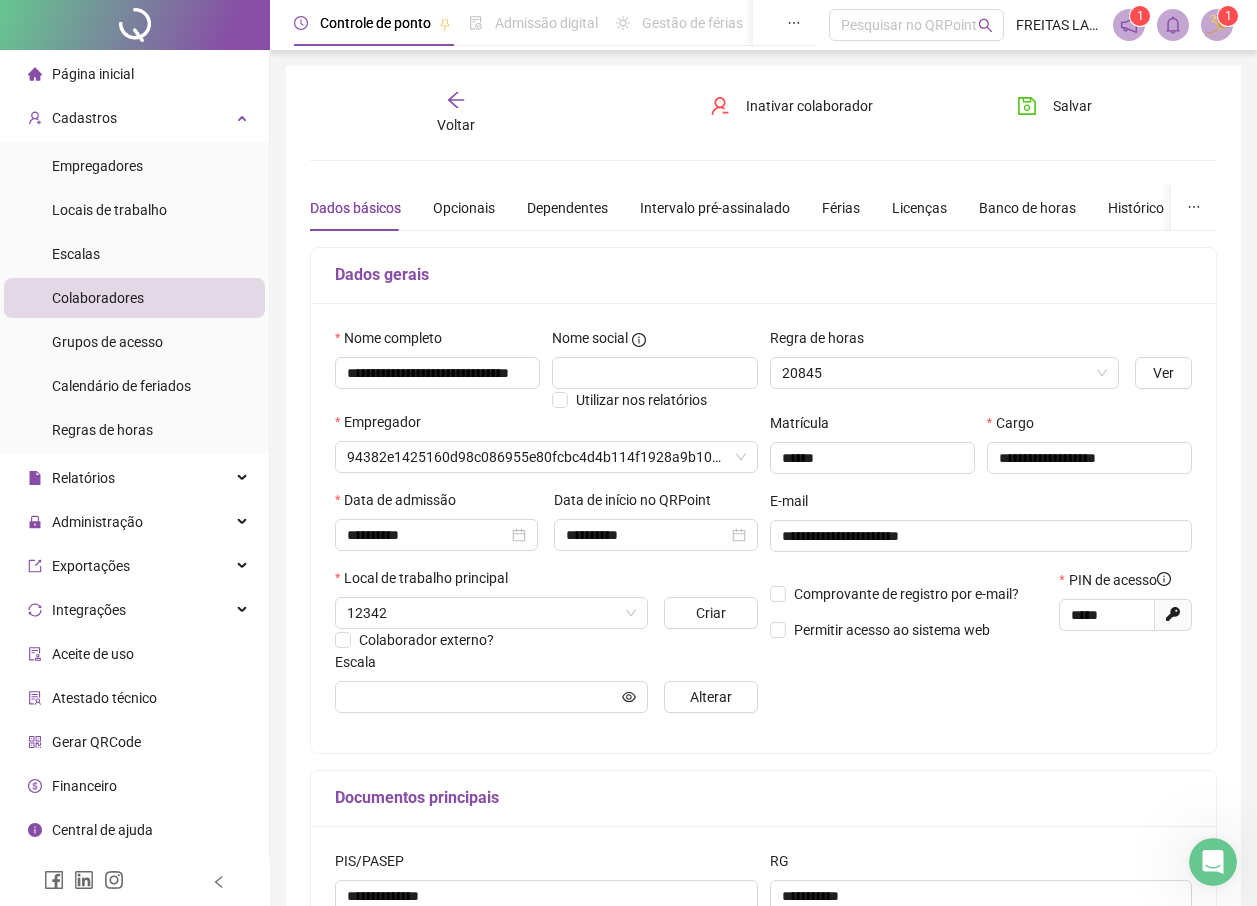 type on "**********" 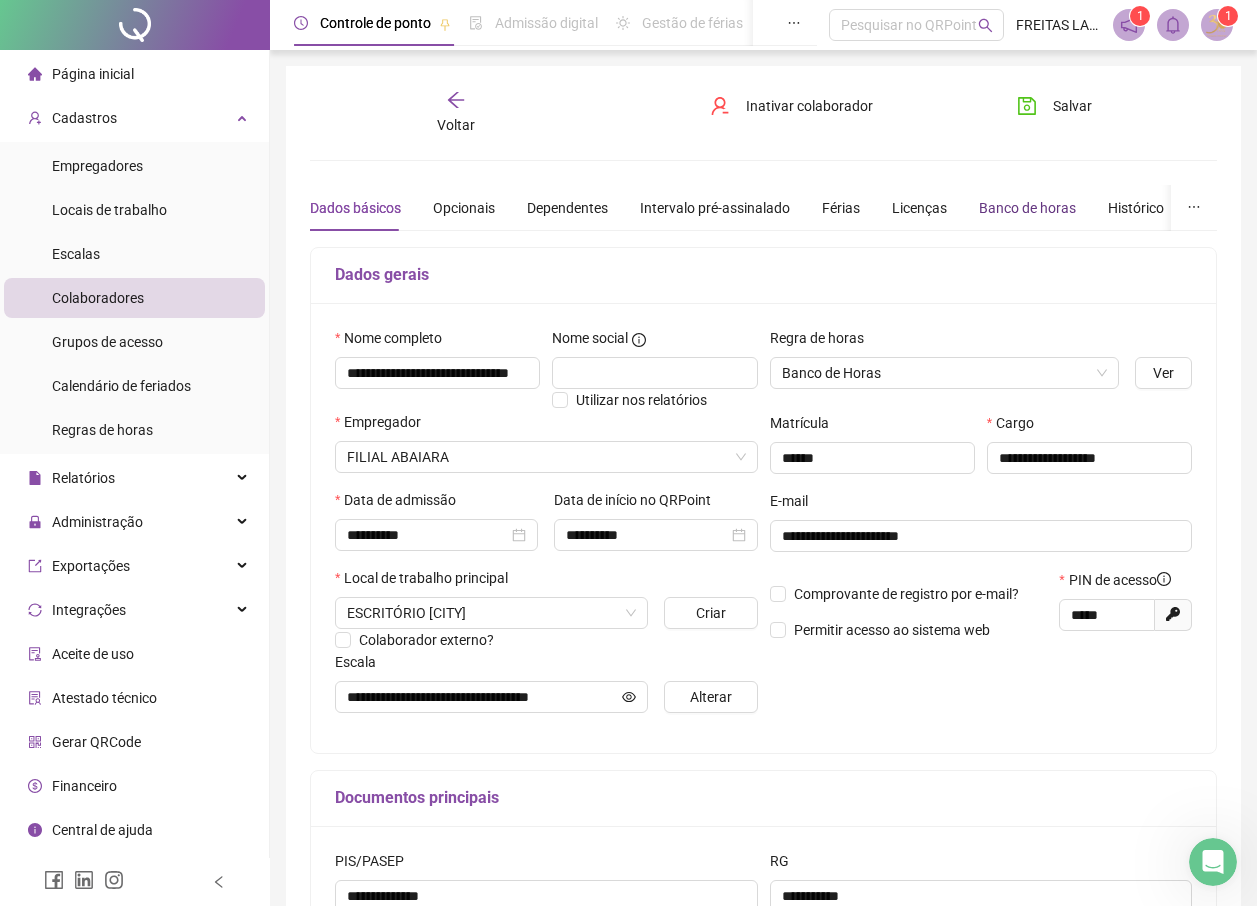 click on "Banco de horas" at bounding box center [1027, 208] 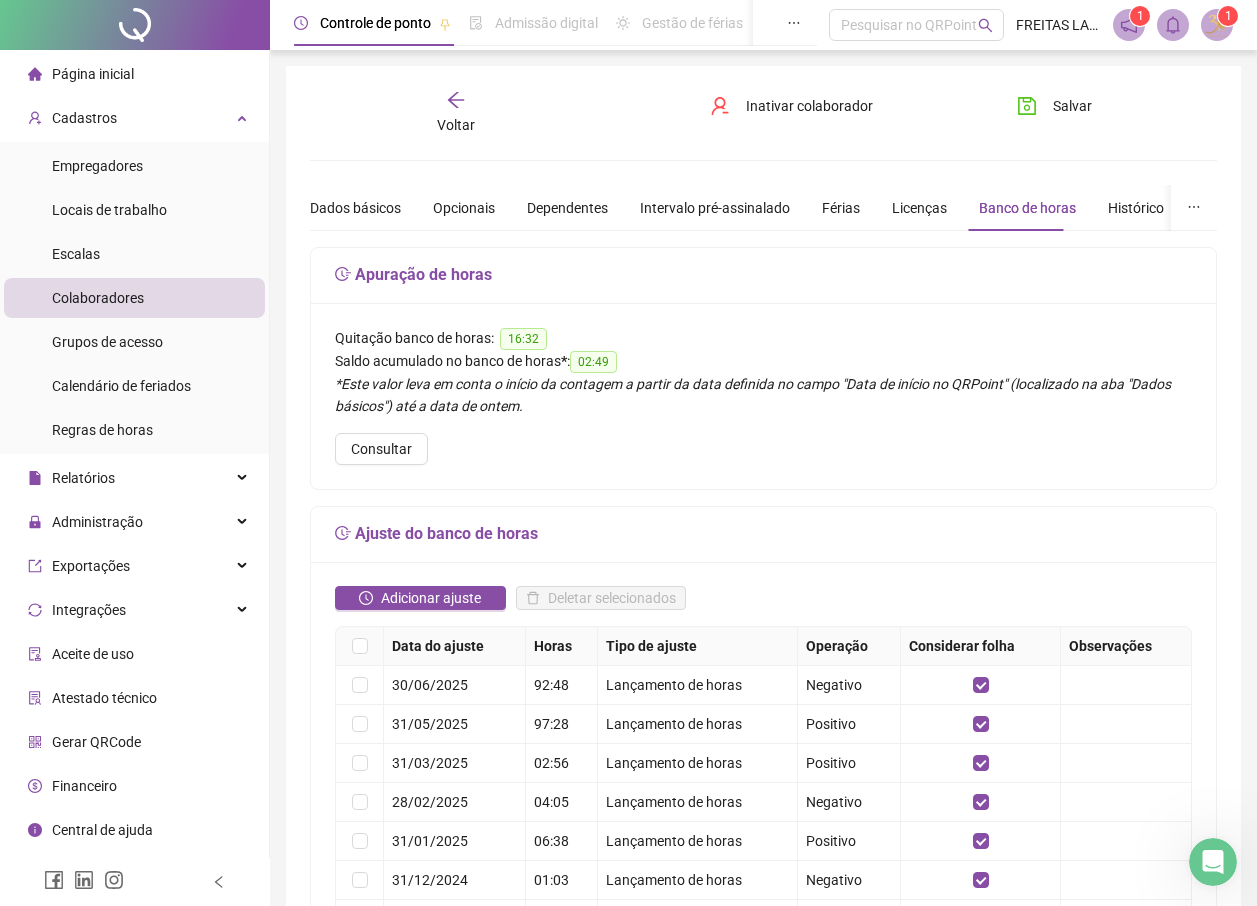 click on "Voltar" at bounding box center (456, 113) 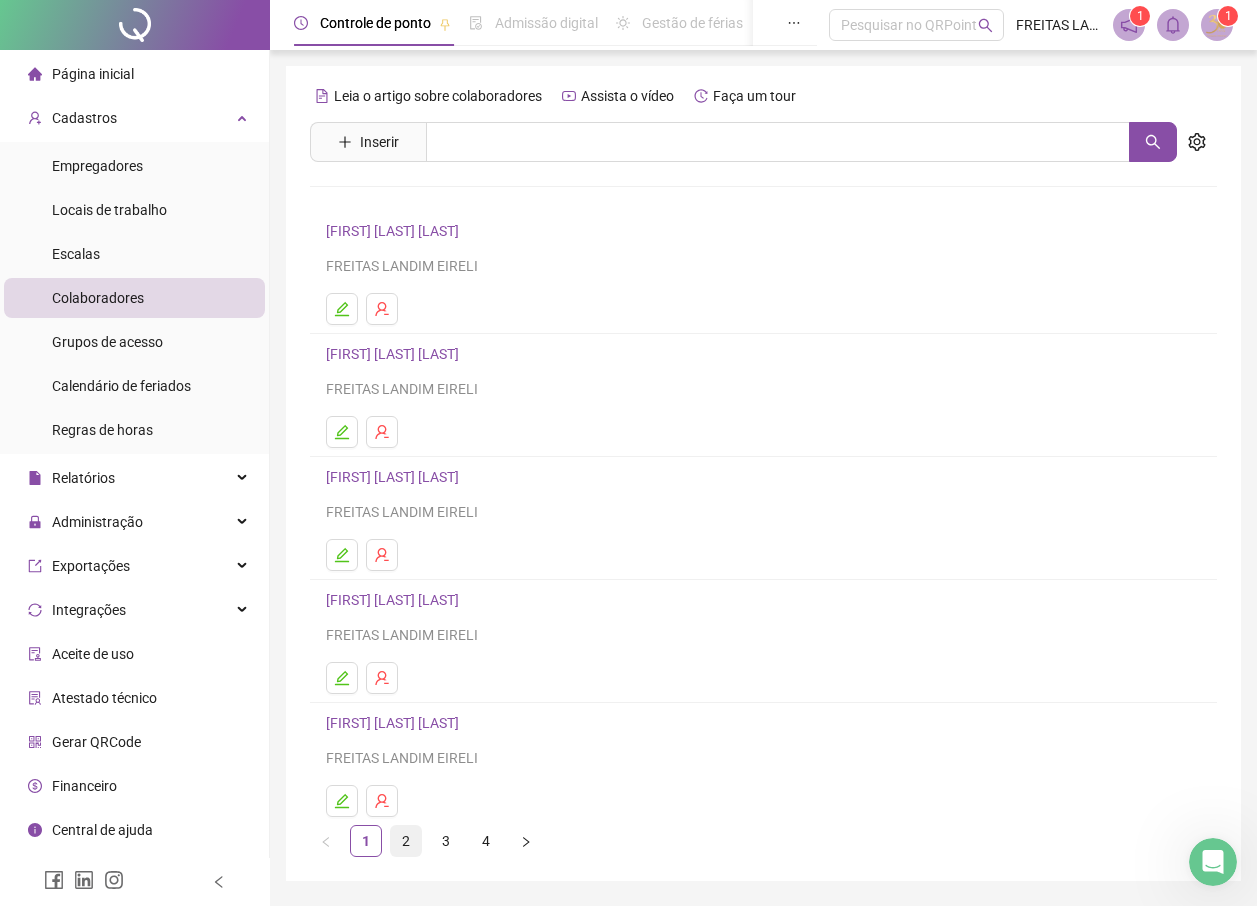 click on "2" at bounding box center (406, 841) 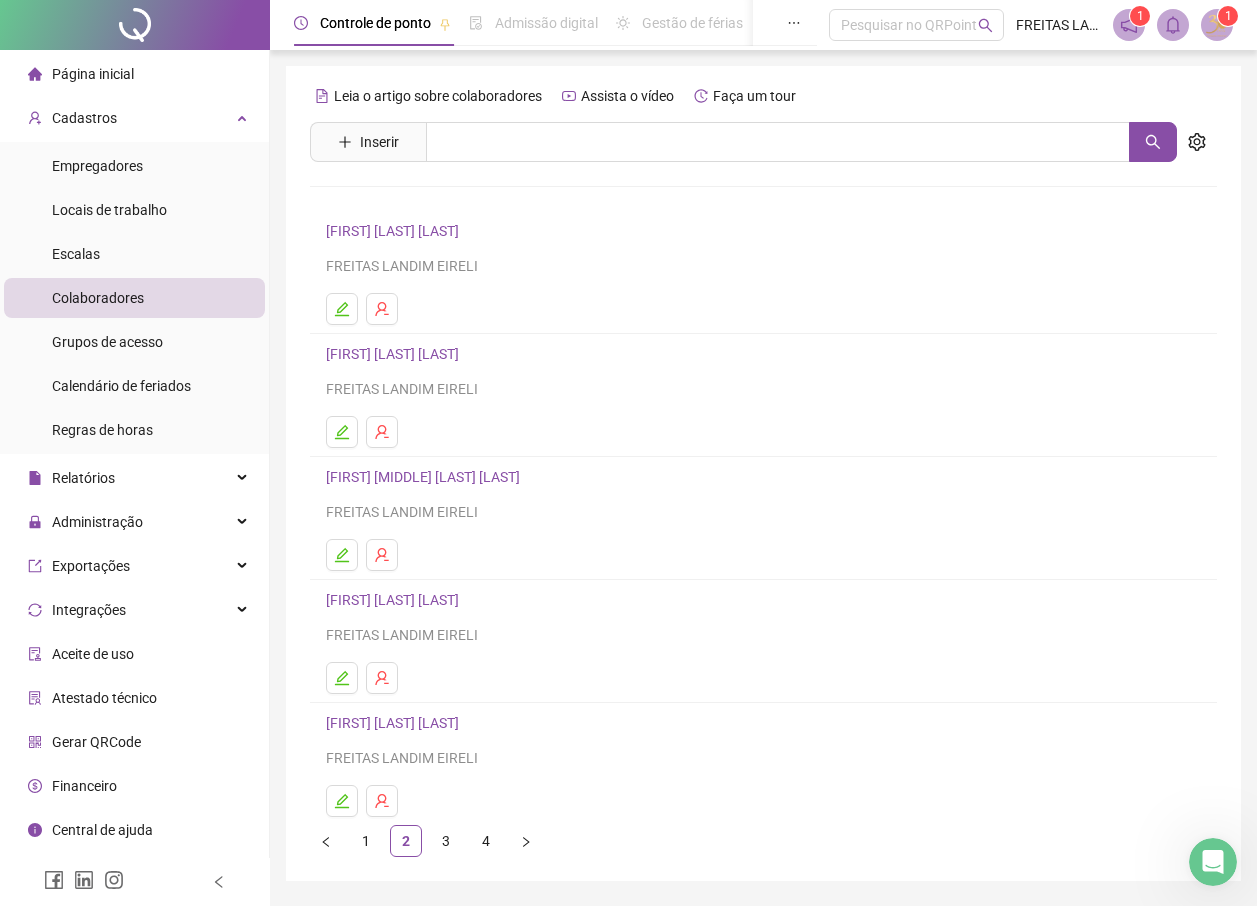 click on "[FIRST] [LAST] [LAST]" at bounding box center [395, 231] 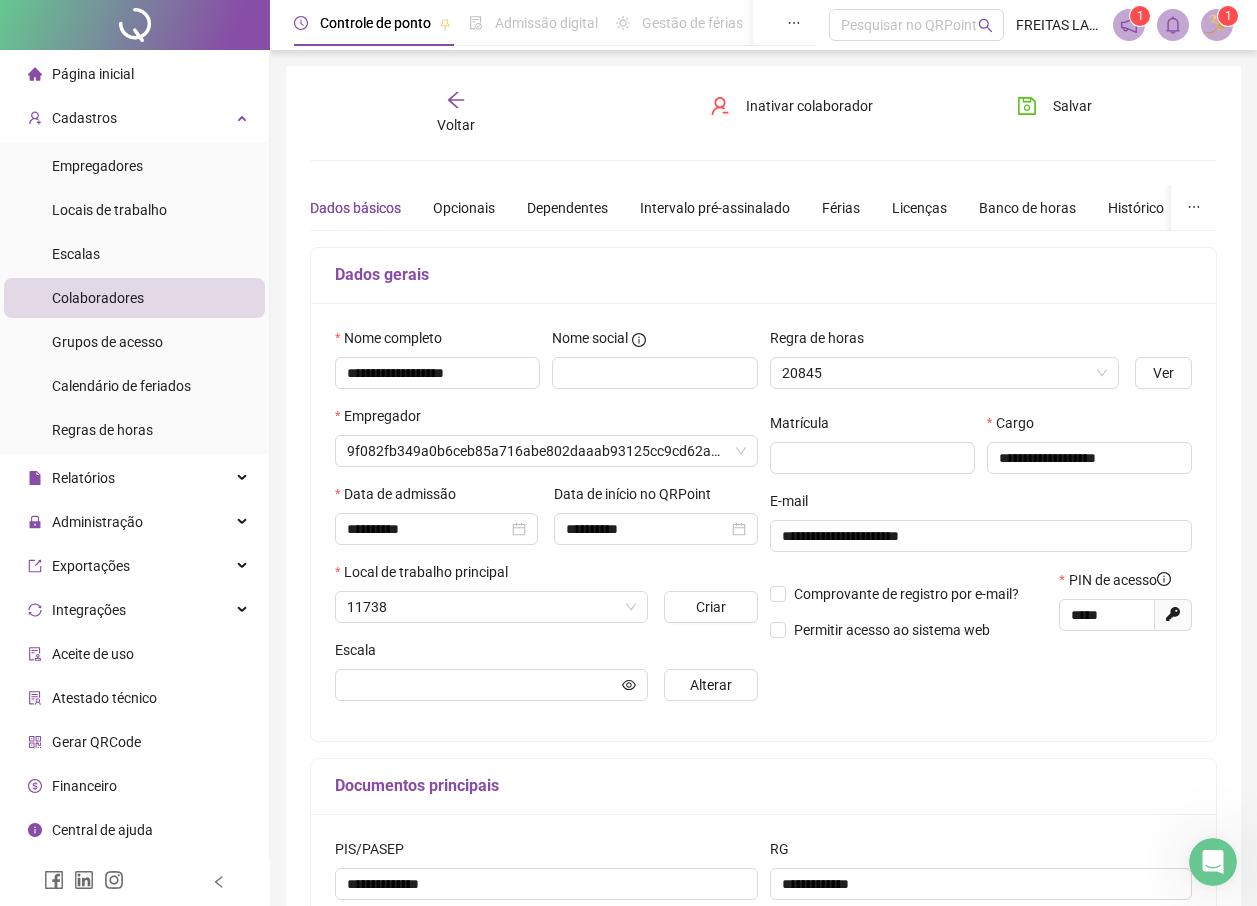 type on "**********" 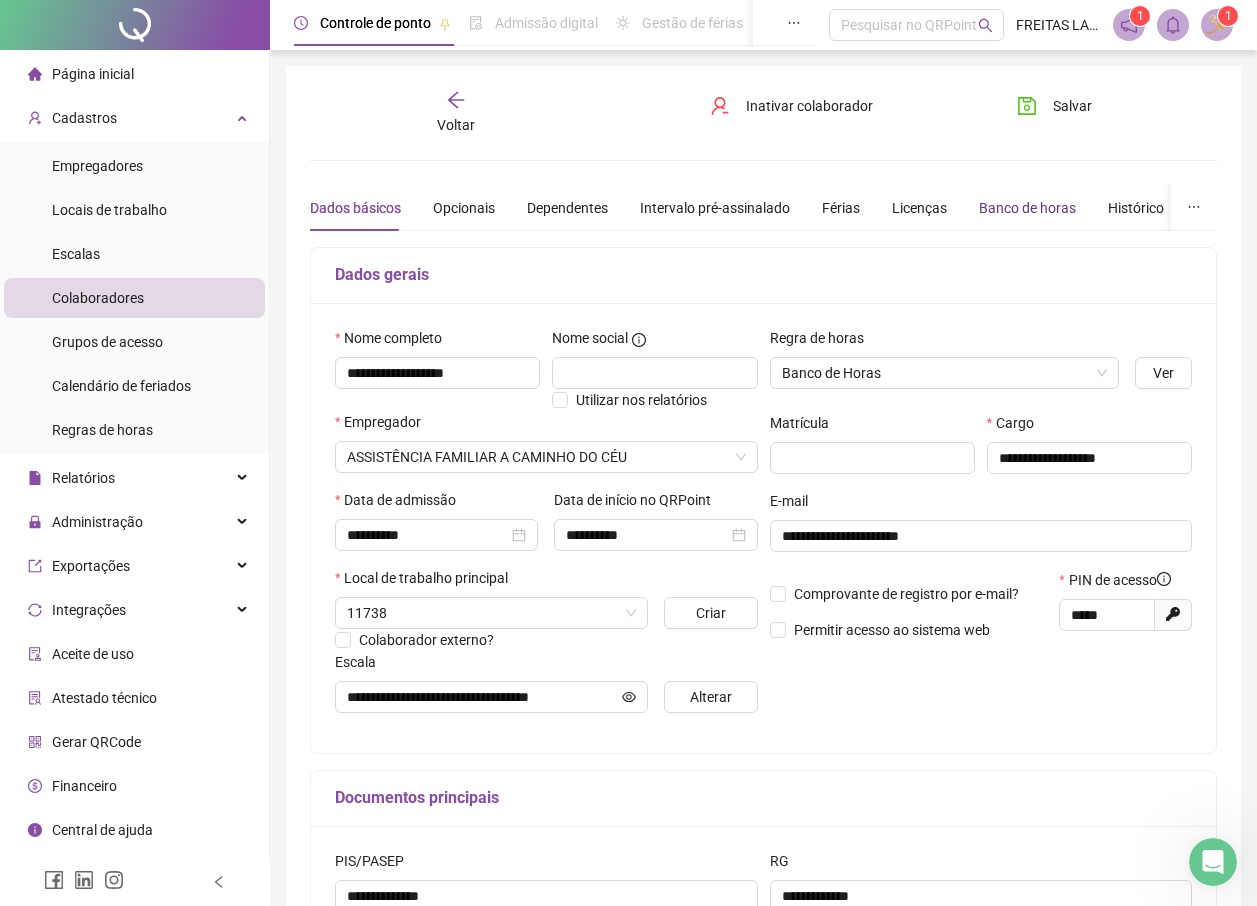 click on "Banco de horas" at bounding box center [1027, 208] 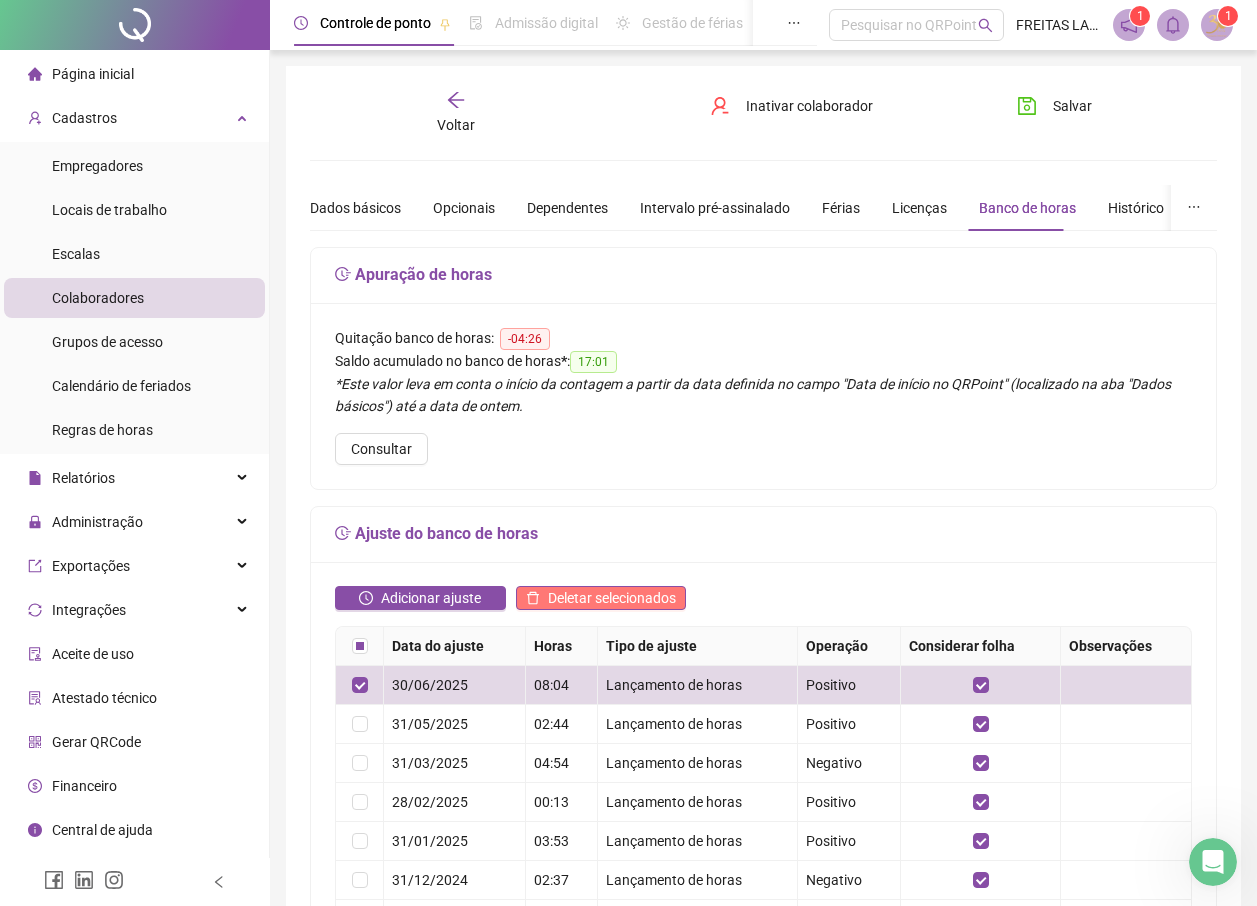 click on "Deletar selecionados" at bounding box center [612, 598] 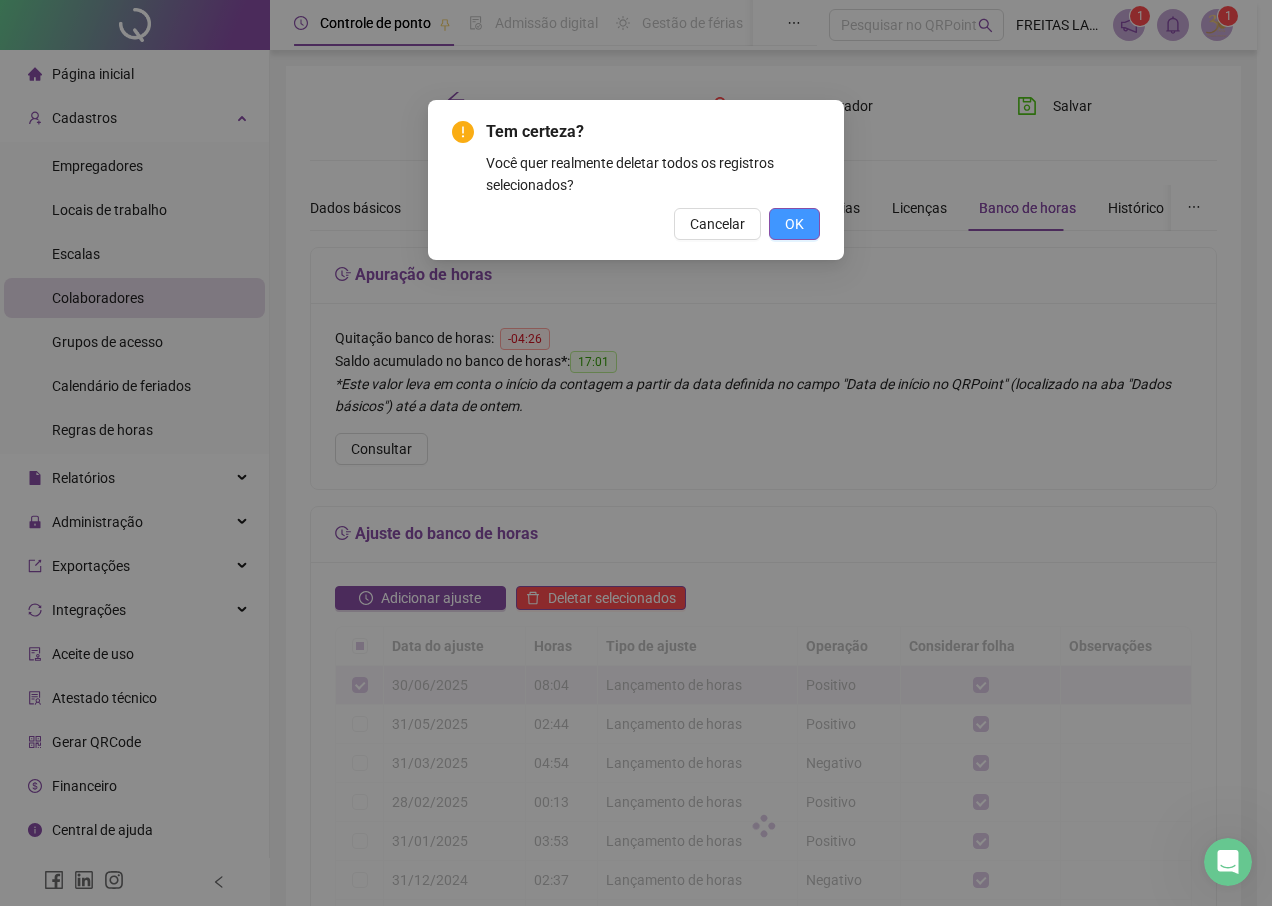click on "OK" at bounding box center (794, 224) 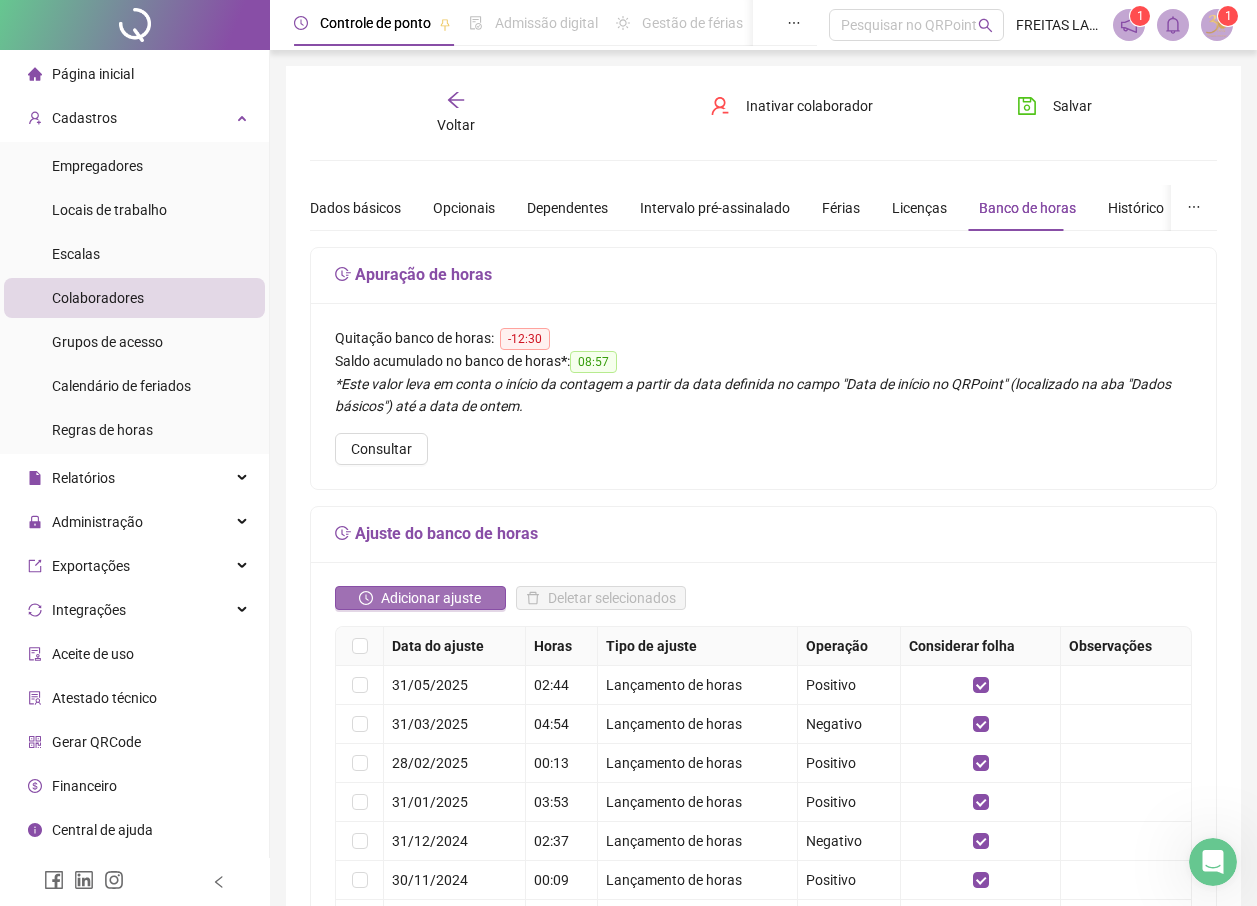click on "Adicionar ajuste" at bounding box center (431, 598) 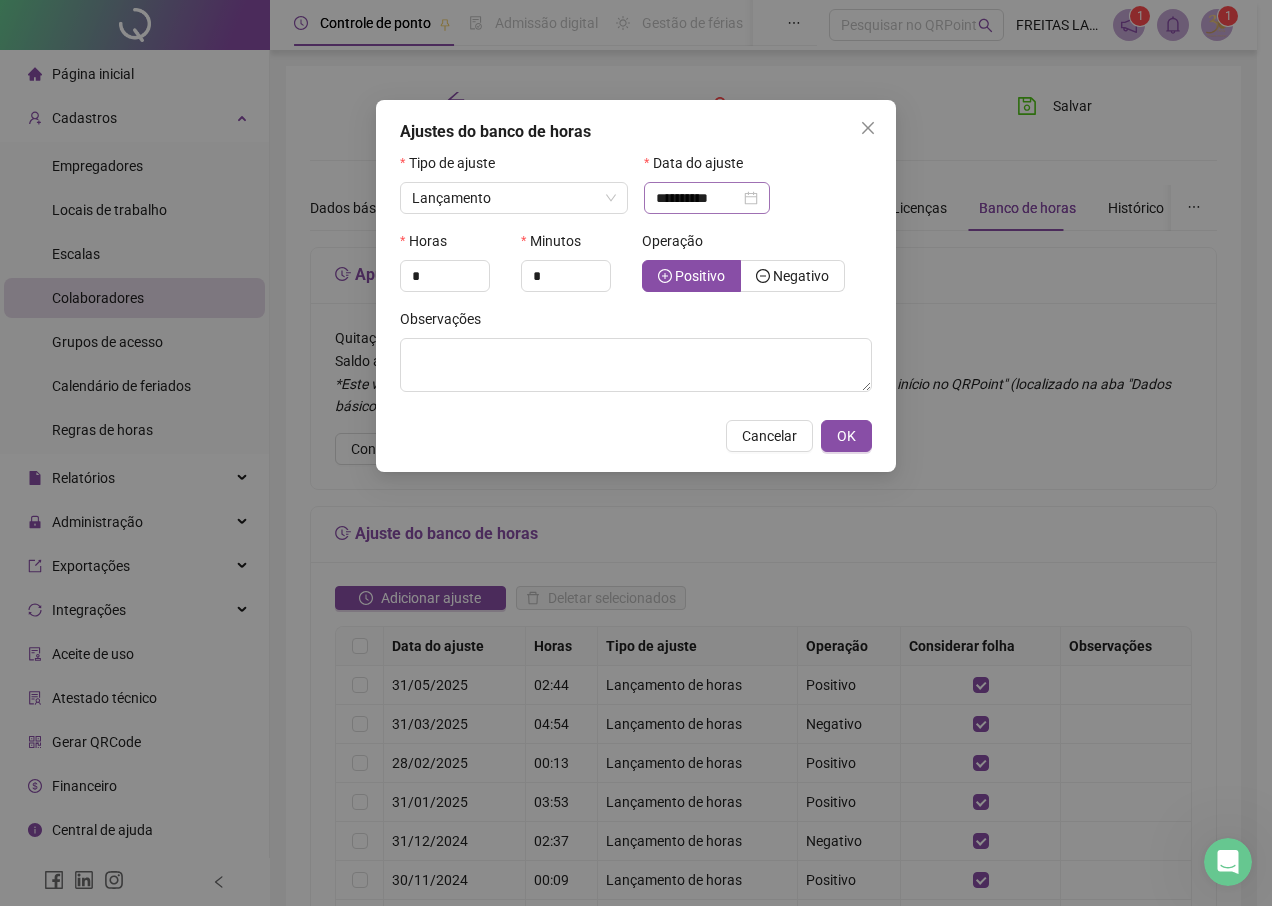 click on "**********" at bounding box center (707, 198) 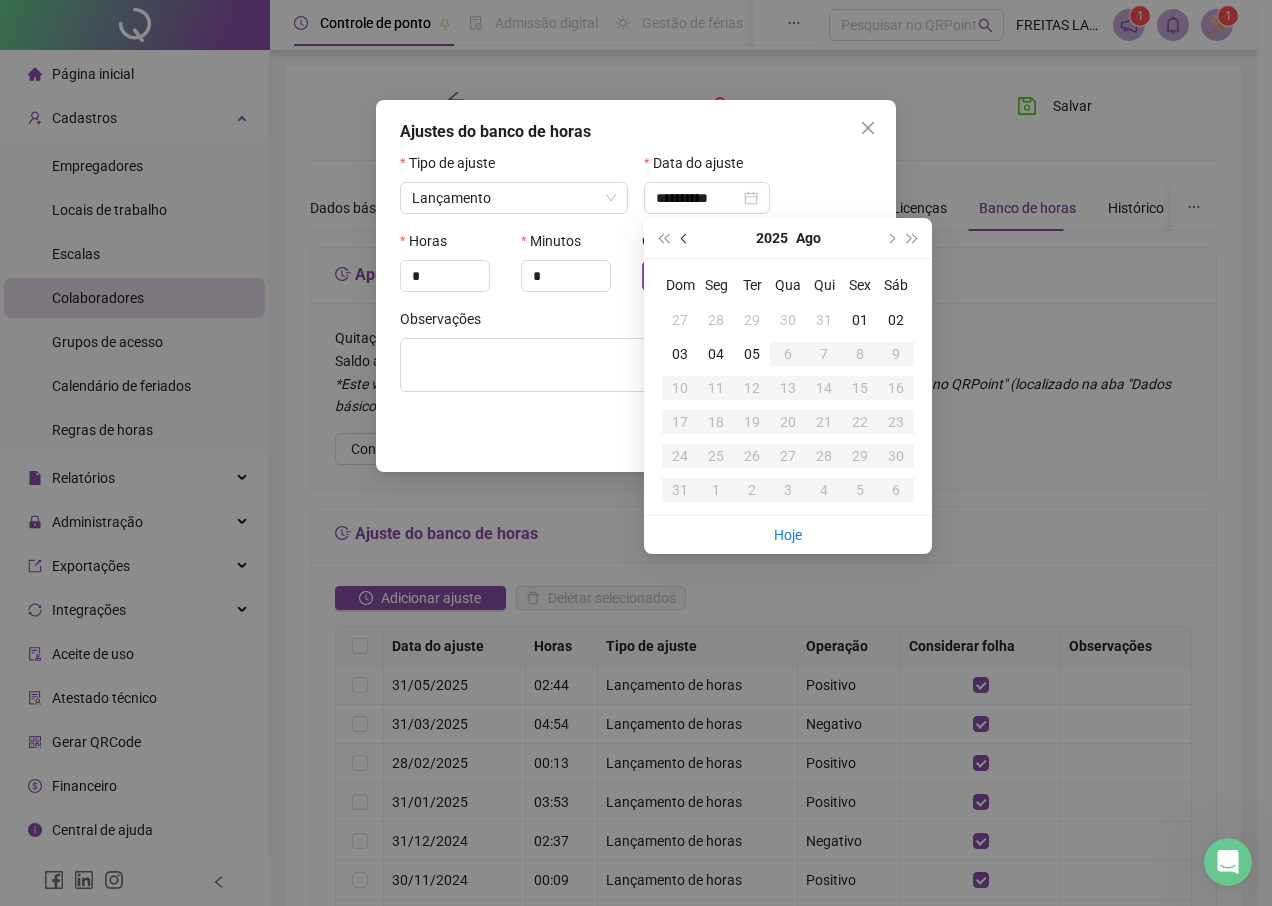 click at bounding box center (685, 238) 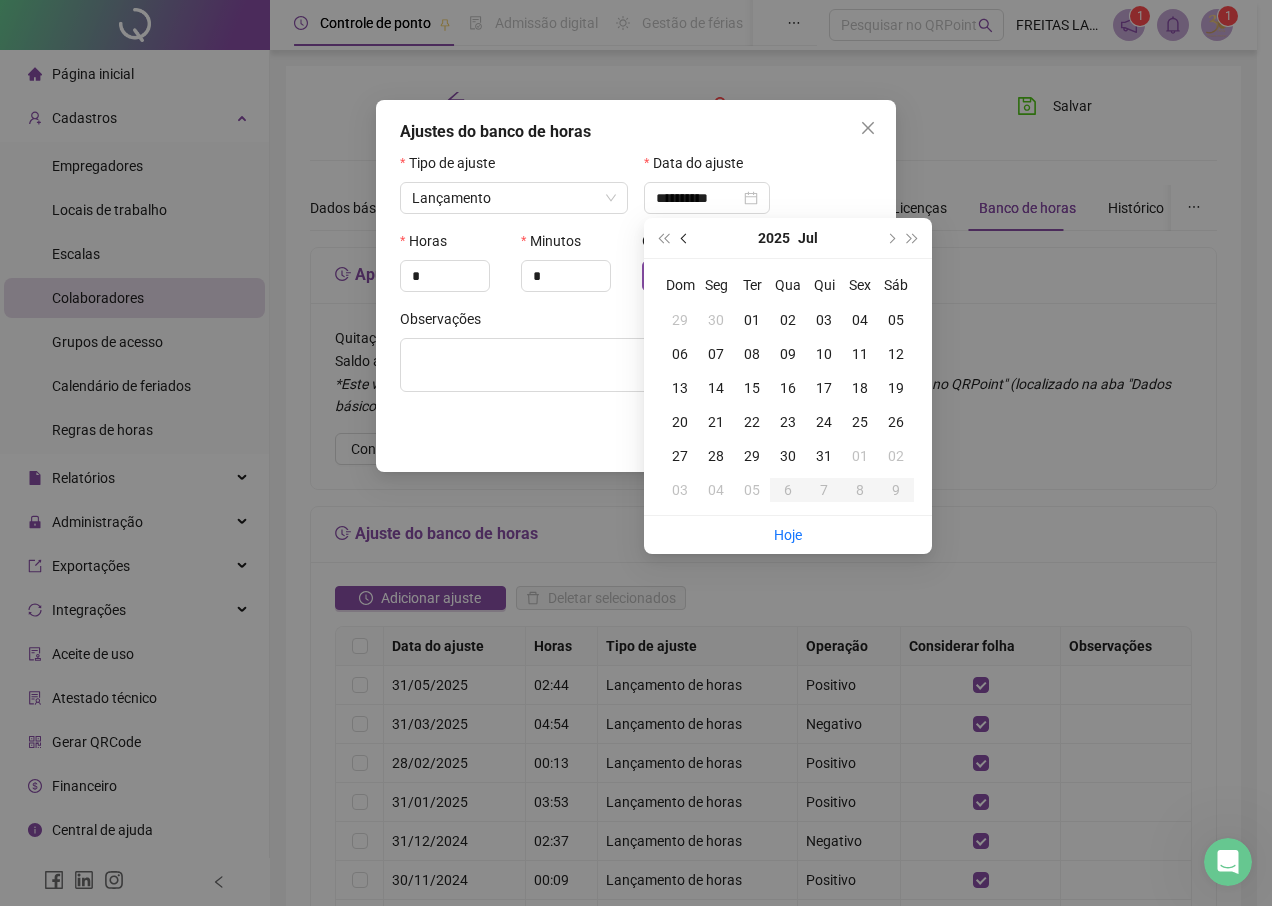 click at bounding box center (685, 238) 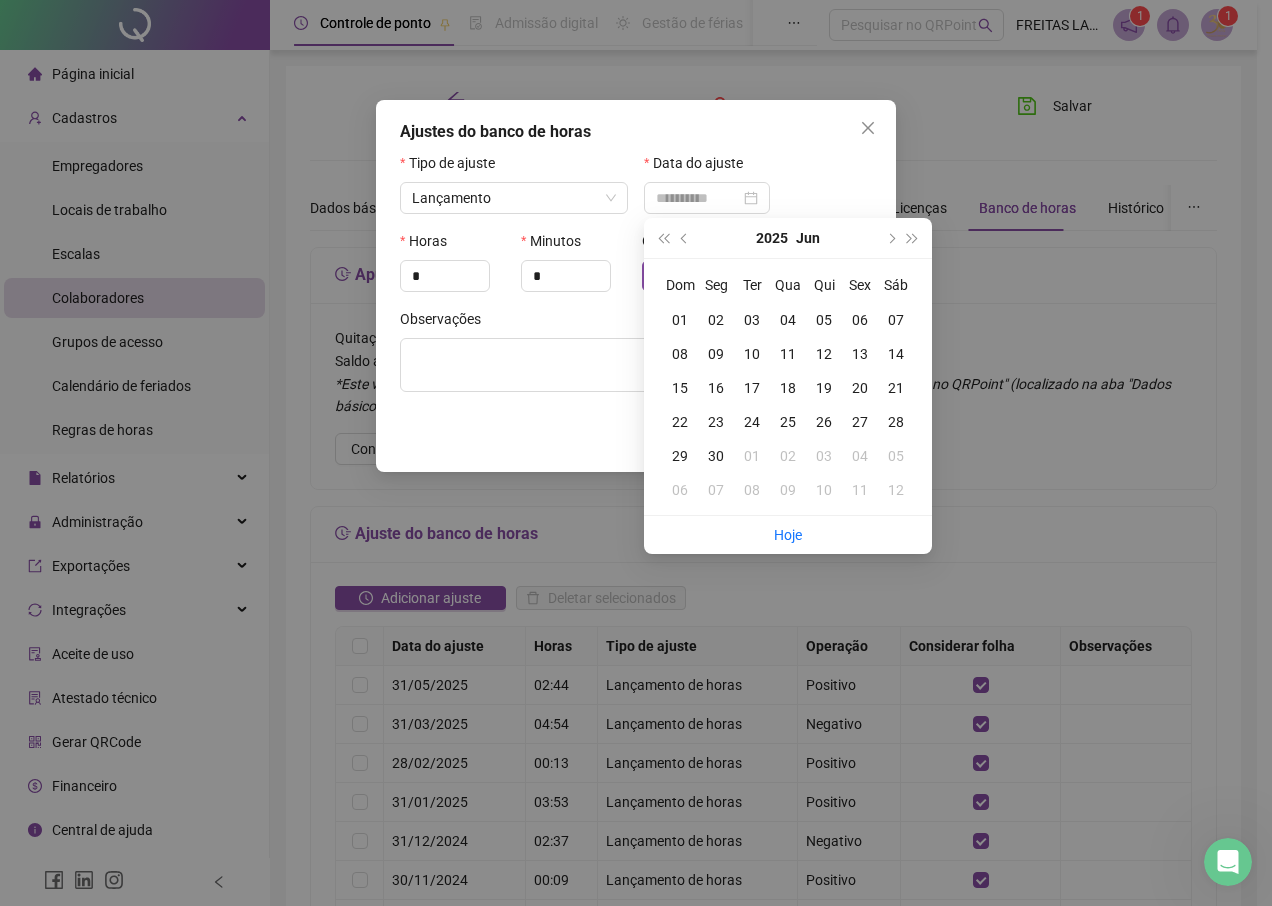 type on "**********" 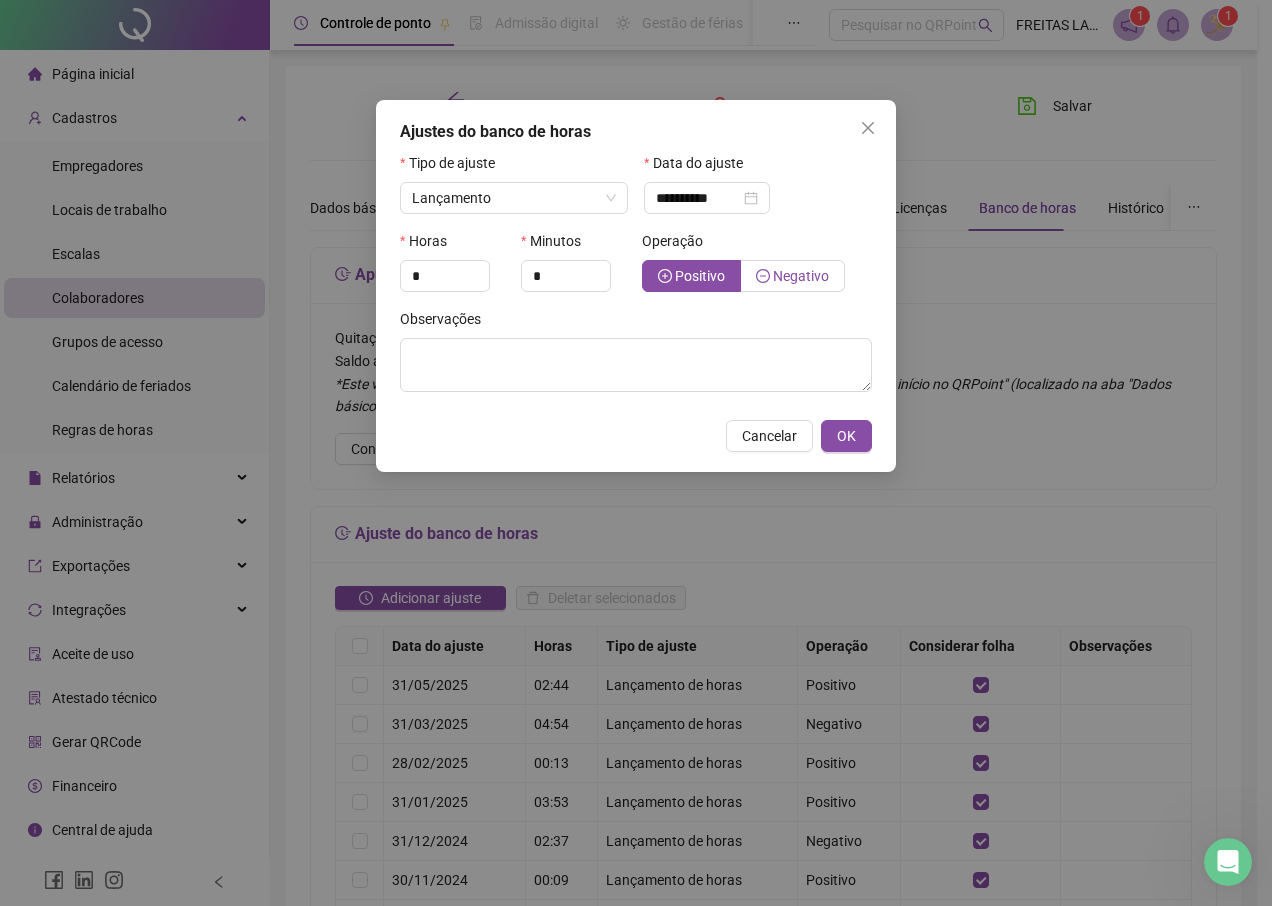 click on "Negativo" at bounding box center (793, 276) 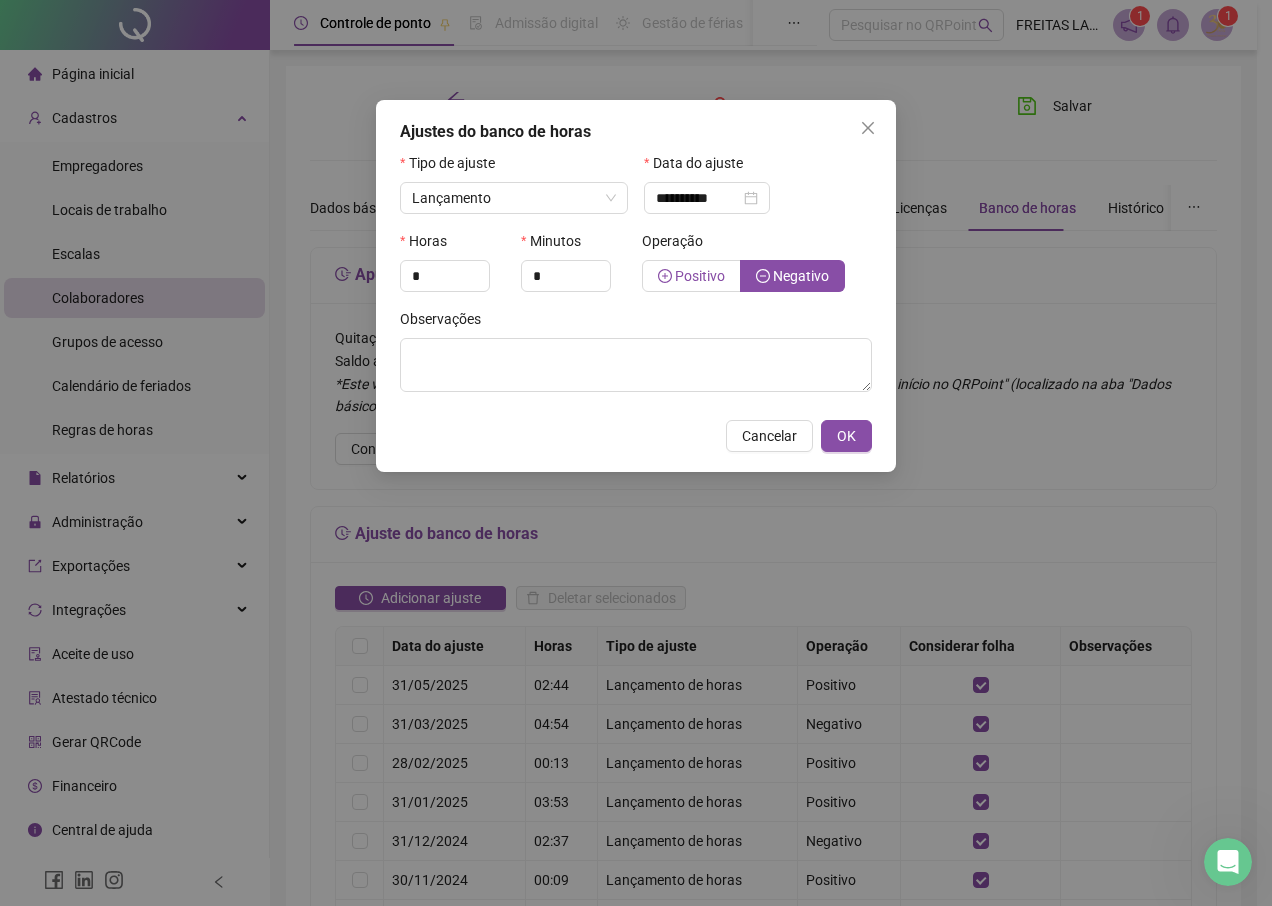 click on "Positivo" at bounding box center [691, 276] 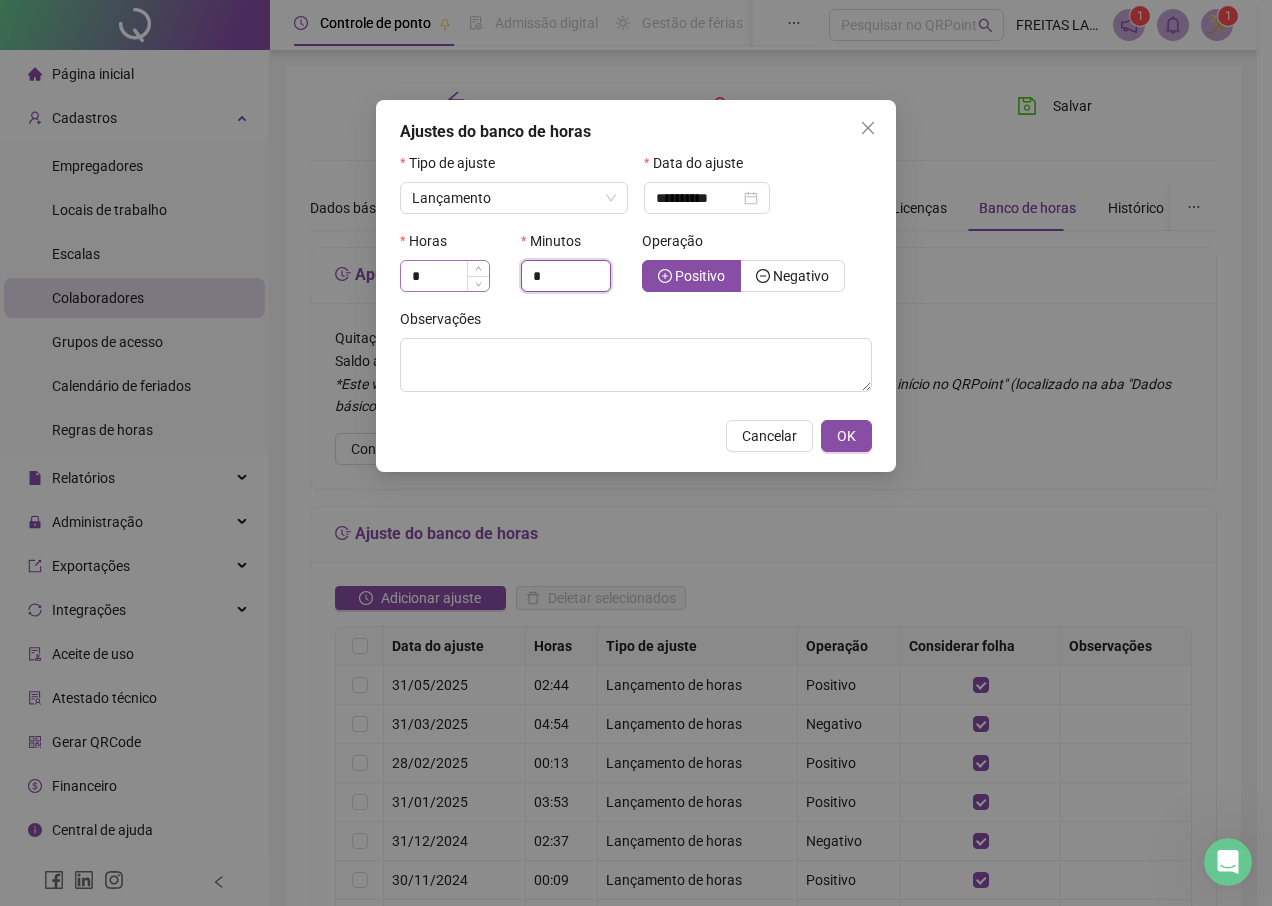 drag, startPoint x: 544, startPoint y: 288, endPoint x: 439, endPoint y: 287, distance: 105.00476 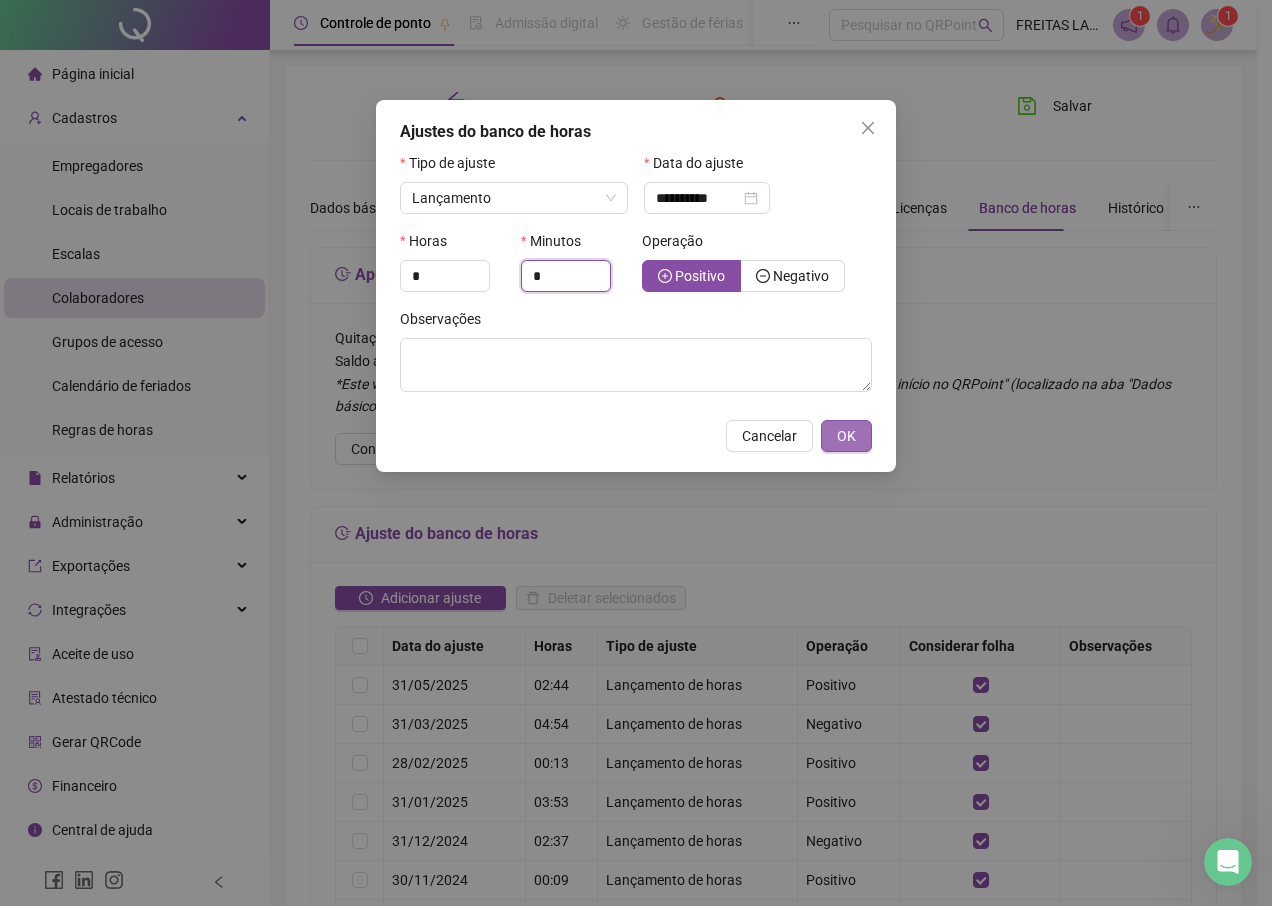 type on "*" 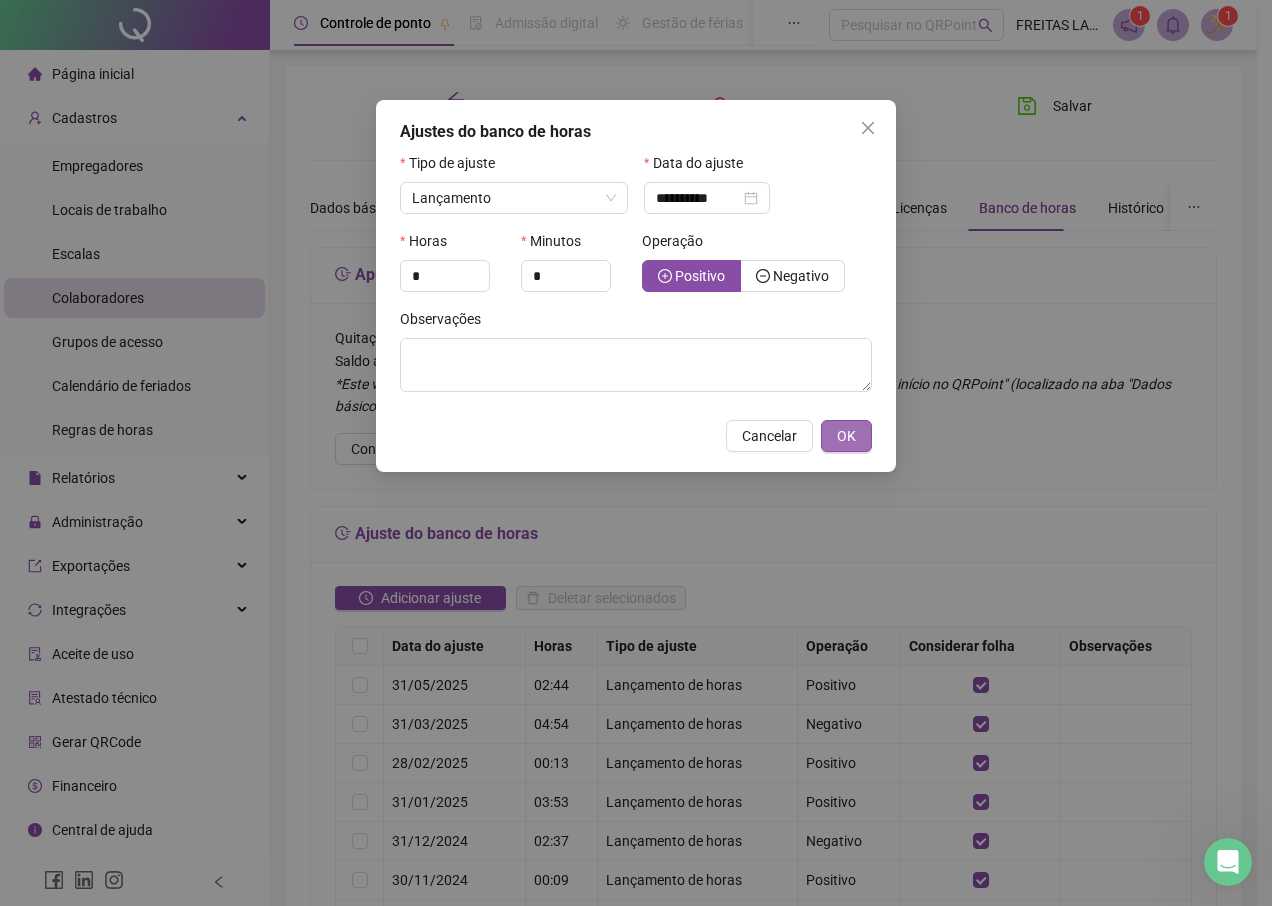 click on "OK" at bounding box center (846, 436) 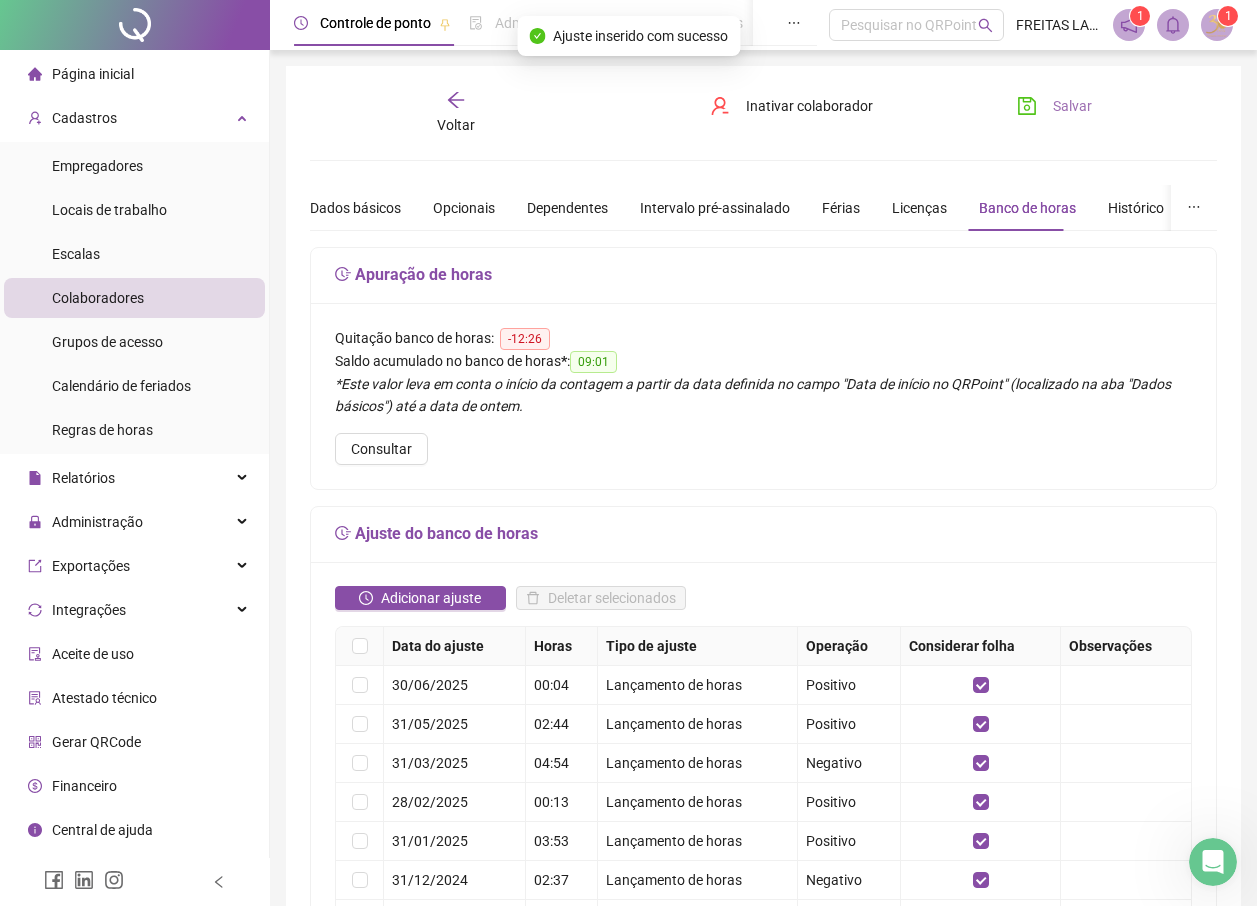click on "Salvar" at bounding box center (1072, 106) 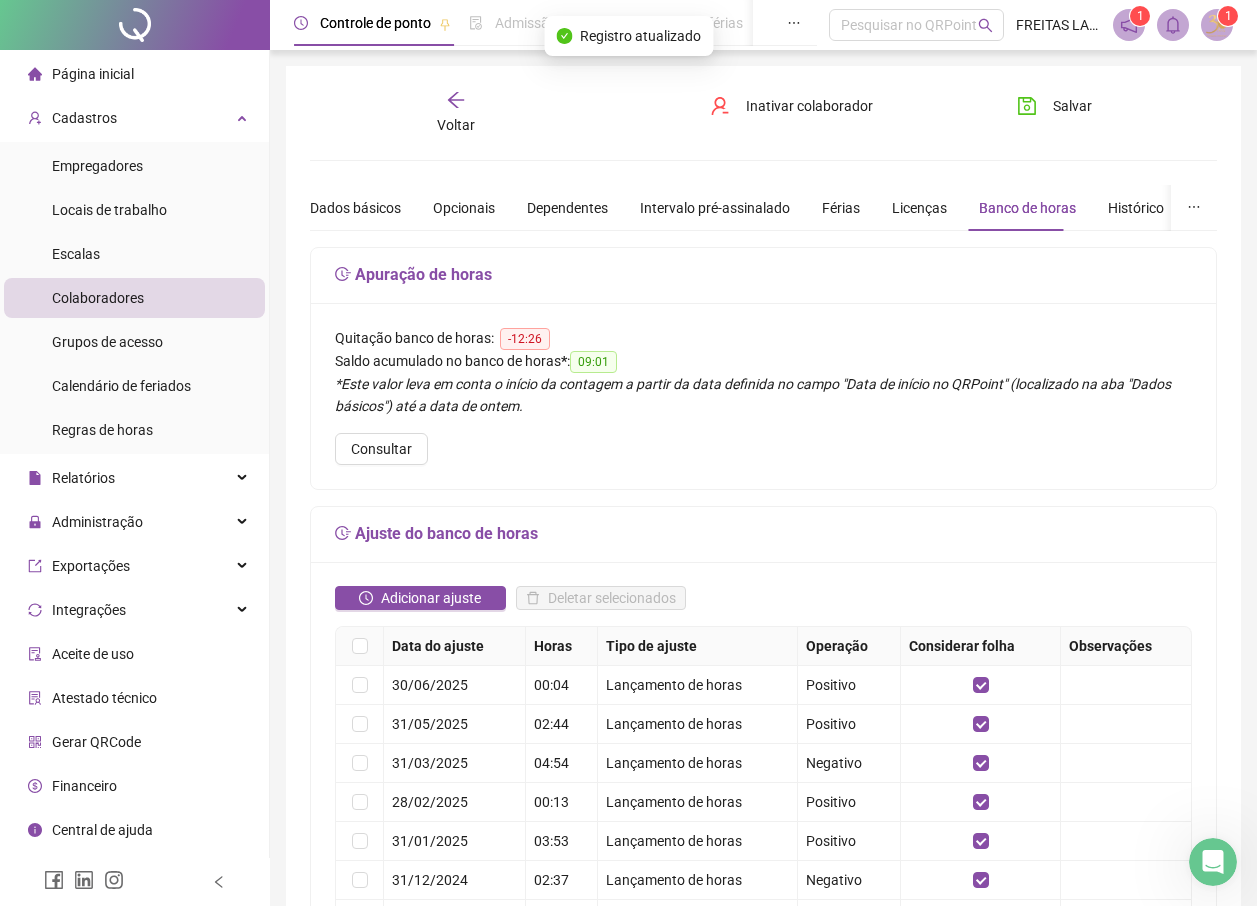 click on "Voltar" at bounding box center (456, 113) 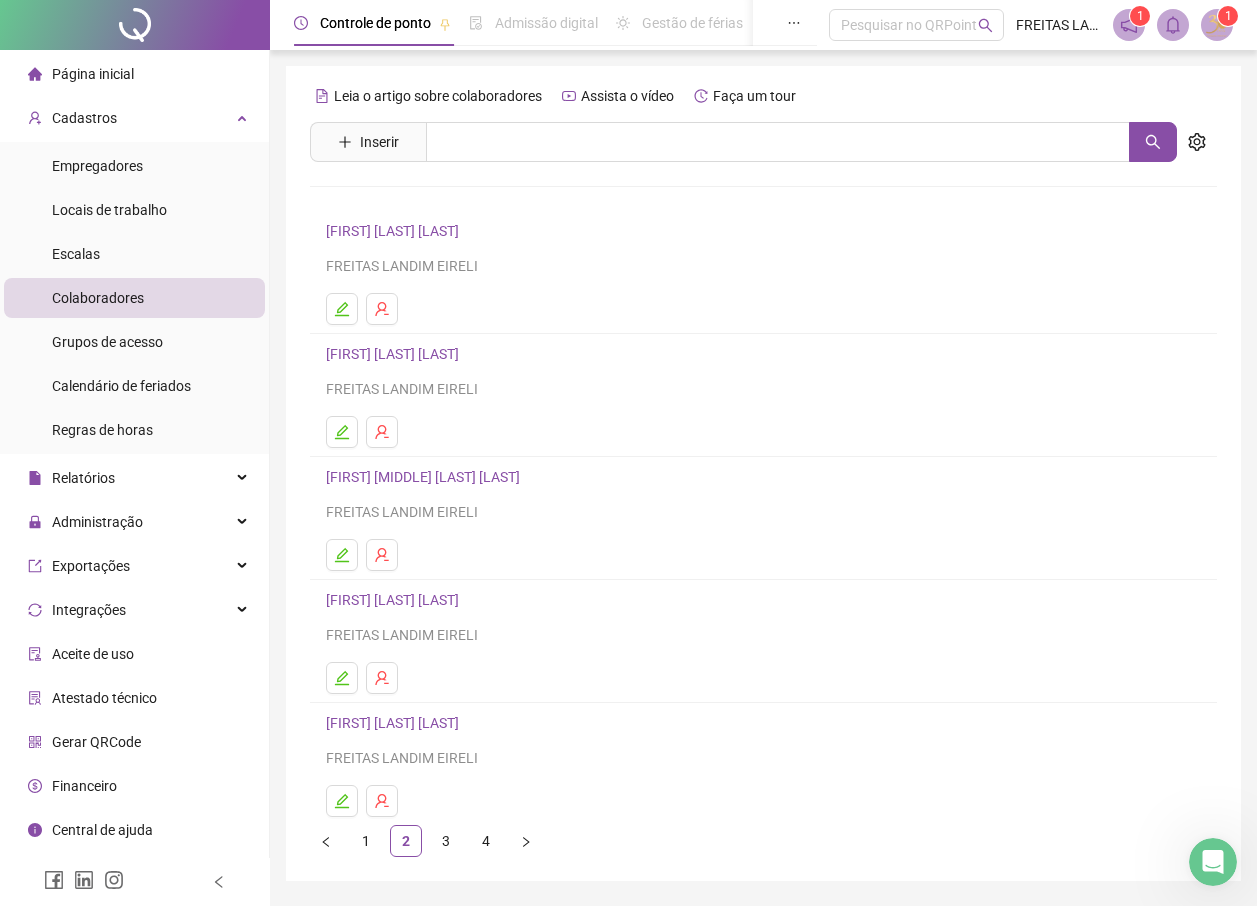 click on "[FIRST] [MIDDLE] [LAST] [LAST]" at bounding box center (426, 477) 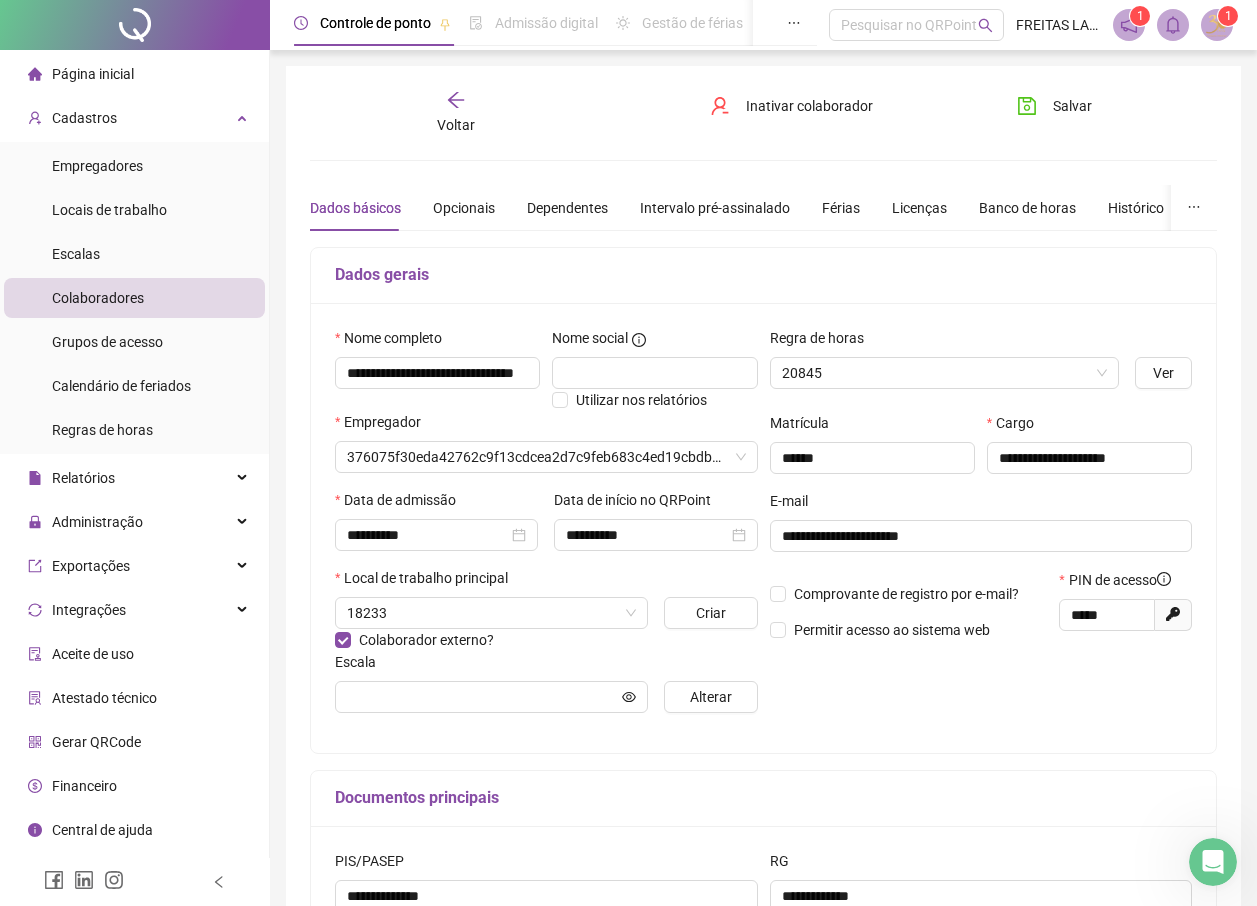 type on "**********" 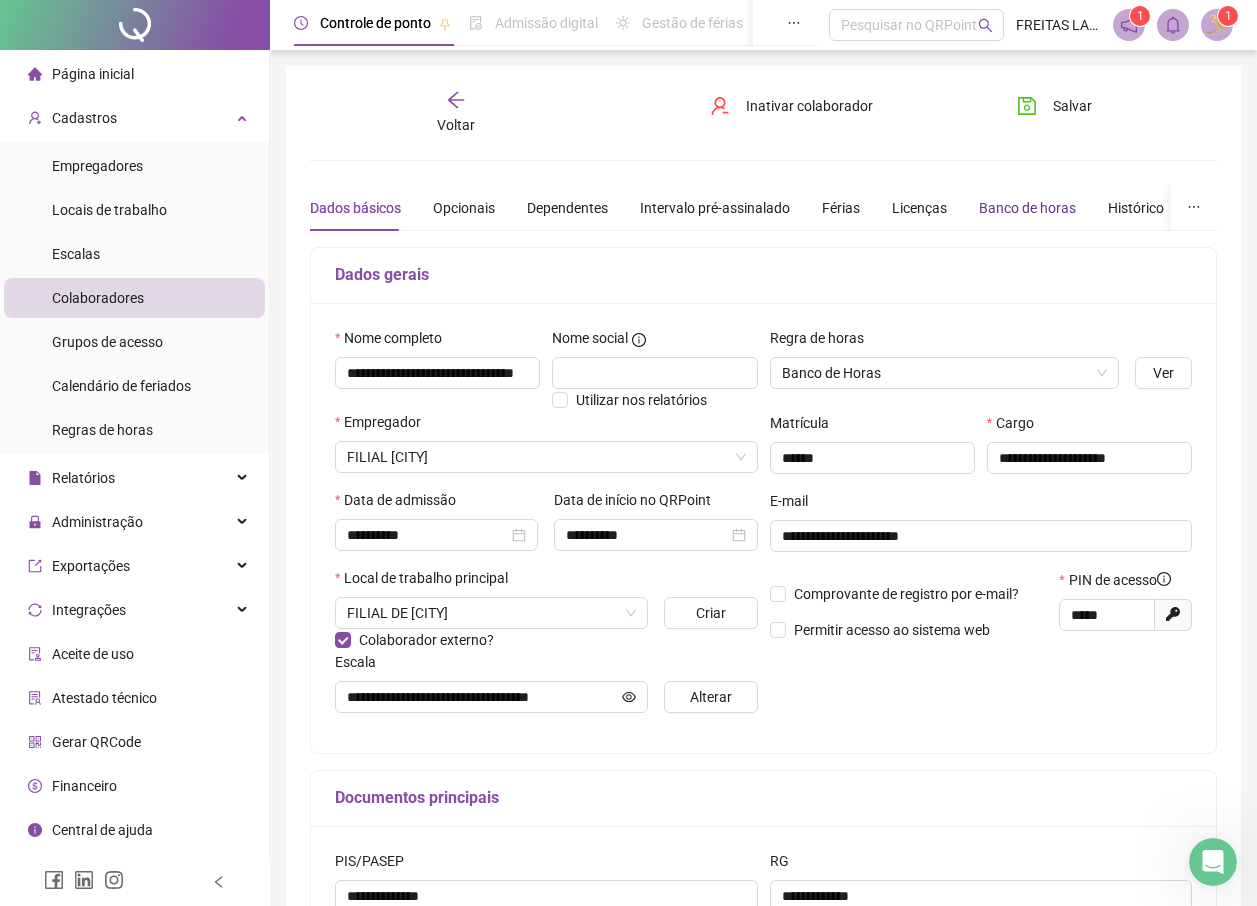 click on "Banco de horas" at bounding box center [1027, 208] 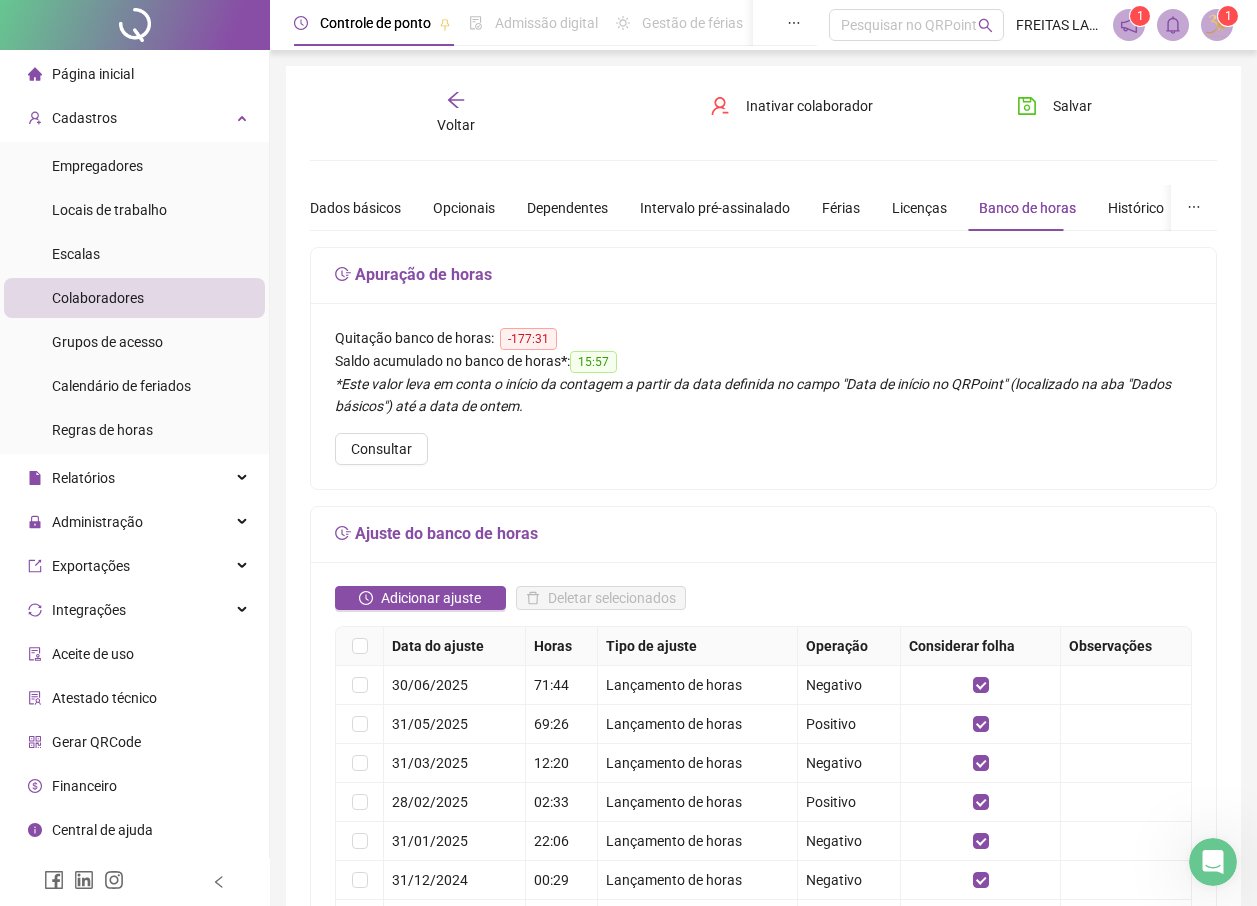 click on "Voltar" at bounding box center [456, 113] 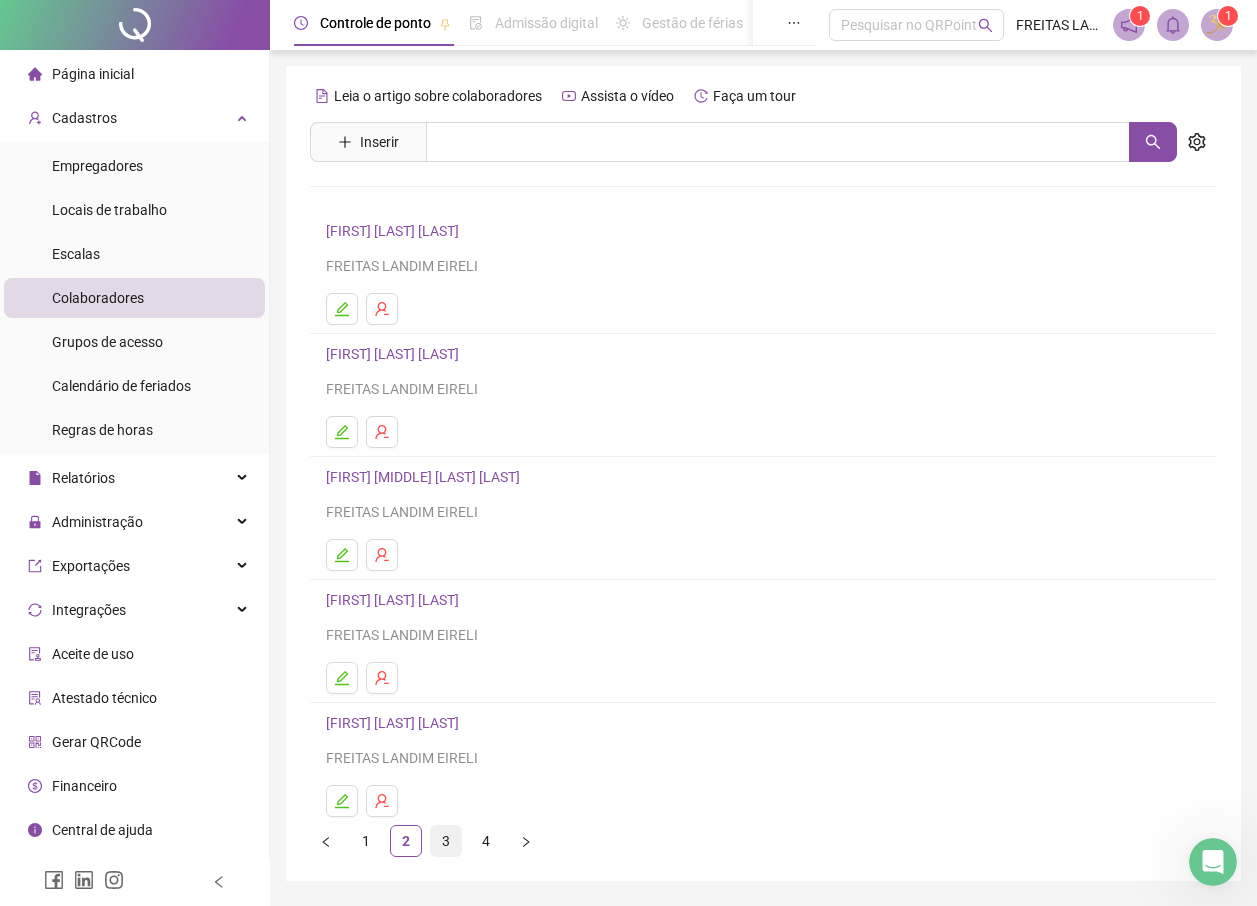 click on "3" at bounding box center (446, 841) 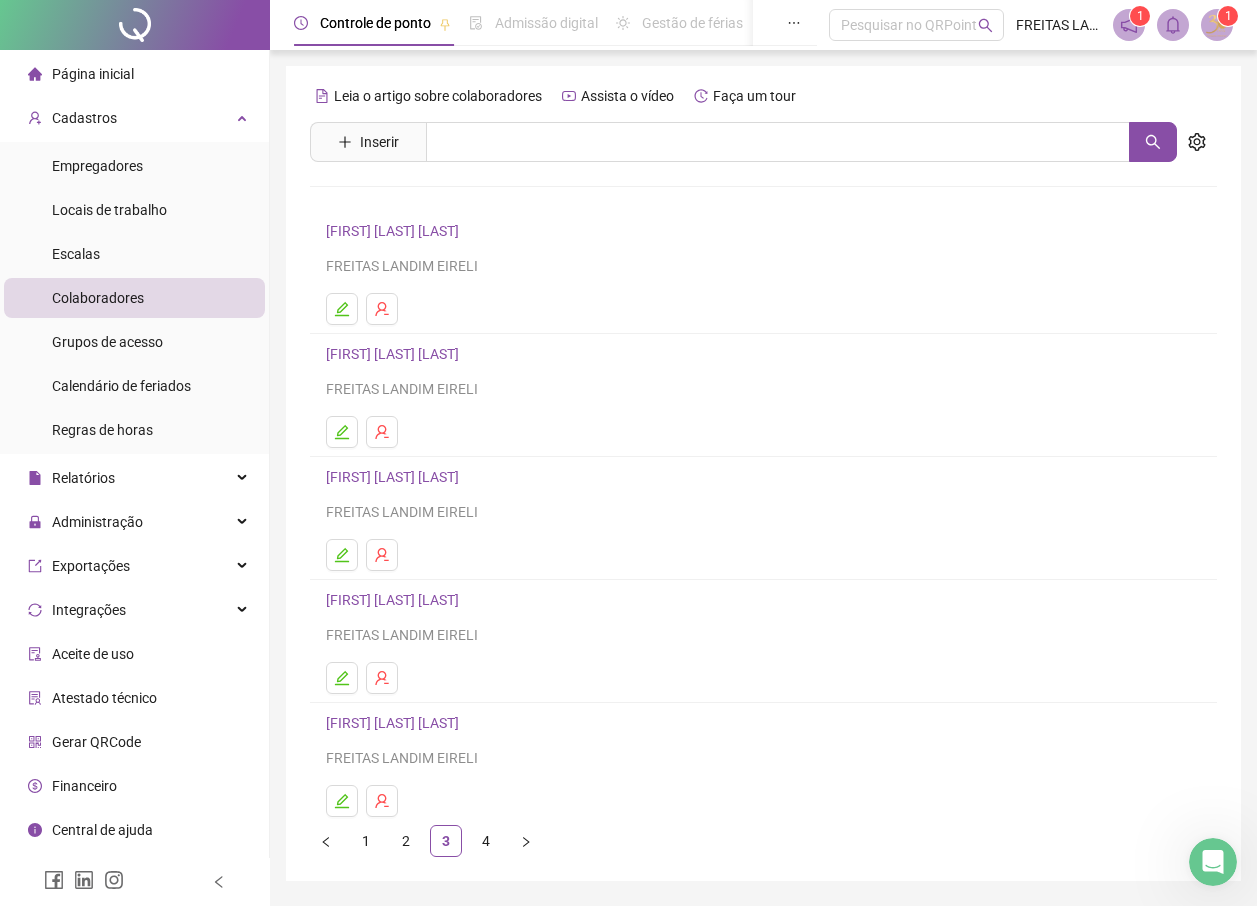 click on "[FIRST] [LAST] [LAST]" at bounding box center [395, 600] 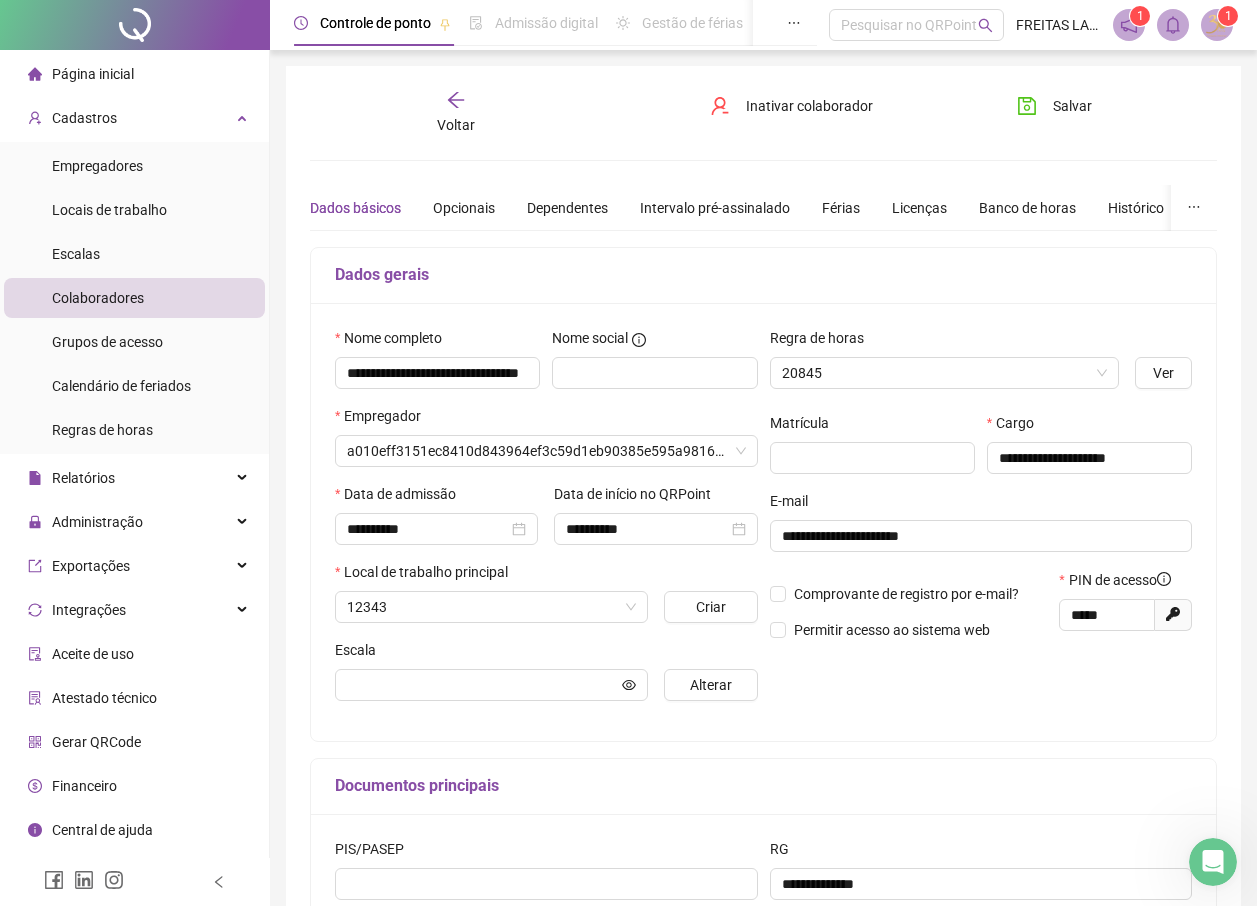 type on "**********" 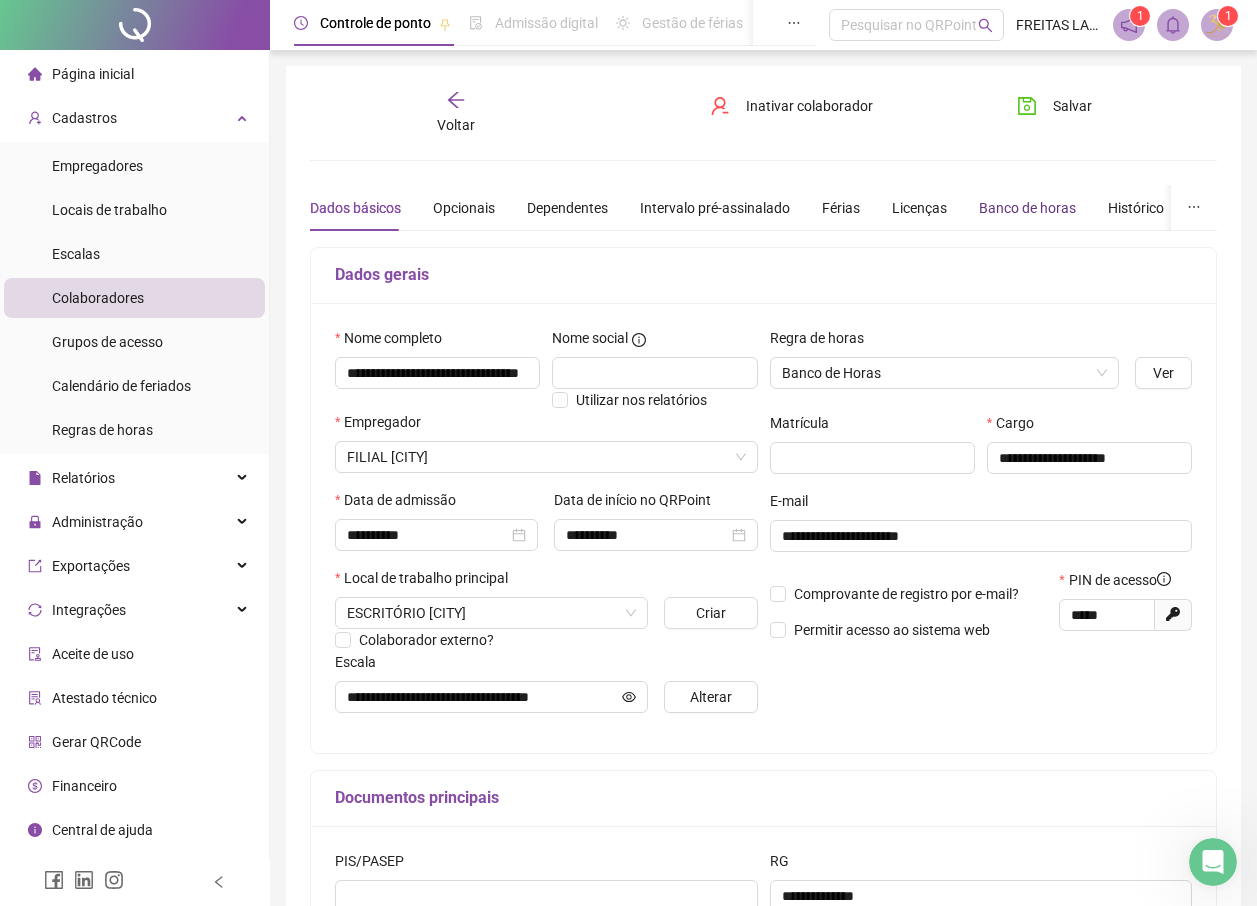 click on "Banco de horas" at bounding box center [1027, 208] 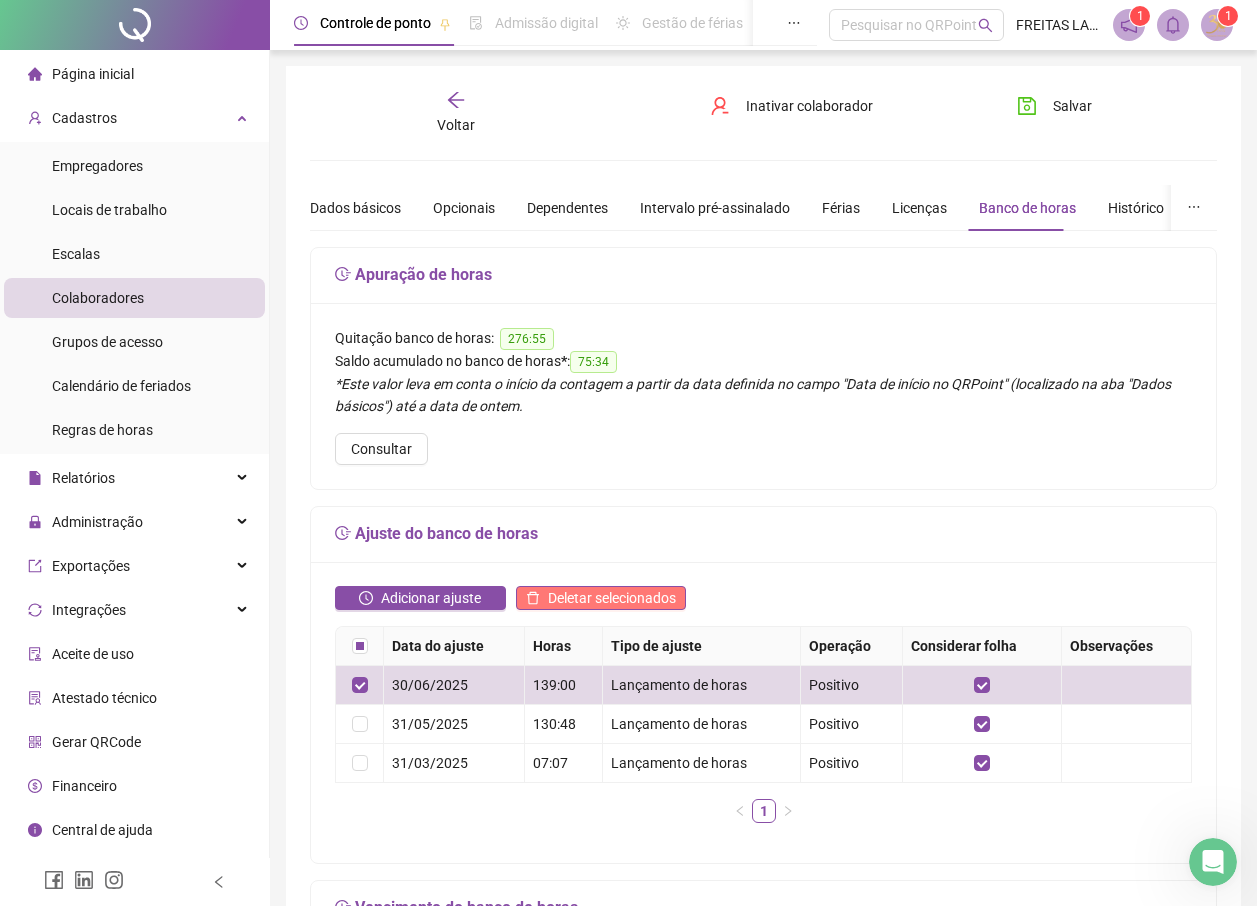 click on "Deletar selecionados" at bounding box center [612, 598] 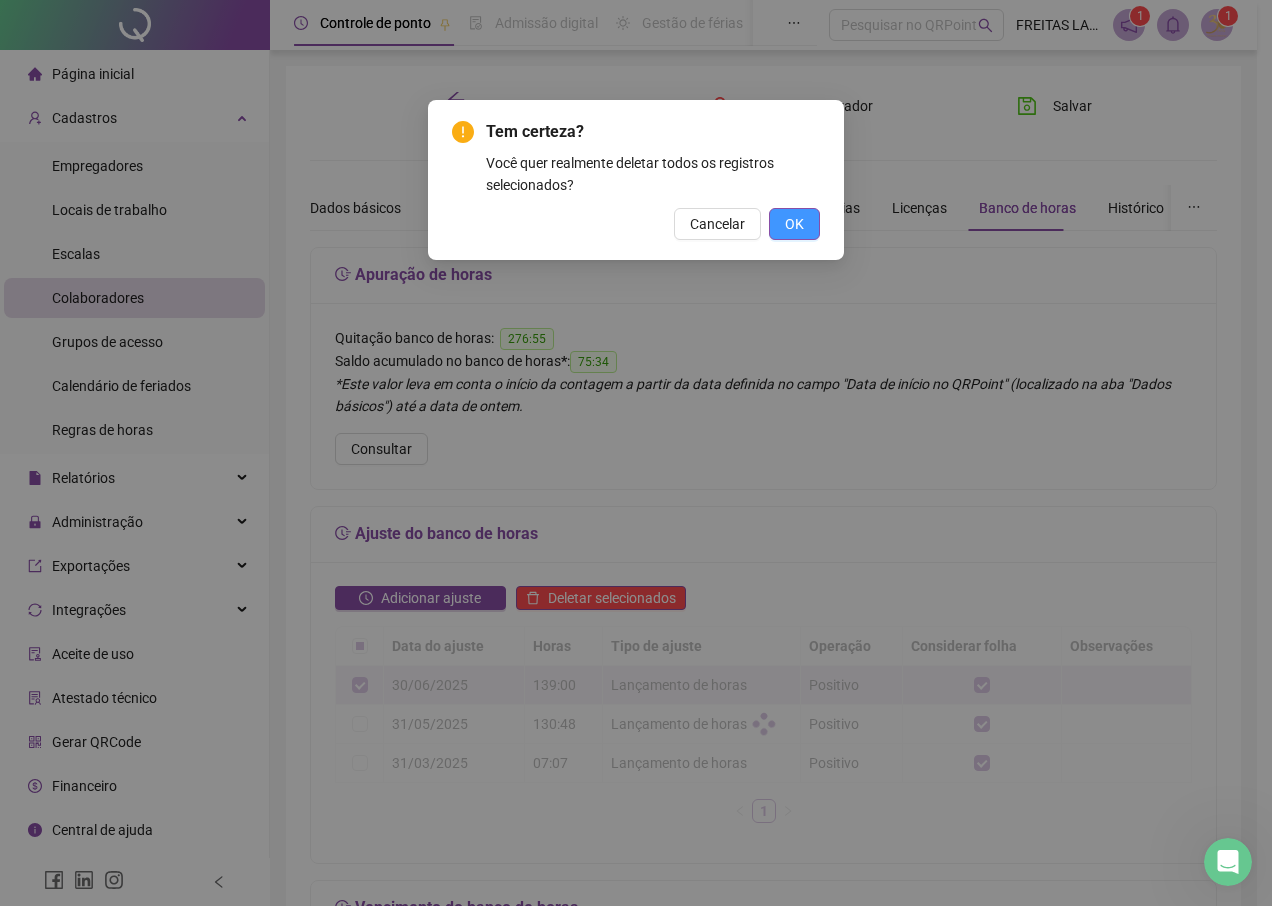 click on "OK" at bounding box center [794, 224] 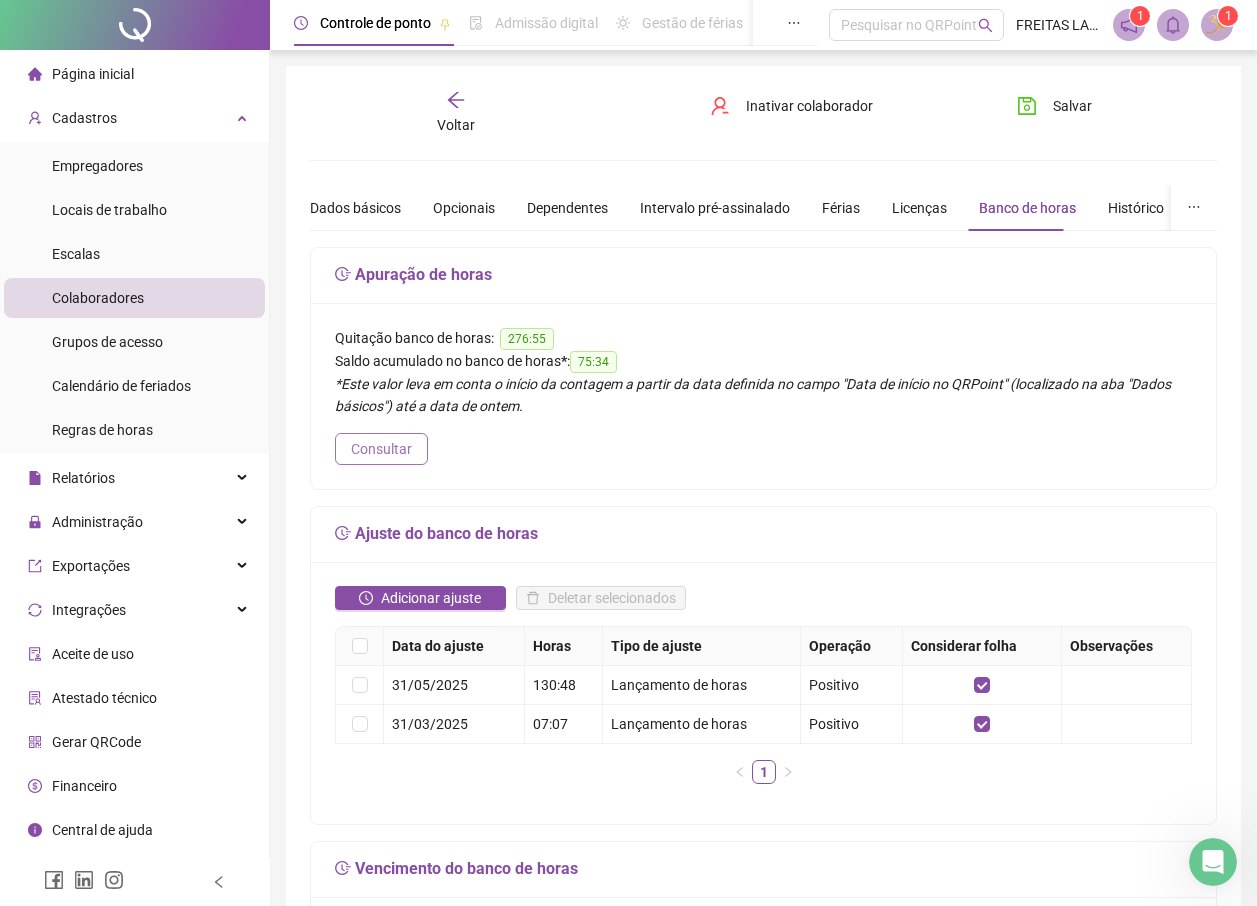 click on "Consultar" at bounding box center (381, 449) 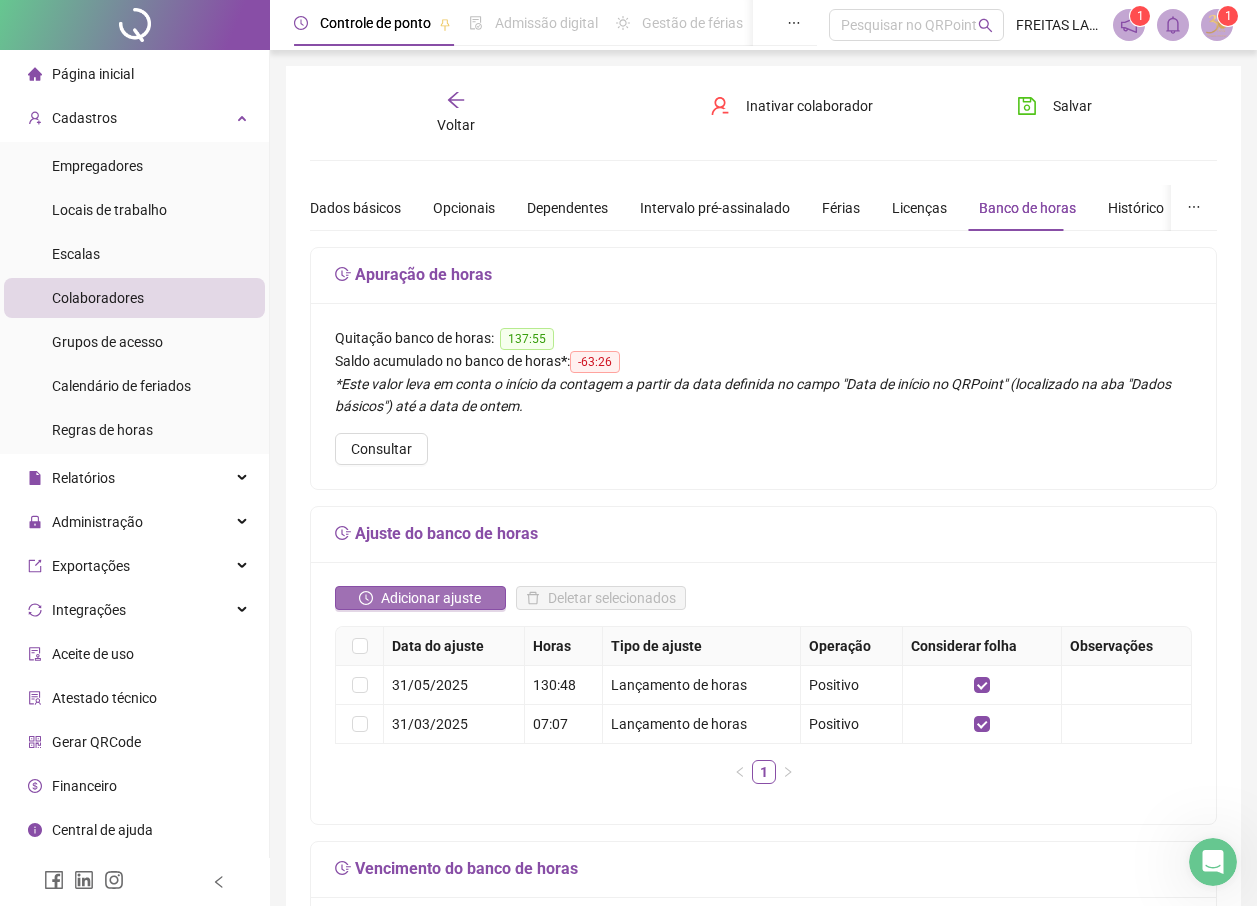 click on "Adicionar ajuste" at bounding box center [431, 598] 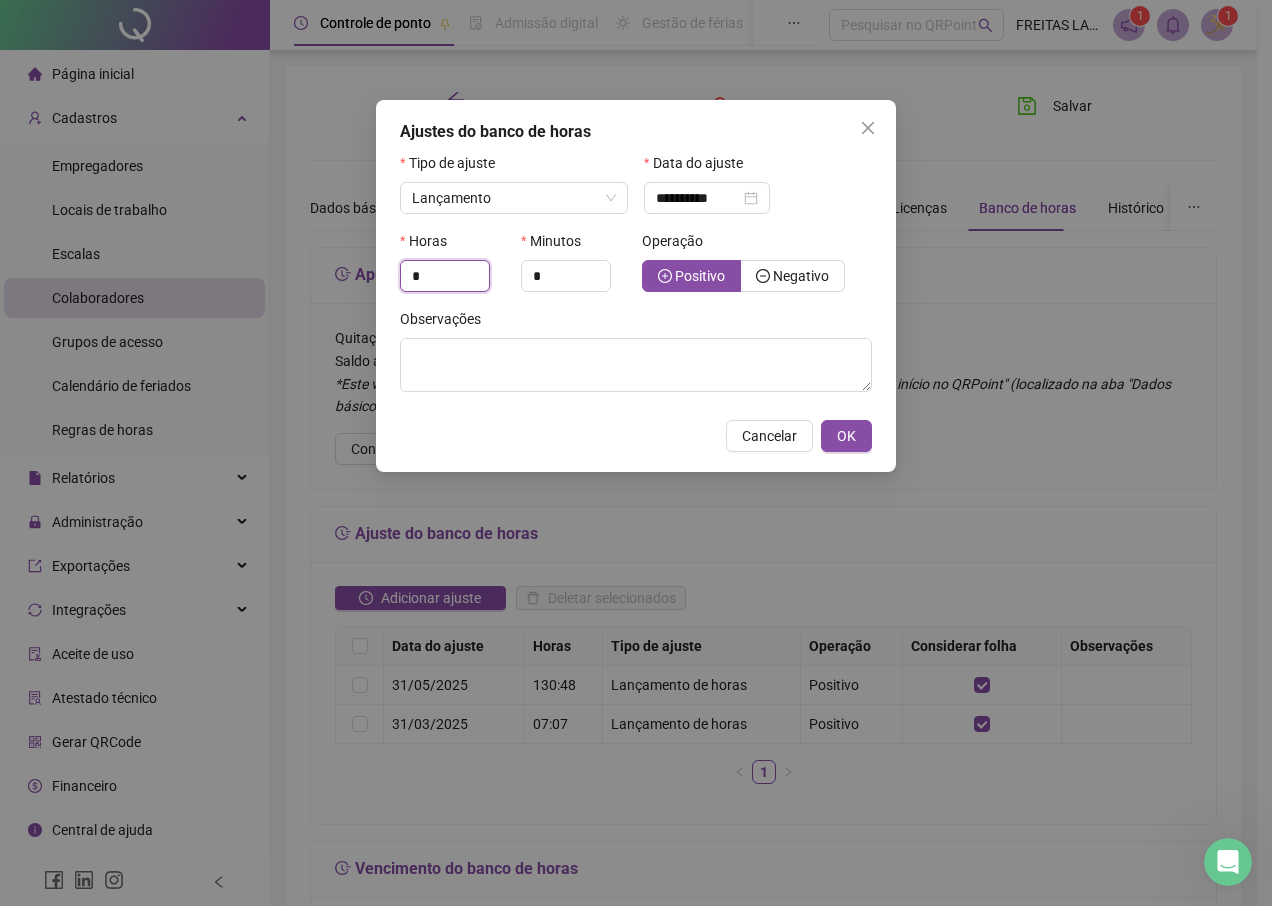 drag, startPoint x: 432, startPoint y: 278, endPoint x: 333, endPoint y: 283, distance: 99.12618 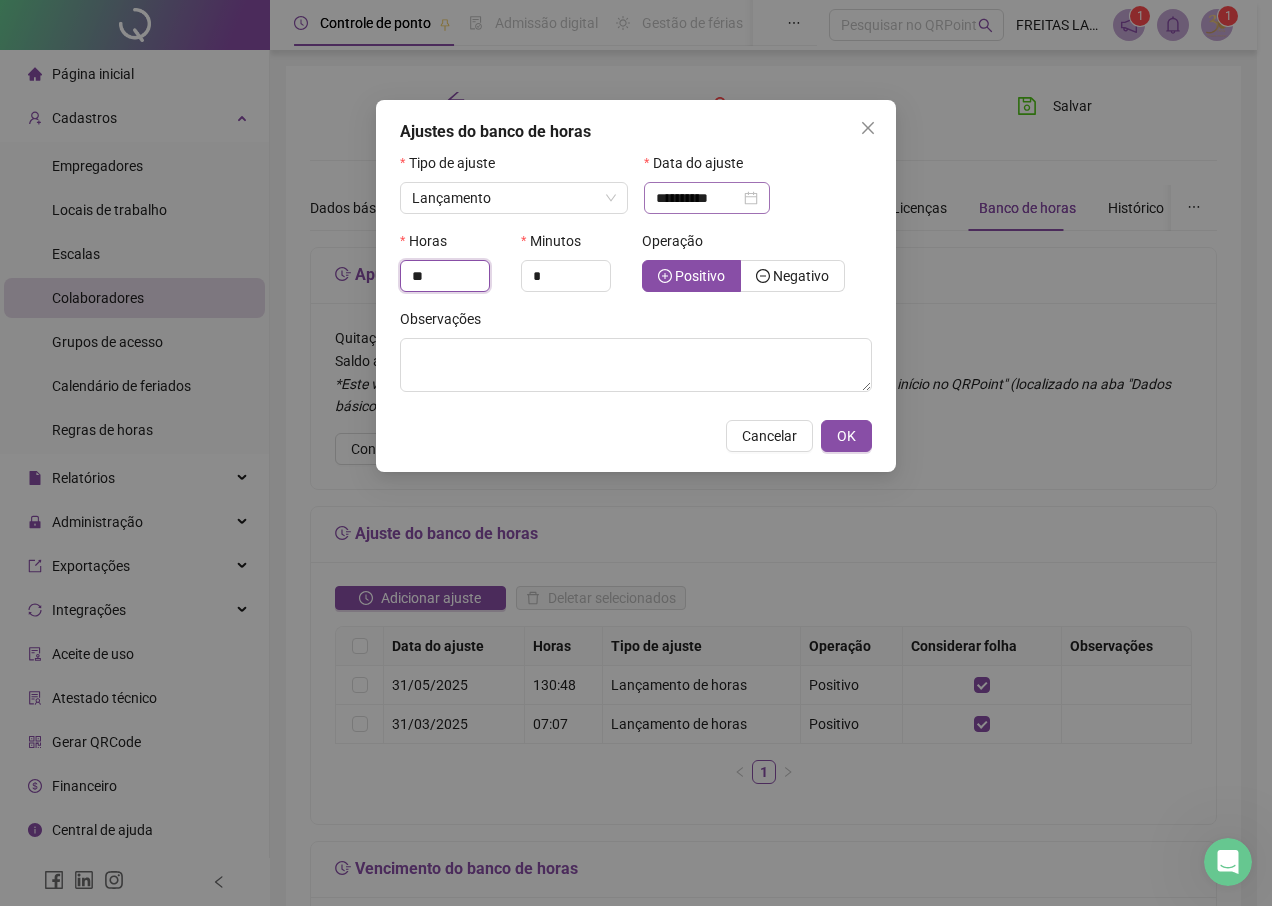 click on "**********" at bounding box center (707, 198) 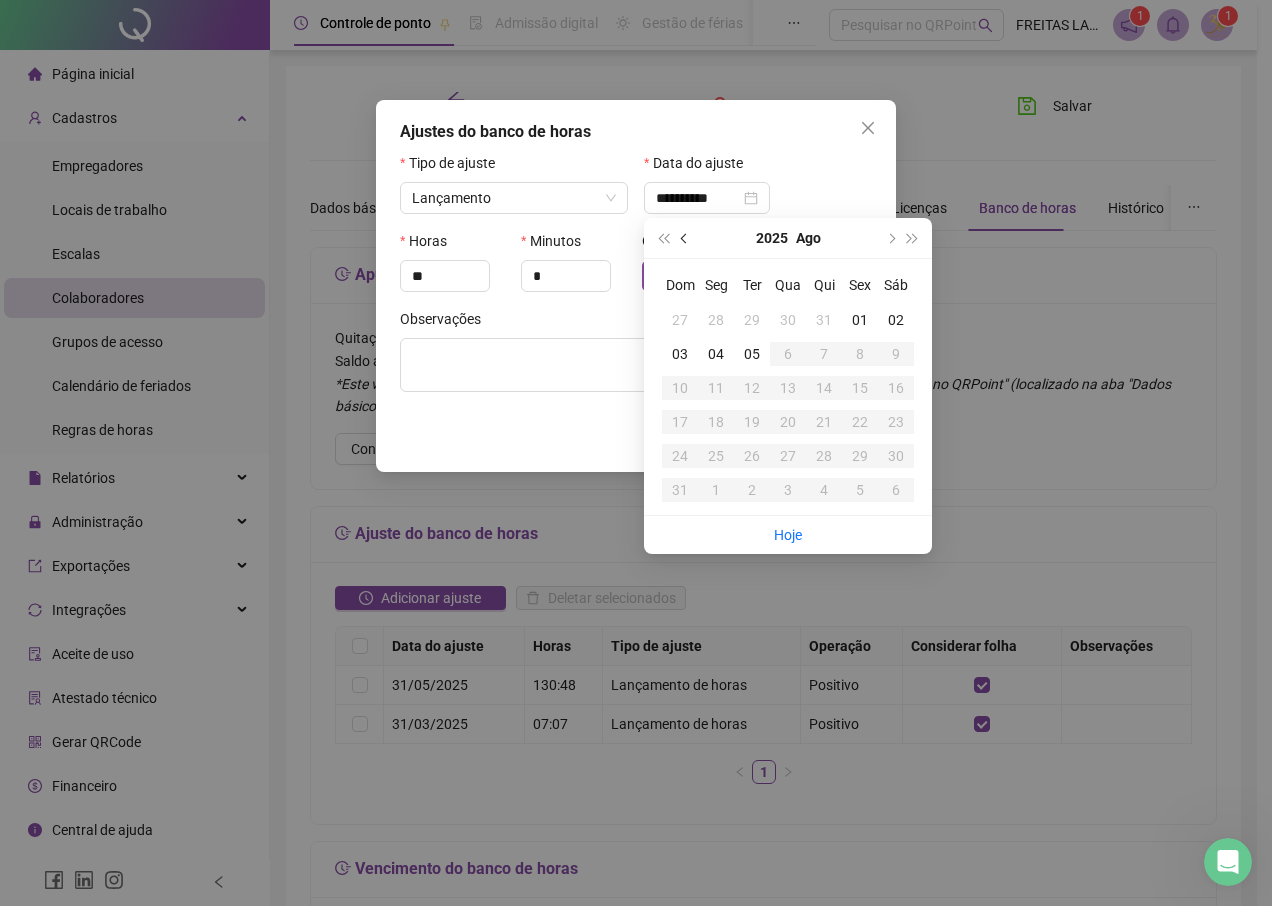 click at bounding box center (686, 238) 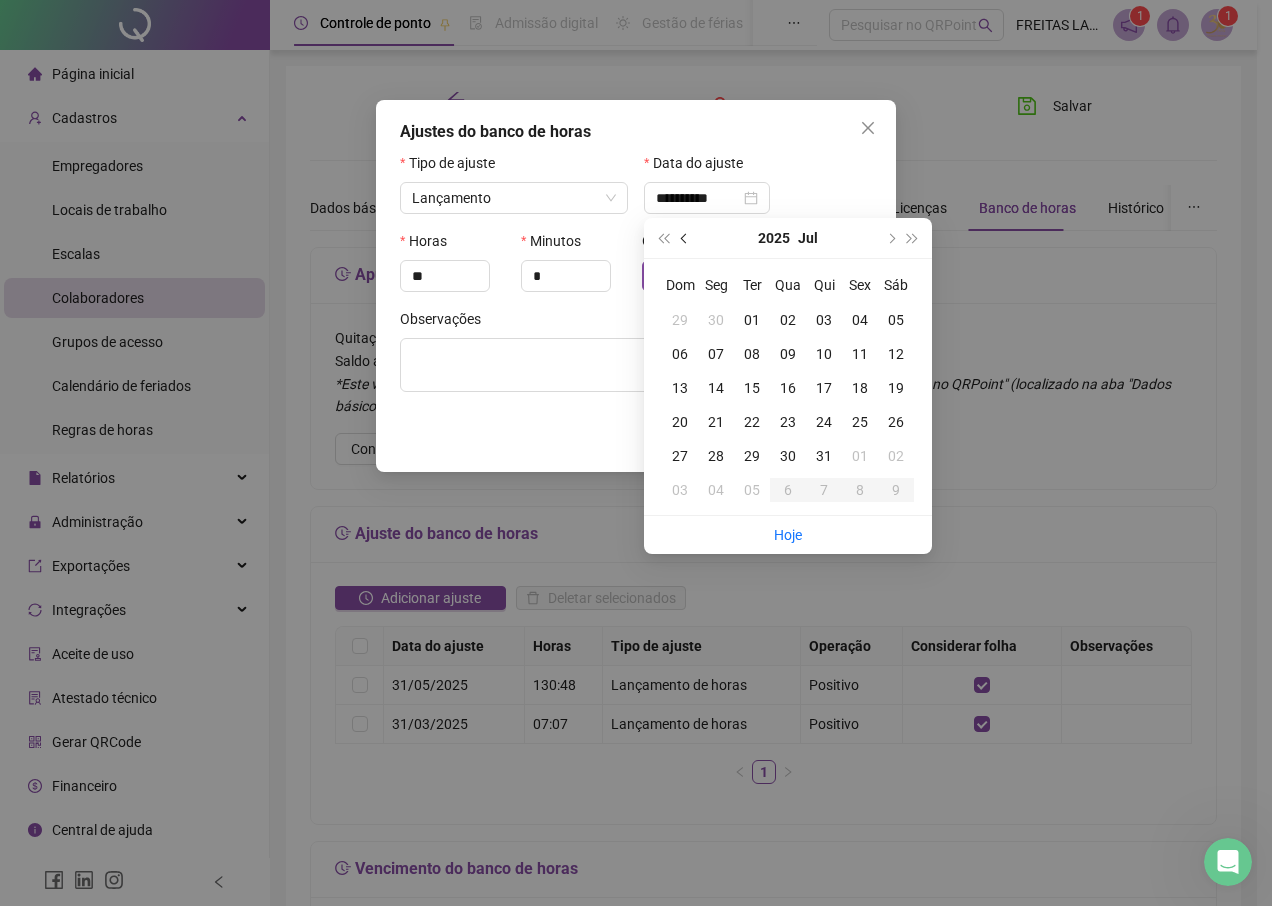 click at bounding box center (686, 238) 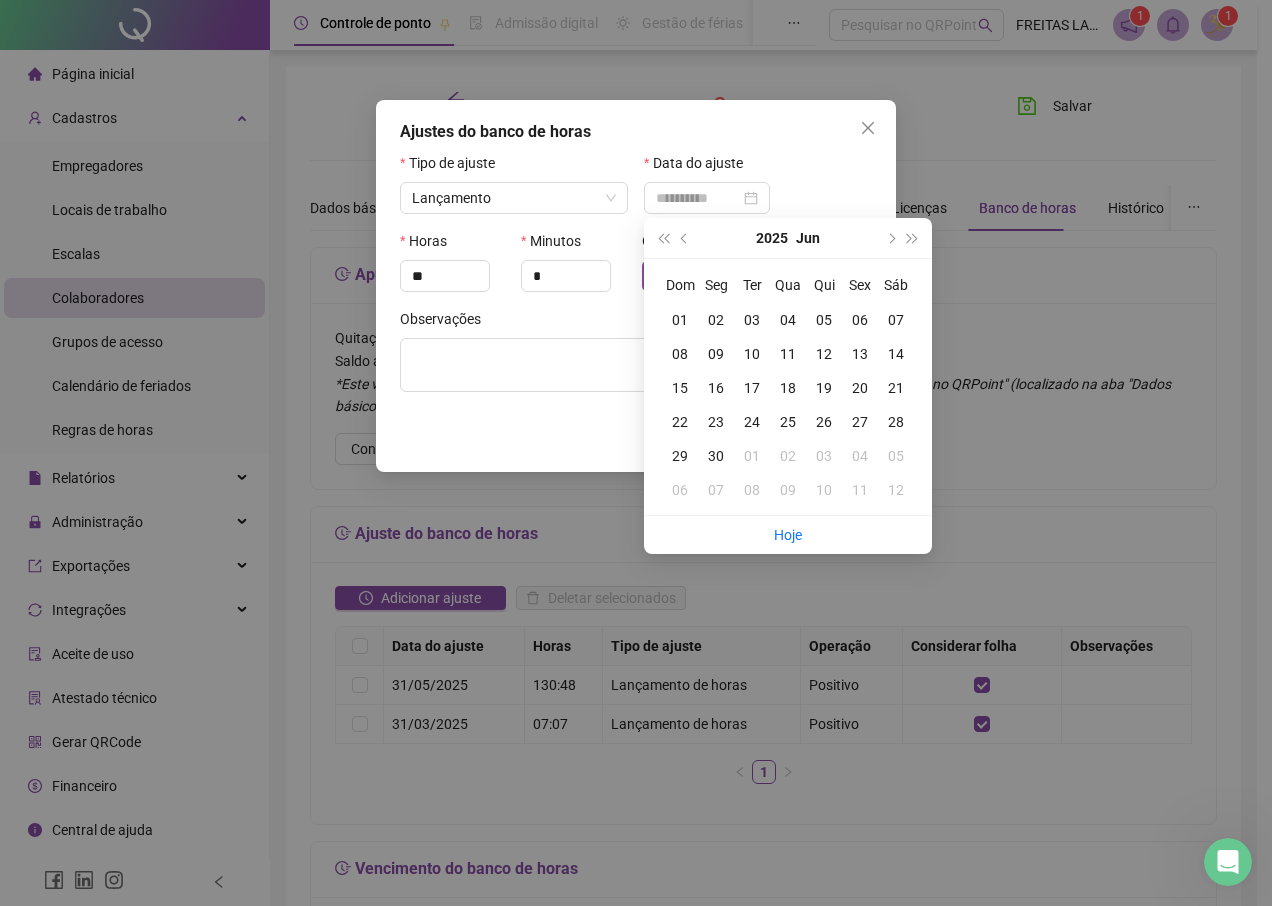 type on "**********" 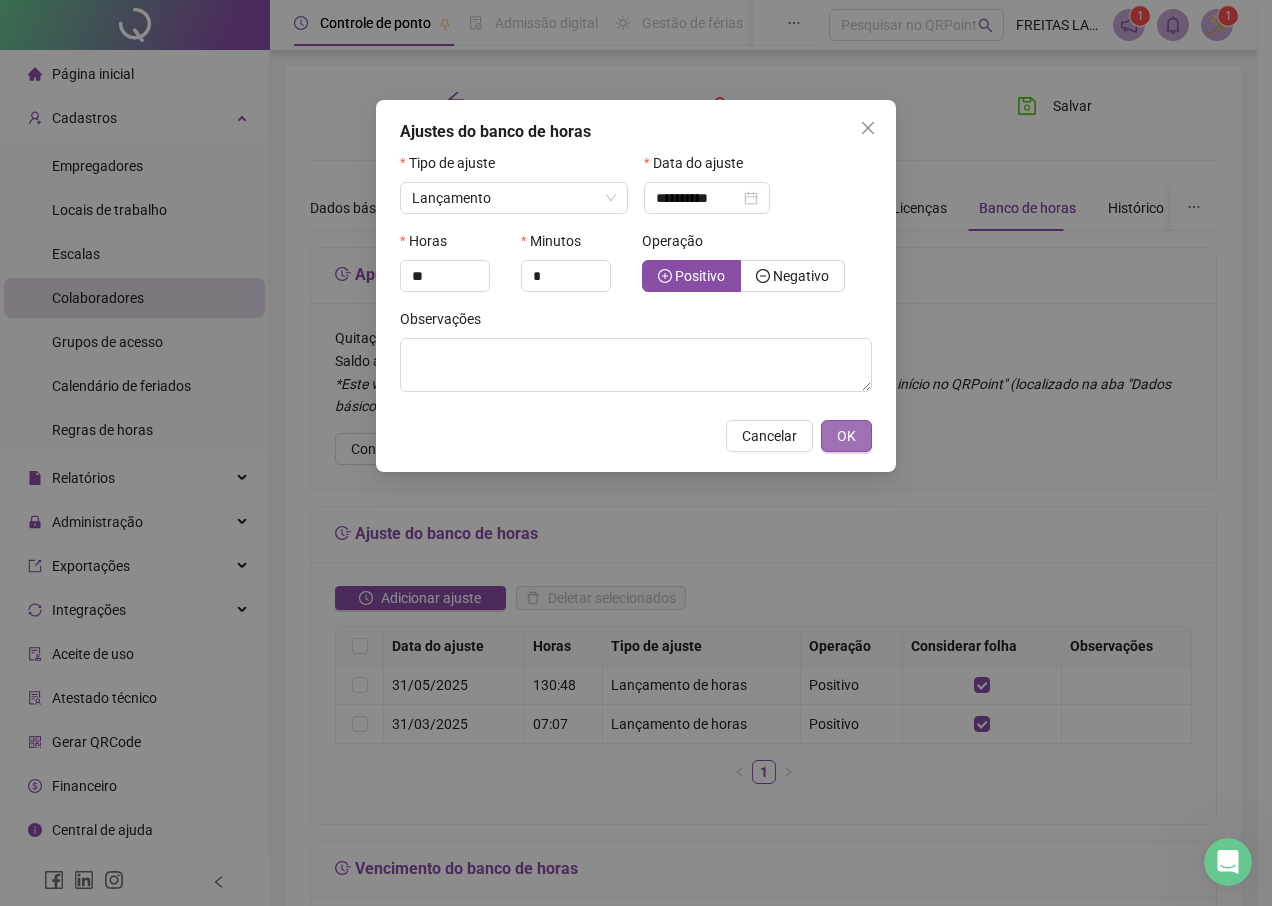 click on "OK" at bounding box center (846, 436) 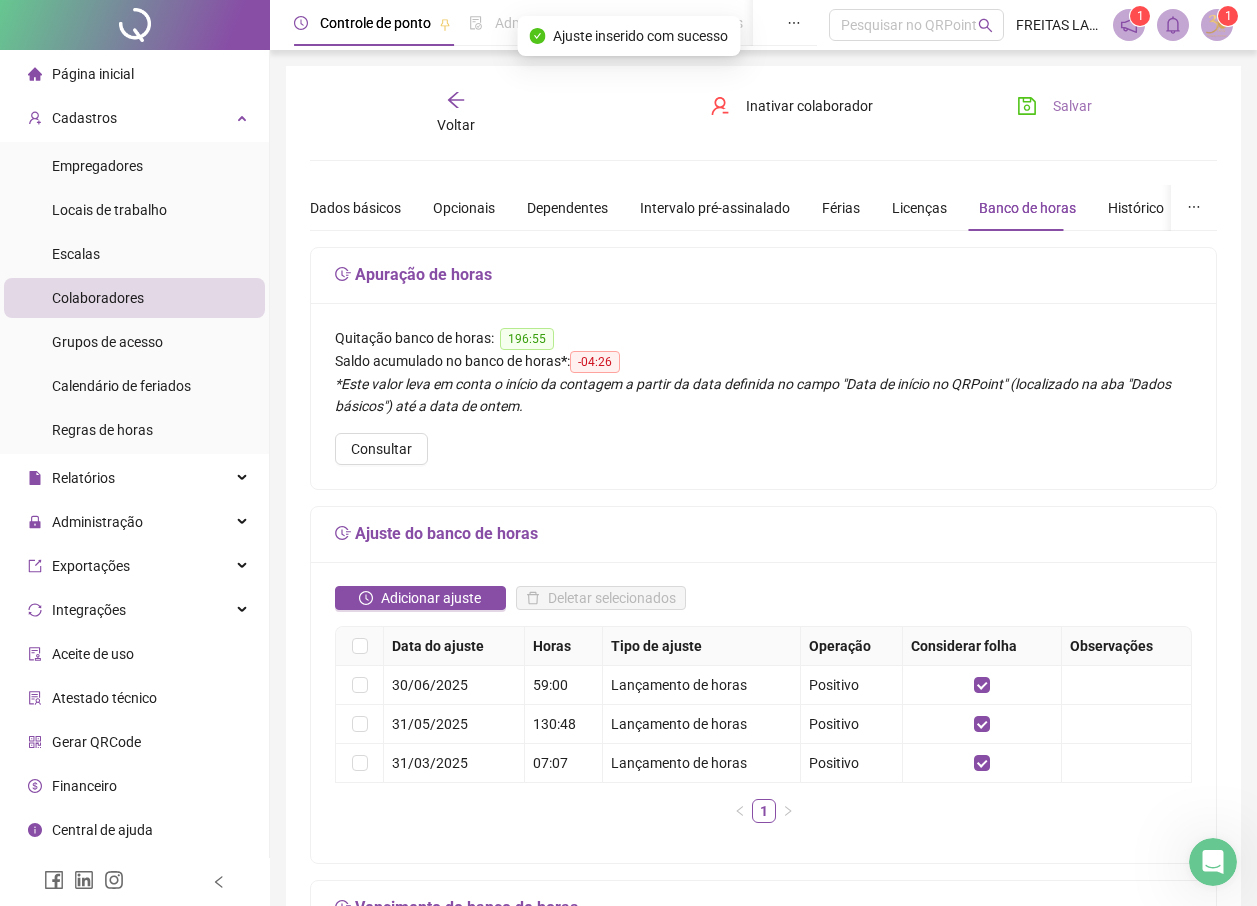 click on "Salvar" at bounding box center [1054, 106] 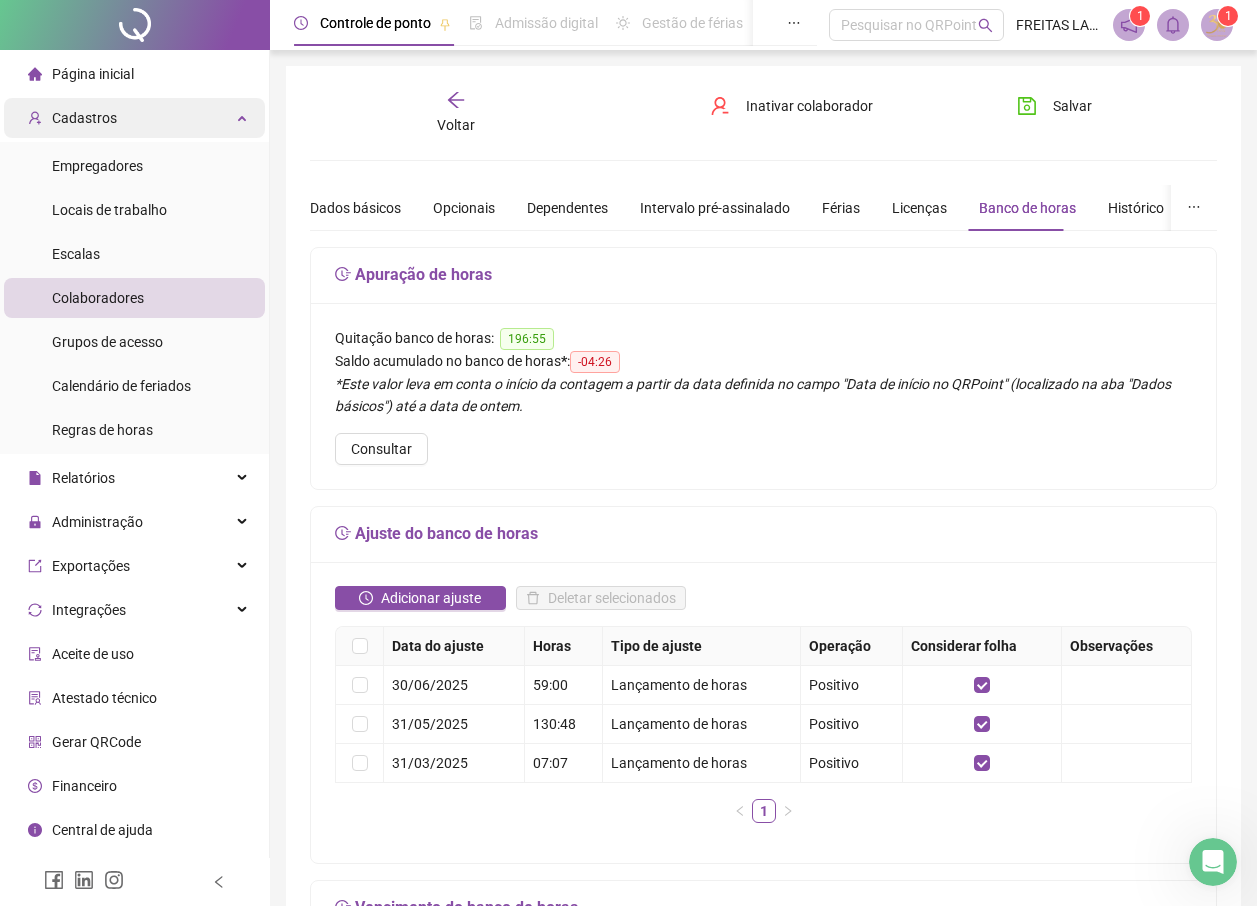 click on "Cadastros" at bounding box center (134, 118) 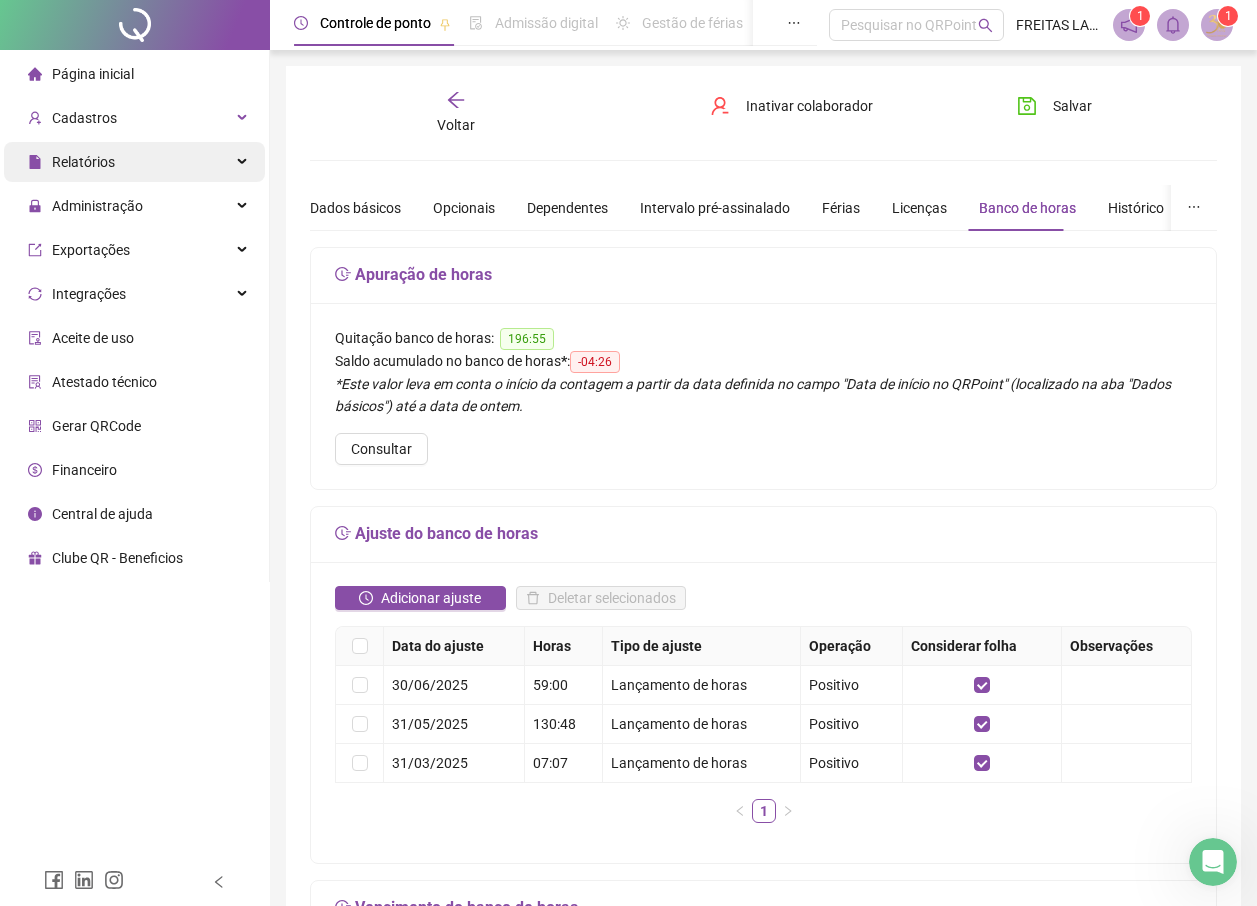 click on "Relatórios" at bounding box center (134, 162) 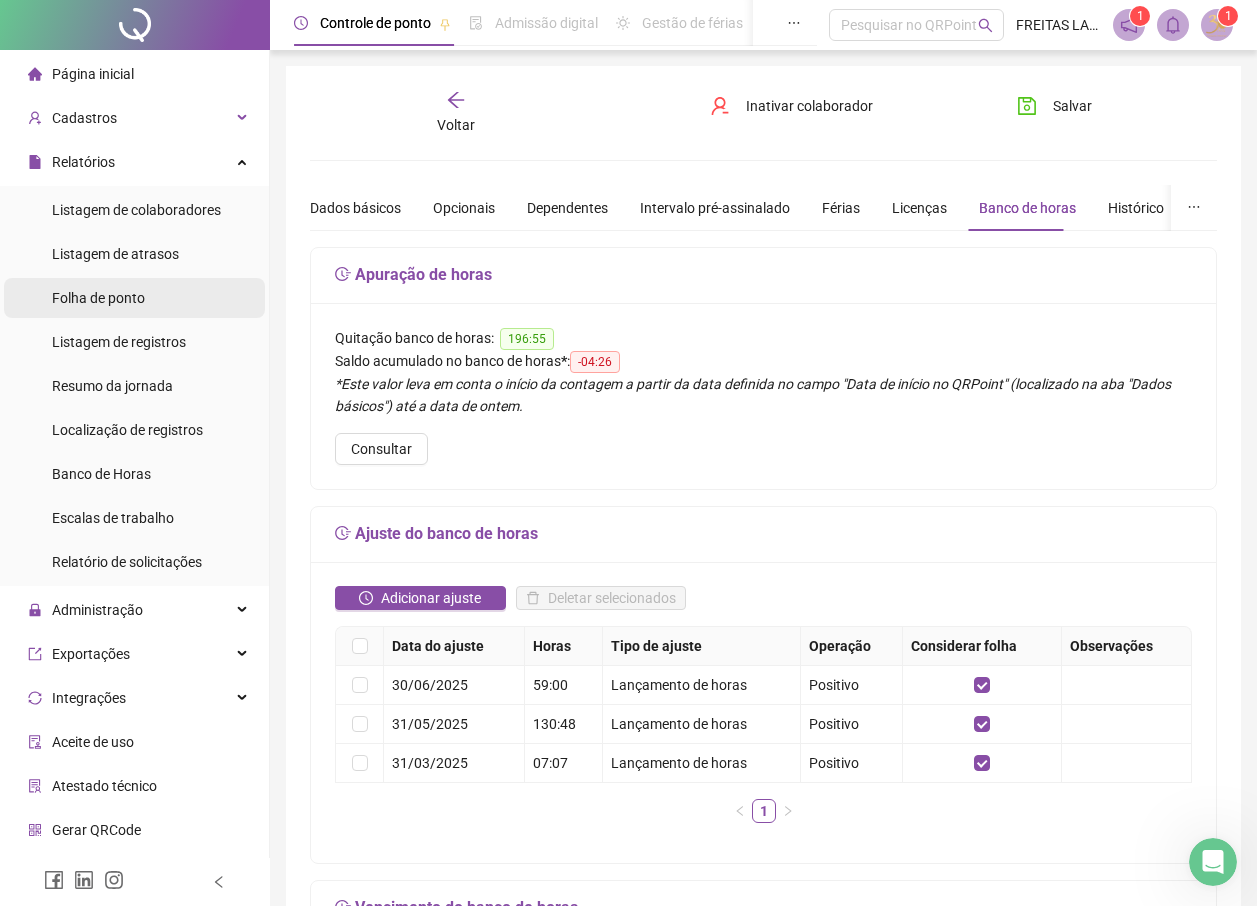 click on "Folha de ponto" at bounding box center [98, 298] 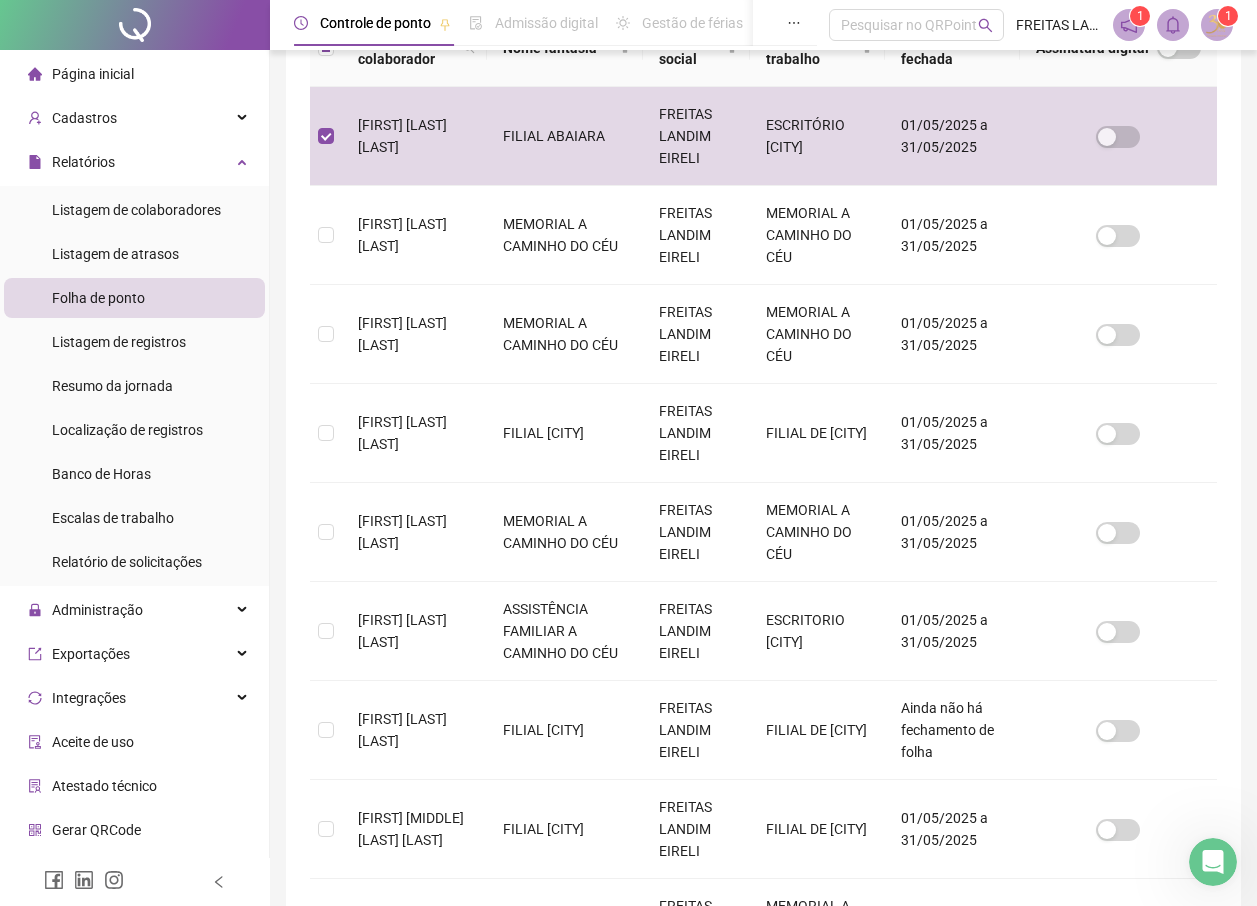 scroll, scrollTop: 363, scrollLeft: 0, axis: vertical 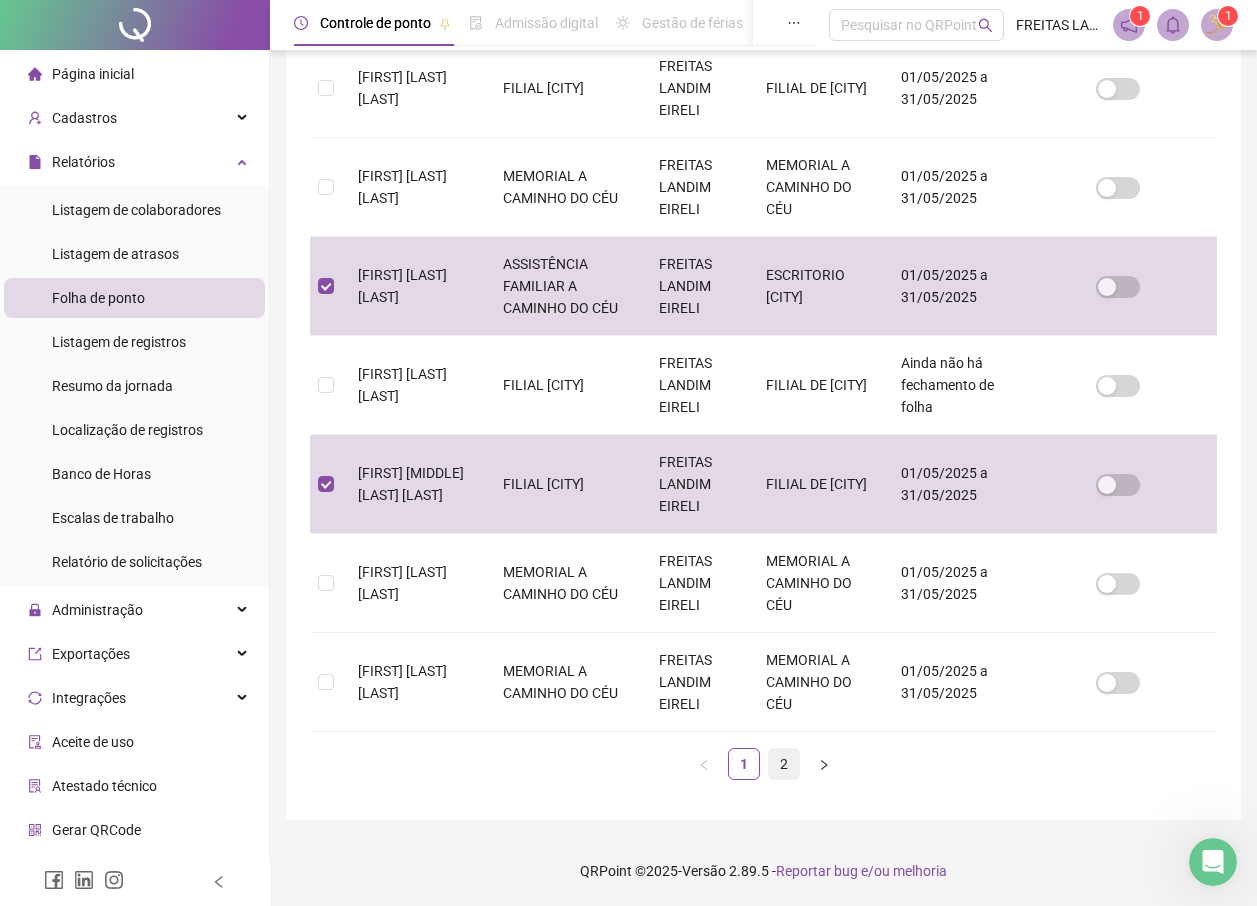 click on "2" at bounding box center [784, 764] 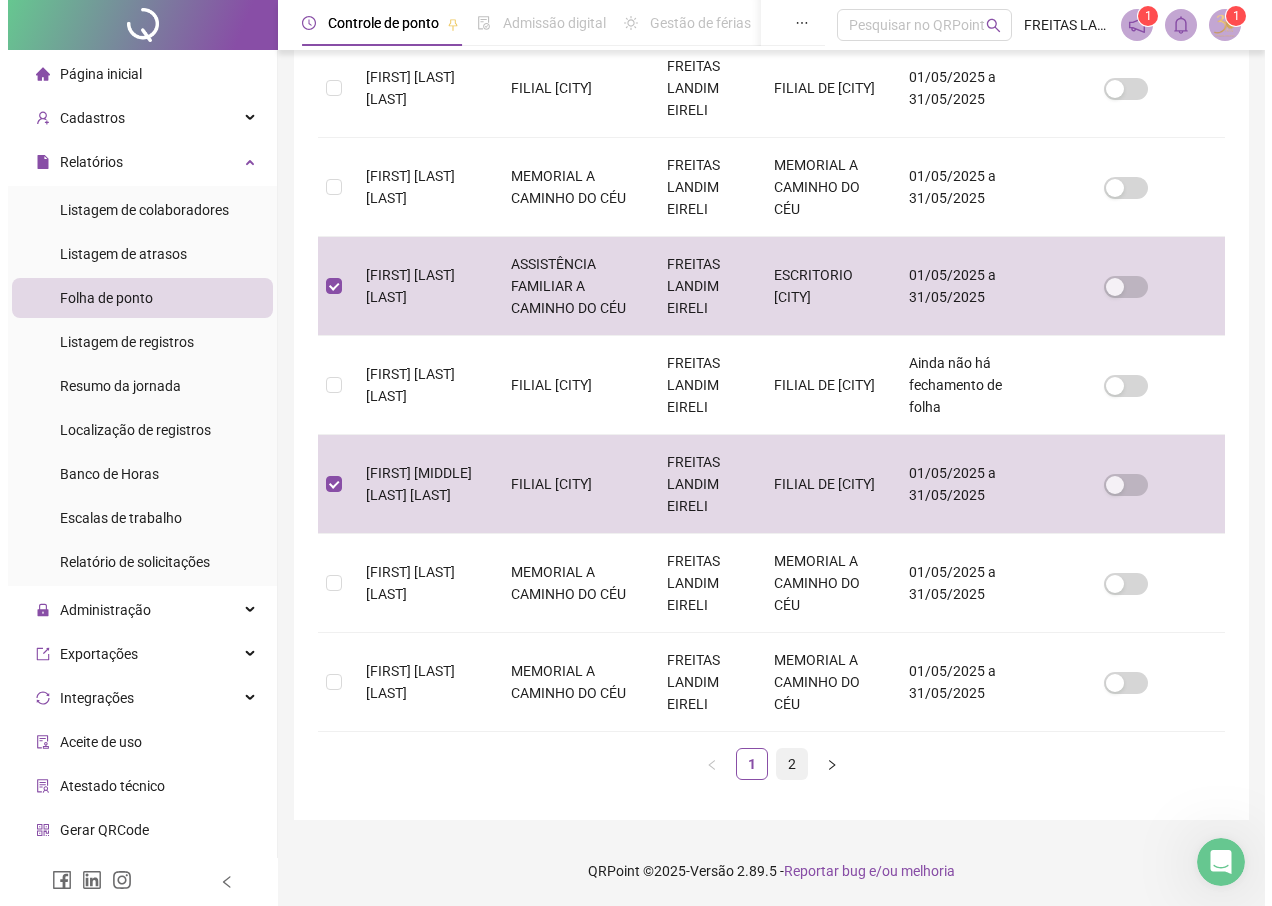 scroll, scrollTop: 0, scrollLeft: 0, axis: both 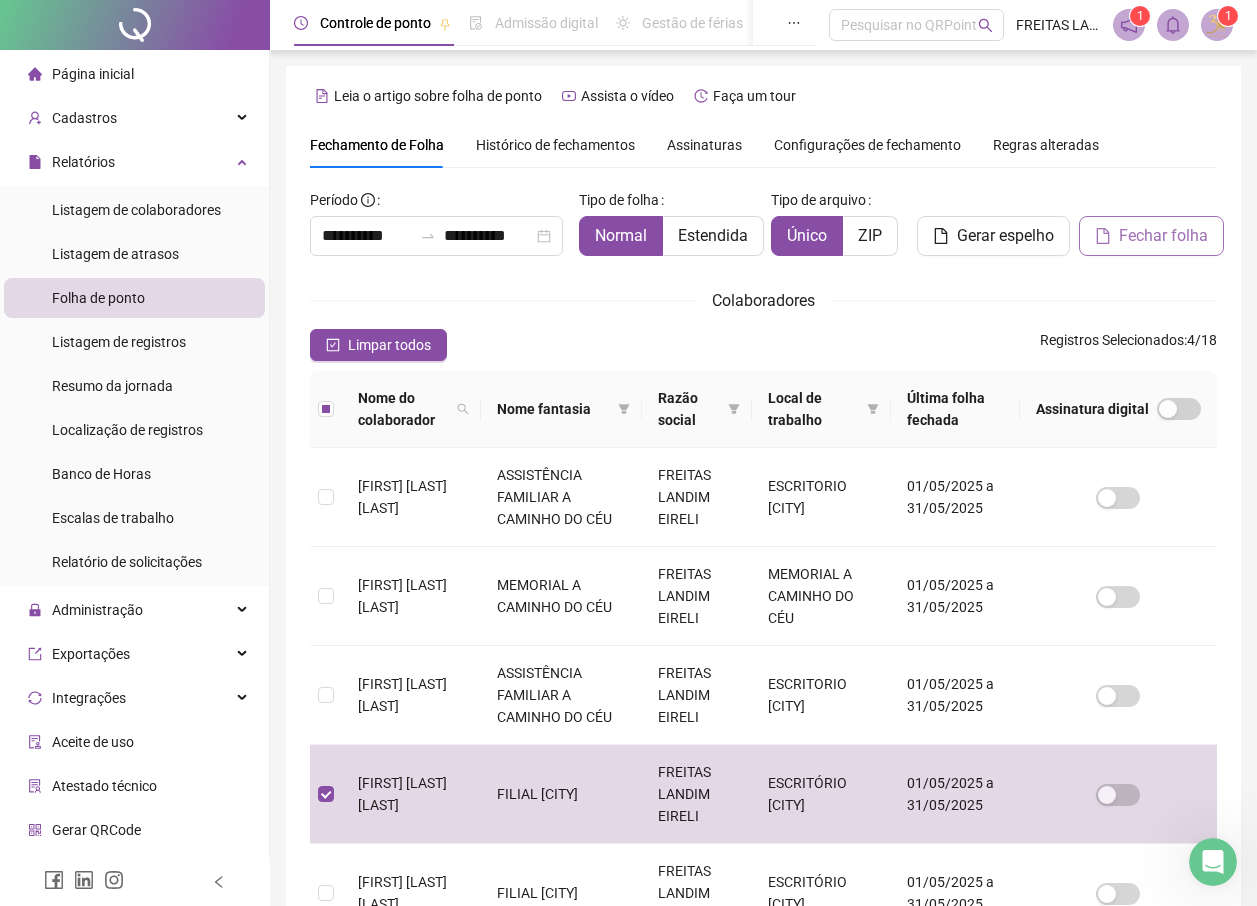 click on "Fechar folha" at bounding box center [1163, 236] 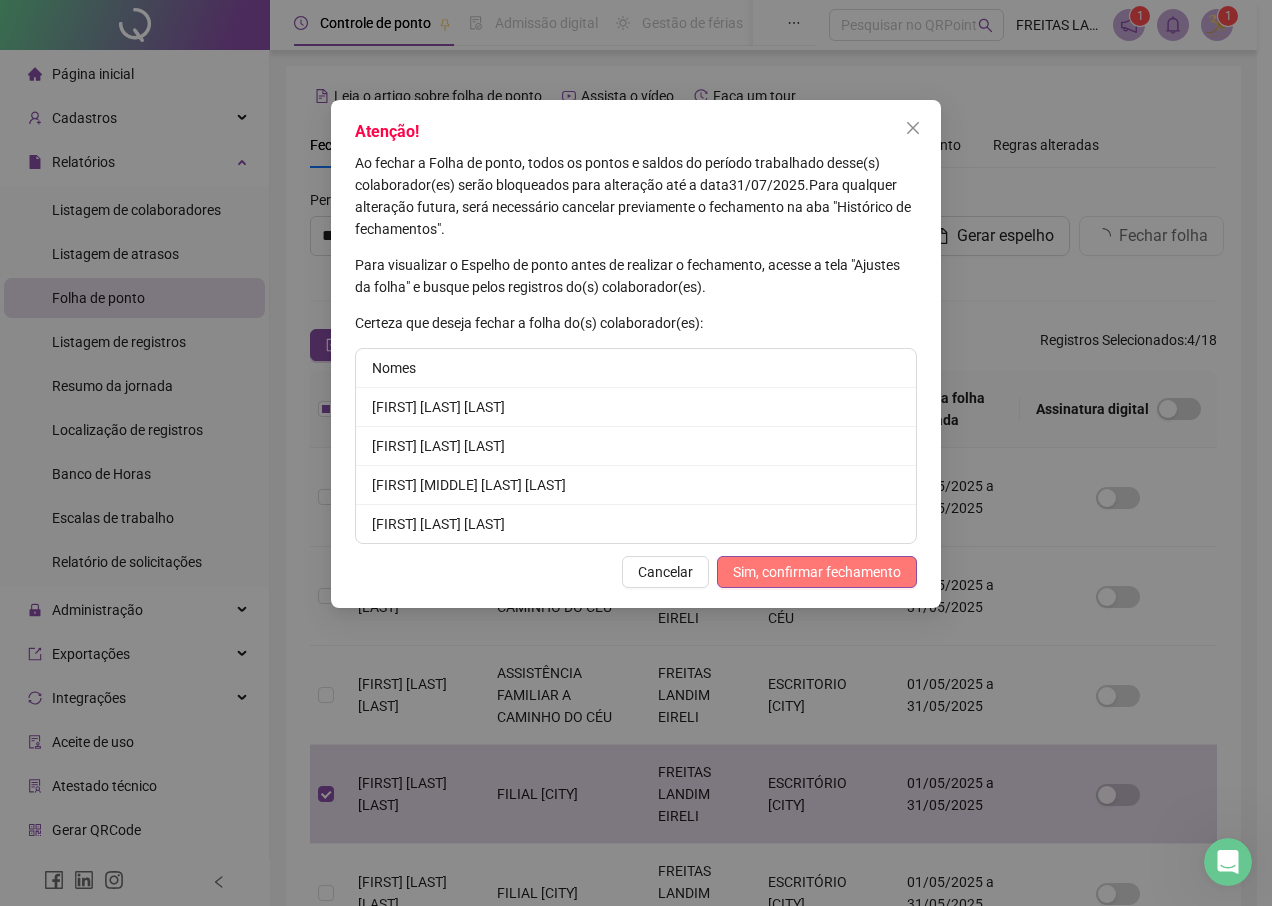 click on "Sim, confirmar fechamento" at bounding box center [817, 572] 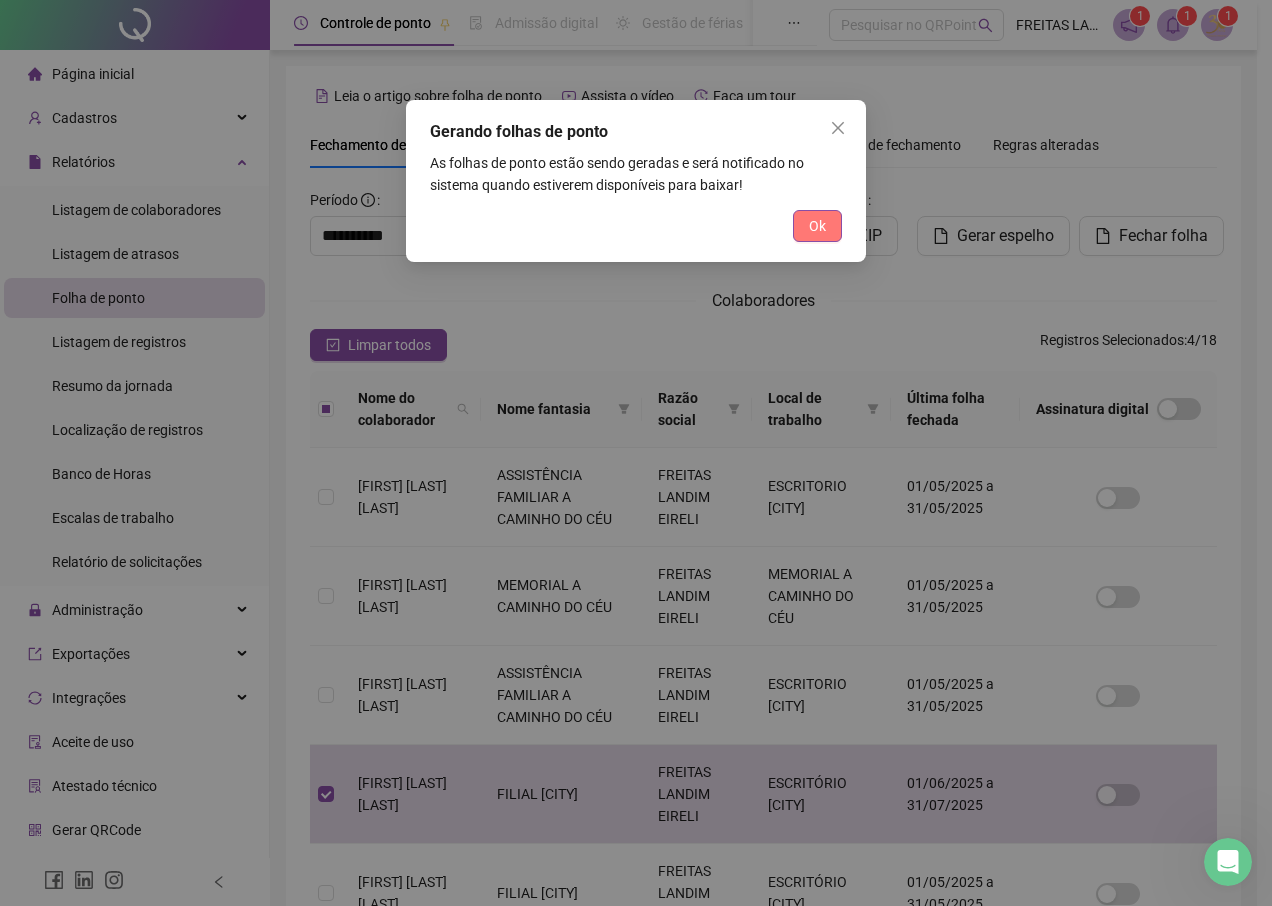 click on "Ok" at bounding box center [817, 226] 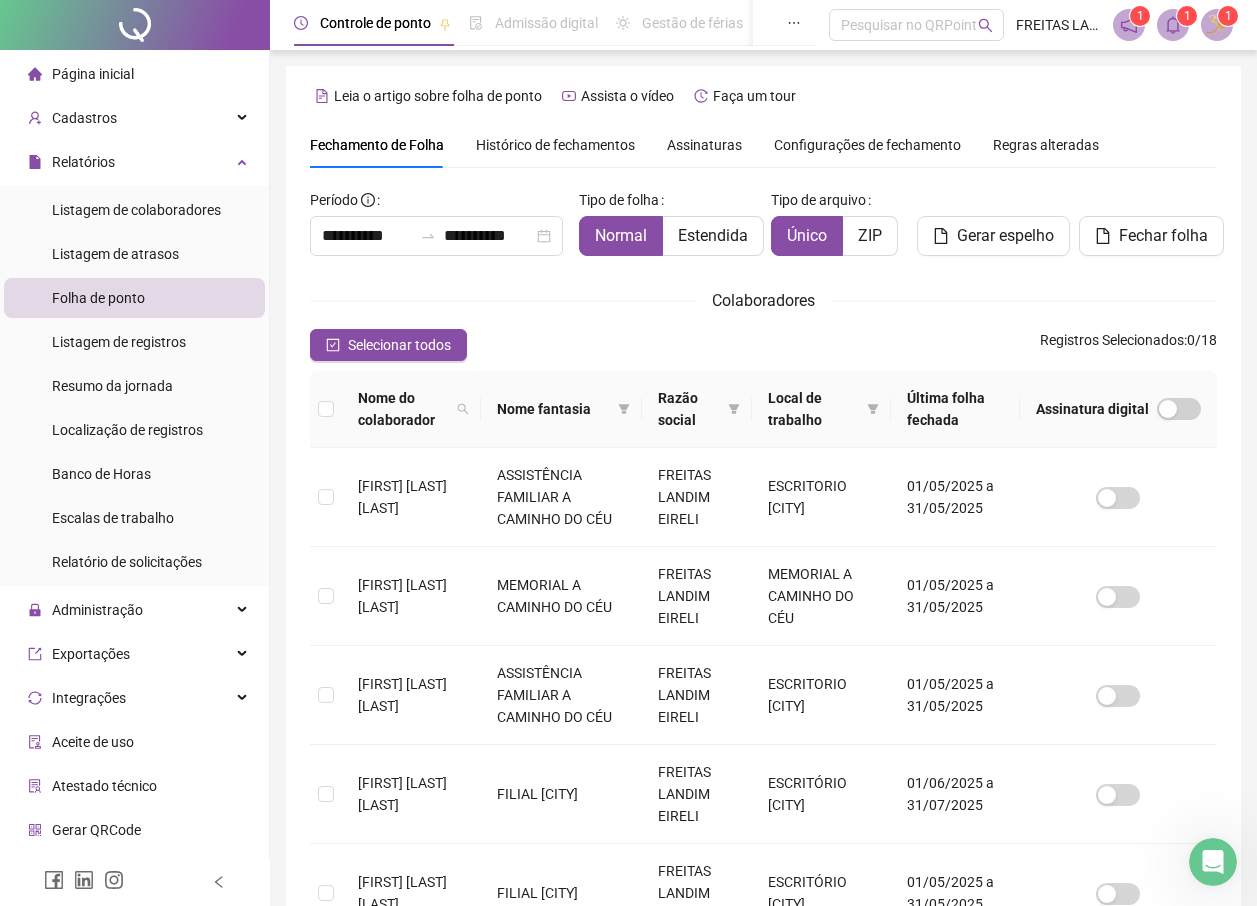 click on "Controle de ponto Admissão digital Gestão de férias Painel do DP Folha de pagamento   Pesquisar no QRPoint FREITAS LANDIM EIRELI 1 1 1" at bounding box center (763, 25) 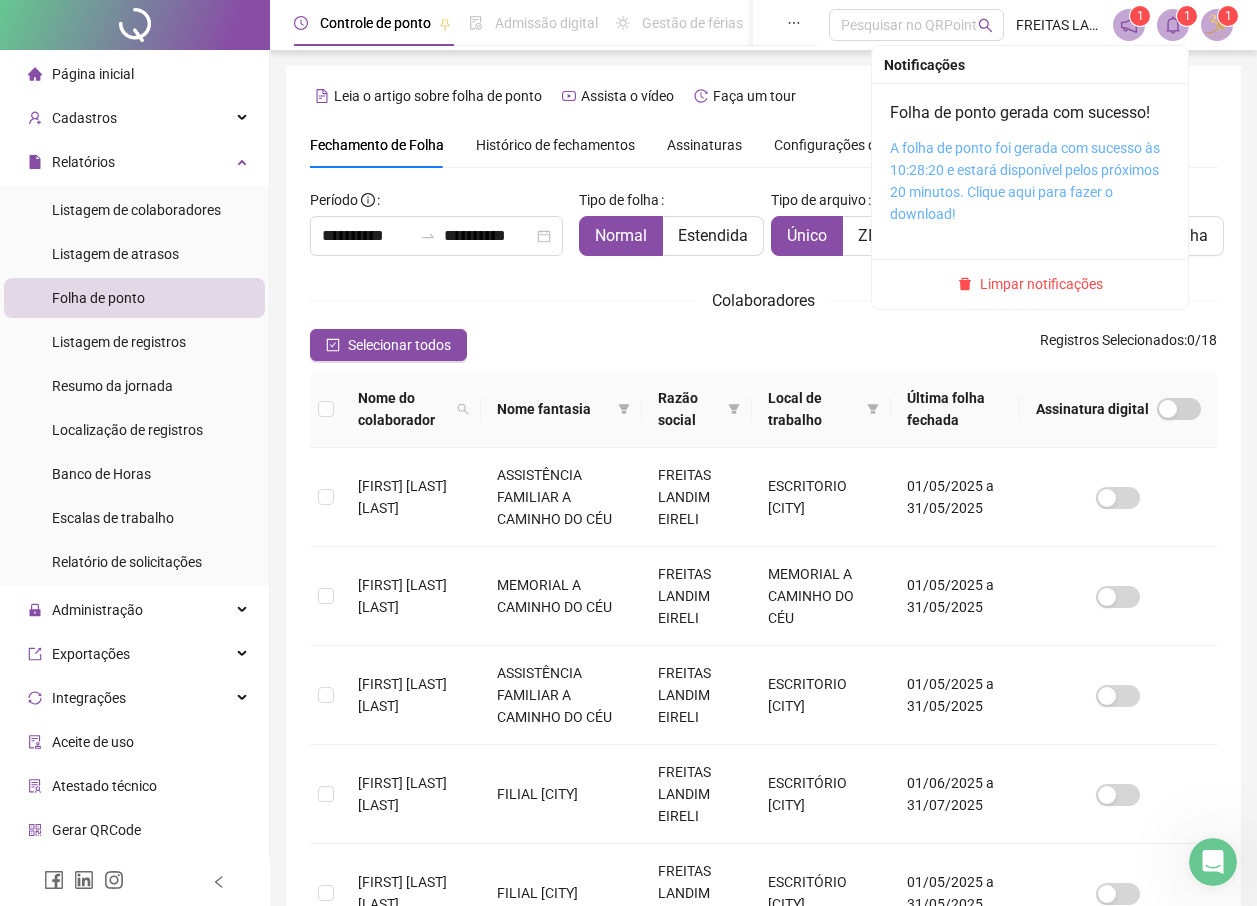 click on "A folha de ponto foi gerada com sucesso às 10:28:20 e estará disponível pelos próximos 20 minutos.
Clique aqui para fazer o download!" at bounding box center (1025, 181) 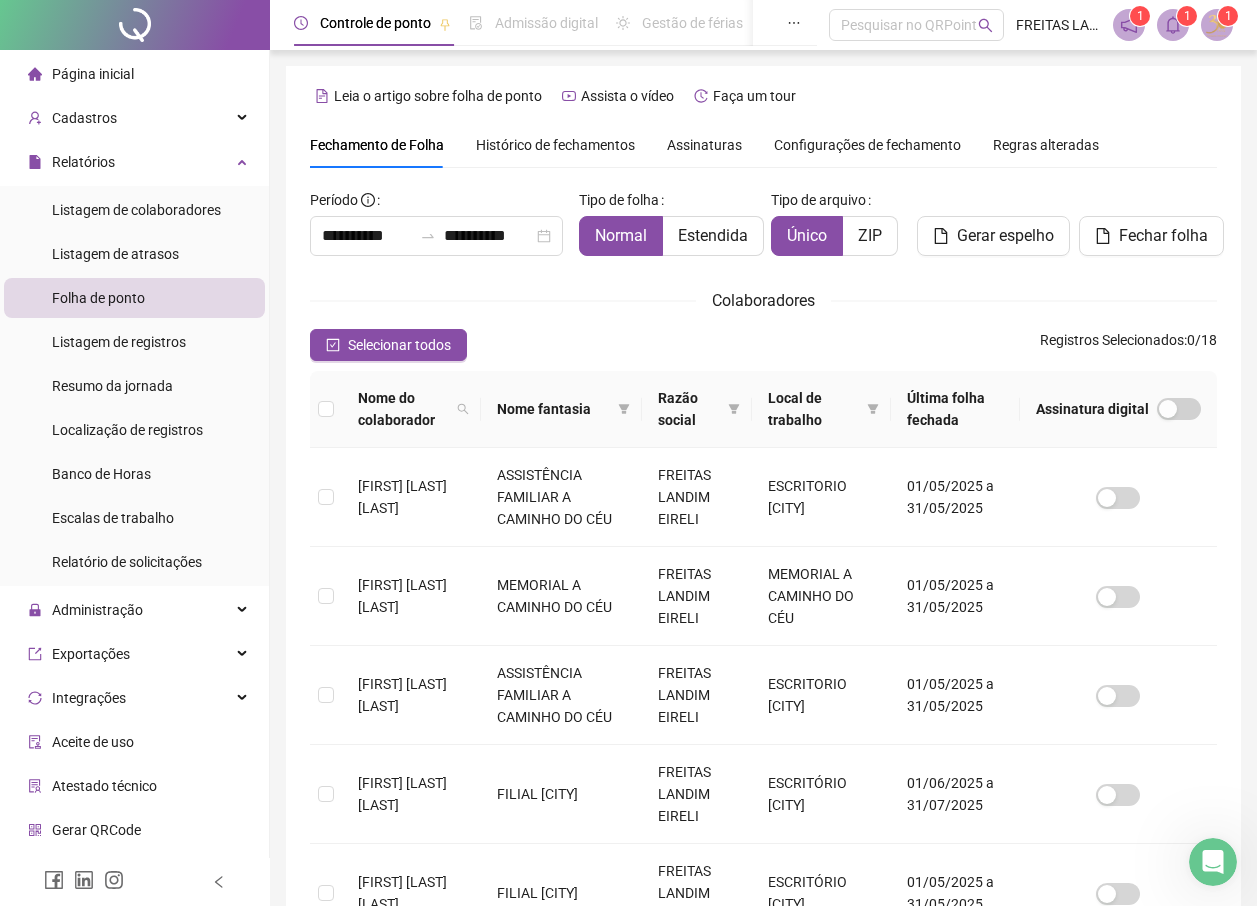 click on "Histórico de fechamentos" at bounding box center [555, 145] 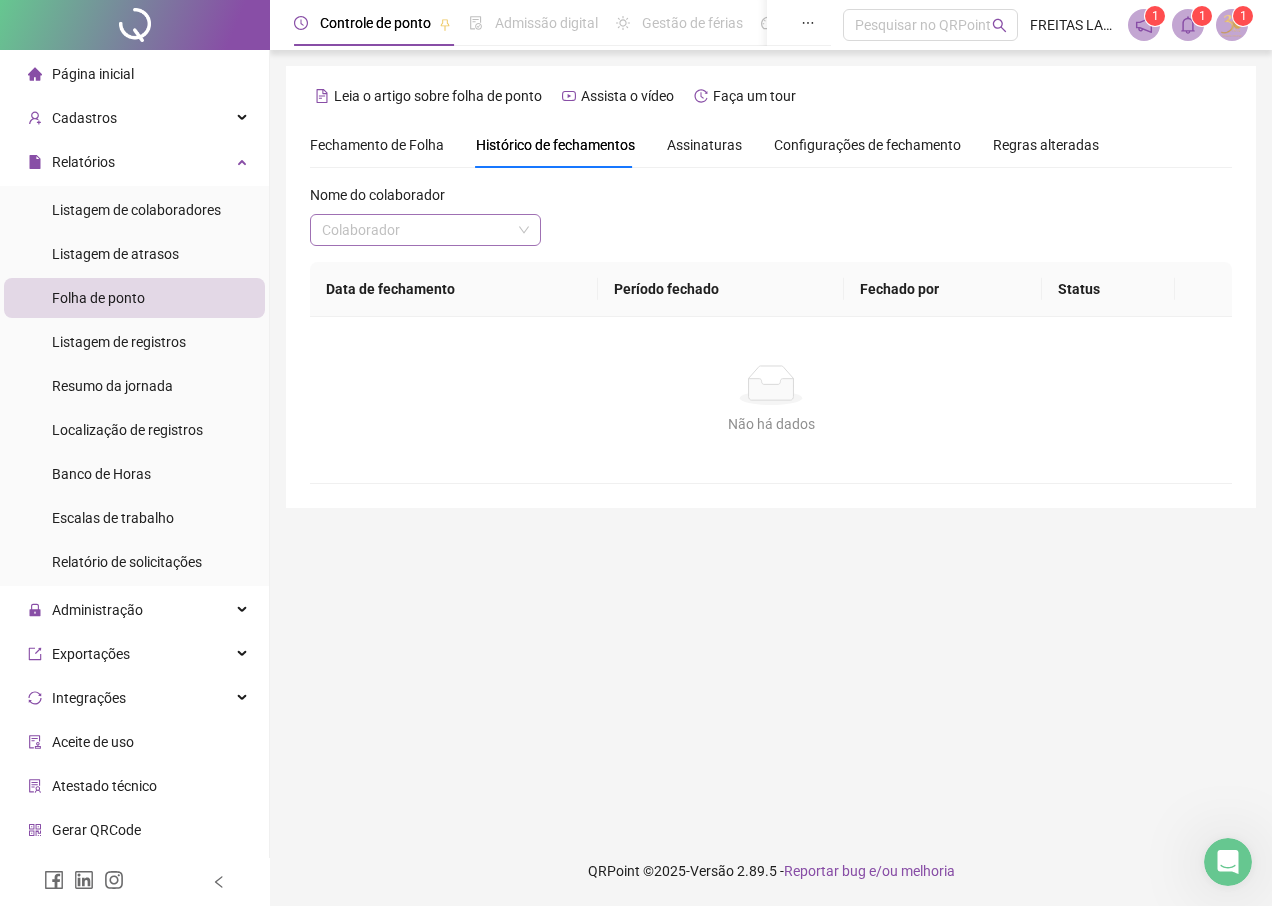 click at bounding box center (416, 230) 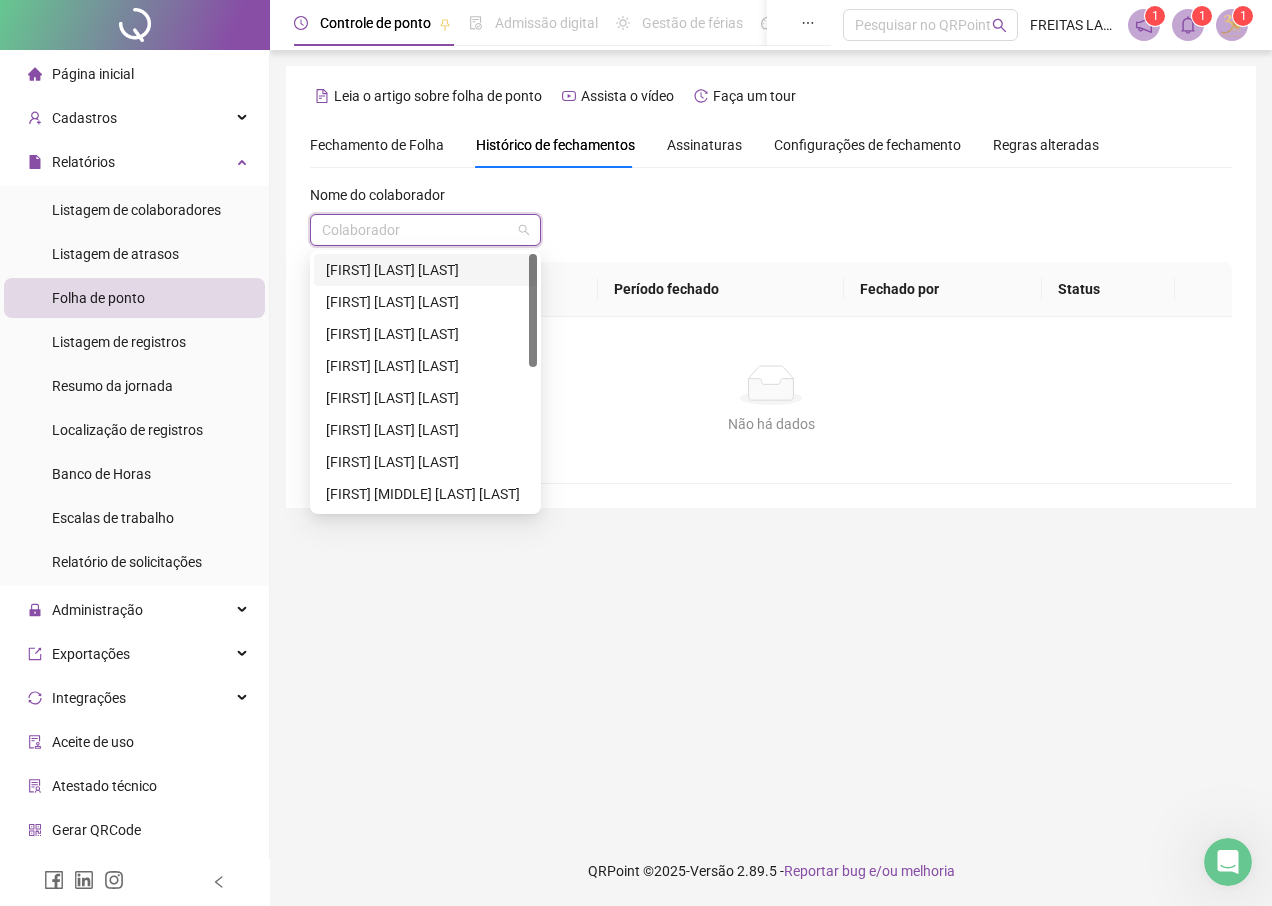 click on "[FIRST] [LAST] [LAST]" at bounding box center [425, 270] 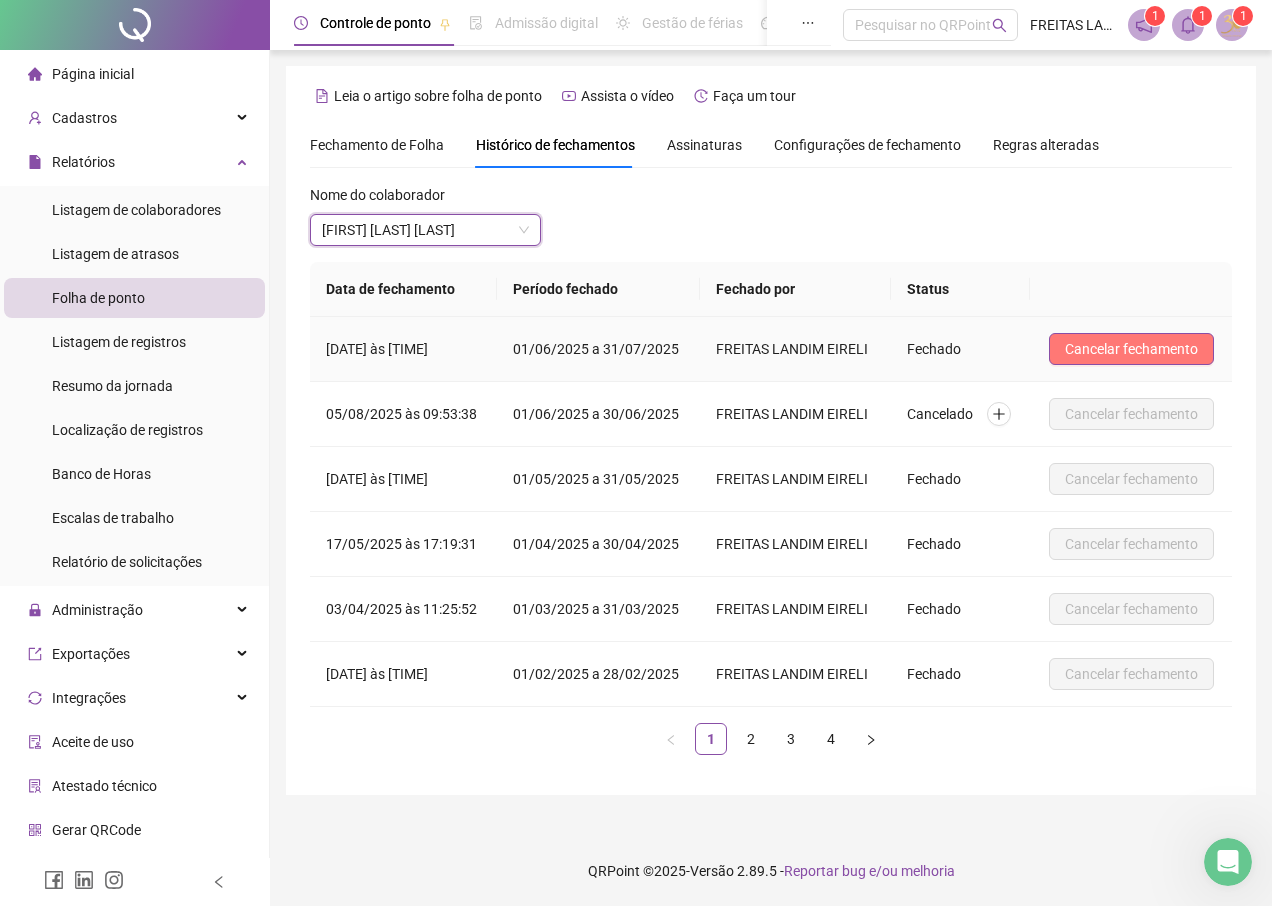 click on "Cancelar fechamento" at bounding box center [1131, 349] 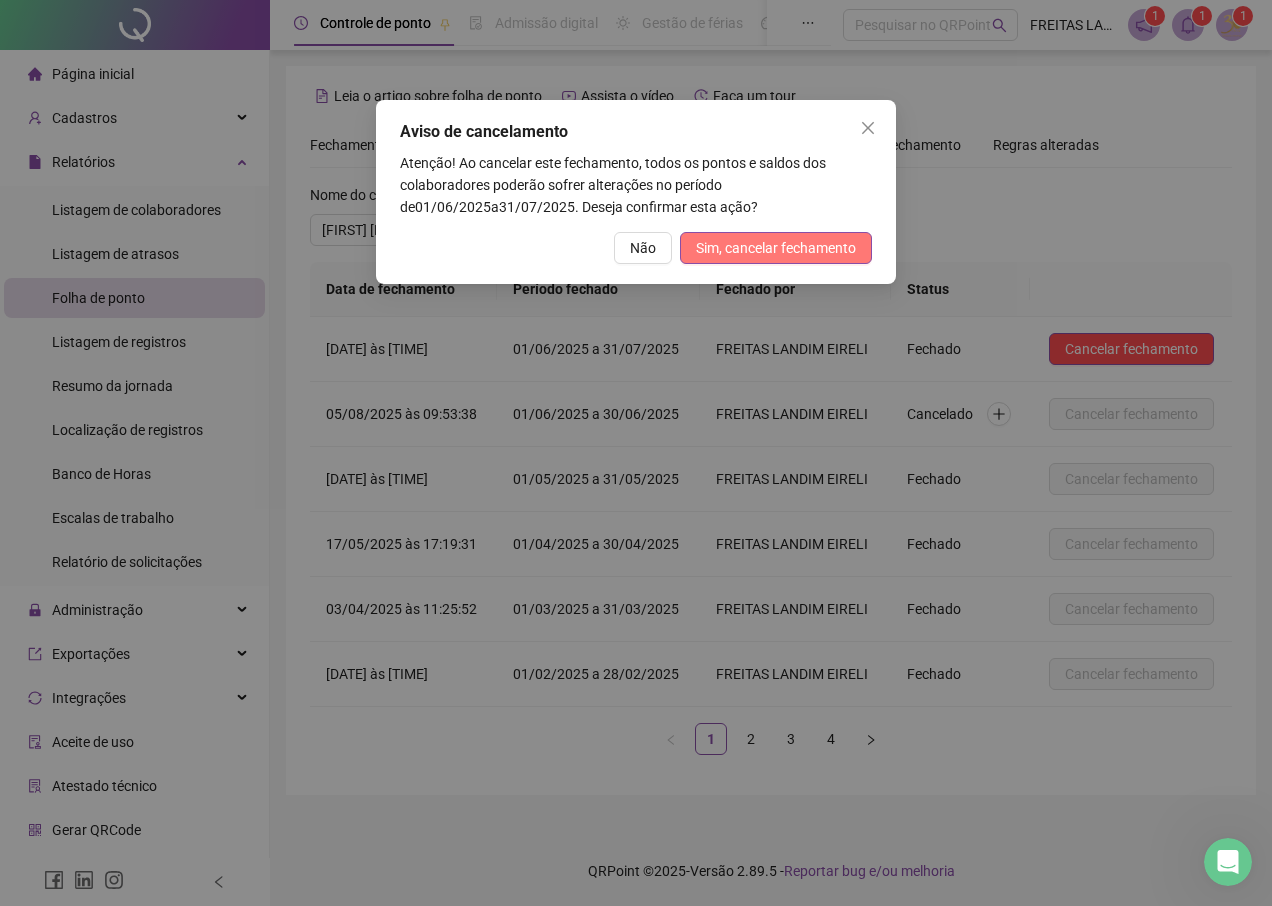 click on "Sim, cancelar fechamento" at bounding box center [776, 248] 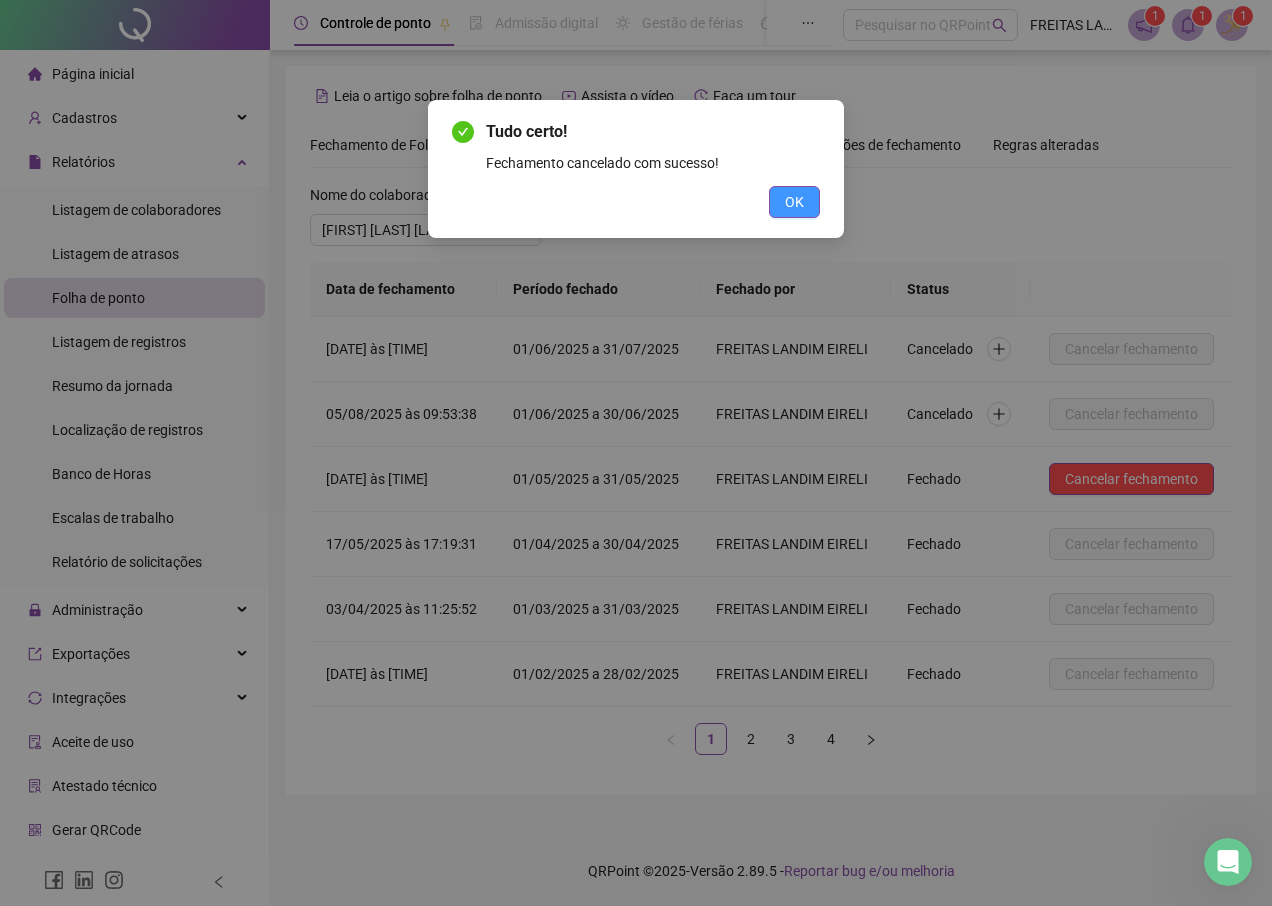 click on "OK" at bounding box center [794, 202] 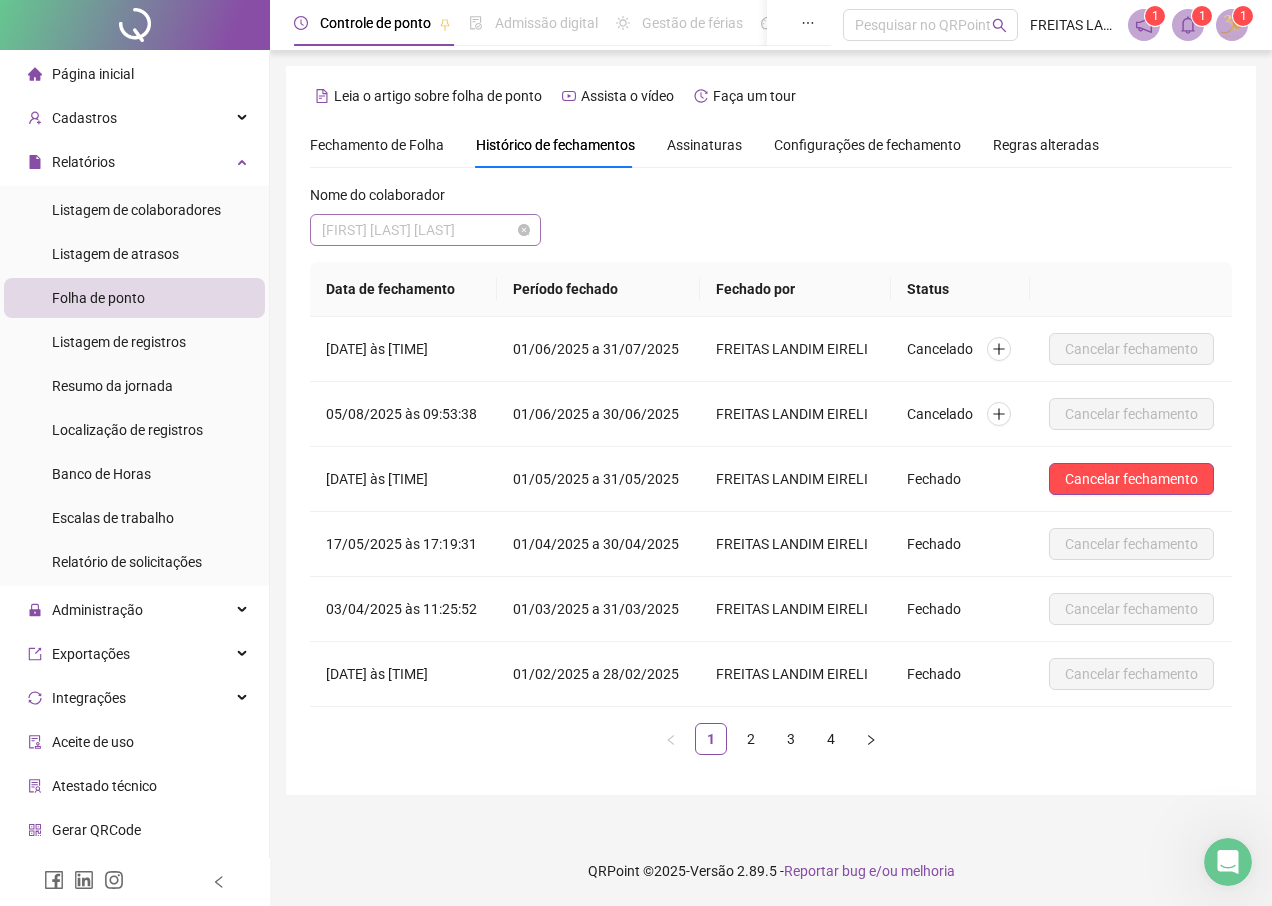 click on "[FIRST] [LAST] [LAST]" at bounding box center [425, 230] 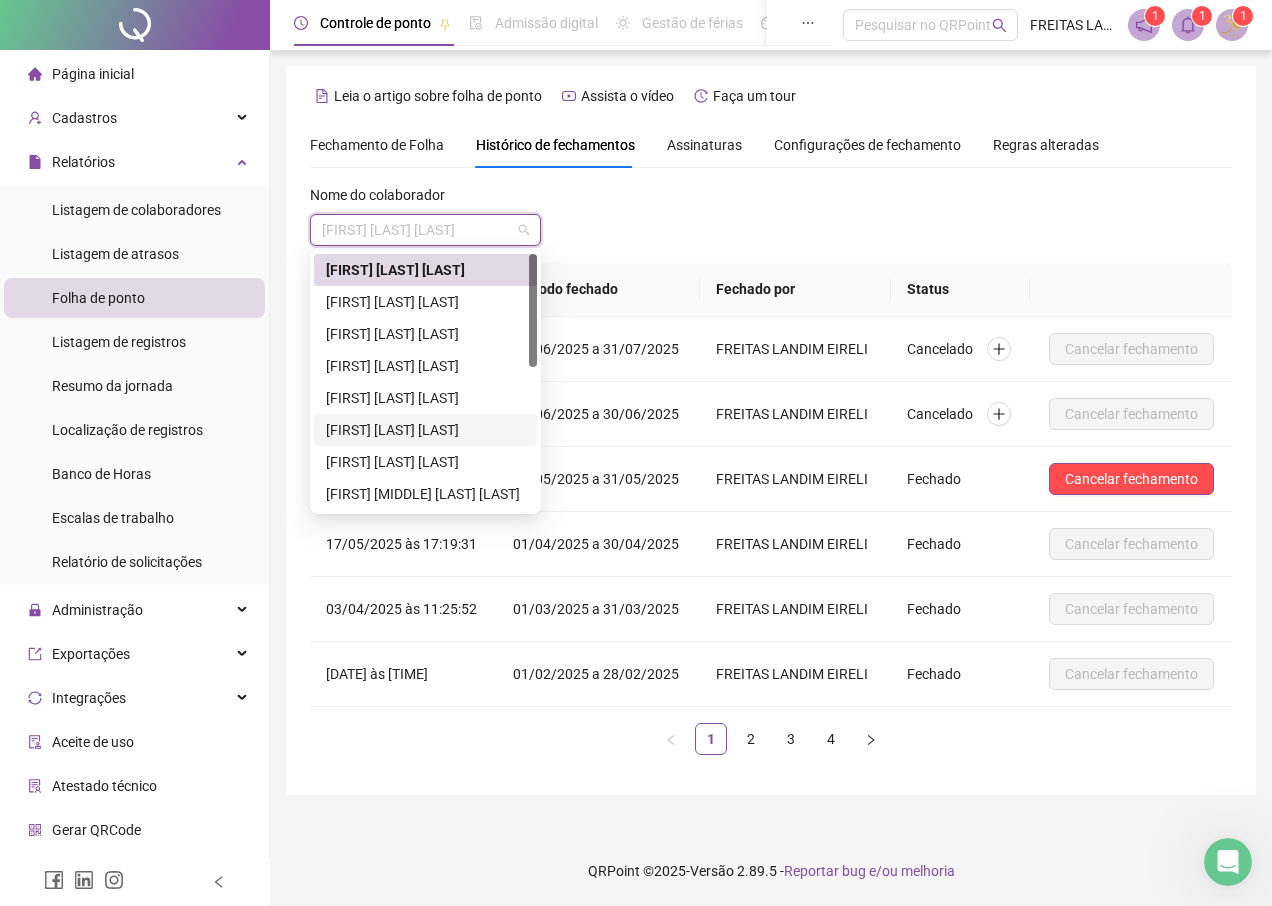 click on "[FIRST] [LAST] [LAST]" at bounding box center (425, 430) 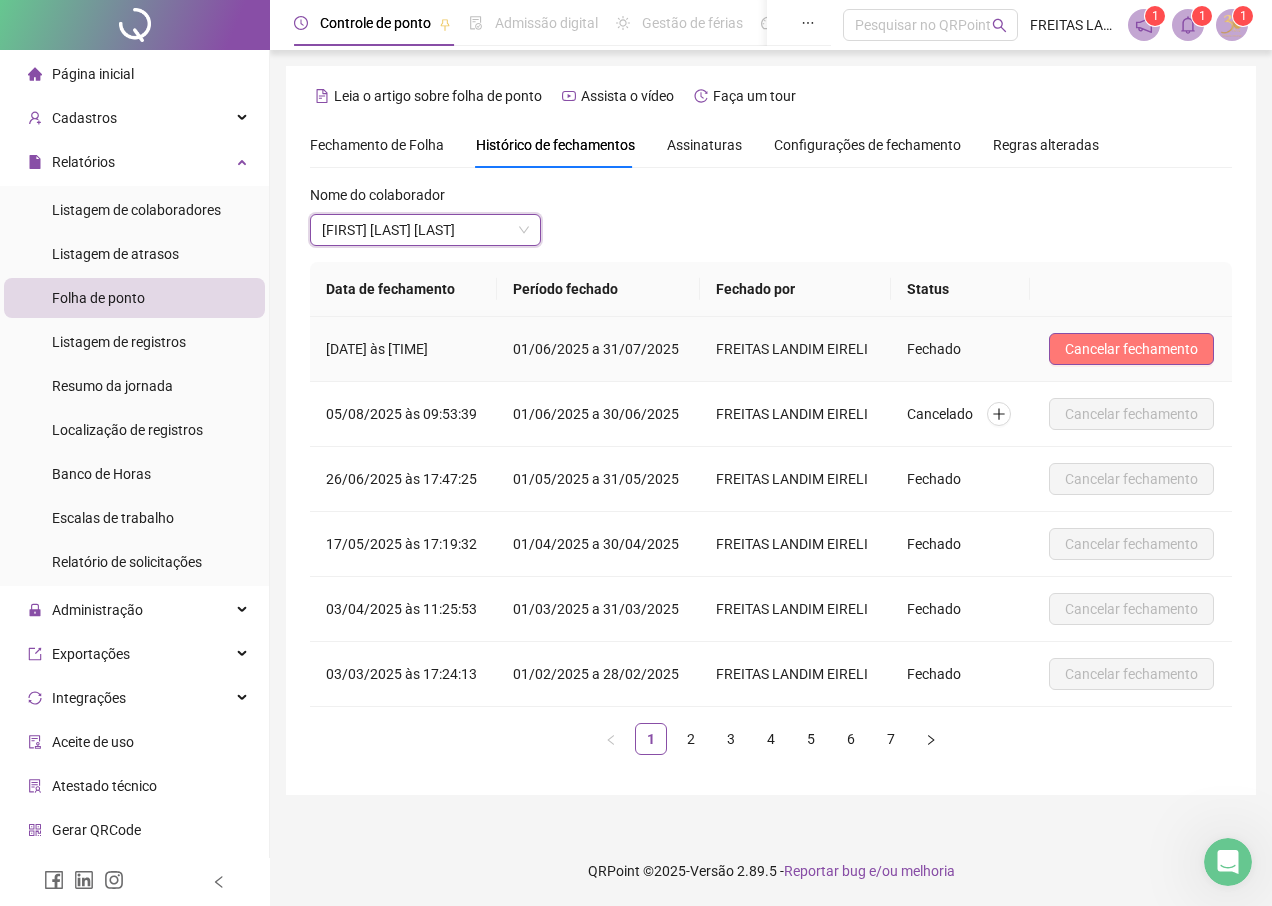 click on "Cancelar fechamento" at bounding box center [1131, 349] 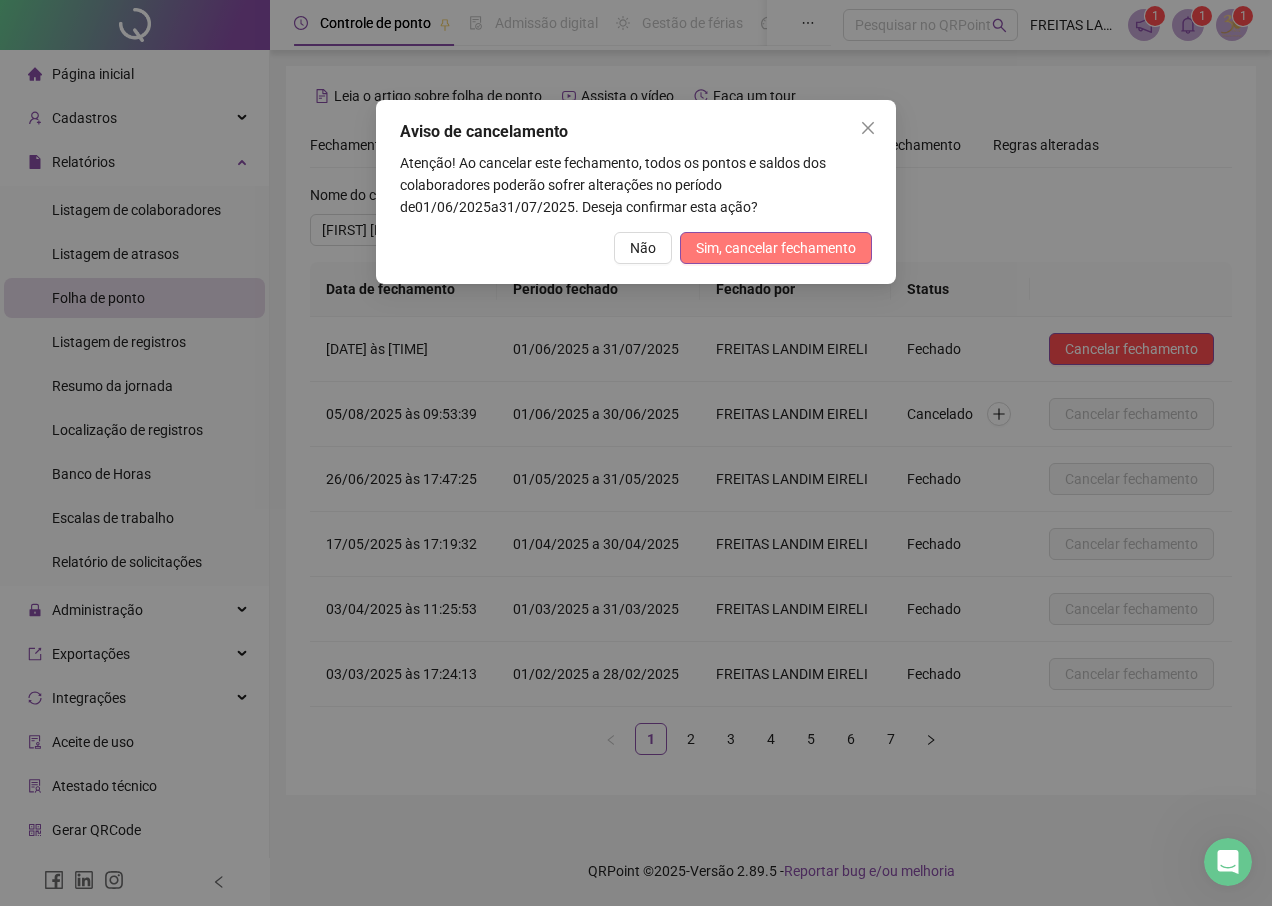 click on "Sim, cancelar fechamento" at bounding box center [776, 248] 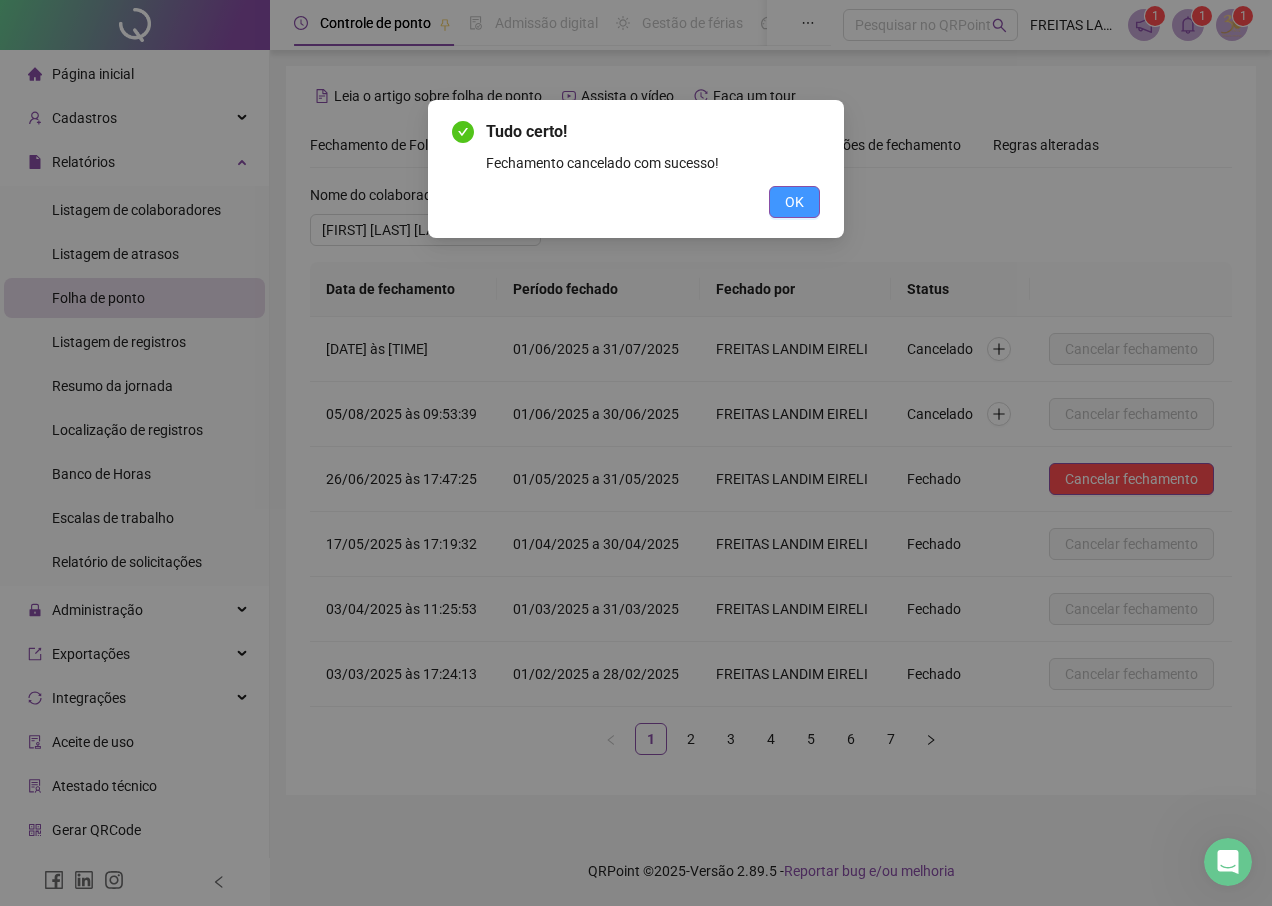 click on "OK" at bounding box center (794, 202) 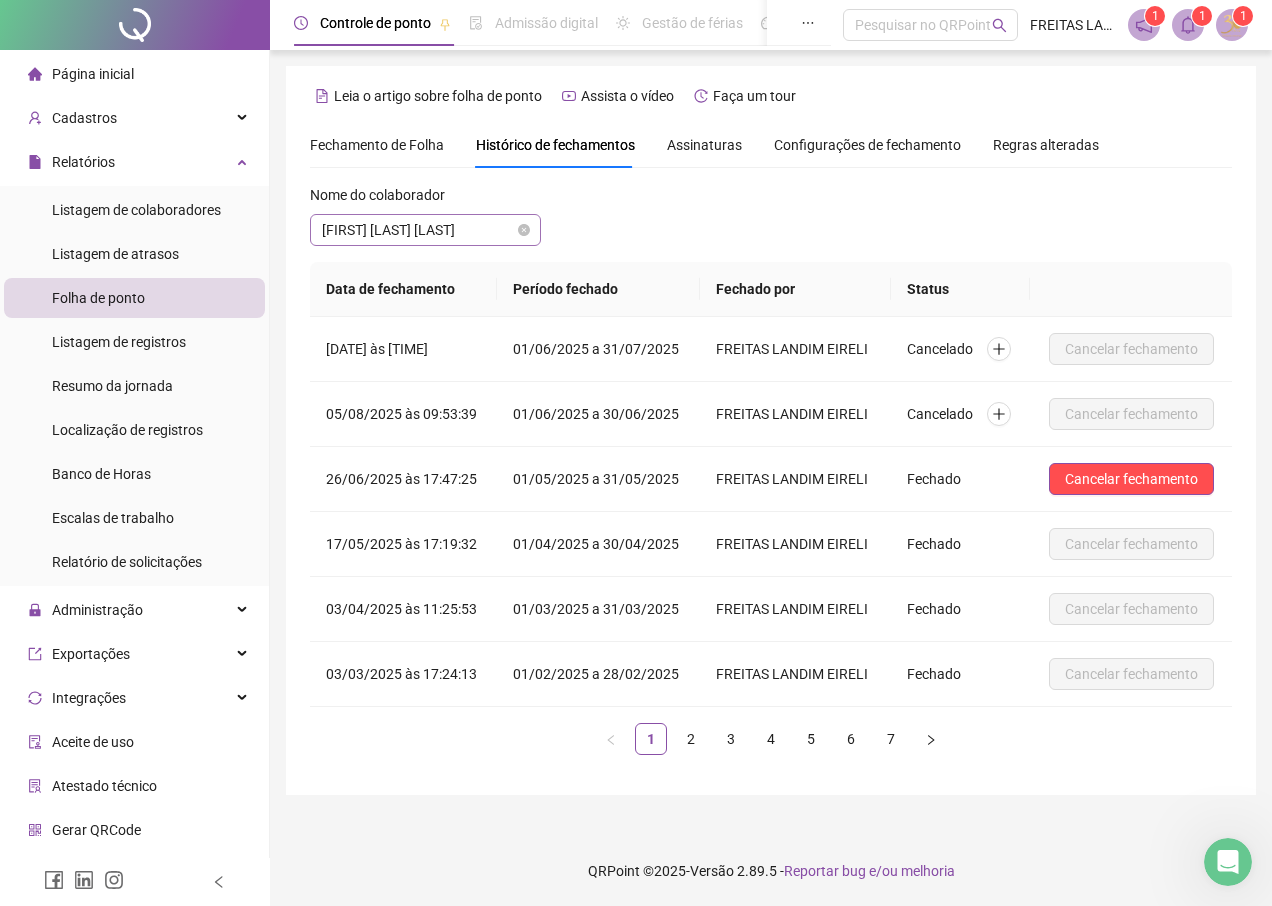 click on "[FIRST] [LAST] [LAST]" at bounding box center (425, 230) 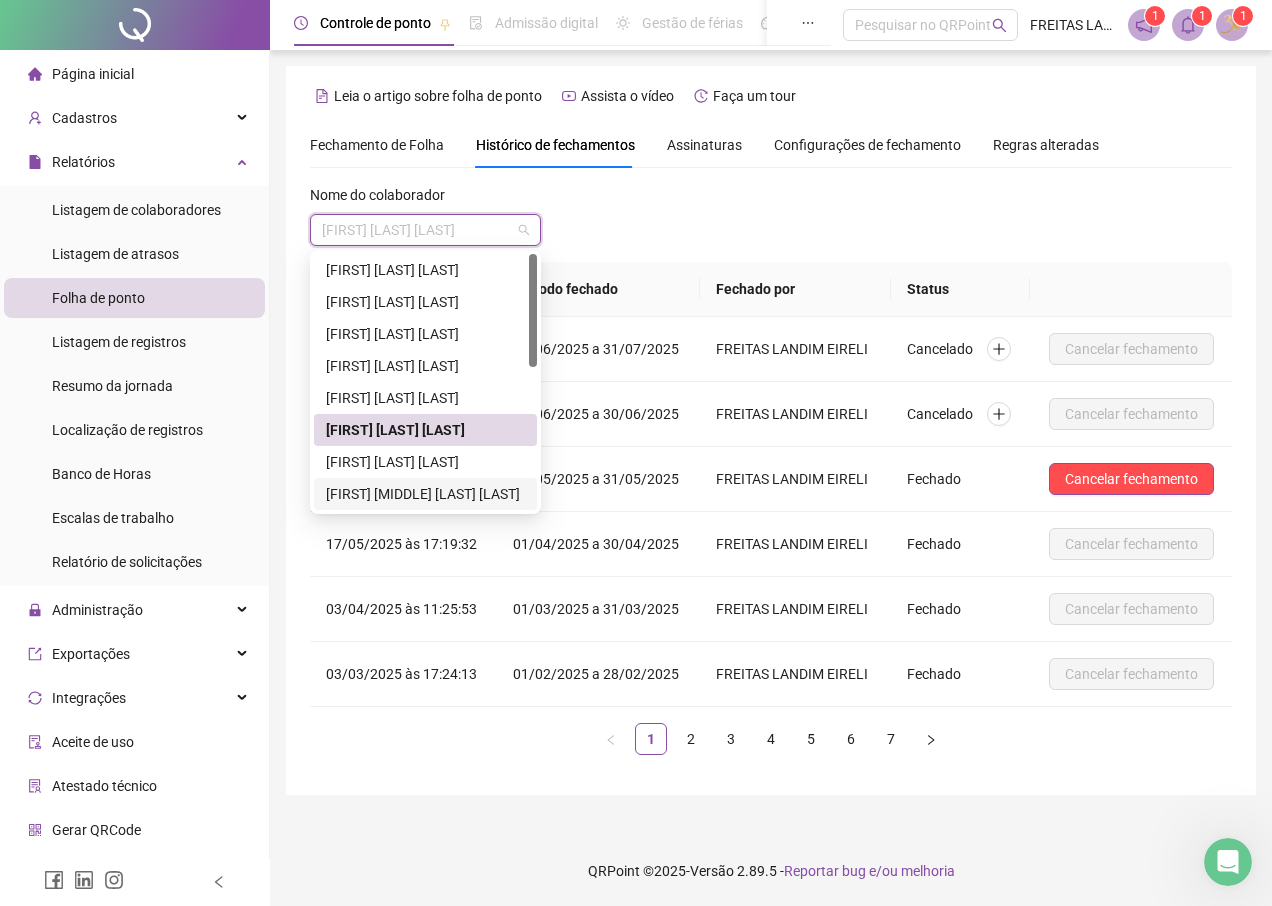 click on "[FIRST] [MIDDLE] [LAST] [LAST]" at bounding box center (425, 494) 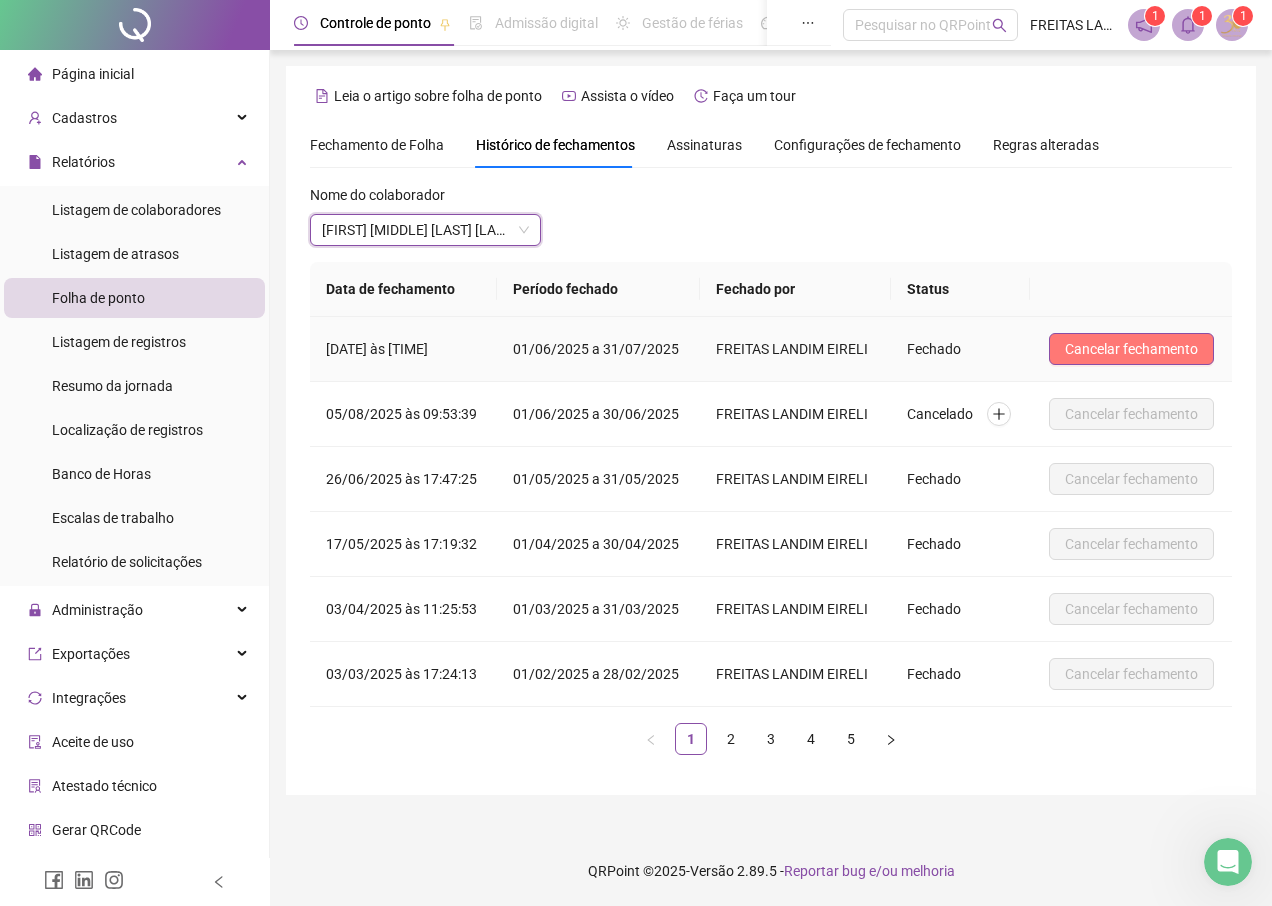 click on "Cancelar fechamento" at bounding box center [1131, 349] 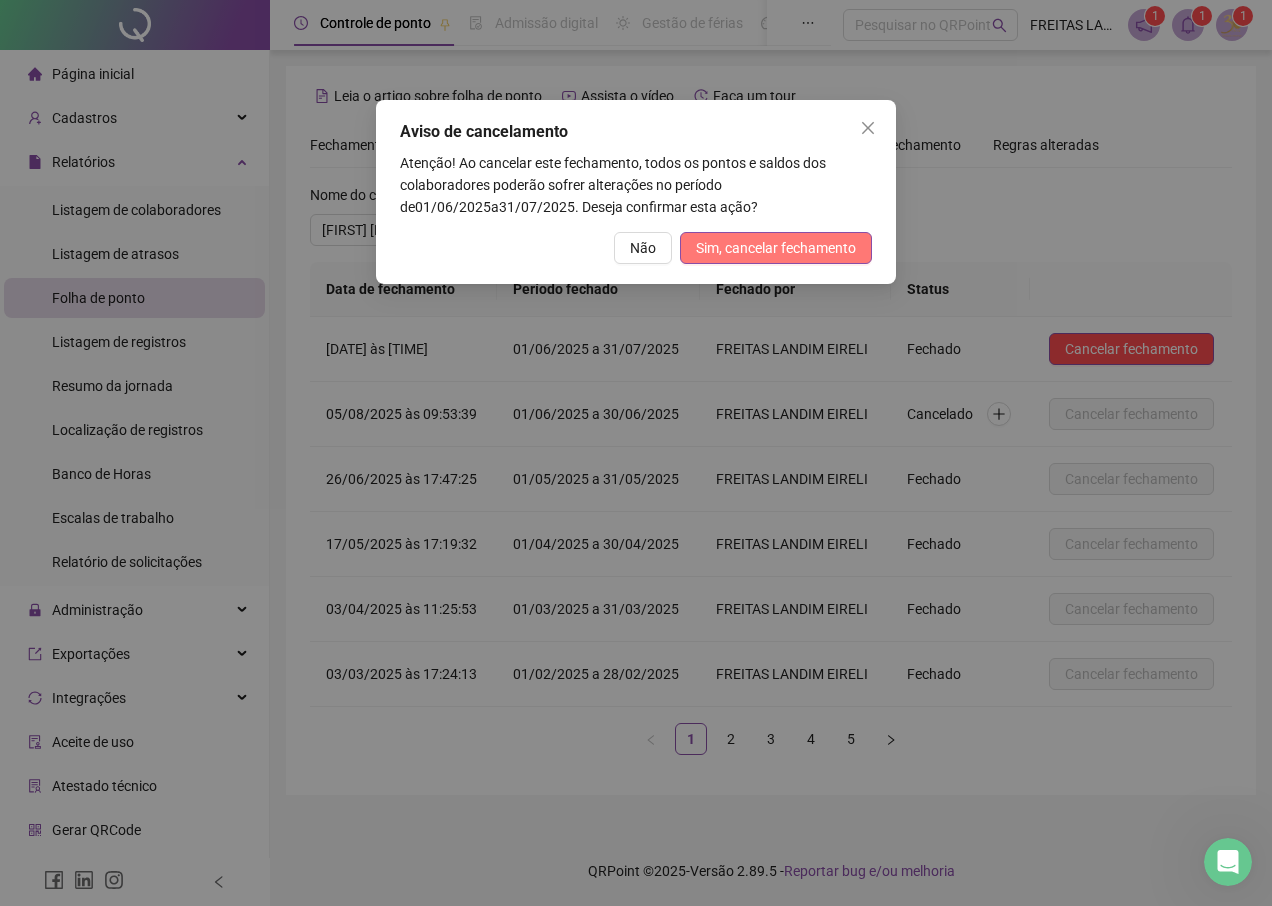click on "Sim, cancelar fechamento" at bounding box center [776, 248] 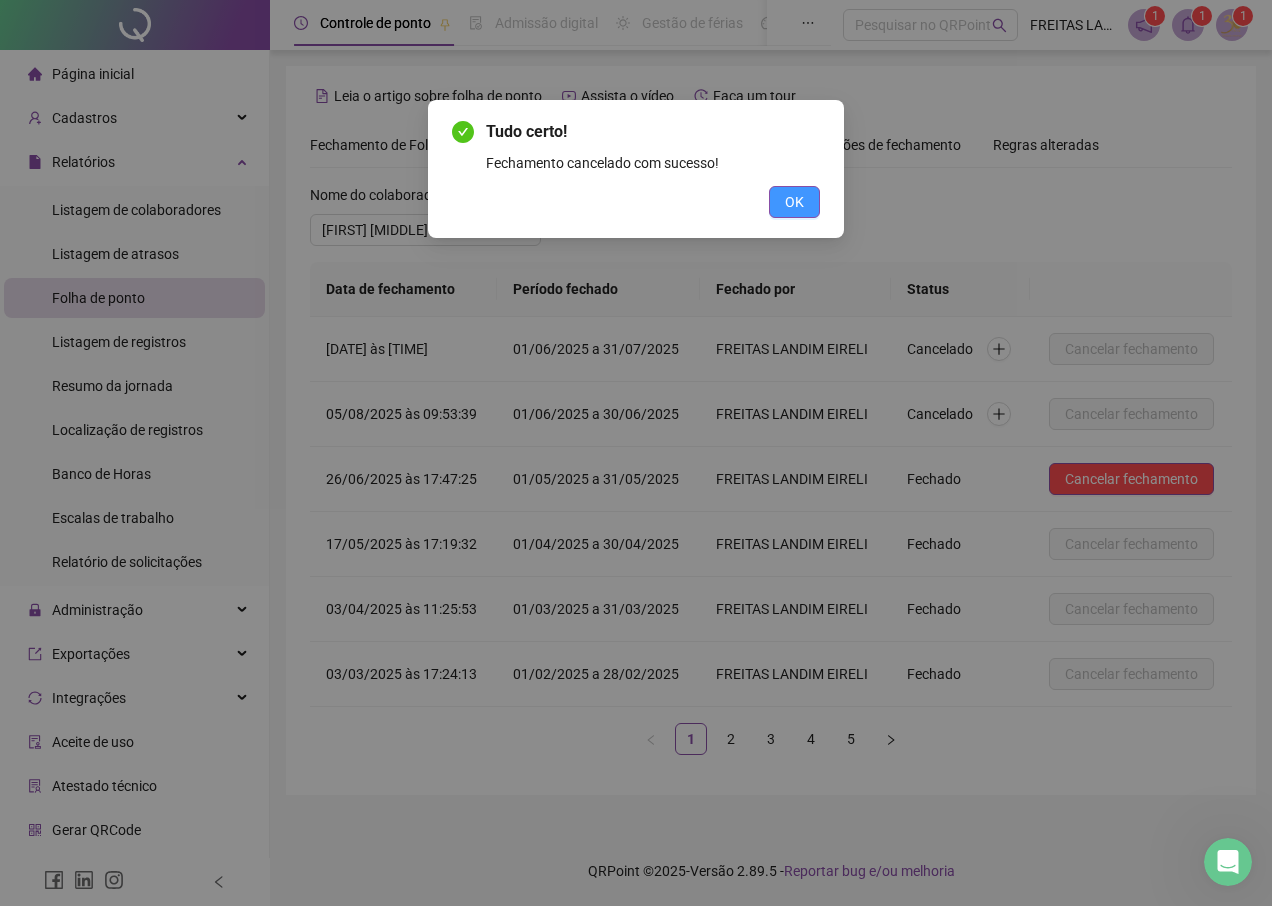 click on "OK" at bounding box center (794, 202) 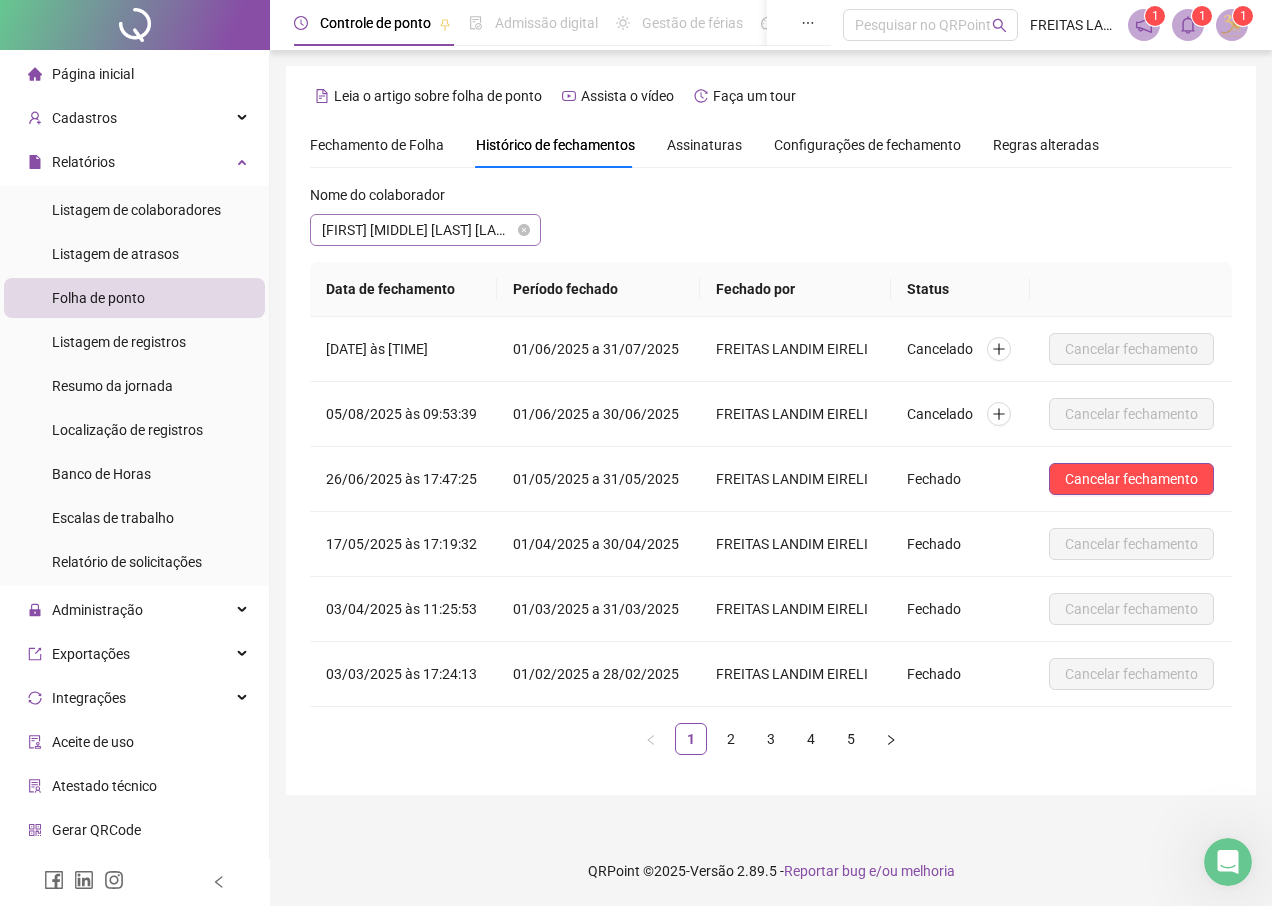 click on "[FIRST] [MIDDLE] [LAST] [LAST]" at bounding box center [425, 230] 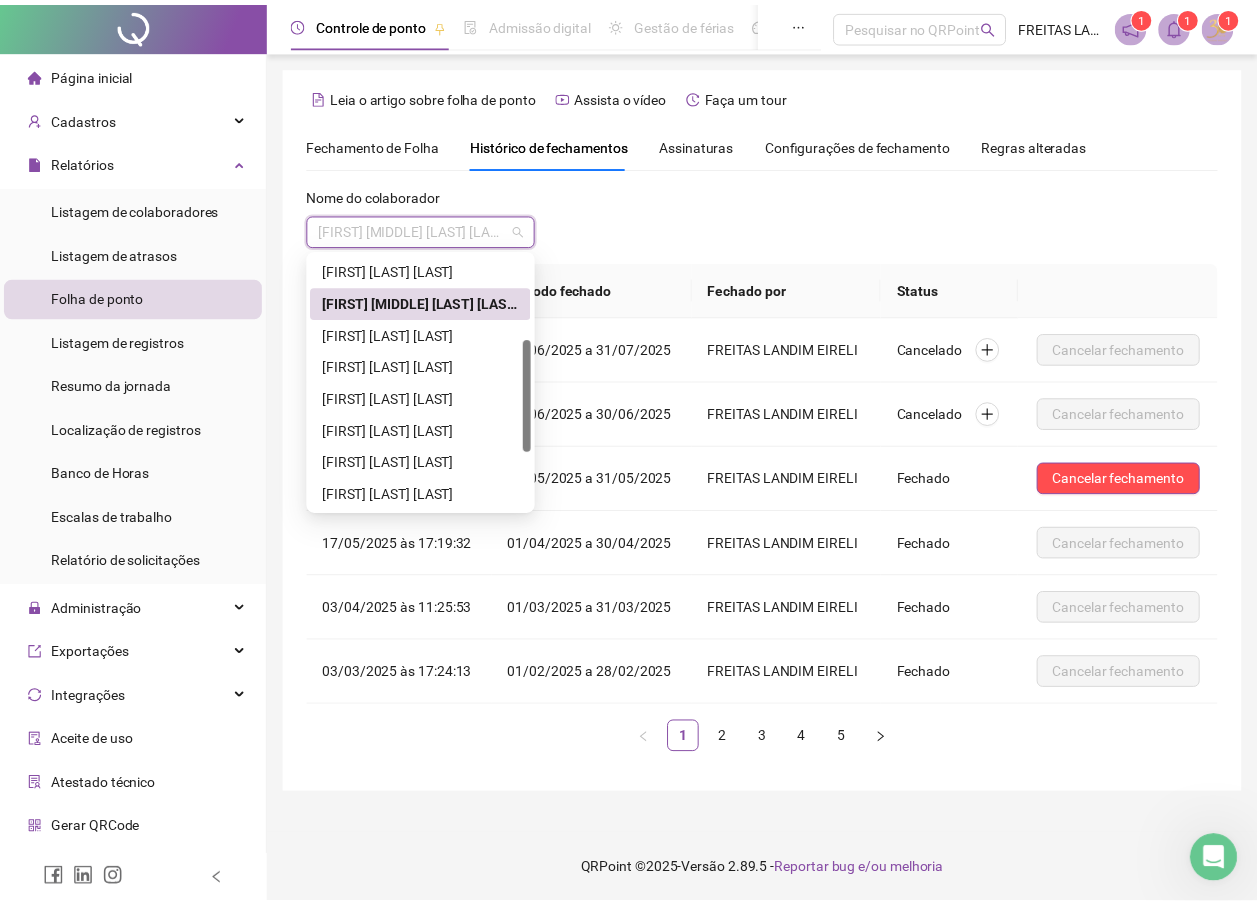 scroll, scrollTop: 218, scrollLeft: 0, axis: vertical 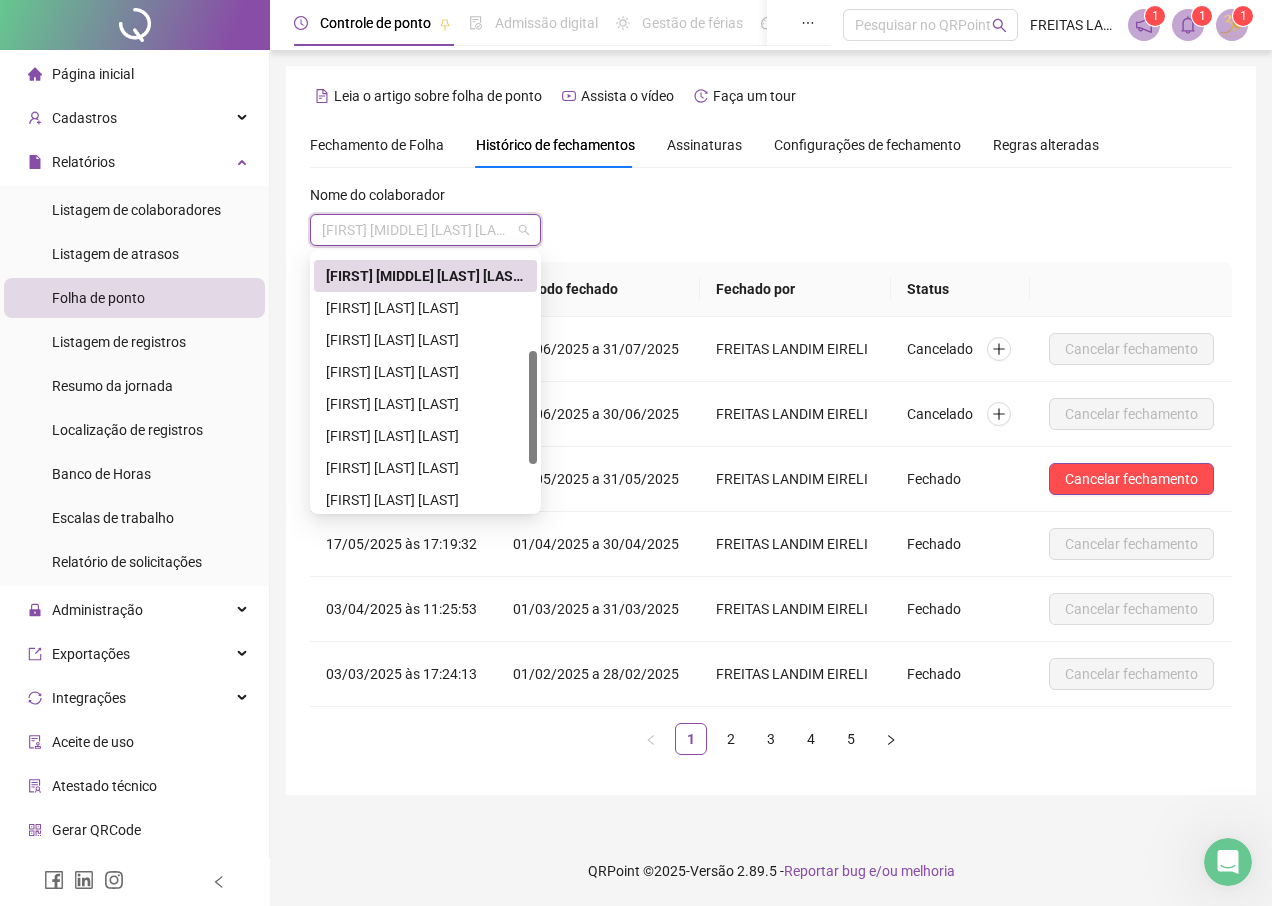 drag, startPoint x: 531, startPoint y: 309, endPoint x: 531, endPoint y: 406, distance: 97 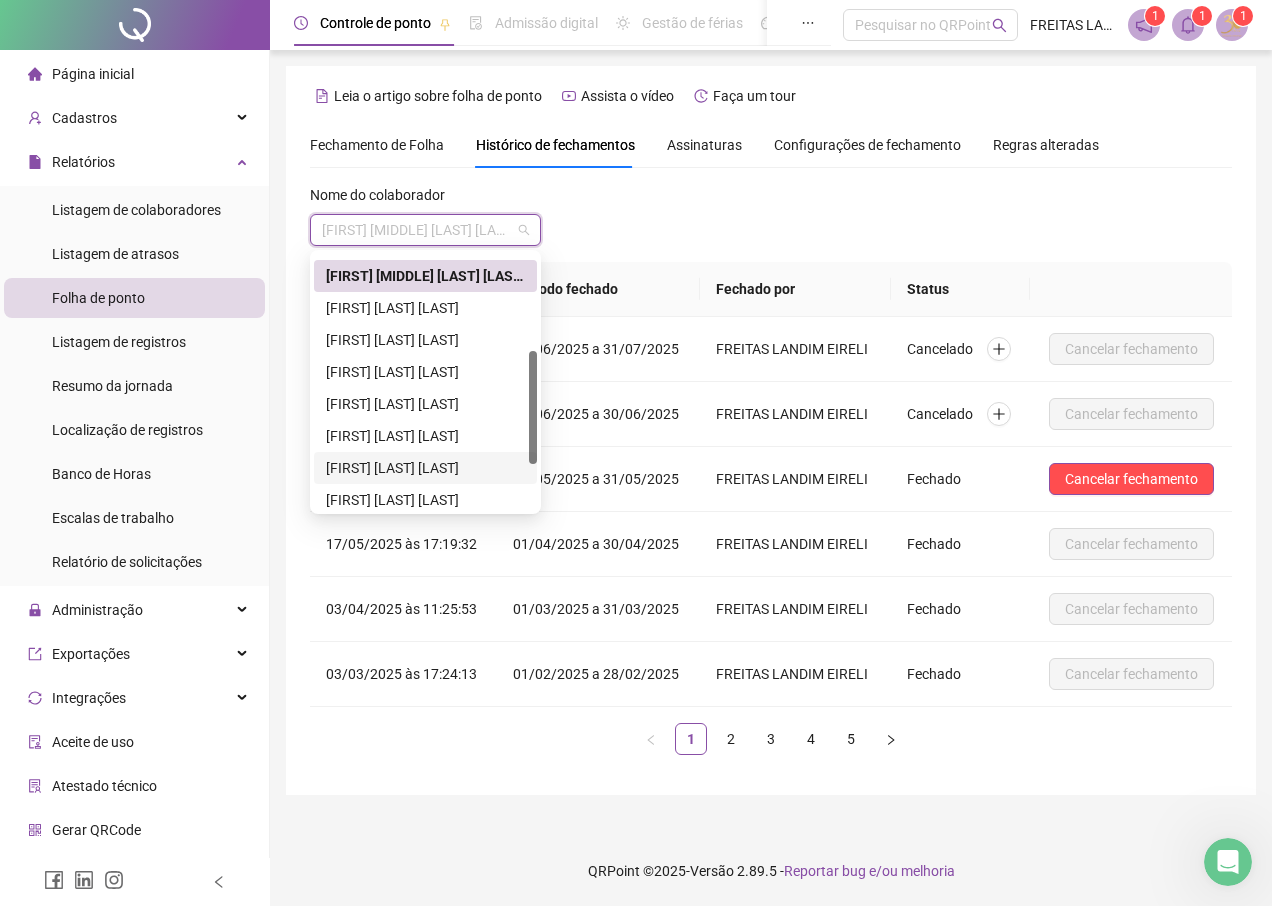 click on "[FIRST] [LAST] [LAST]" at bounding box center (425, 468) 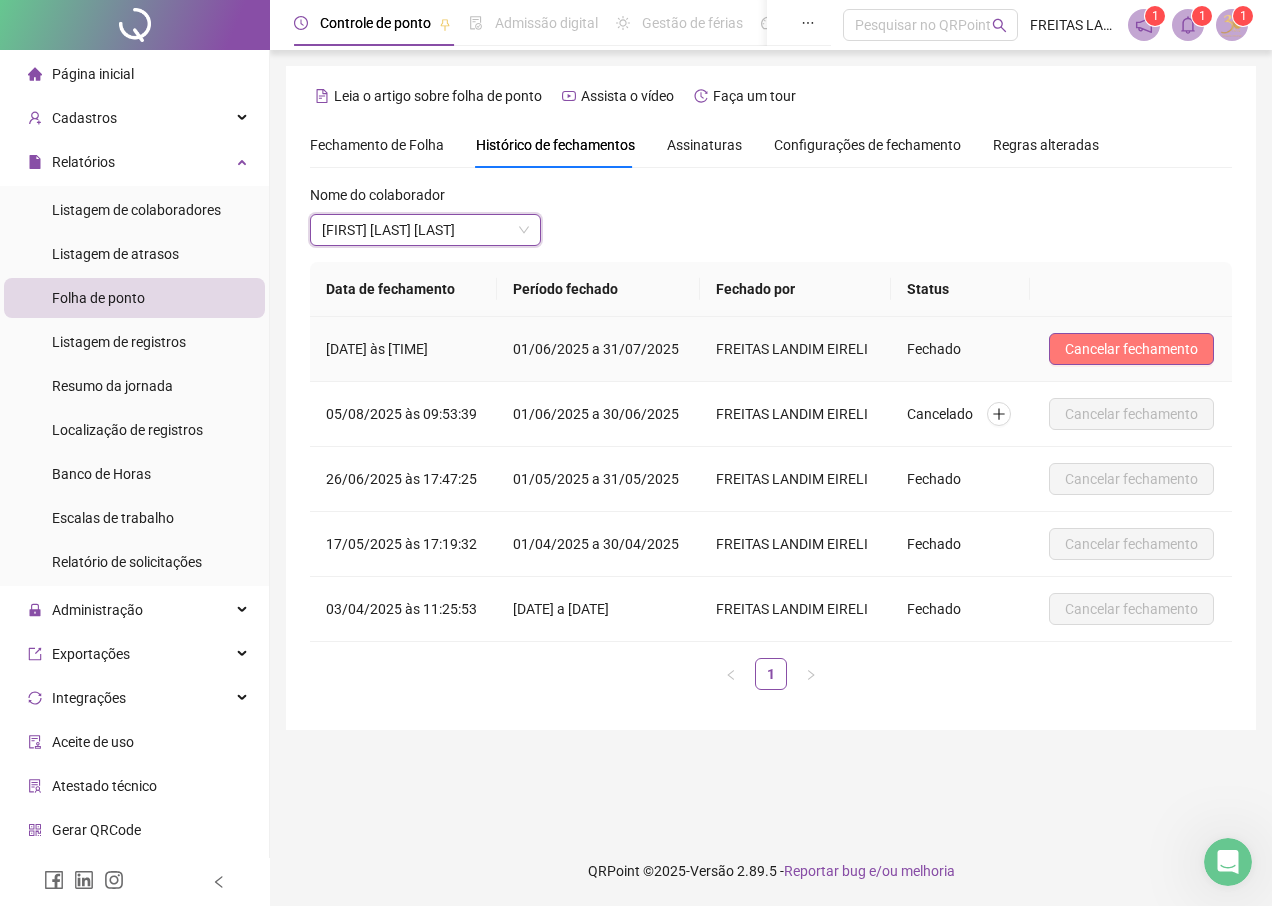 click on "Cancelar fechamento" at bounding box center (1131, 349) 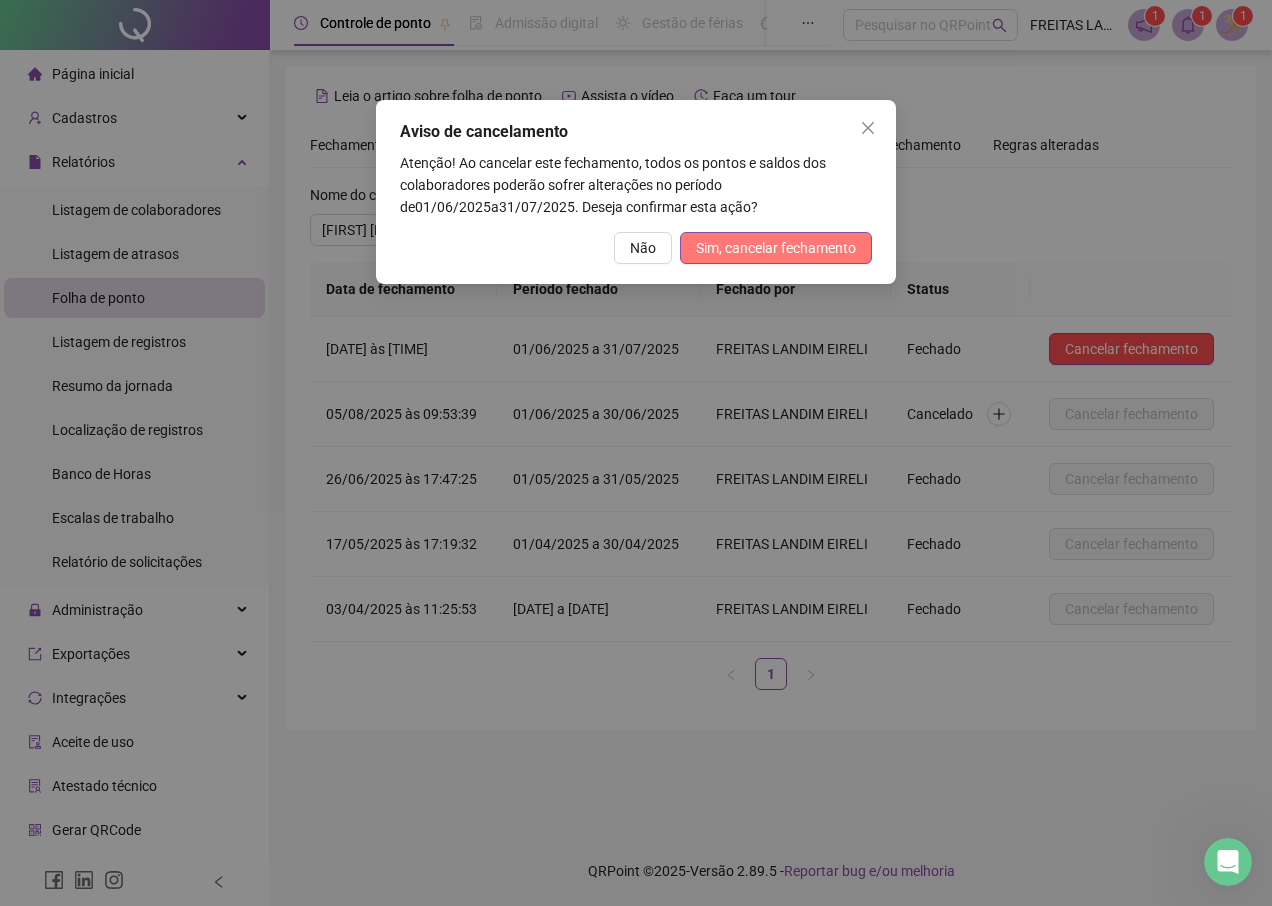 click on "Sim, cancelar fechamento" at bounding box center [776, 248] 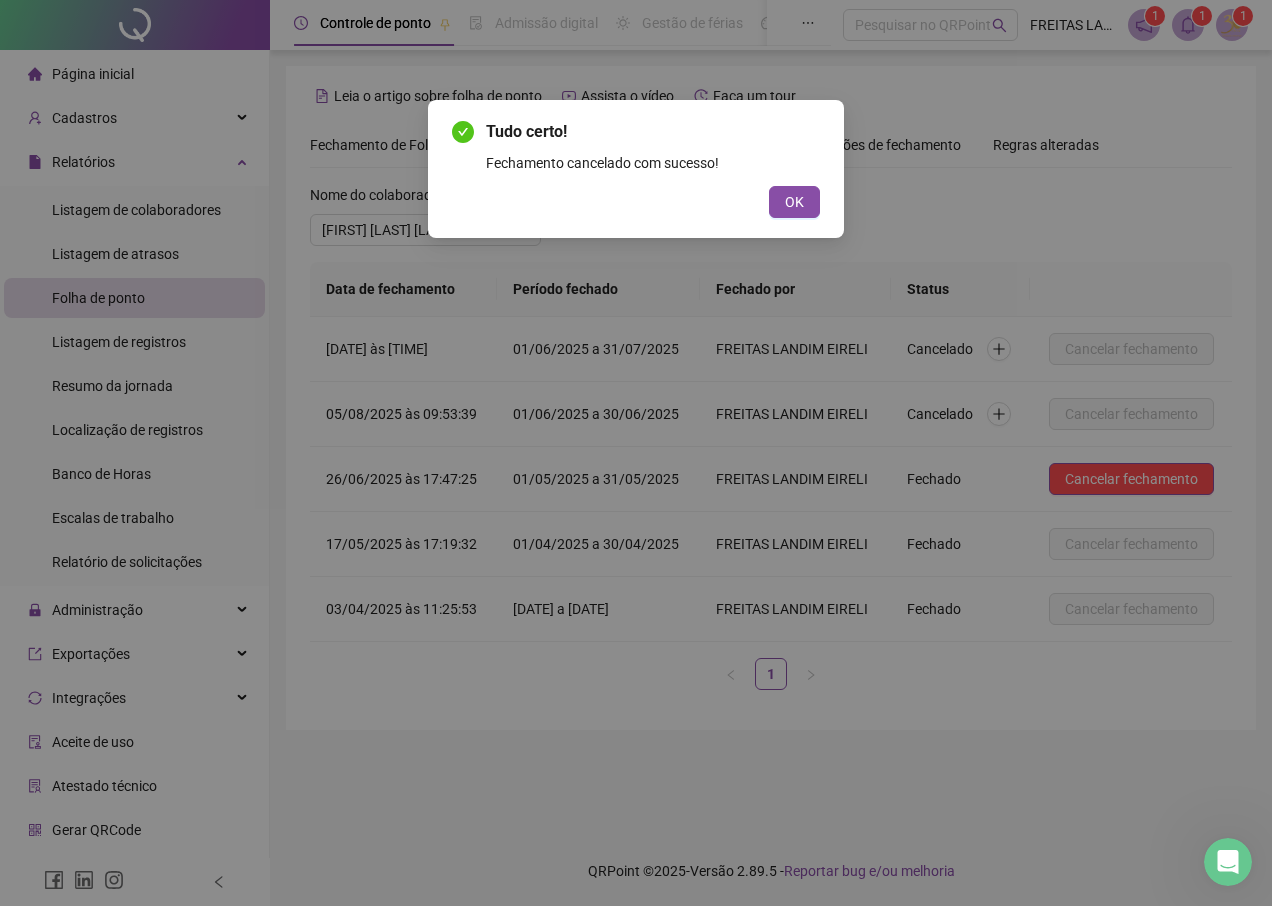 click on "Tudo certo! Fechamento cancelado com sucesso! OK" at bounding box center (636, 169) 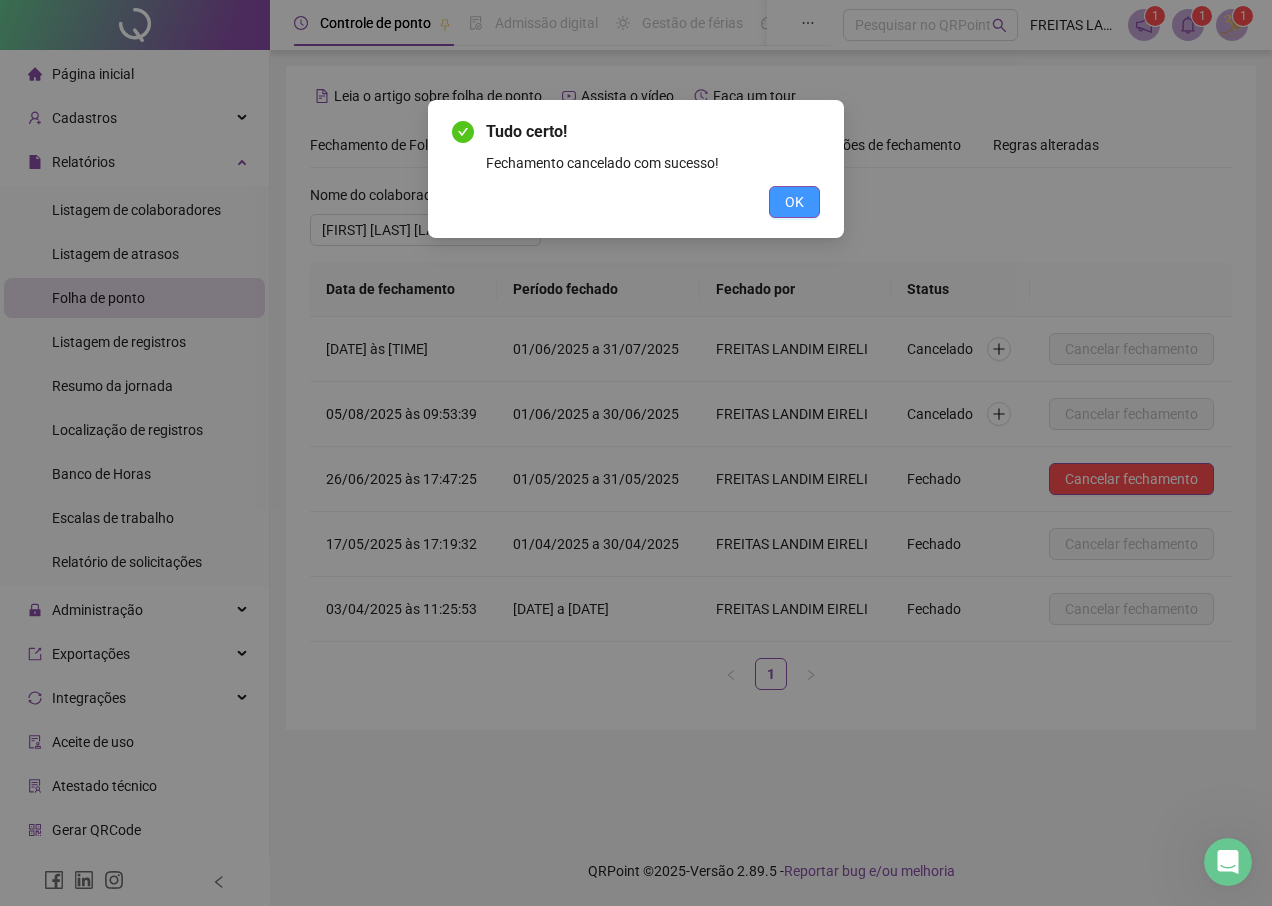 click on "OK" at bounding box center [794, 202] 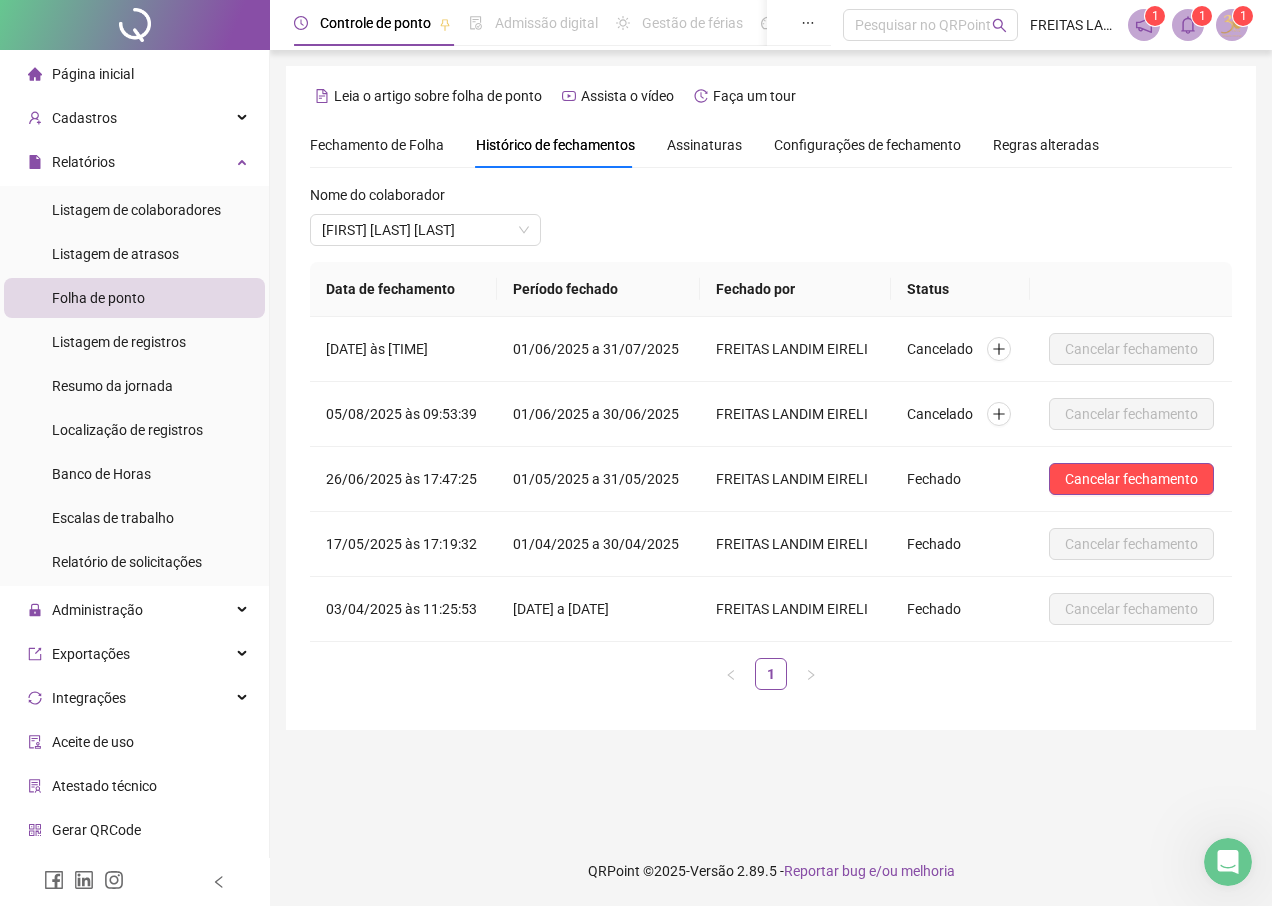 click on "Fechamento de Folha" at bounding box center [377, 145] 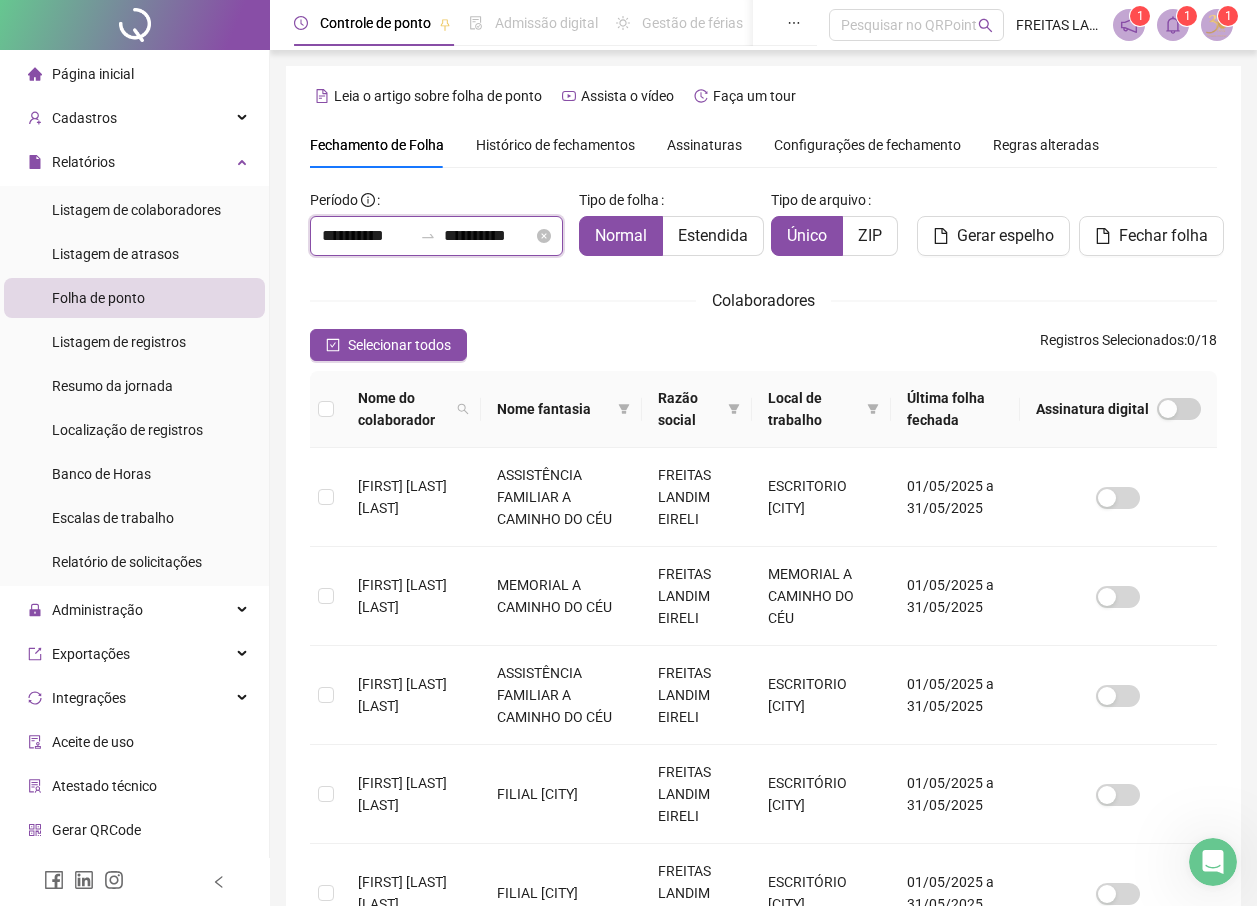 click on "**********" at bounding box center [367, 236] 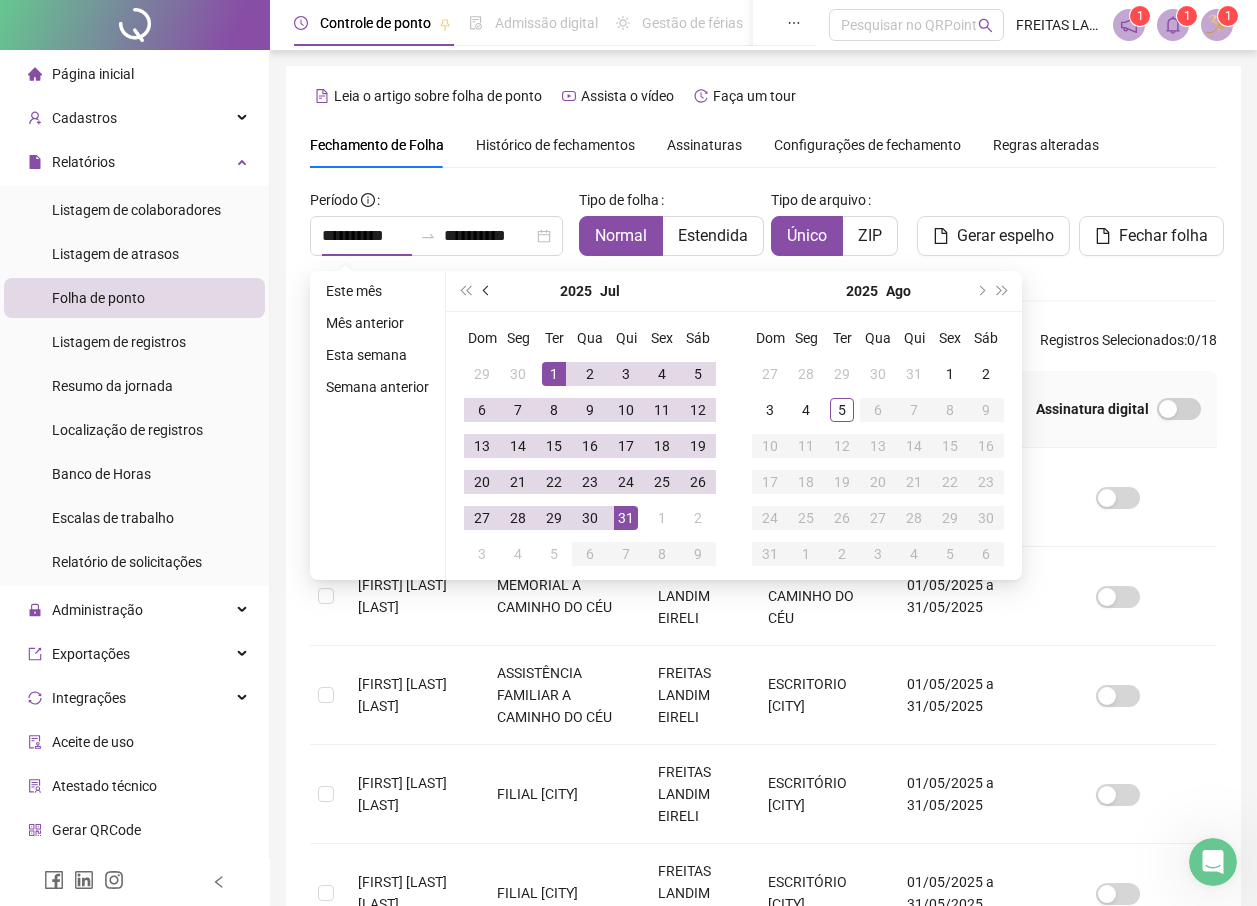 click at bounding box center [487, 291] 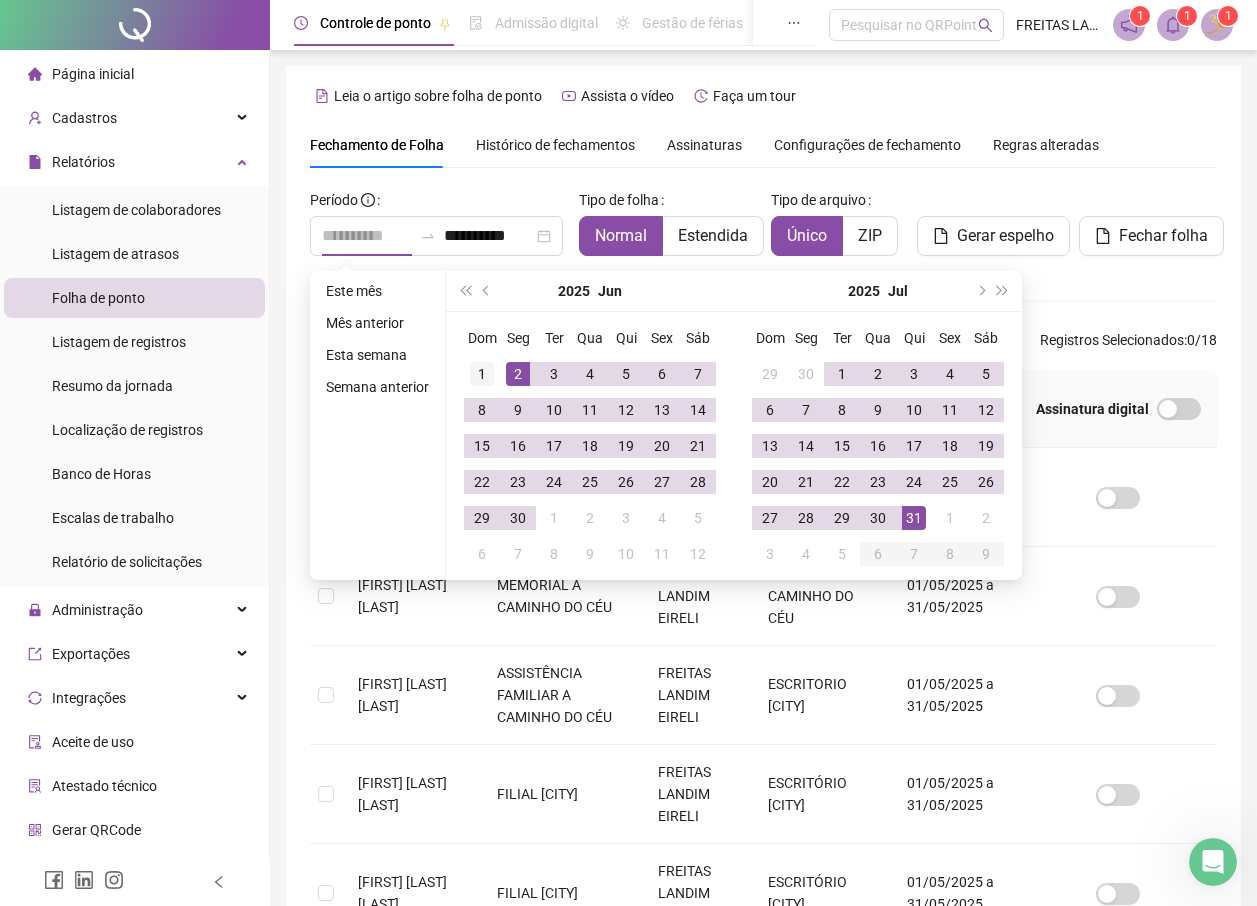 type on "**********" 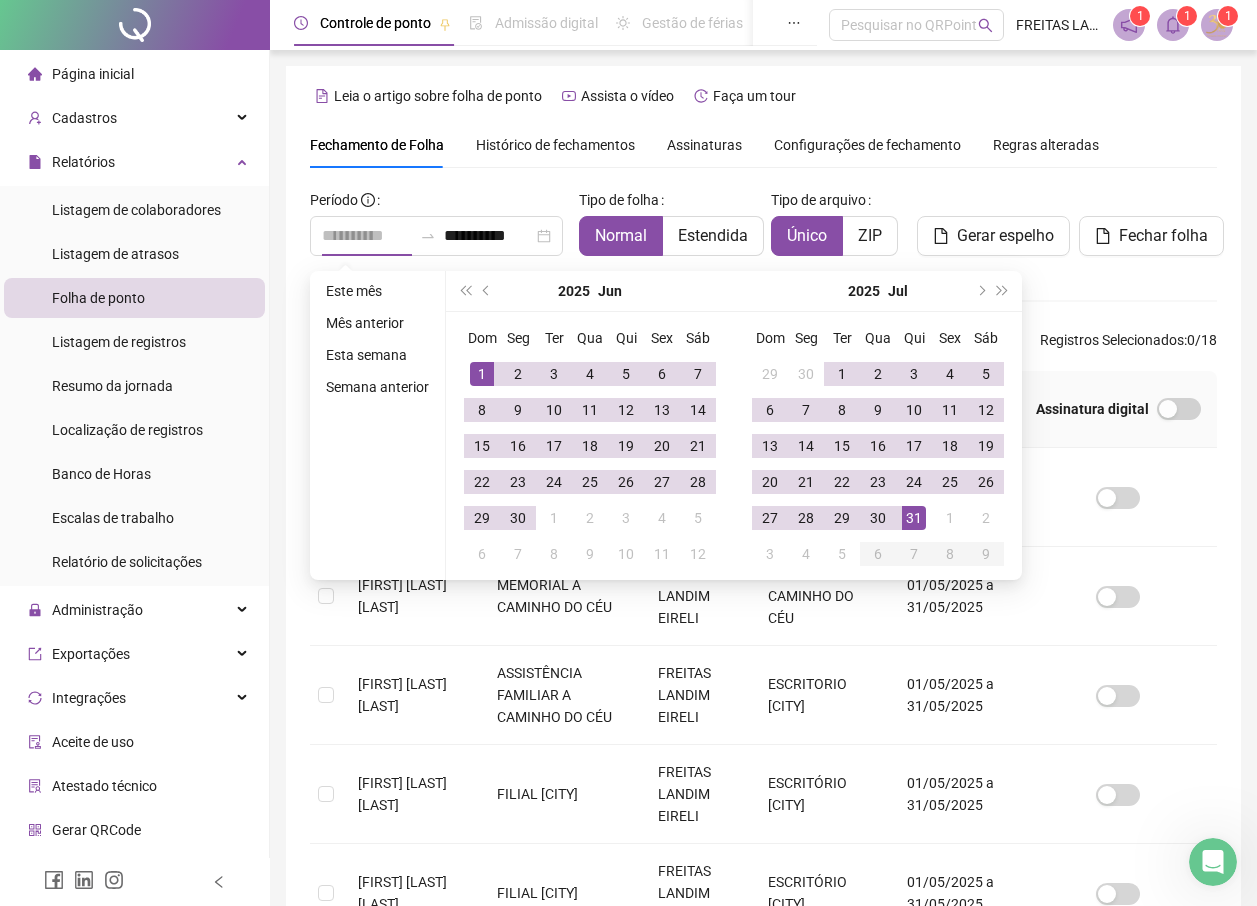 click on "1" at bounding box center [482, 374] 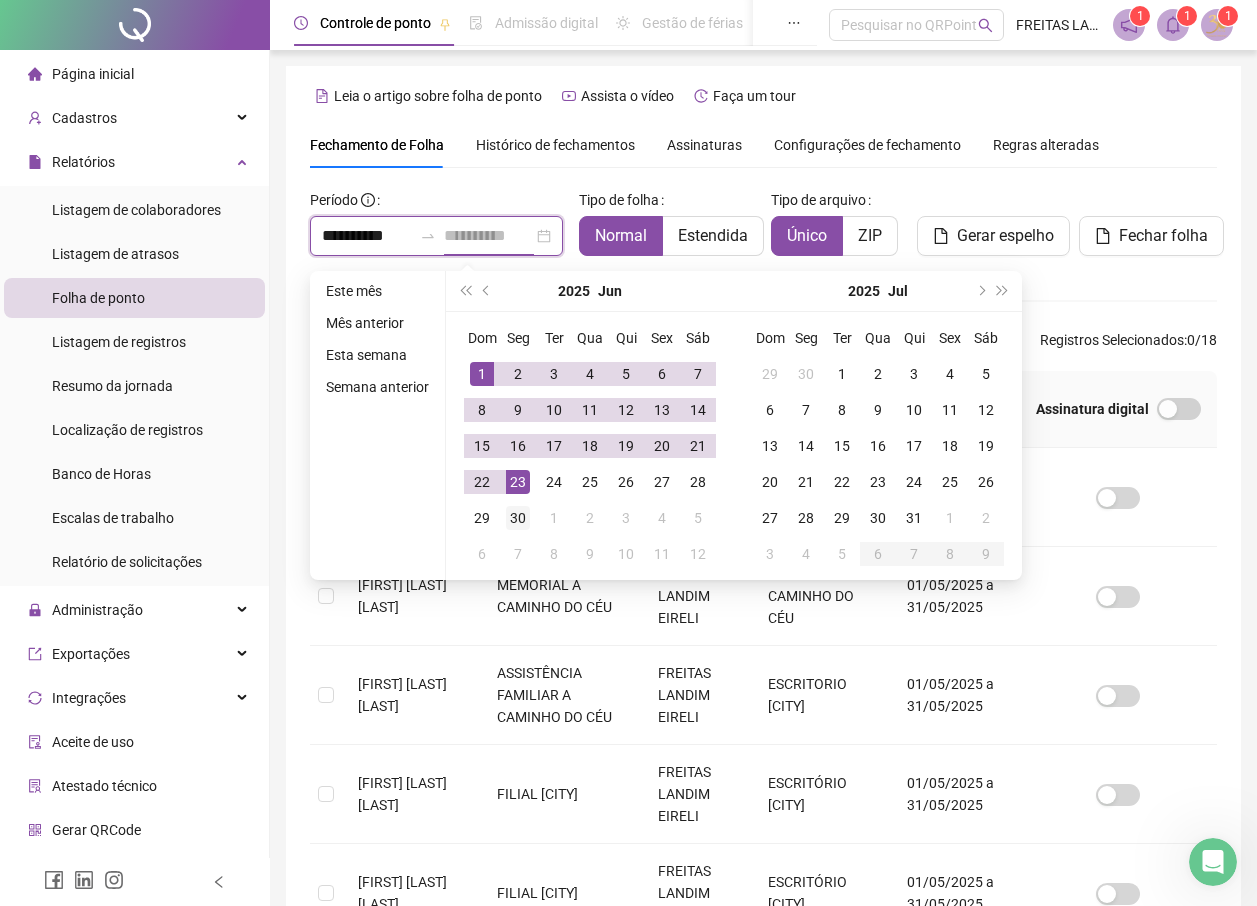 type on "**********" 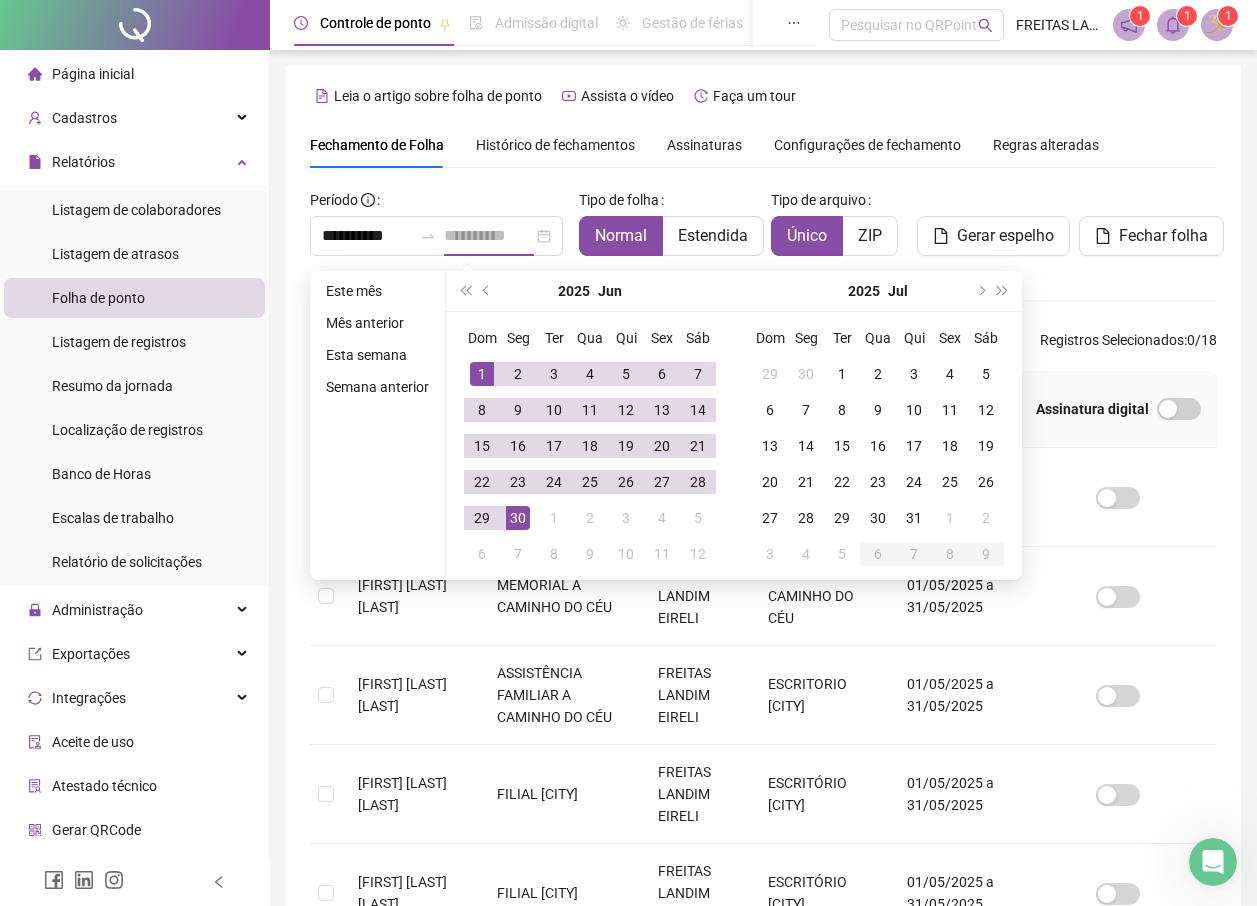 click on "30" at bounding box center (518, 518) 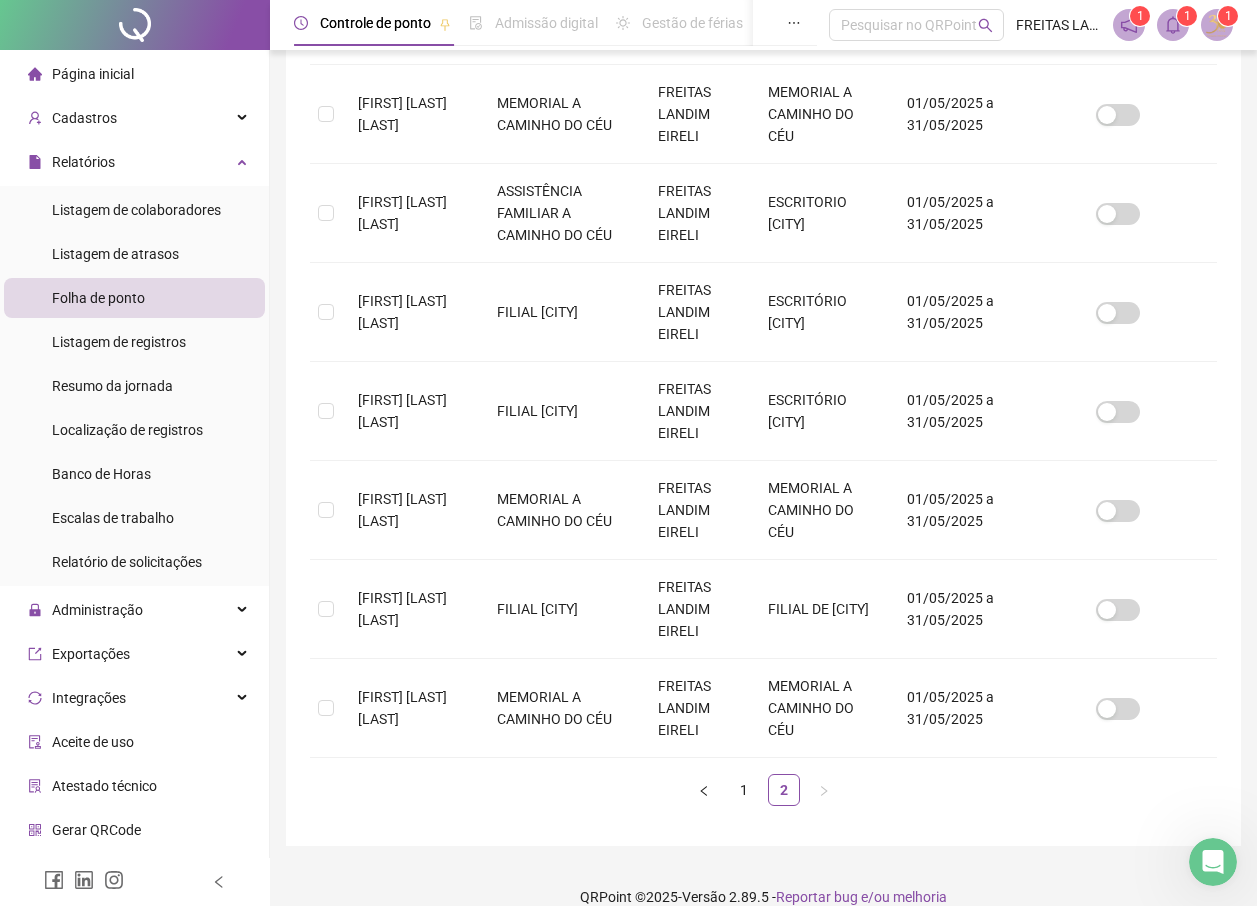 scroll, scrollTop: 508, scrollLeft: 0, axis: vertical 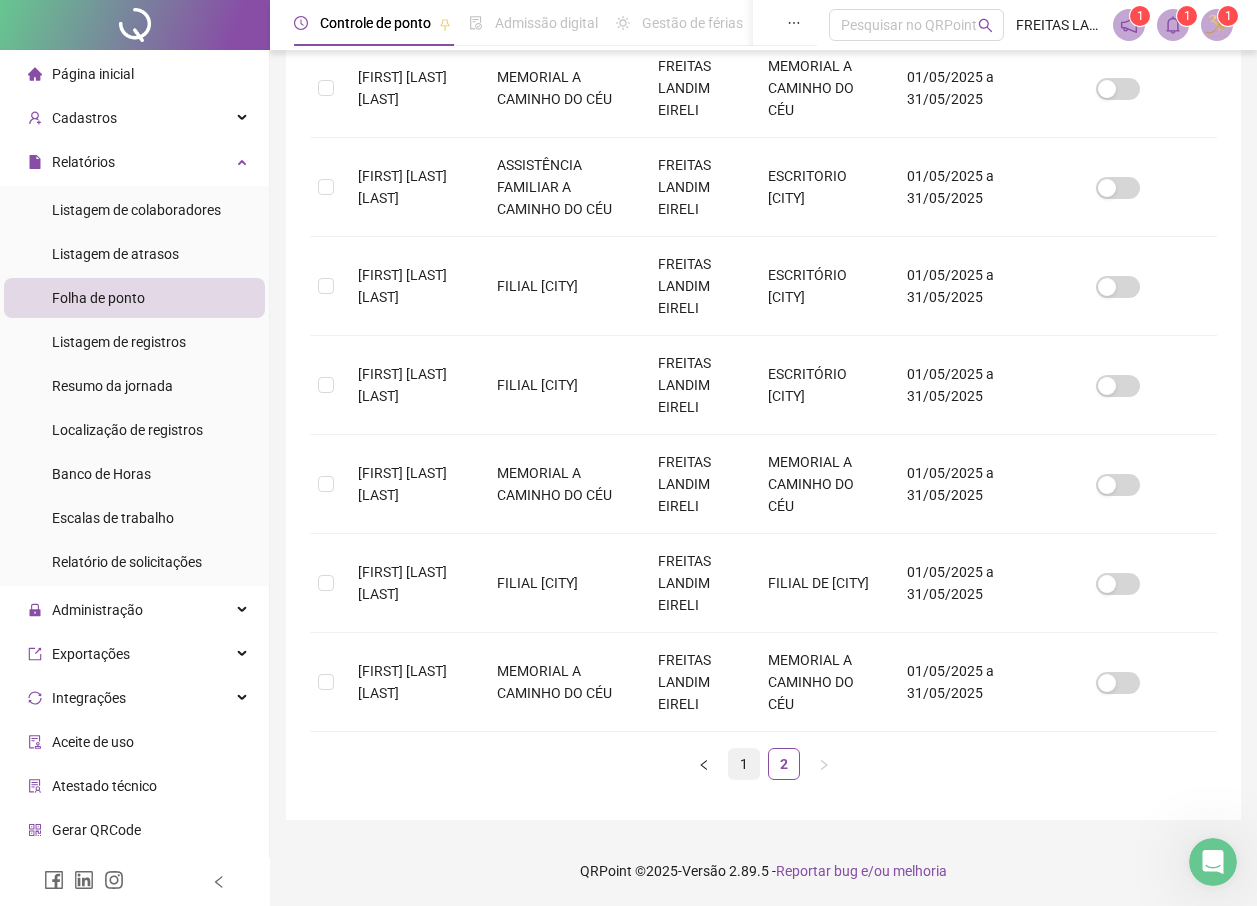 click on "1" at bounding box center [744, 764] 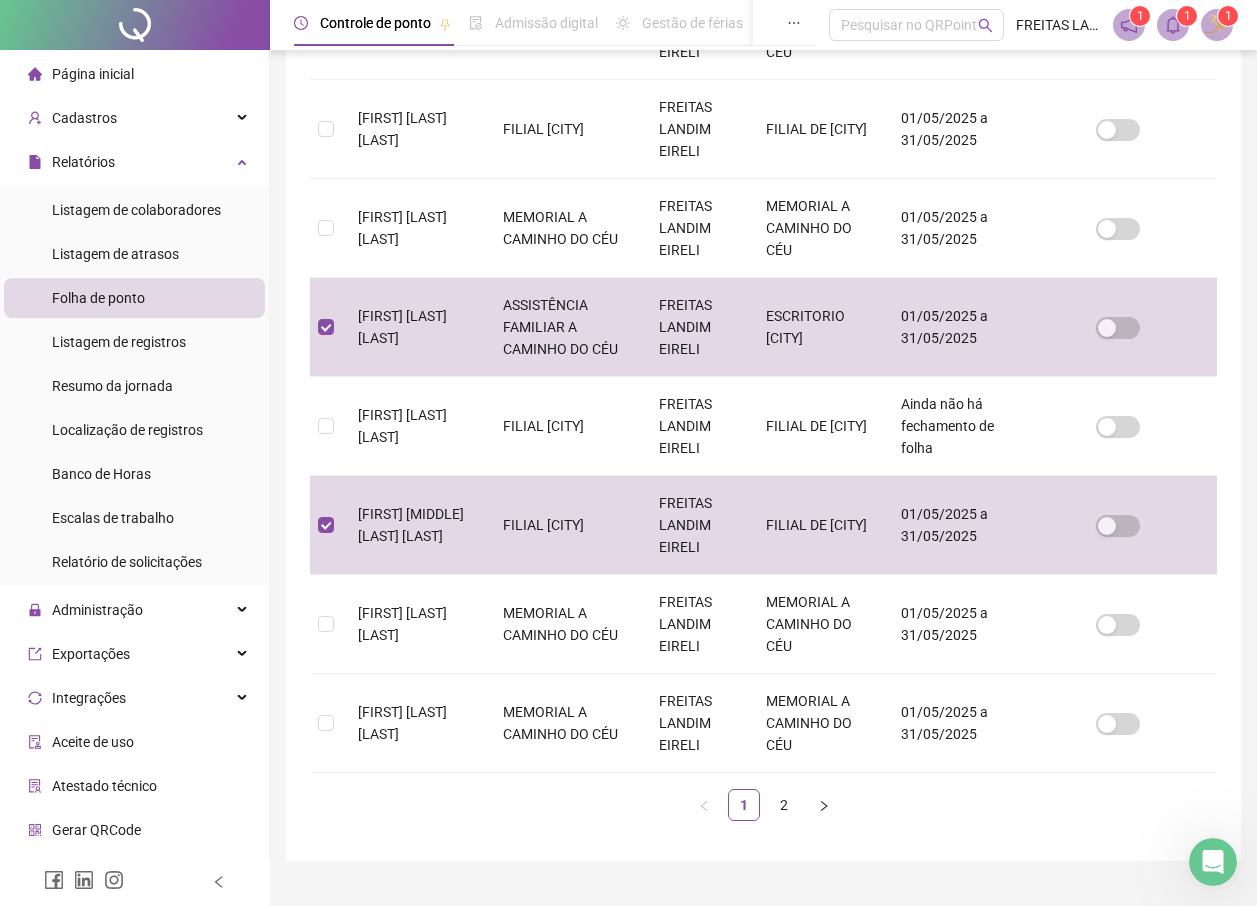 scroll, scrollTop: 706, scrollLeft: 0, axis: vertical 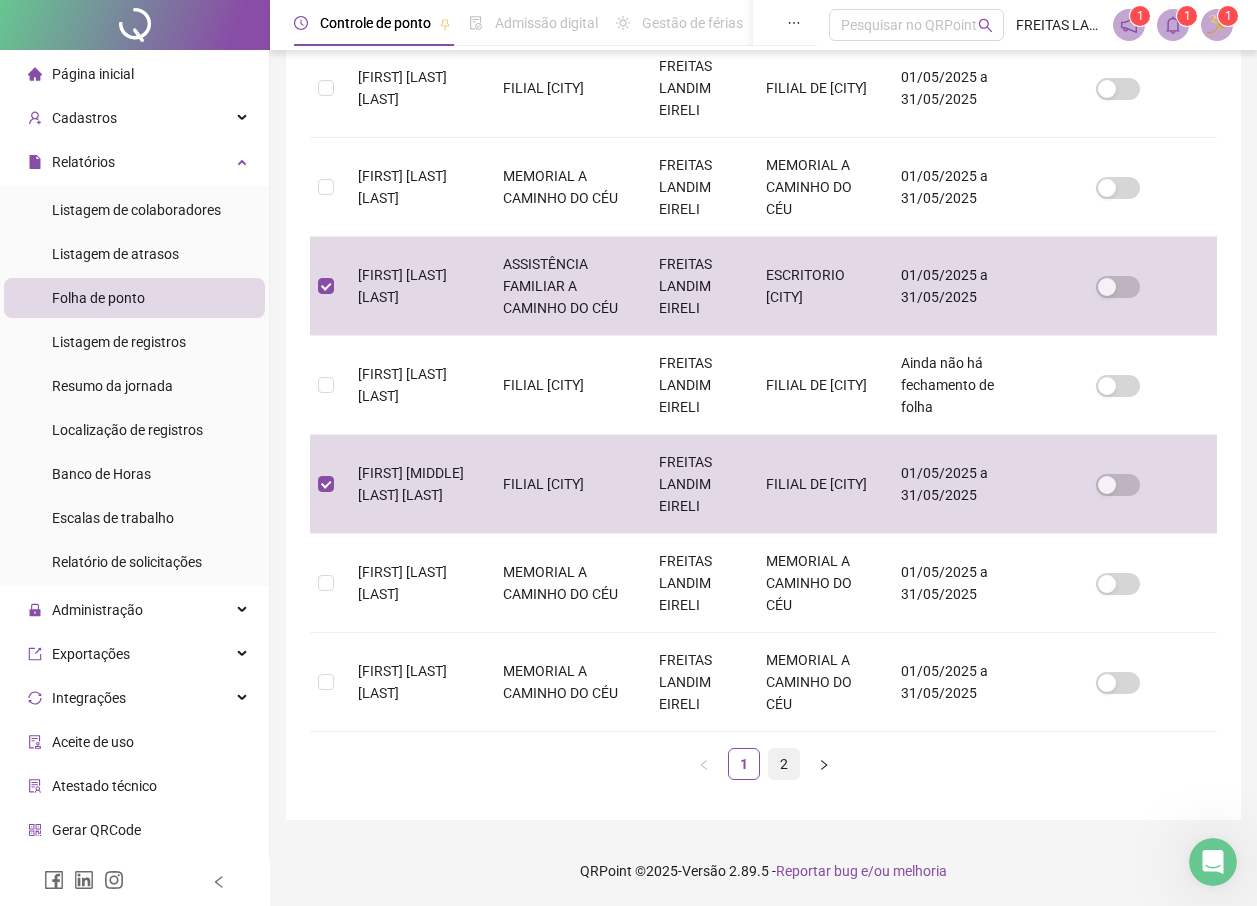 click on "2" at bounding box center (784, 764) 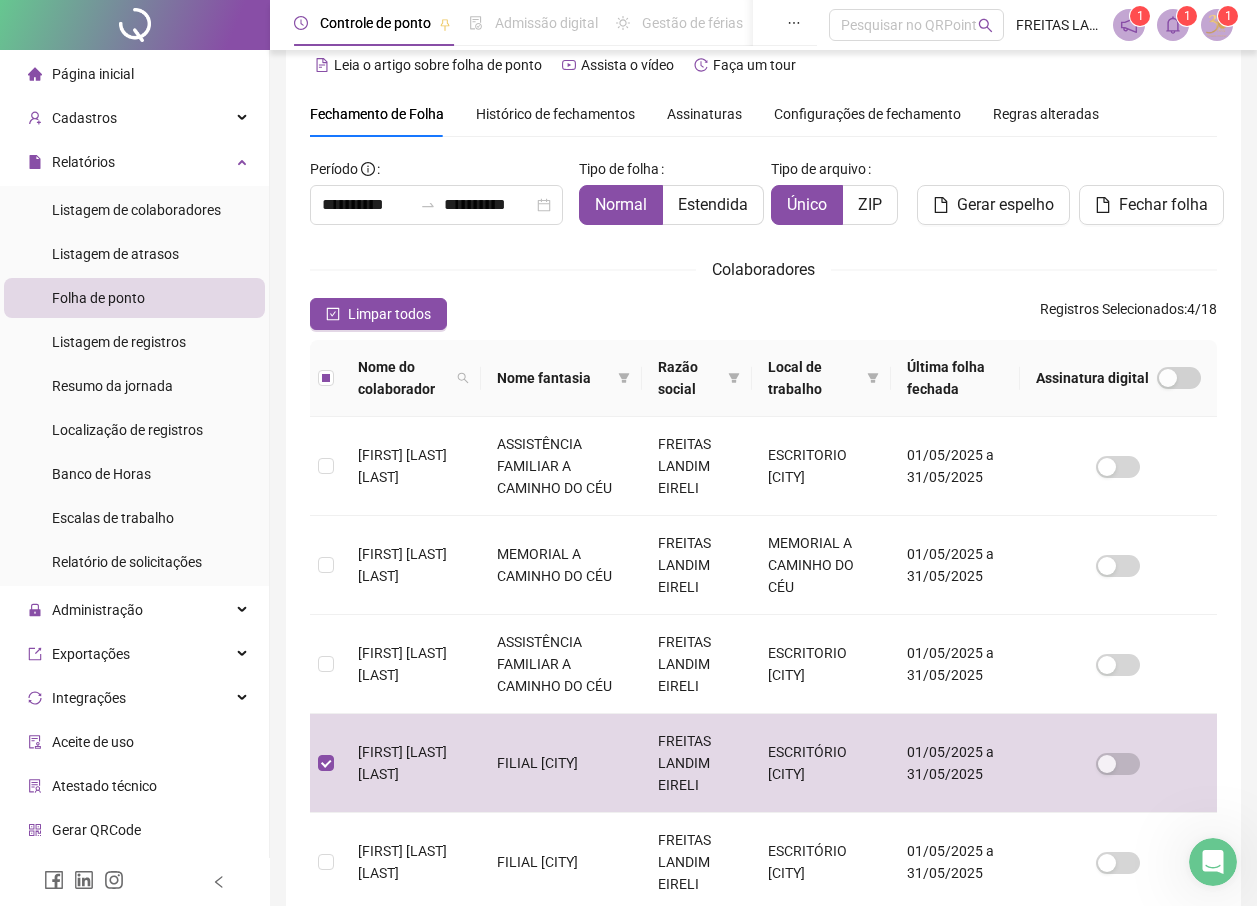 scroll, scrollTop: 0, scrollLeft: 0, axis: both 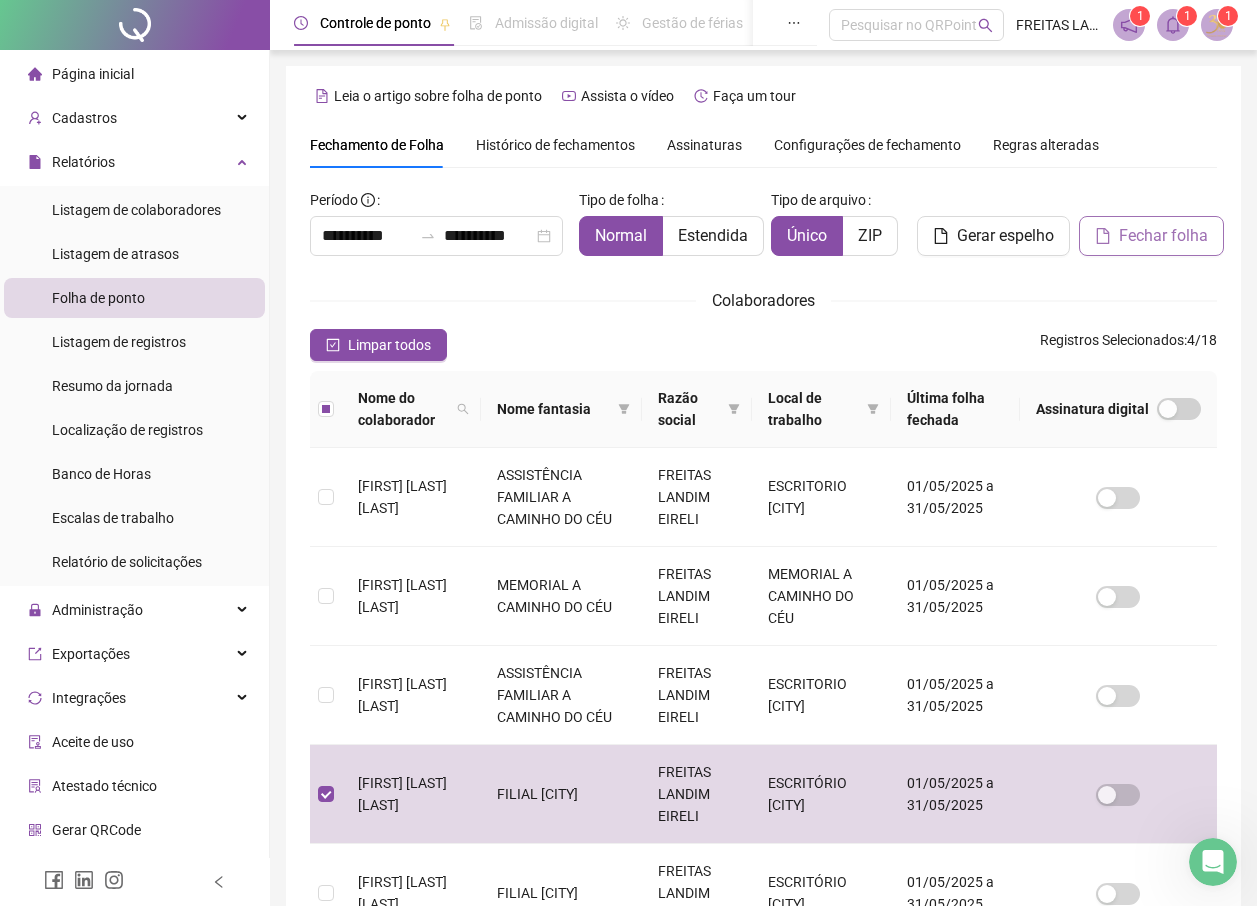 click on "Fechar folha" at bounding box center (1163, 236) 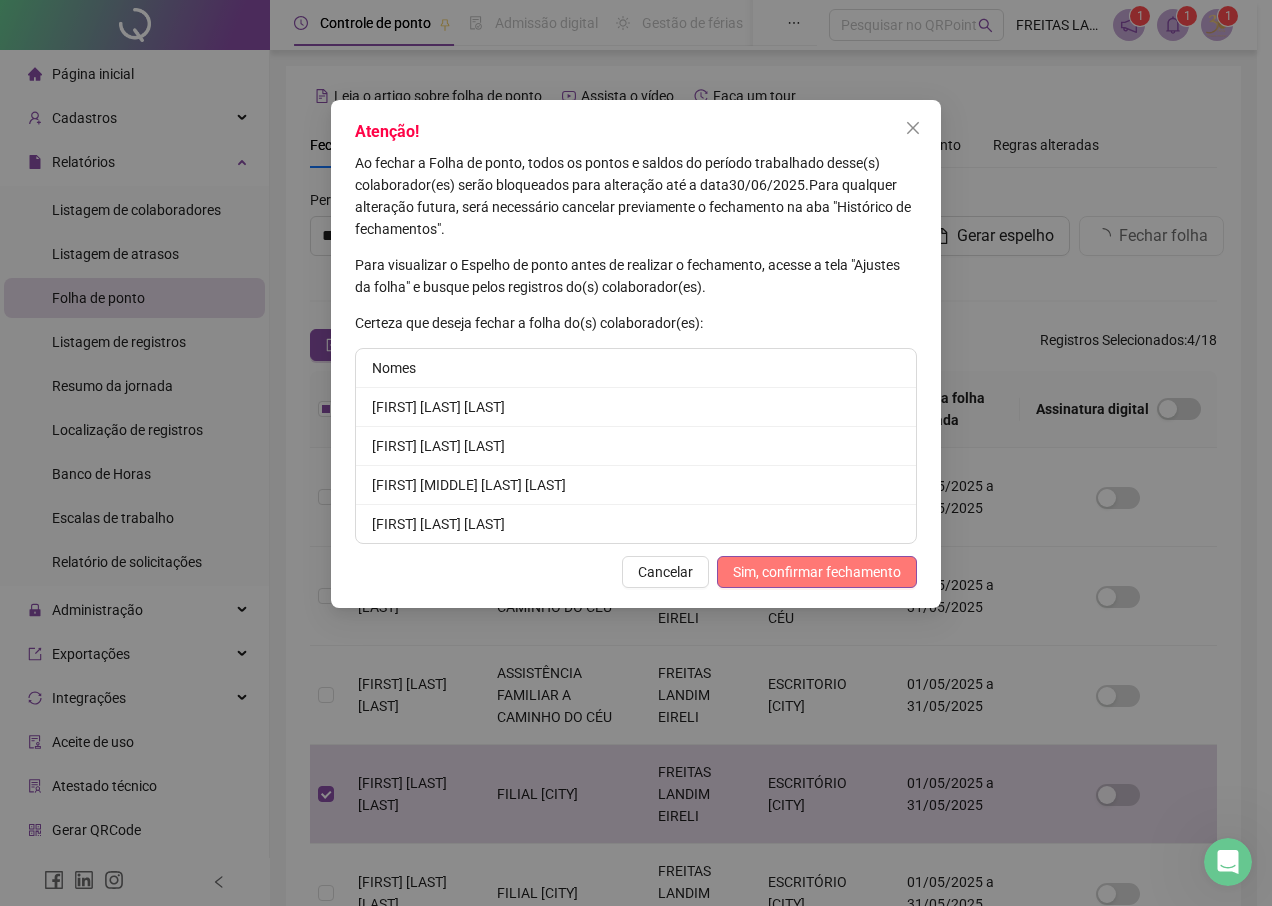 click on "Sim, confirmar fechamento" at bounding box center (817, 572) 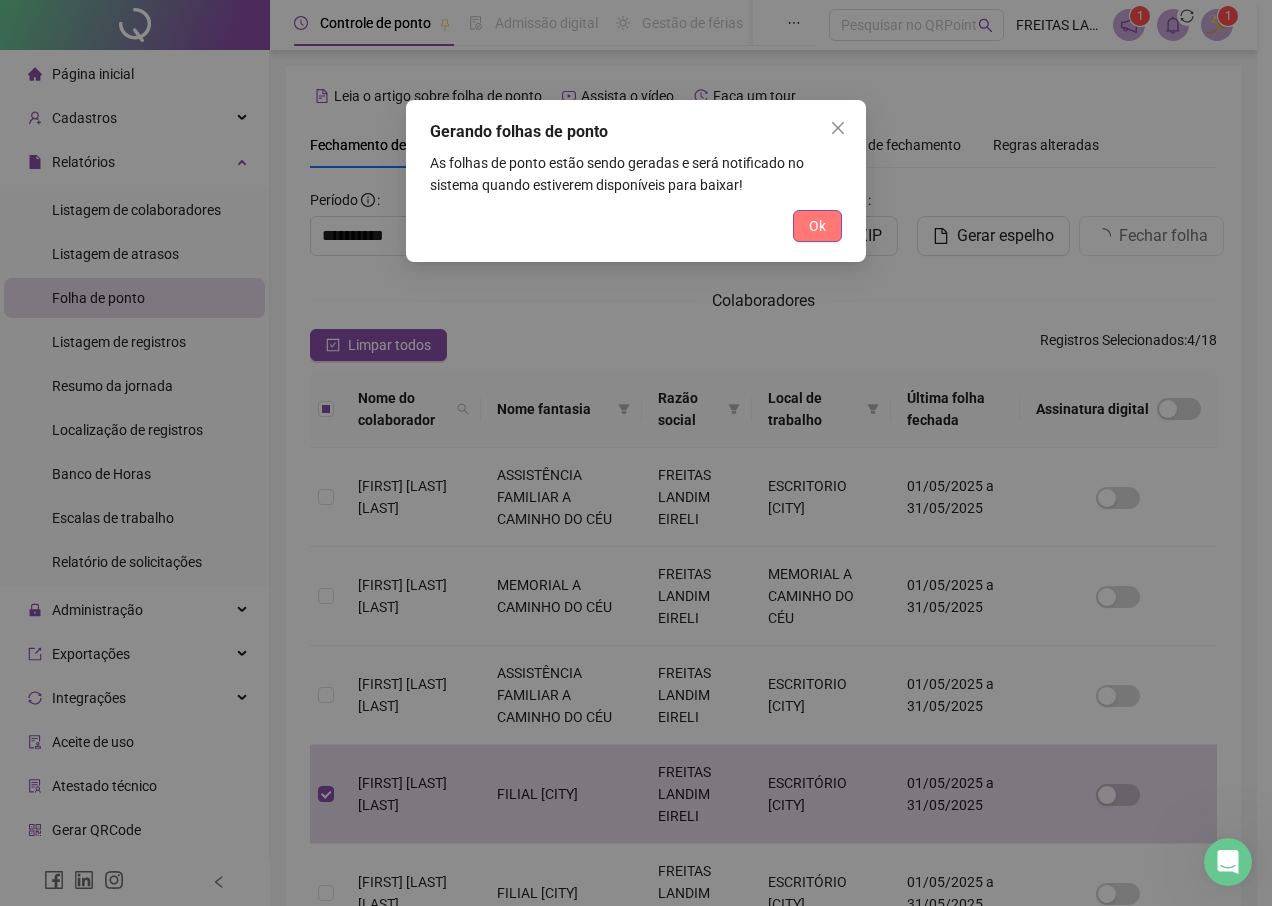 click on "Ok" at bounding box center (817, 226) 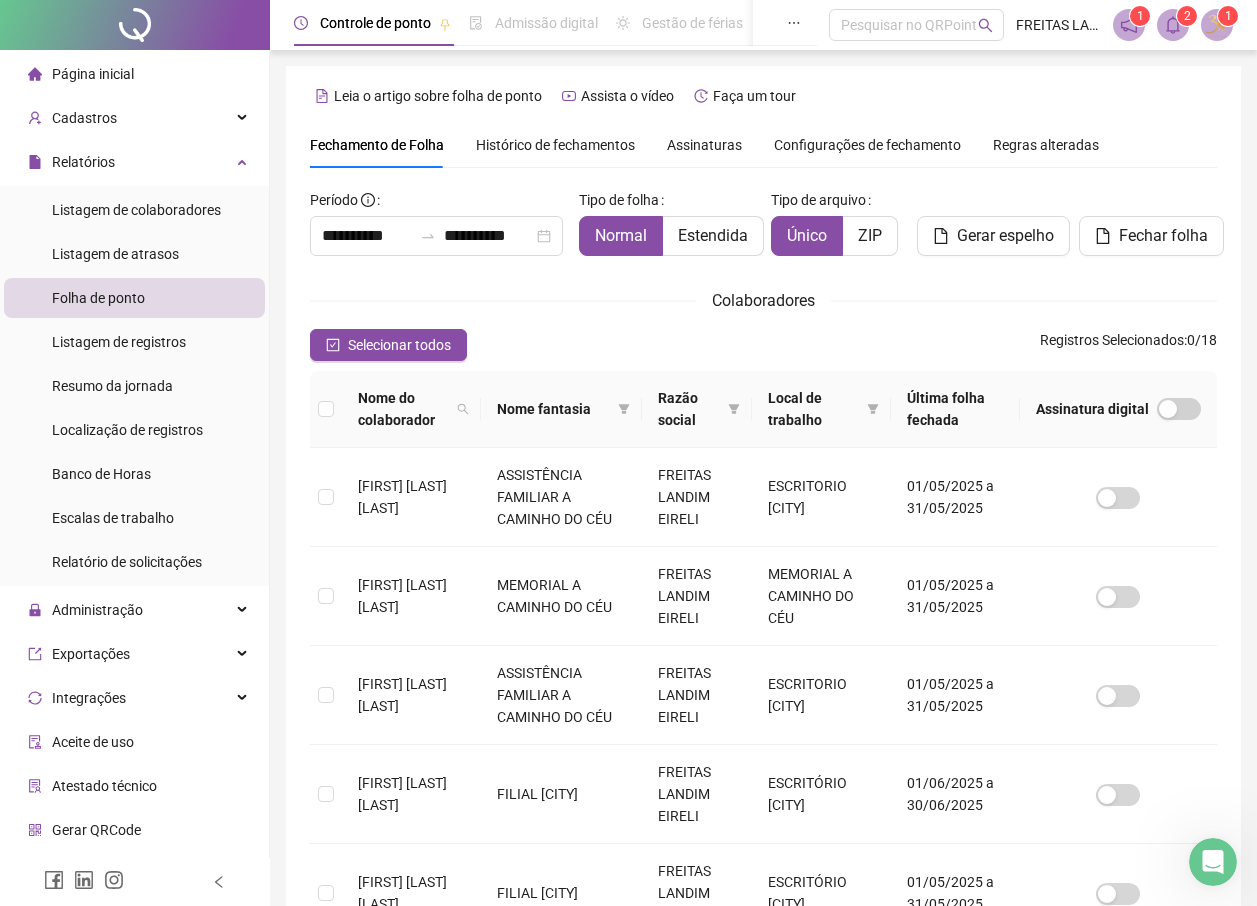 click 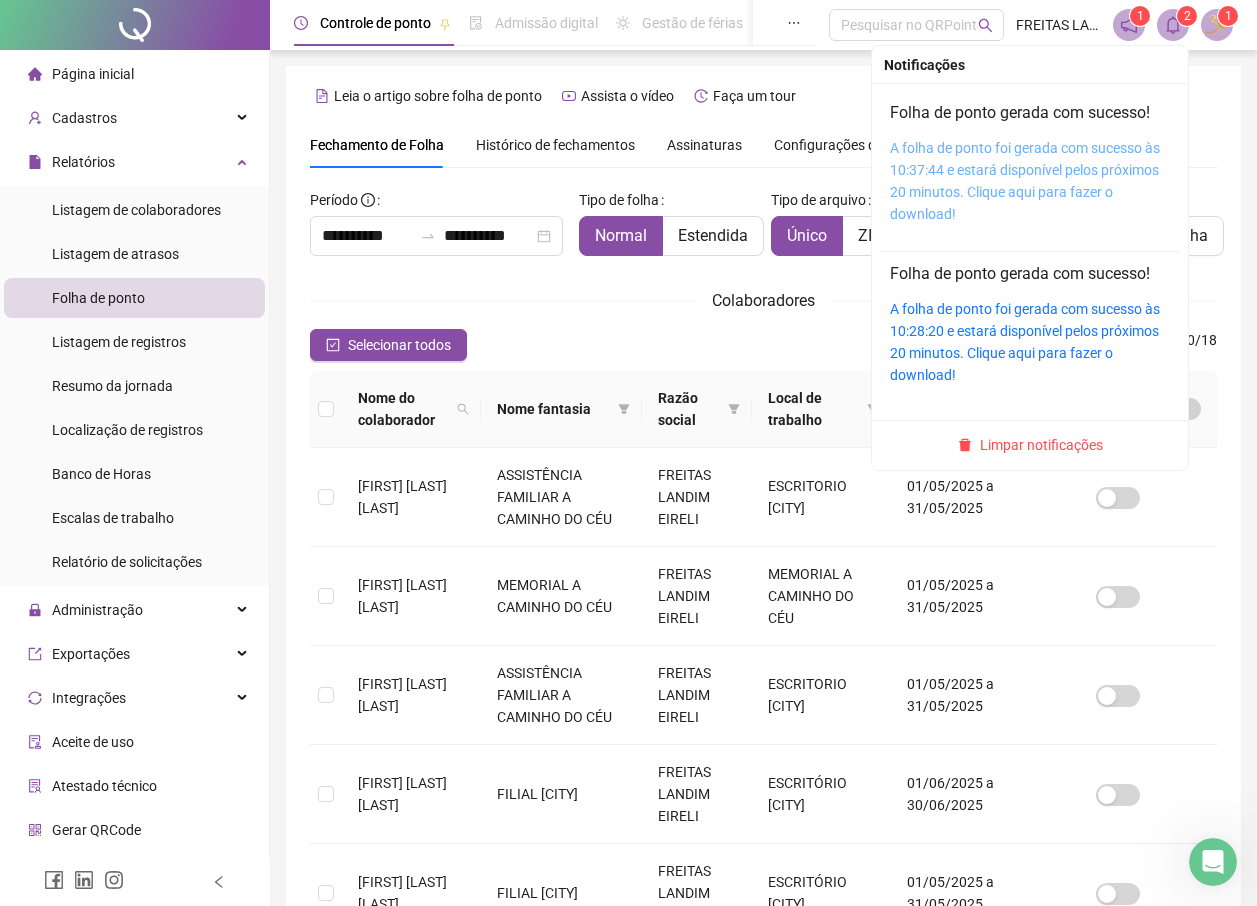 click on "A folha de ponto foi gerada com sucesso às 10:37:44 e estará disponível pelos próximos 20 minutos.
Clique aqui para fazer o download!" at bounding box center (1025, 181) 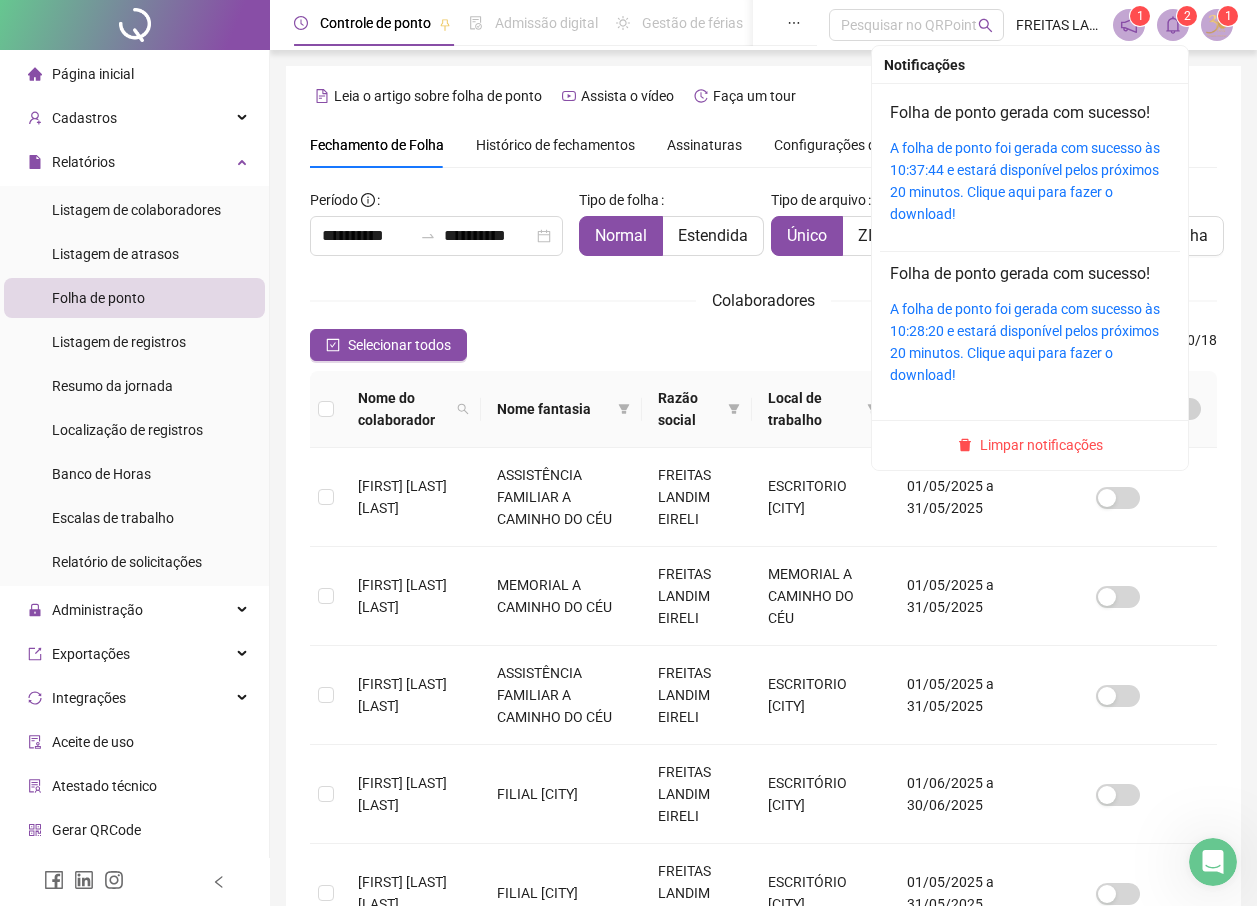 click 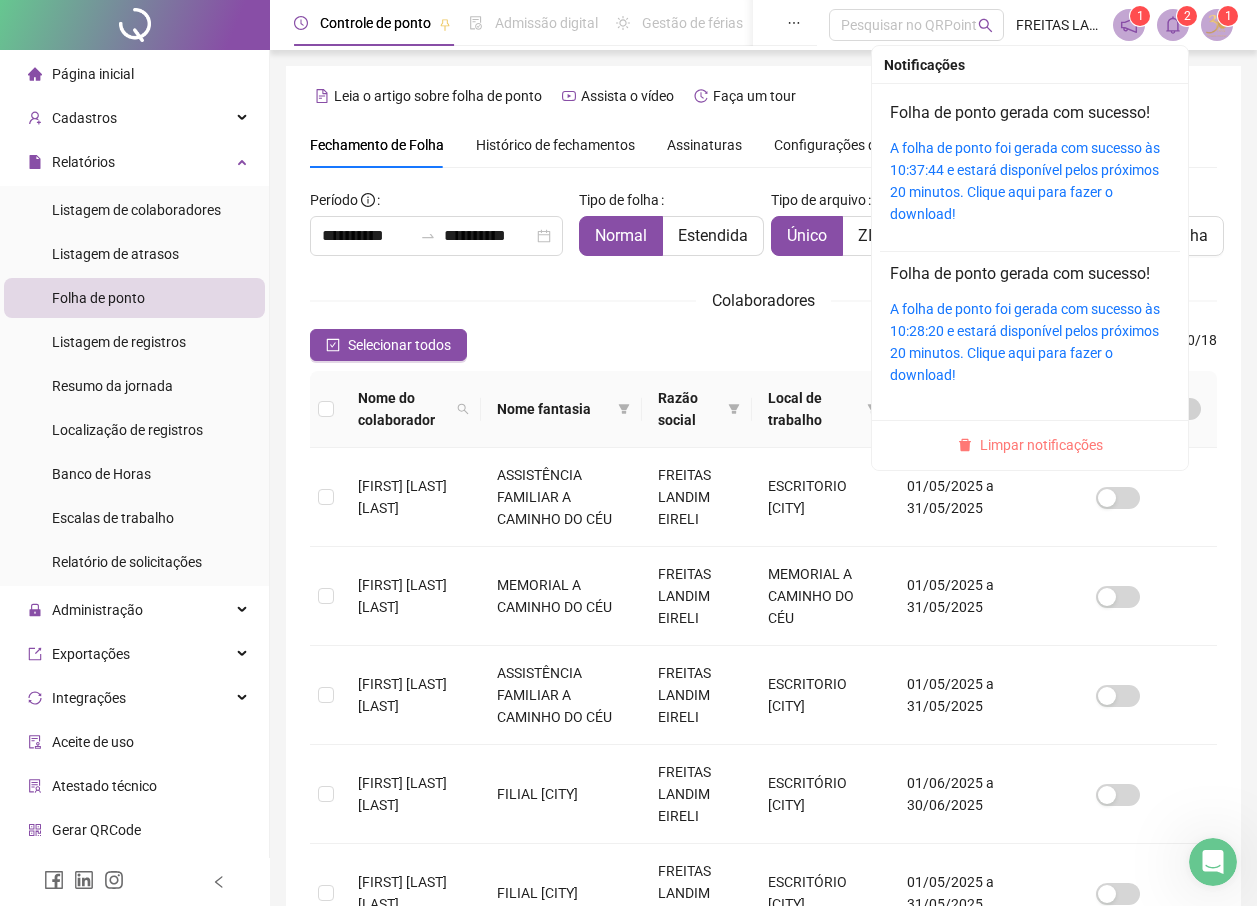 click on "Limpar notificações" at bounding box center (1041, 445) 